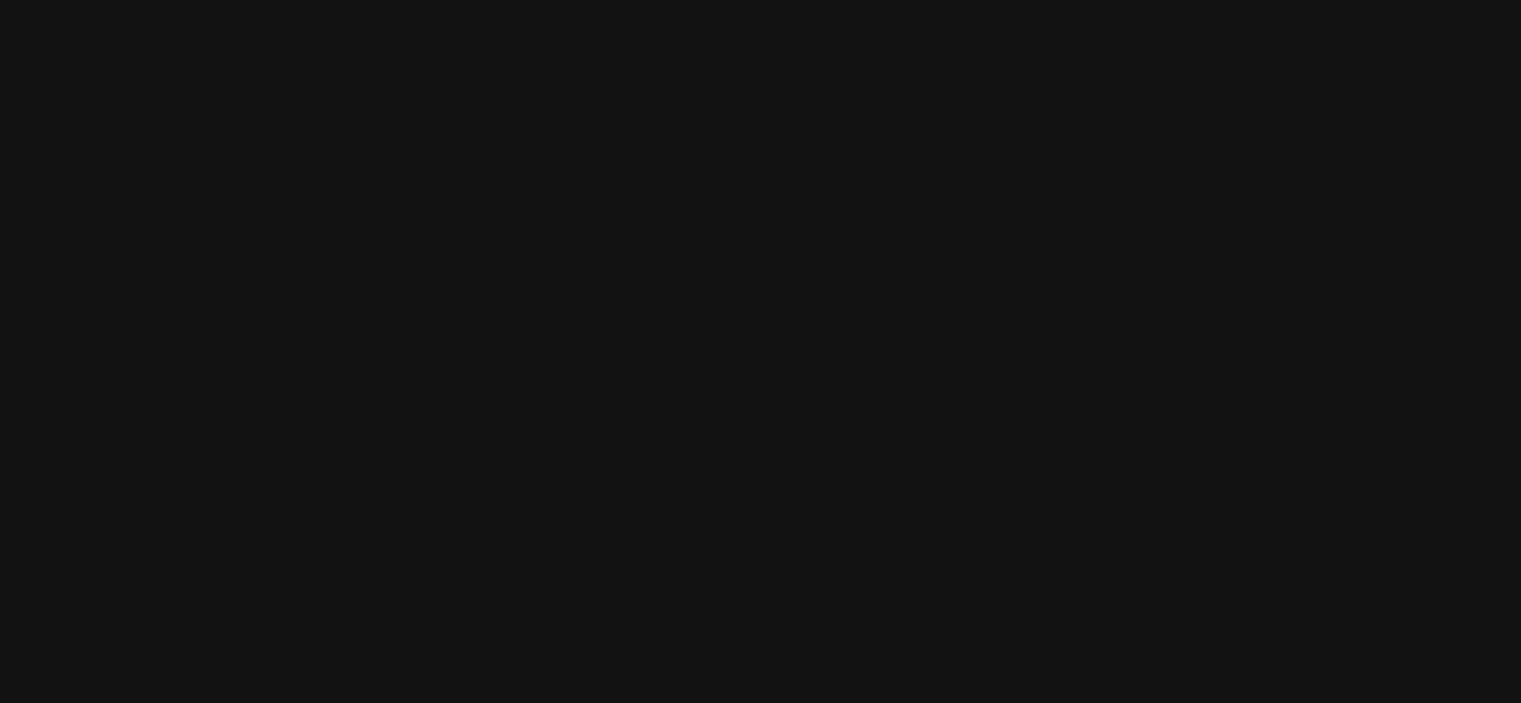scroll, scrollTop: 0, scrollLeft: 0, axis: both 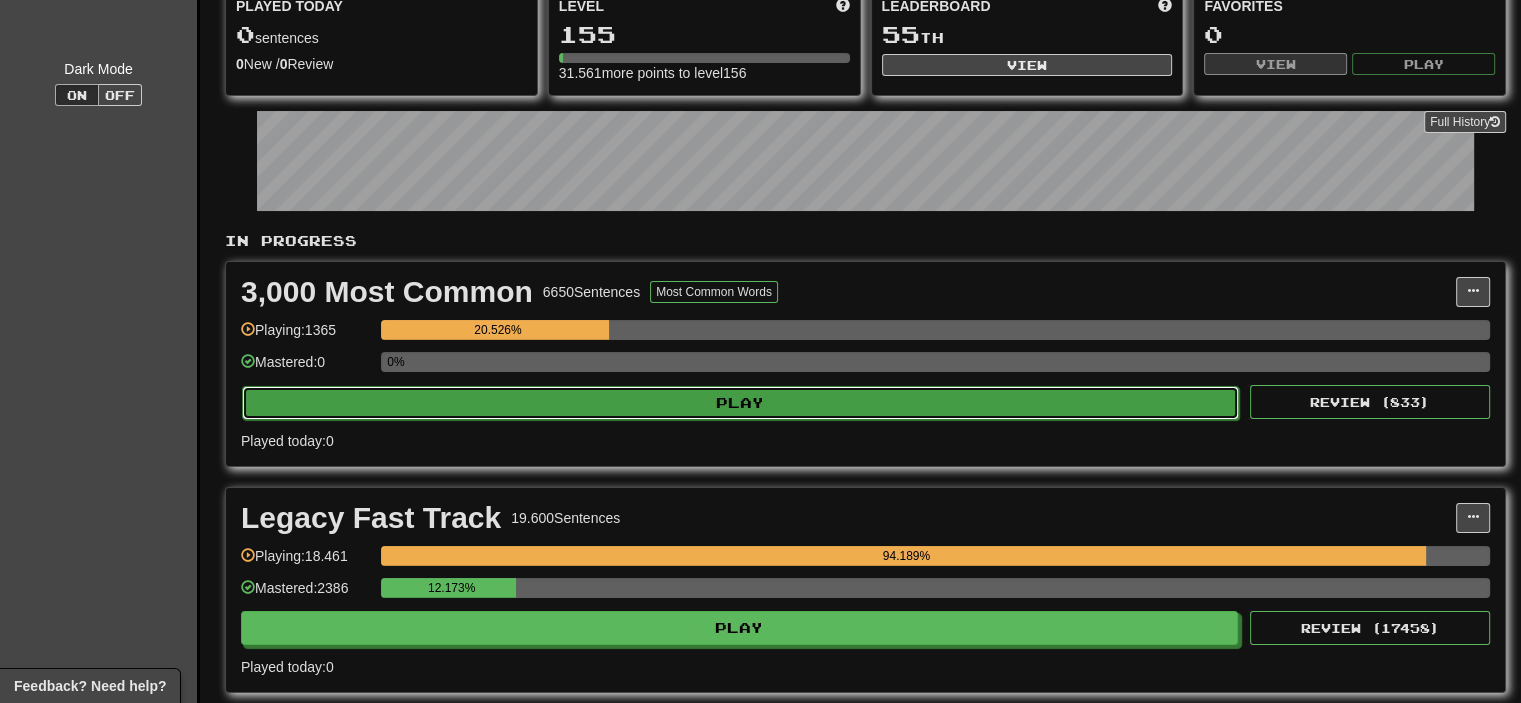click on "Play" at bounding box center [740, 403] 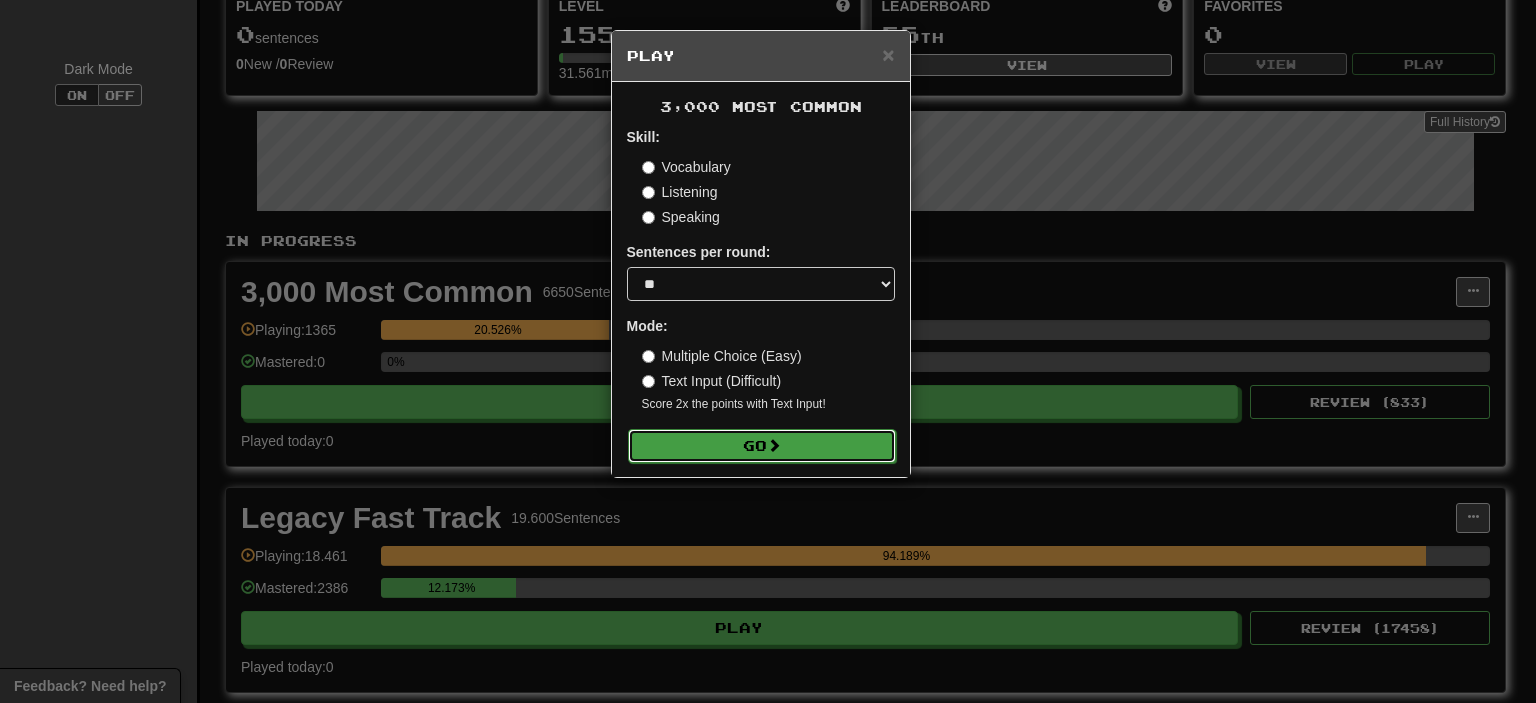 click on "Go" at bounding box center [762, 446] 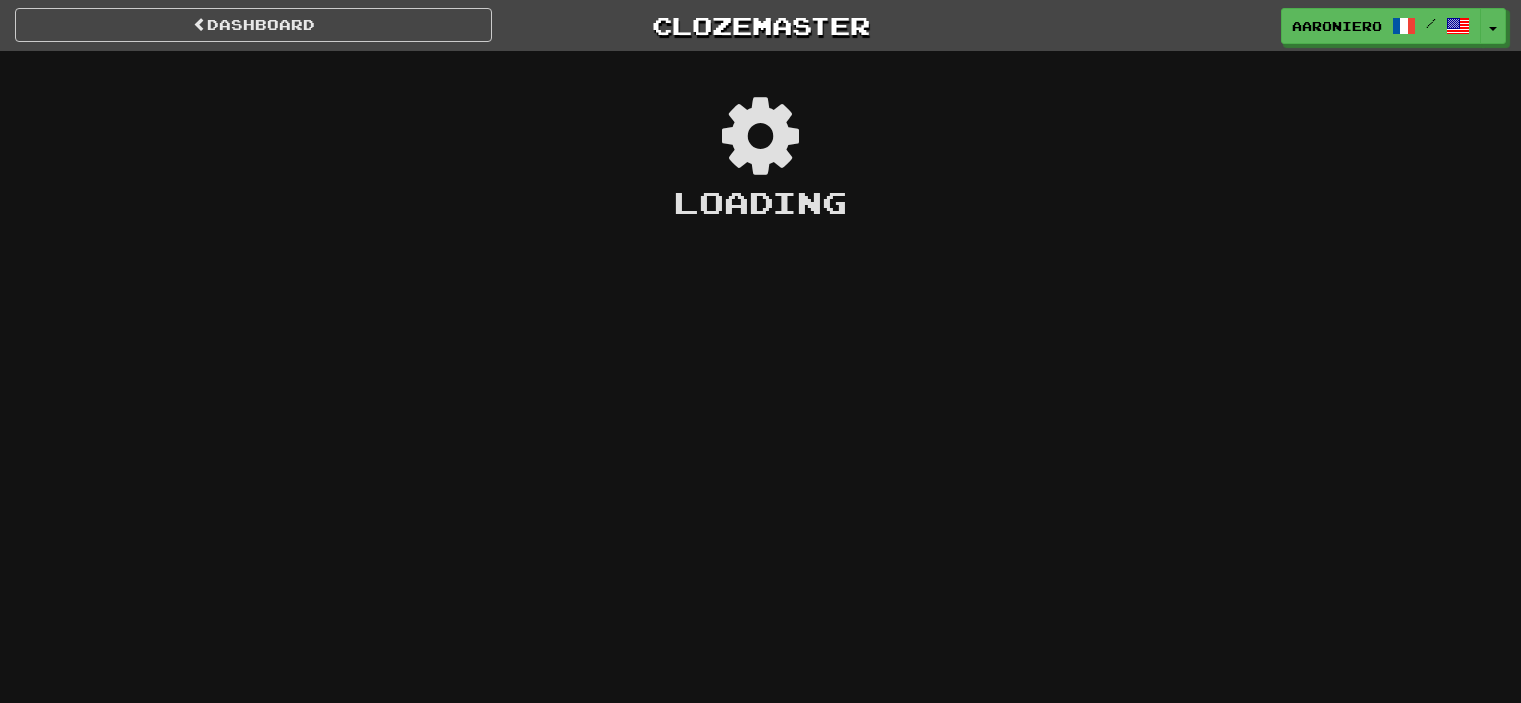 scroll, scrollTop: 0, scrollLeft: 0, axis: both 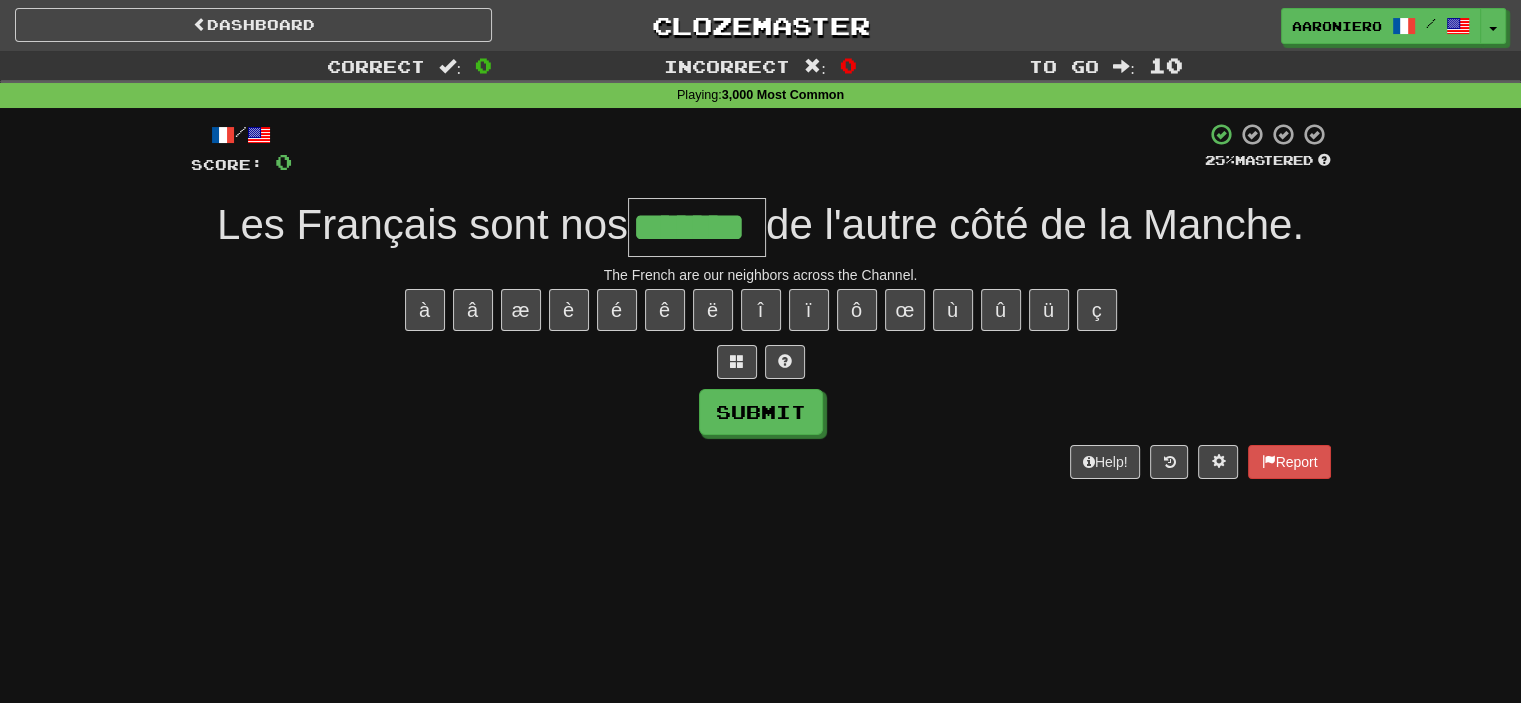 type on "*******" 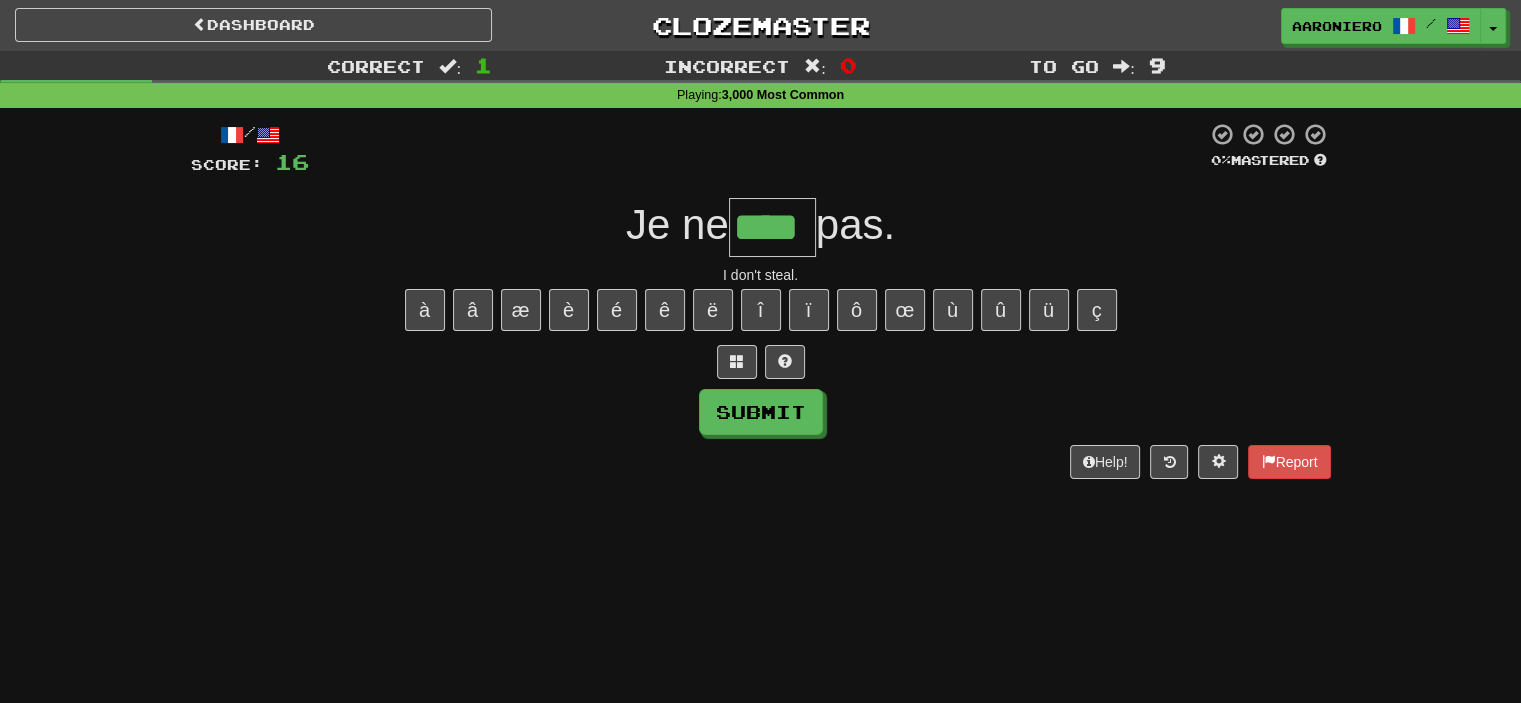 type on "****" 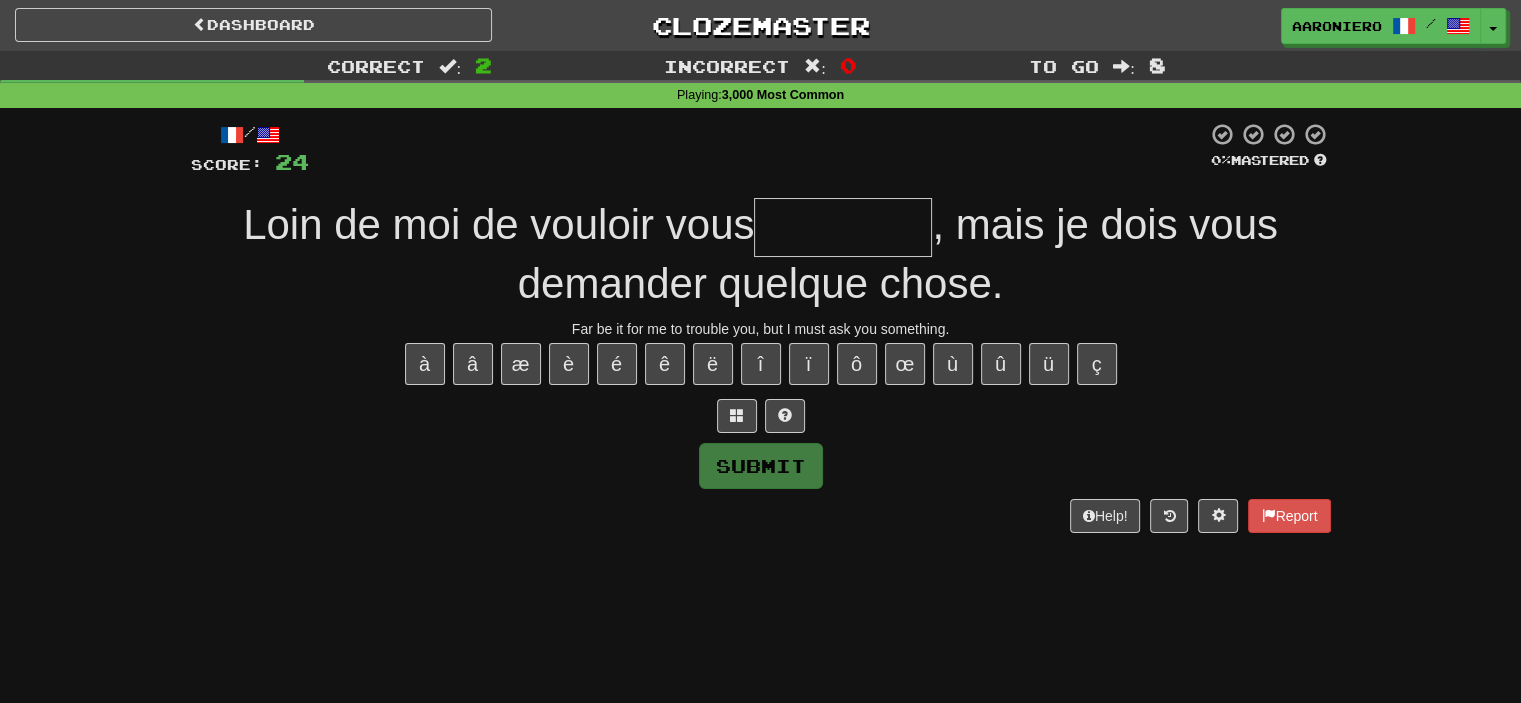 type on "*" 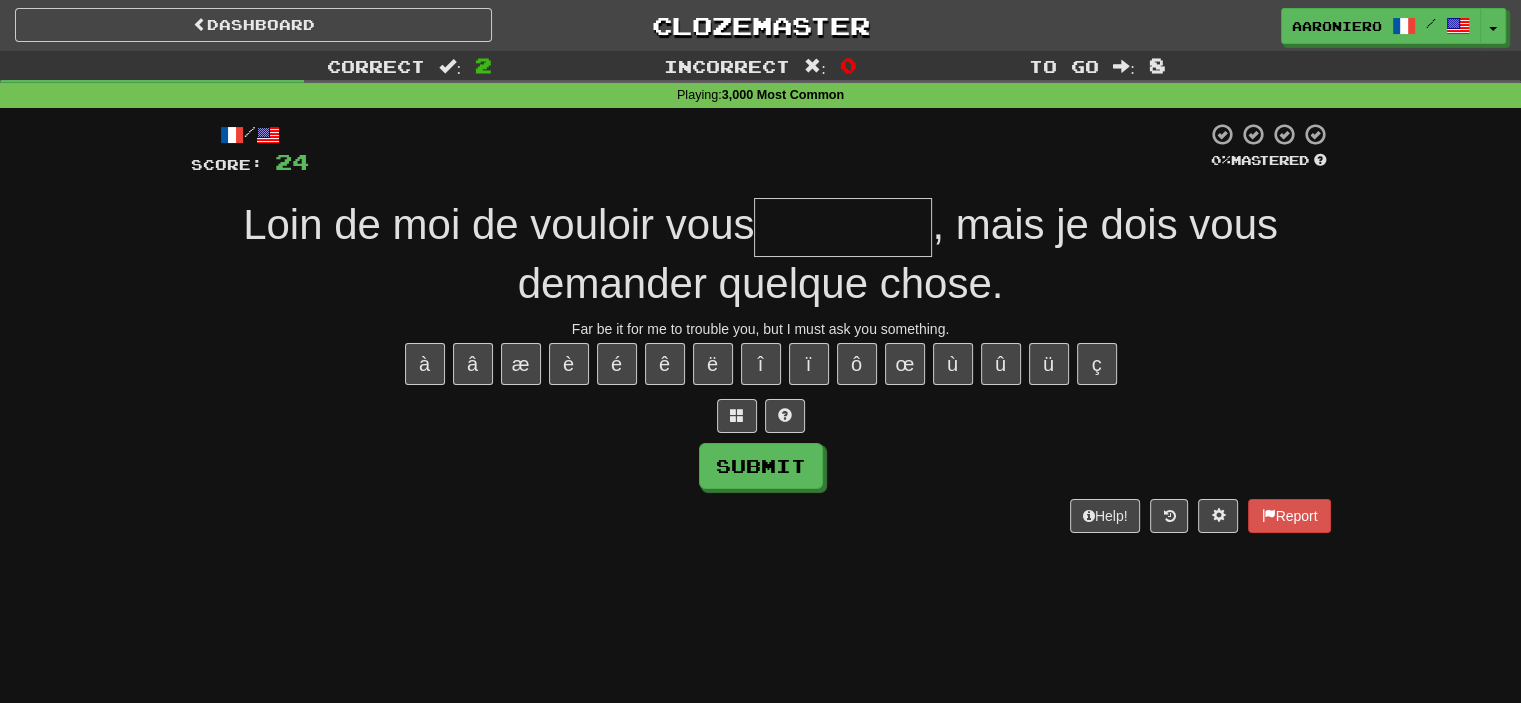 type on "*" 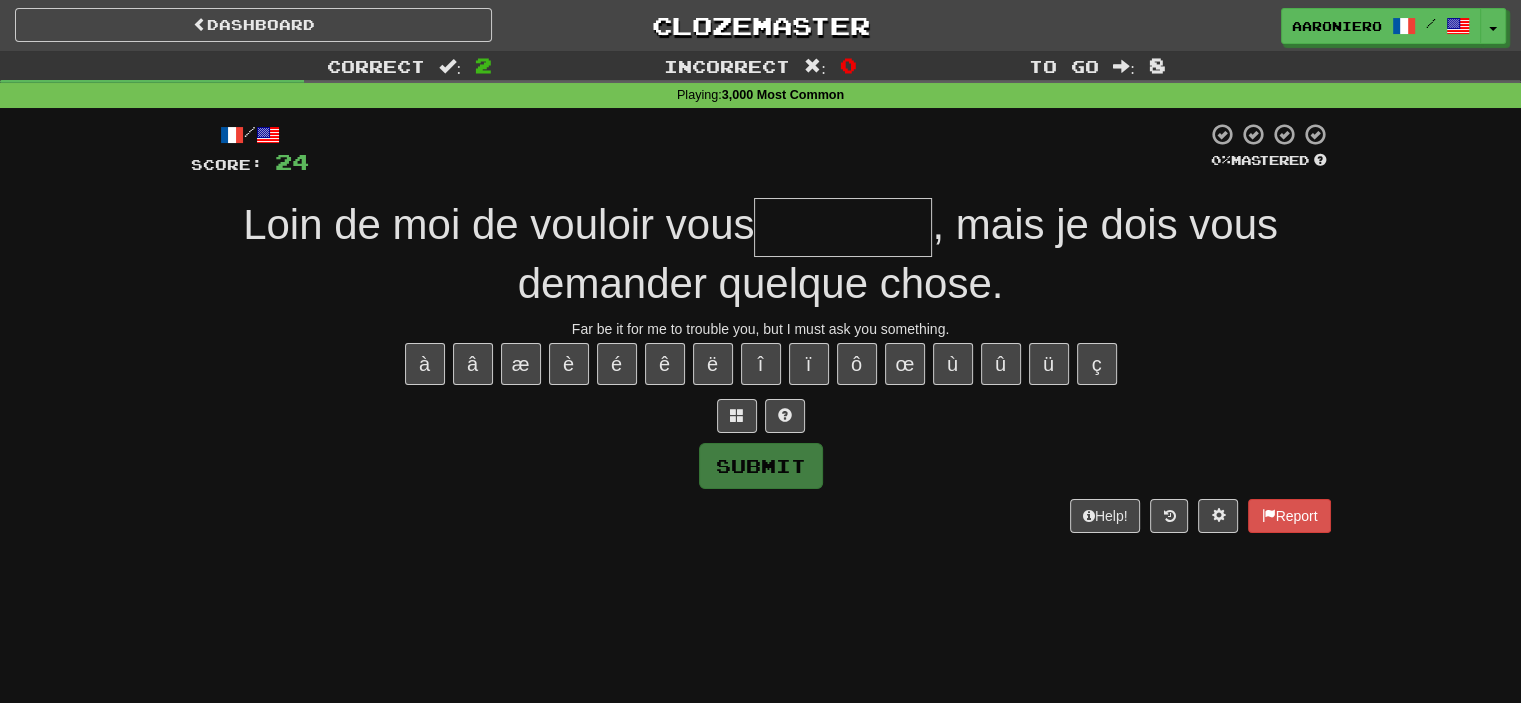 type on "*" 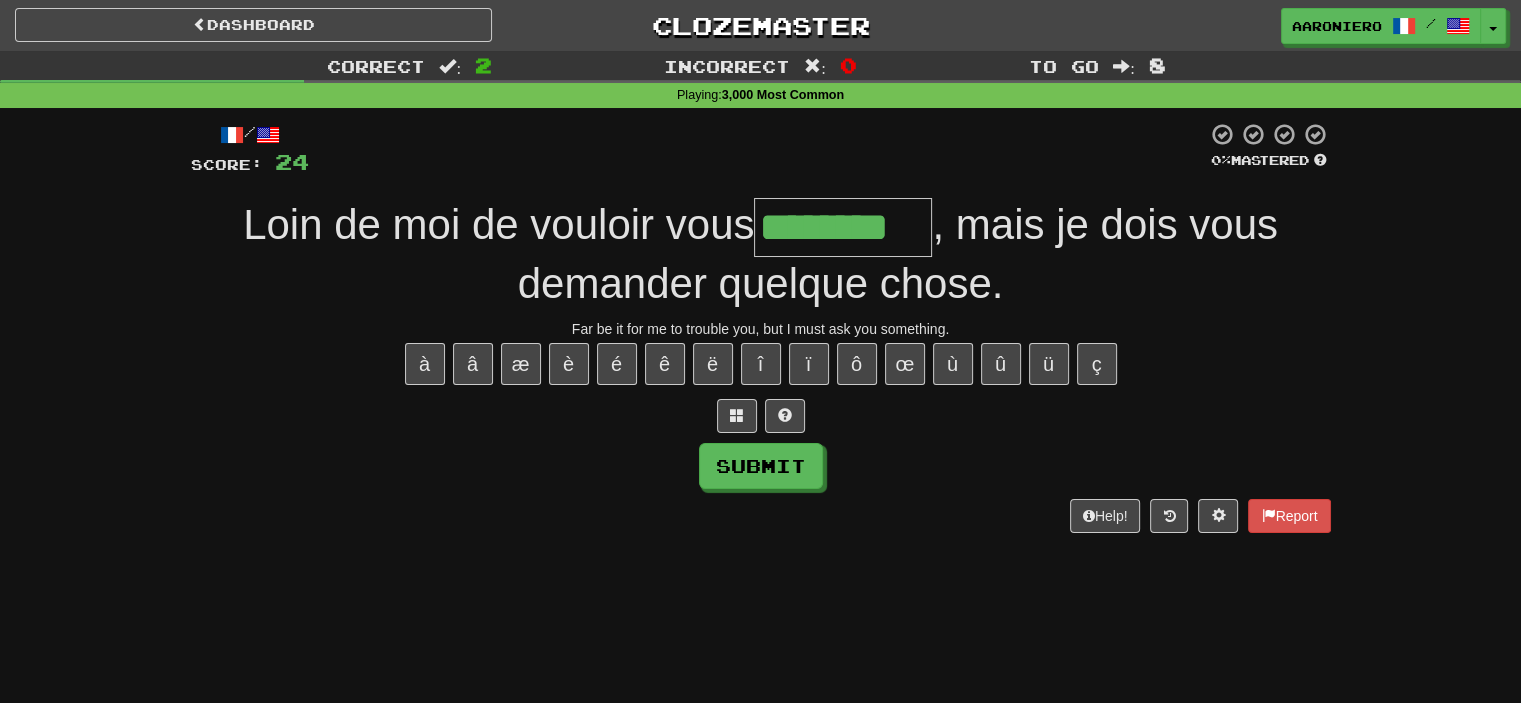 type on "********" 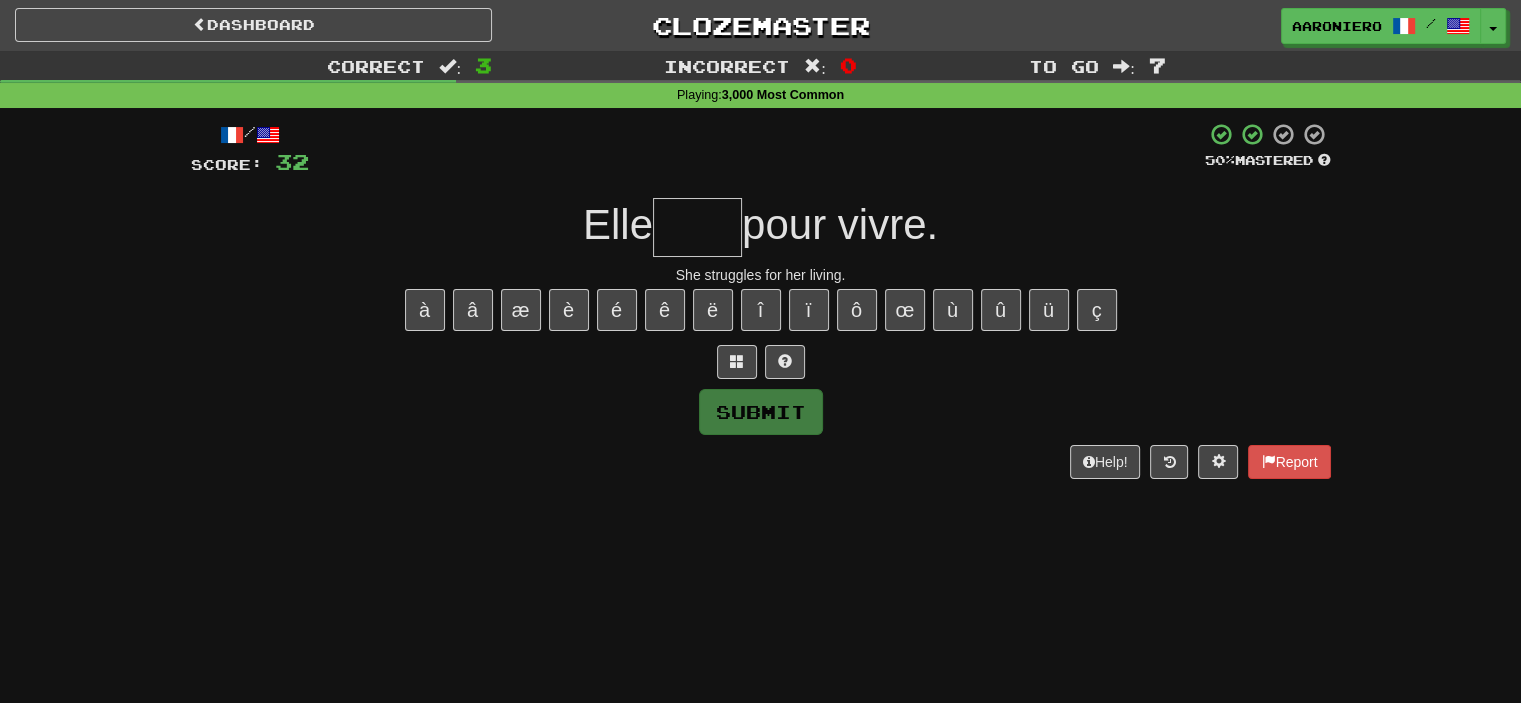 type on "*" 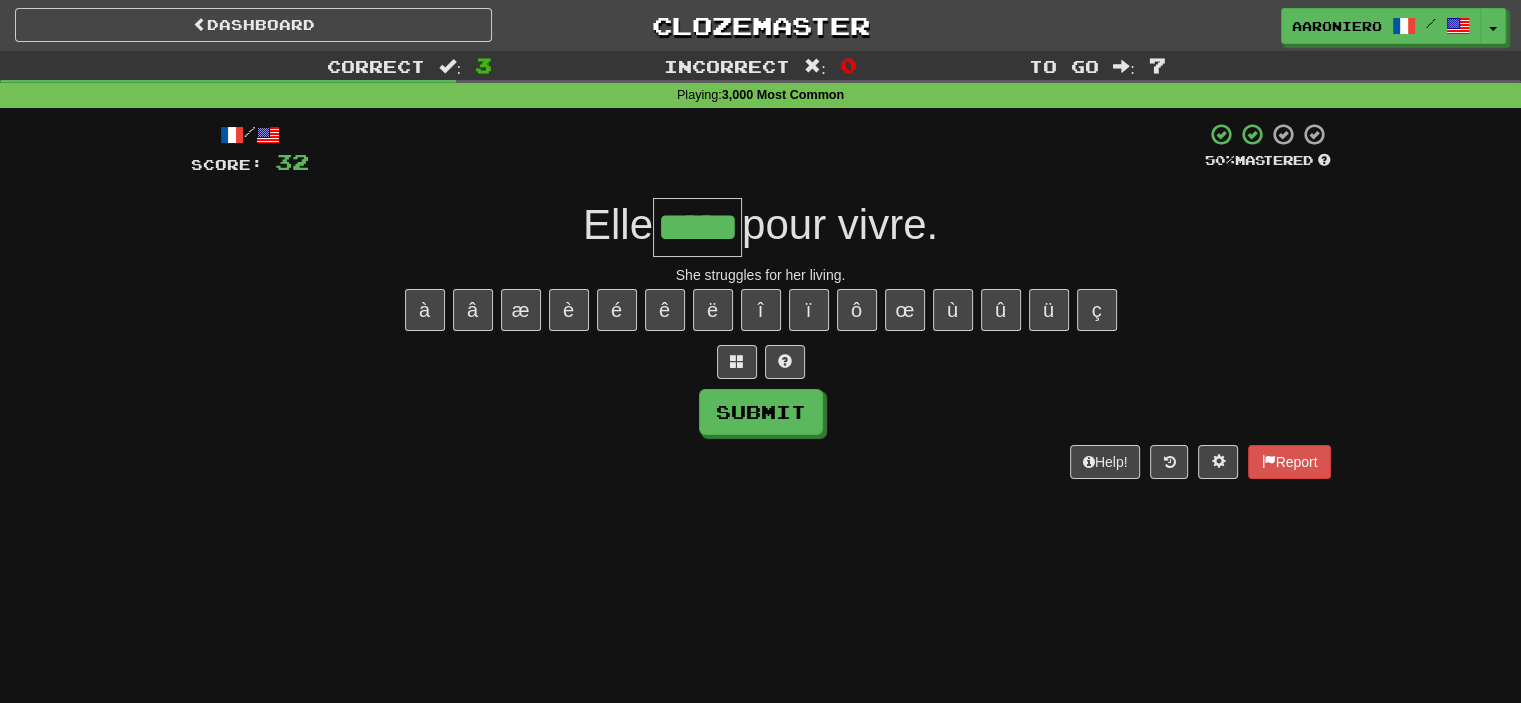 type on "*****" 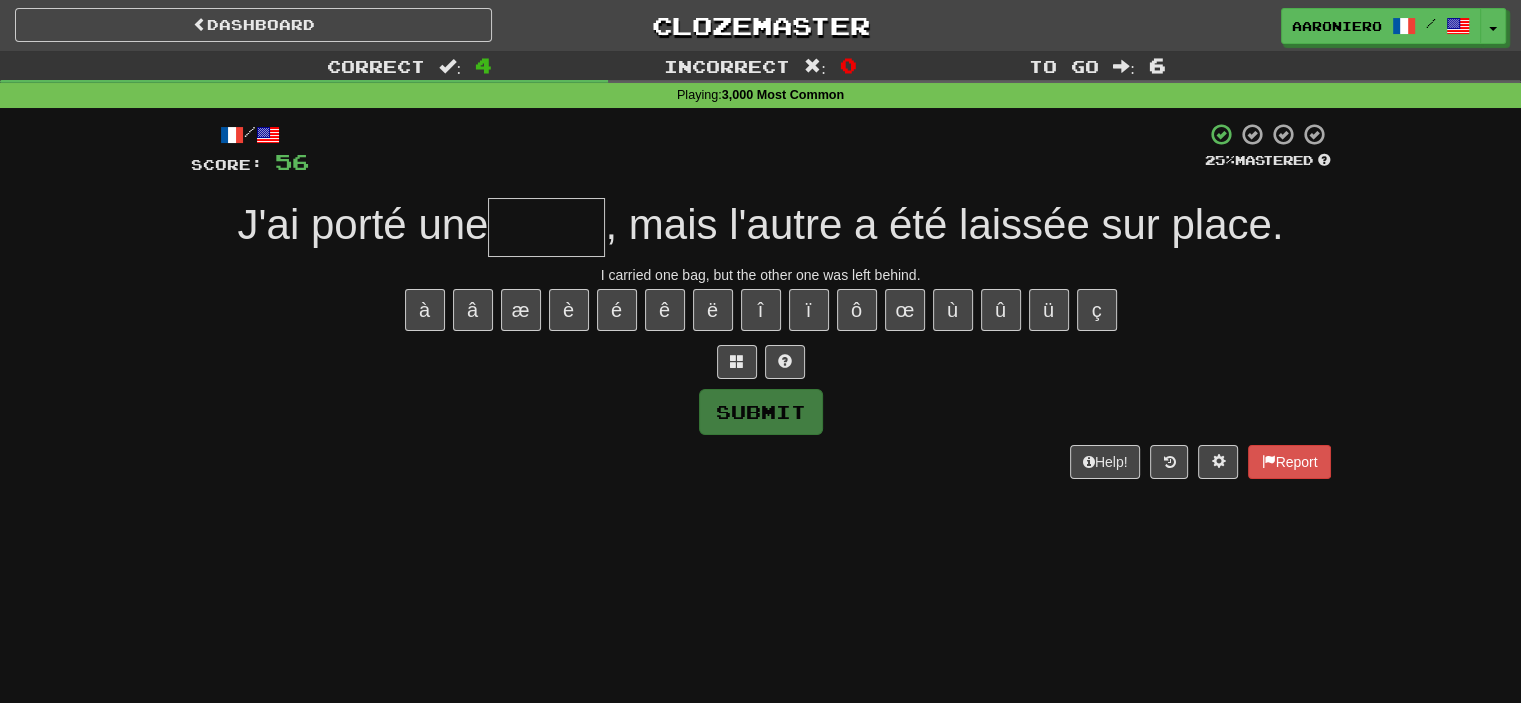 type on "*" 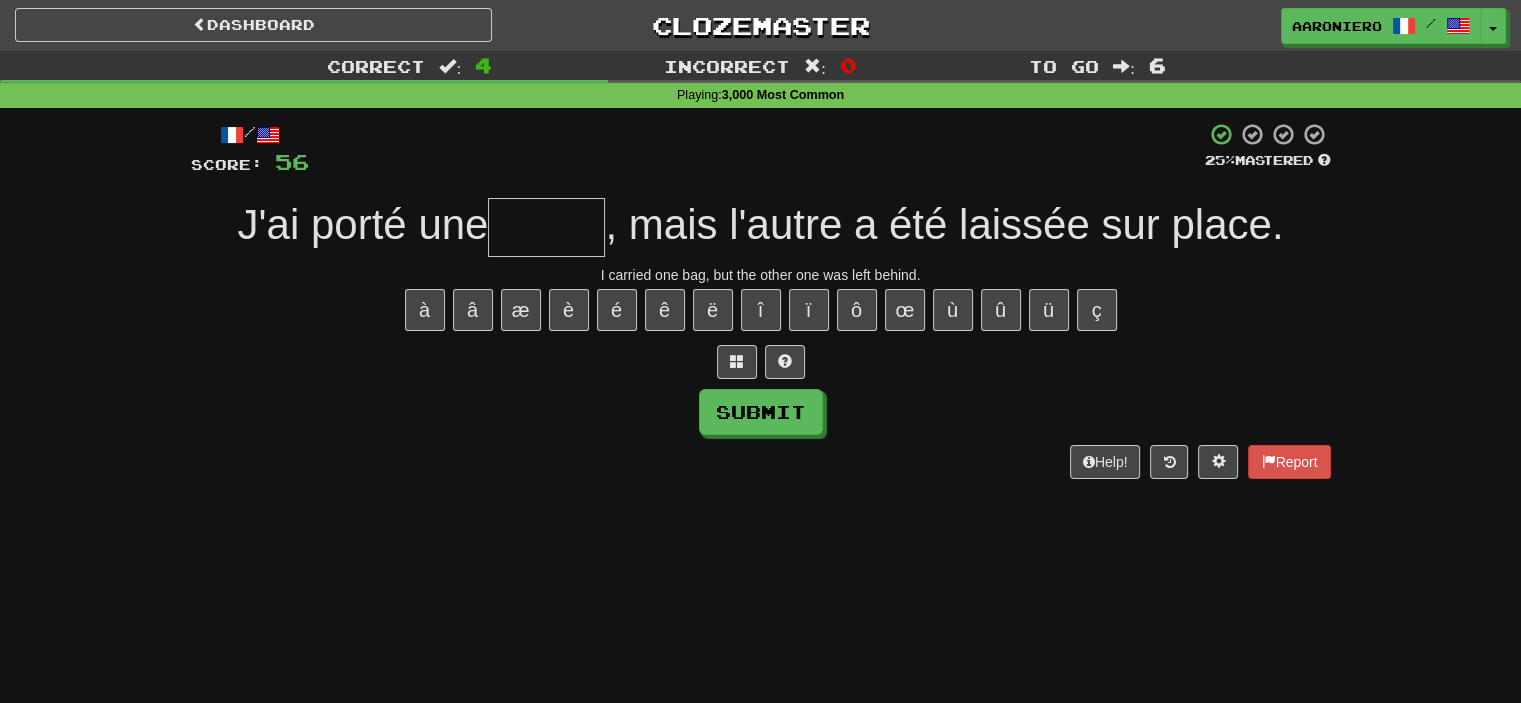 type on "*" 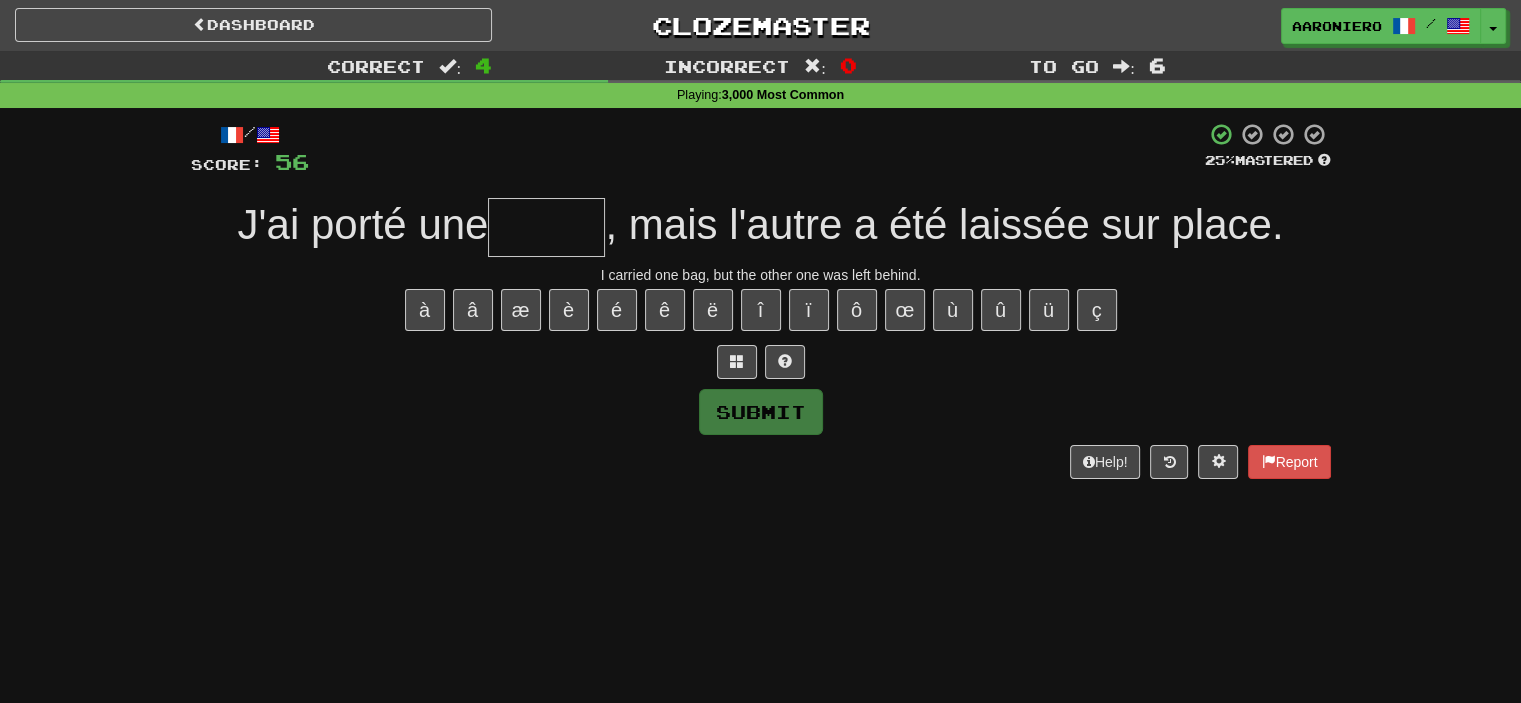 type on "*" 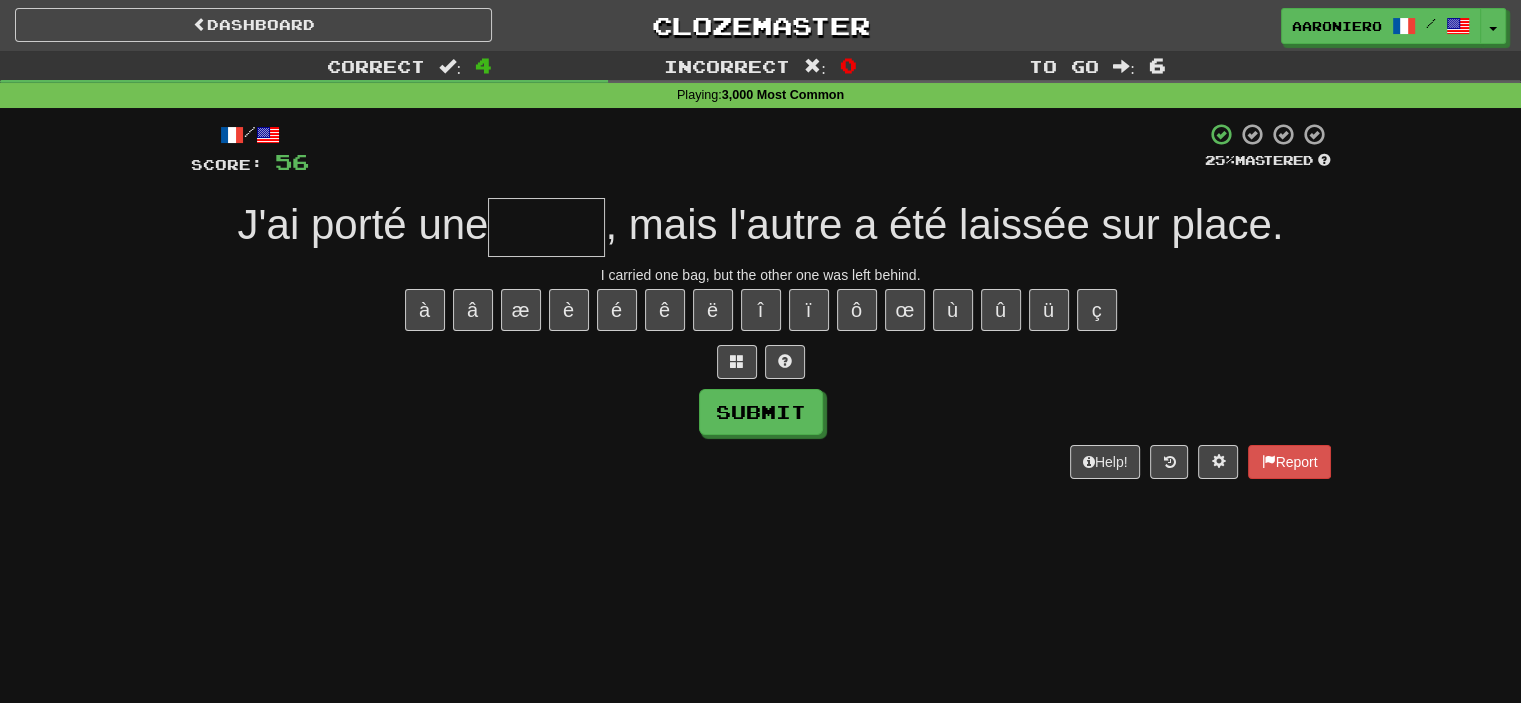 type on "*" 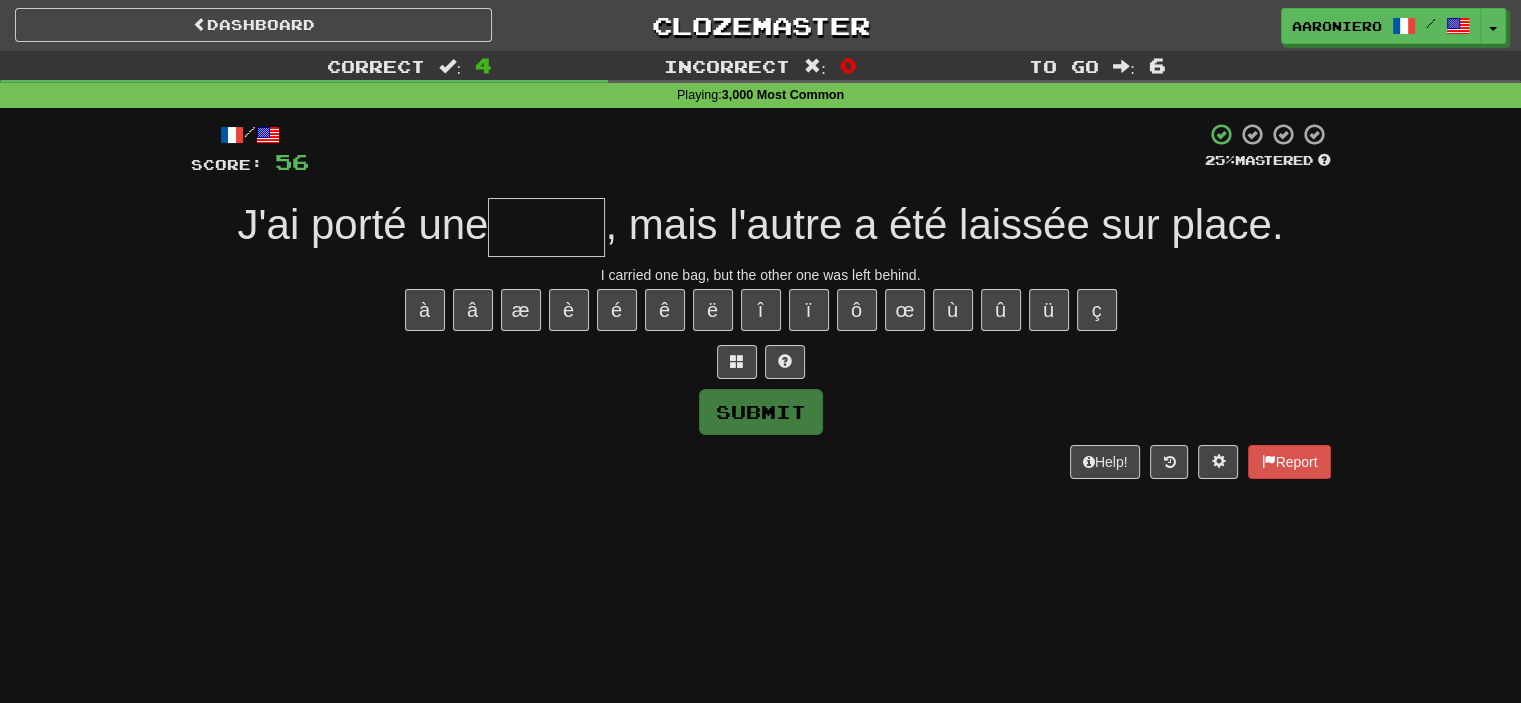 type on "*" 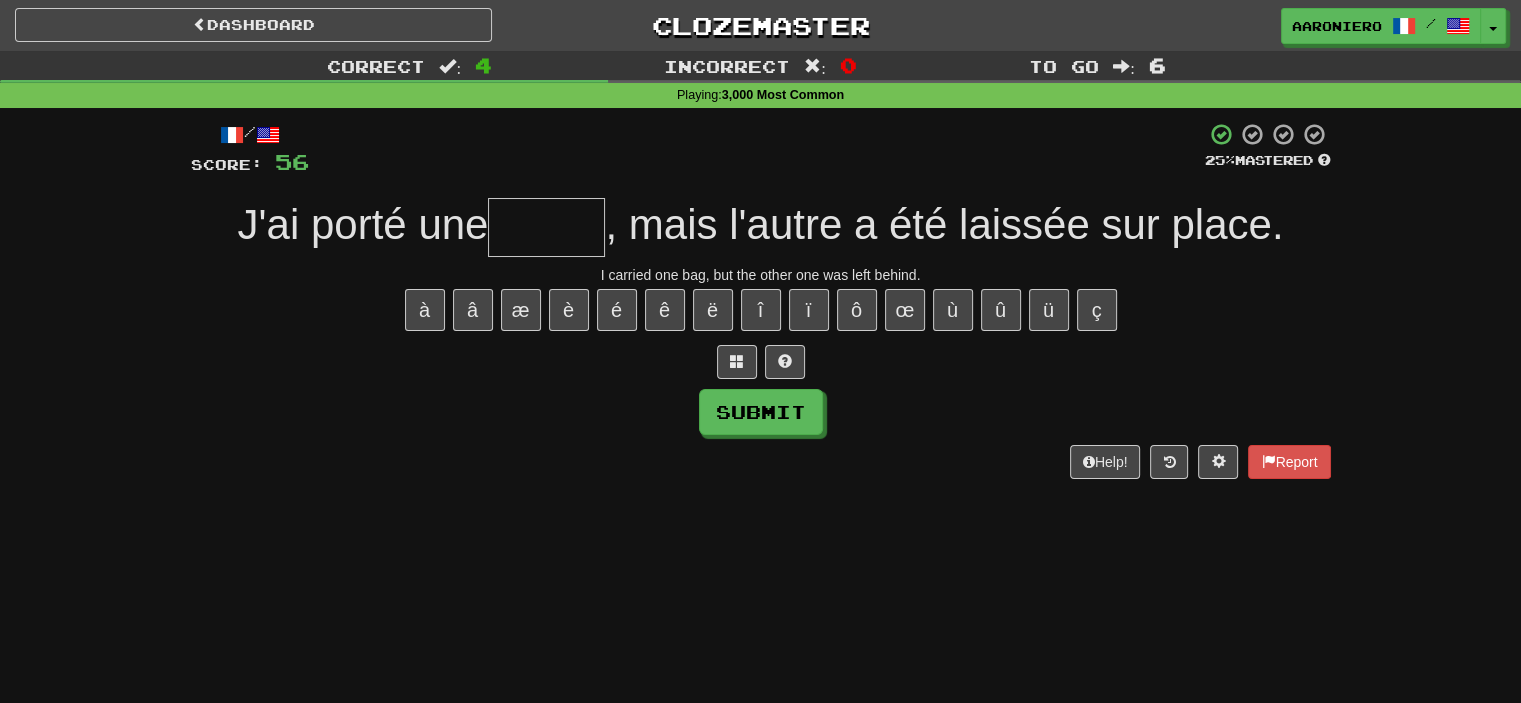 type on "*" 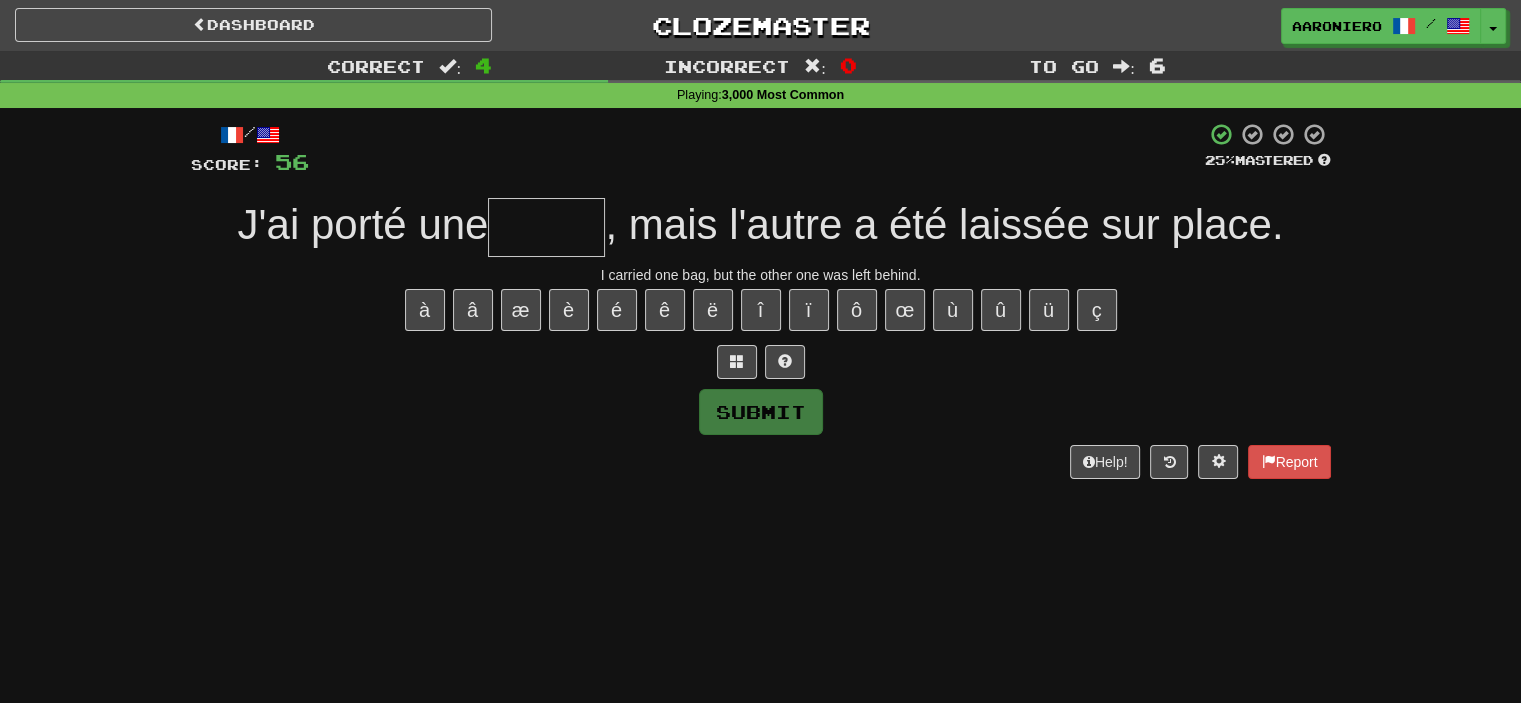 type on "*" 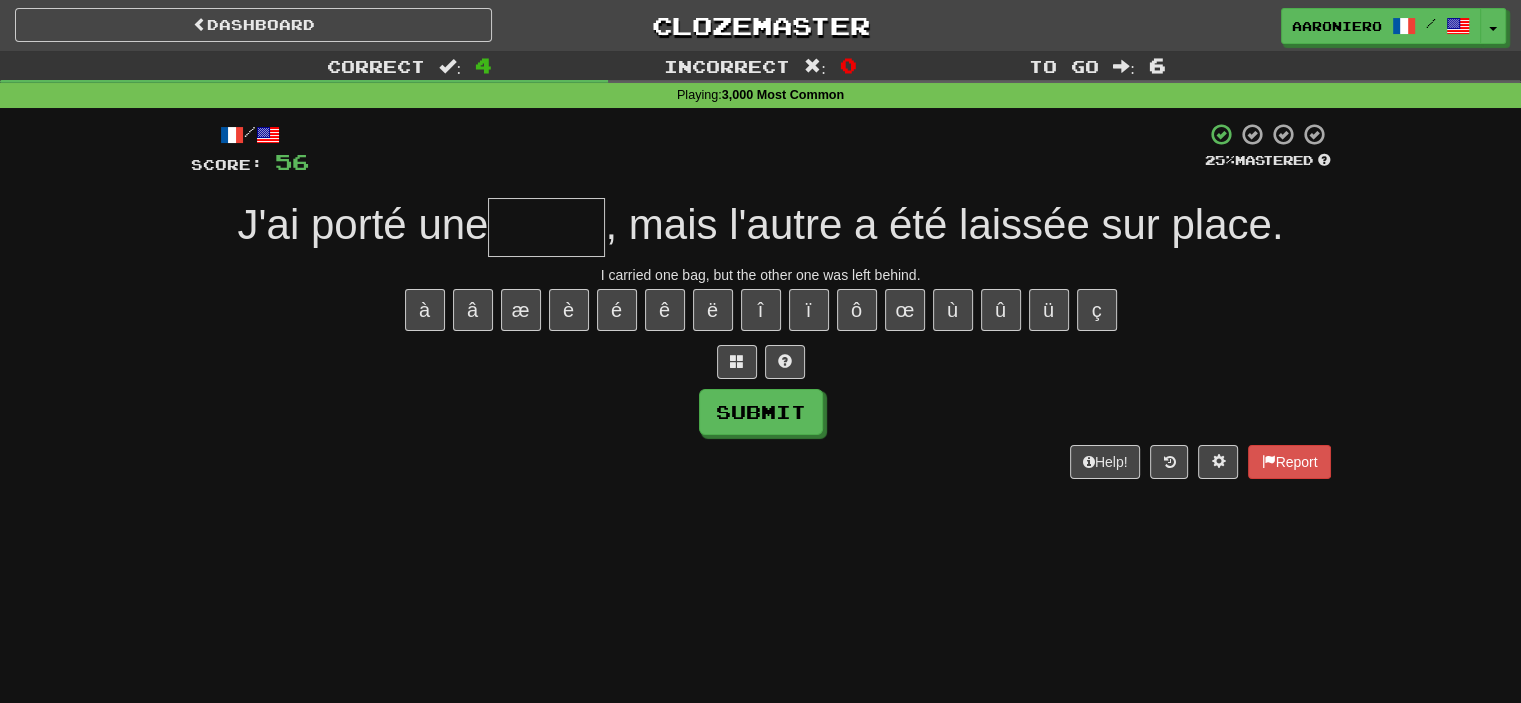 type on "*" 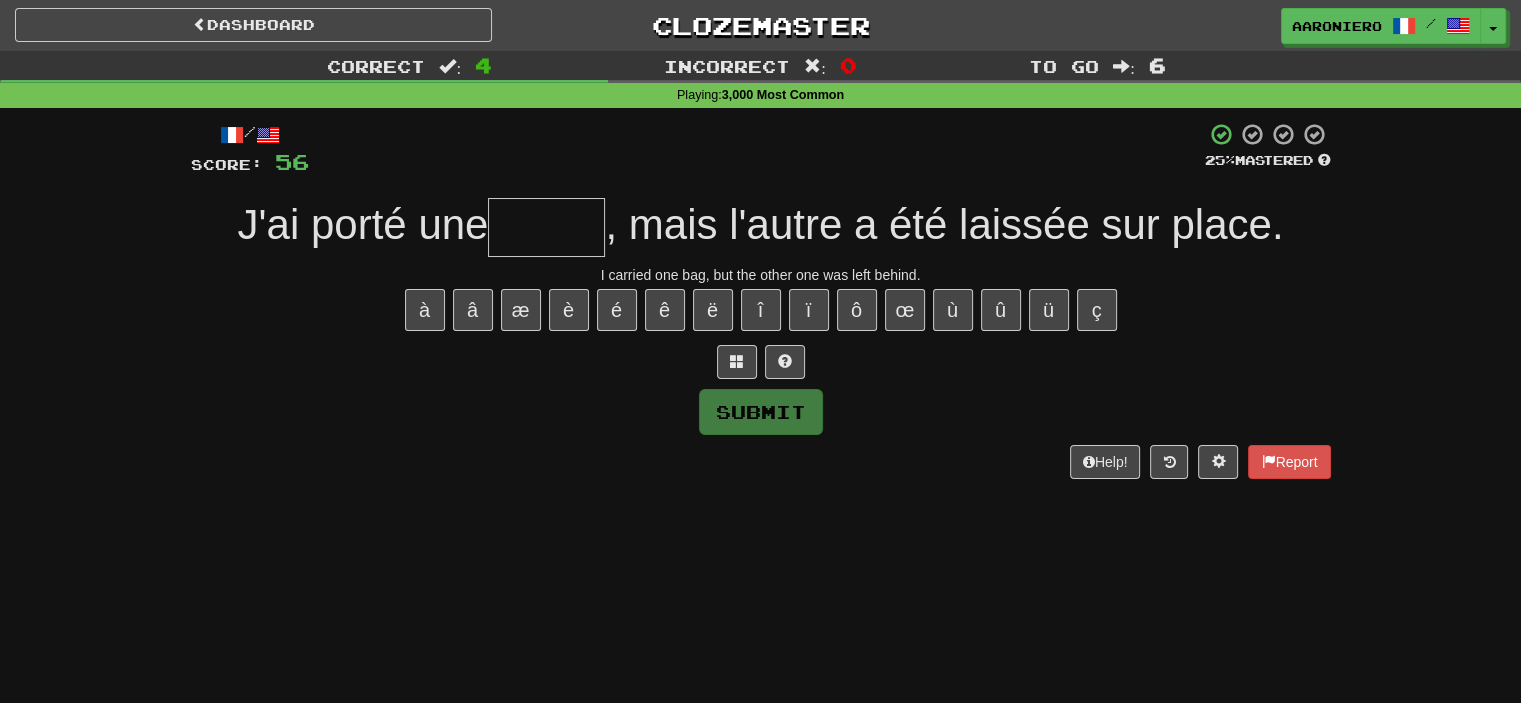 type on "*" 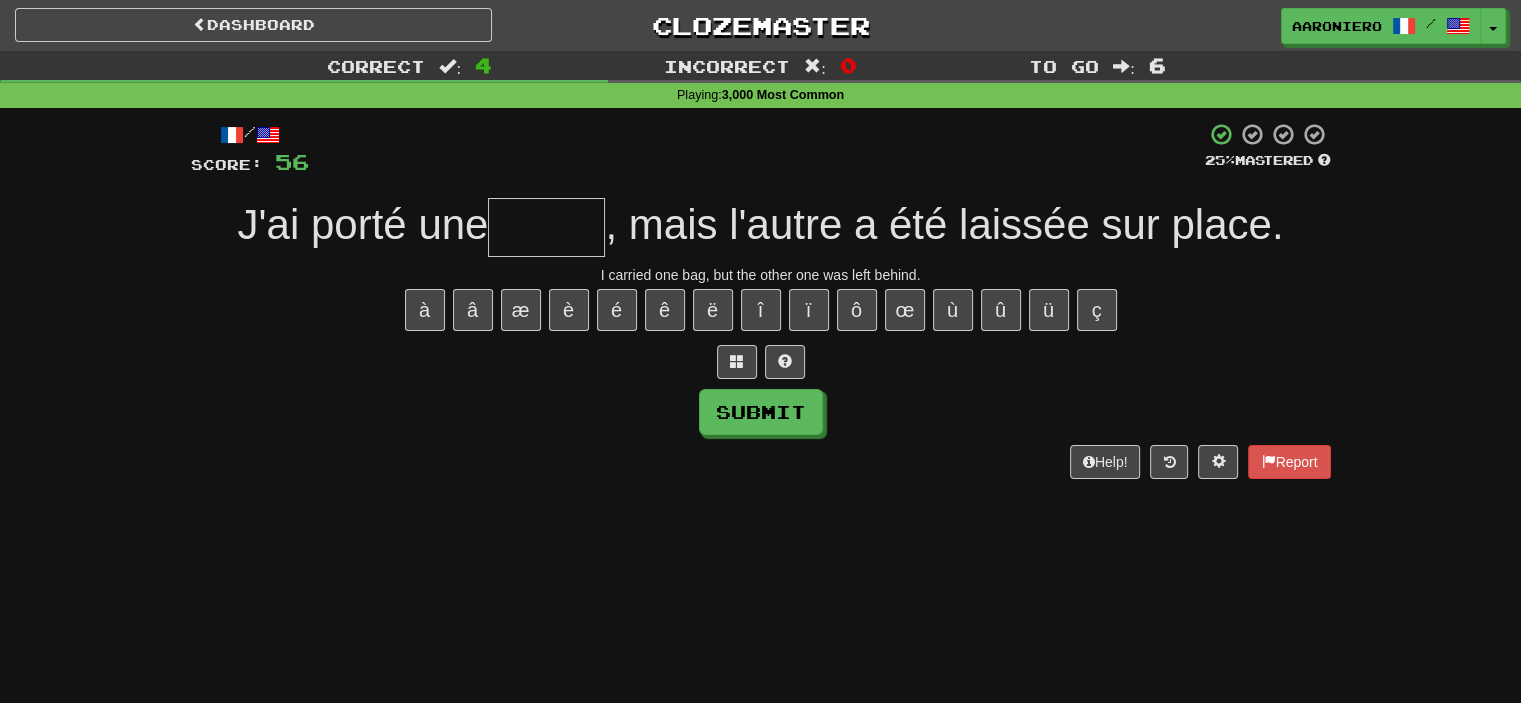 type on "*" 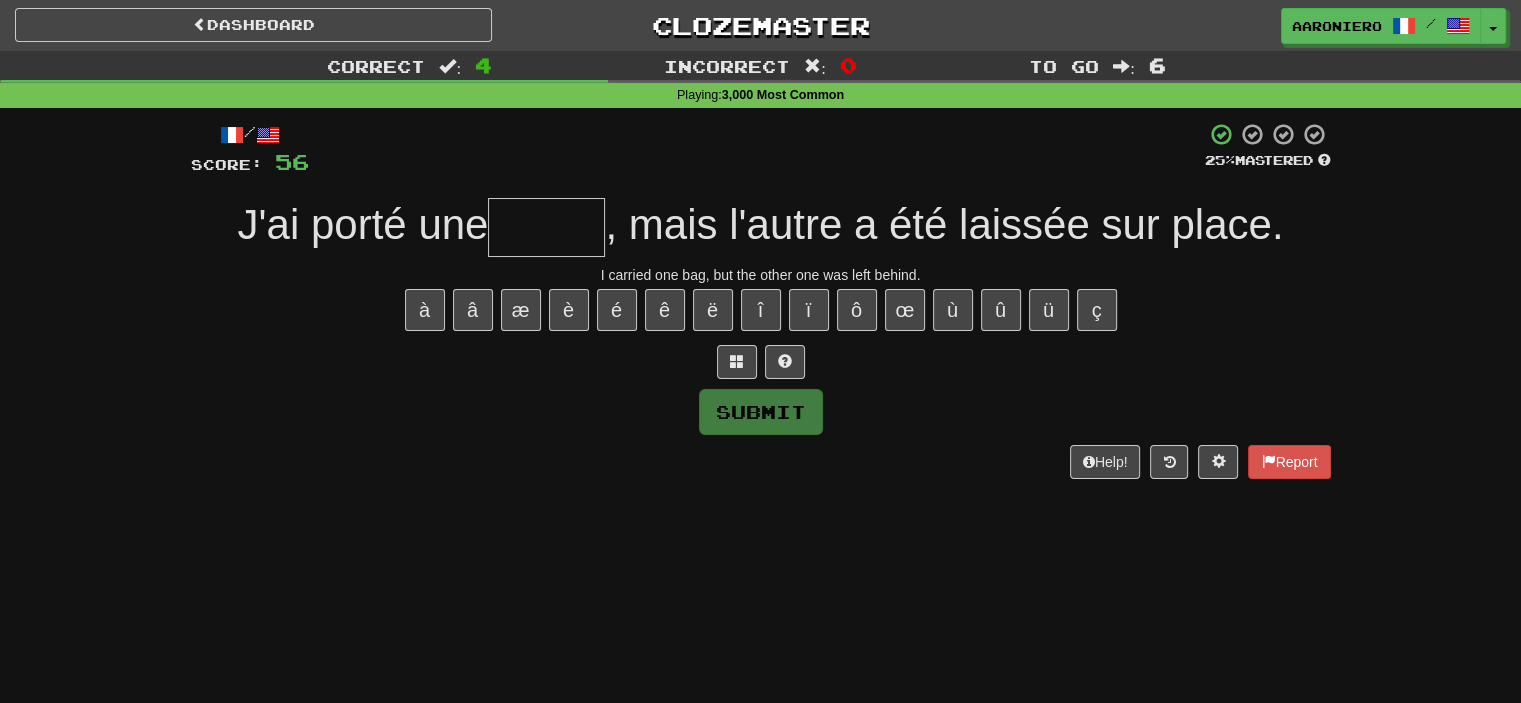 paste on "*" 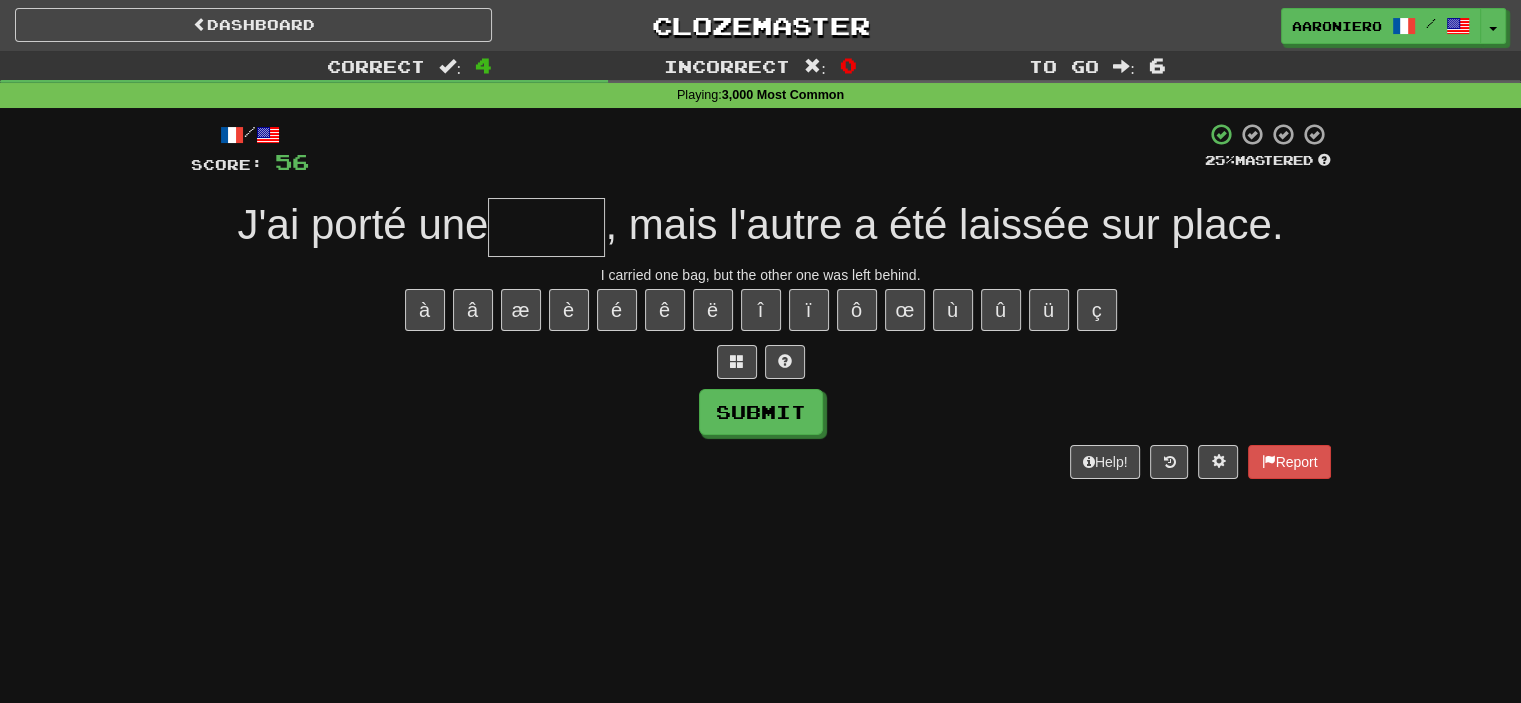 type on "*" 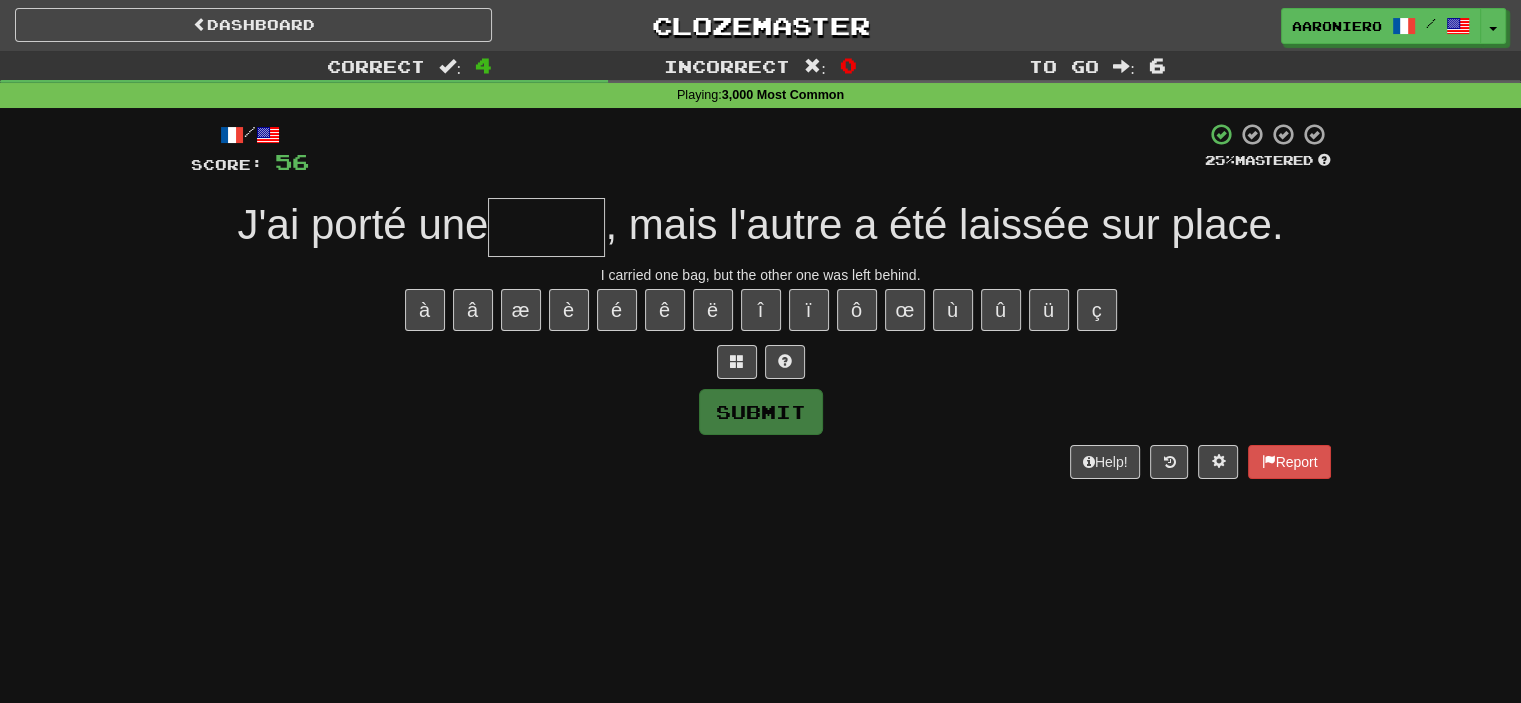 type on "*" 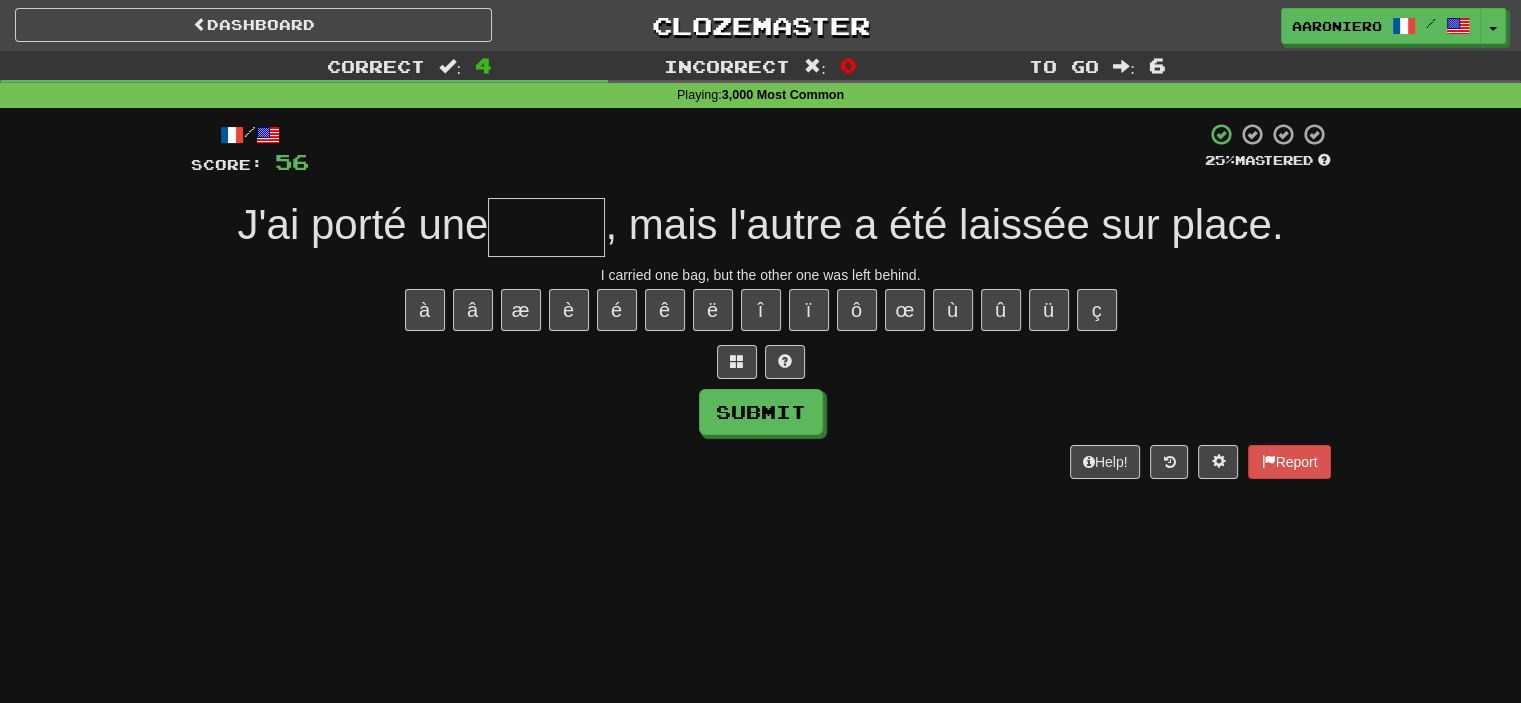 type on "*" 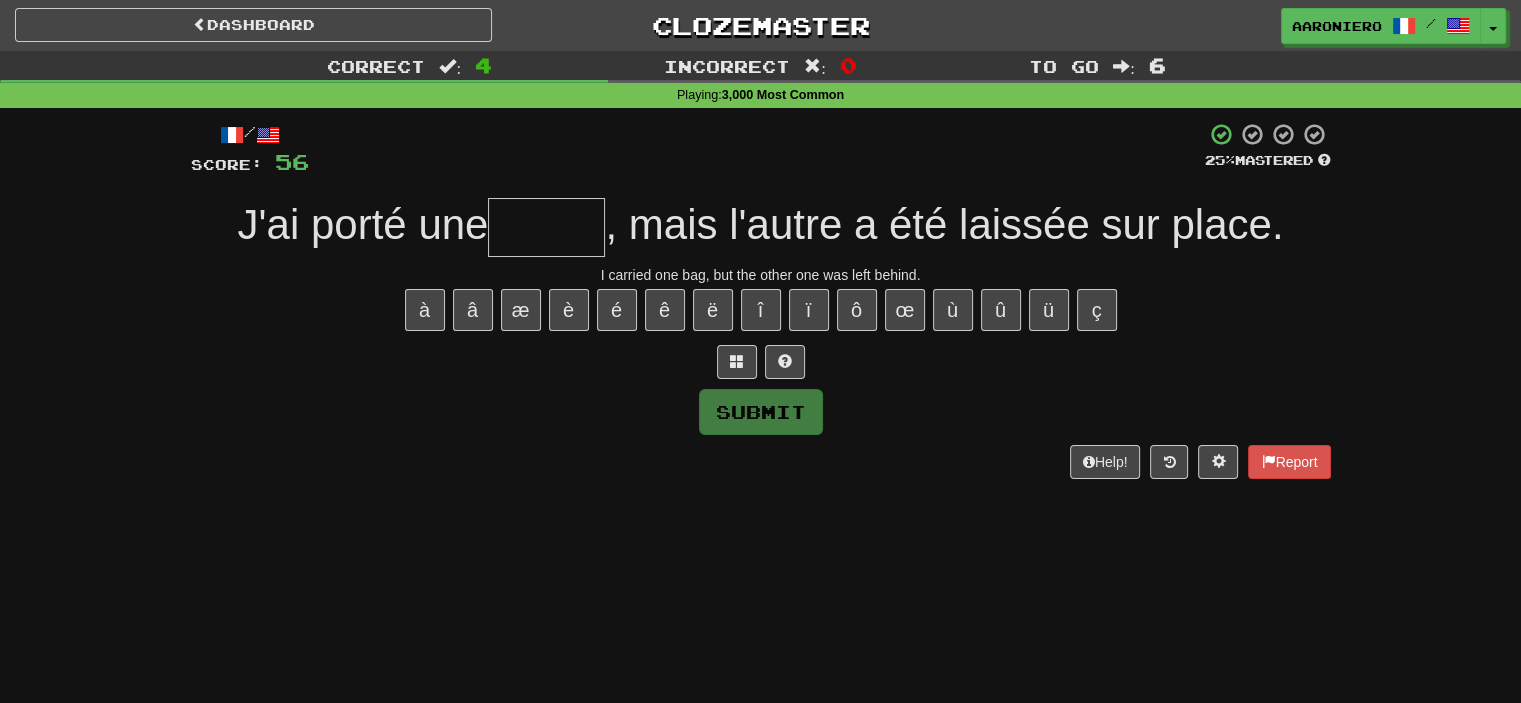 type on "*" 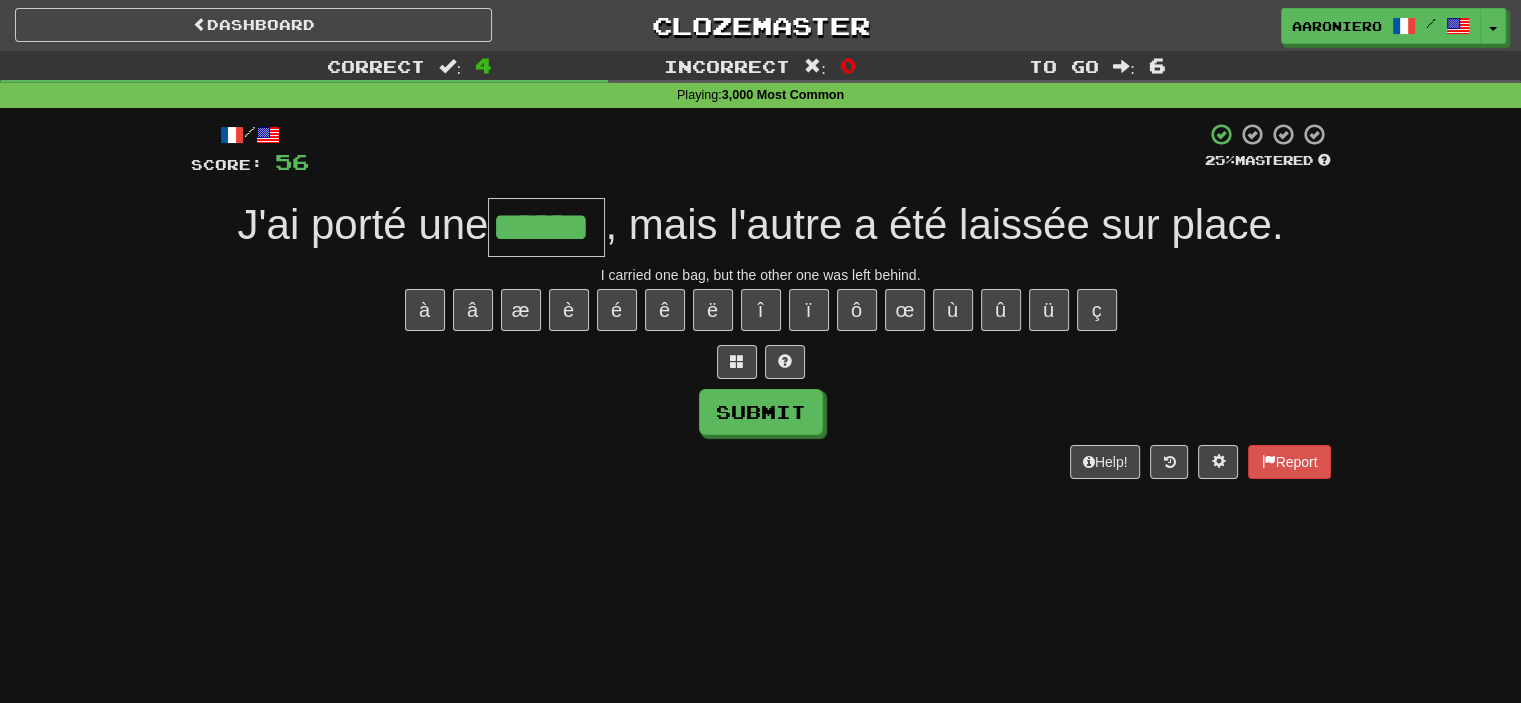 type on "******" 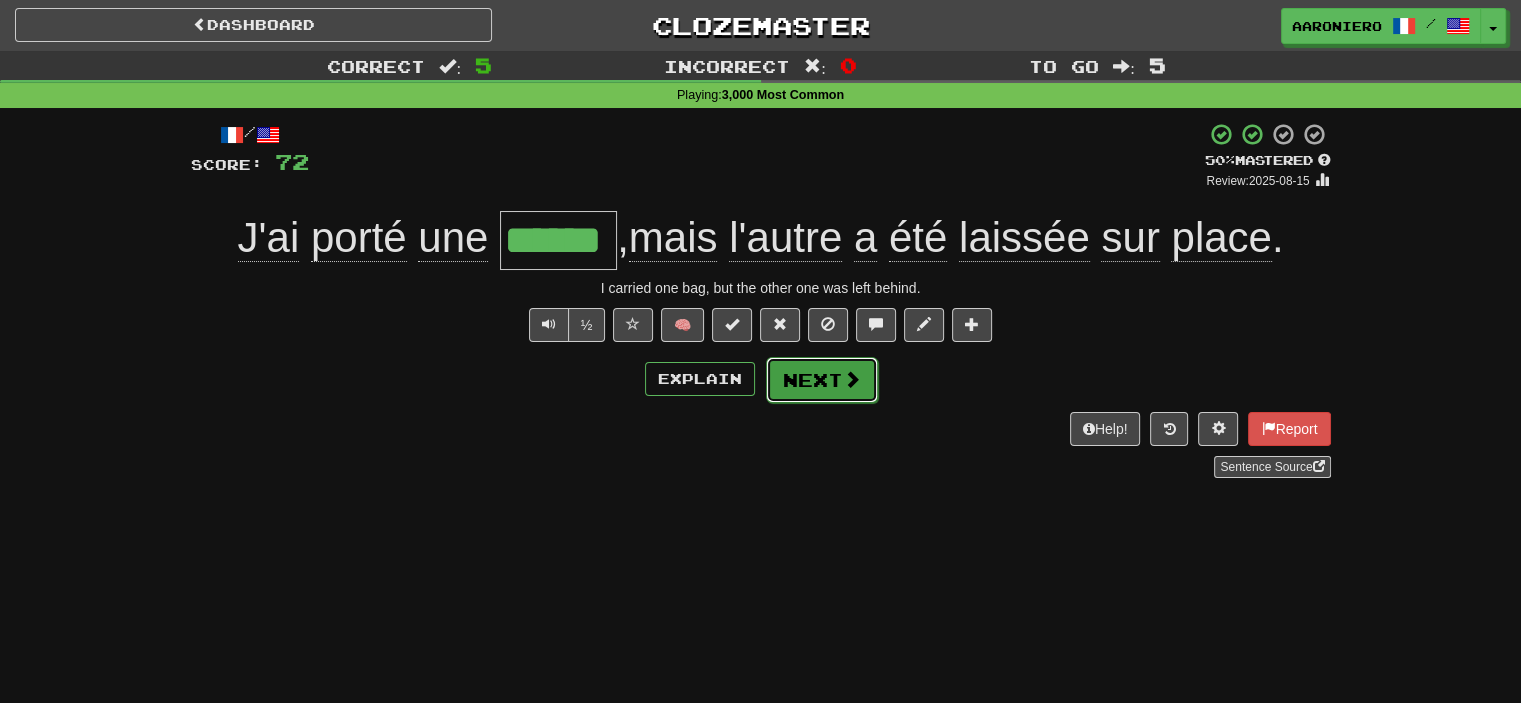 click on "Next" at bounding box center (822, 380) 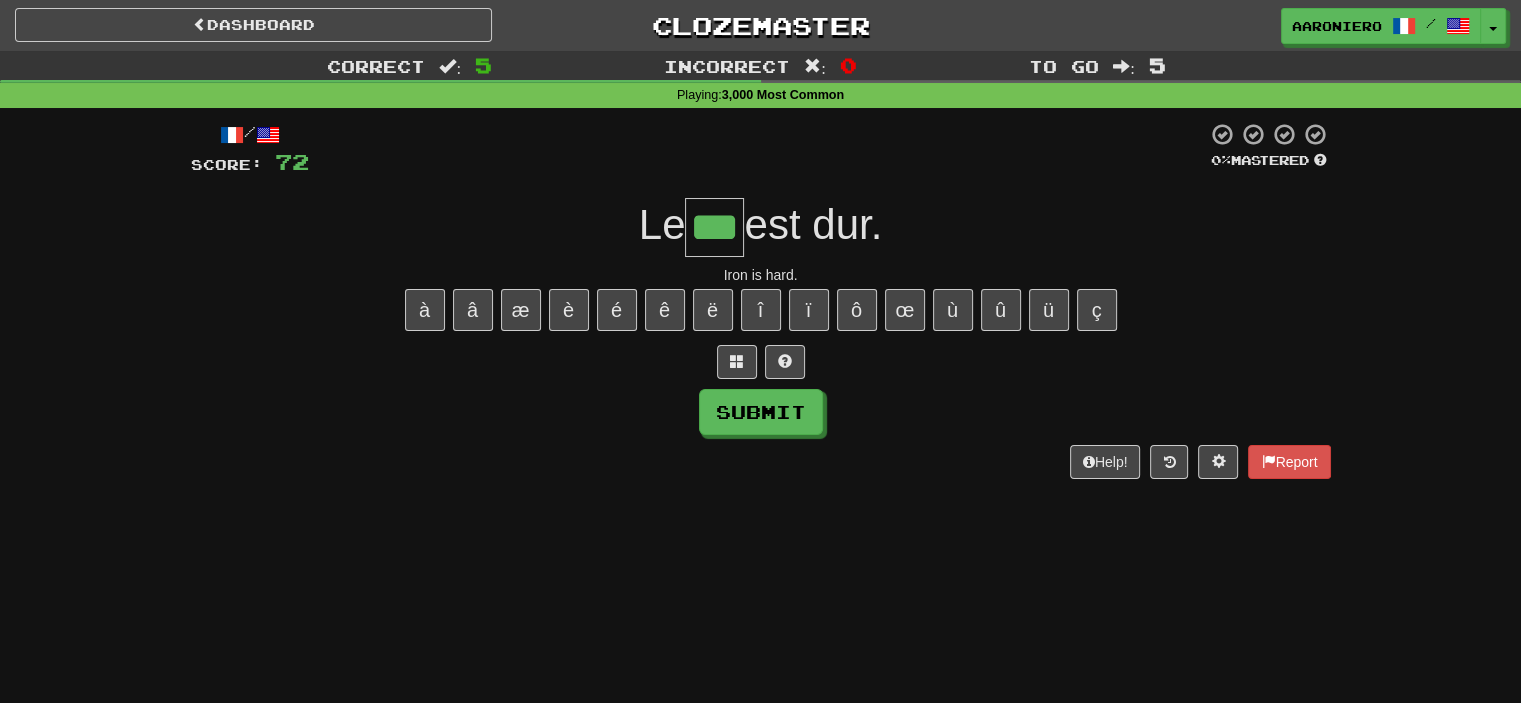 type on "***" 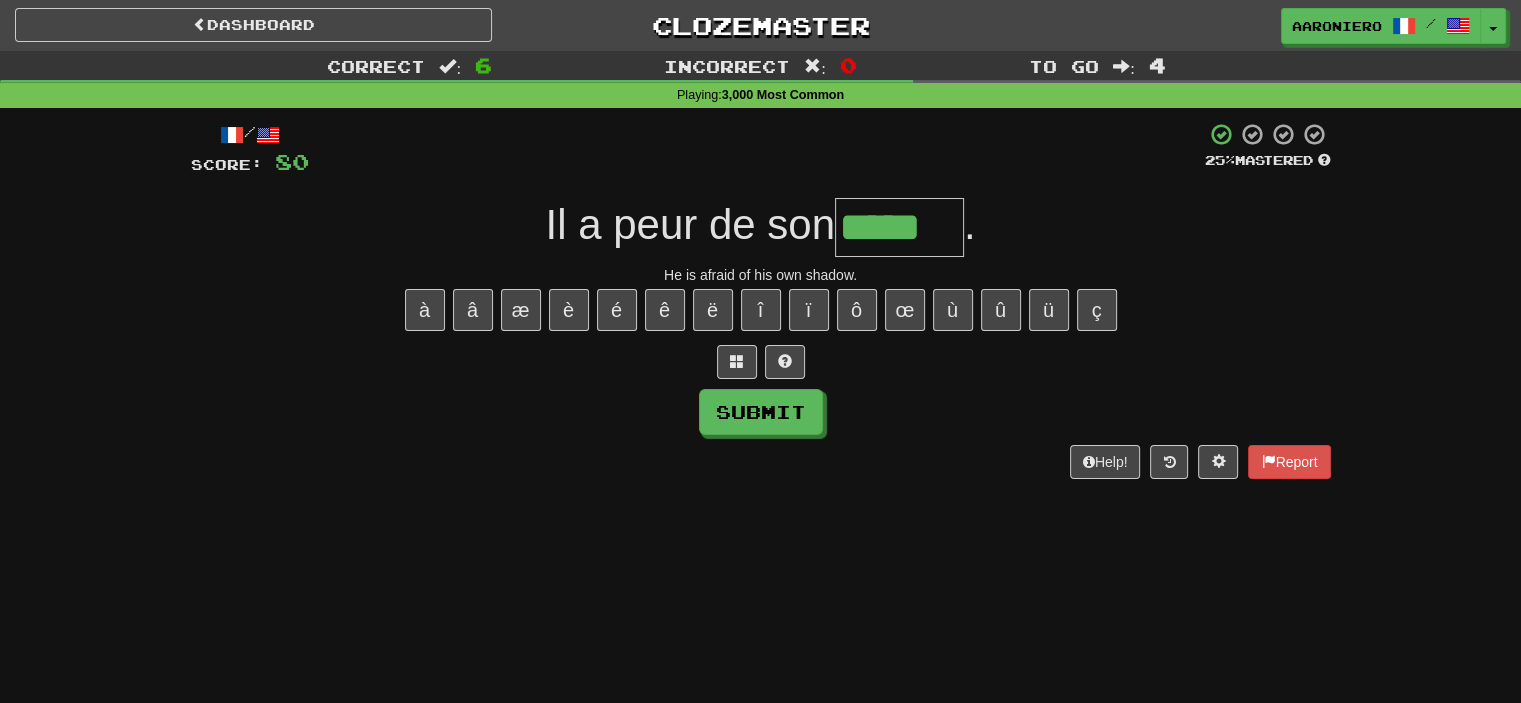type on "*****" 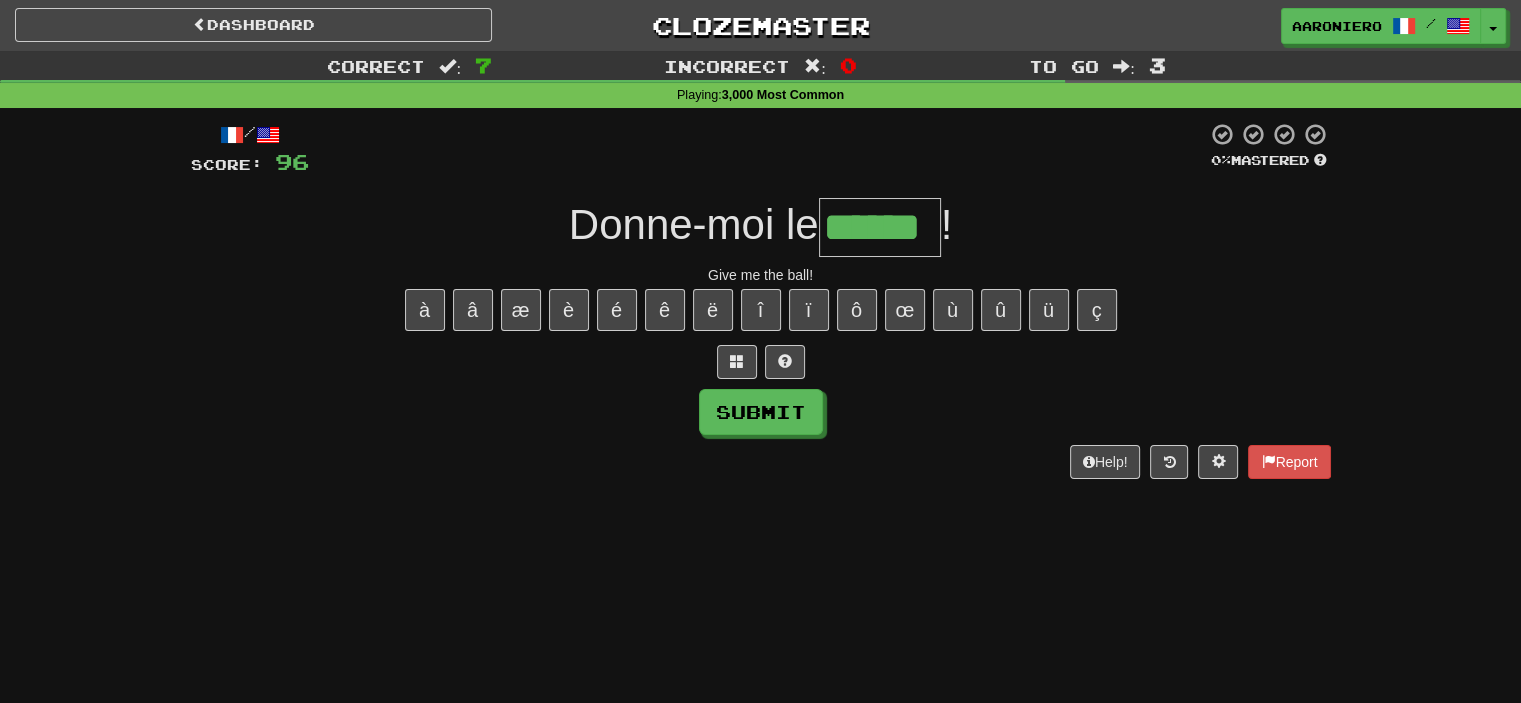 type on "******" 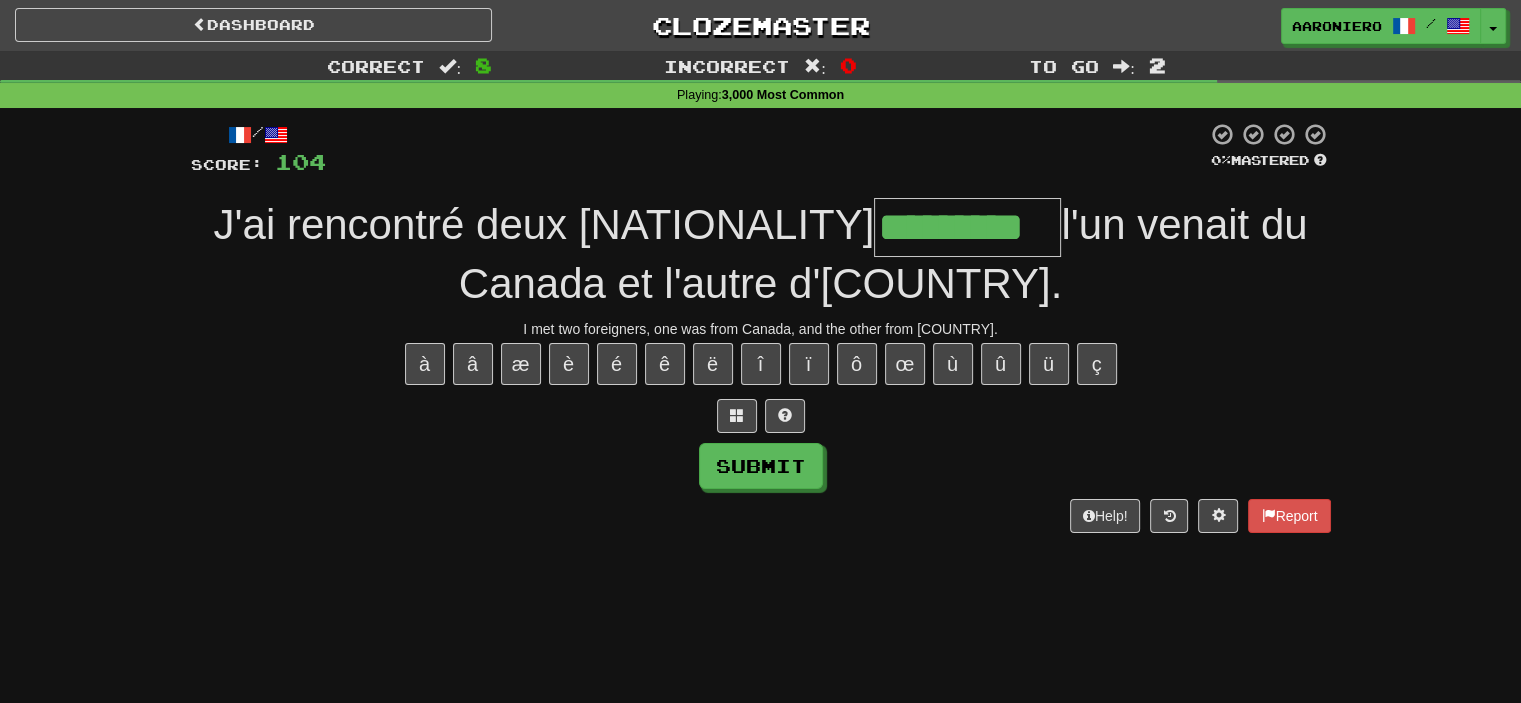 type on "*********" 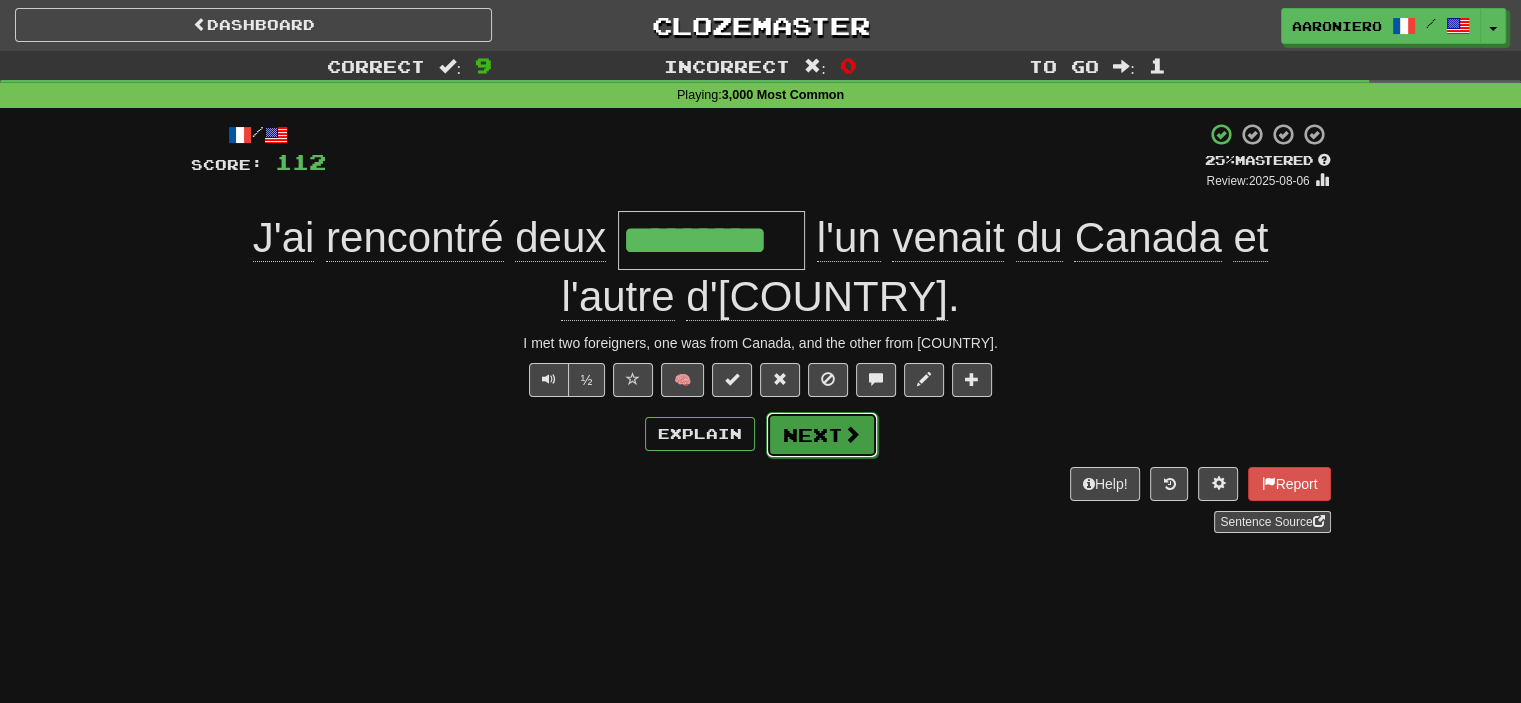 click on "Next" at bounding box center (822, 435) 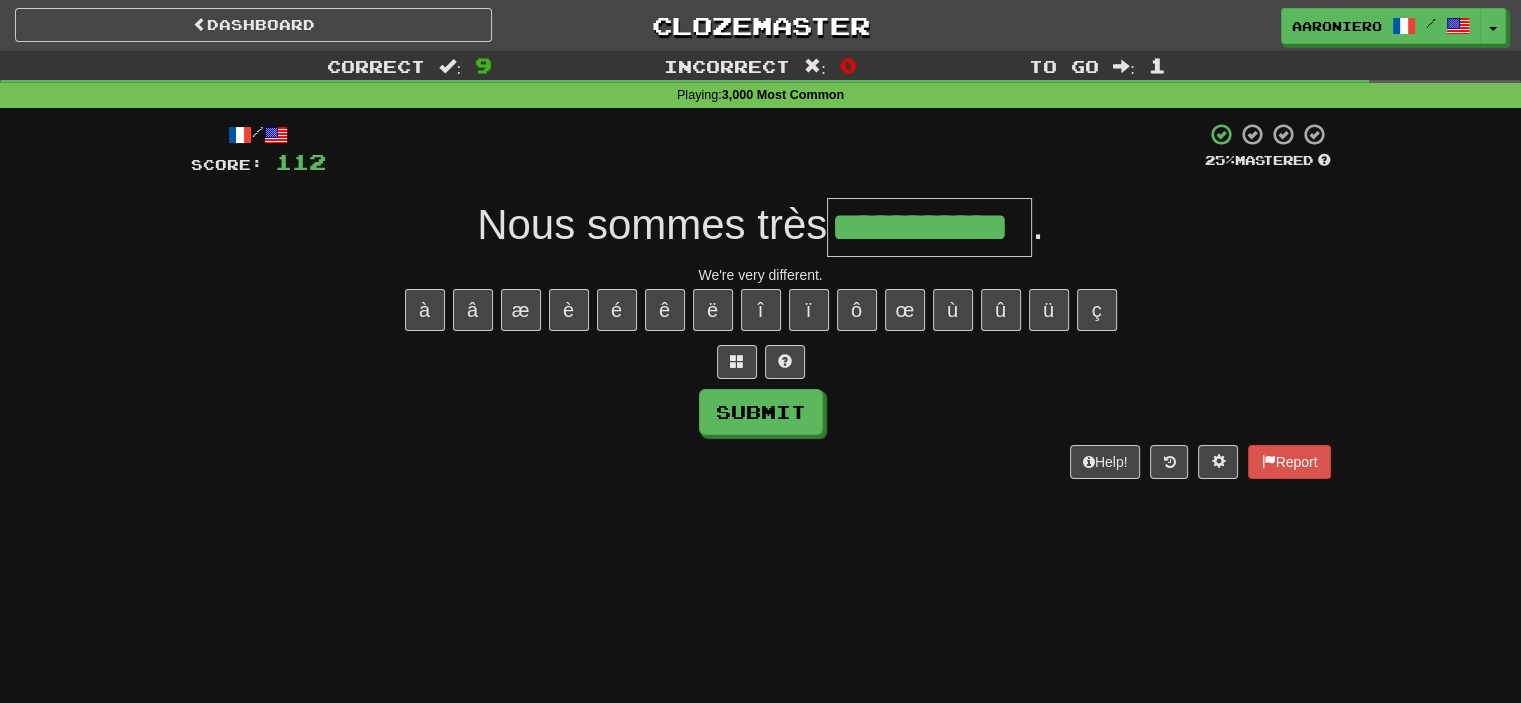 type on "**********" 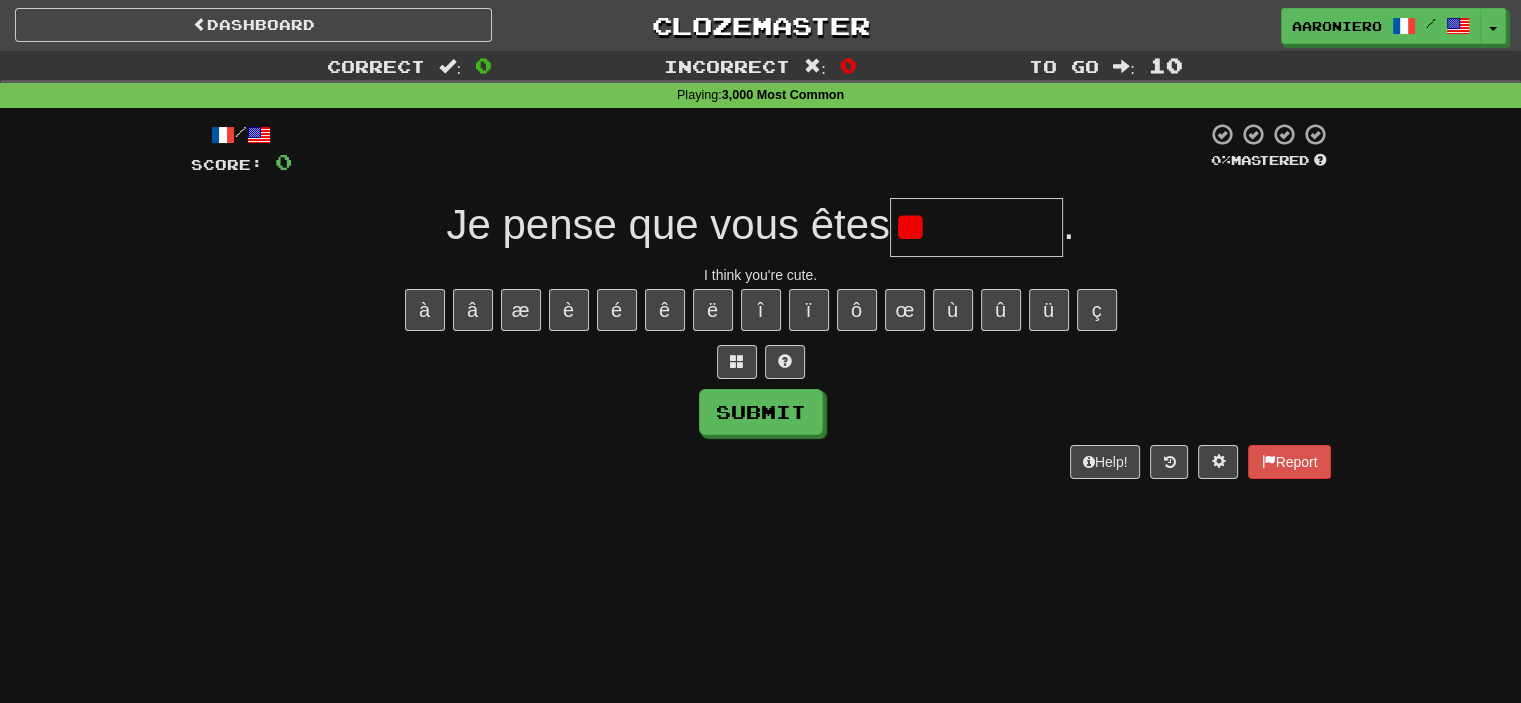 type on "*" 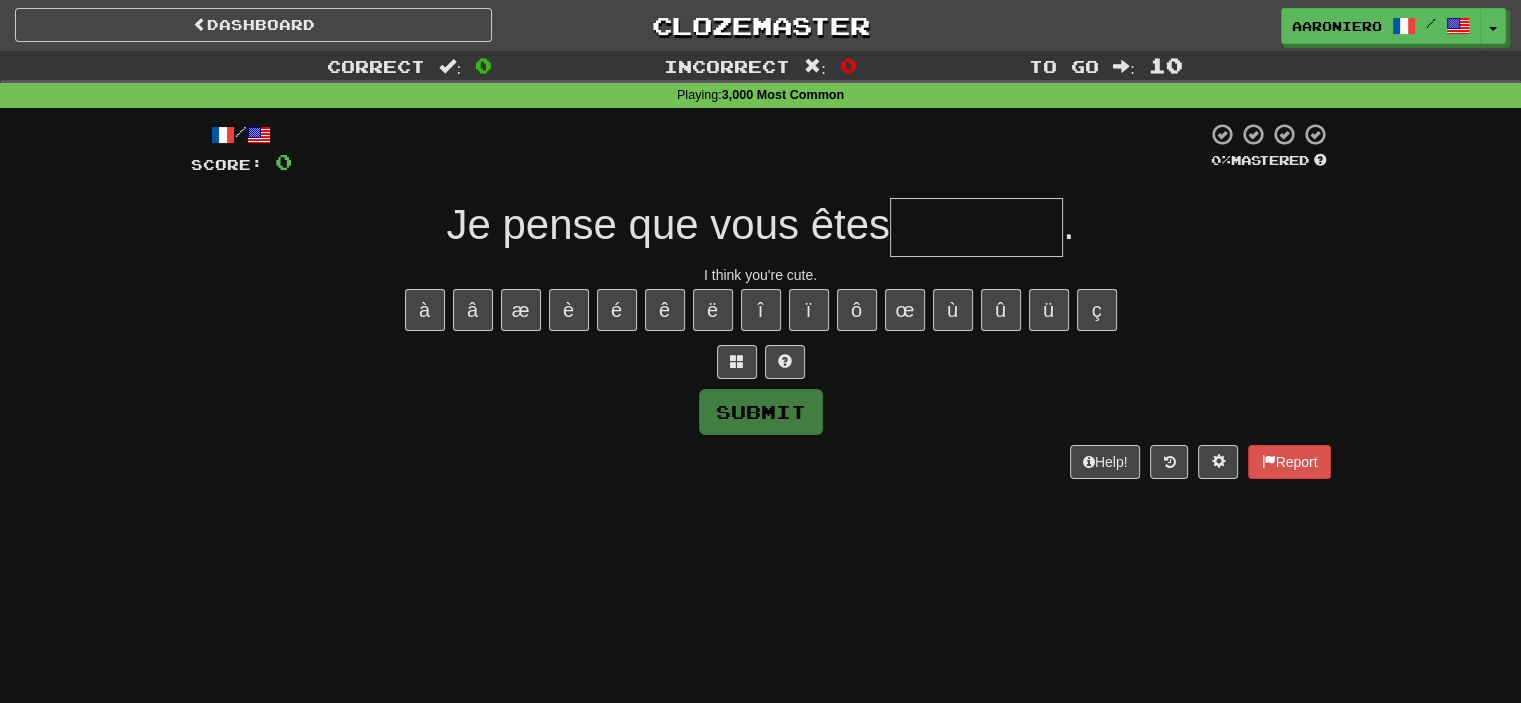 type on "*" 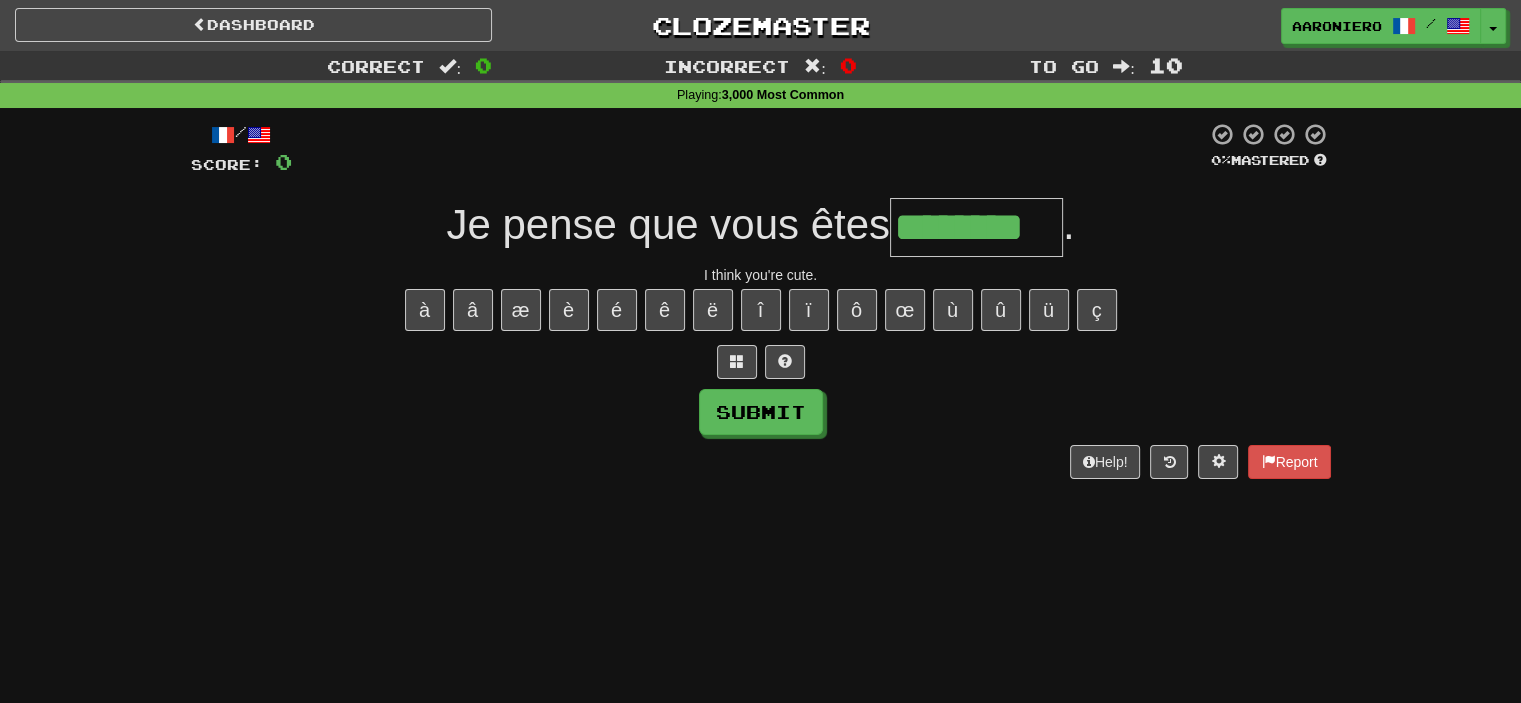type on "********" 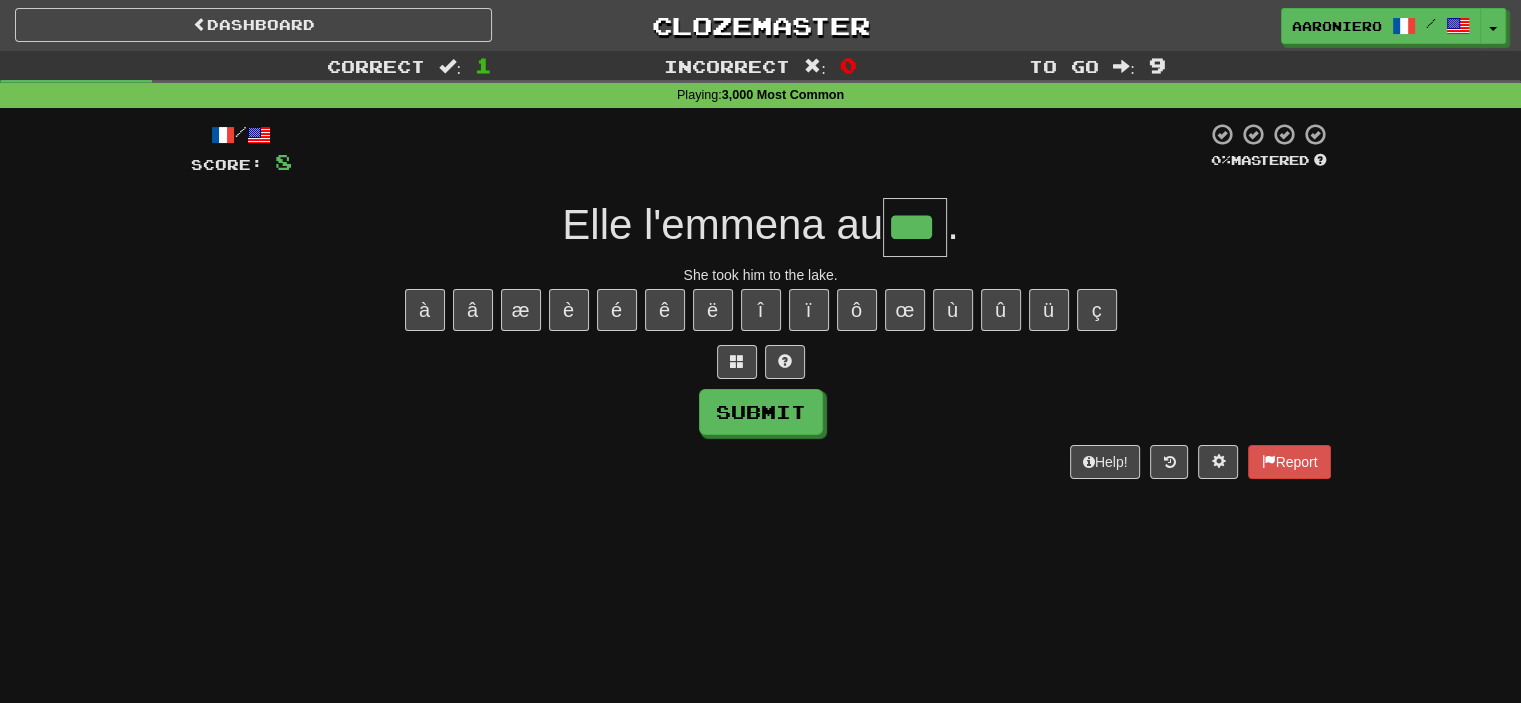 type on "***" 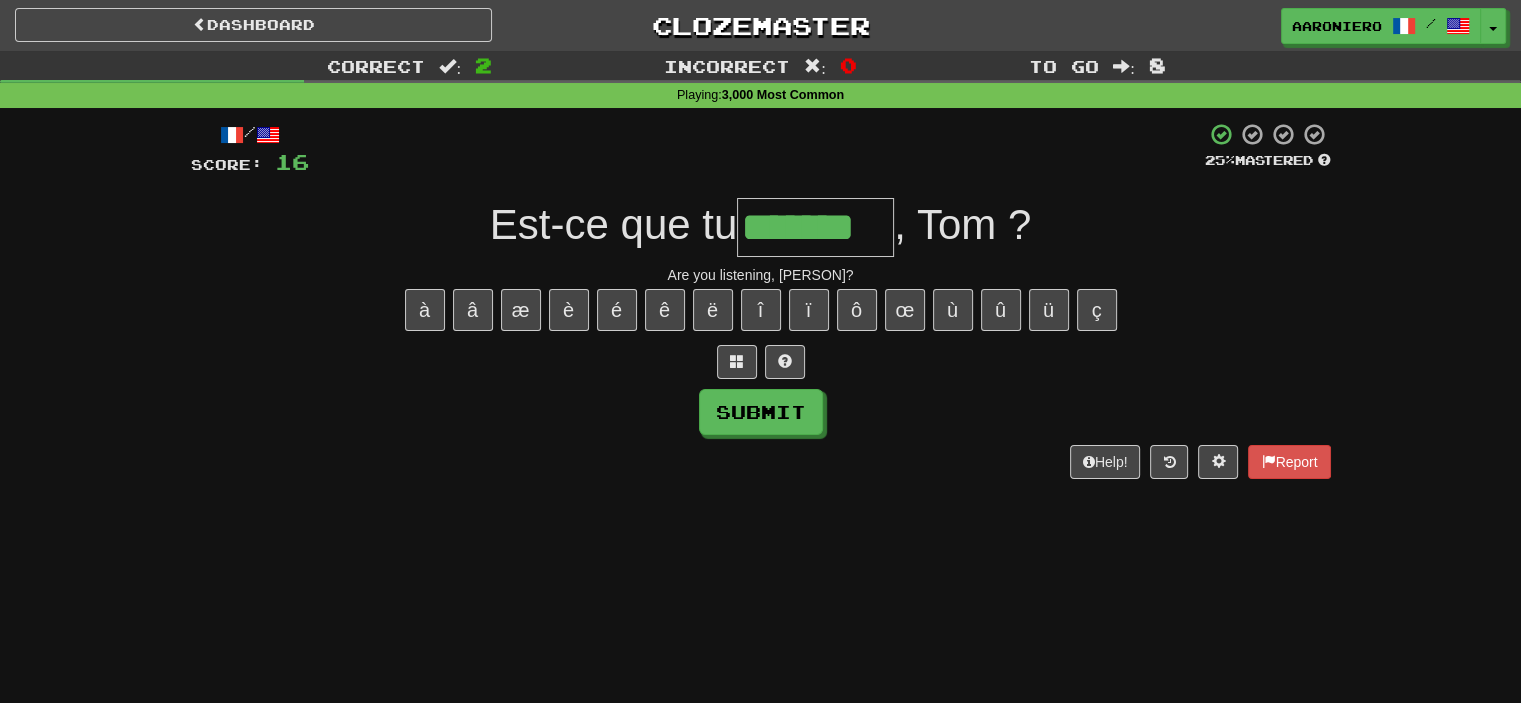 type on "*******" 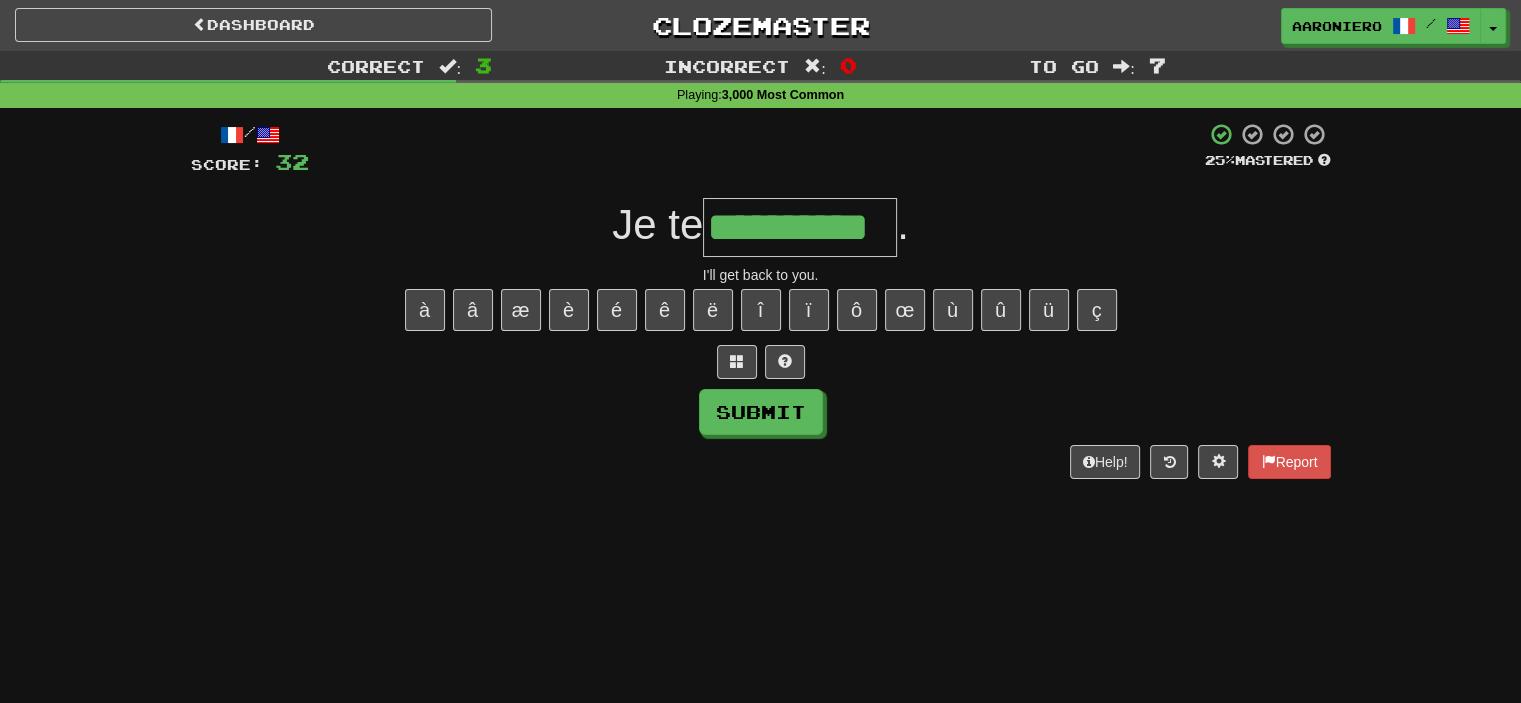 type on "**********" 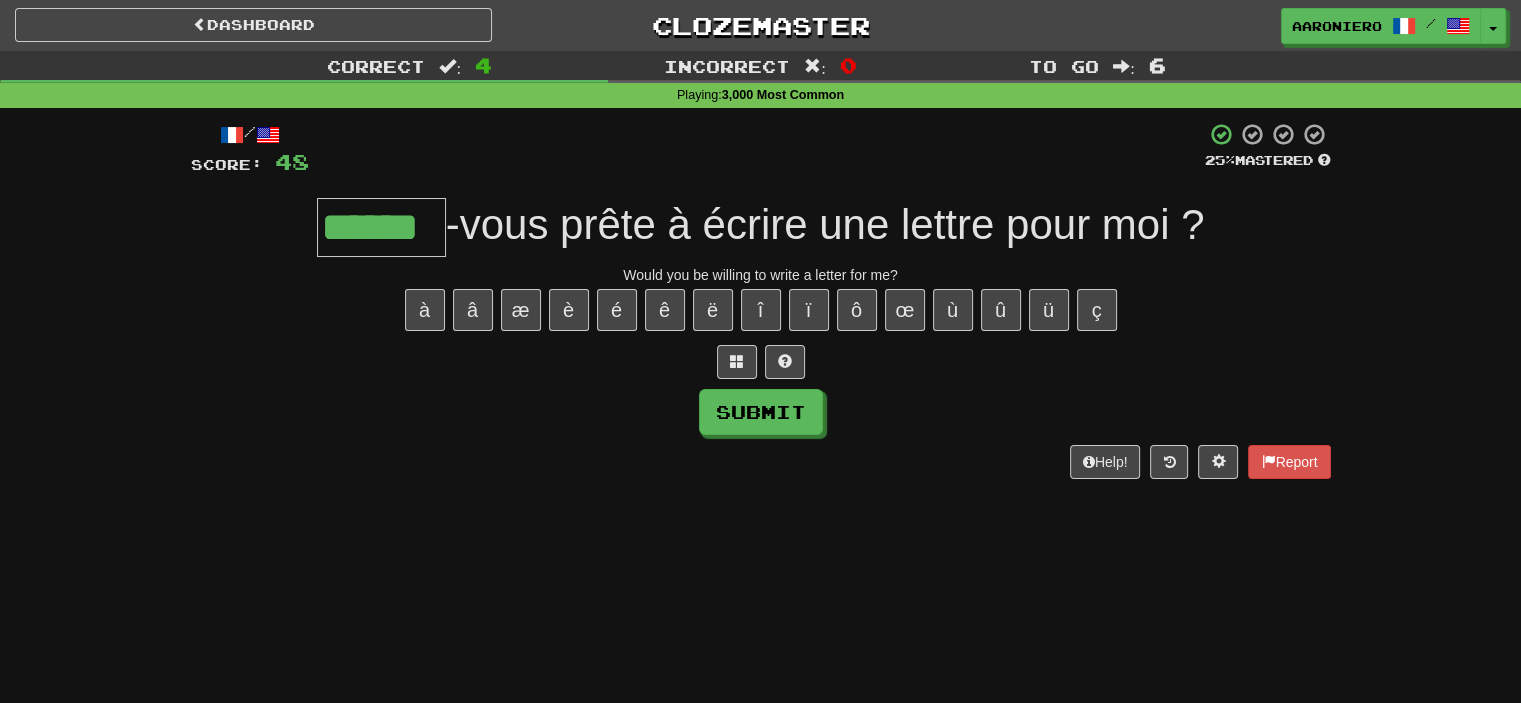 type on "******" 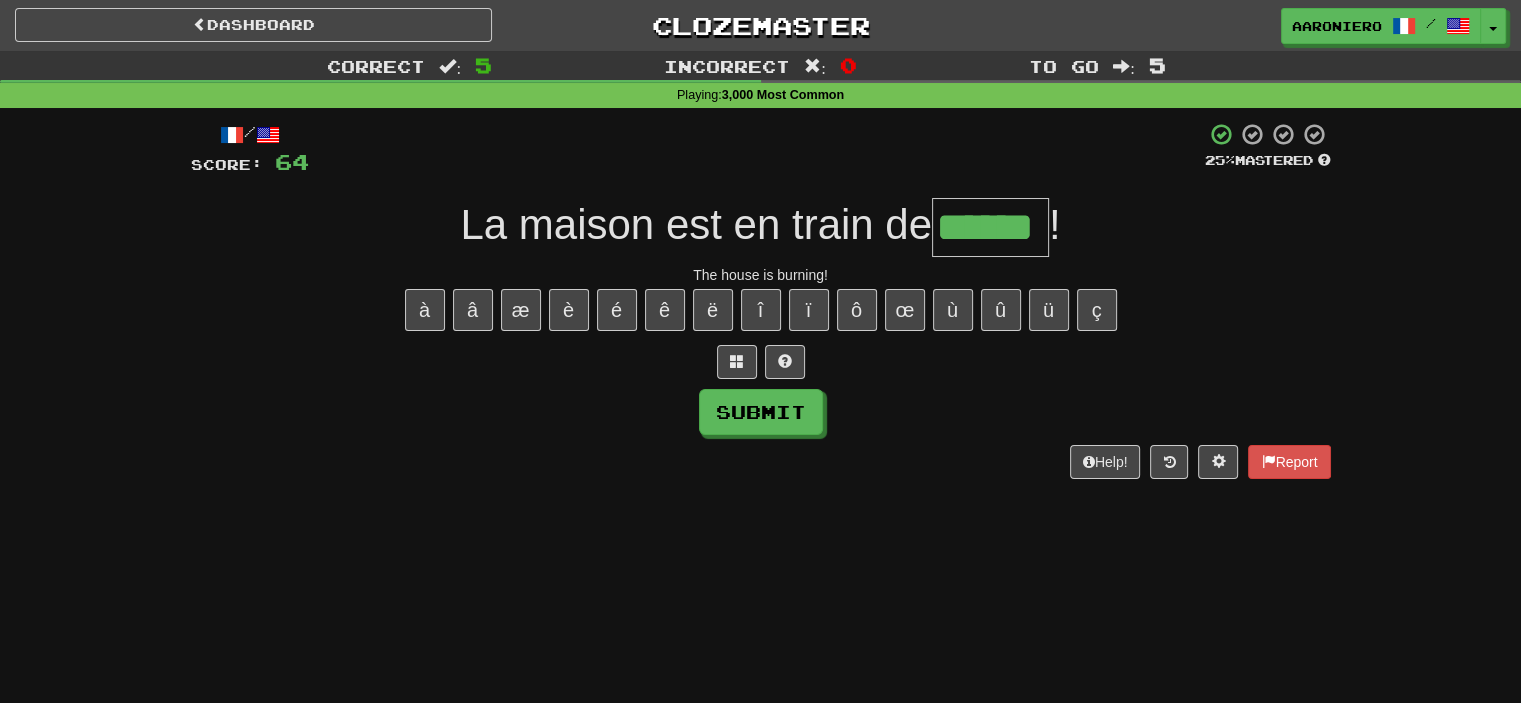 type on "******" 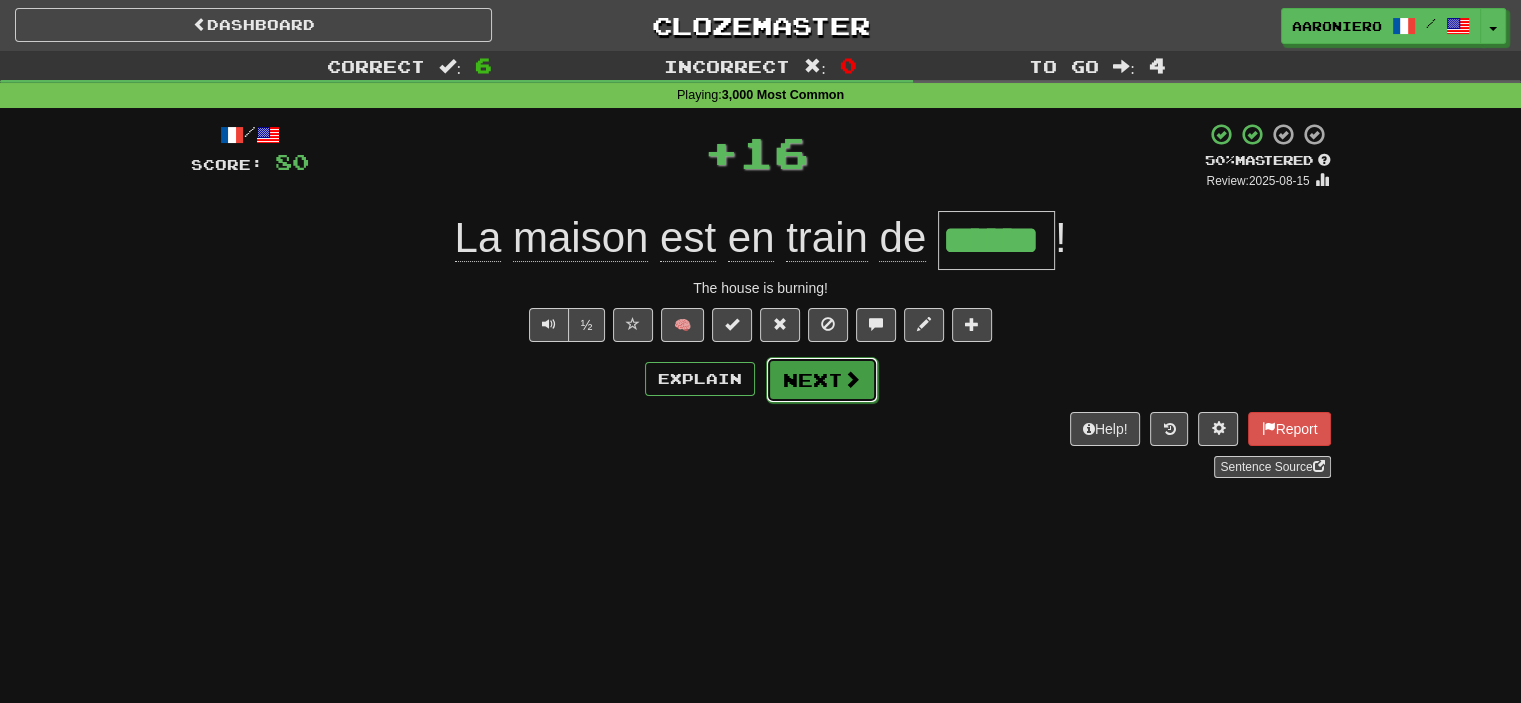 click on "Next" at bounding box center (822, 380) 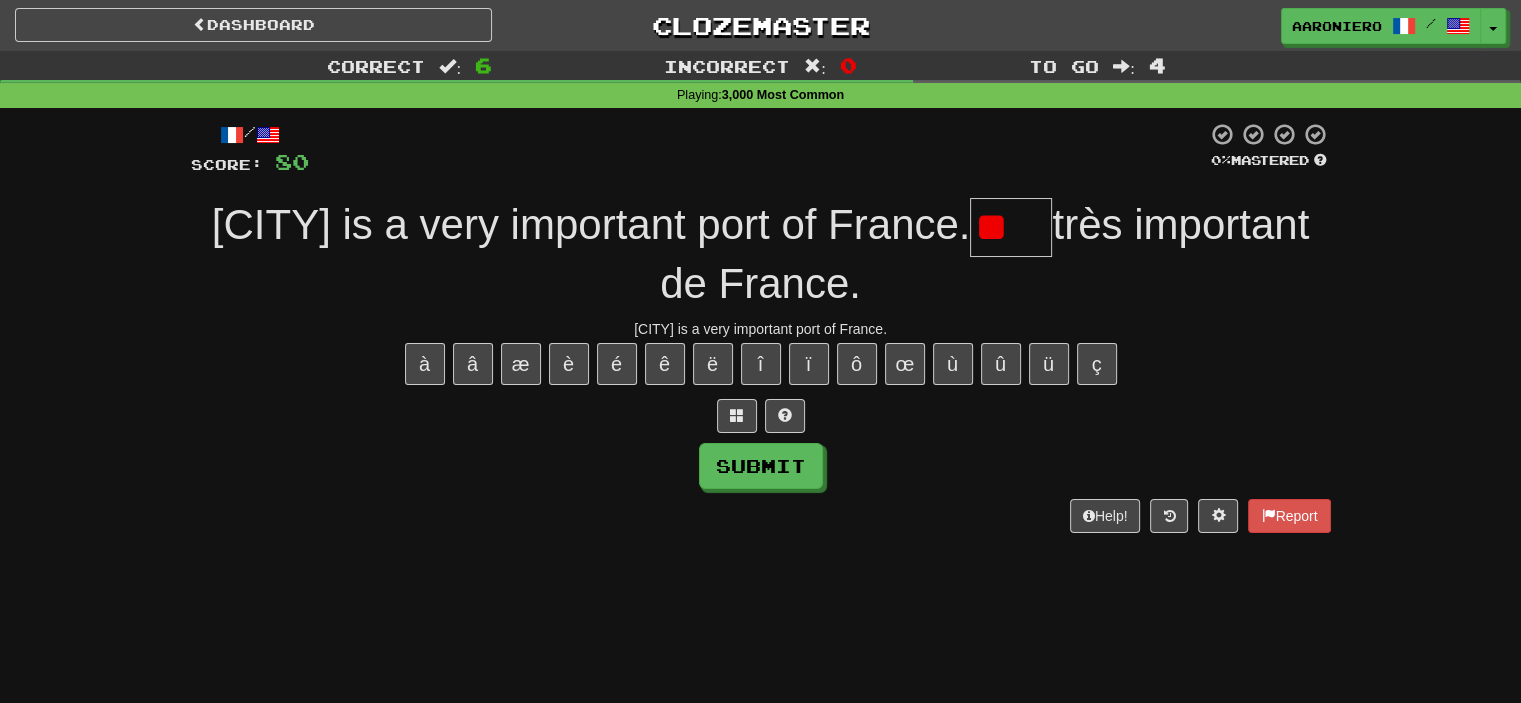 type on "*" 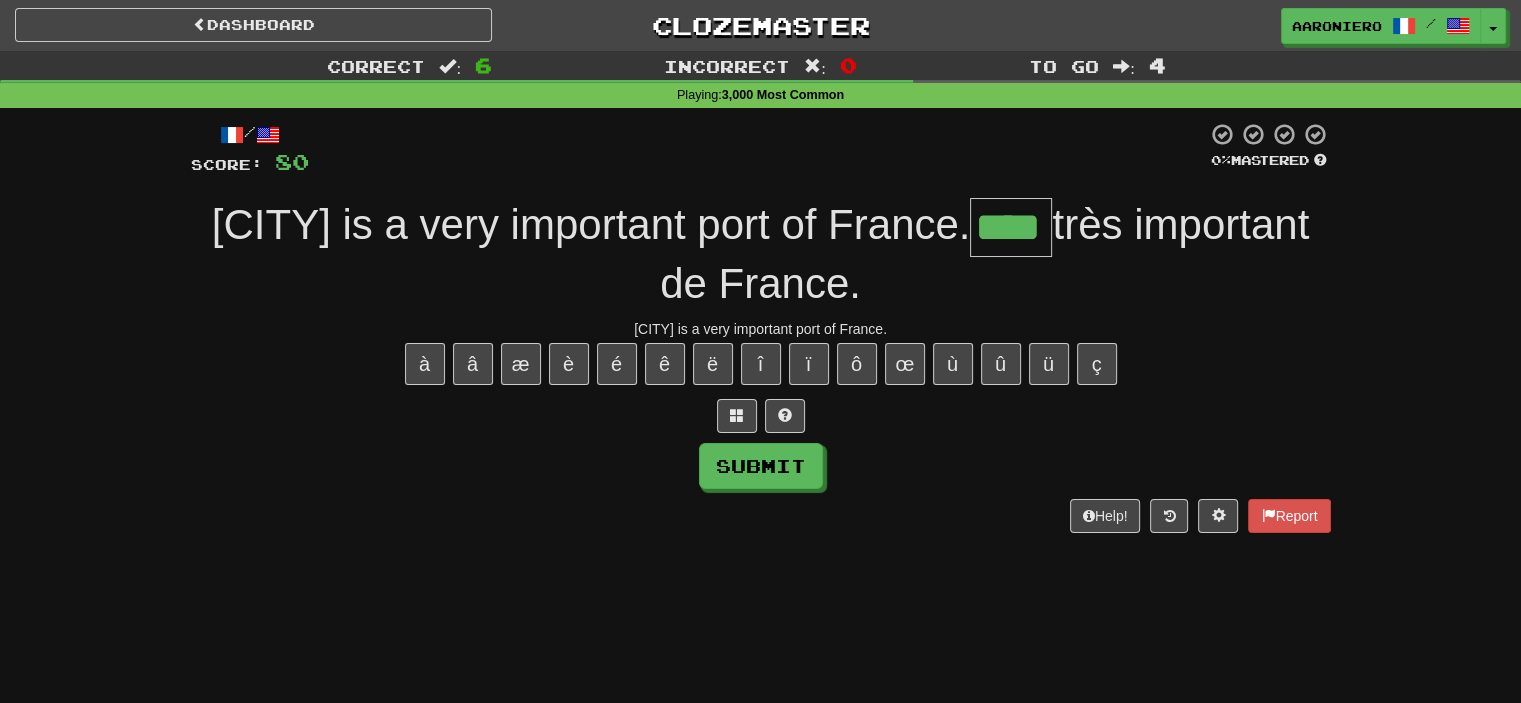 type on "****" 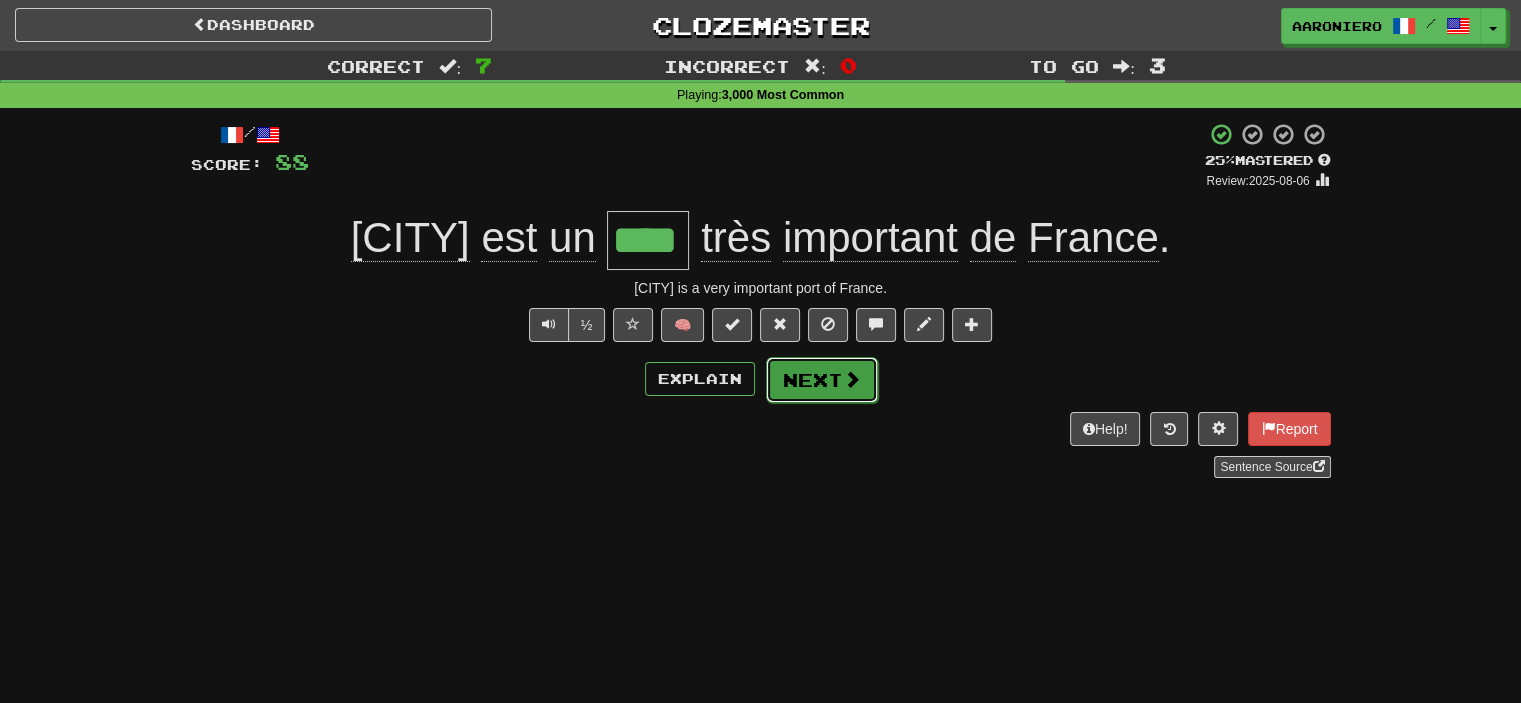 click on "Next" at bounding box center (822, 380) 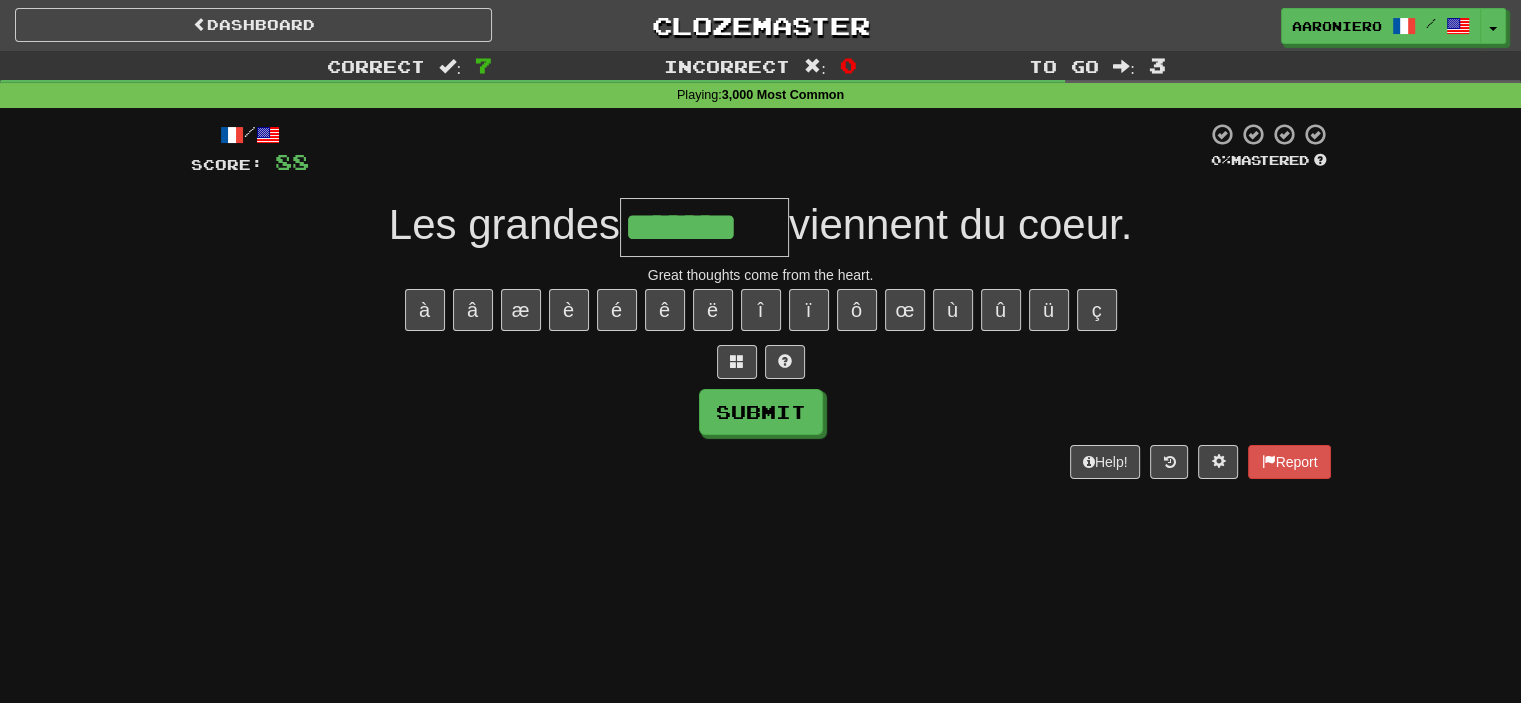 type on "*******" 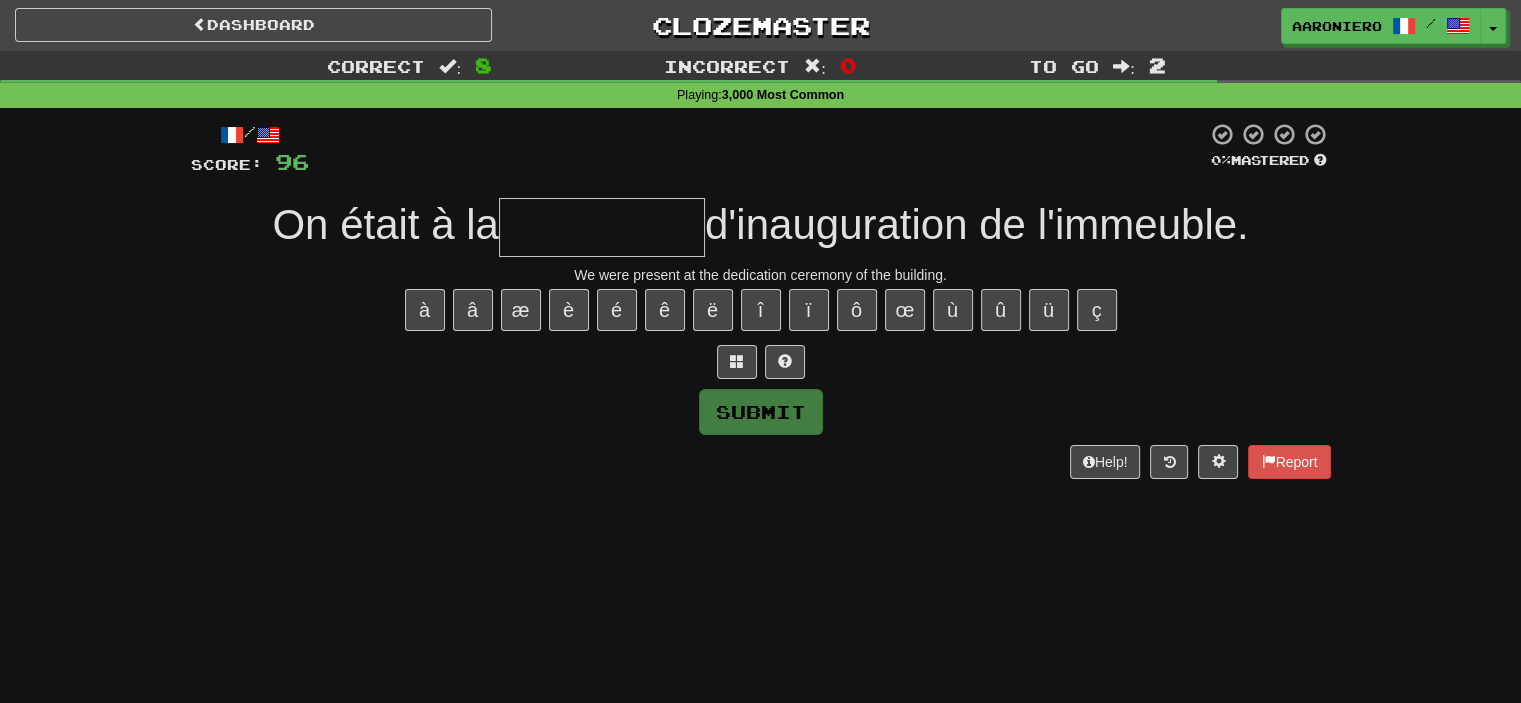 type on "*" 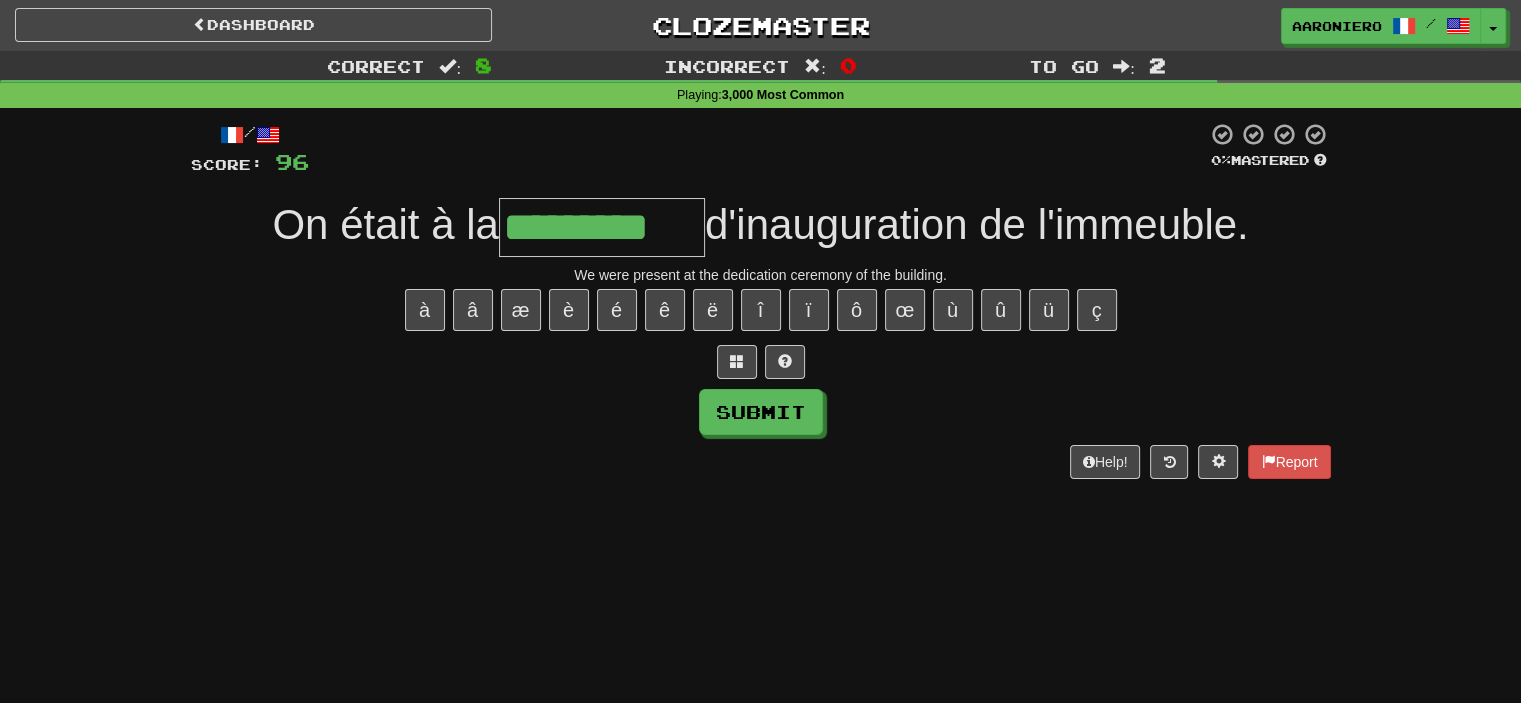 type on "*********" 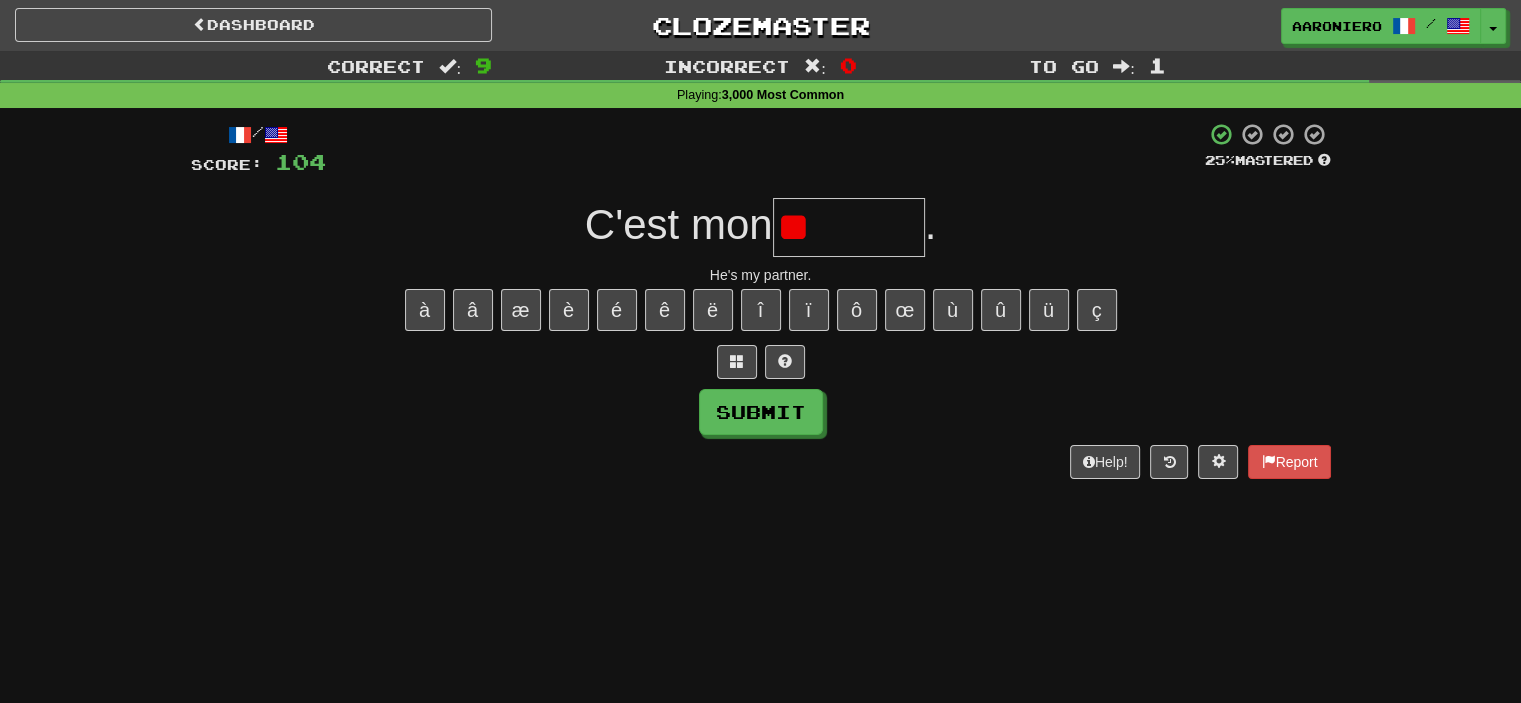 type on "*" 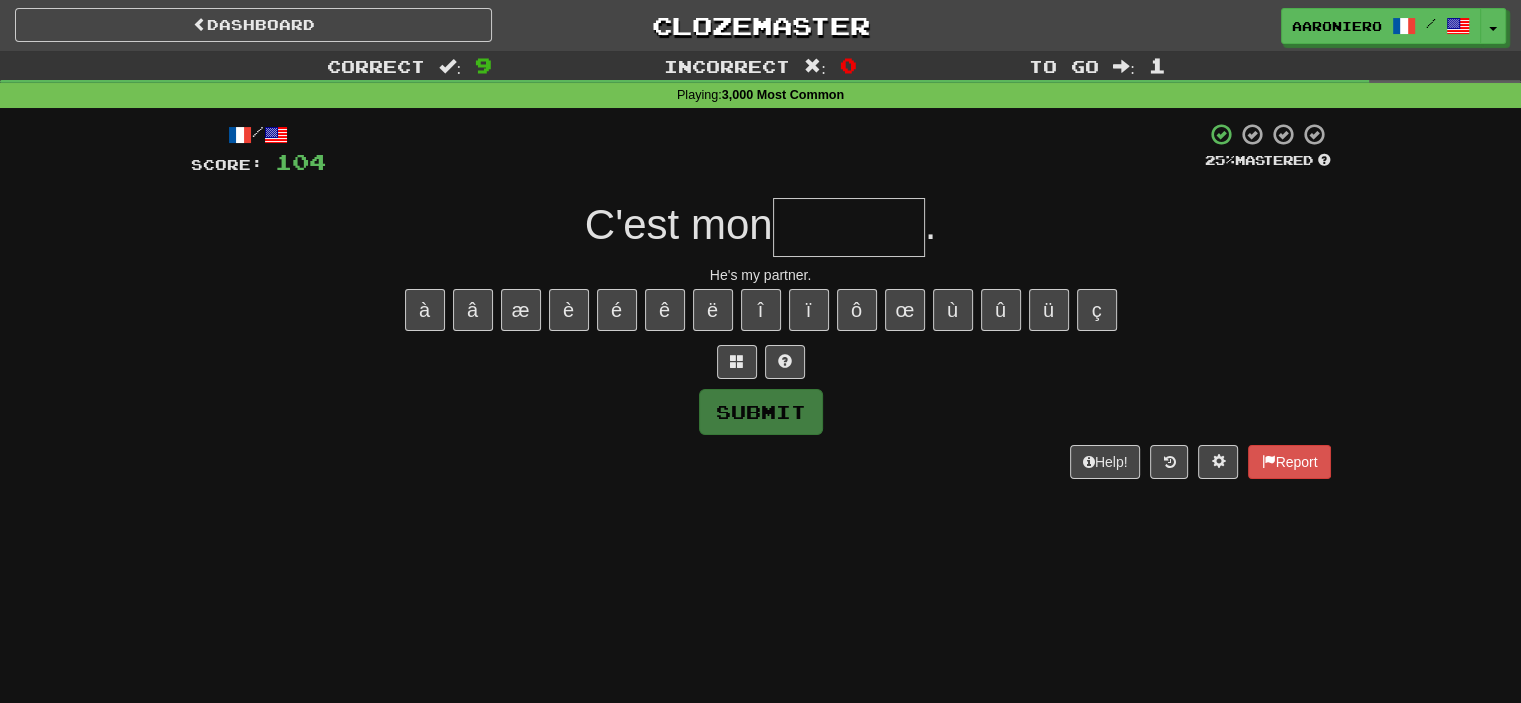type on "*" 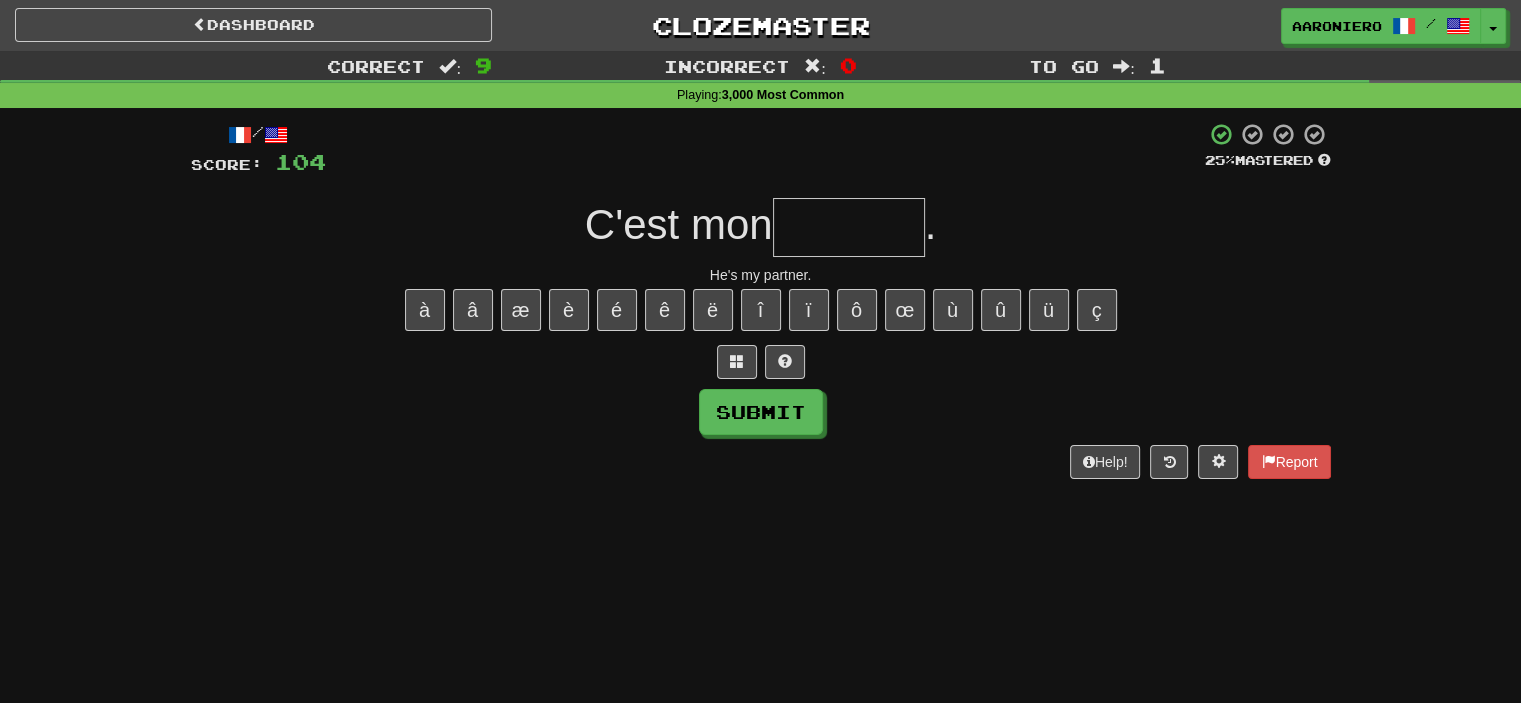type on "*" 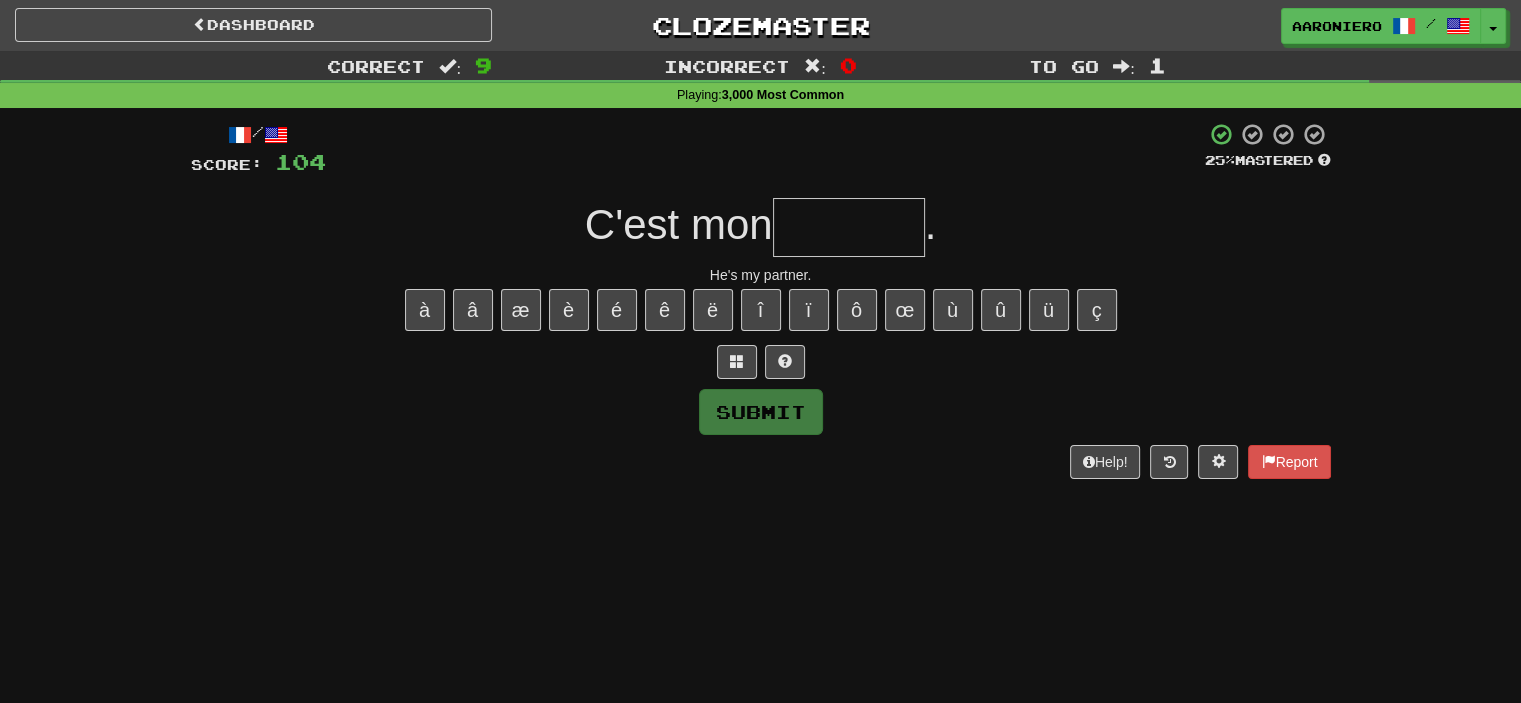 type on "*" 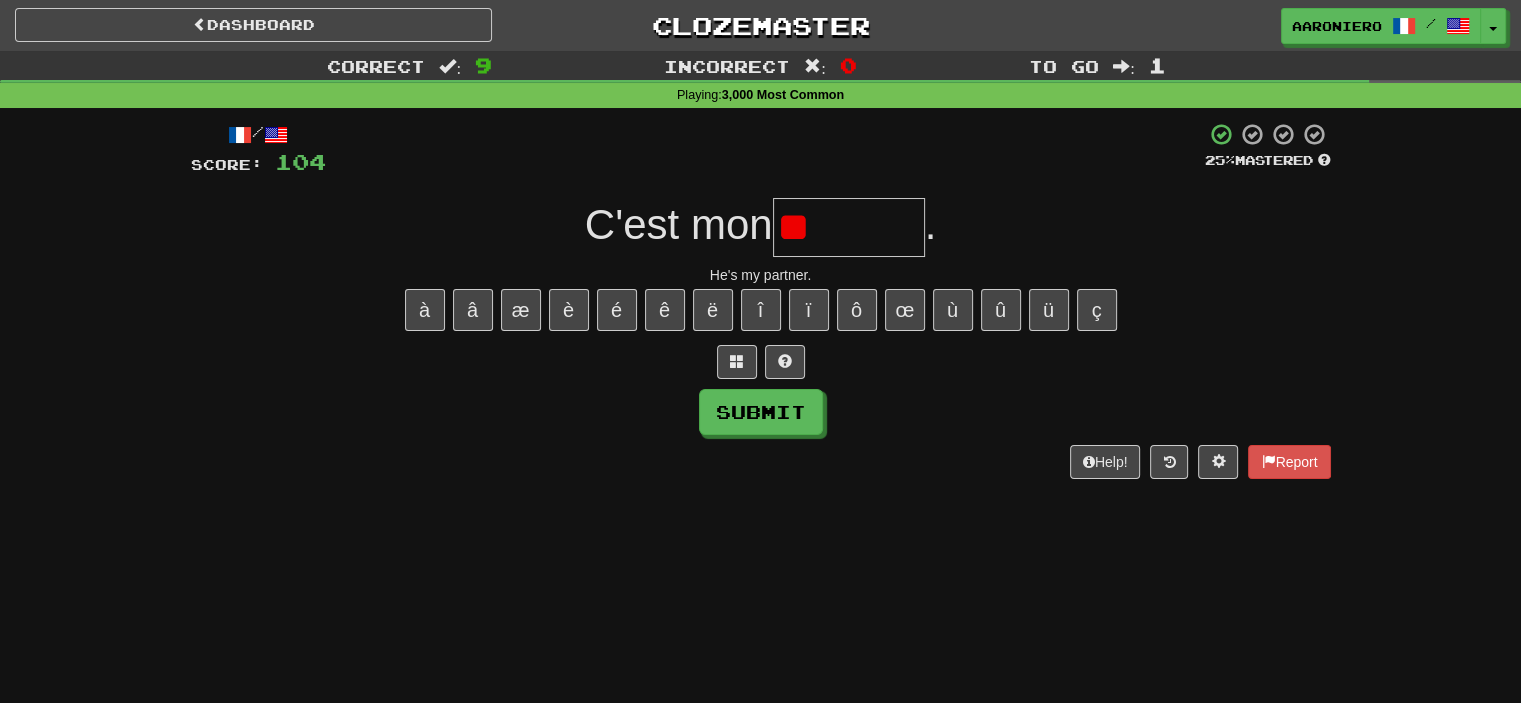 type on "*" 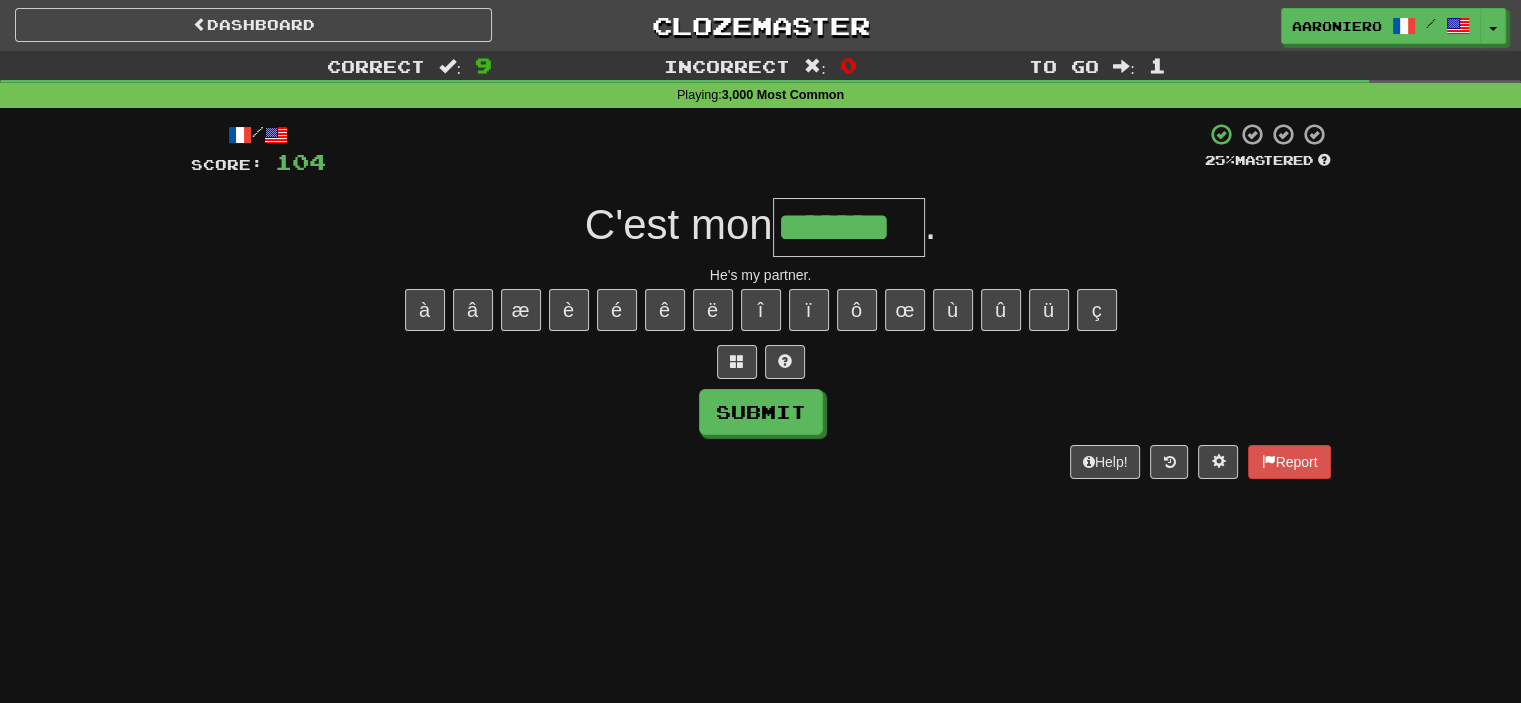 type on "*******" 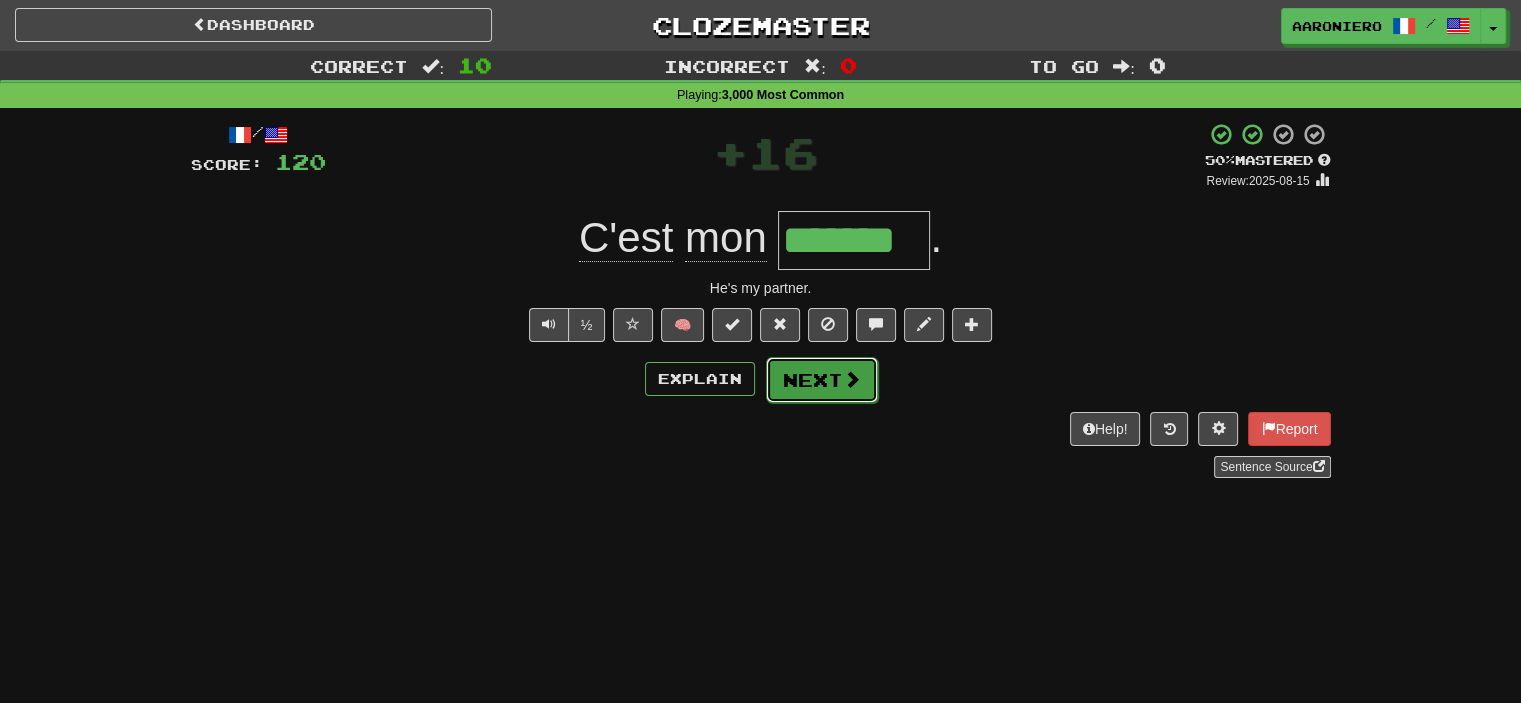 click on "Next" at bounding box center [822, 380] 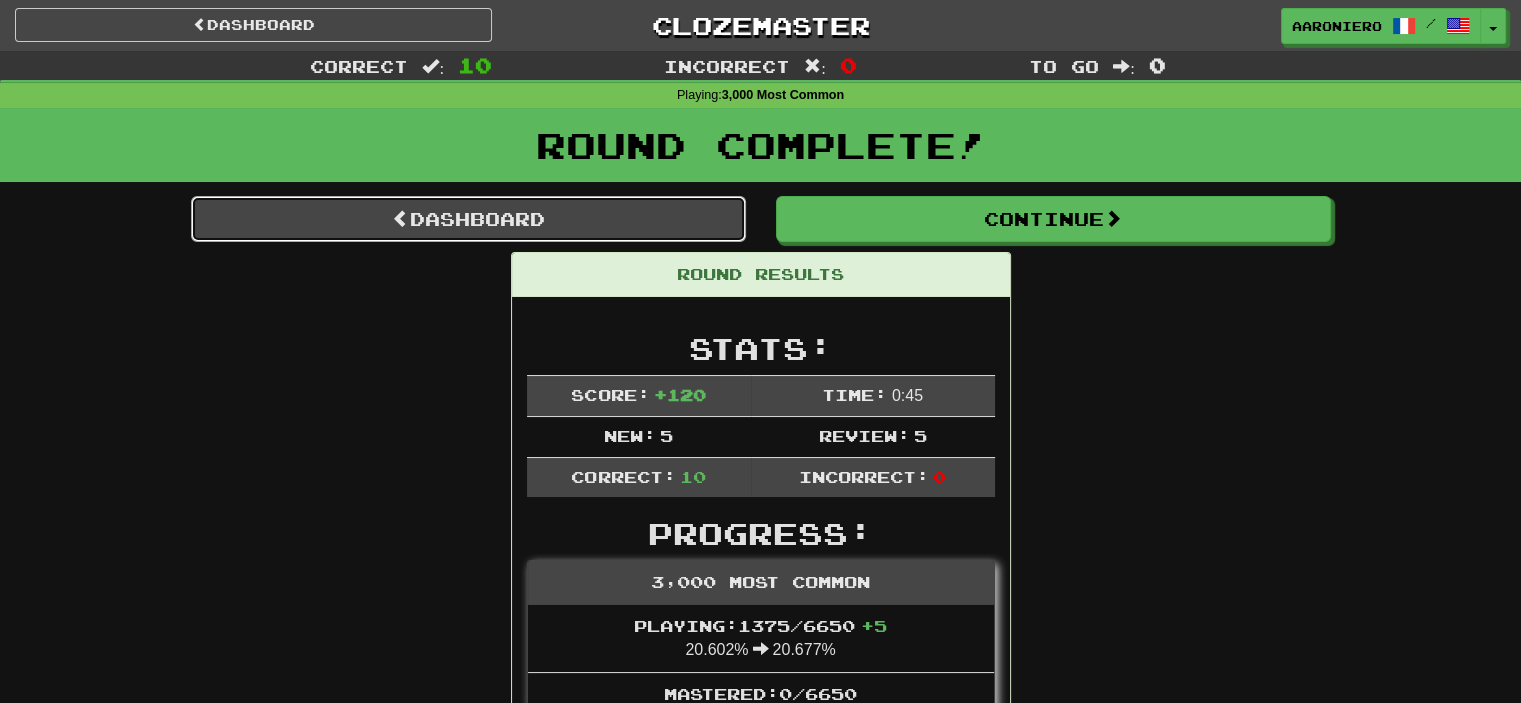 click at bounding box center [401, 218] 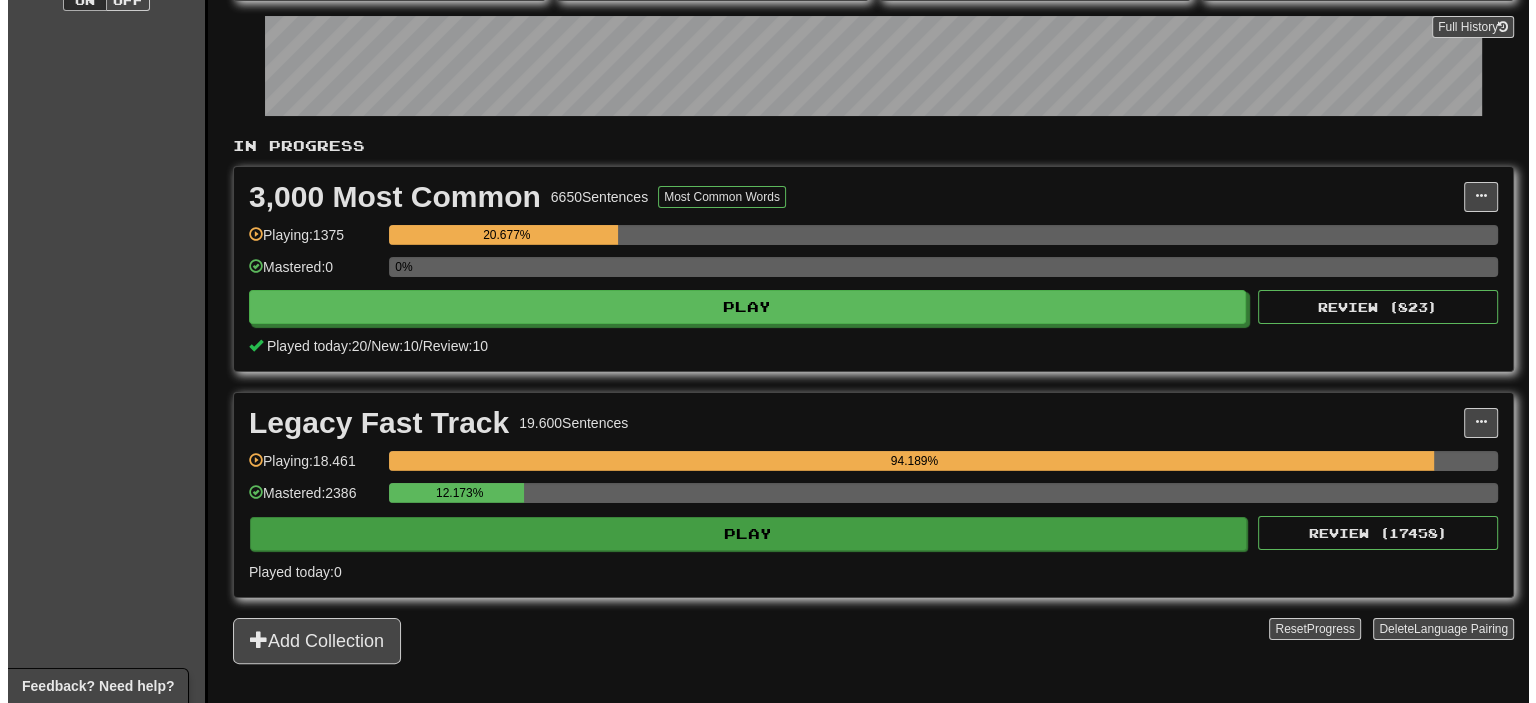scroll, scrollTop: 300, scrollLeft: 0, axis: vertical 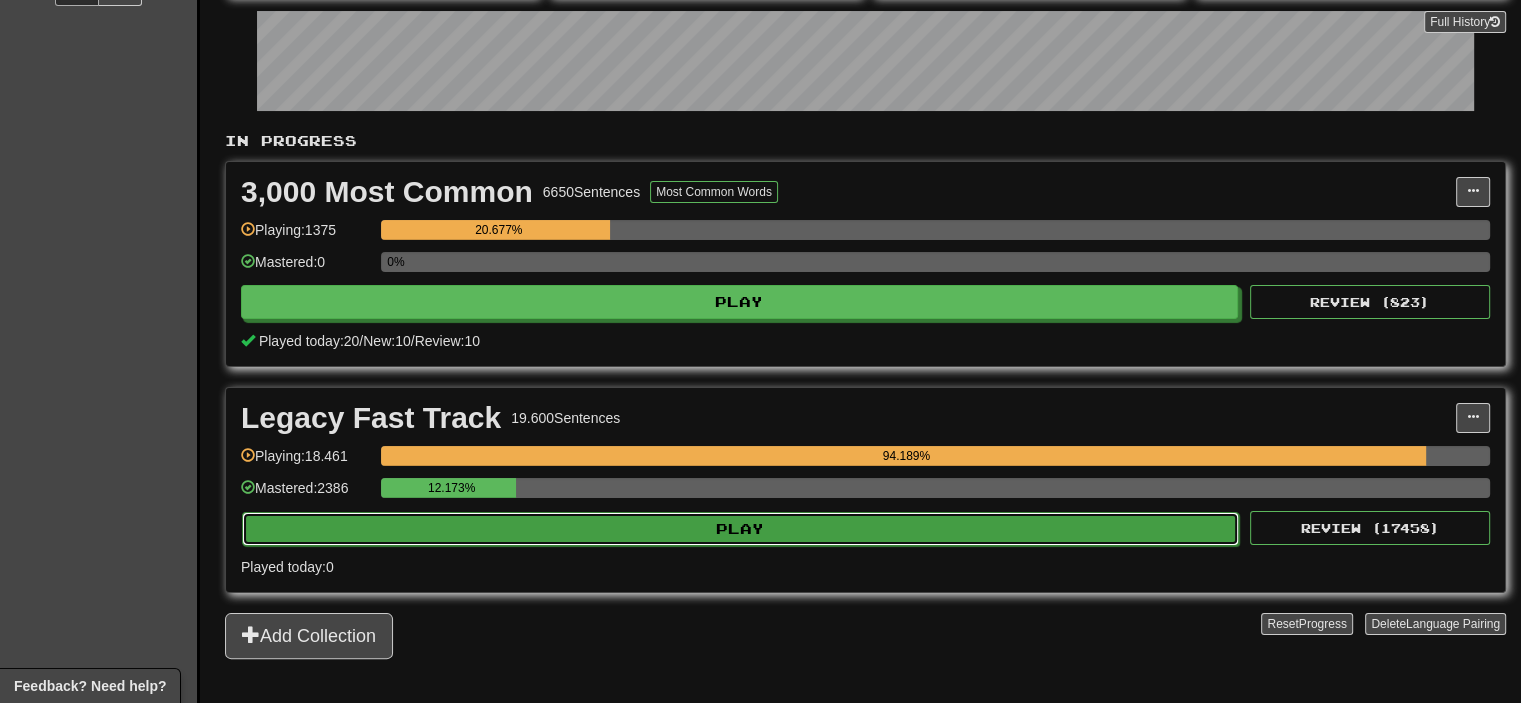 click on "Play" at bounding box center [740, 529] 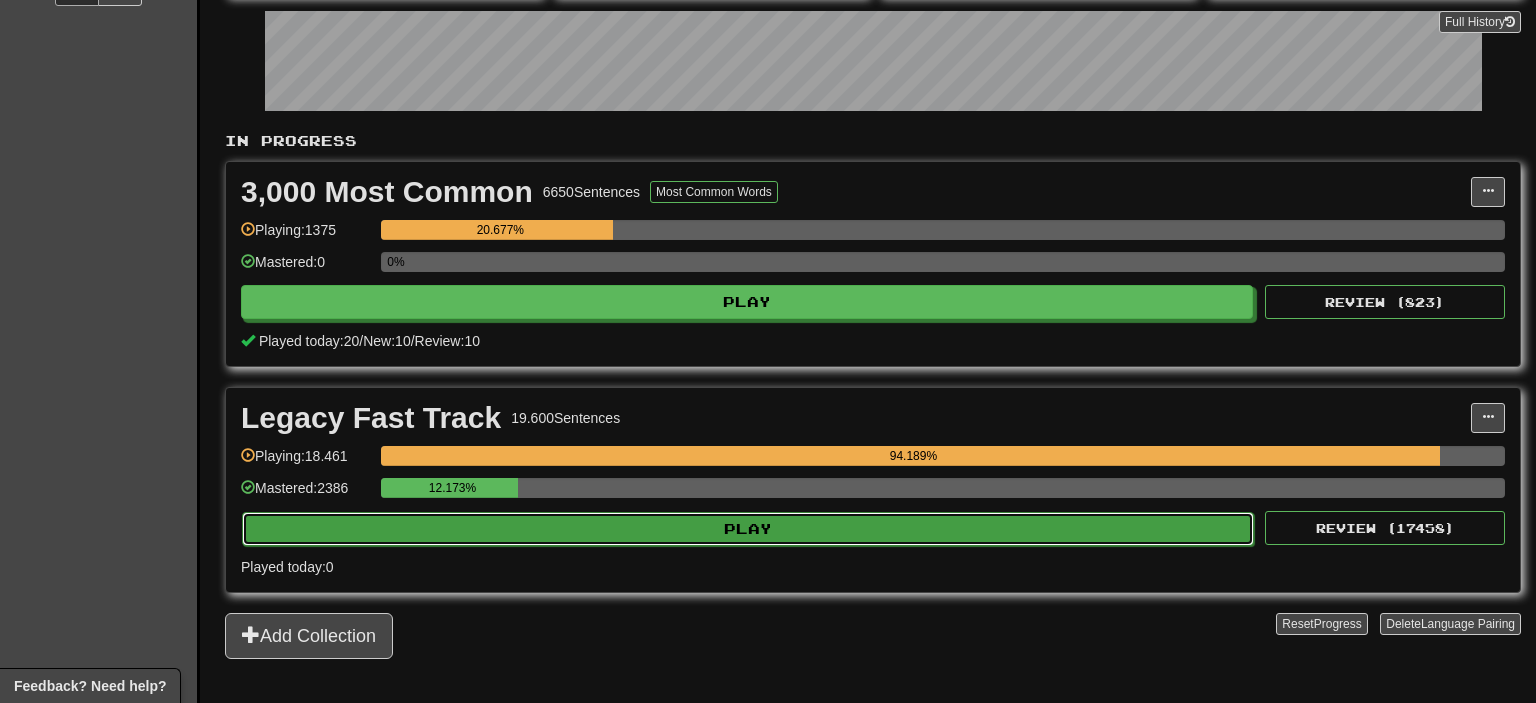 select on "**" 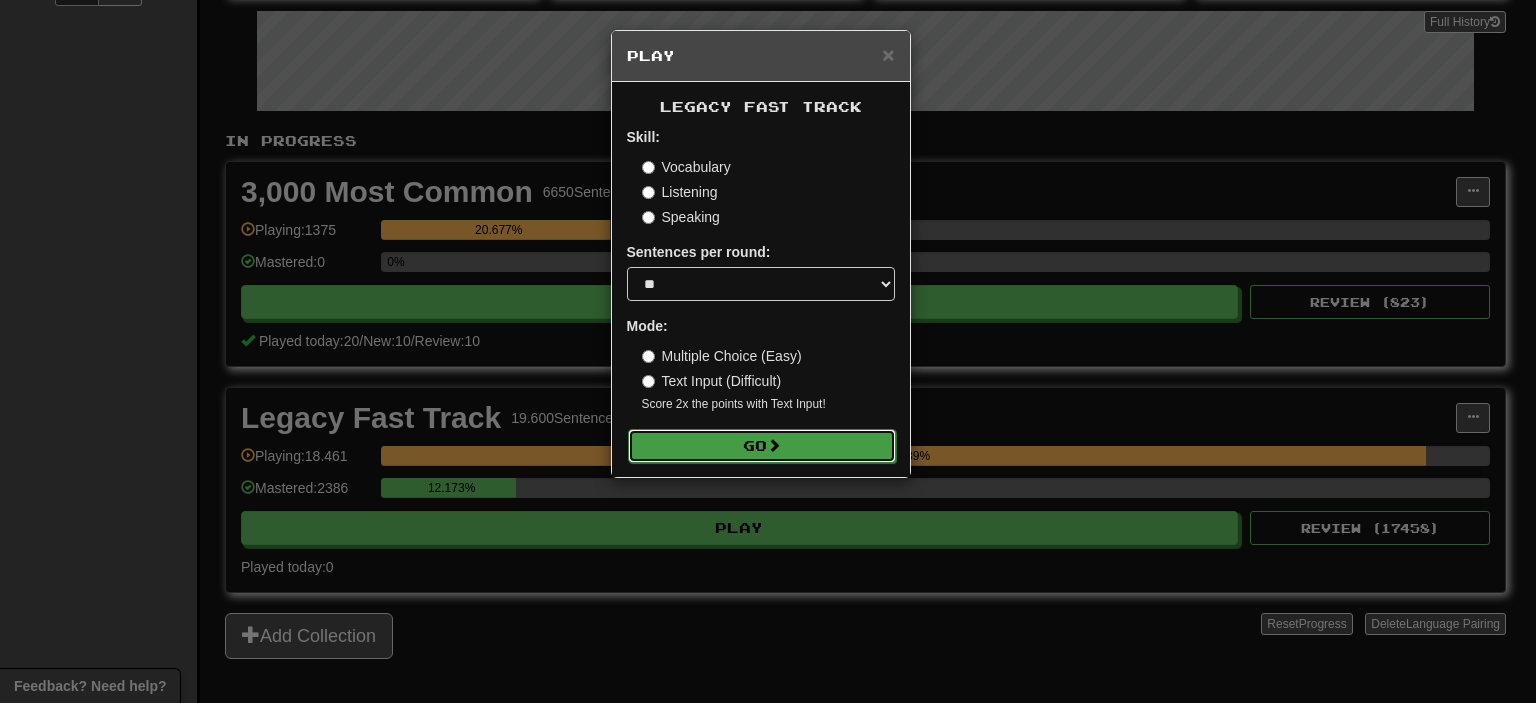 click on "Go" at bounding box center [762, 446] 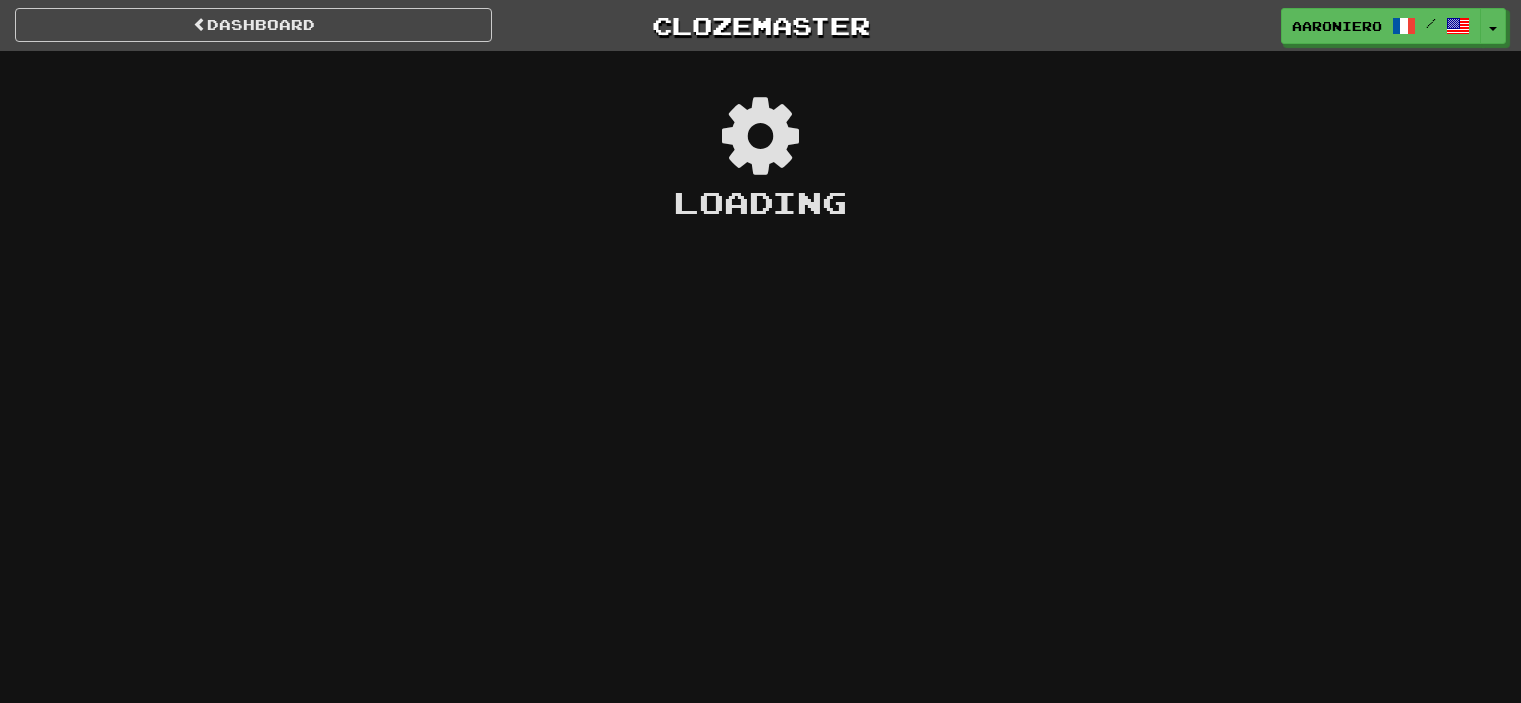 scroll, scrollTop: 0, scrollLeft: 0, axis: both 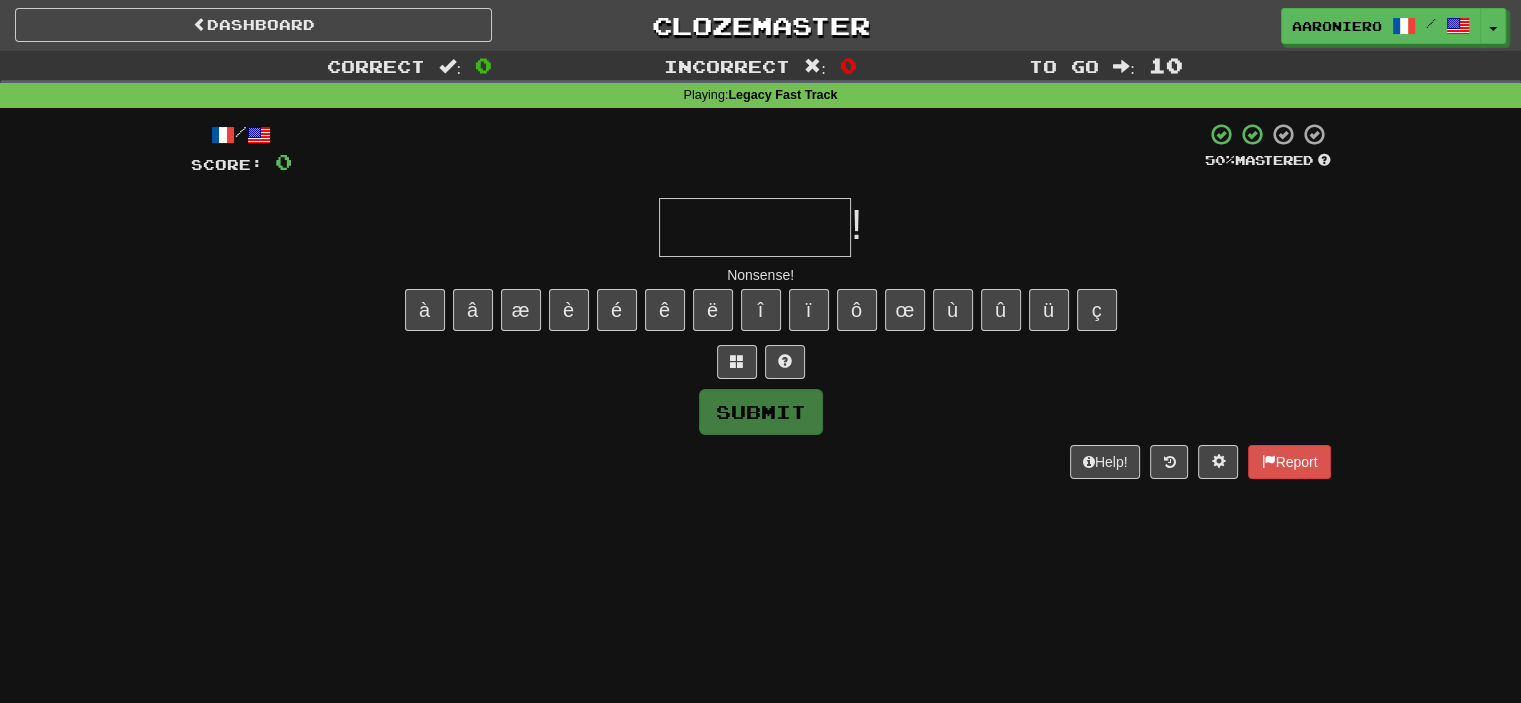 type on "*" 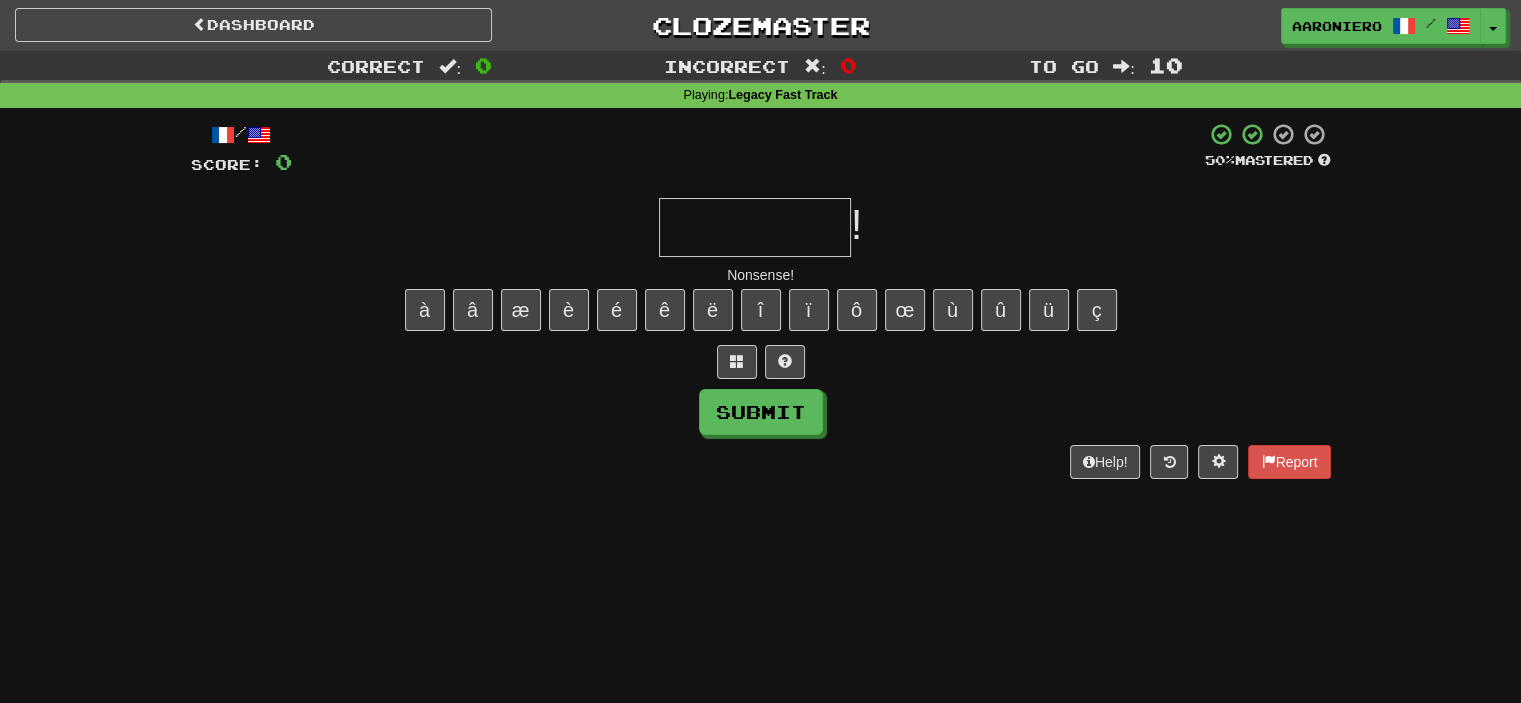 type on "*" 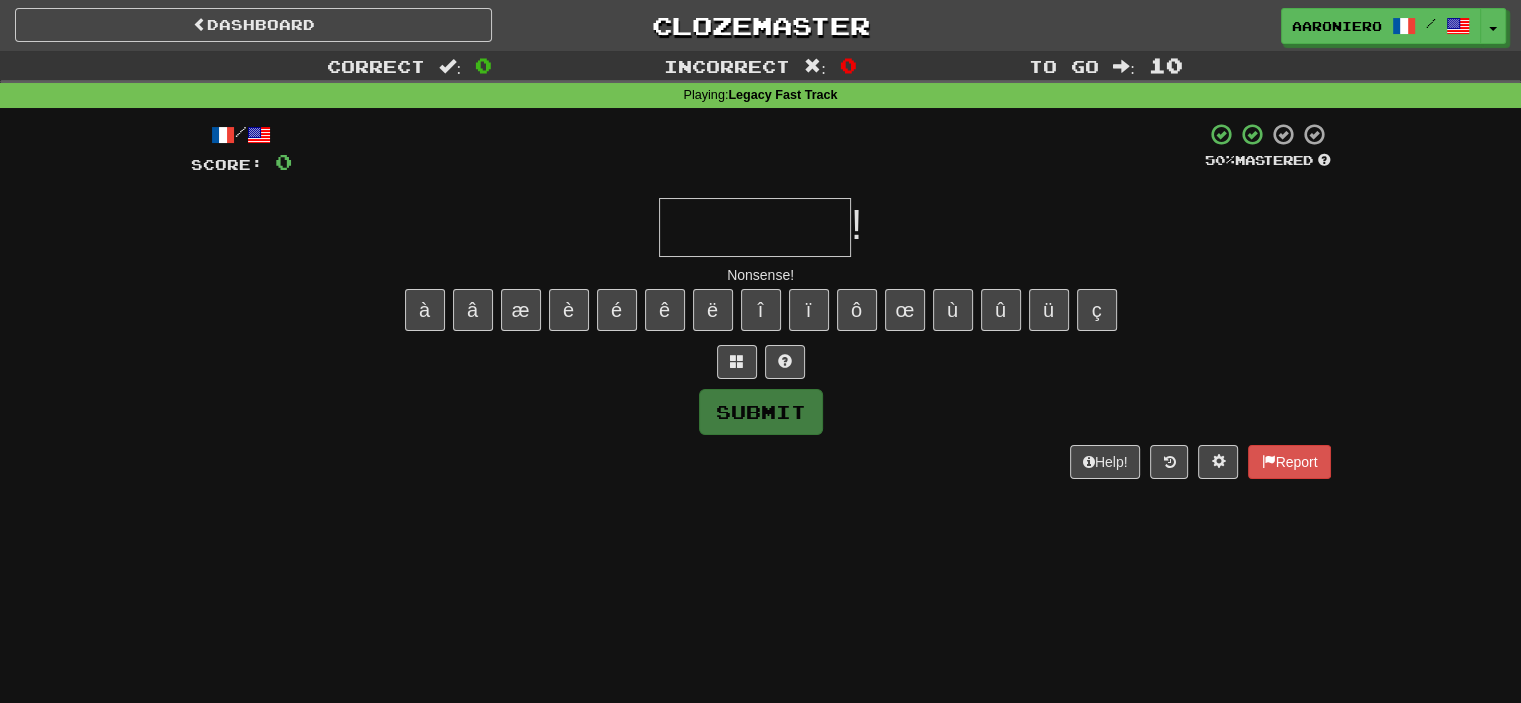 type on "*" 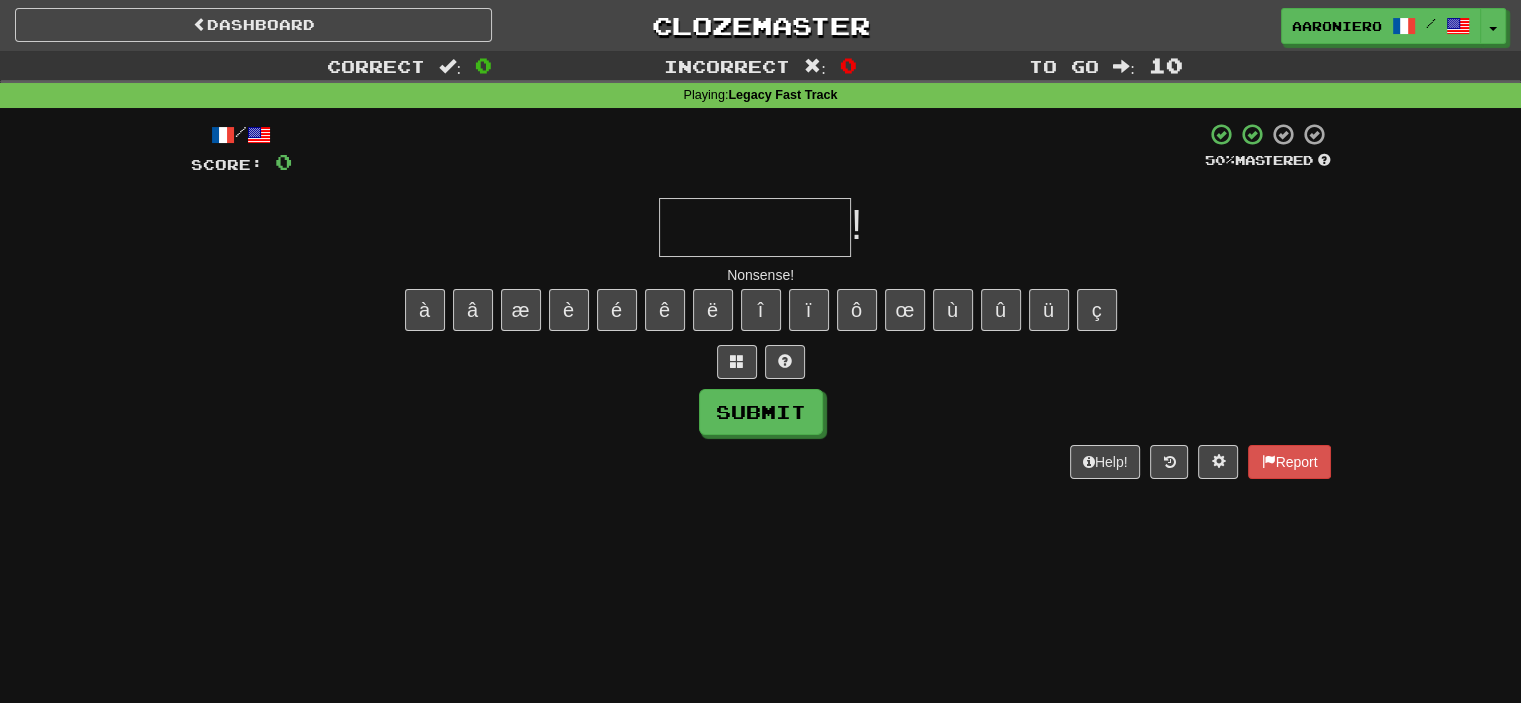 type on "*" 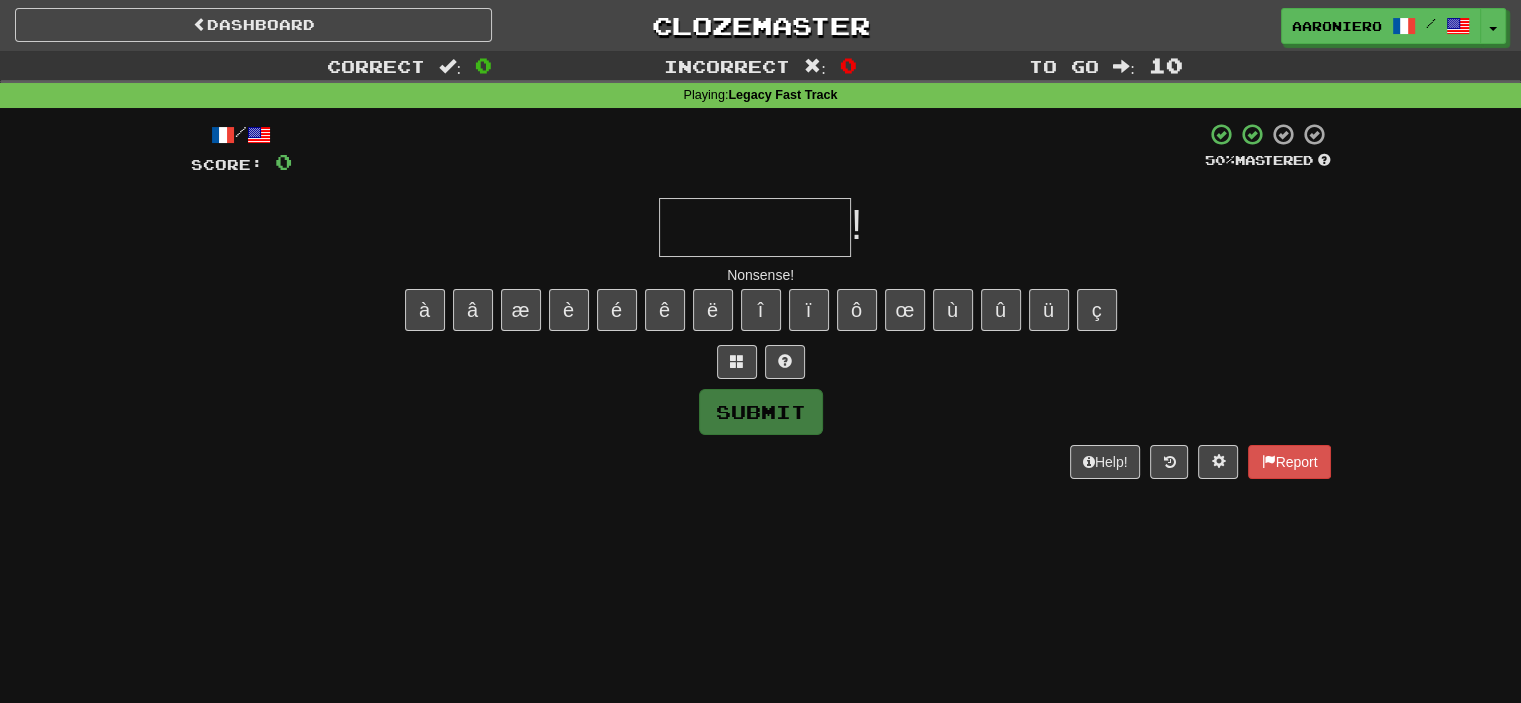 type on "*" 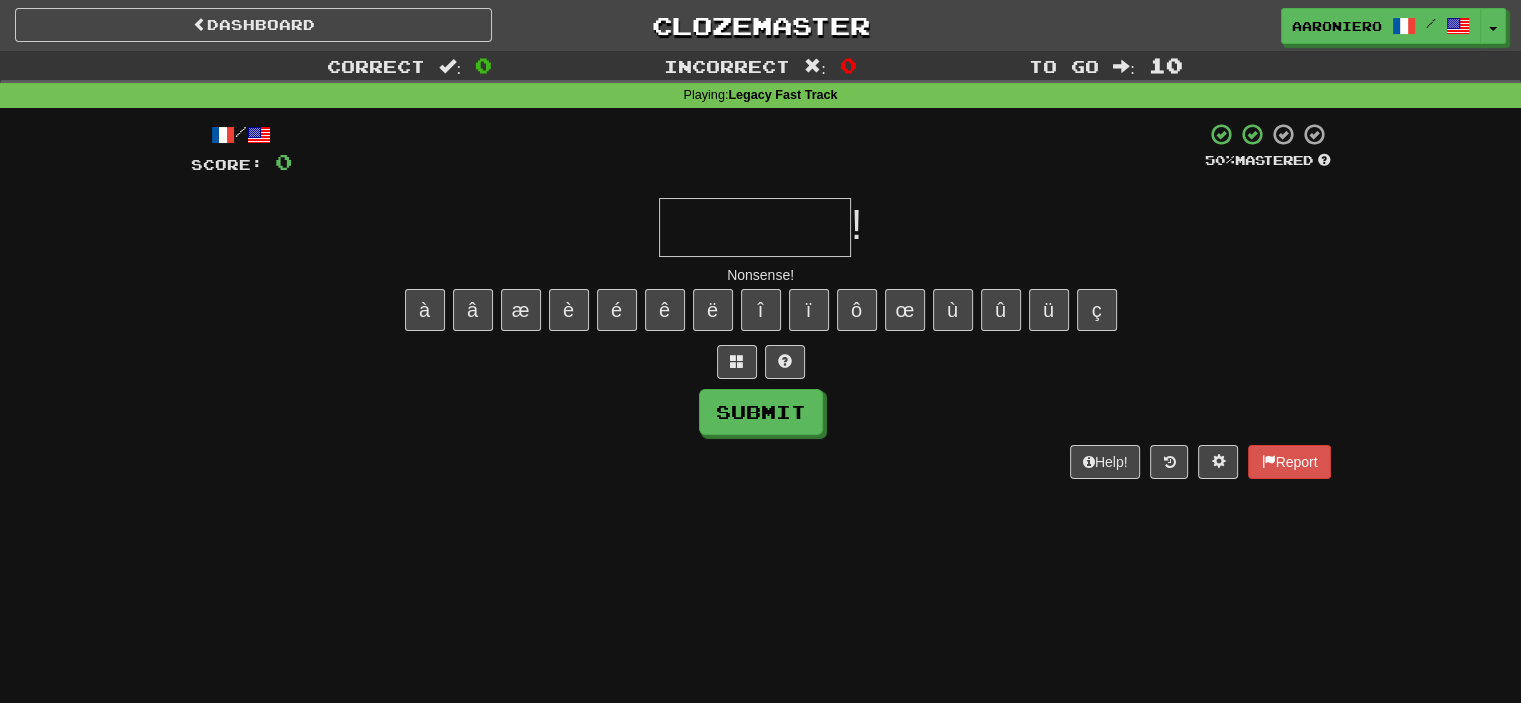 type on "*" 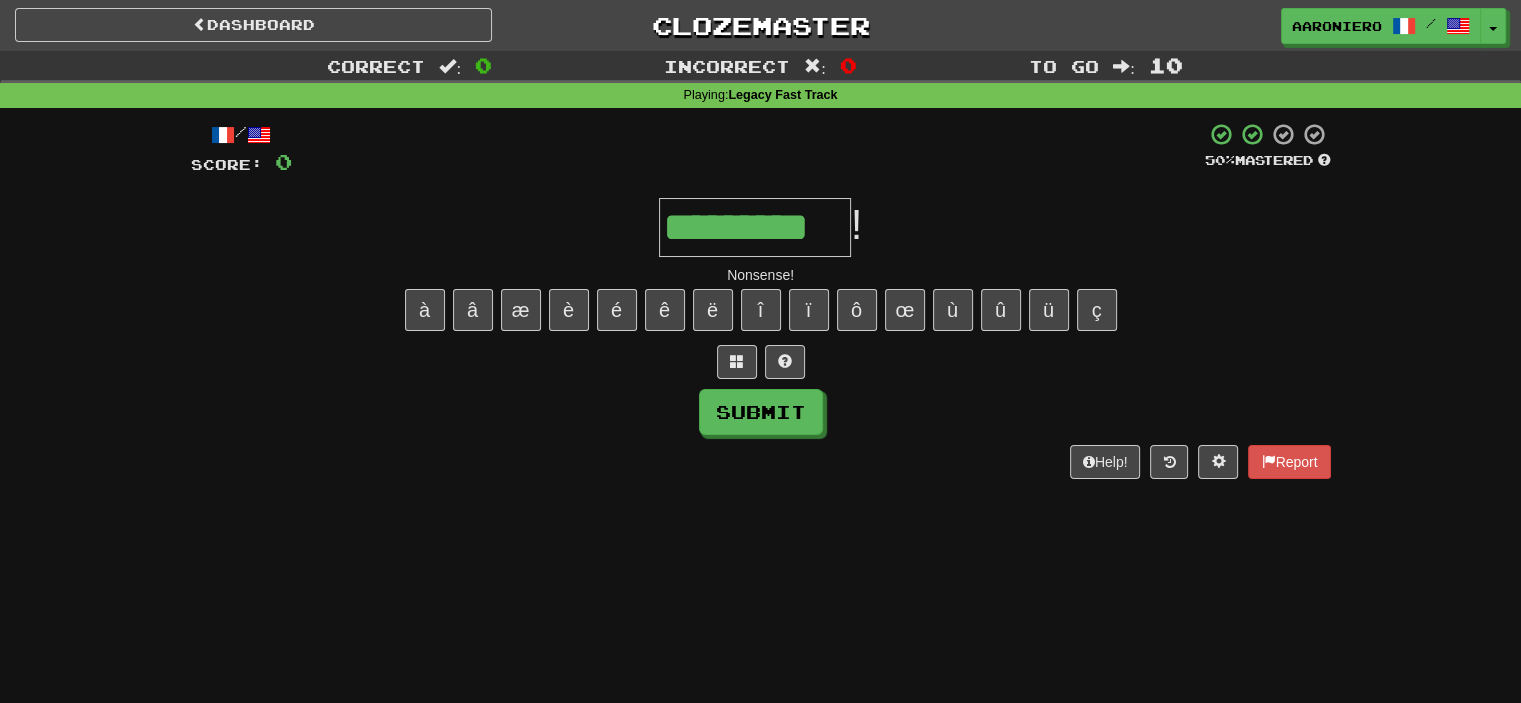 type on "*********" 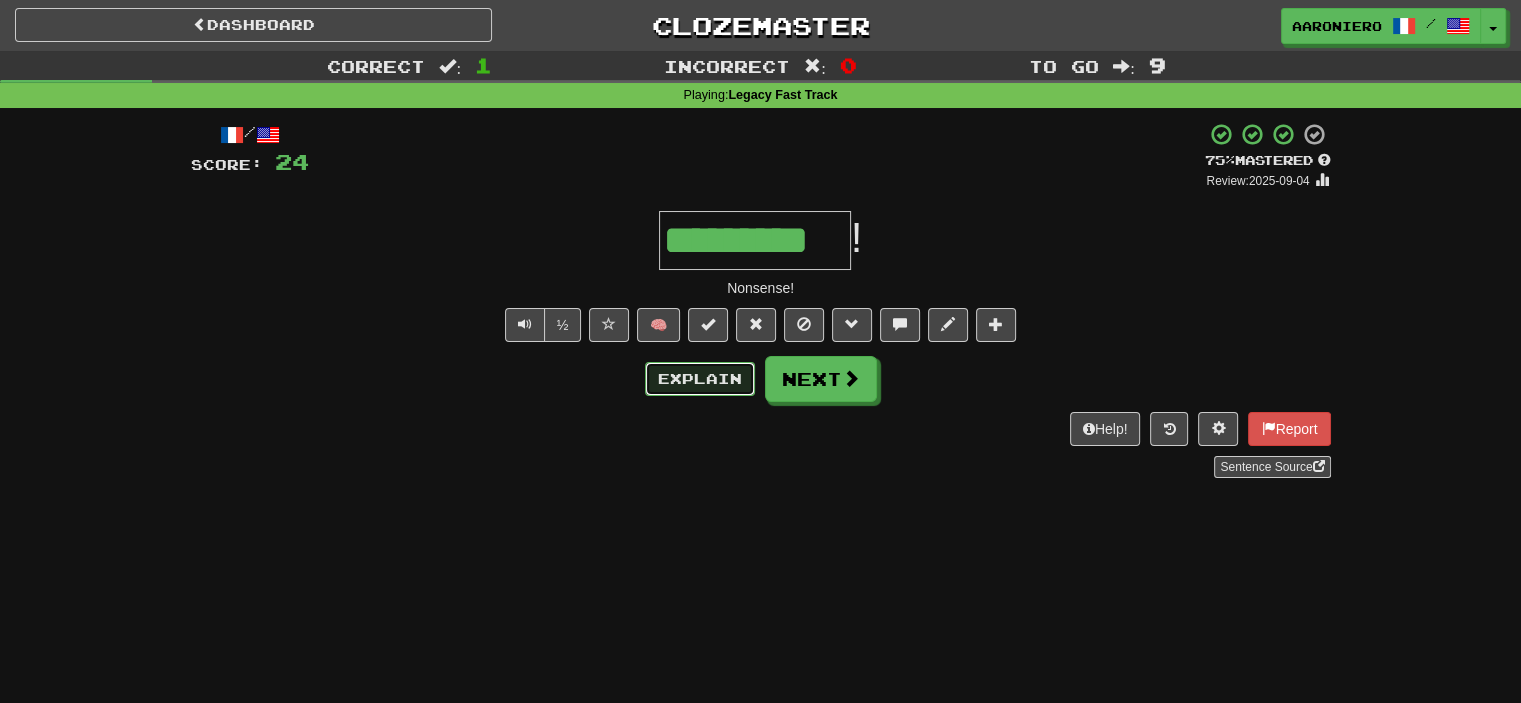 click on "Explain" at bounding box center [700, 379] 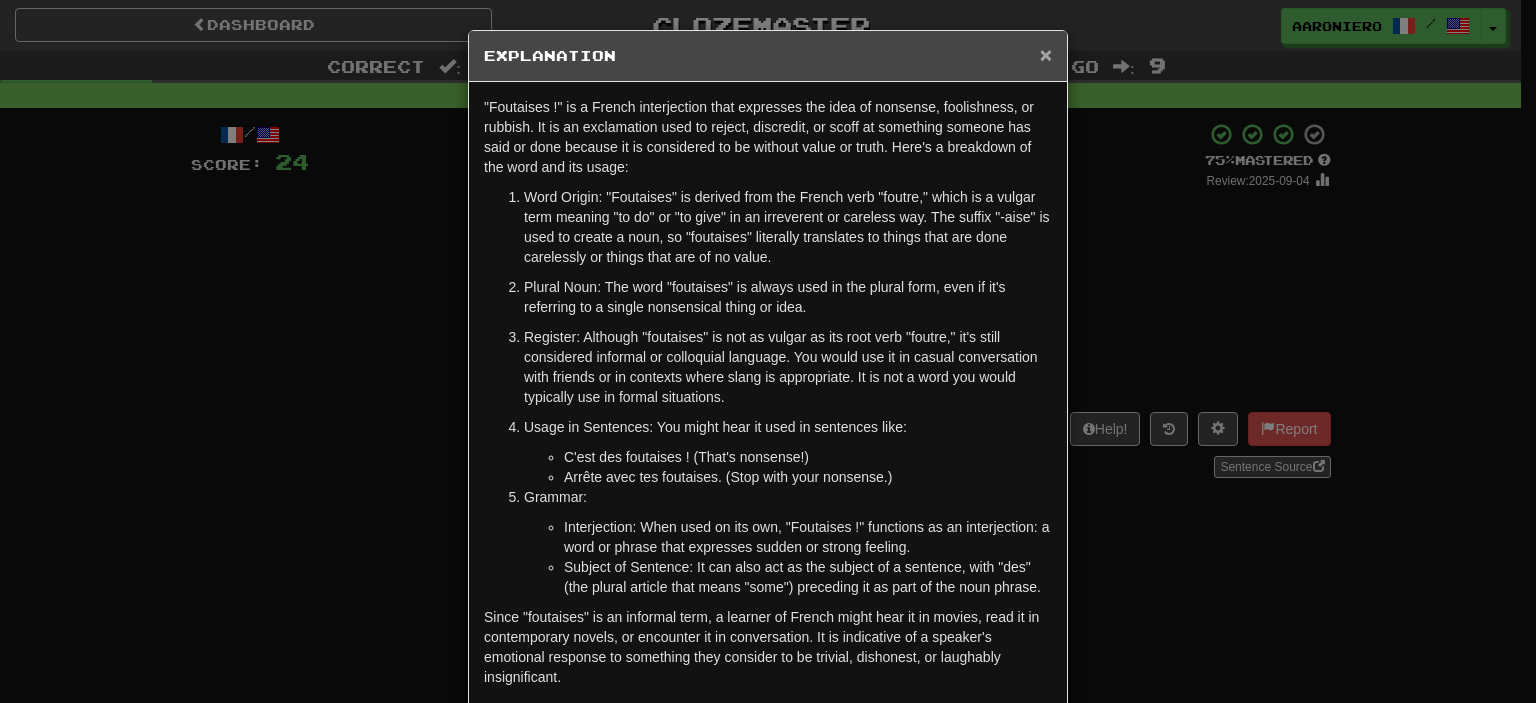 click on "×" at bounding box center (1046, 54) 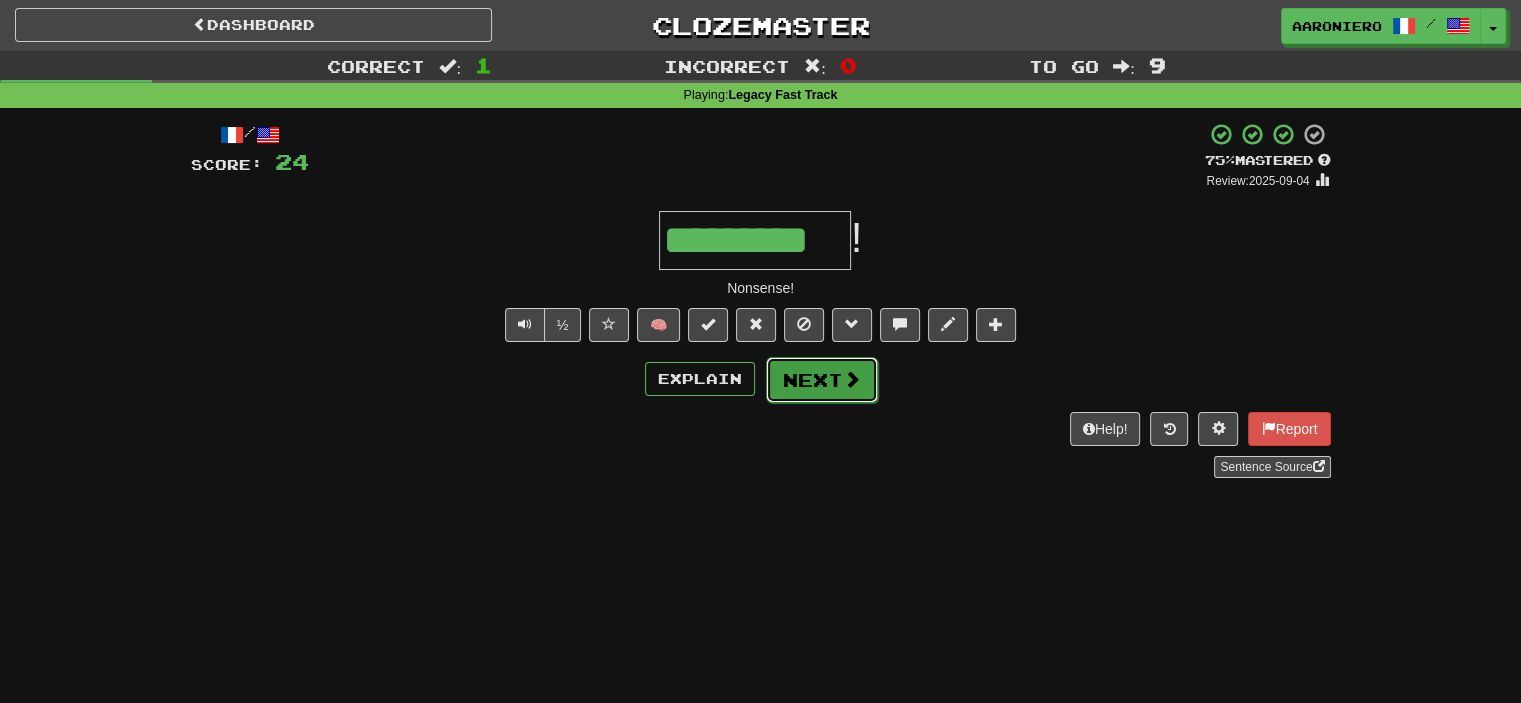 click at bounding box center [852, 379] 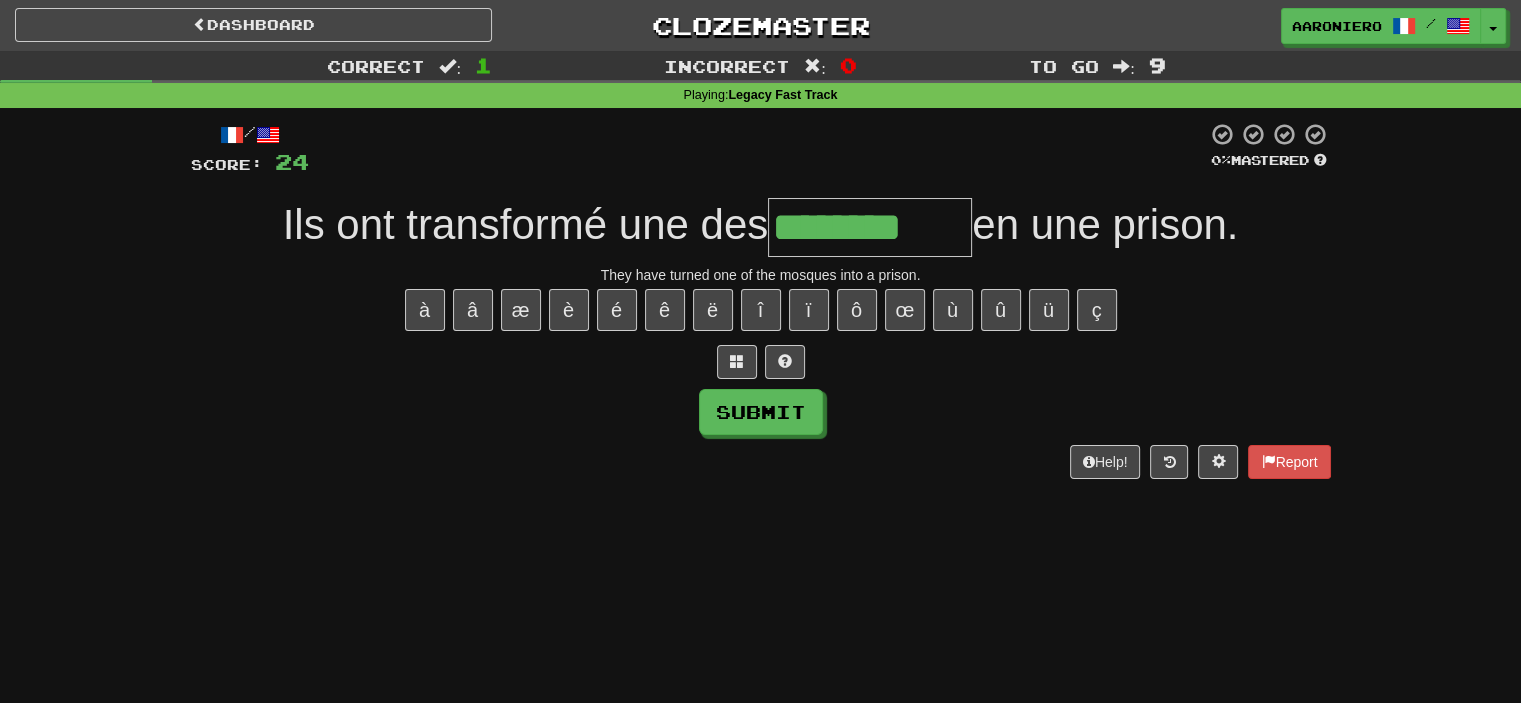 type on "********" 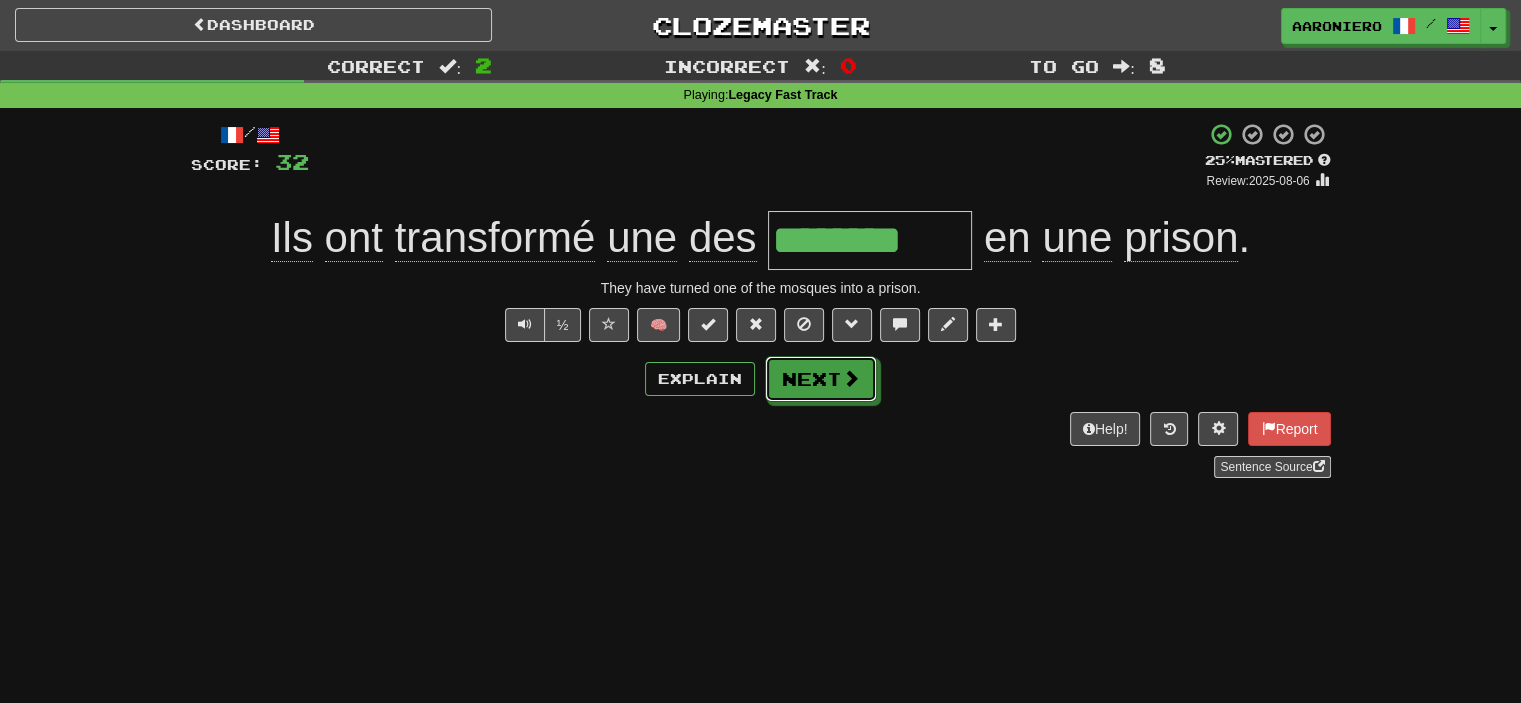 drag, startPoint x: 836, startPoint y: 371, endPoint x: 835, endPoint y: 393, distance: 22.022715 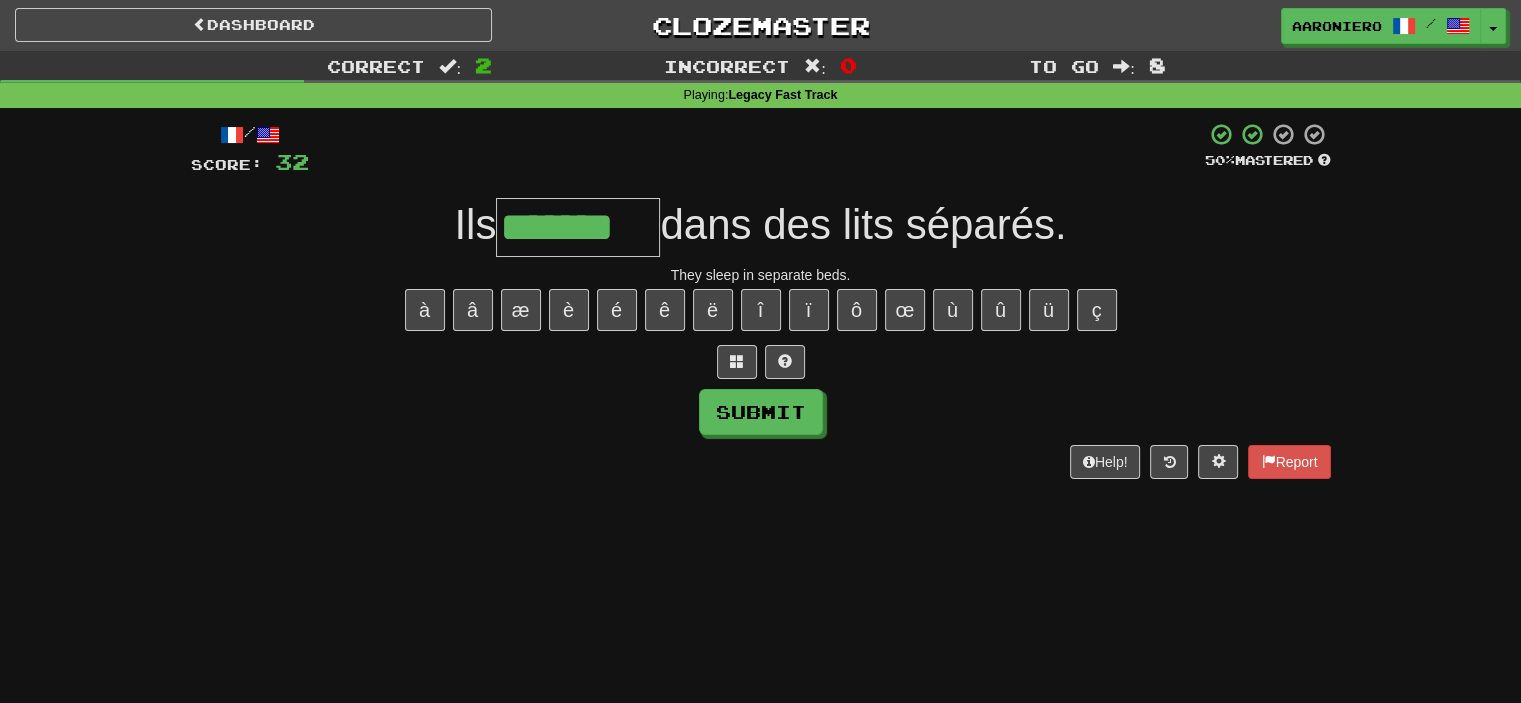 type on "*******" 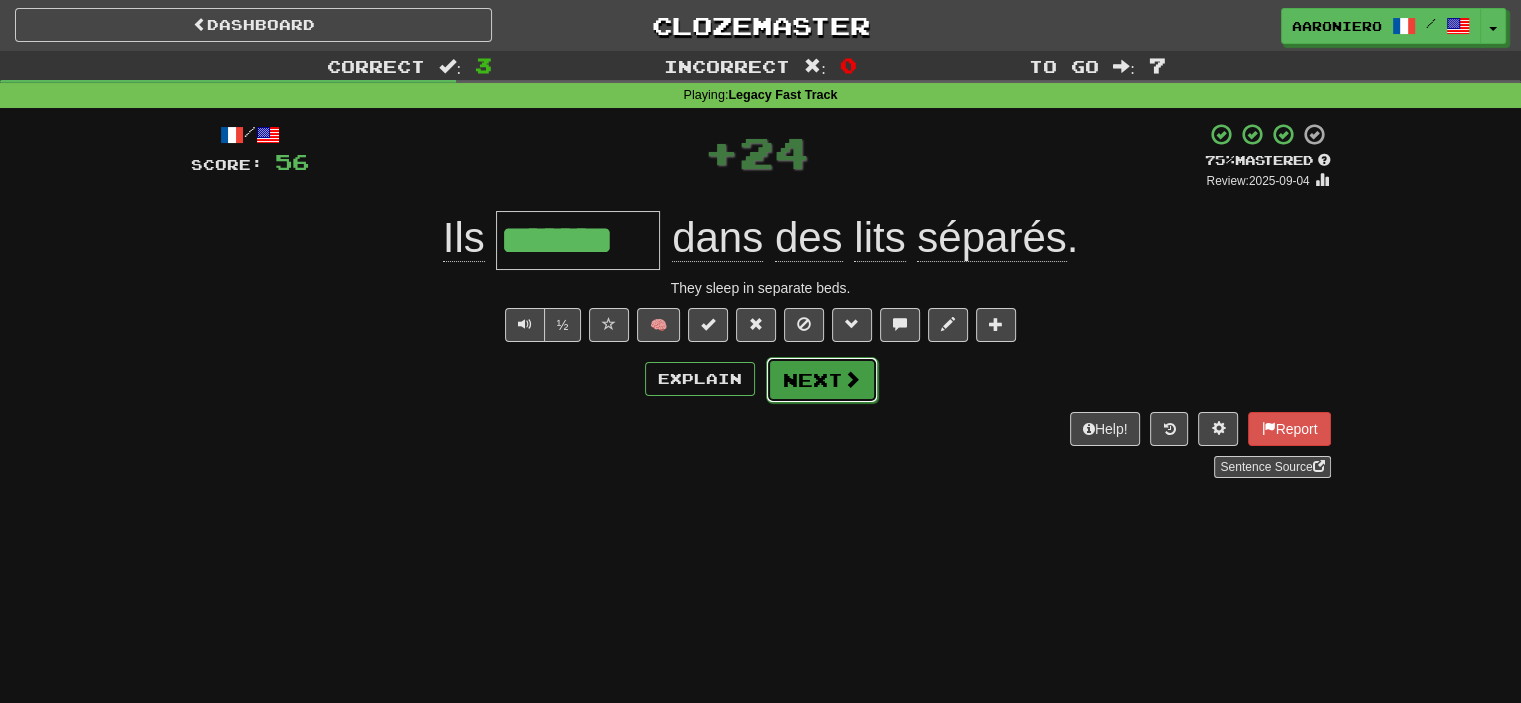 click on "Next" at bounding box center (822, 380) 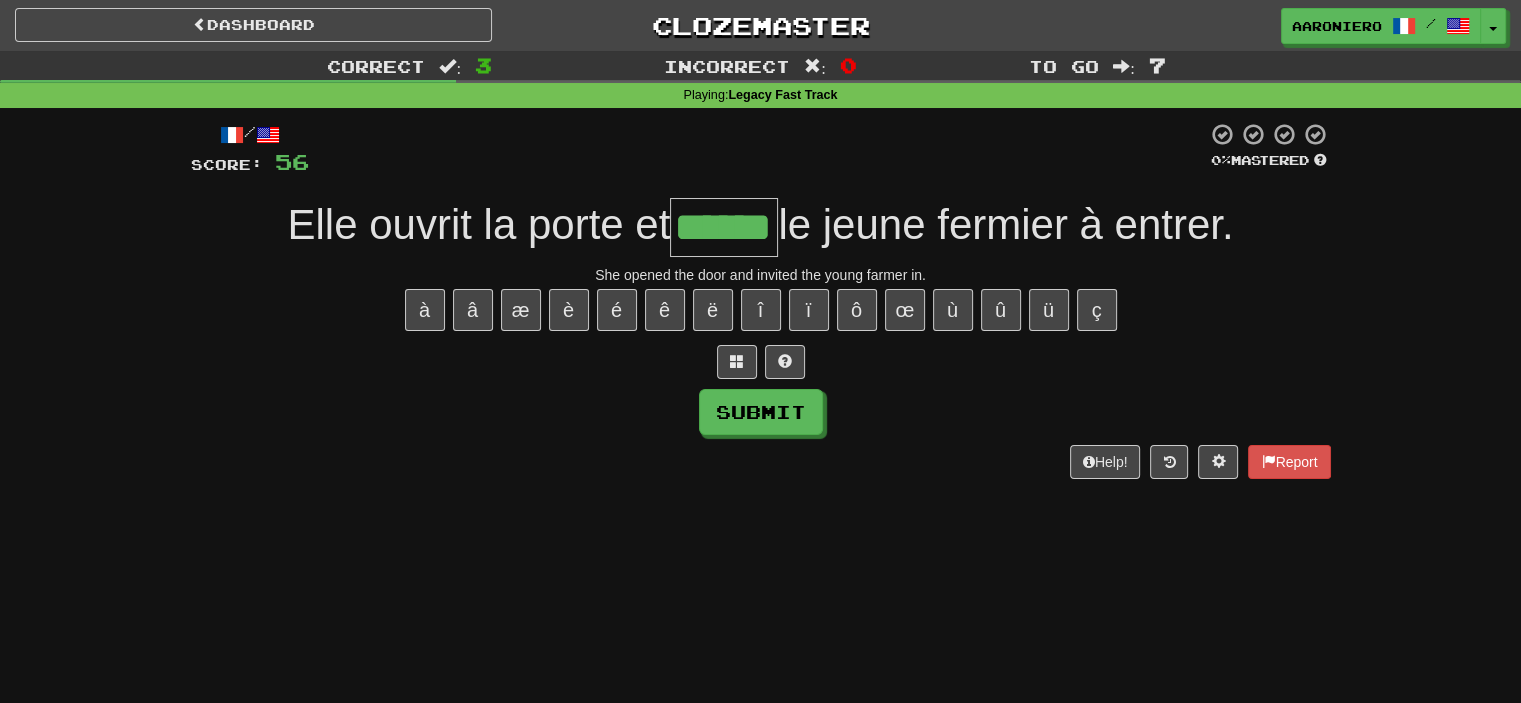 type on "******" 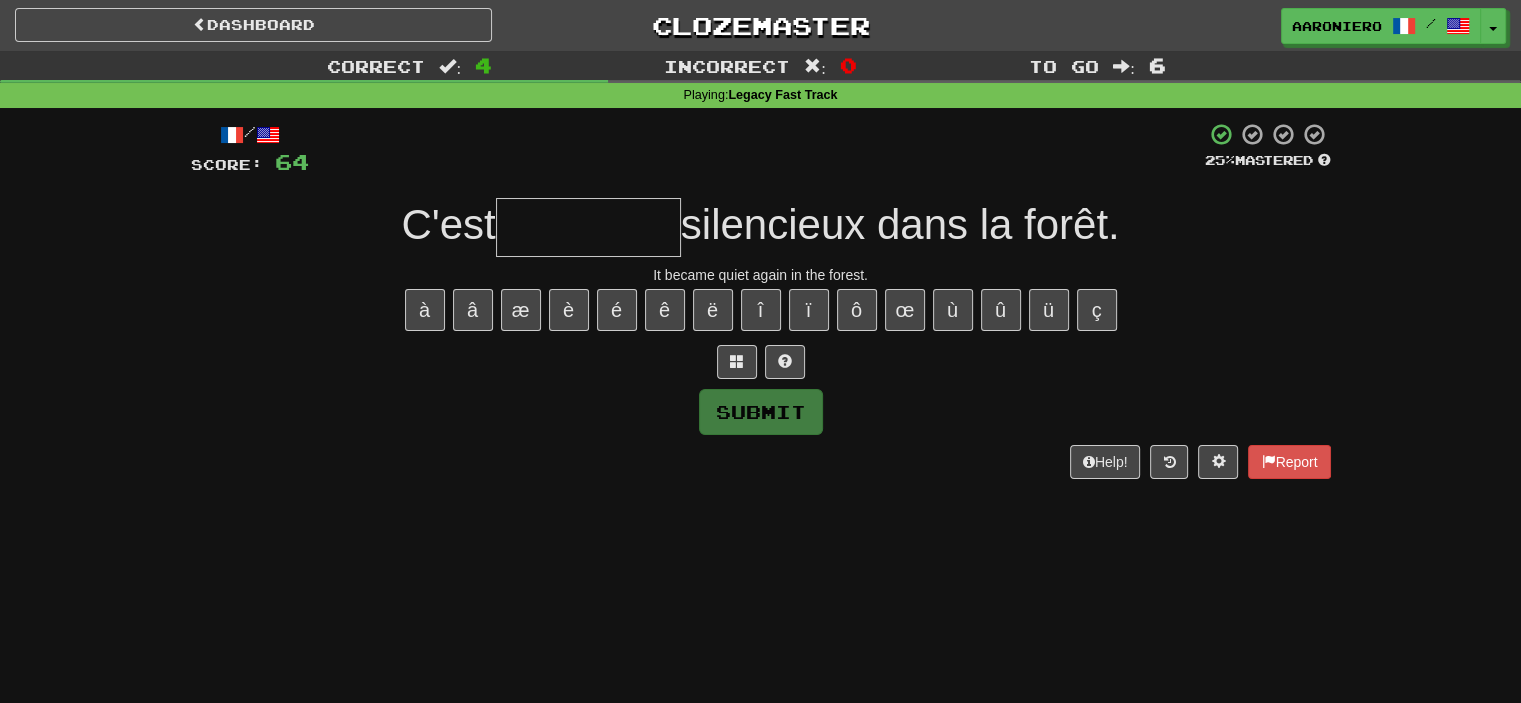 type on "*" 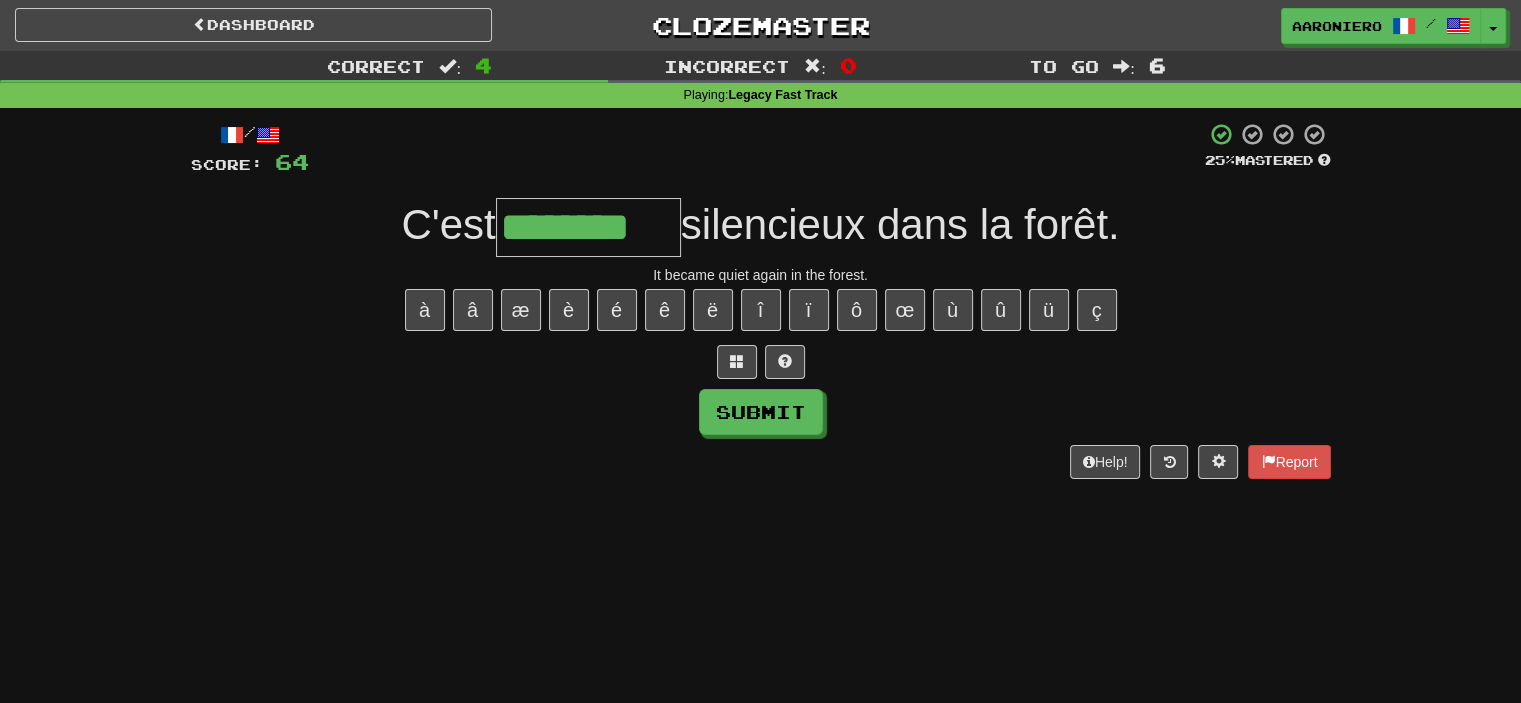 type on "********" 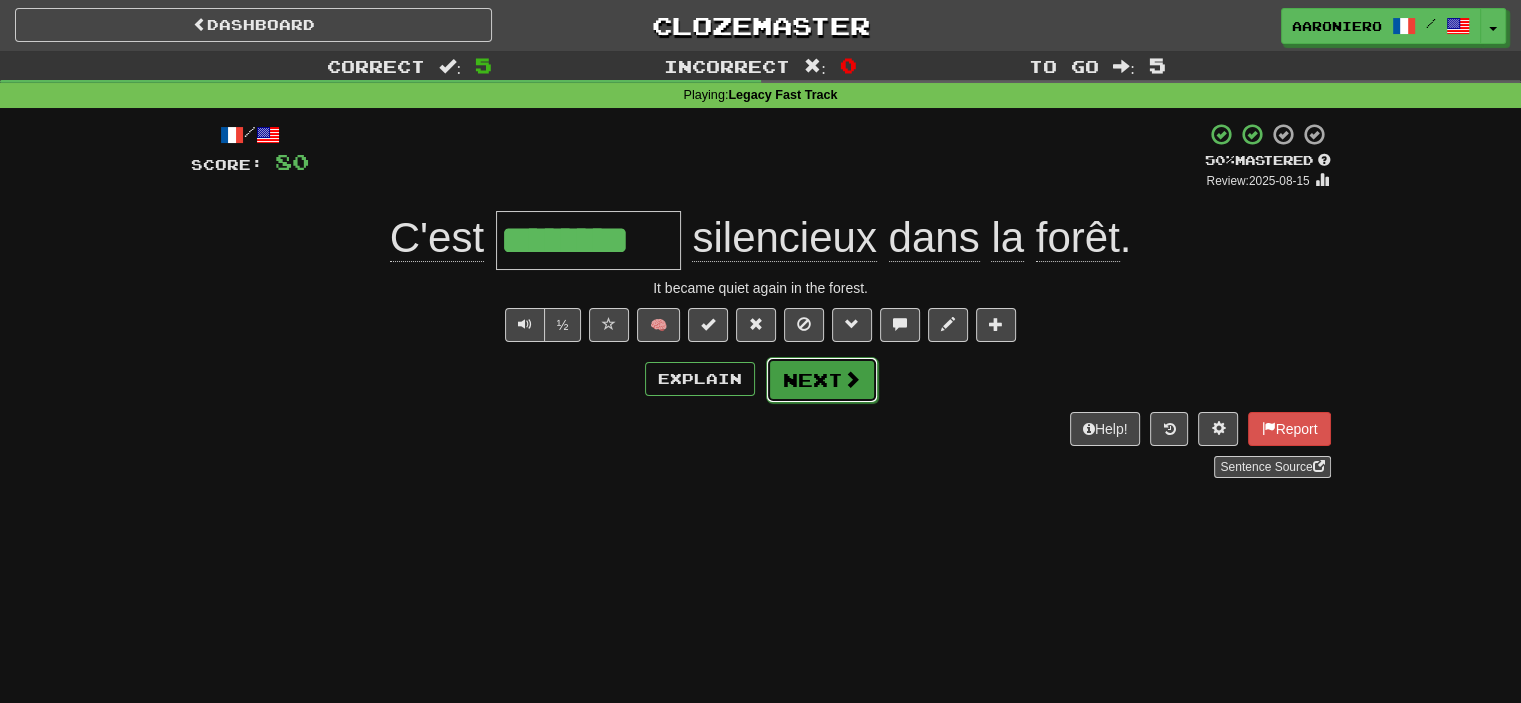 click on "Next" at bounding box center [822, 380] 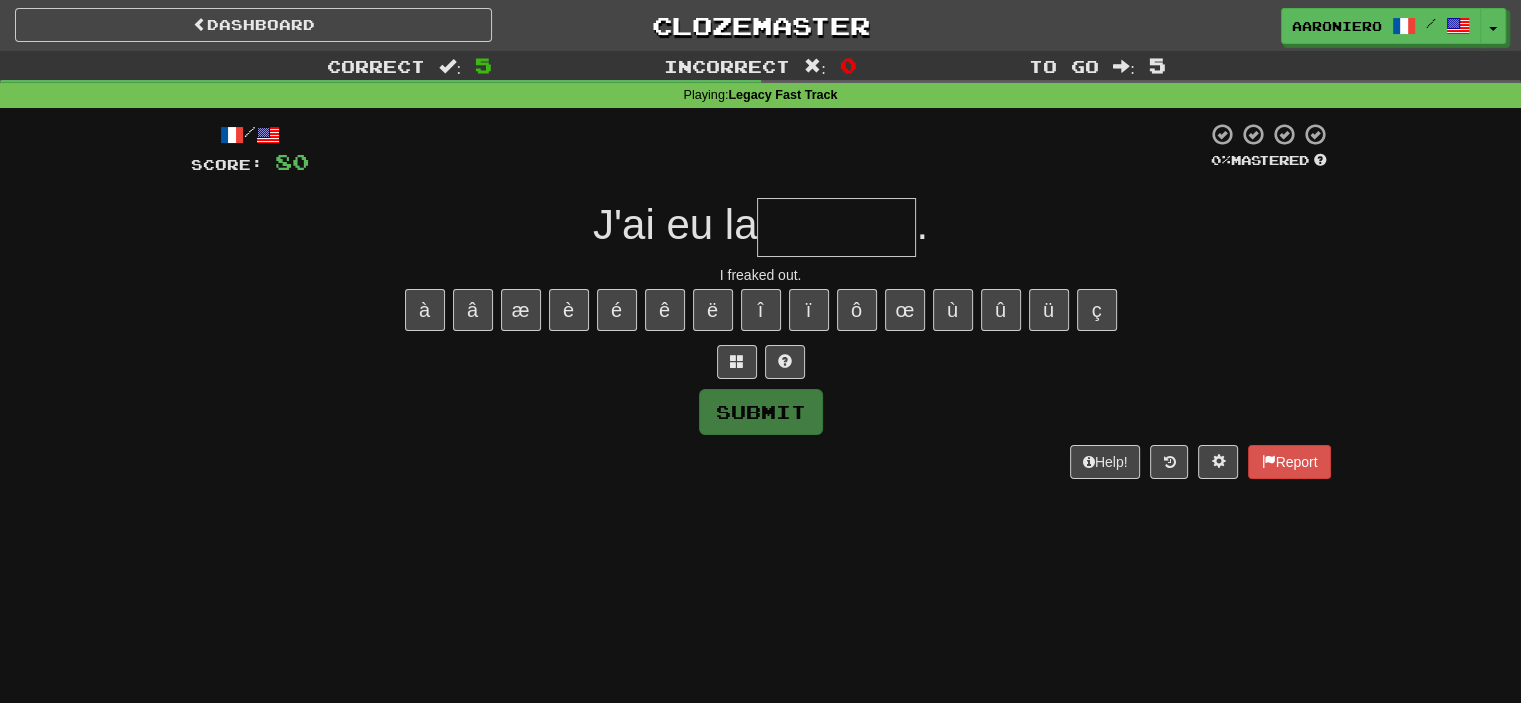 type on "*" 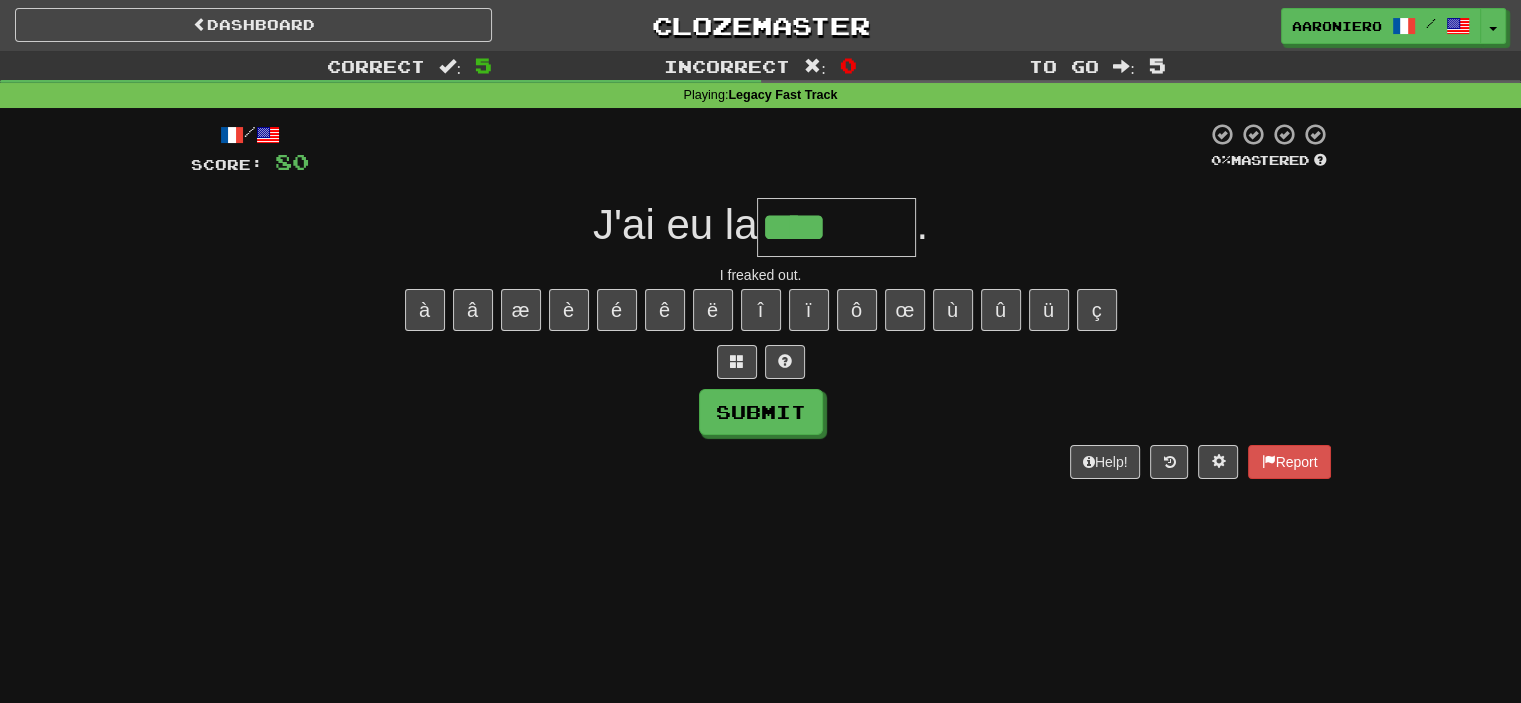 paste on "*" 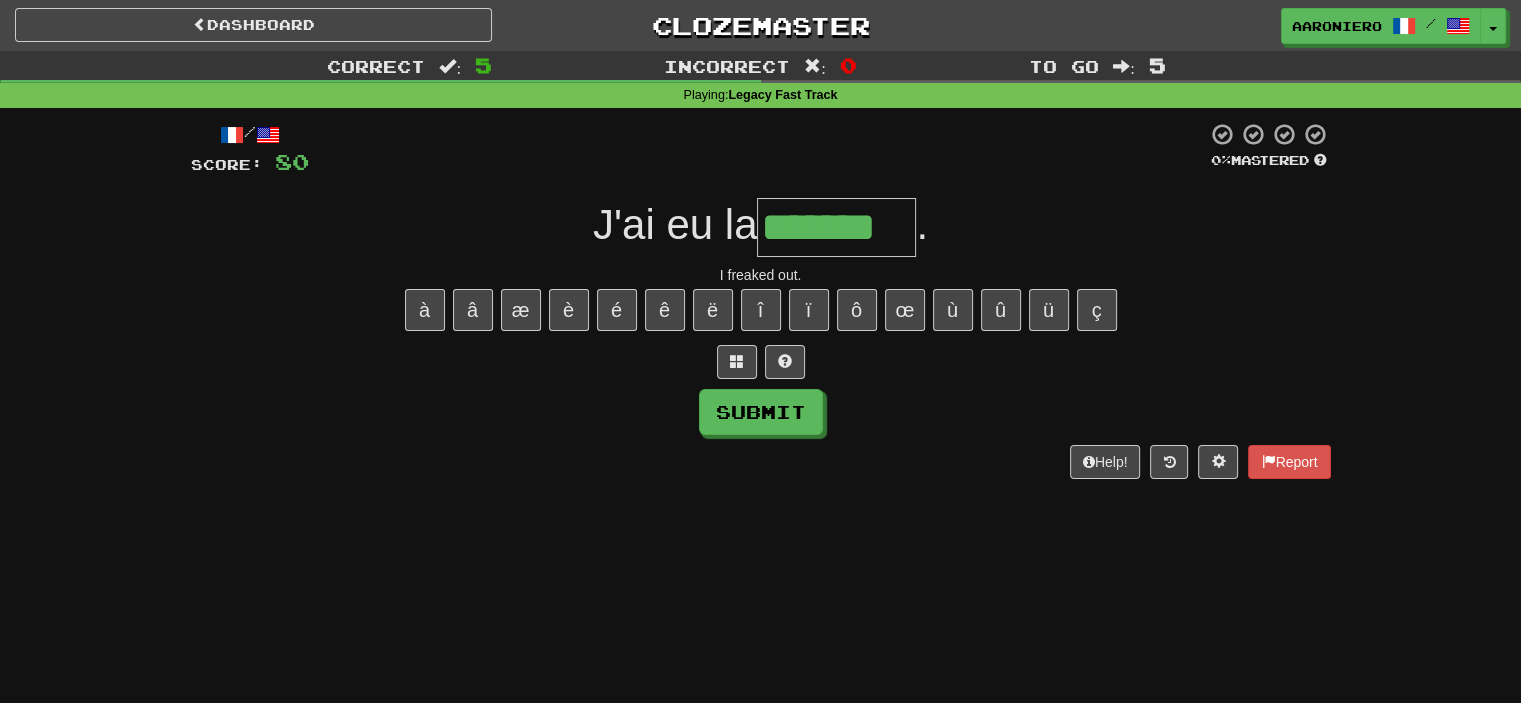 type on "*******" 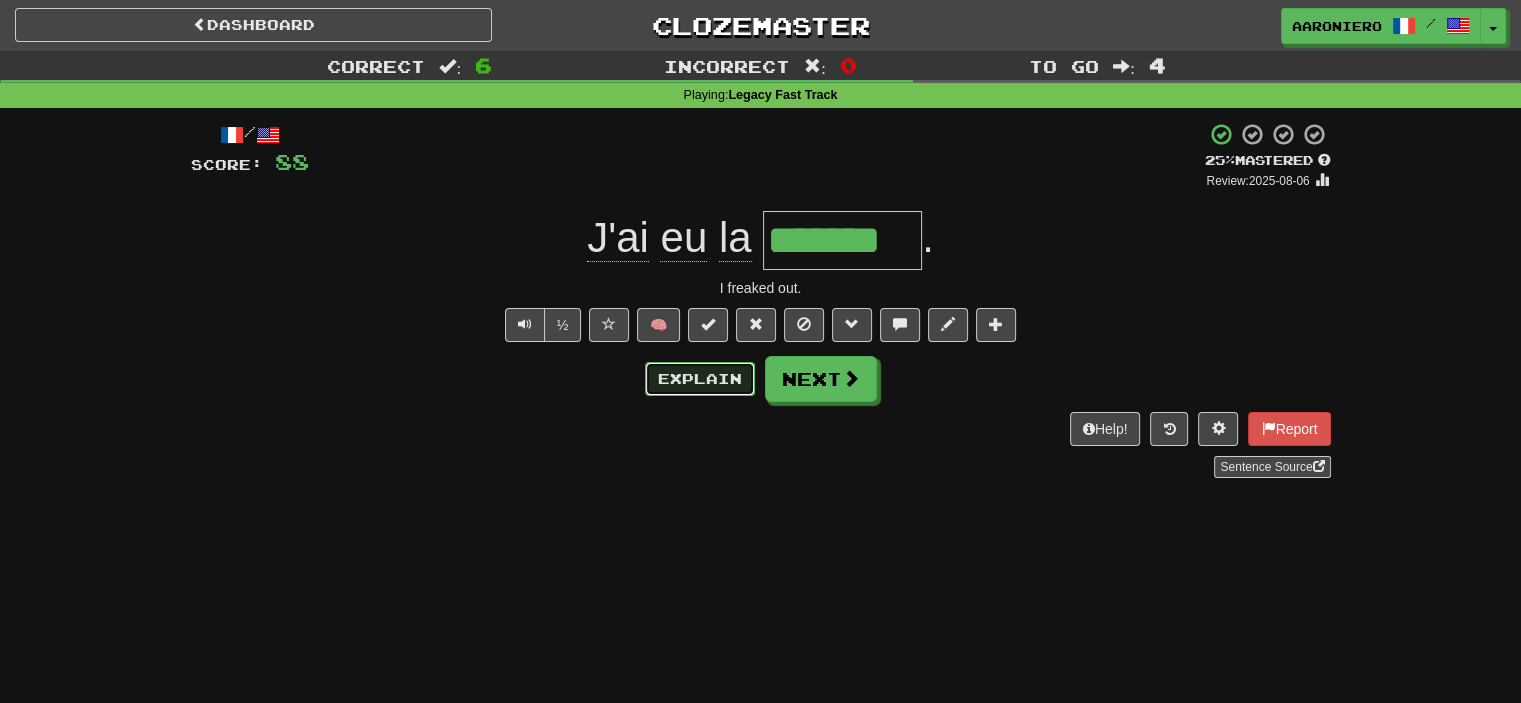 click on "Explain" at bounding box center [700, 379] 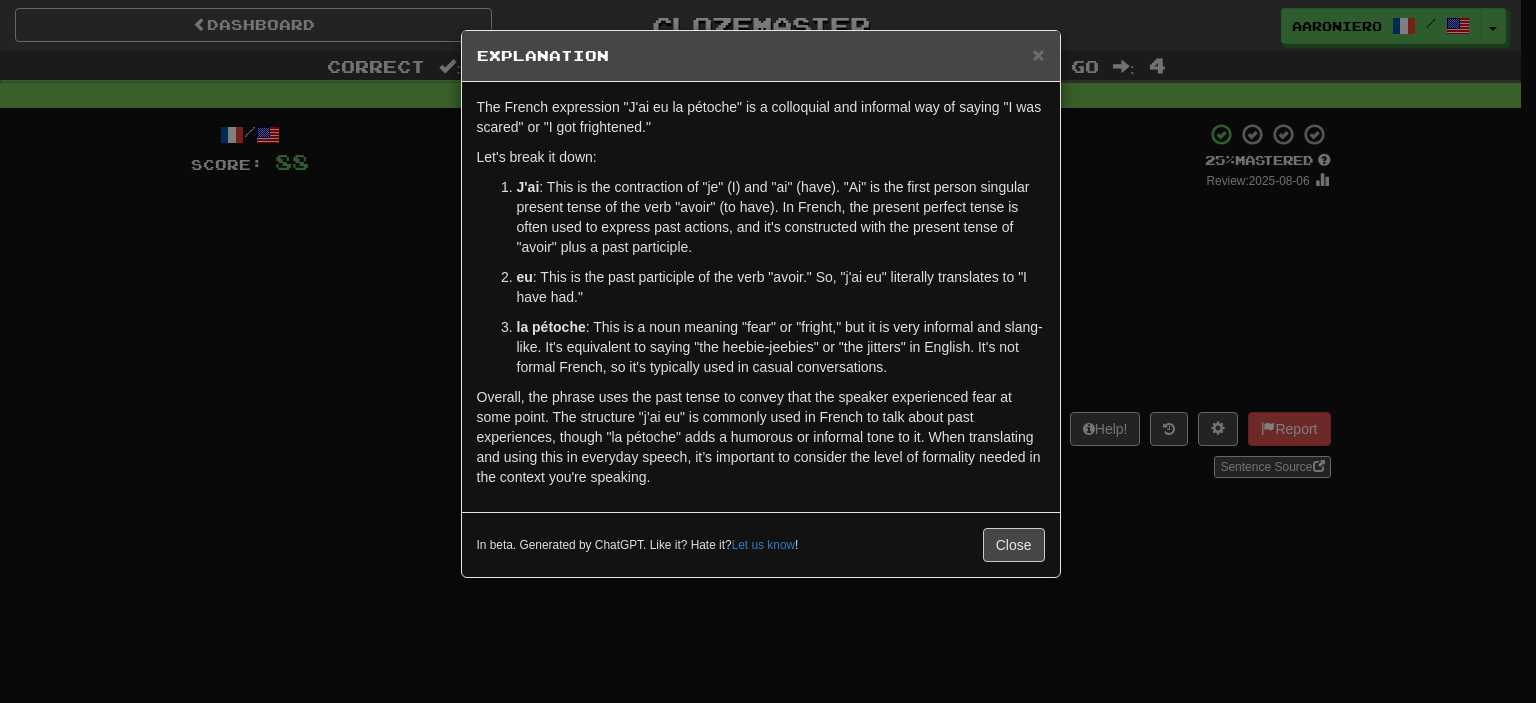 click on "× Explanation" at bounding box center (761, 56) 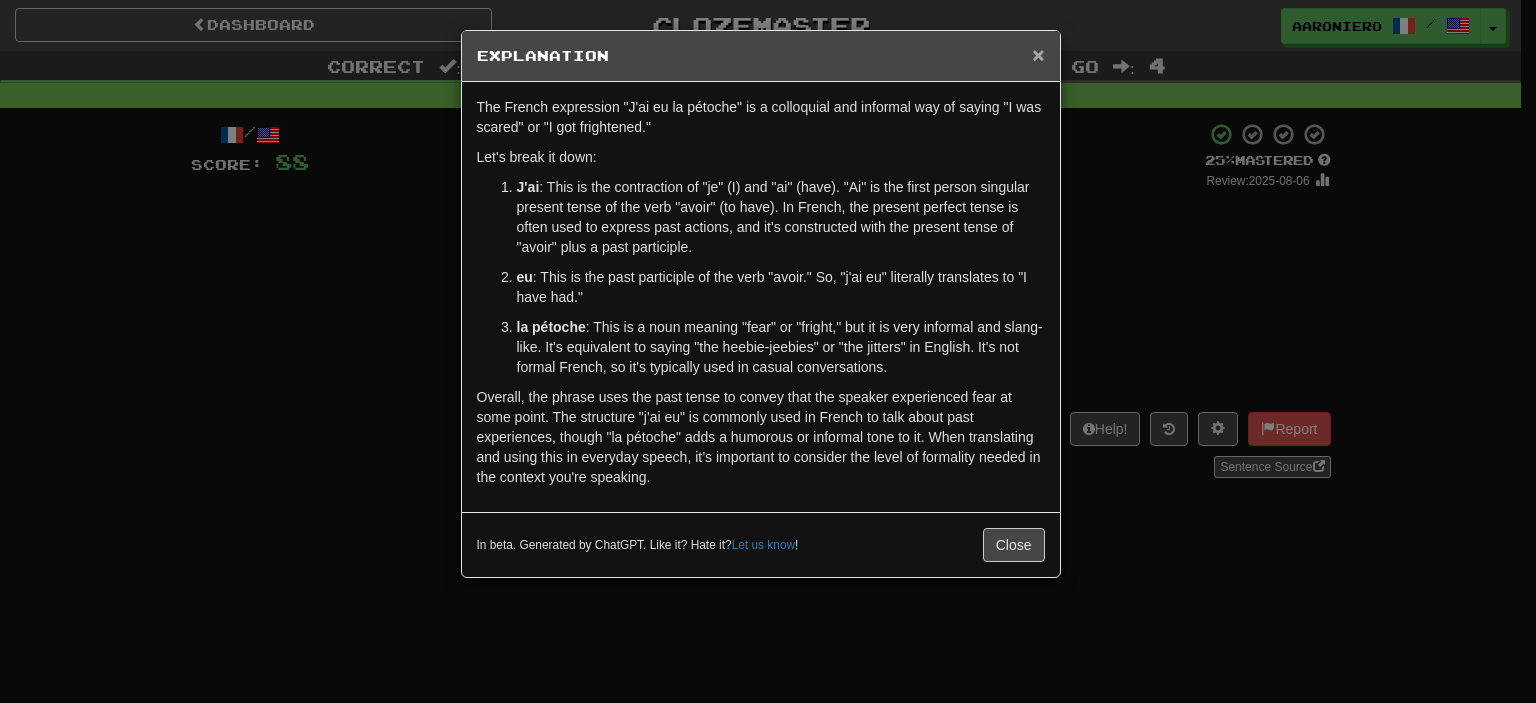 click on "×" at bounding box center (1038, 54) 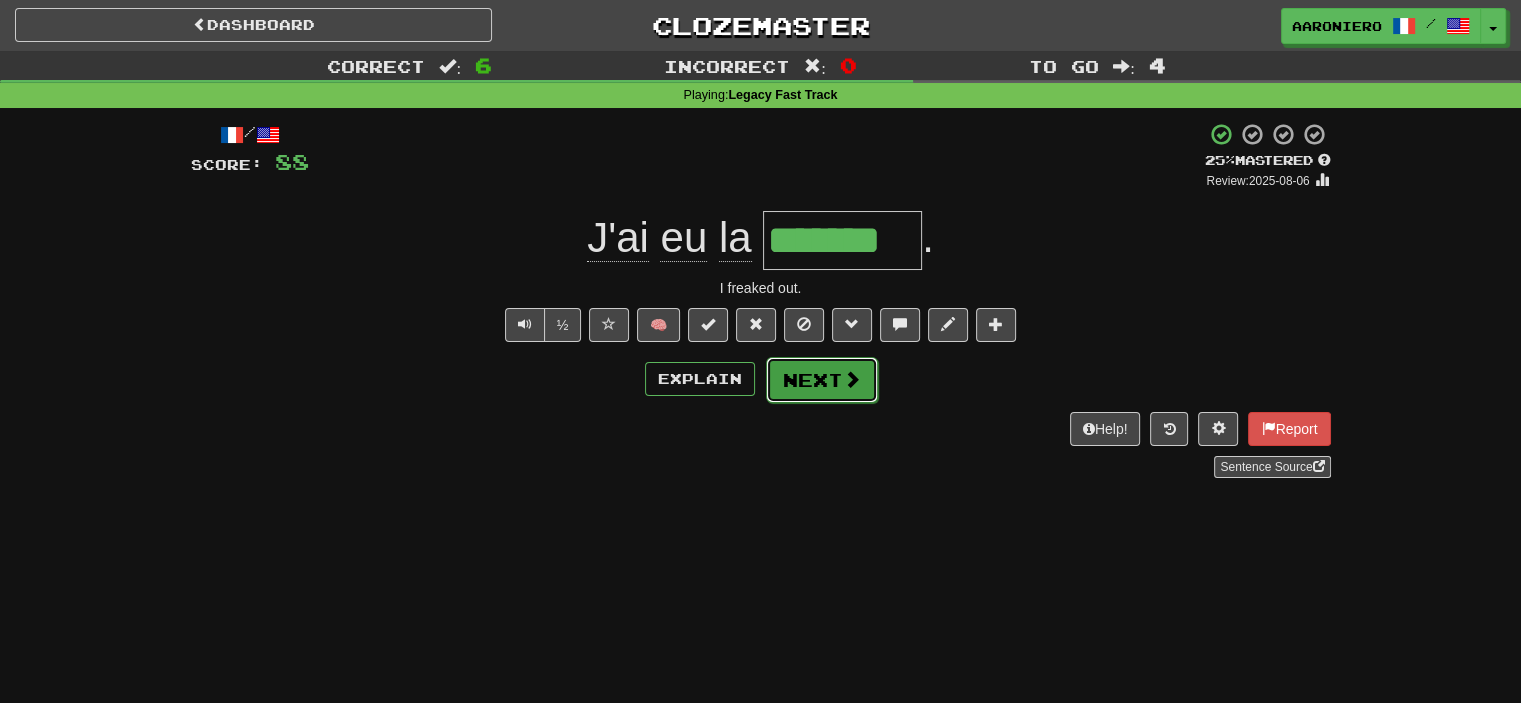 click at bounding box center (852, 379) 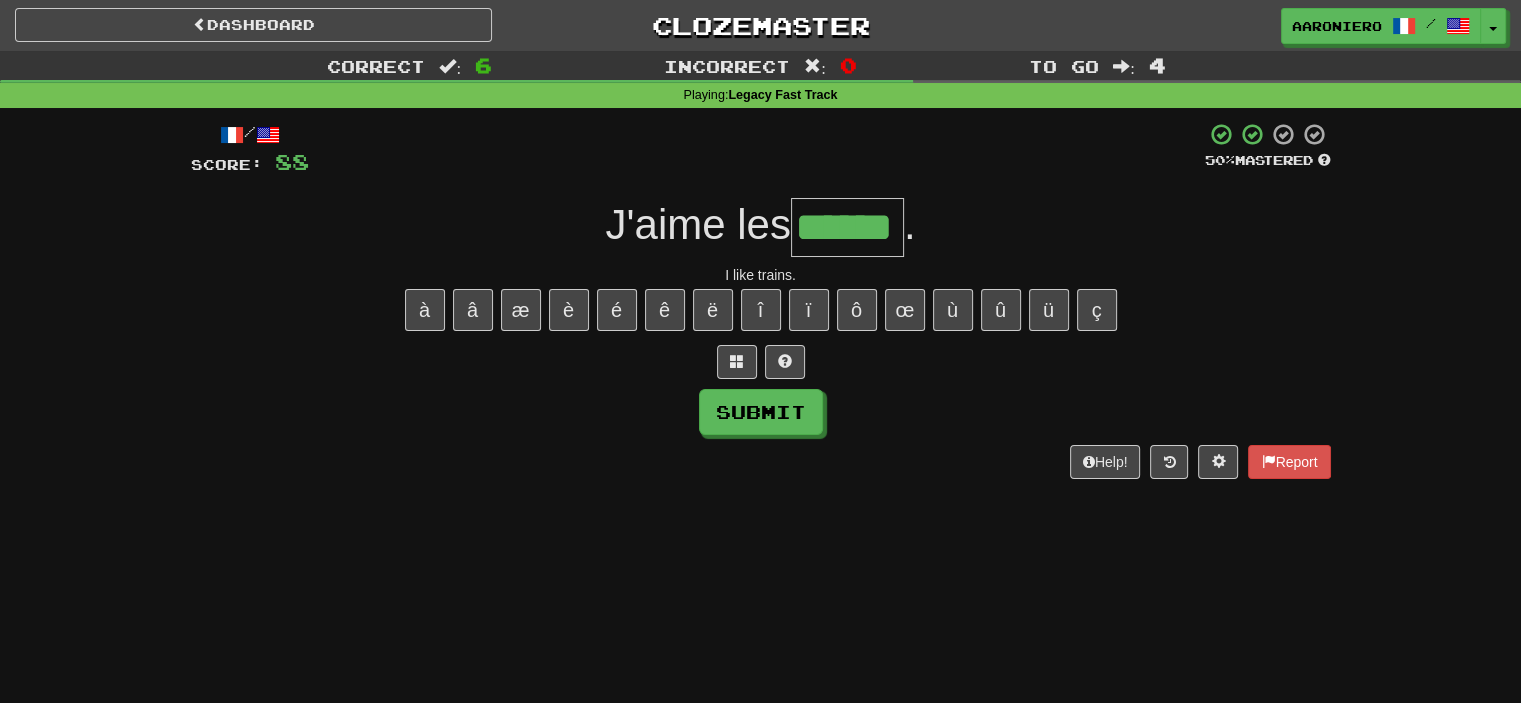 type on "******" 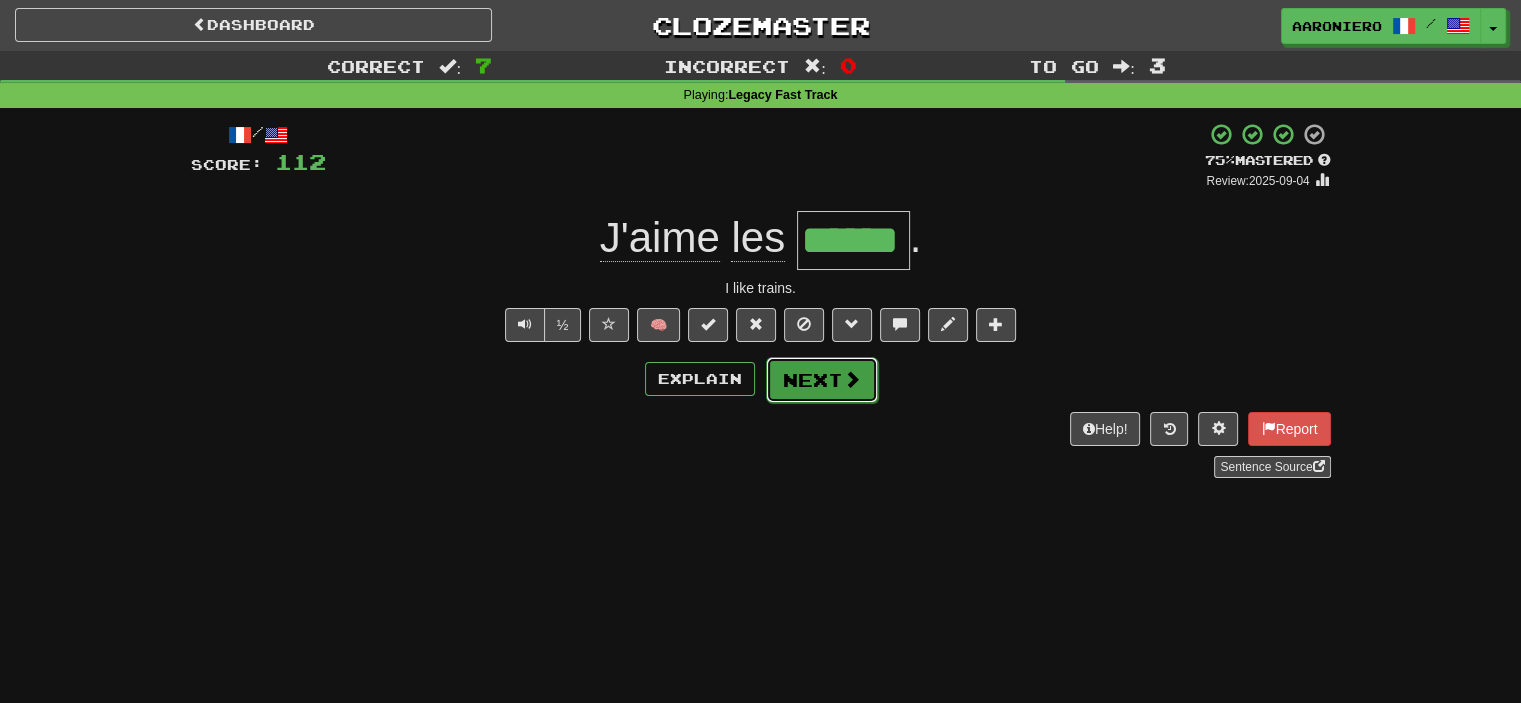 click on "Next" at bounding box center [822, 380] 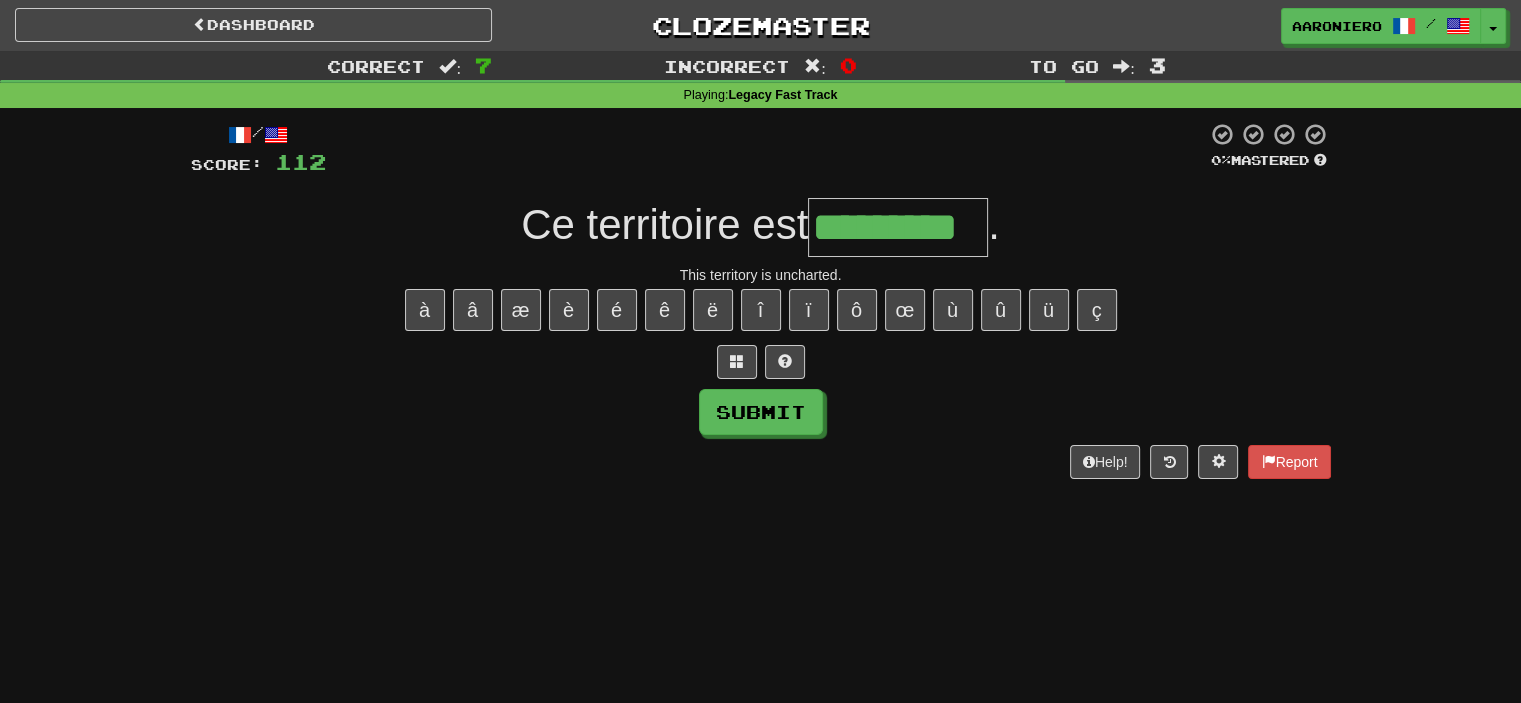 type on "*********" 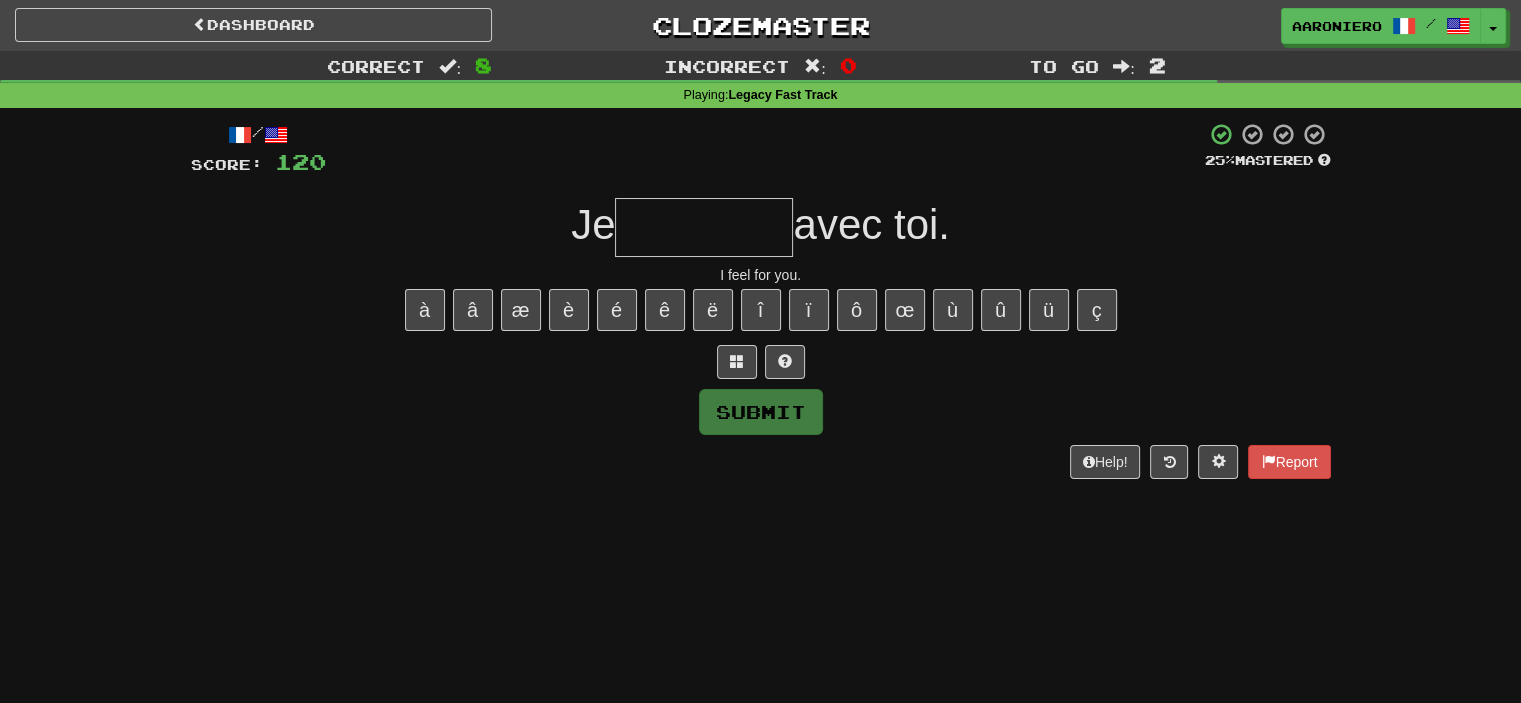 type on "*" 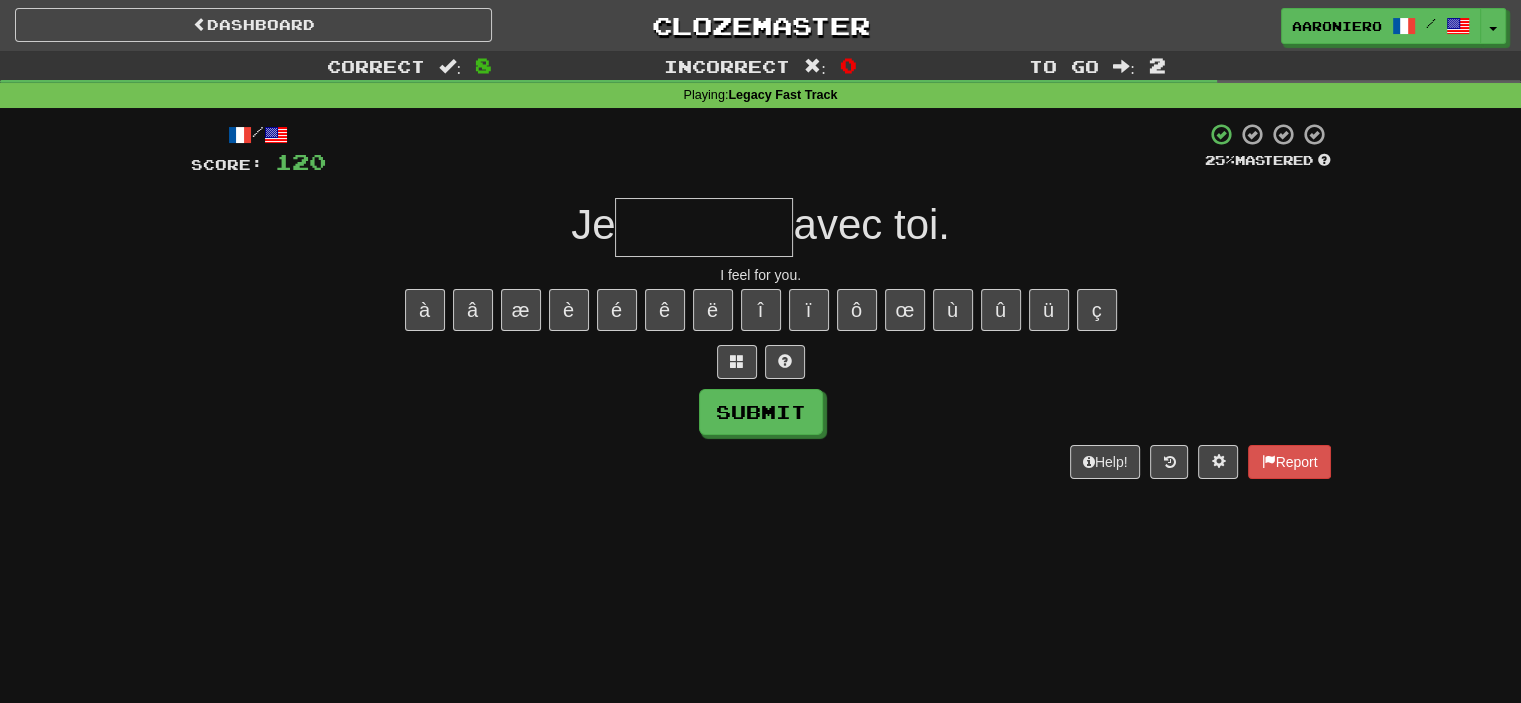 type on "*" 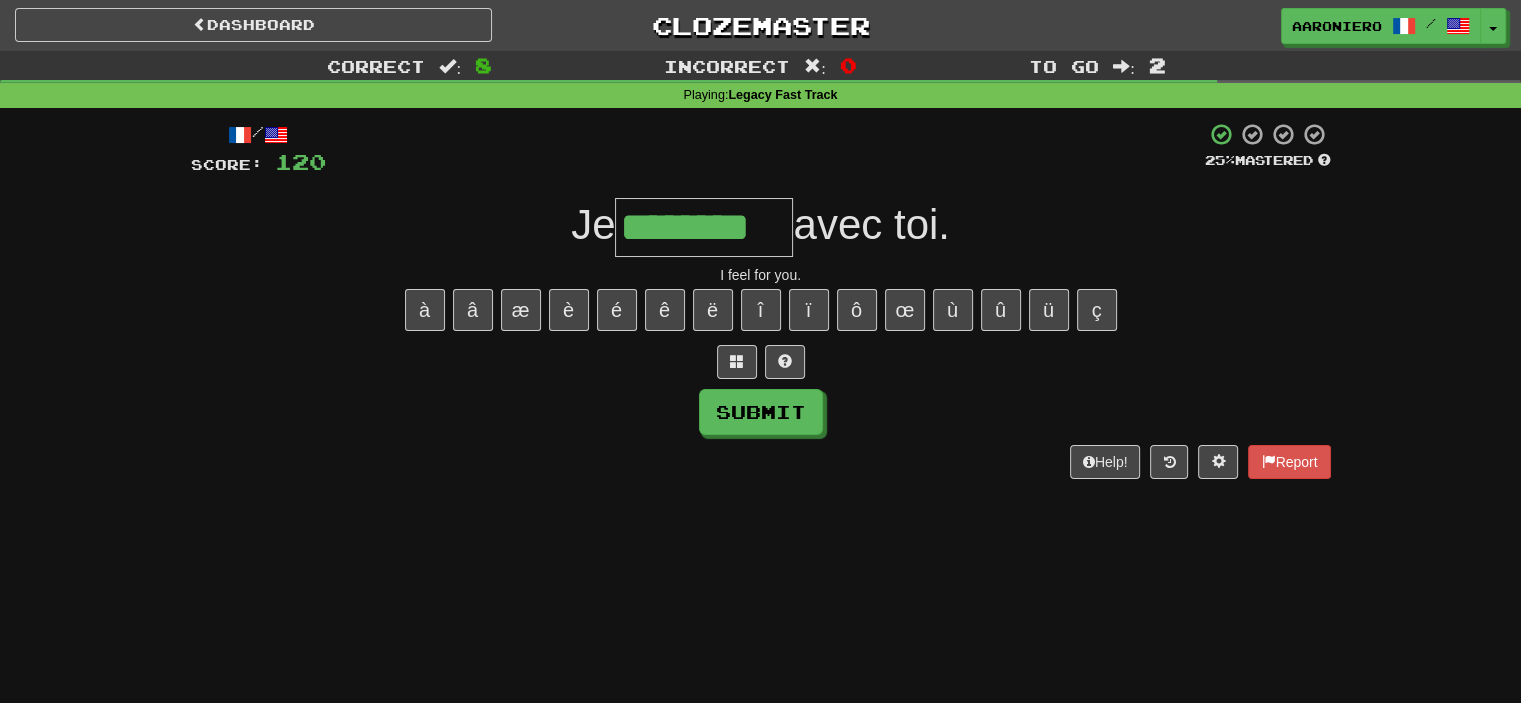 type on "********" 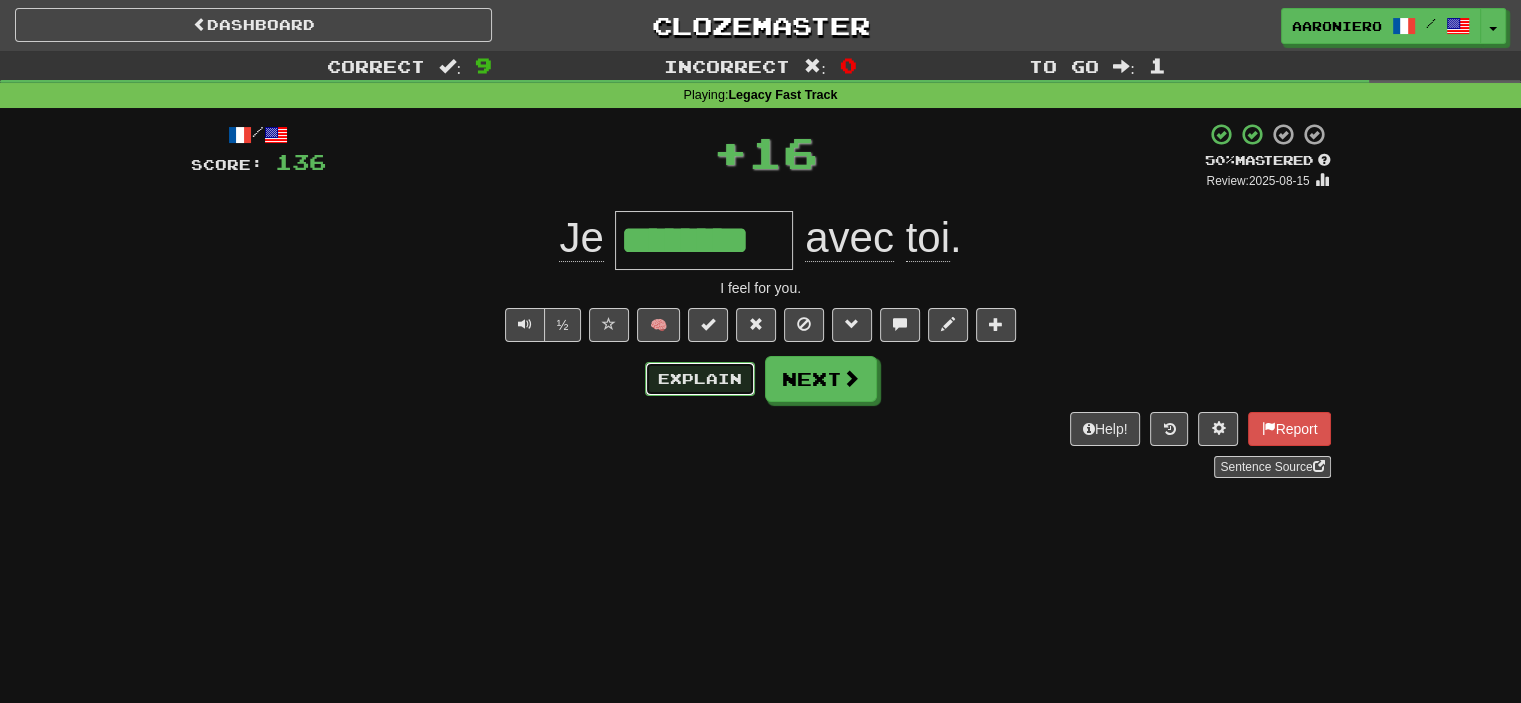 click on "Explain" at bounding box center [700, 379] 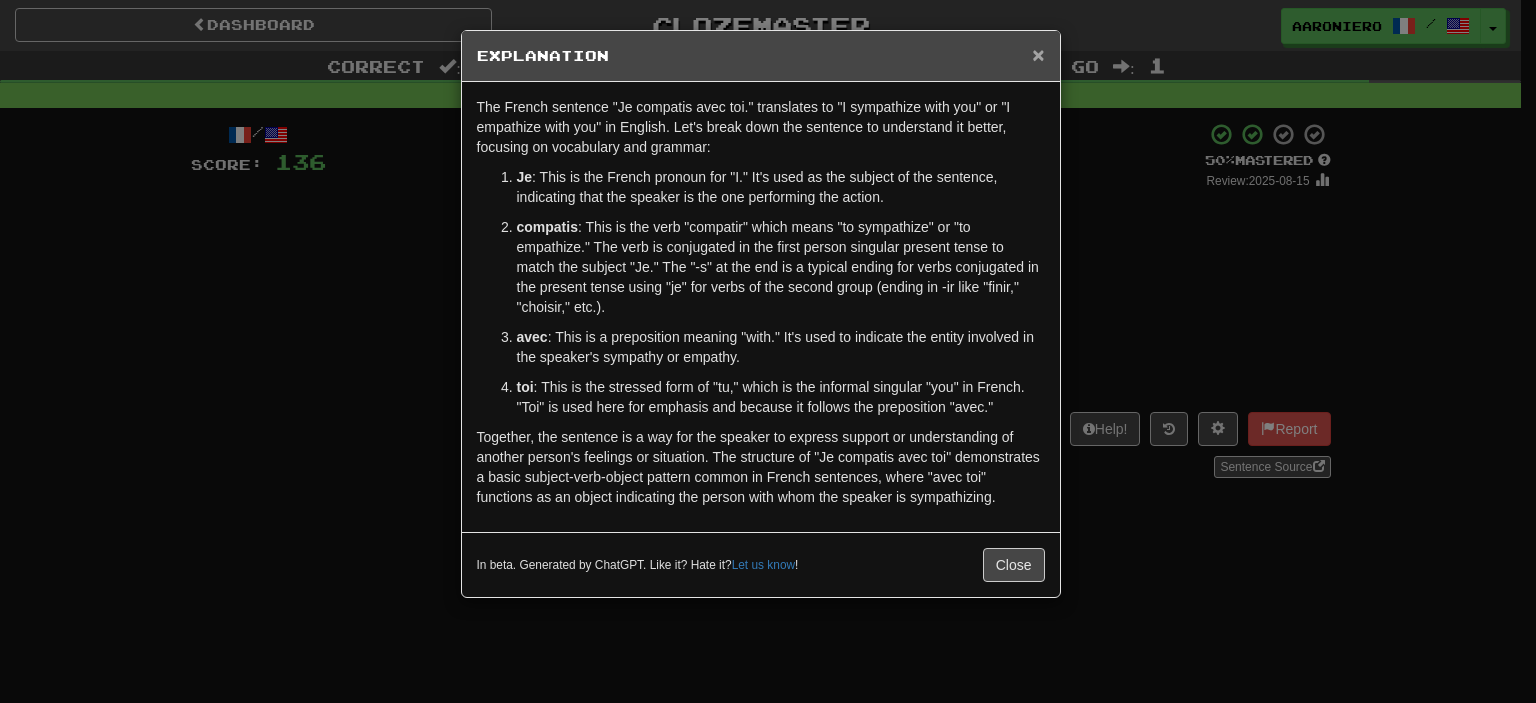 click on "×" at bounding box center (1038, 54) 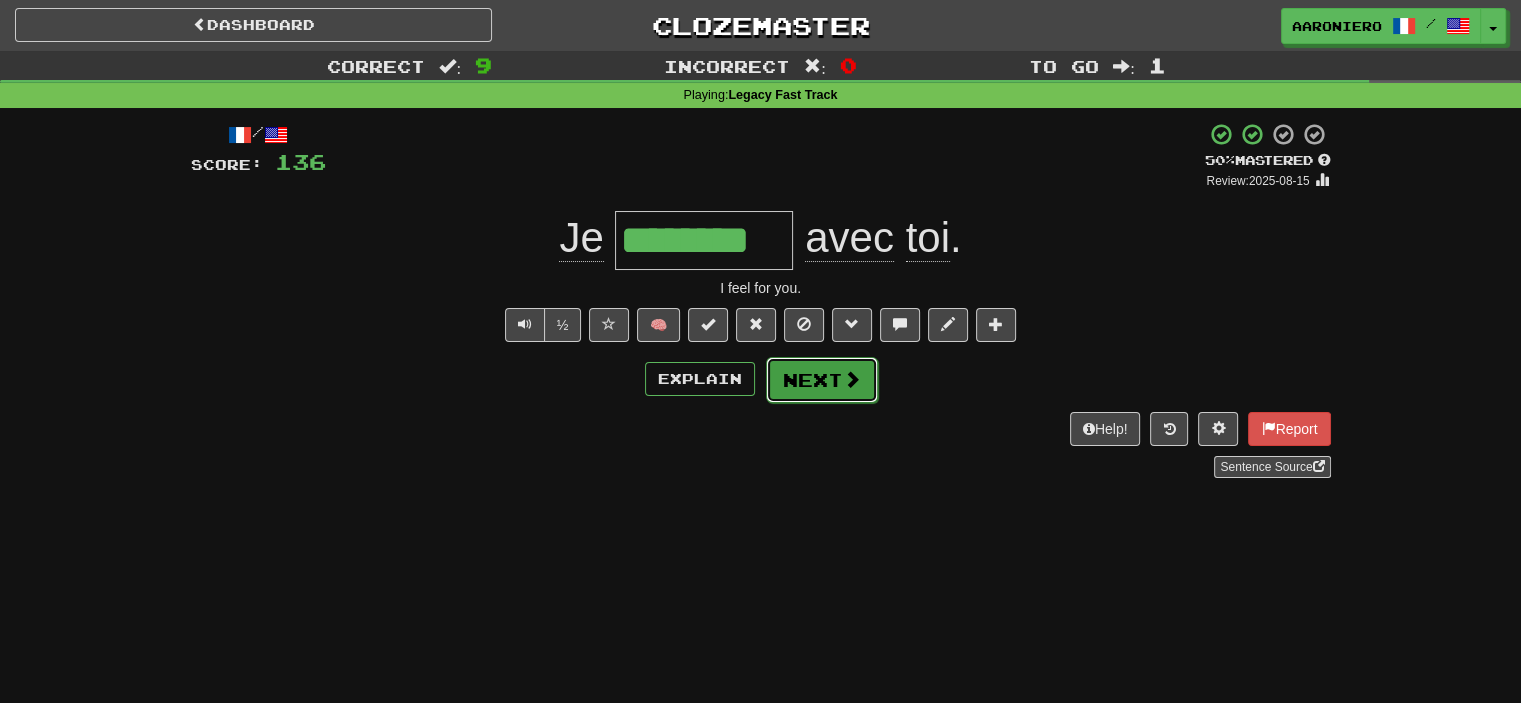 click at bounding box center (852, 379) 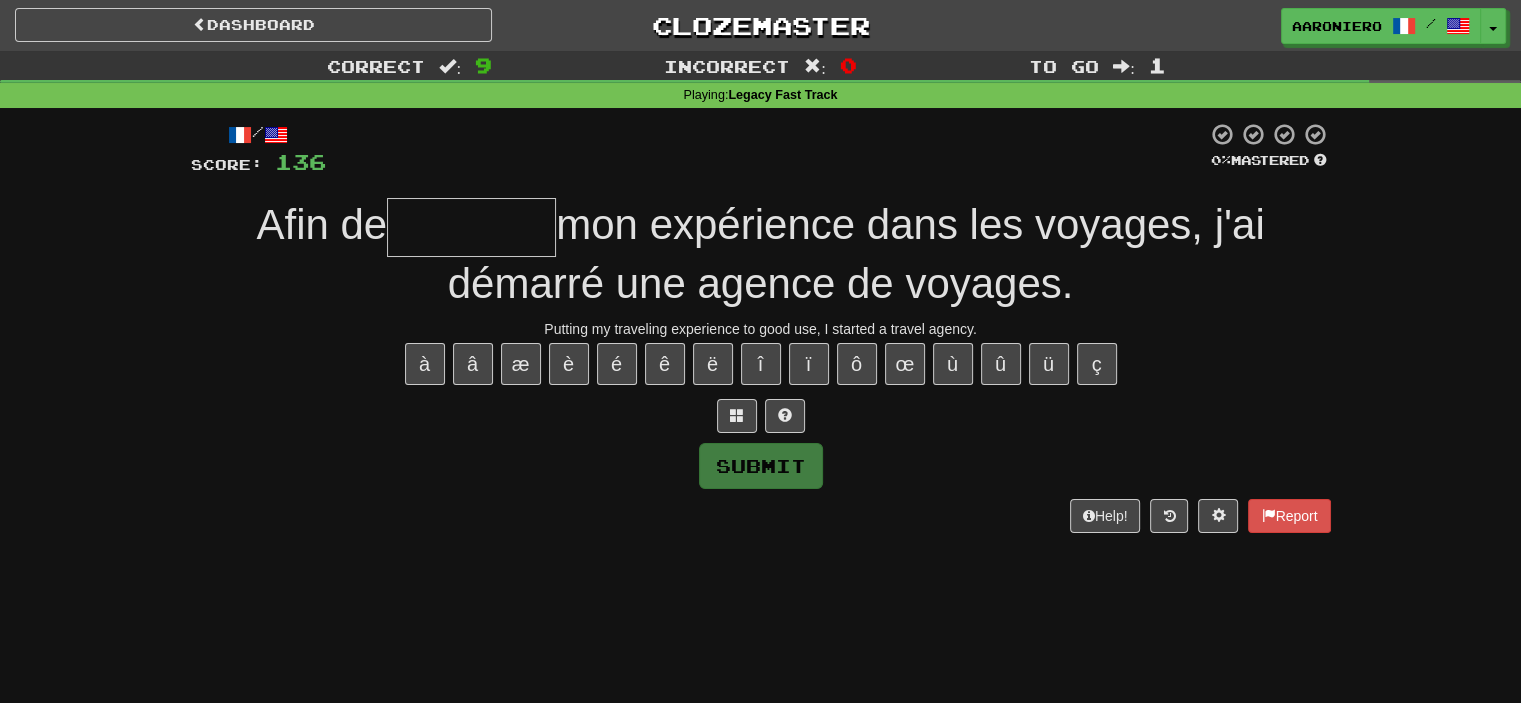 type on "*" 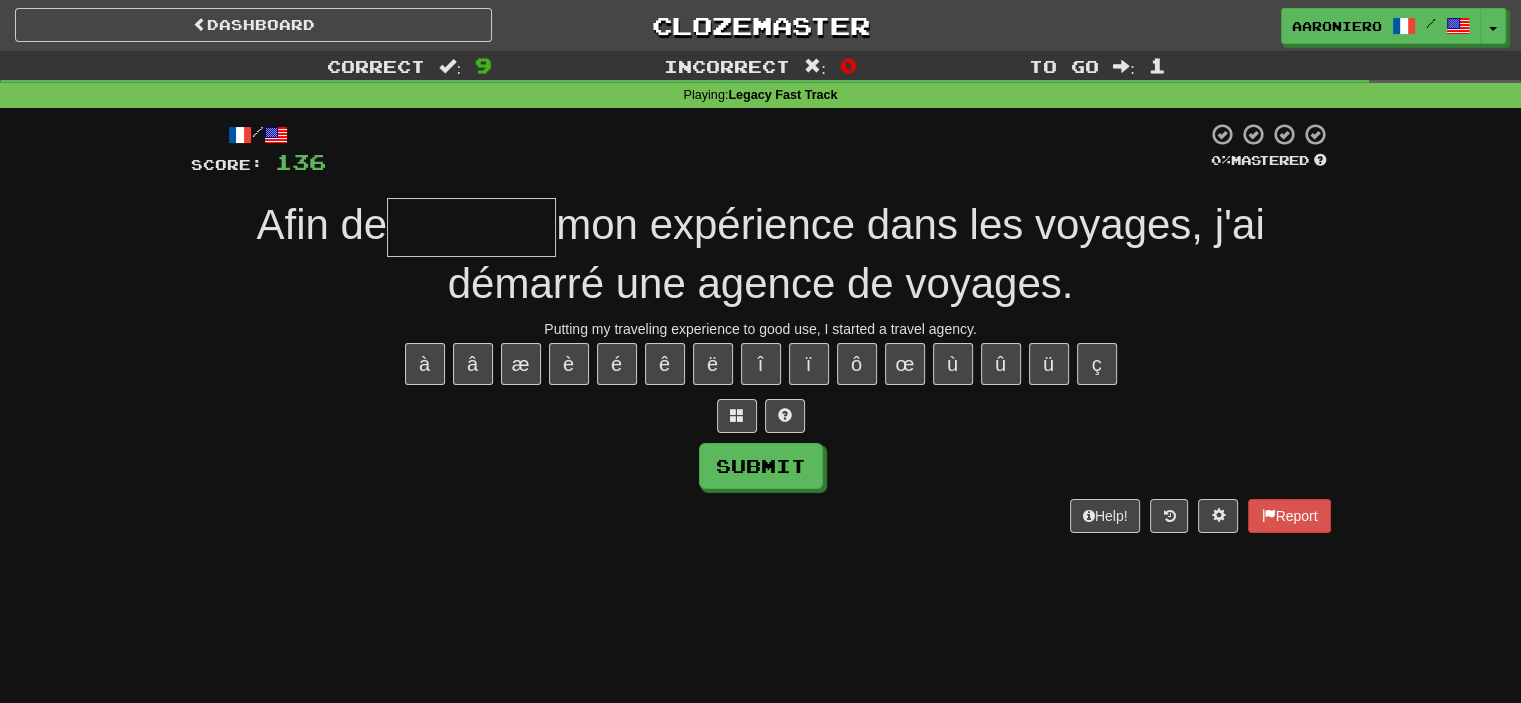 type on "*" 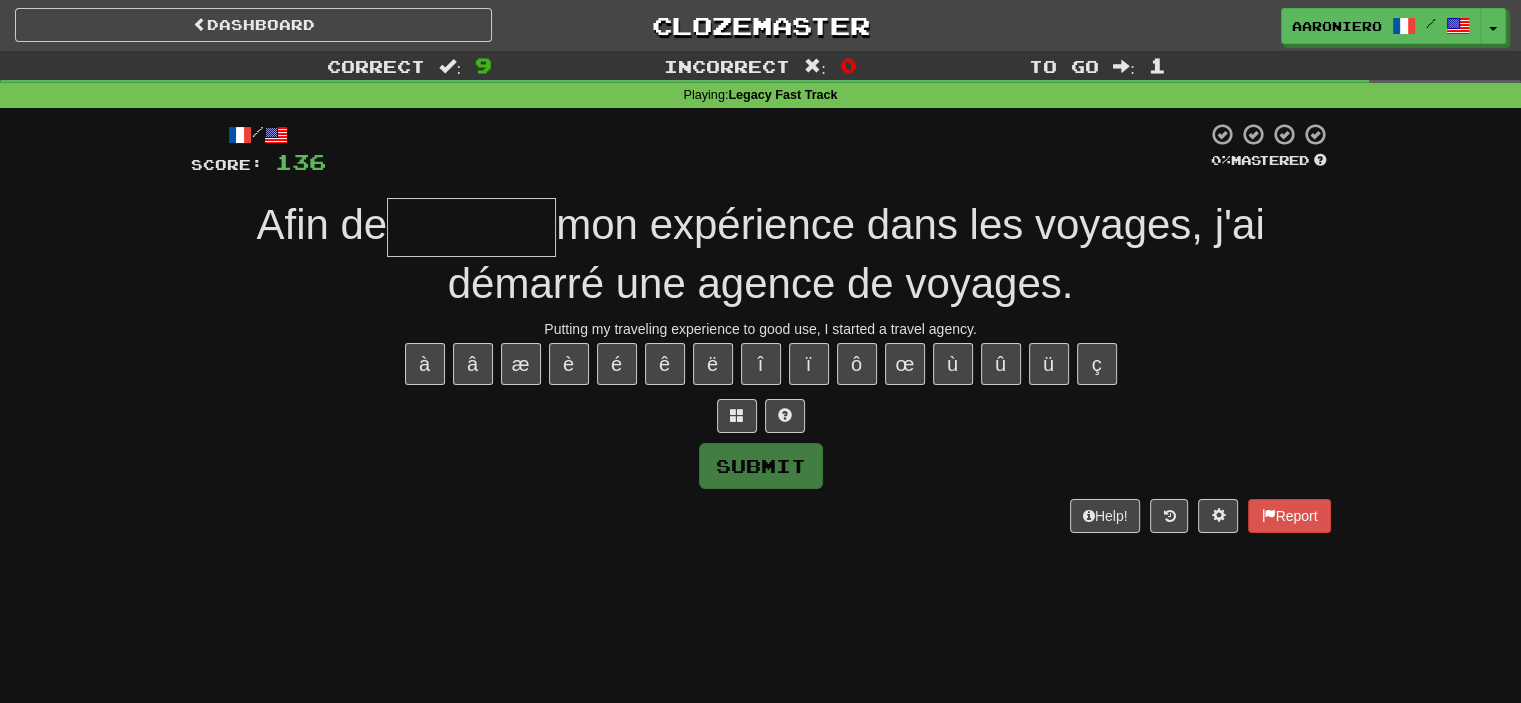 type on "*" 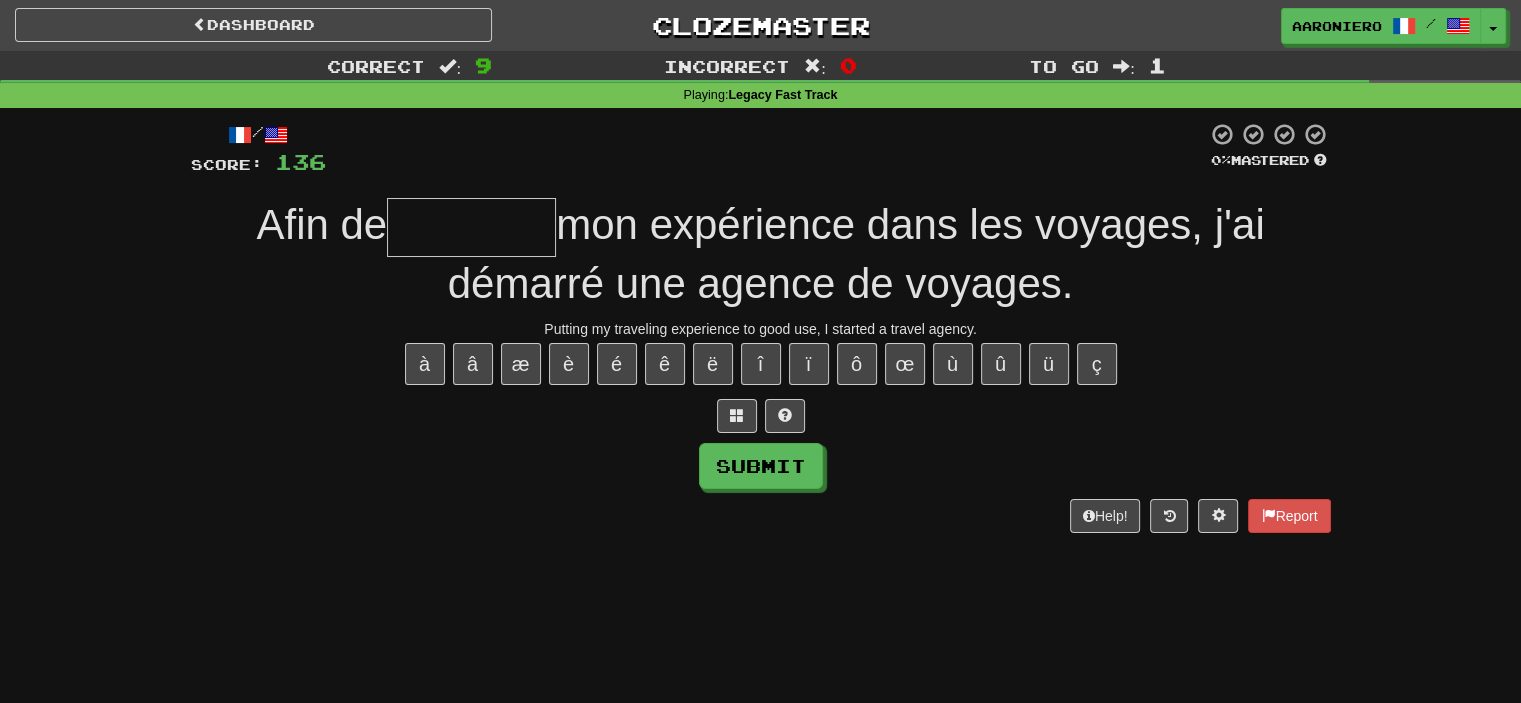 type on "*" 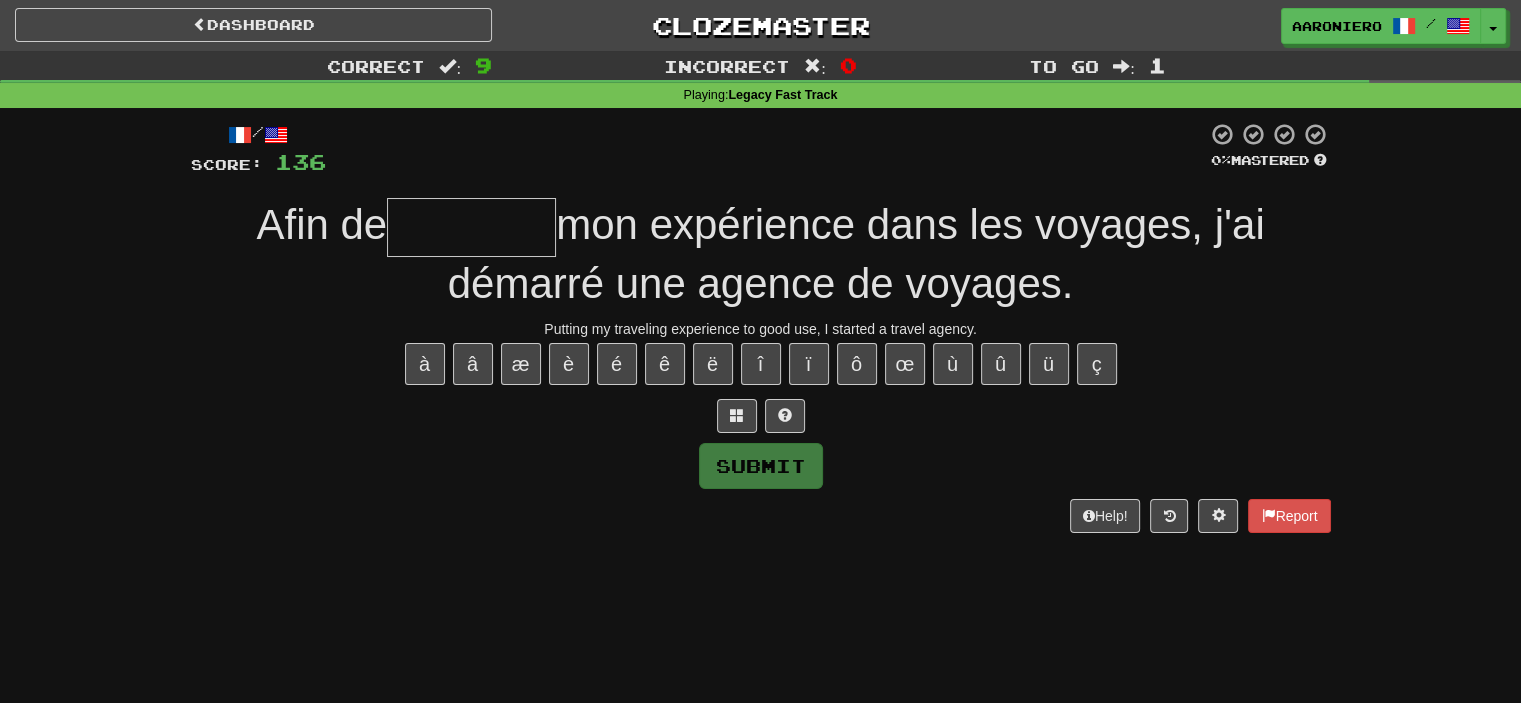 type on "*" 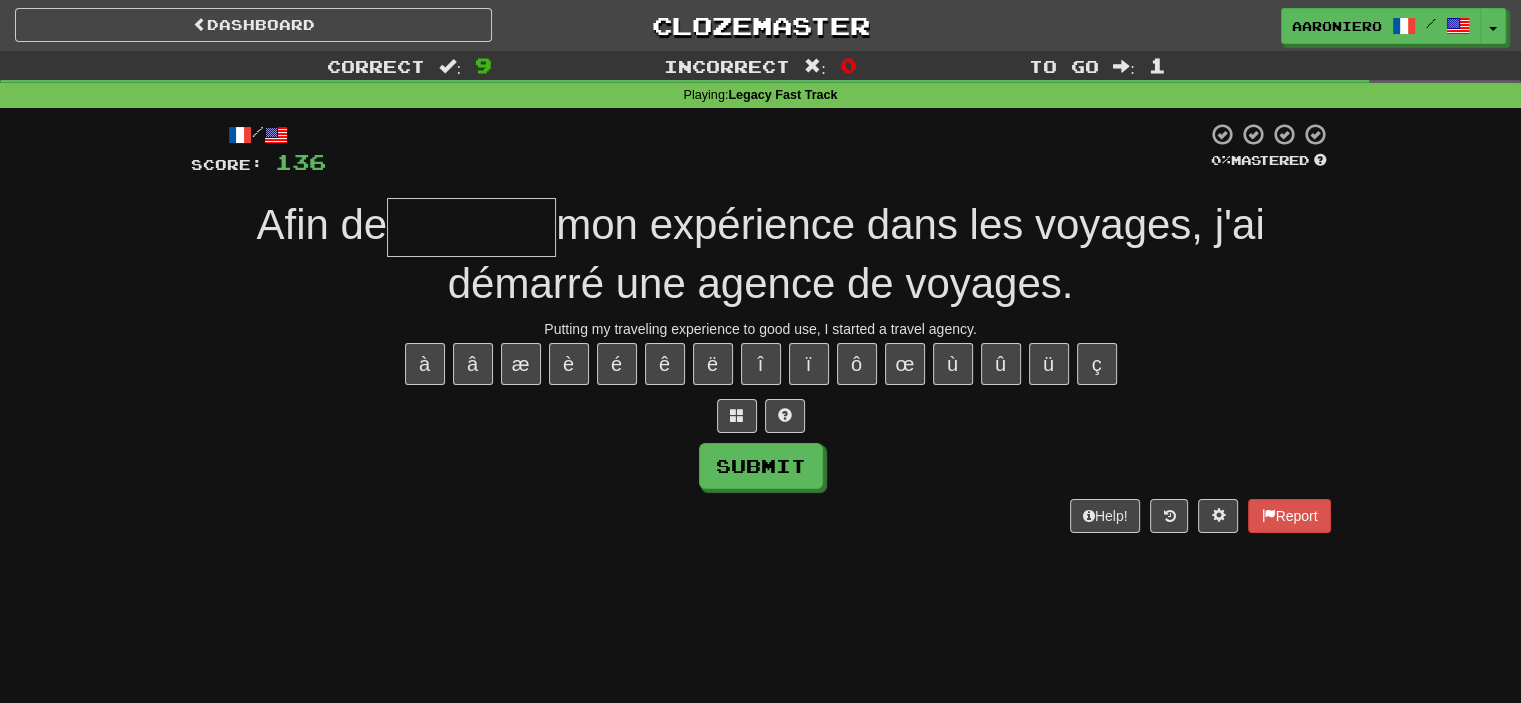 type on "*" 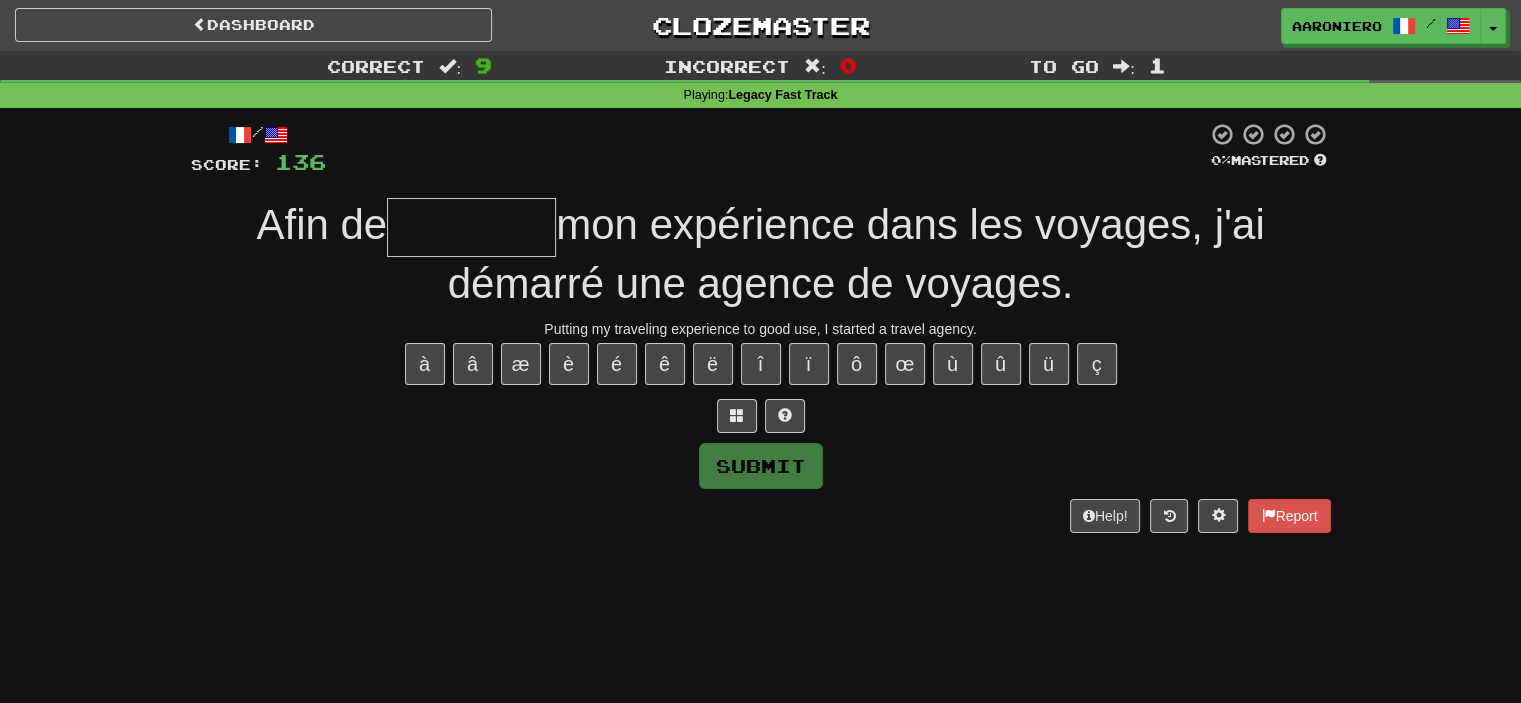 type on "*" 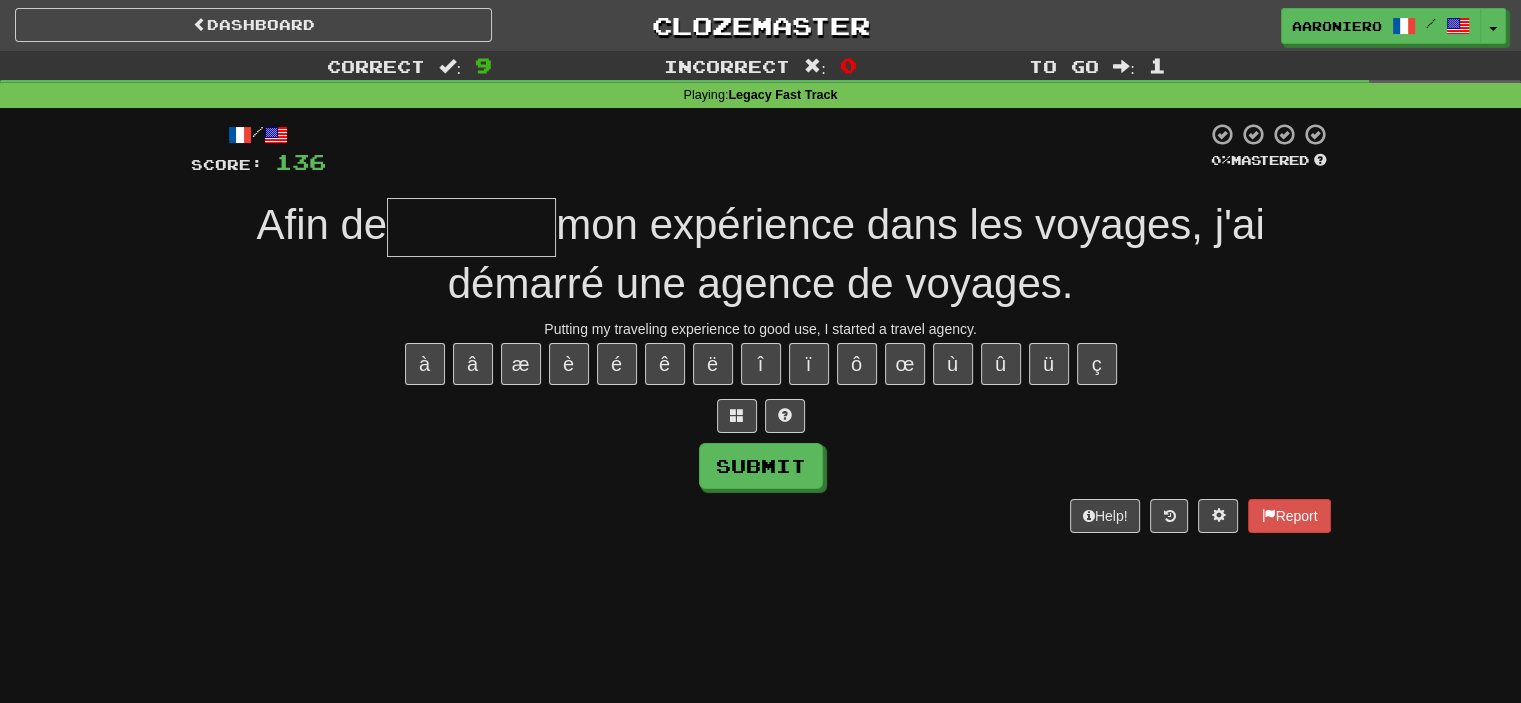 type on "*" 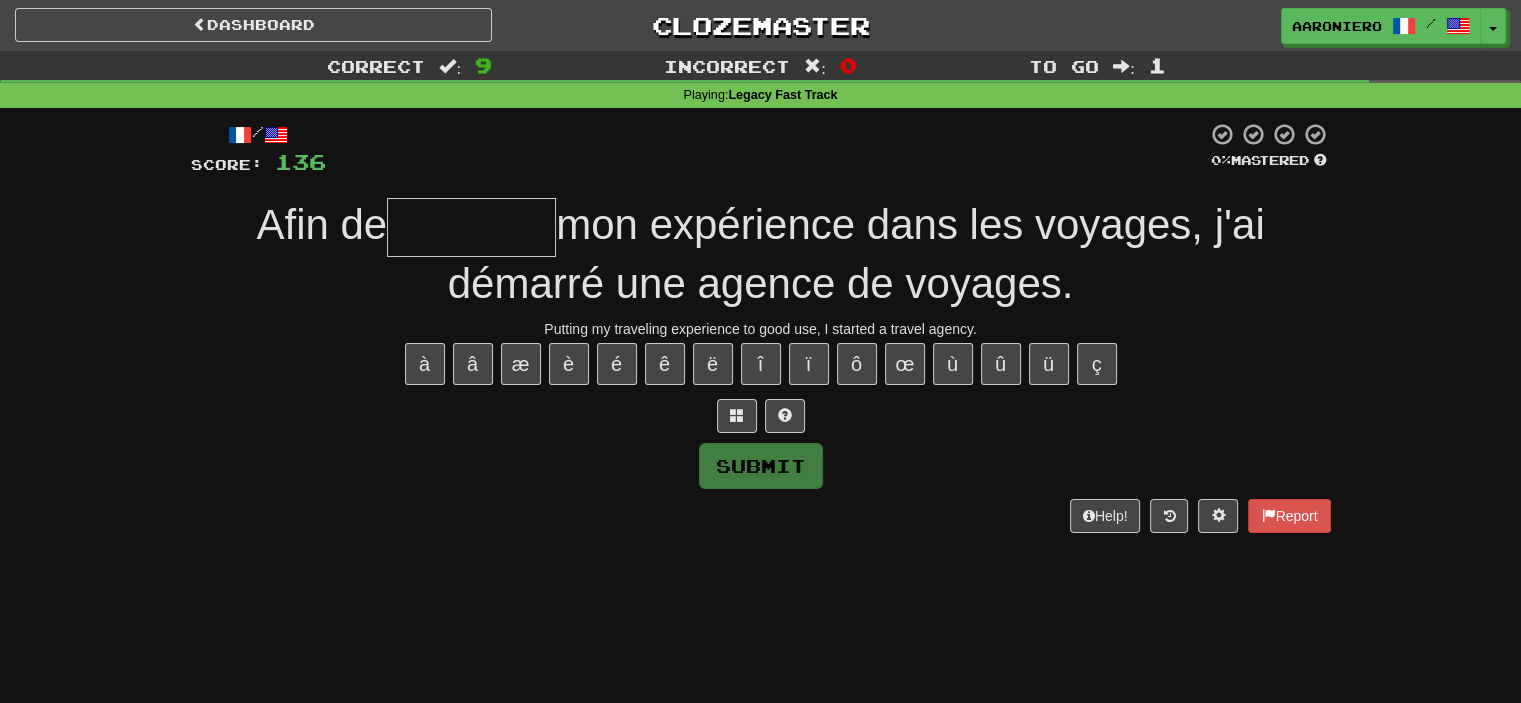 type on "*" 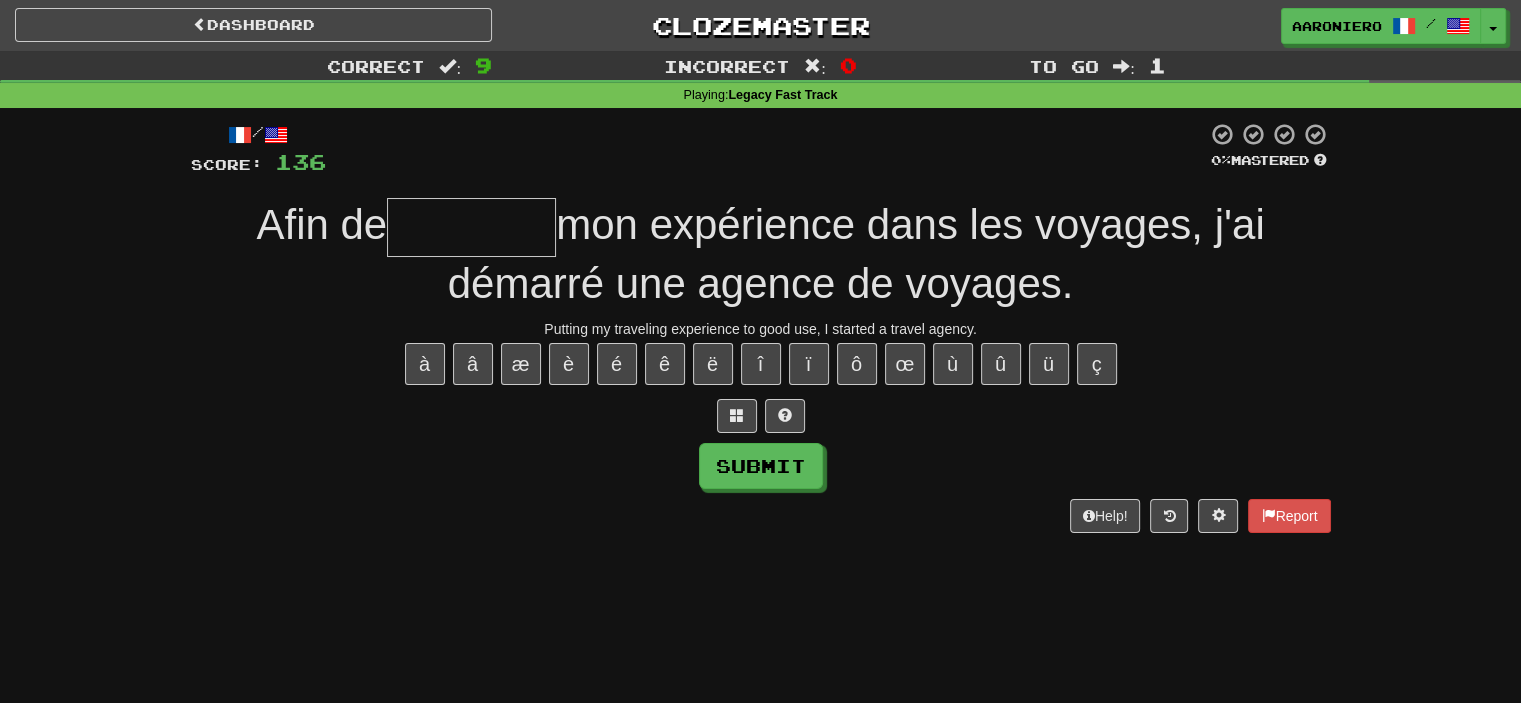 type on "*" 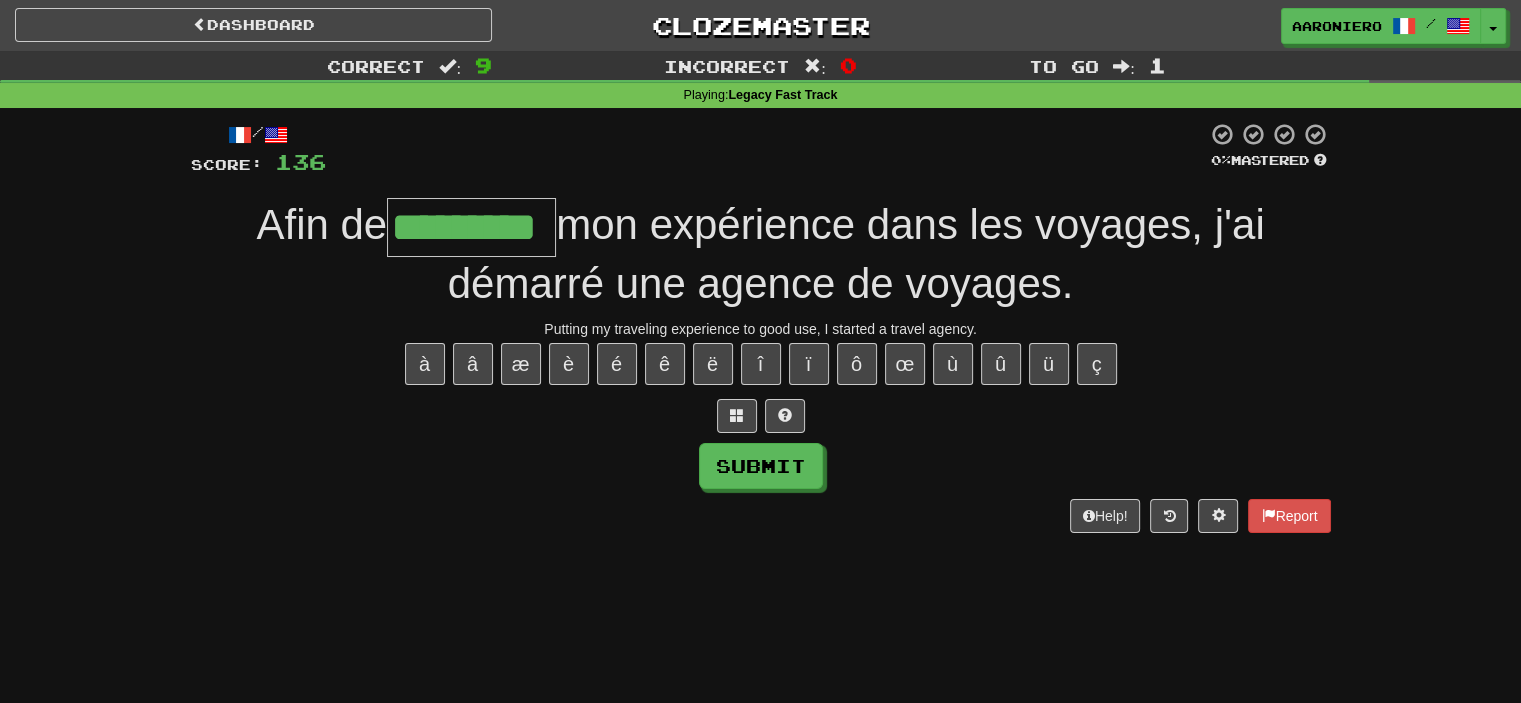 type on "*********" 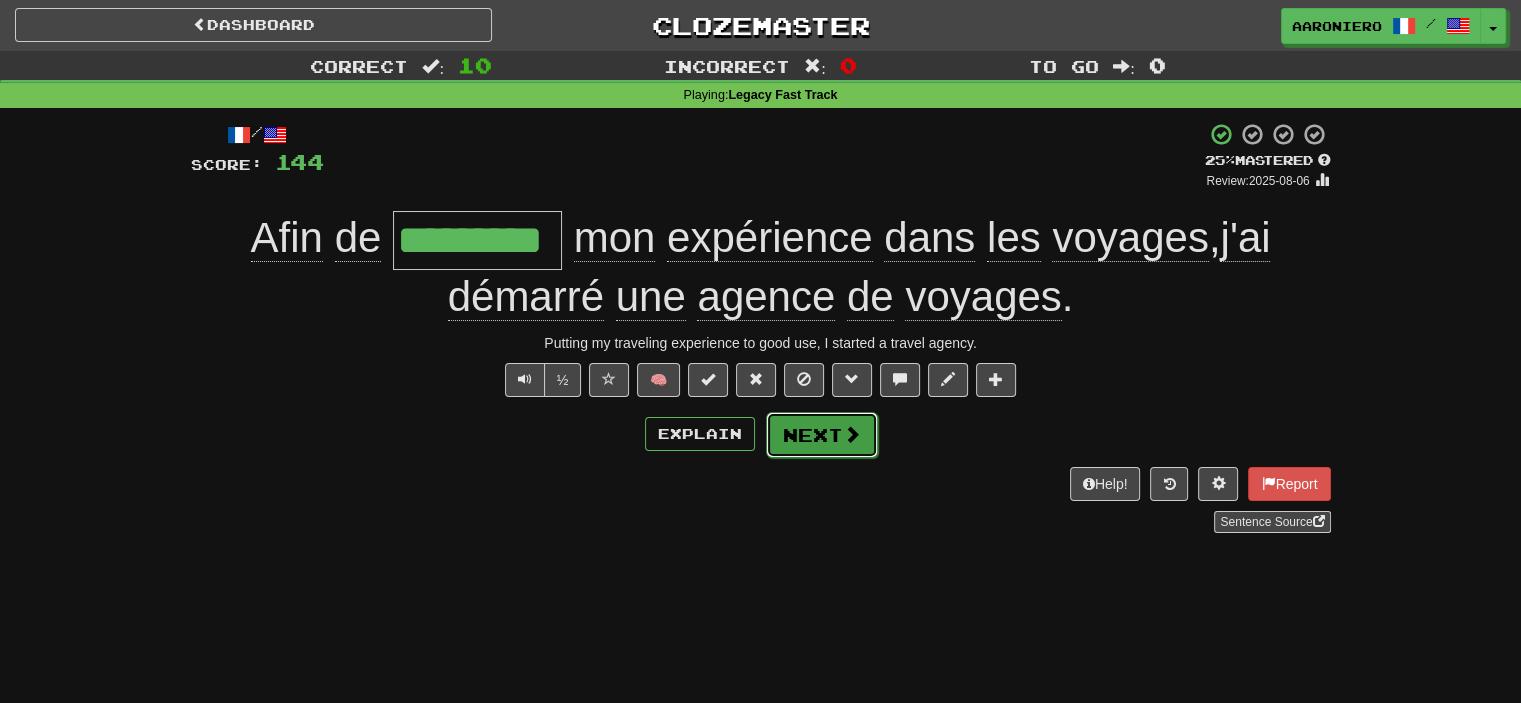 click on "Next" at bounding box center [822, 435] 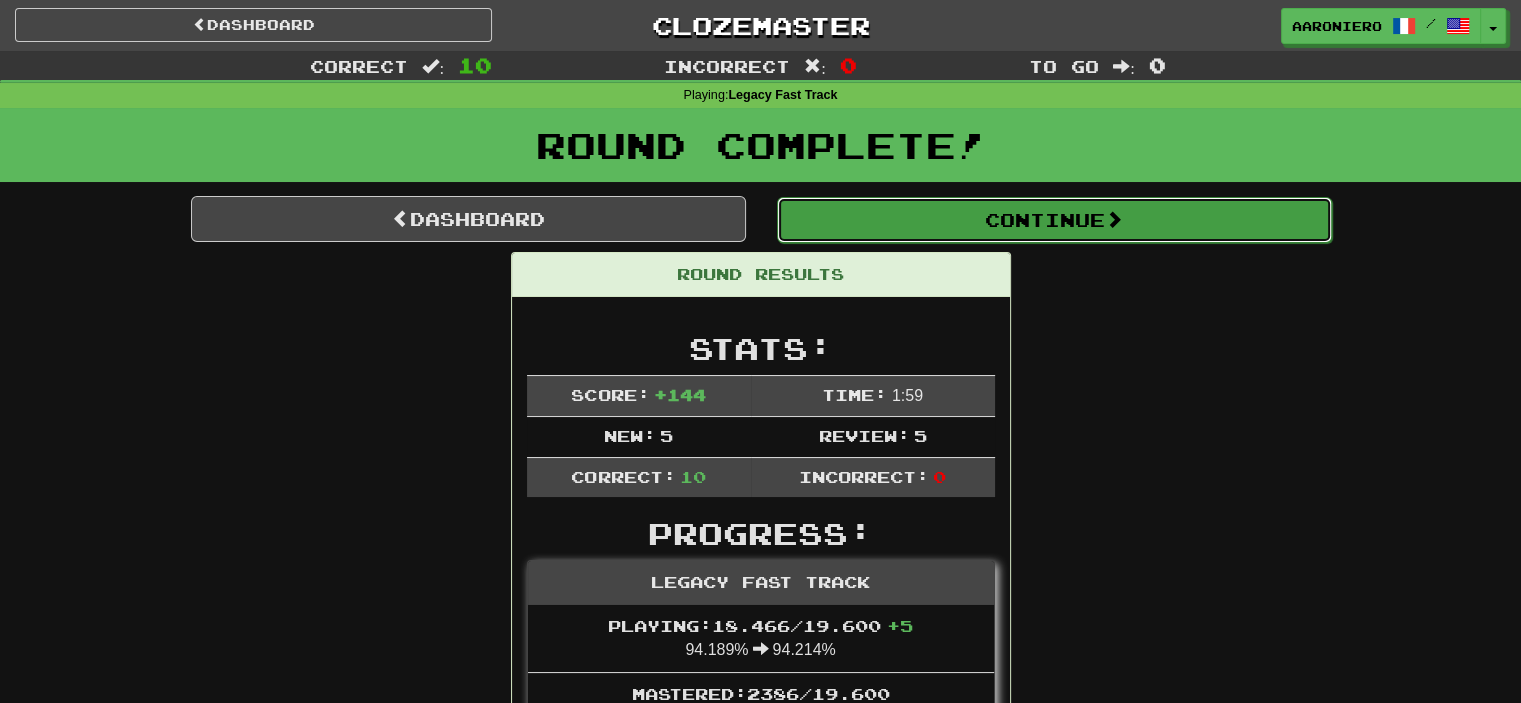 click at bounding box center [1114, 219] 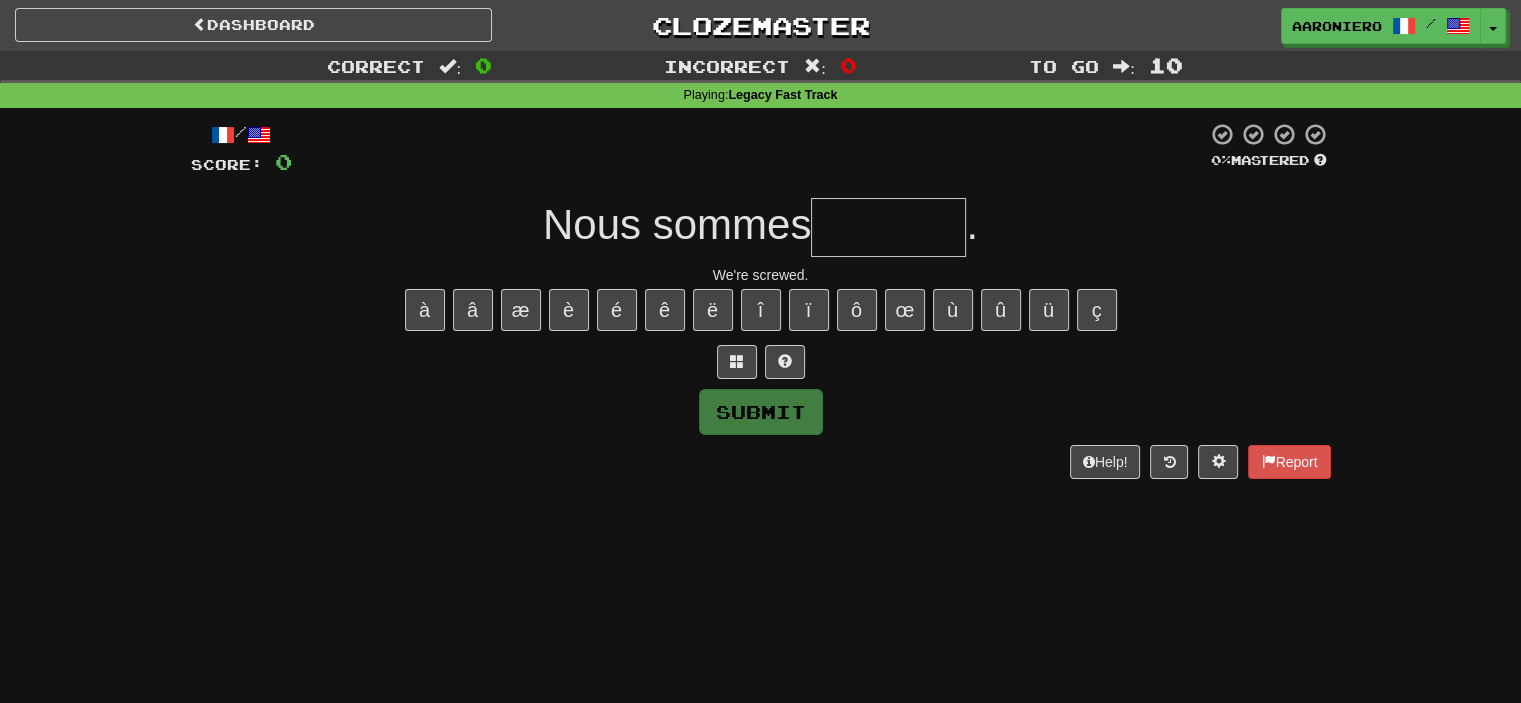 type on "*" 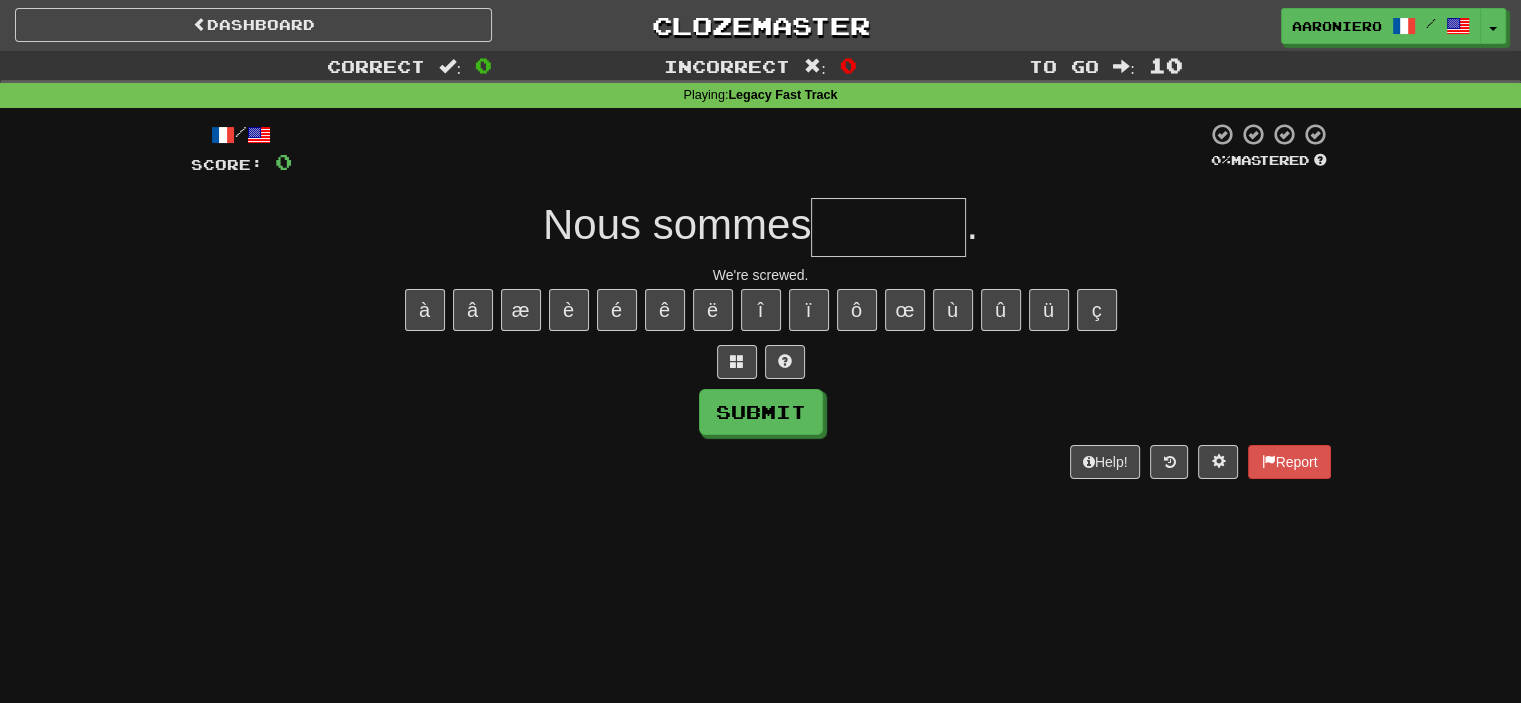 type on "*" 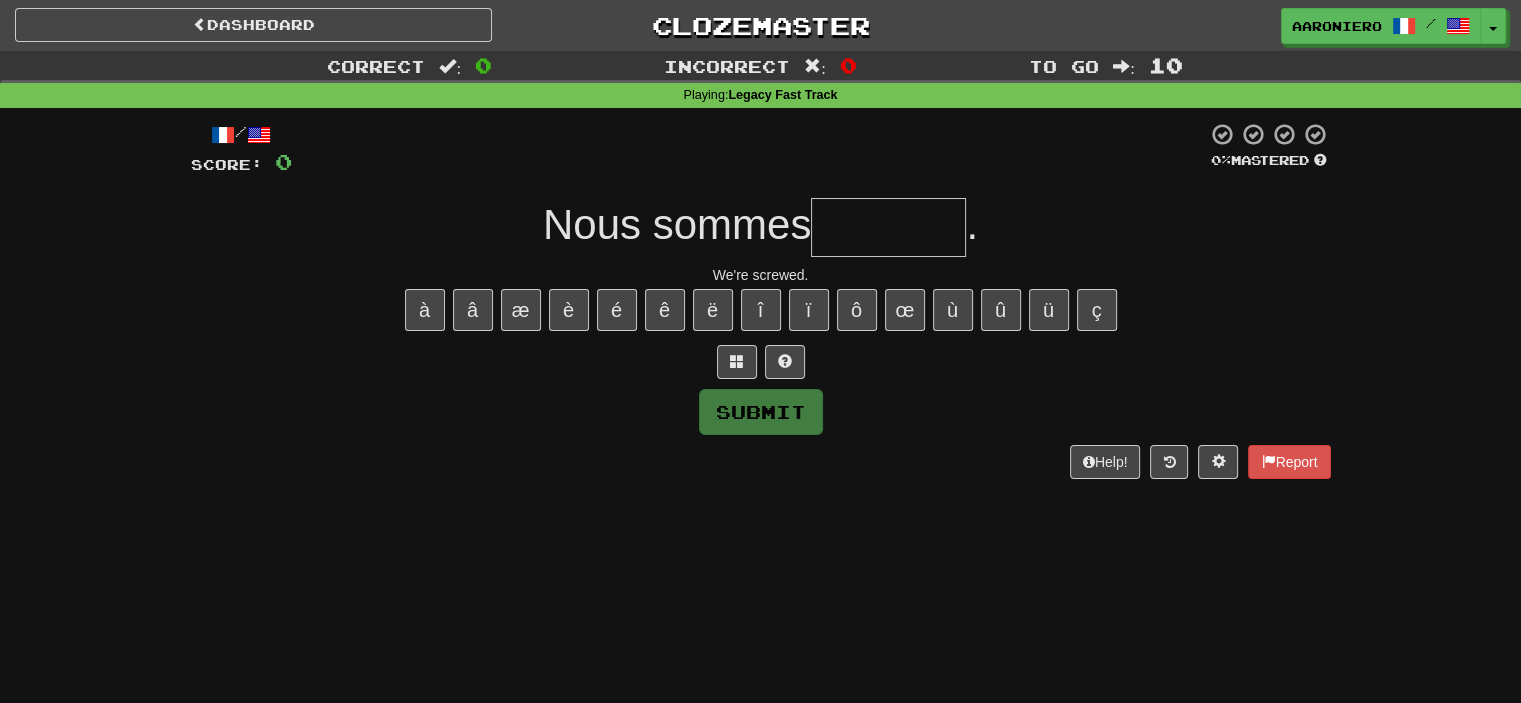 type on "*" 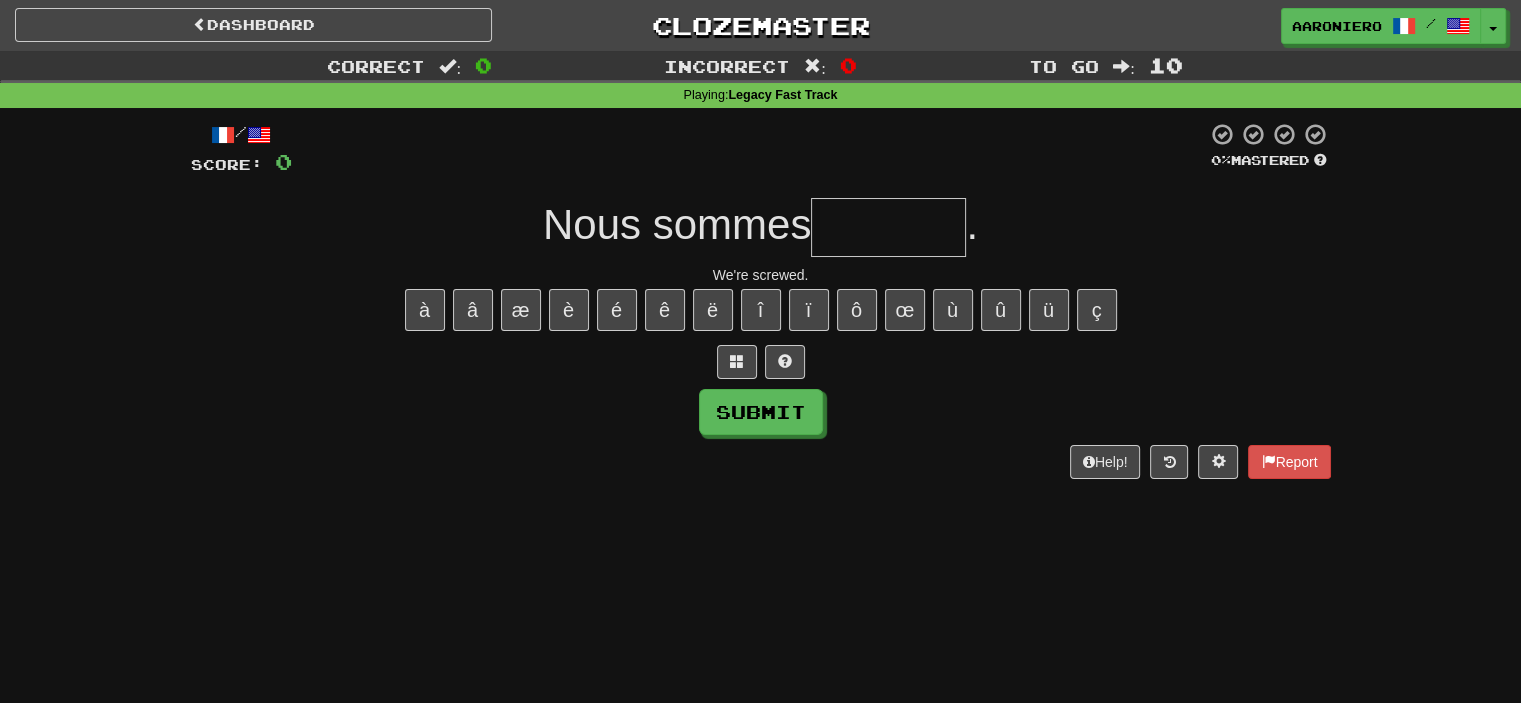 type on "*" 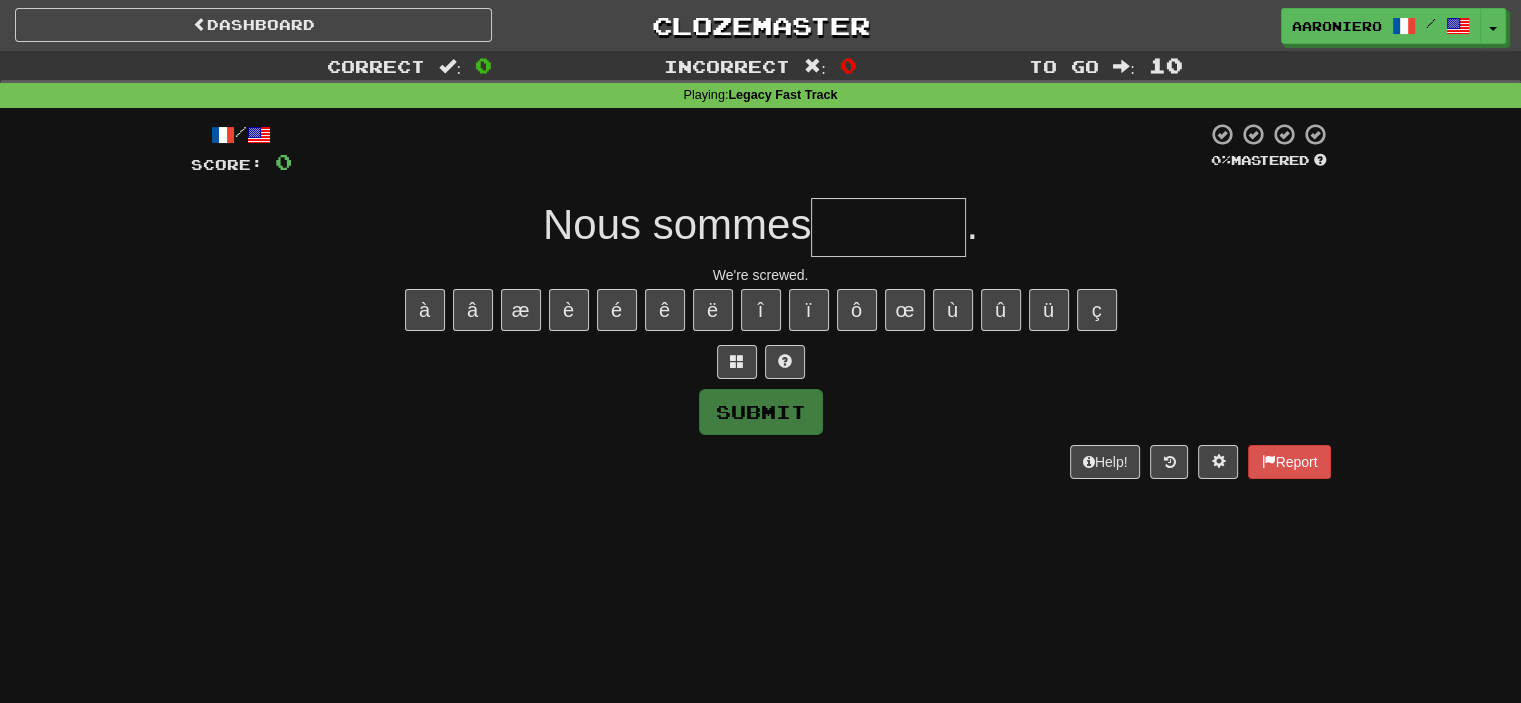 type on "*" 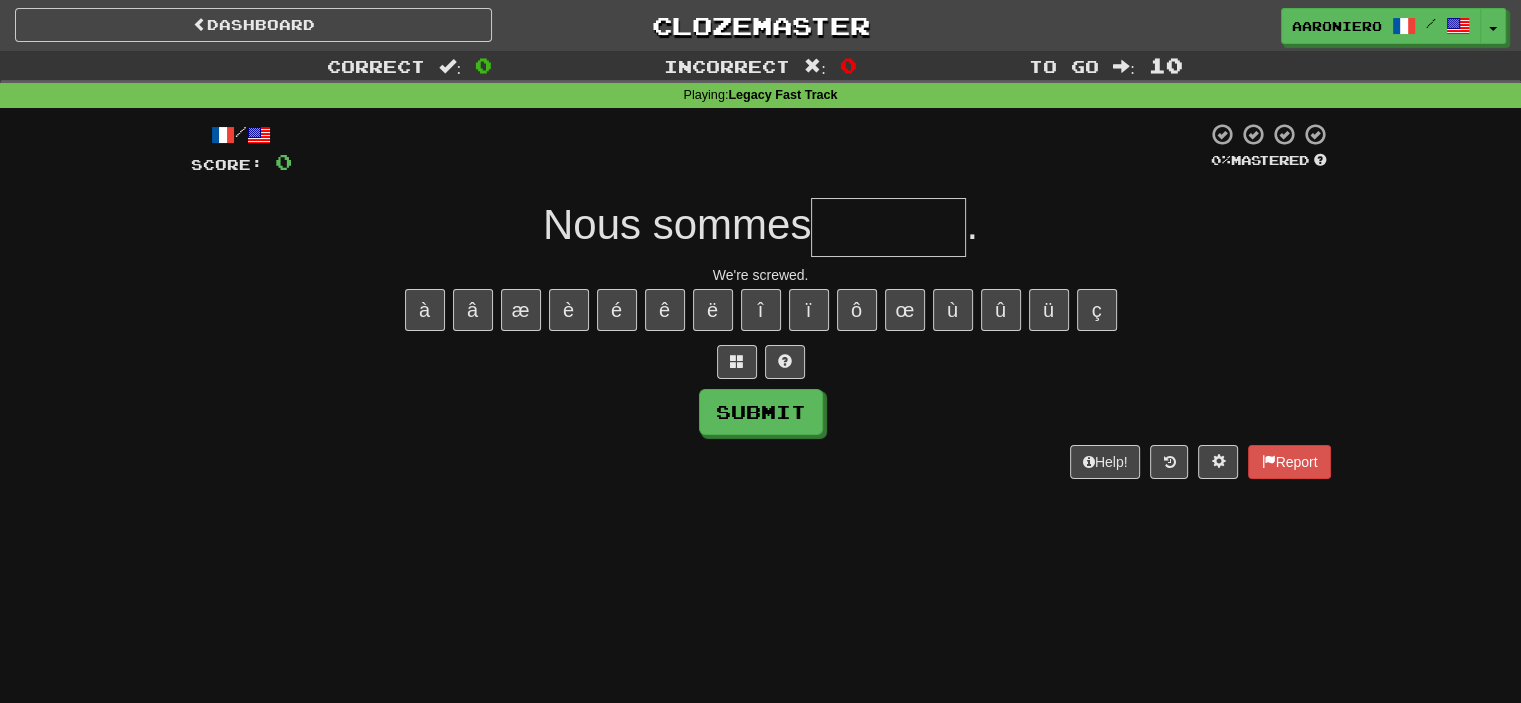 type on "*" 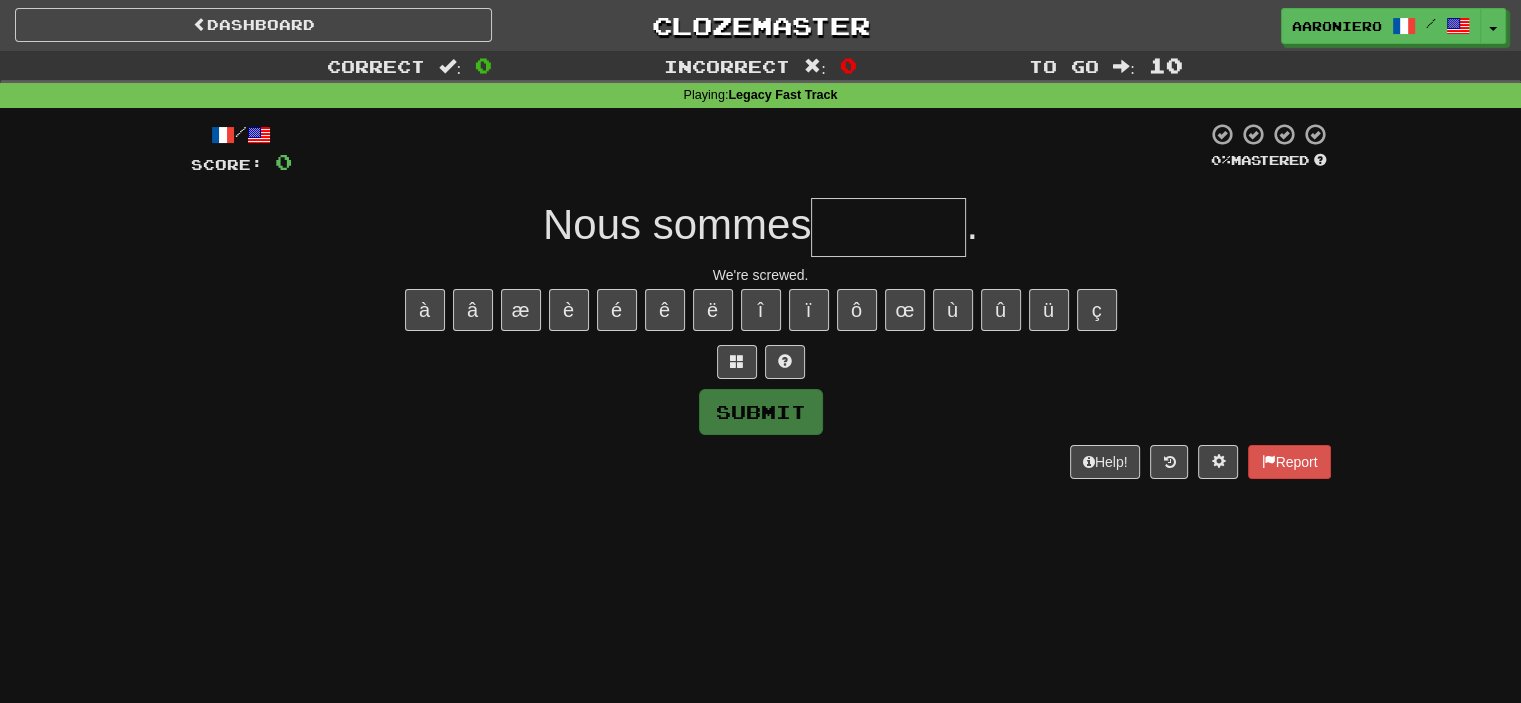 type on "*" 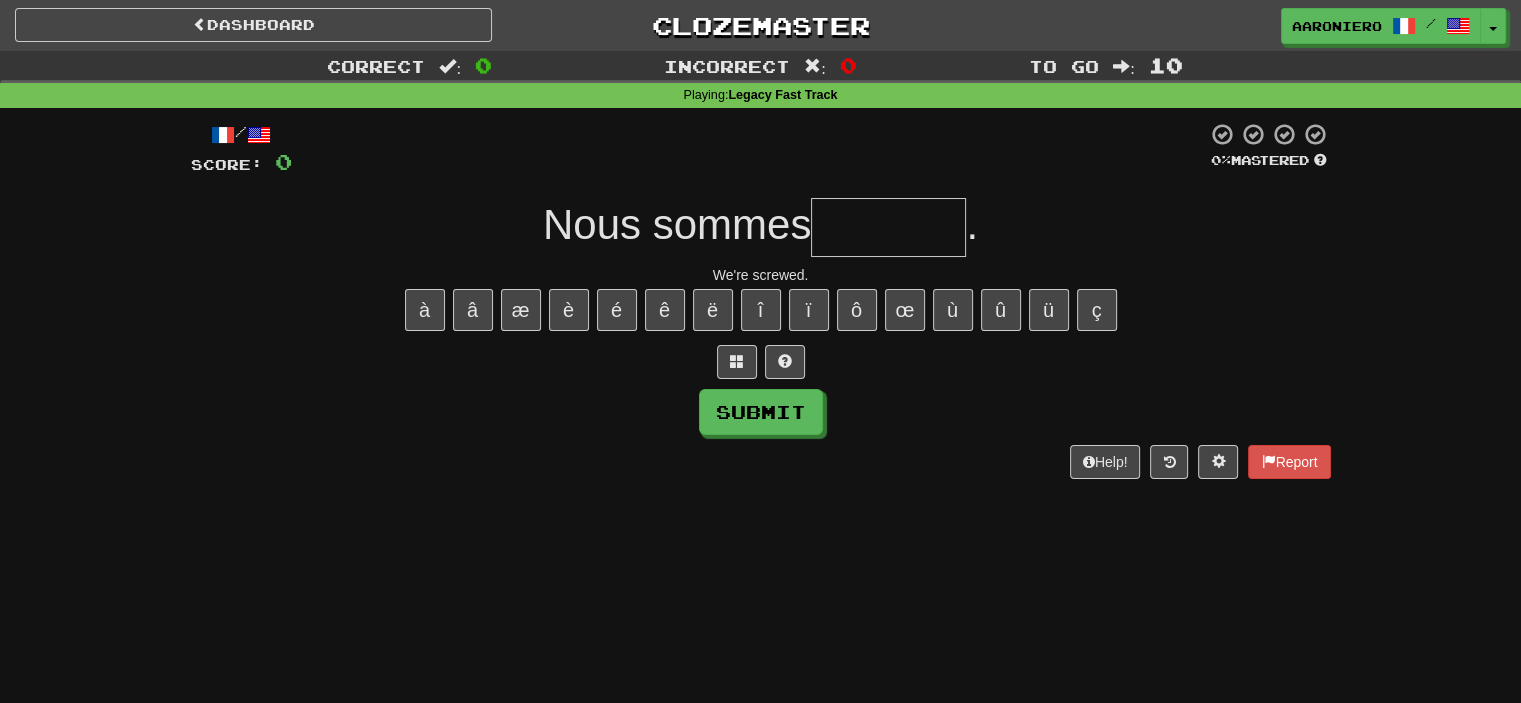 type on "*" 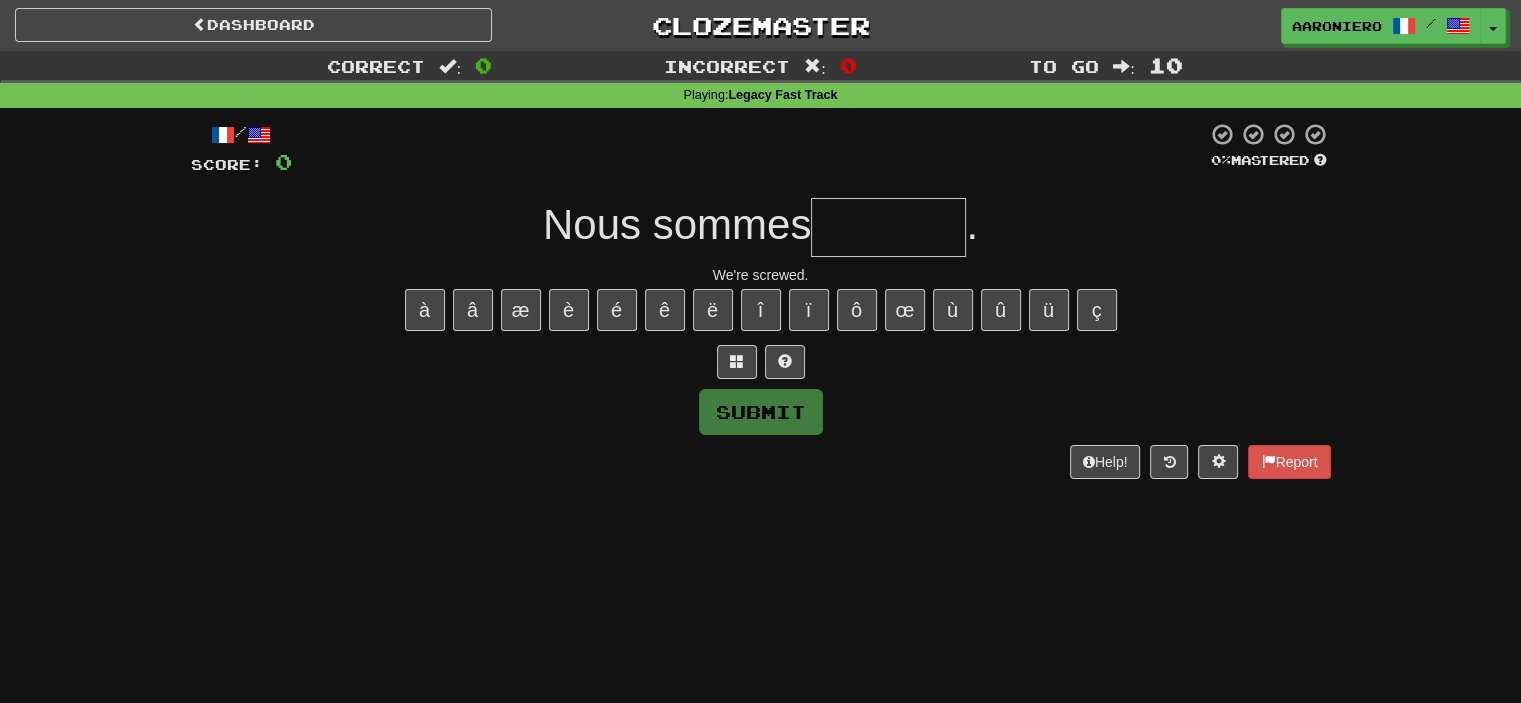 type on "*" 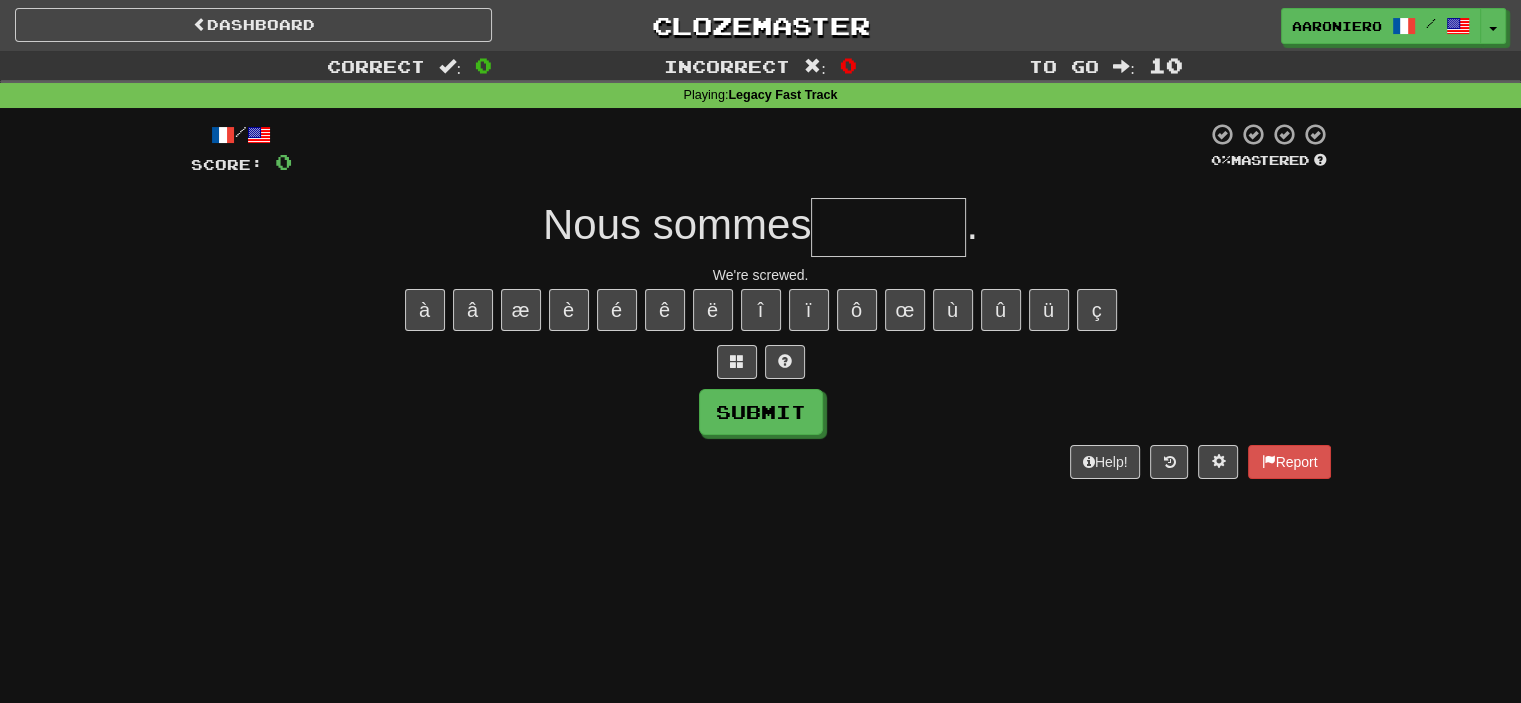 type on "*" 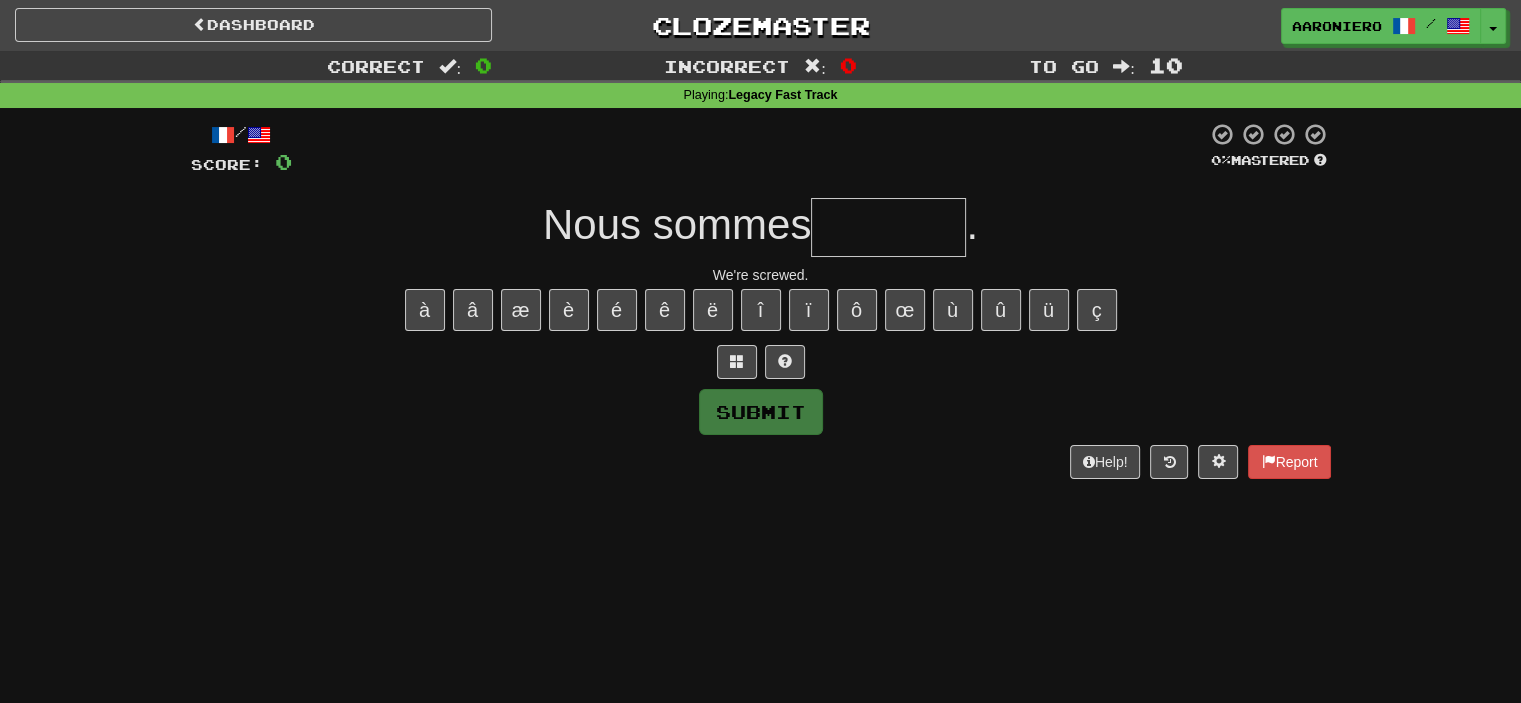 paste on "*" 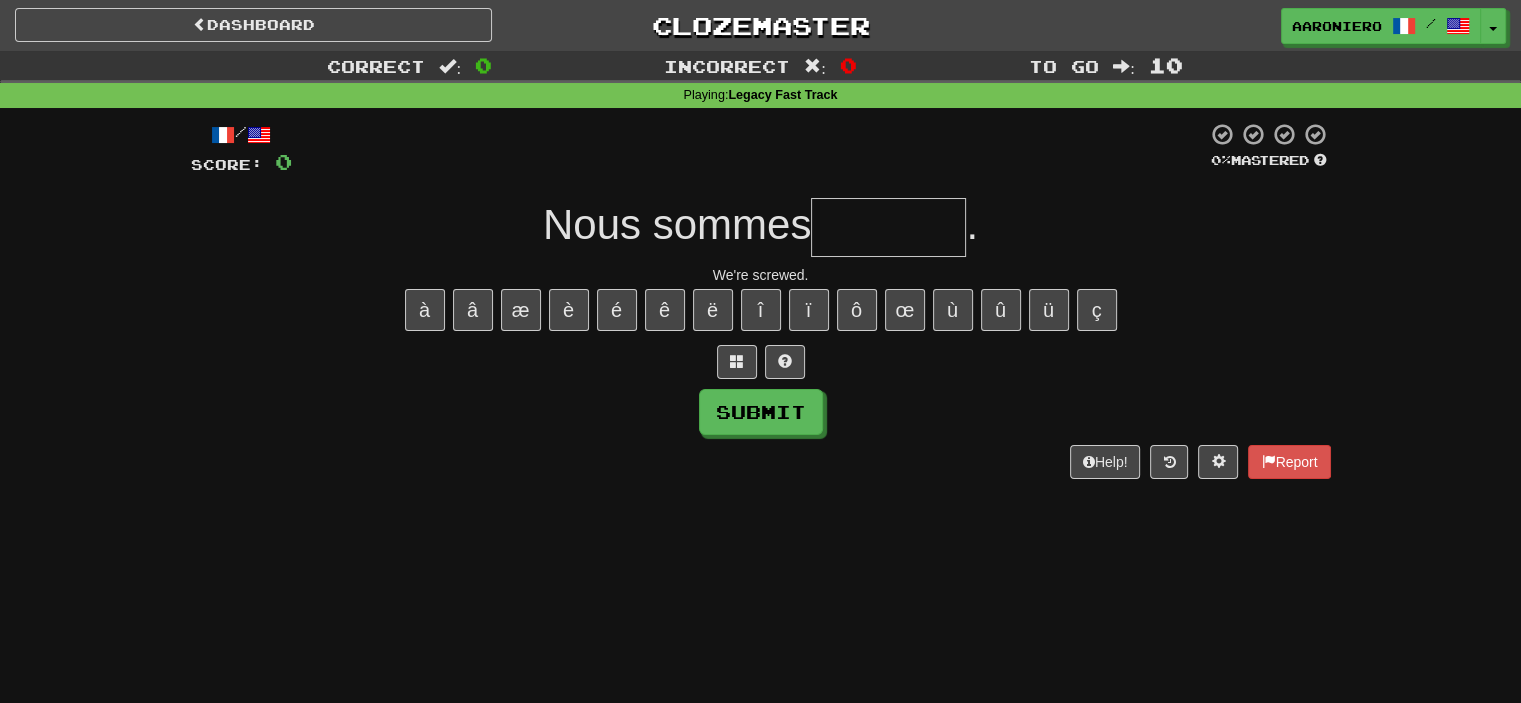 type on "*" 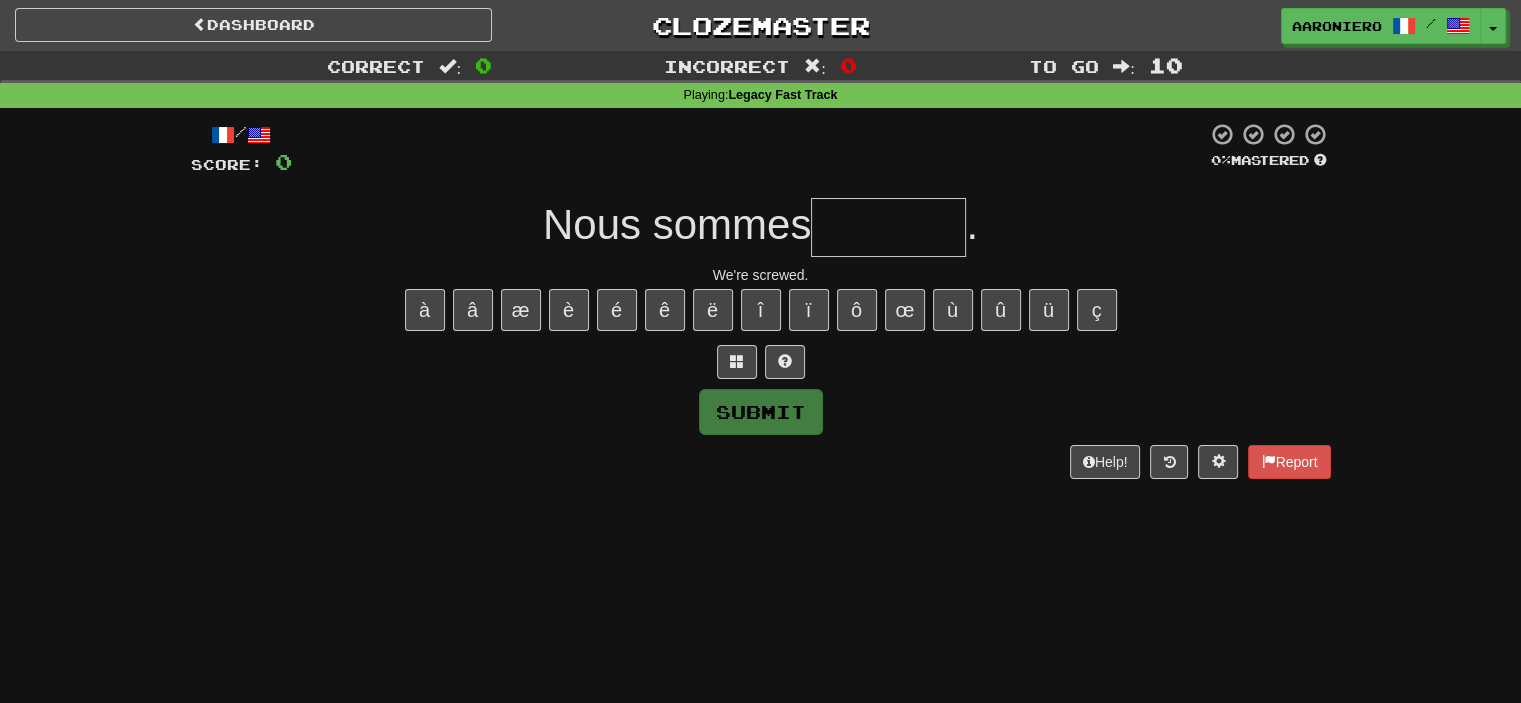 type on "*" 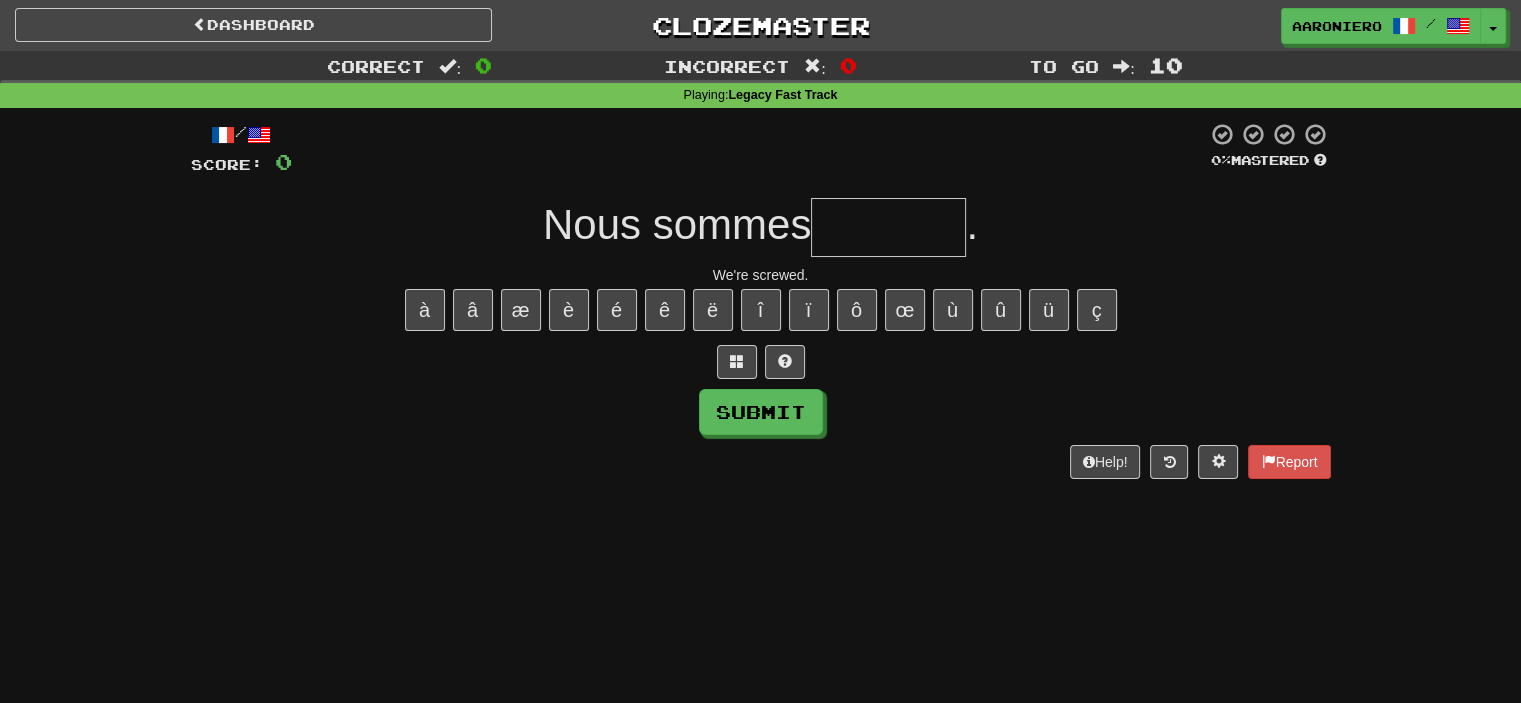 type on "*" 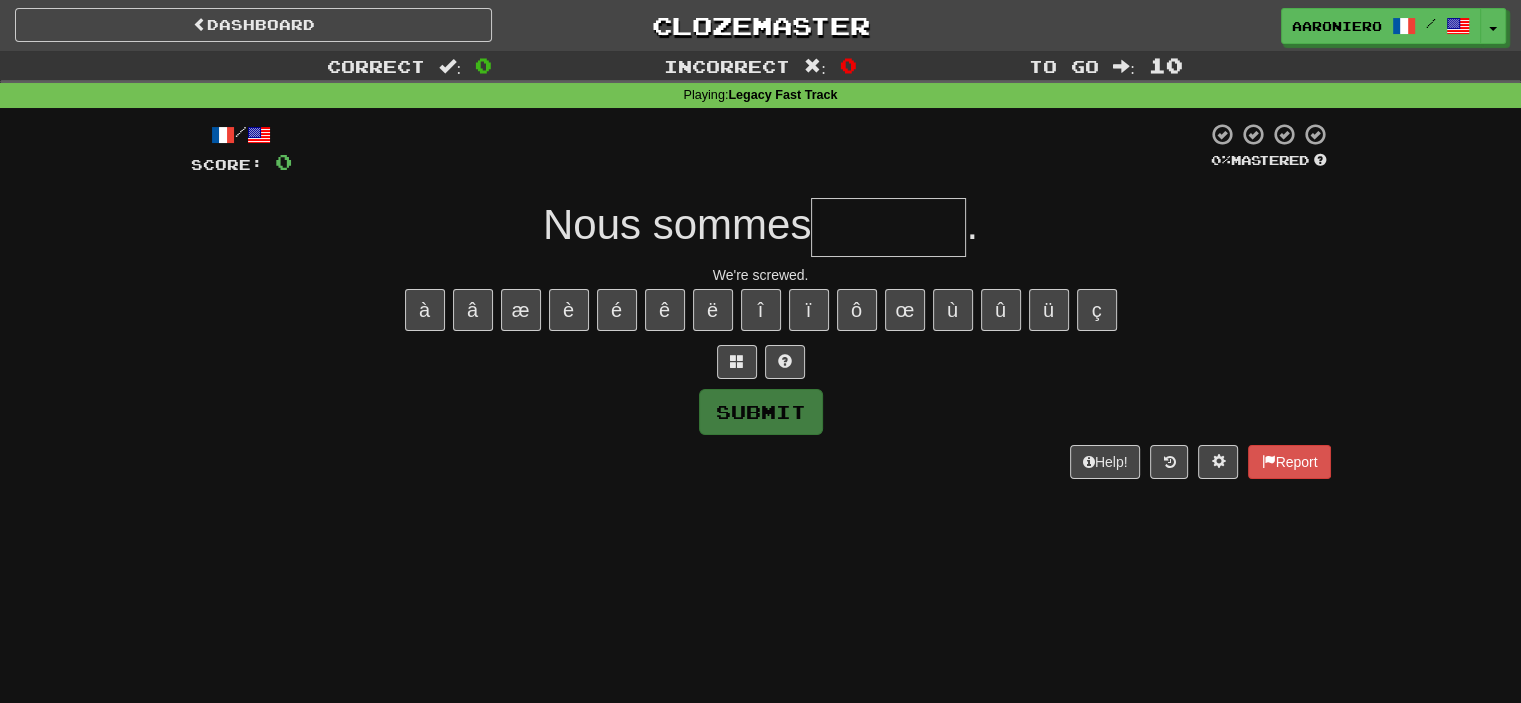 type on "*" 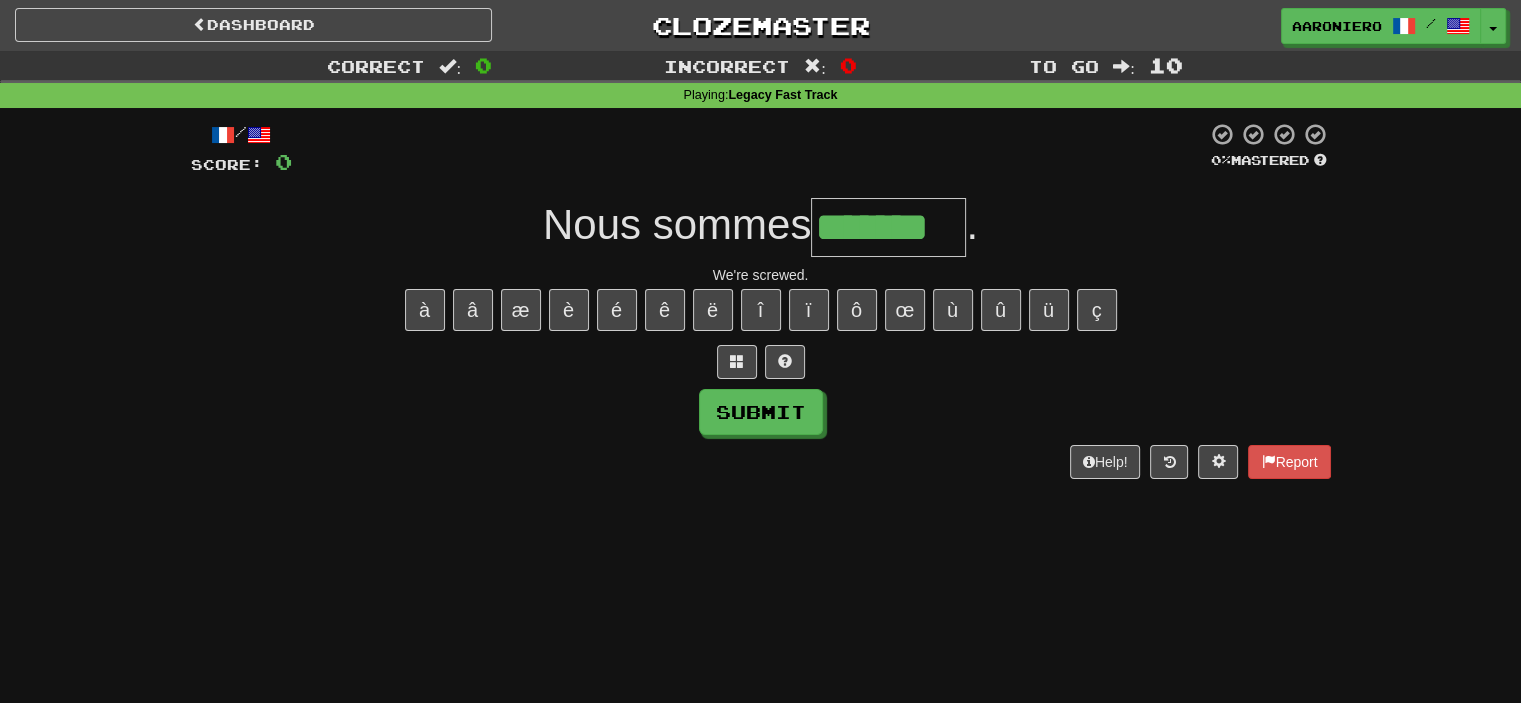 type on "*******" 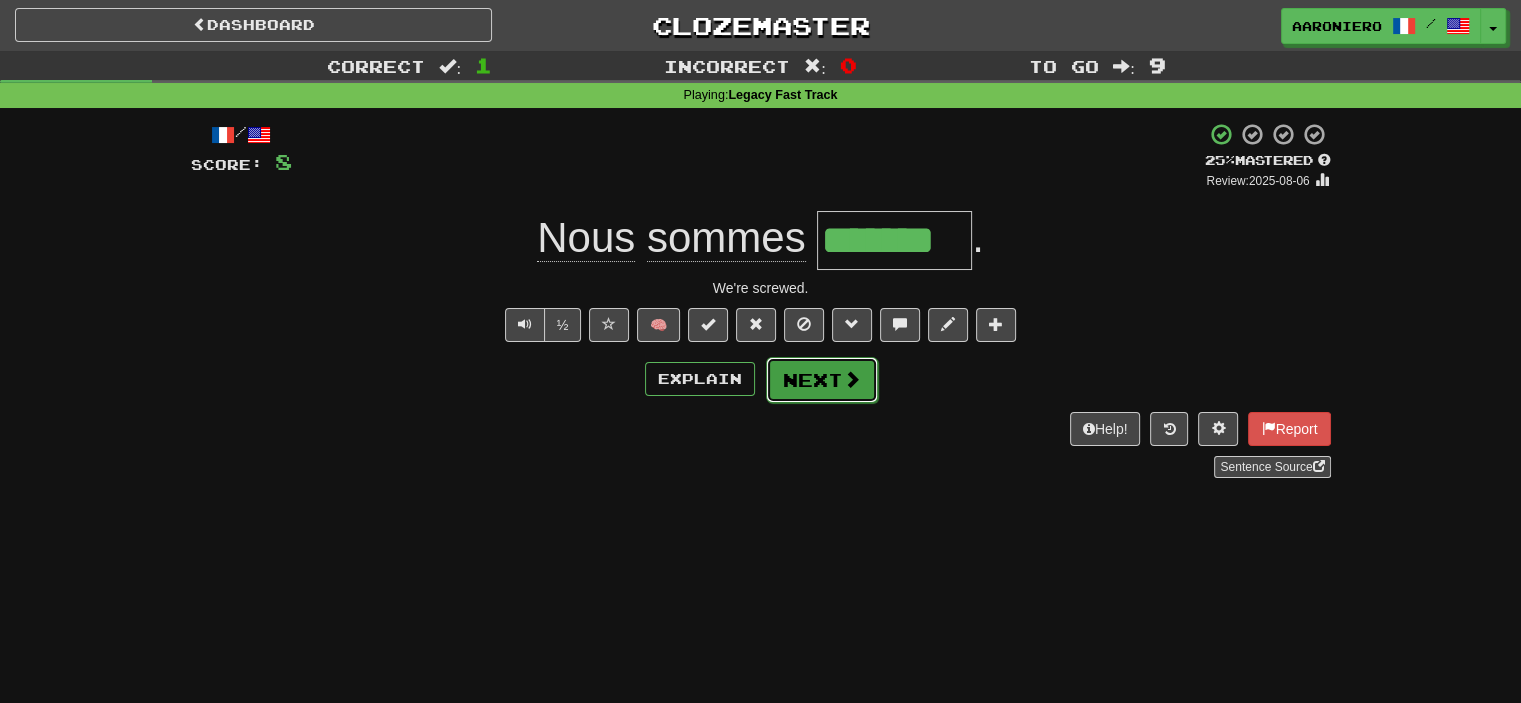 click on "Next" at bounding box center [822, 380] 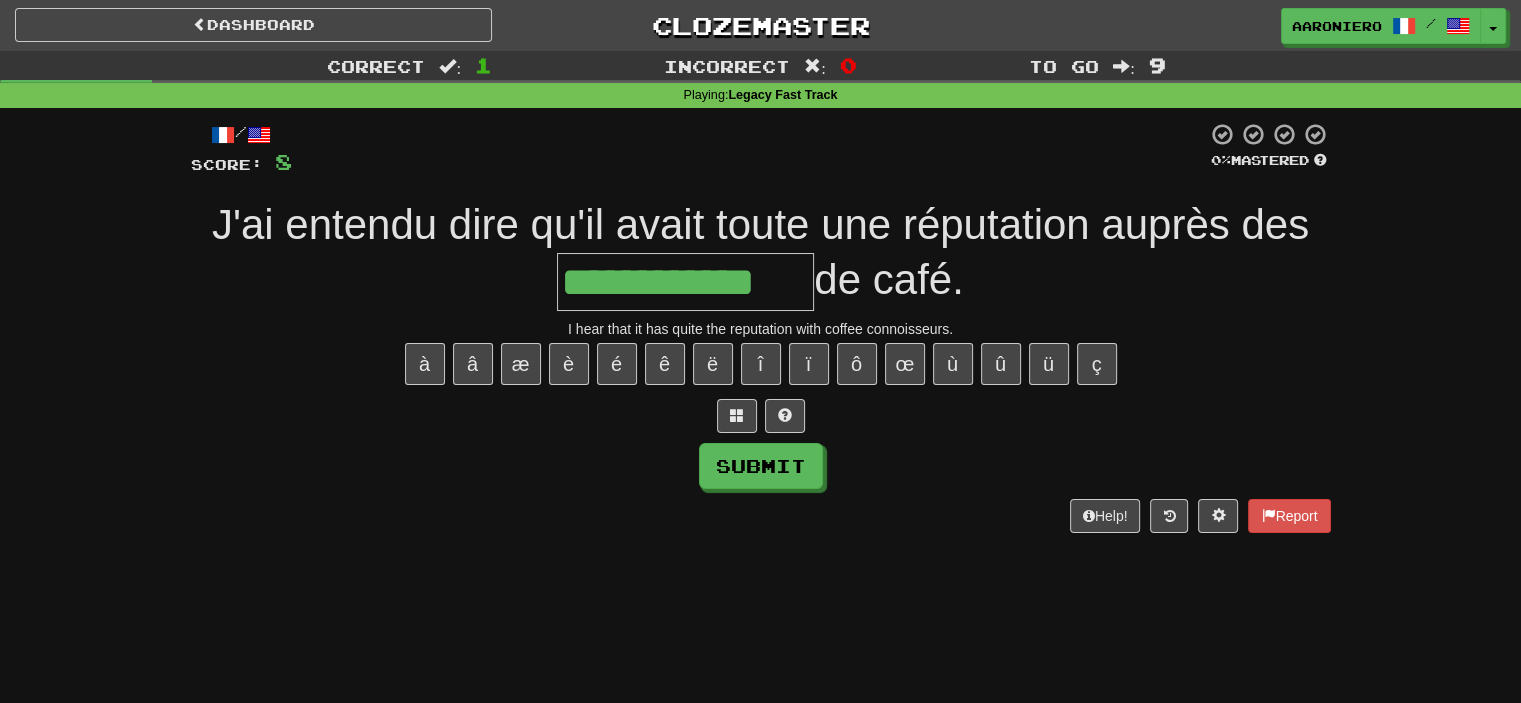 type on "**********" 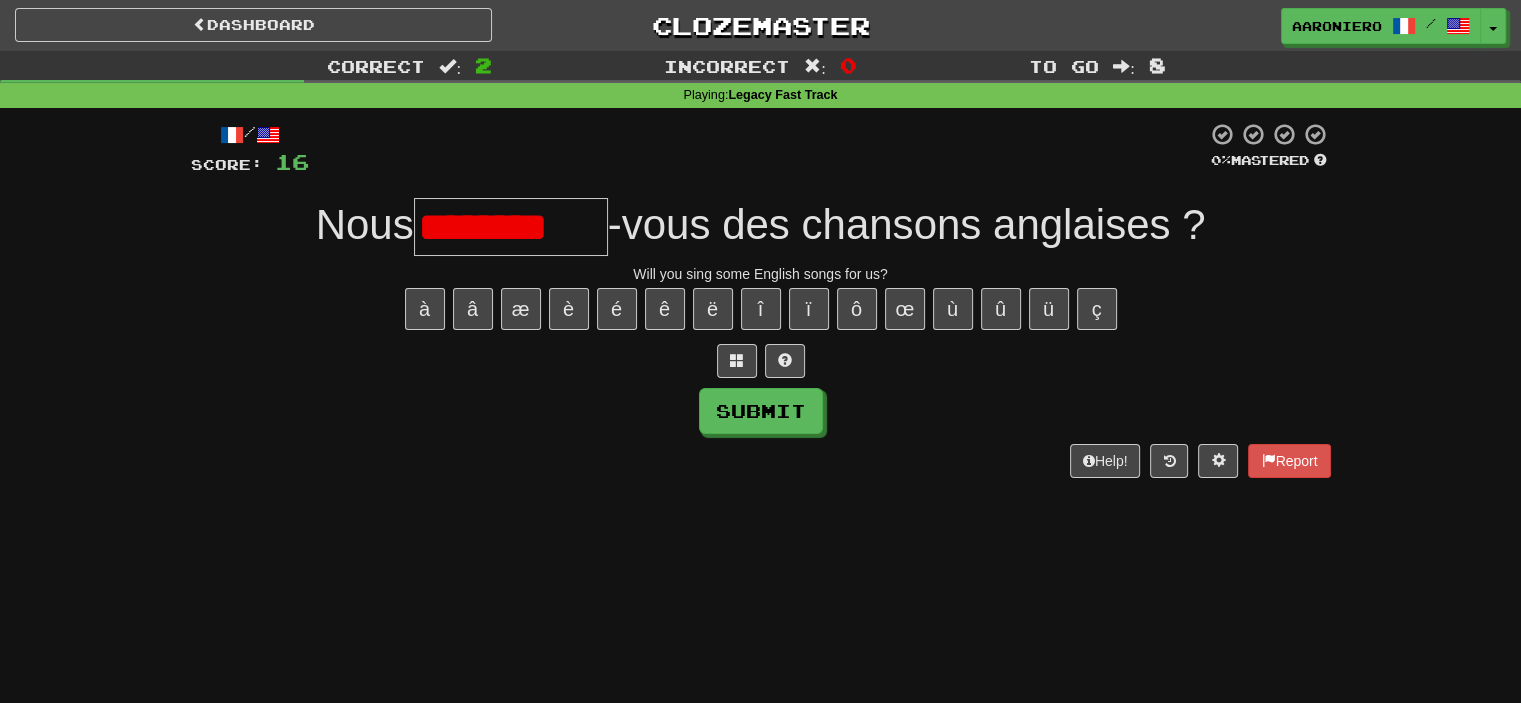 scroll, scrollTop: 0, scrollLeft: 0, axis: both 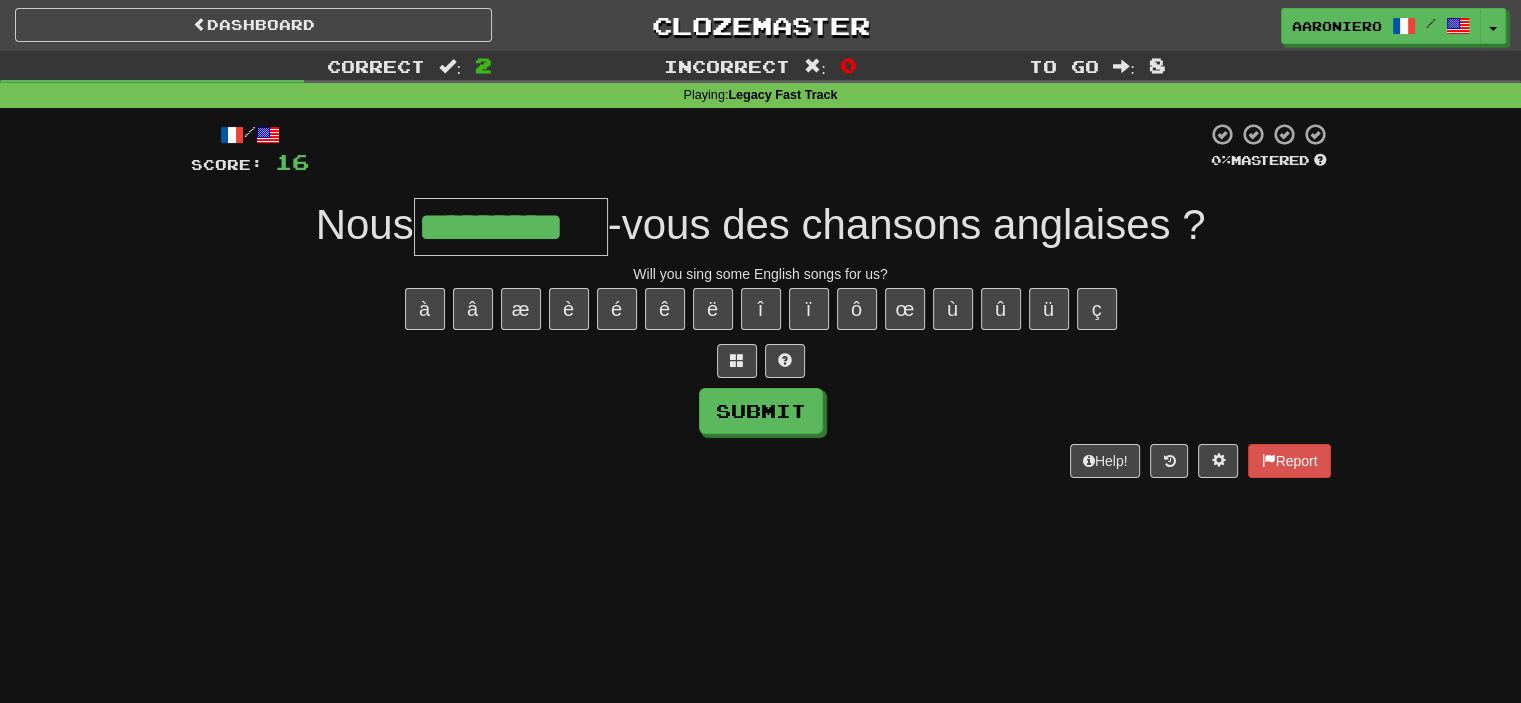 type on "*********" 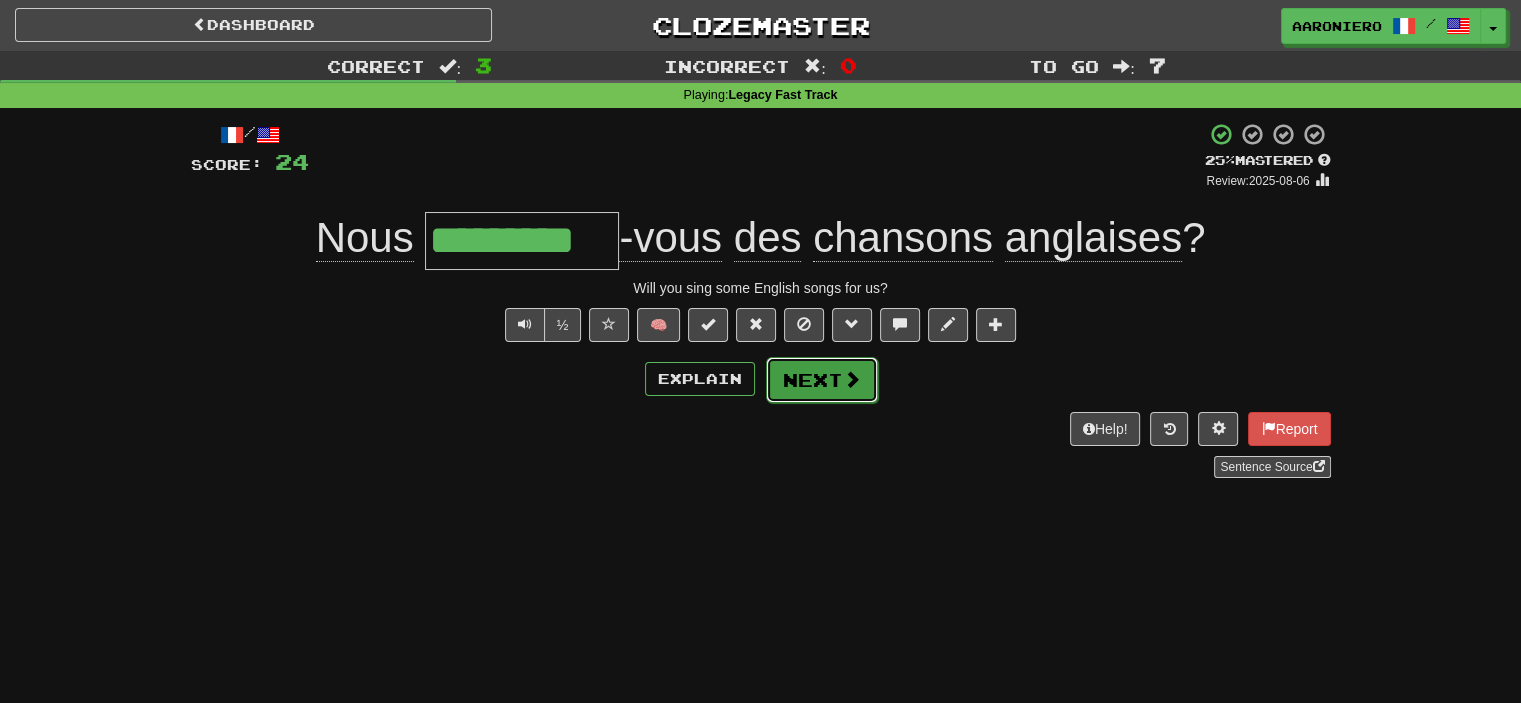 click on "Next" at bounding box center [822, 380] 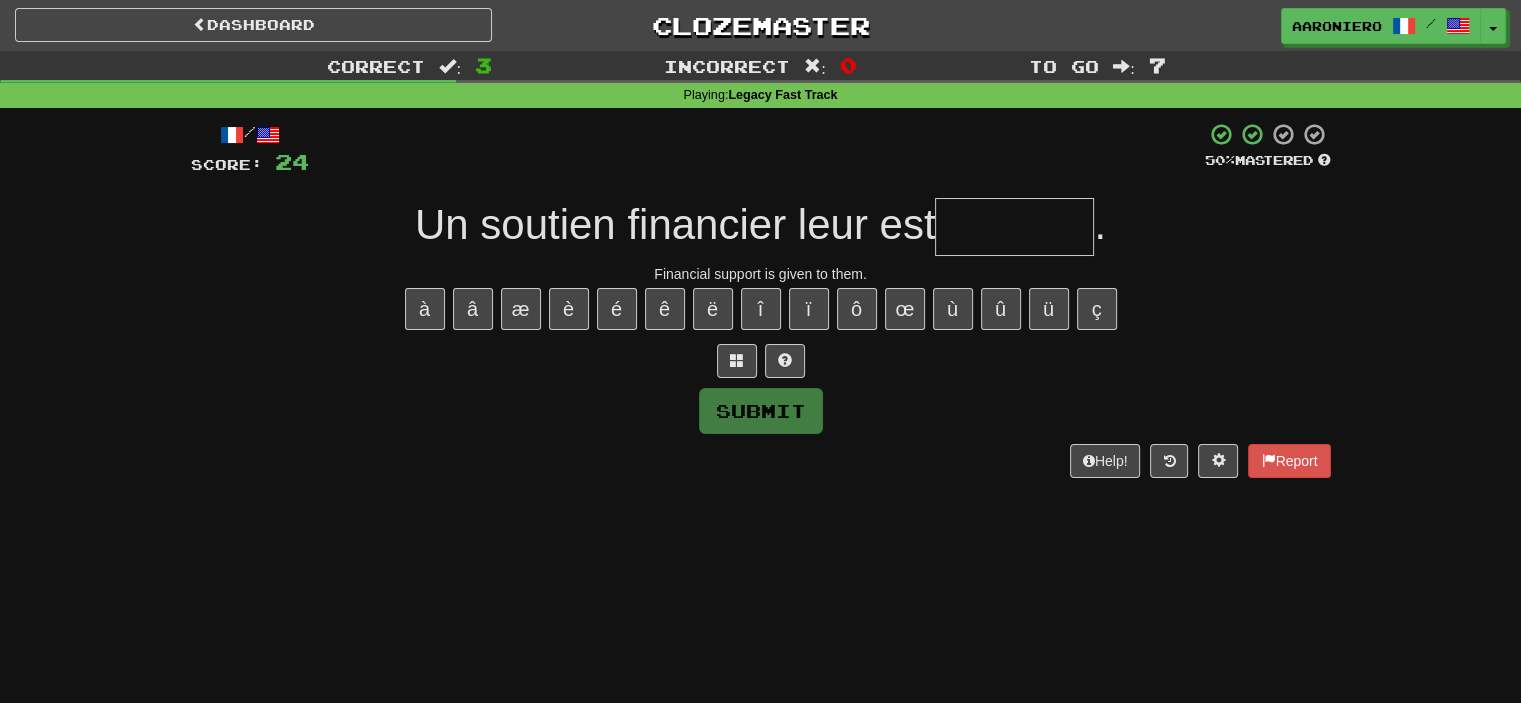 type on "*" 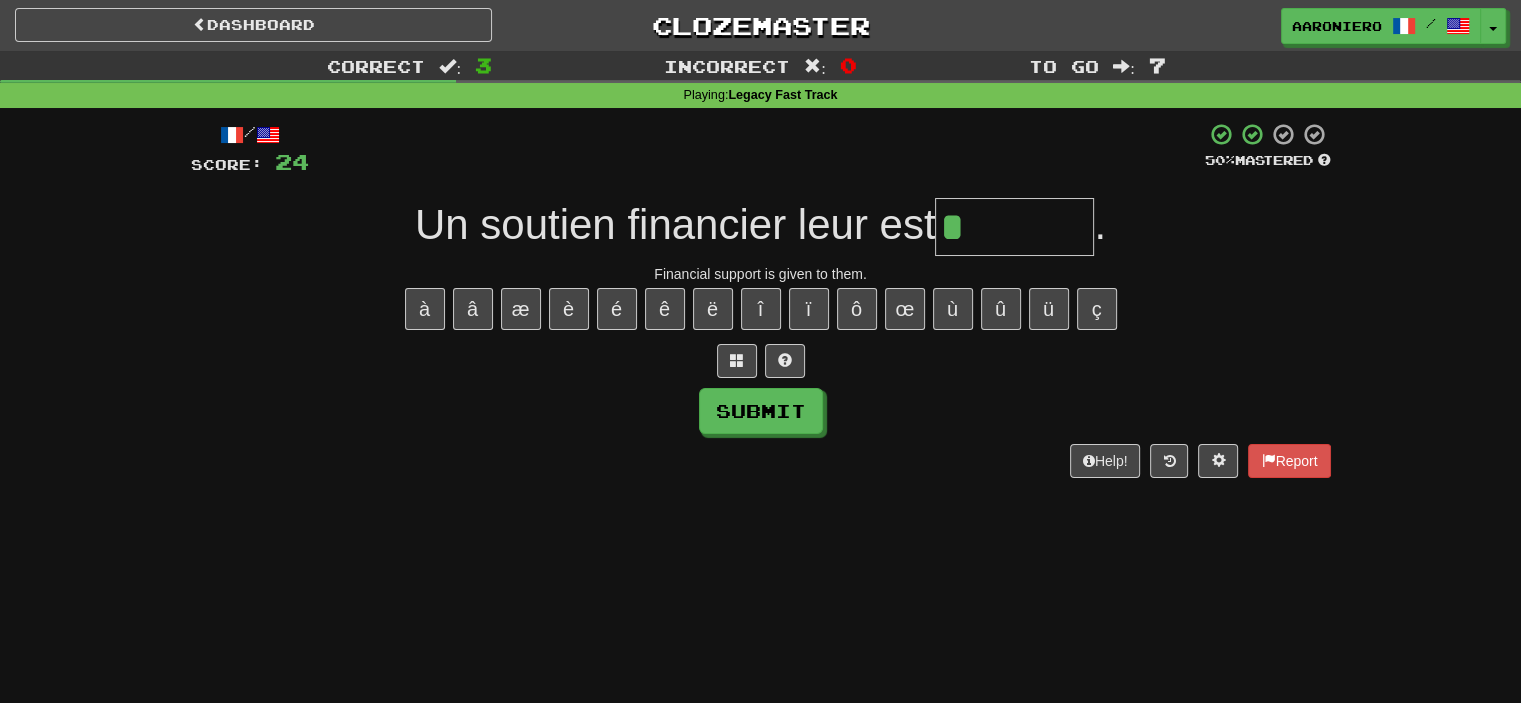paste on "*" 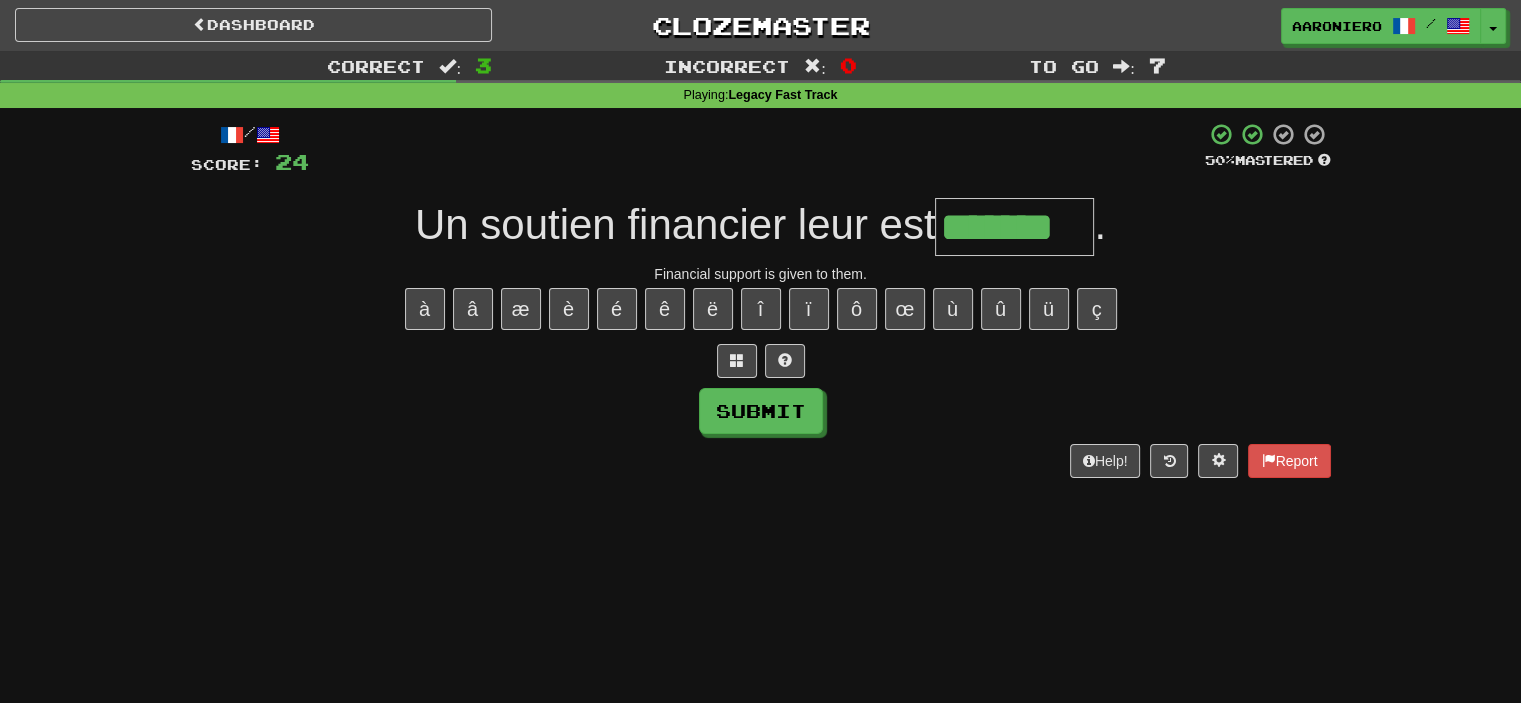 type on "*******" 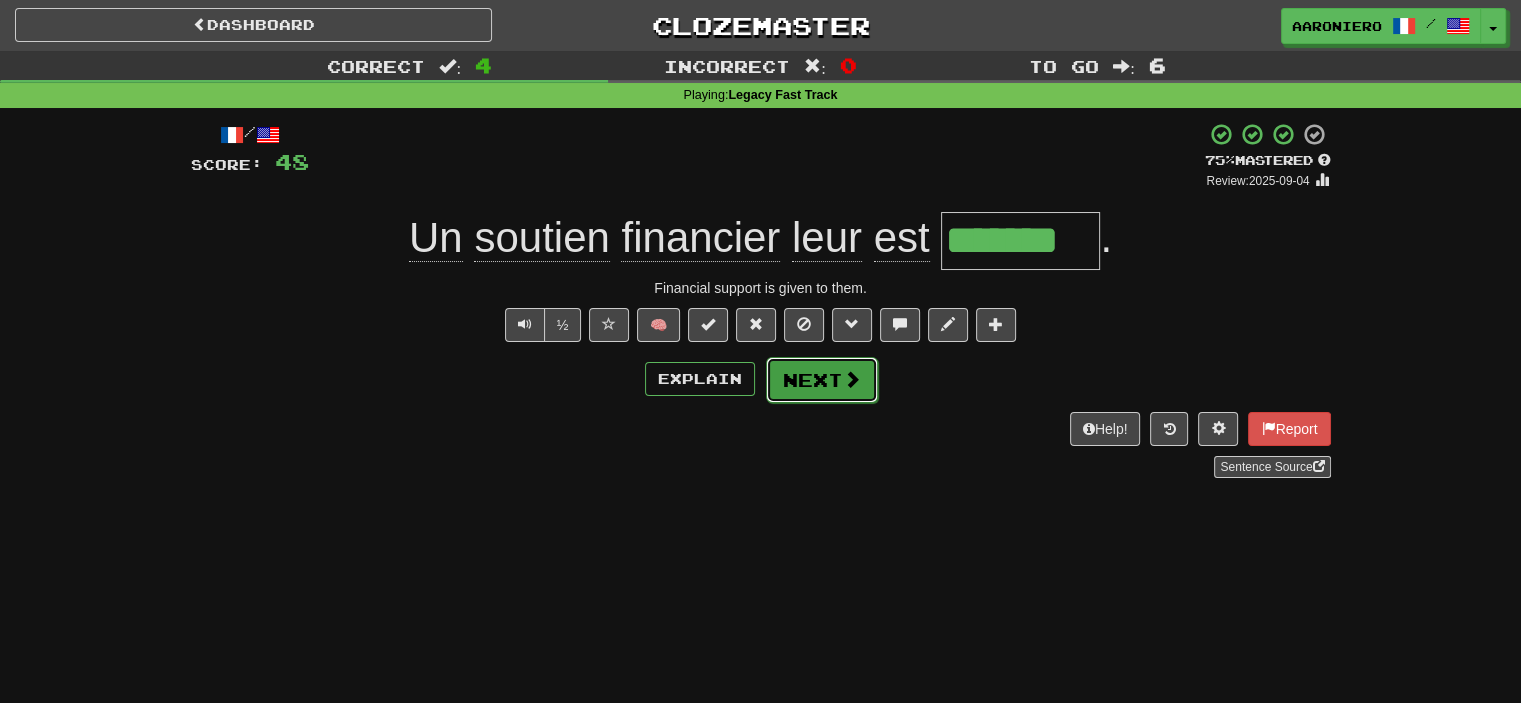 click on "Next" at bounding box center [822, 380] 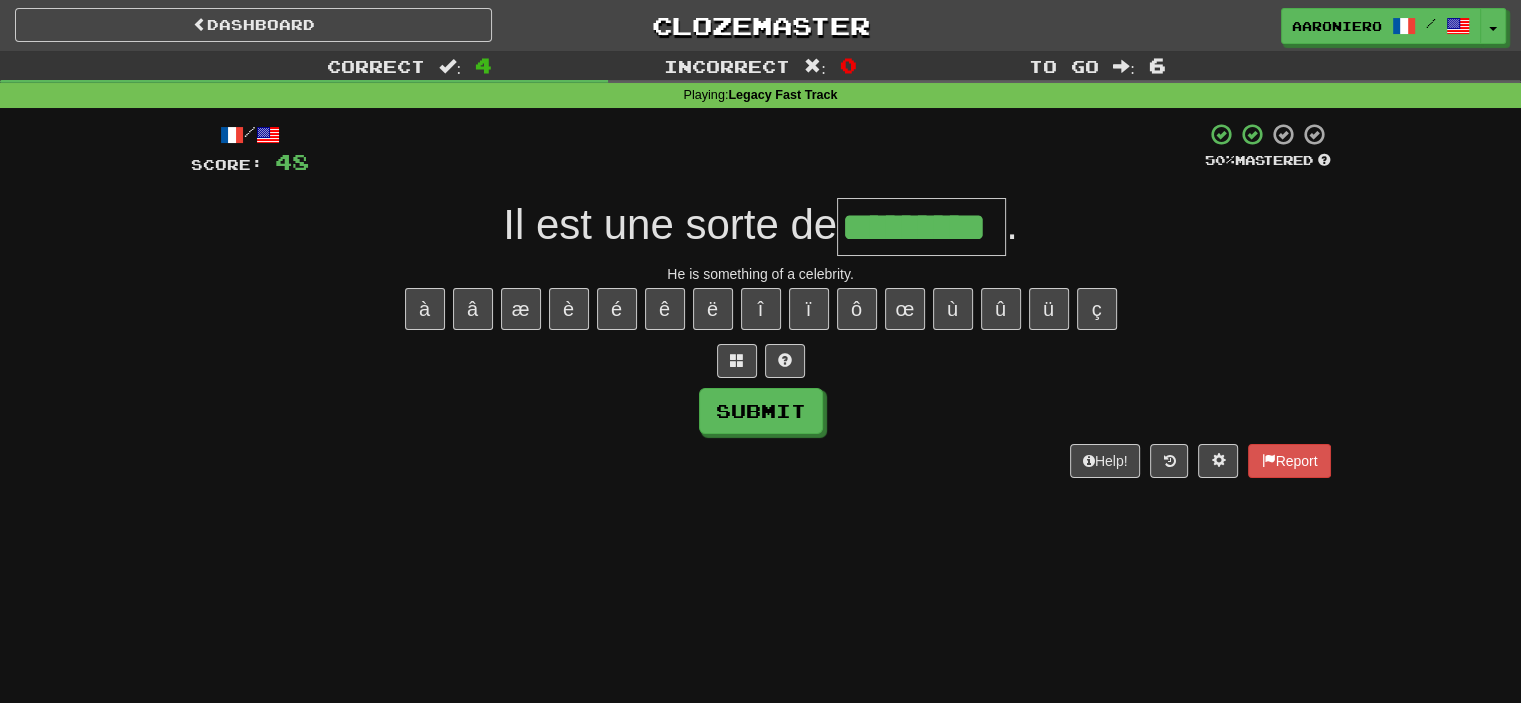 type on "*********" 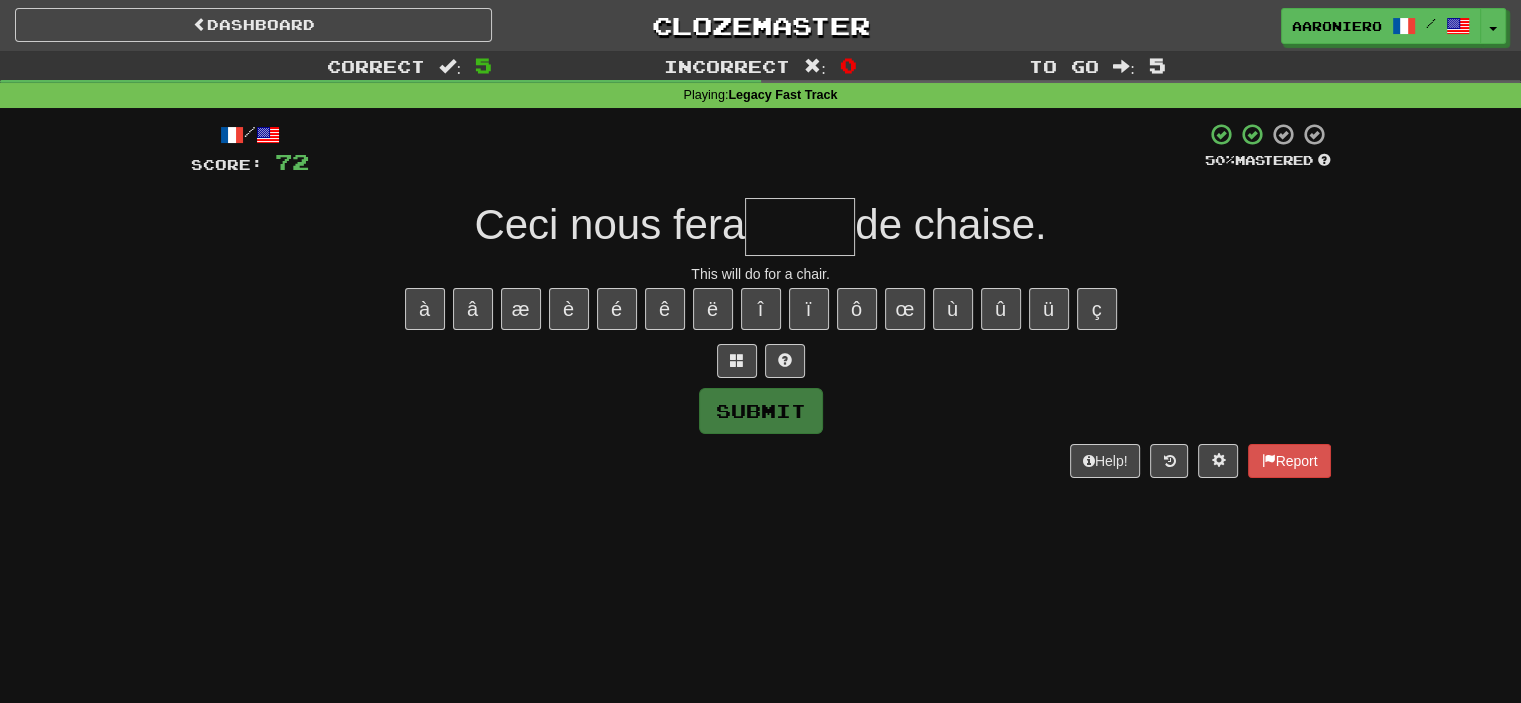 type on "*" 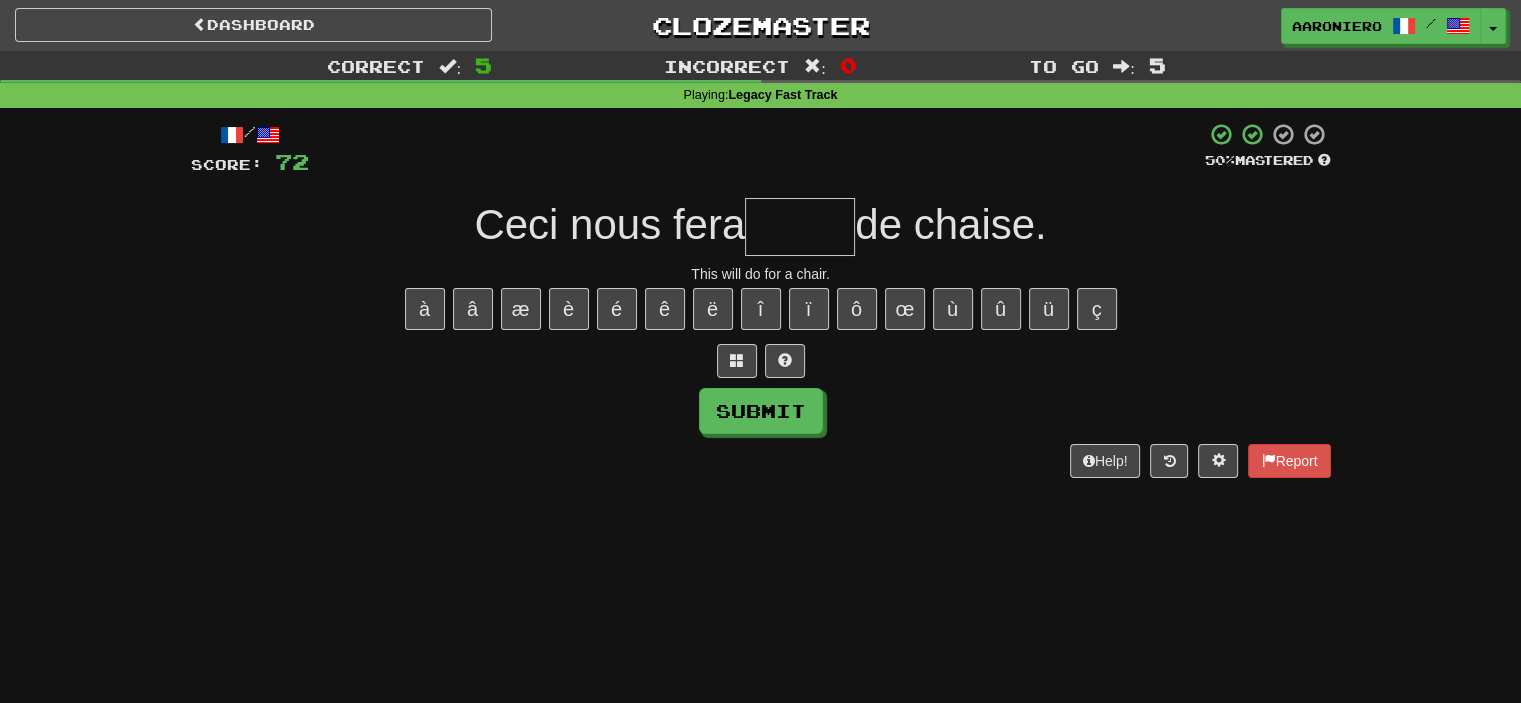 type on "*" 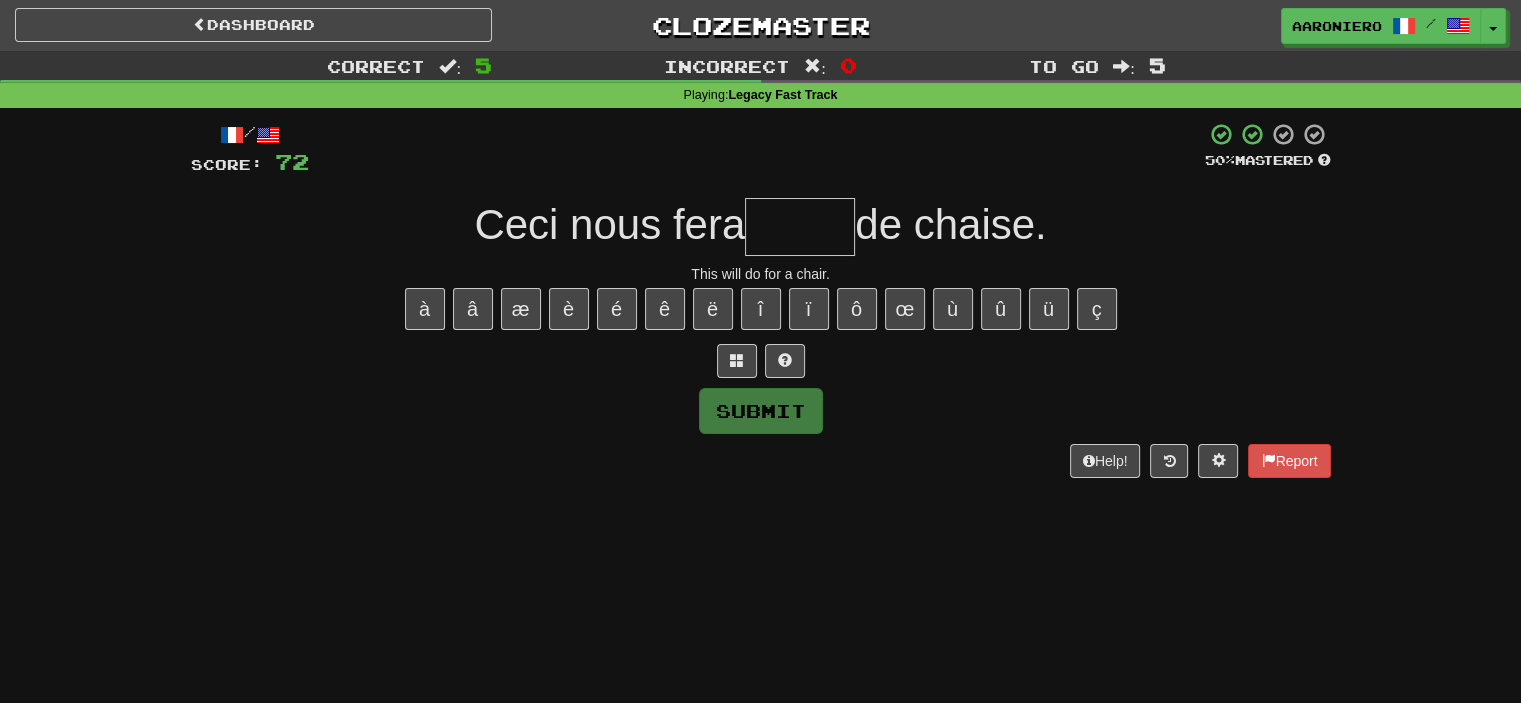 type on "*" 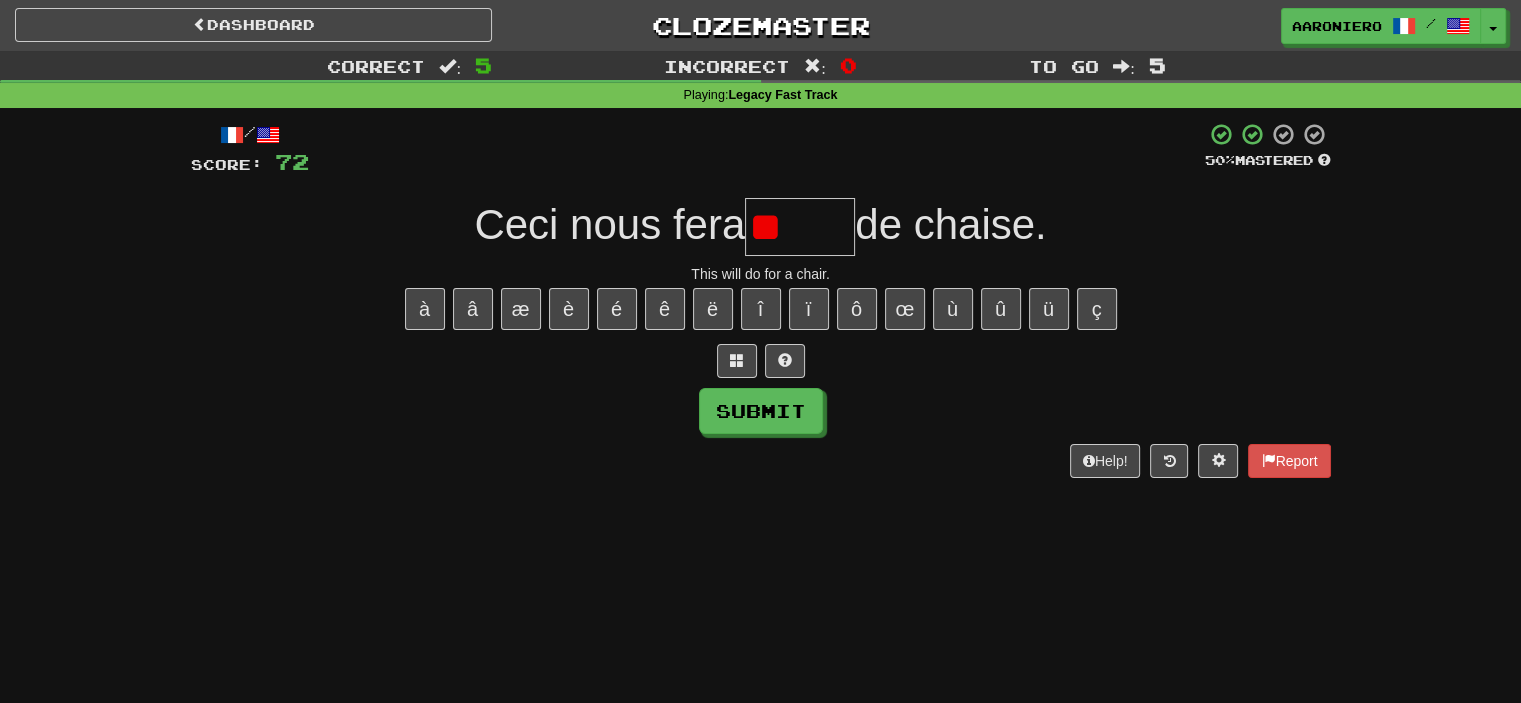 type on "*" 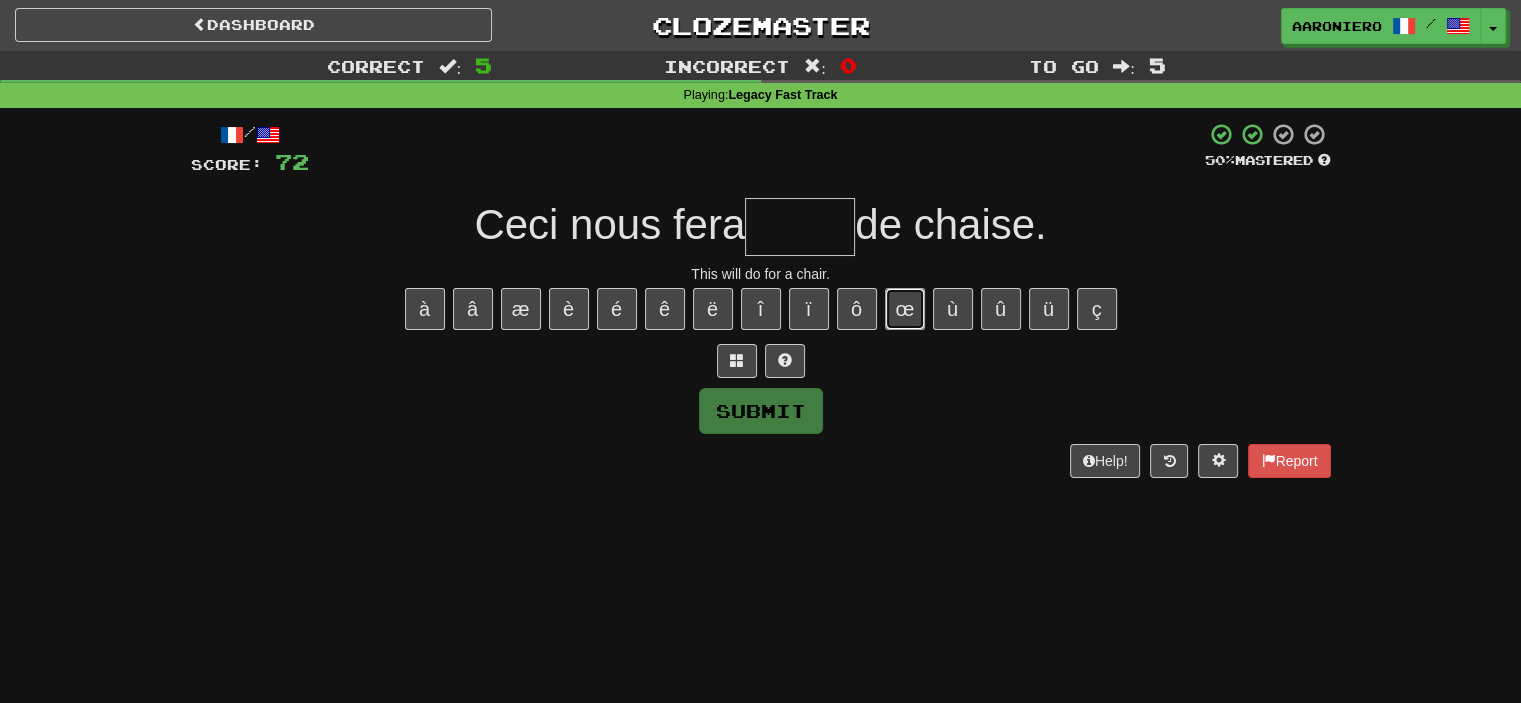 click on "œ" at bounding box center (905, 309) 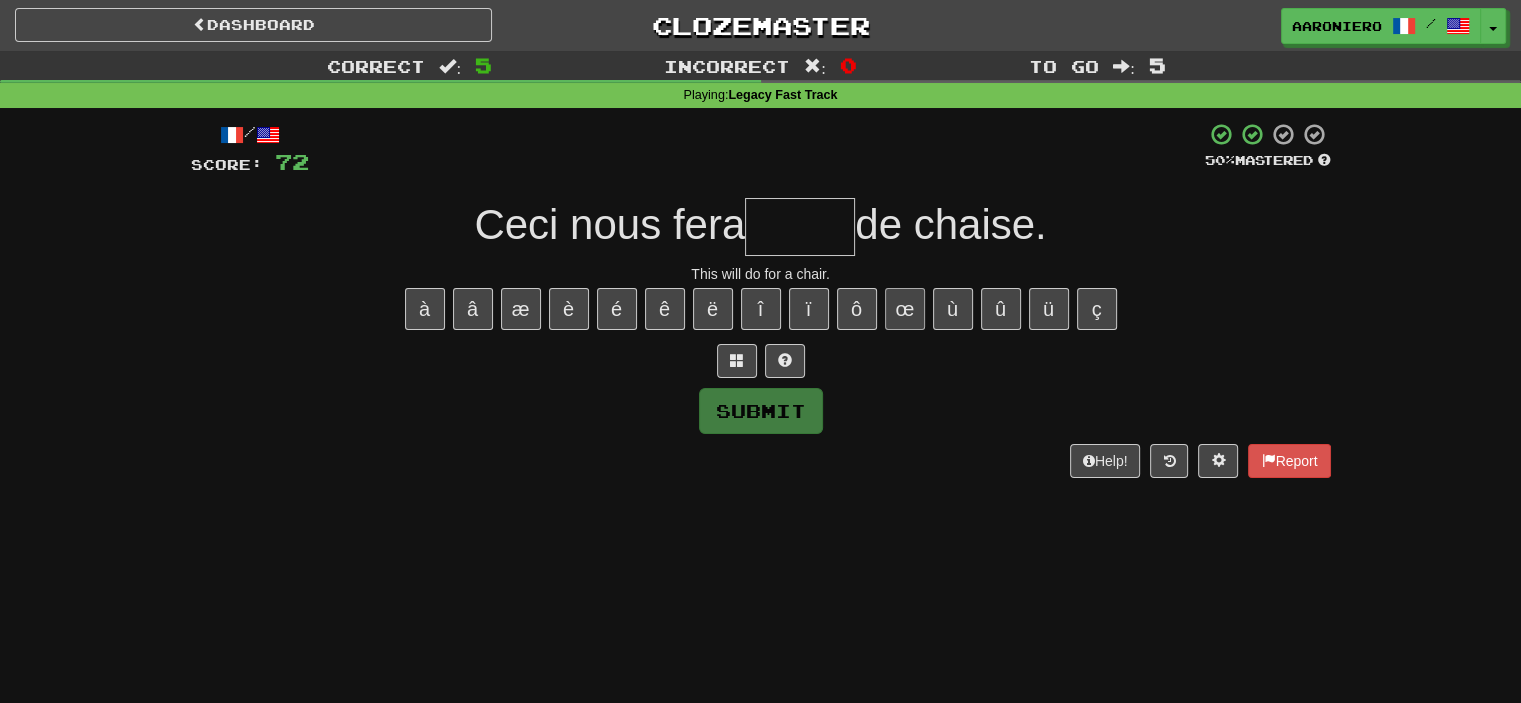 type on "*" 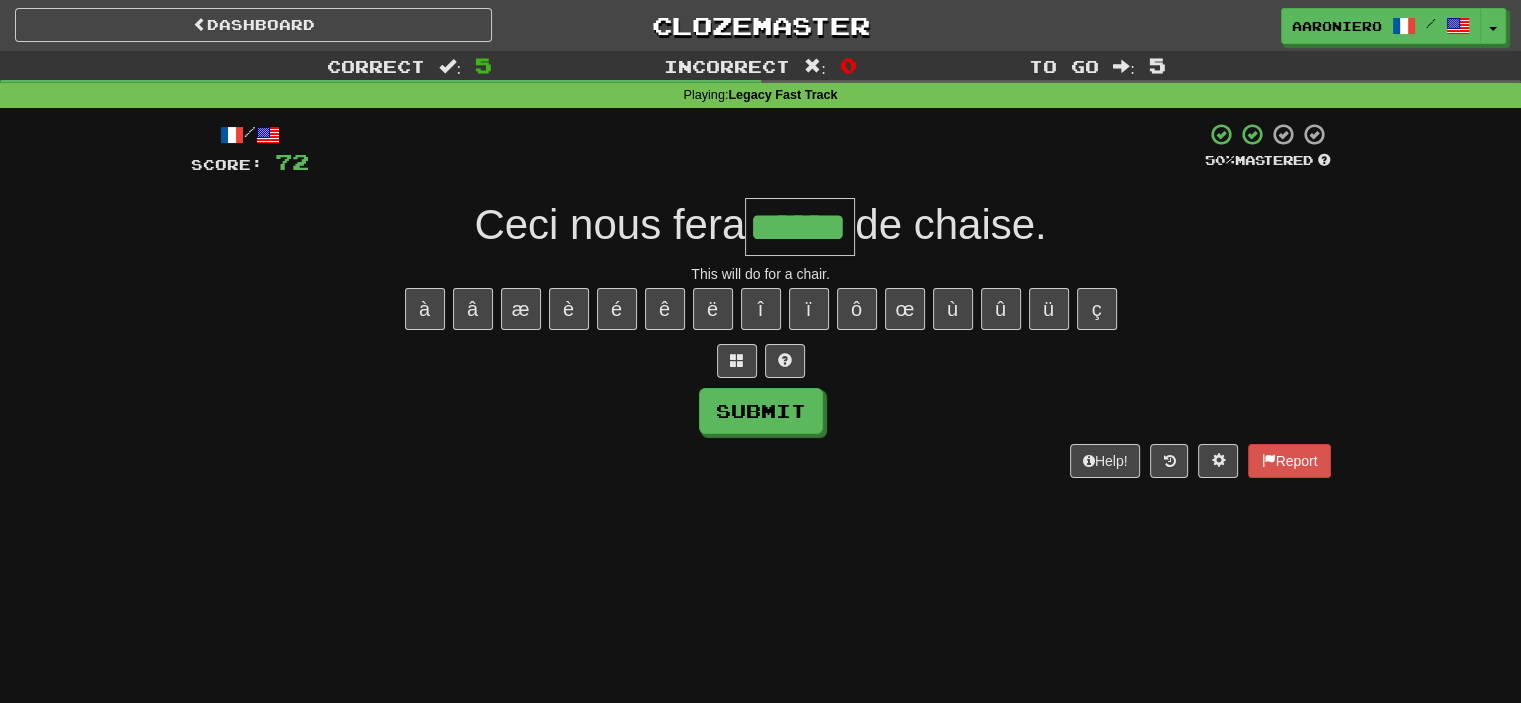type on "******" 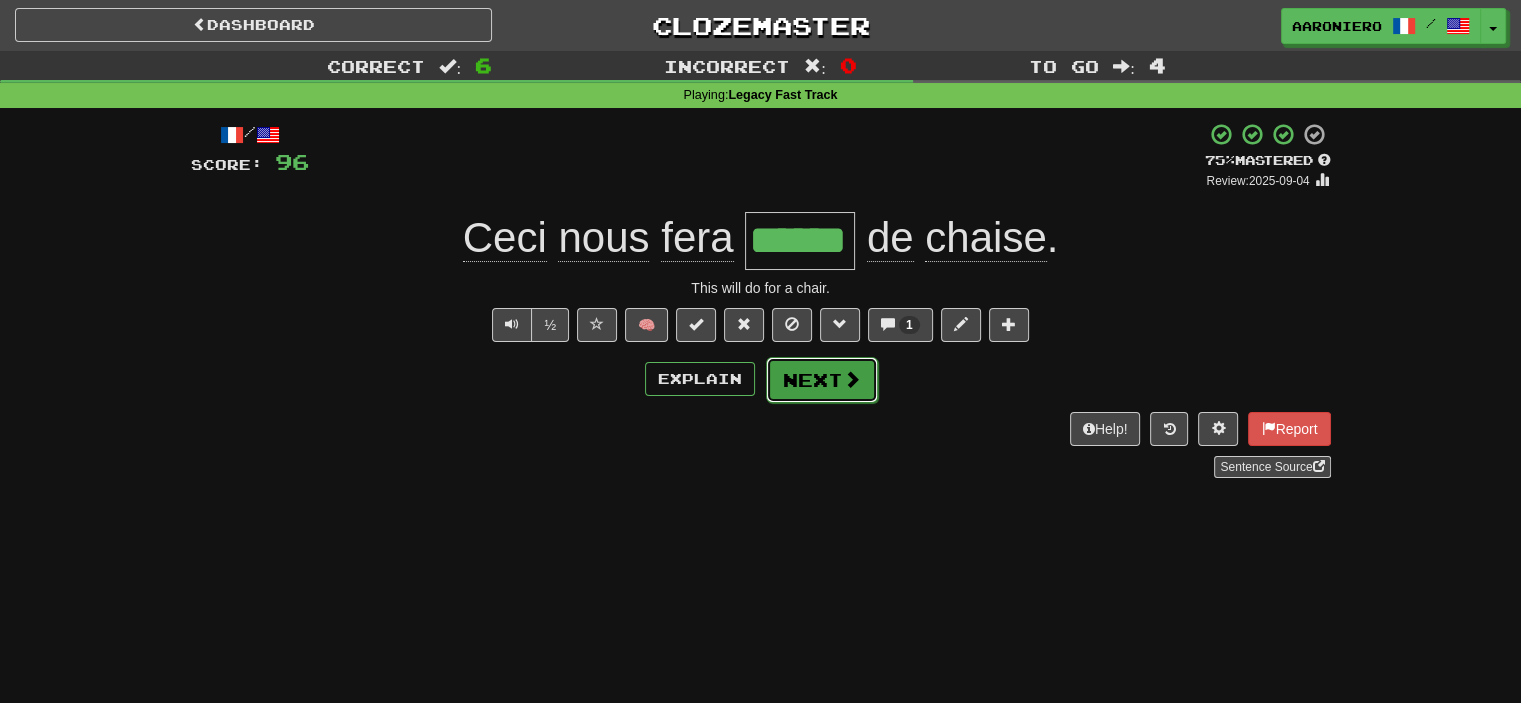 click on "Next" at bounding box center [822, 380] 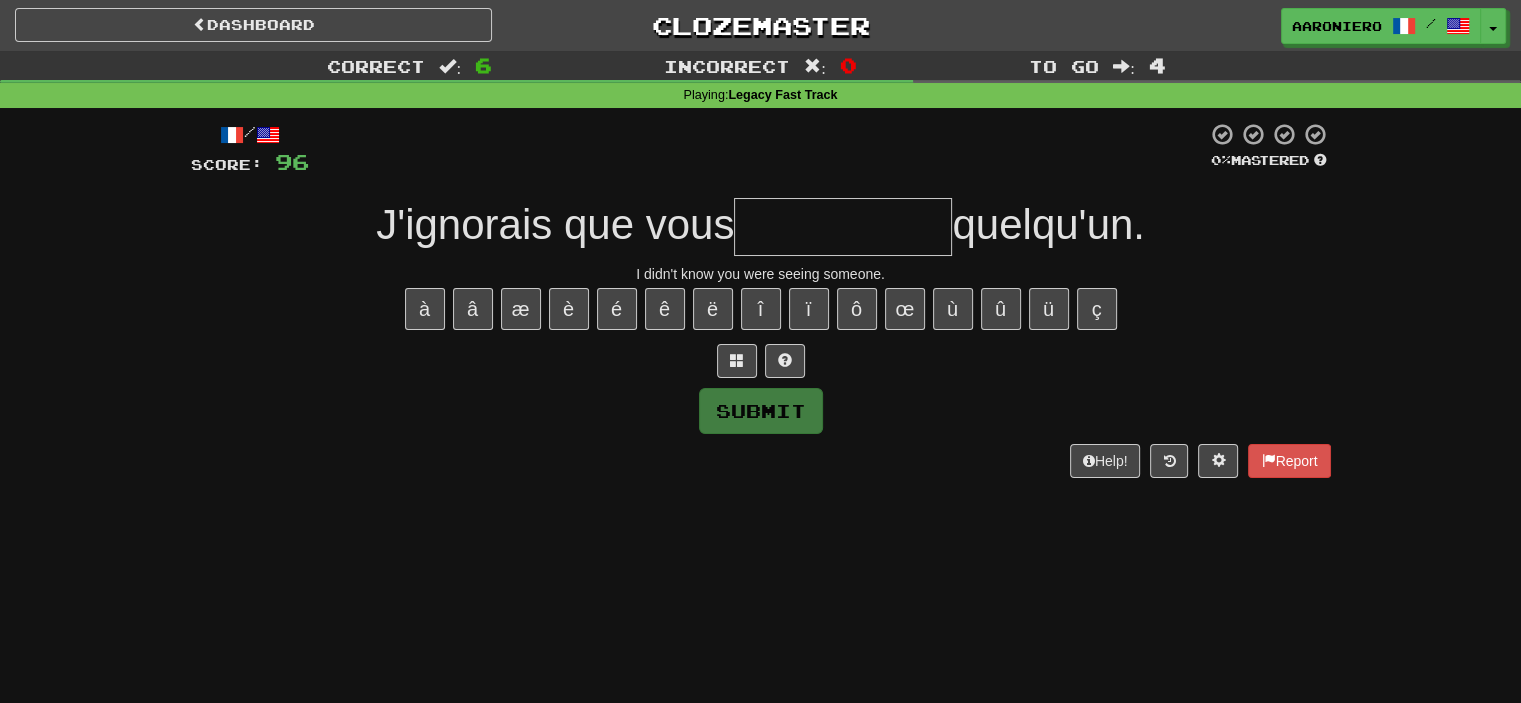 type on "*" 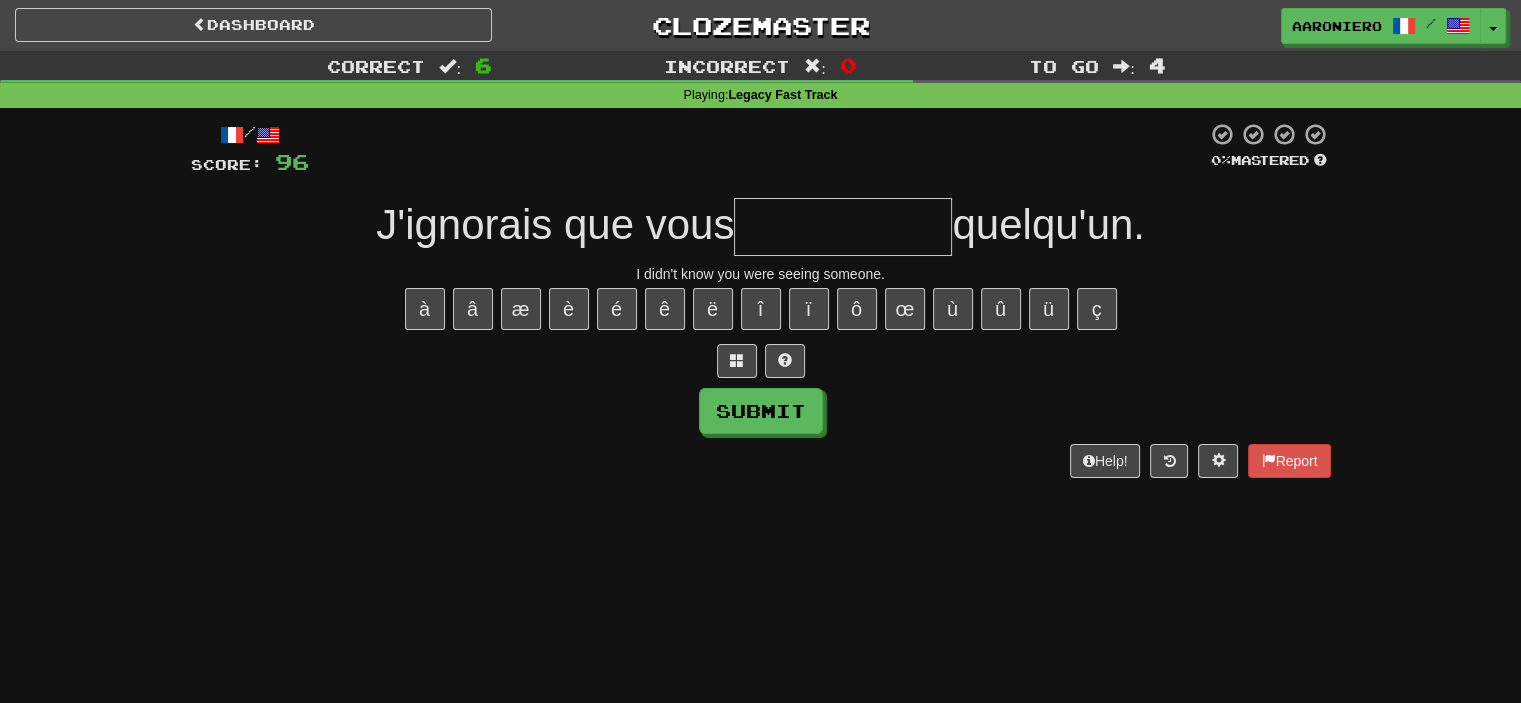 type on "*" 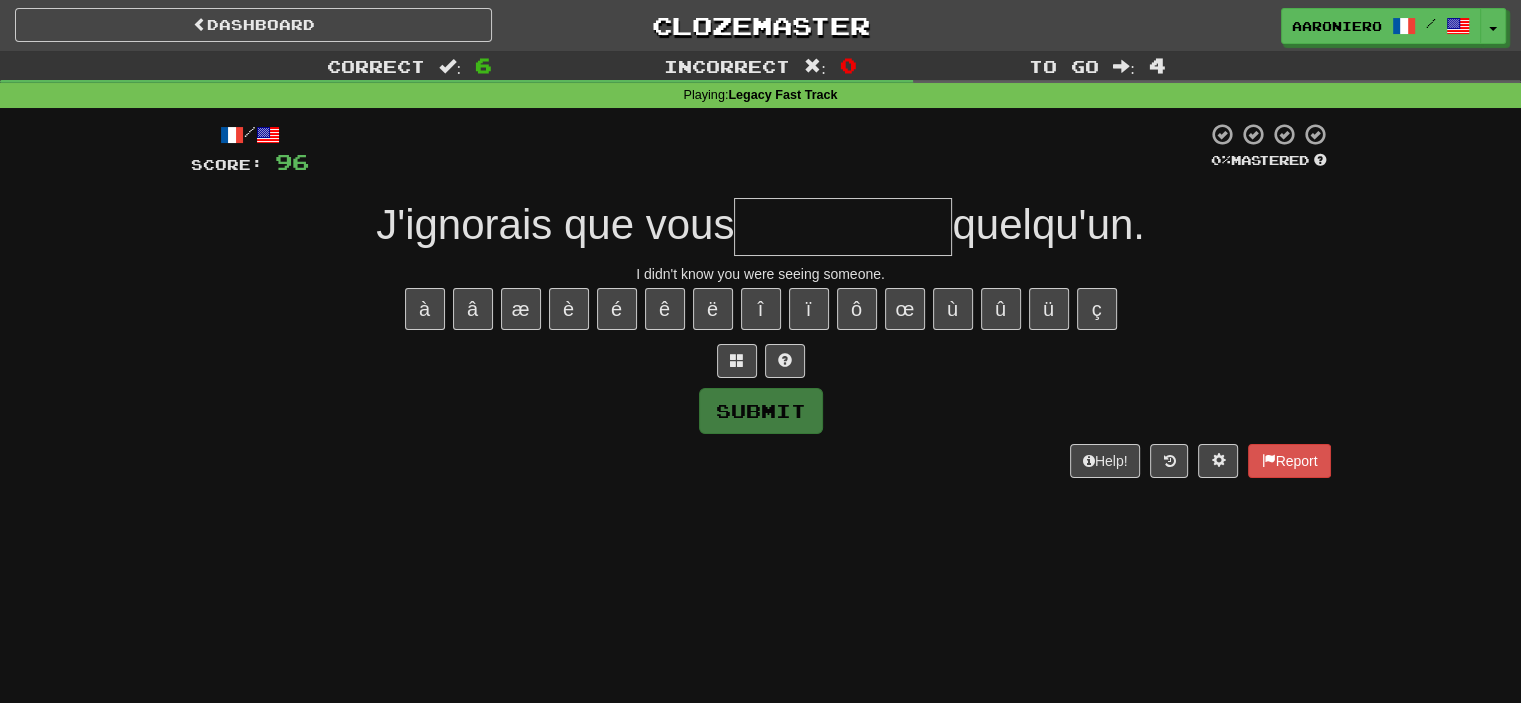 type on "*" 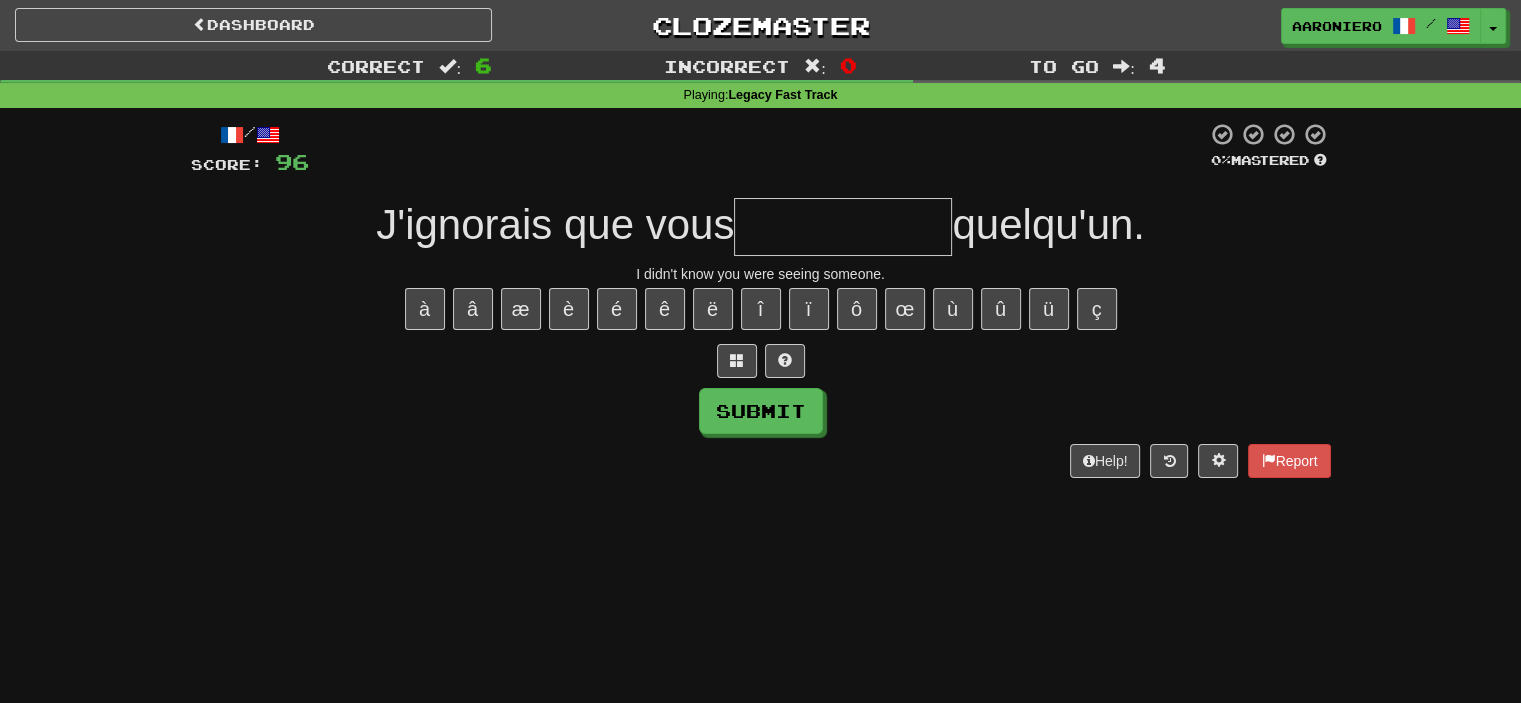 type on "*" 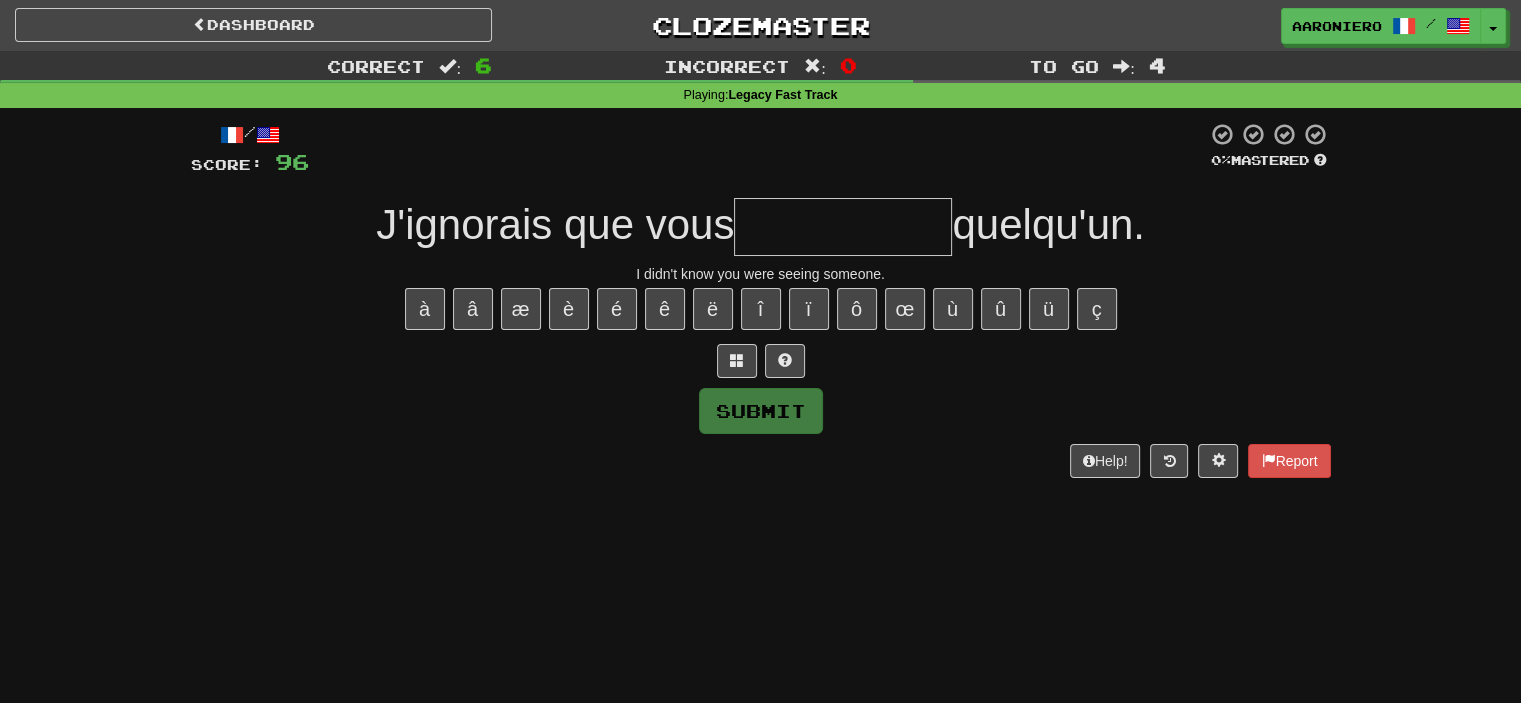 type on "*" 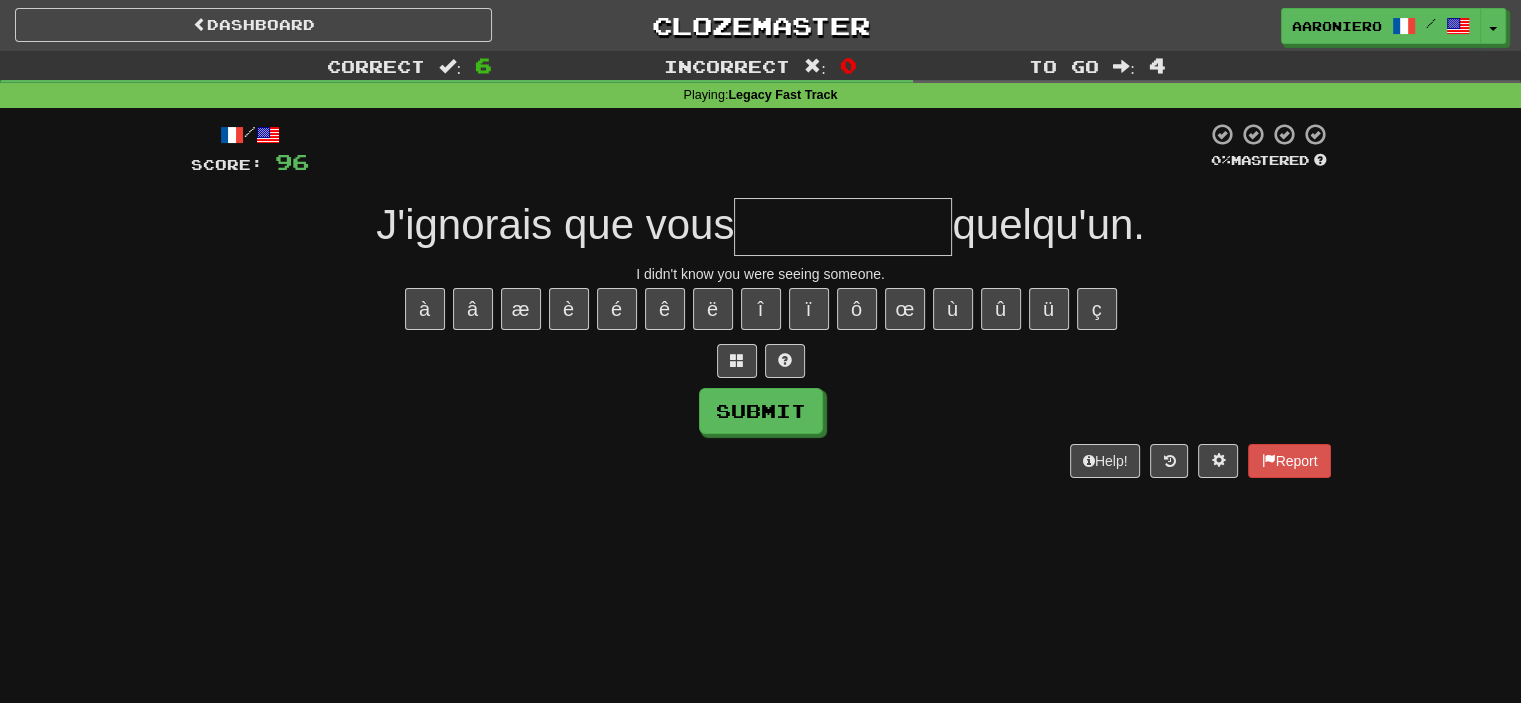 type on "*" 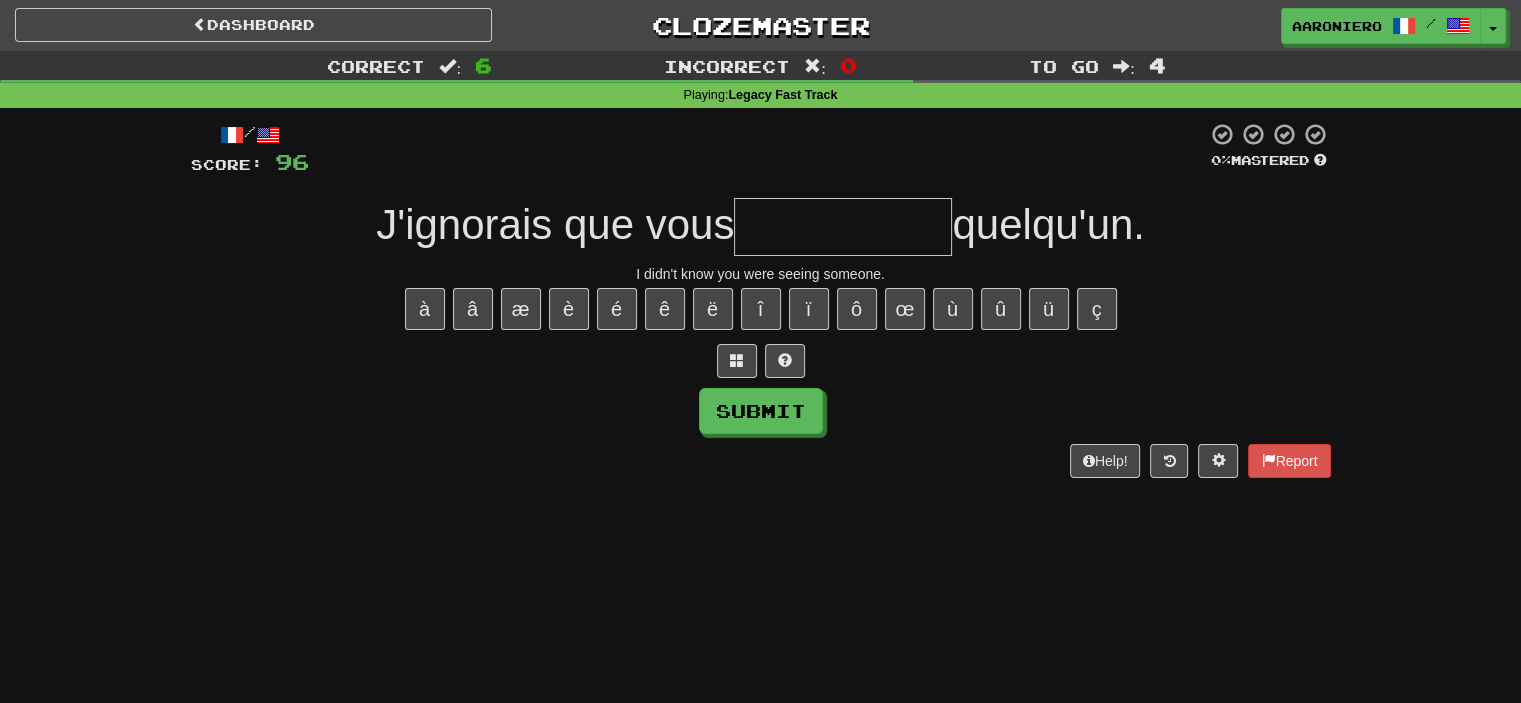 type on "*" 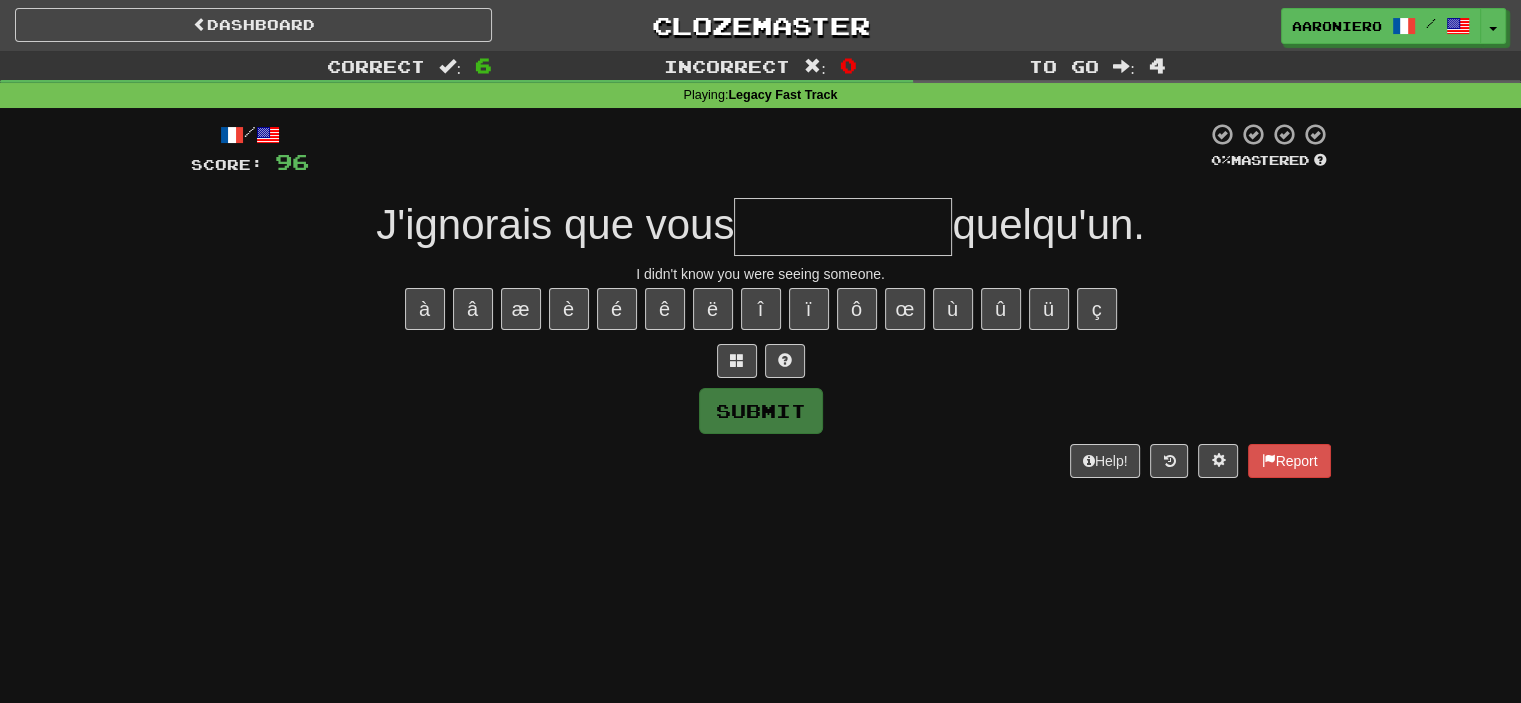 type on "*" 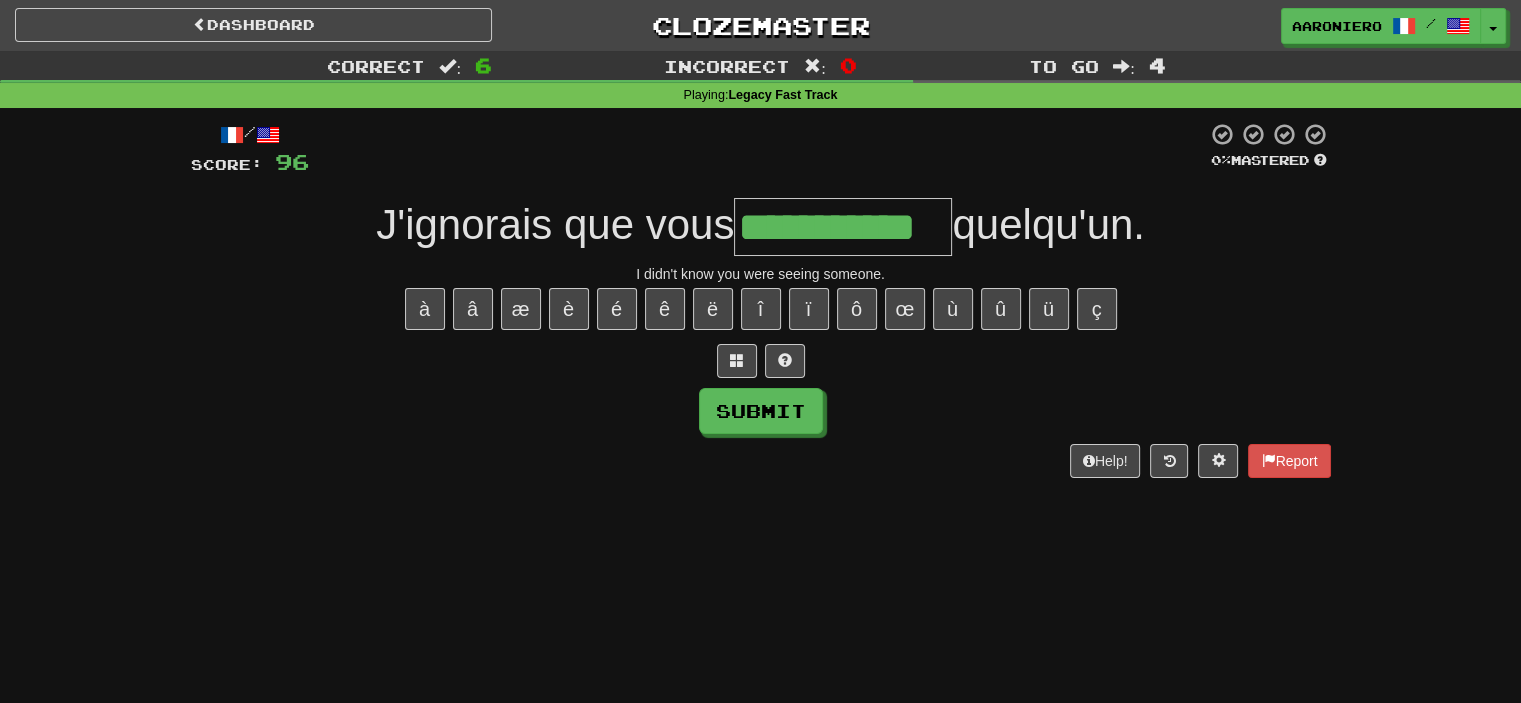 type on "**********" 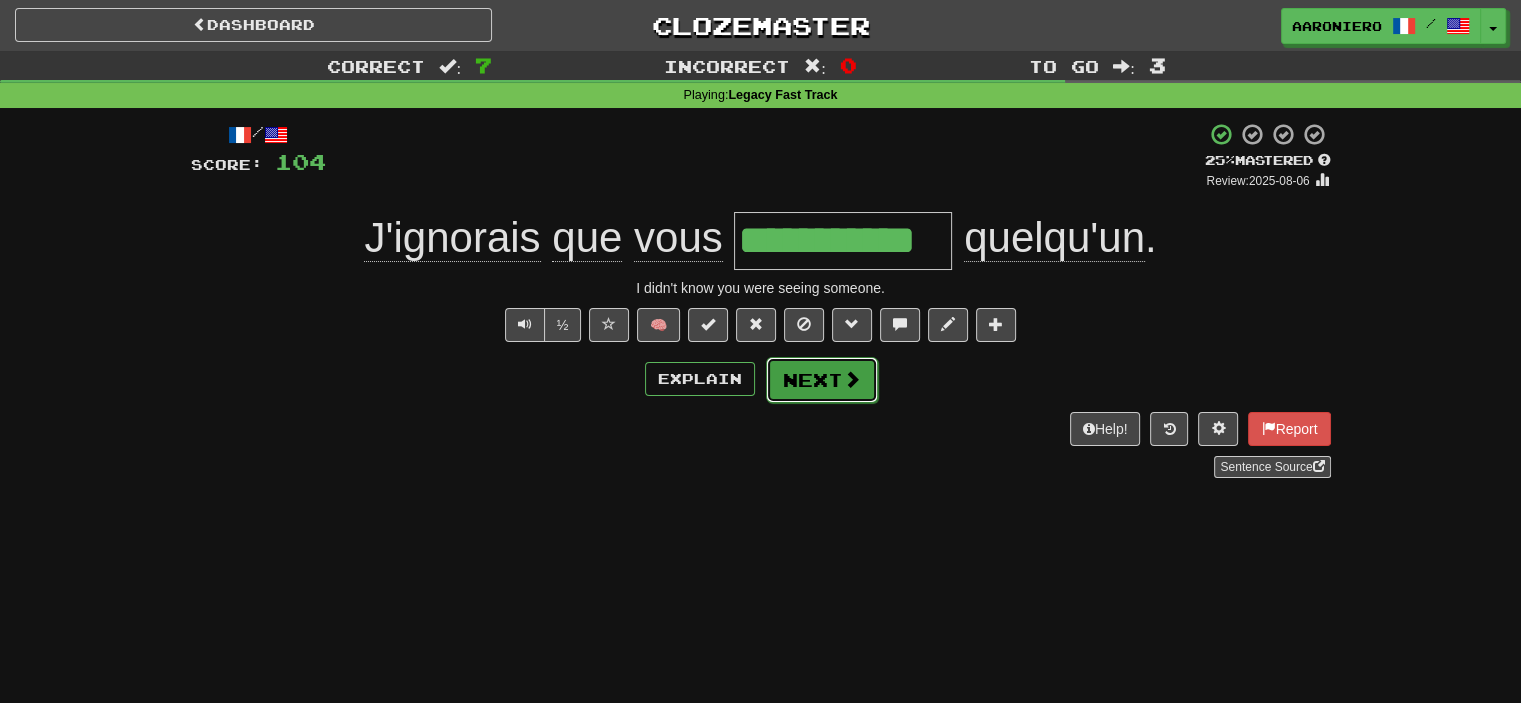 click on "Next" at bounding box center [822, 380] 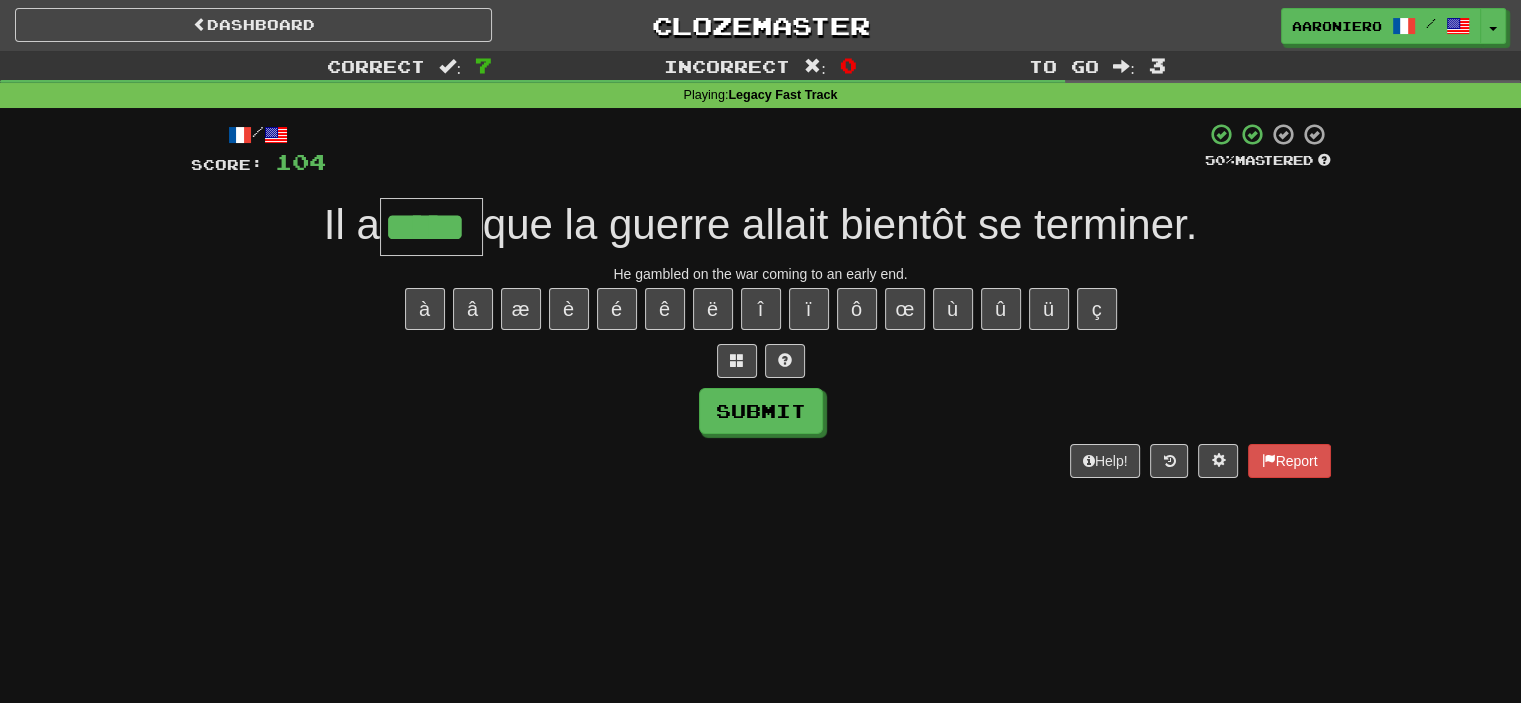 type on "*****" 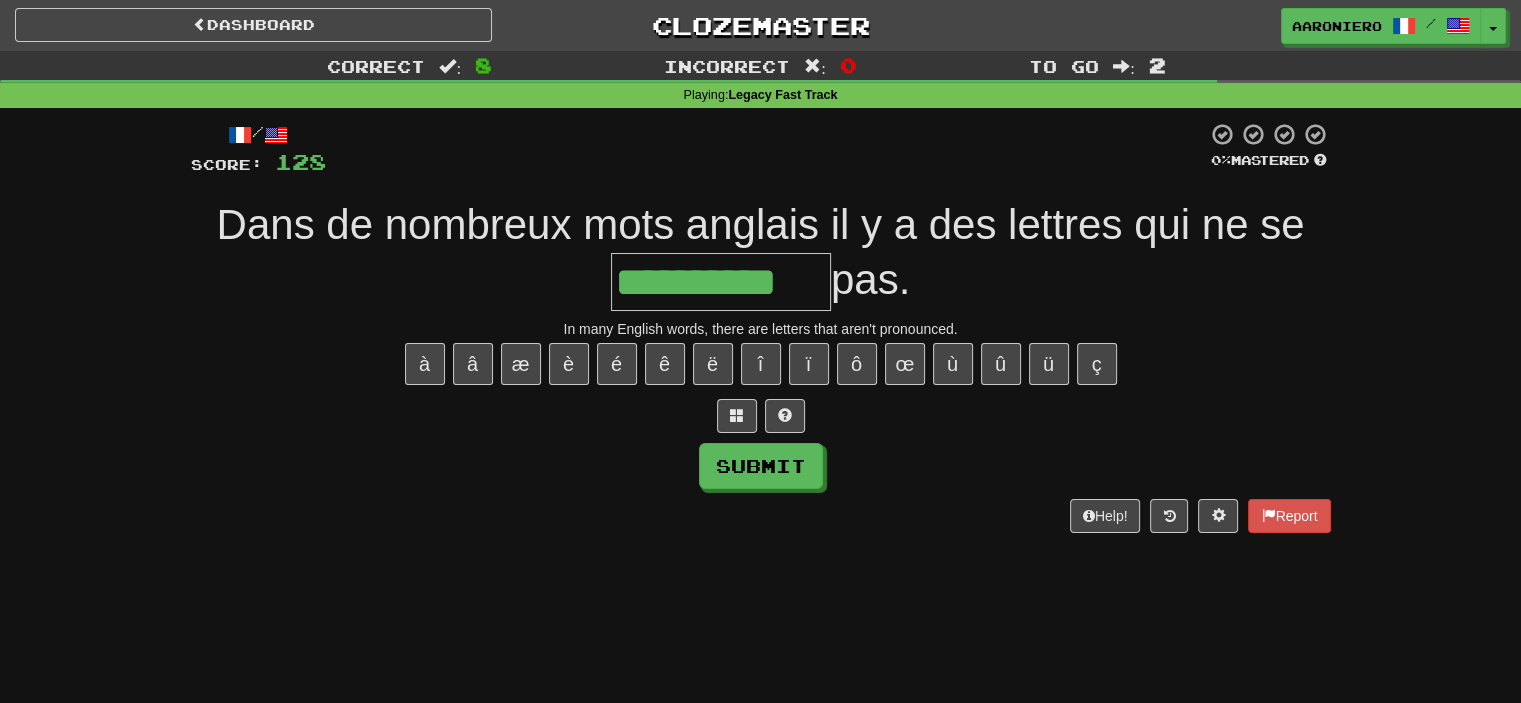 type on "**********" 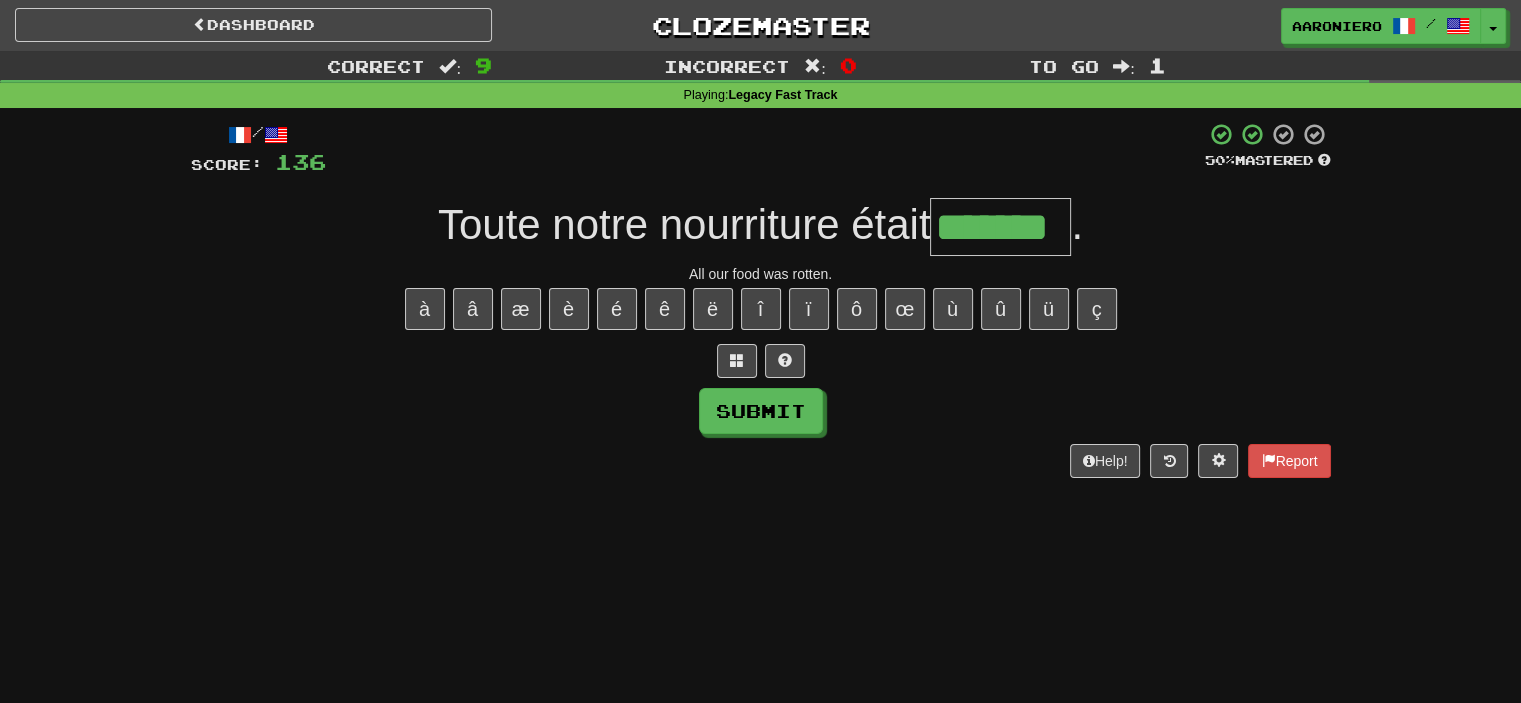 type on "*******" 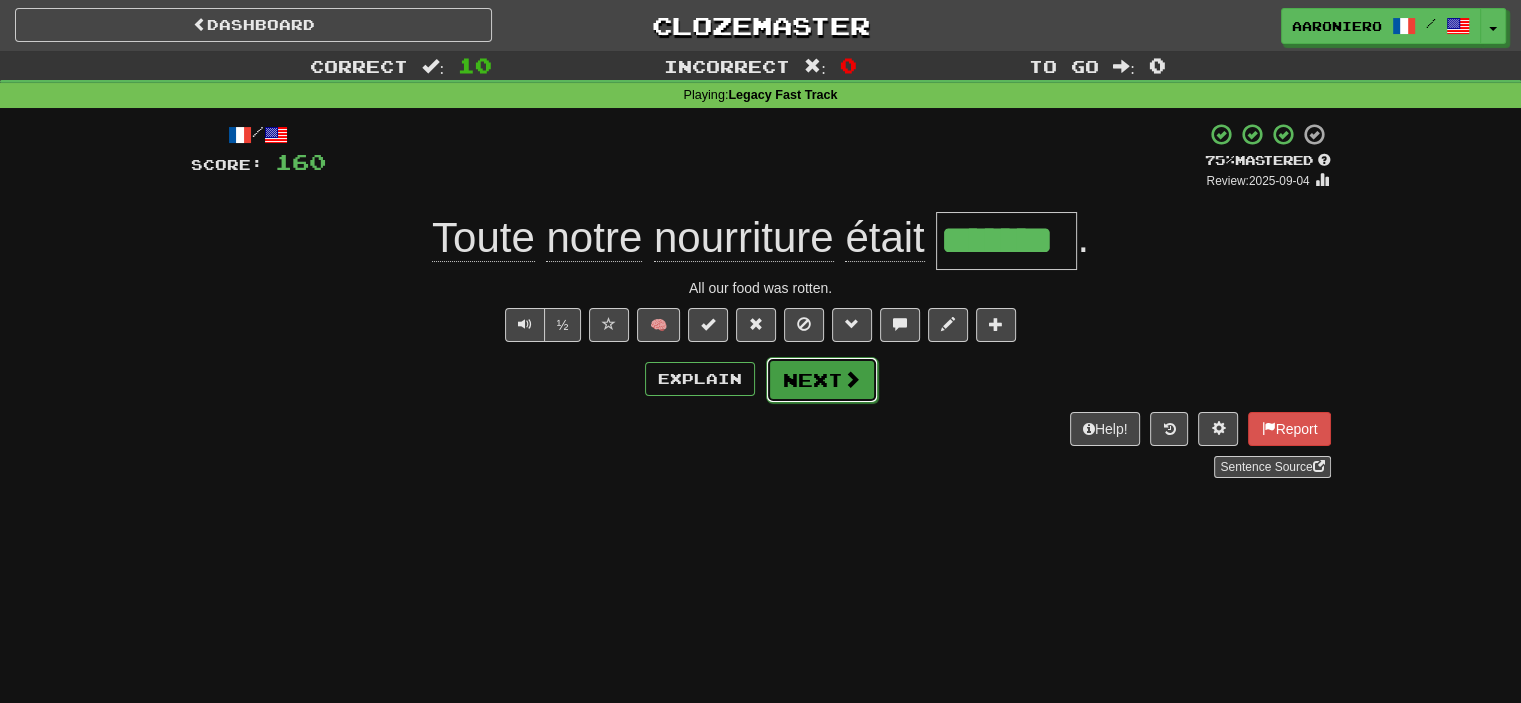 click on "Next" at bounding box center [822, 380] 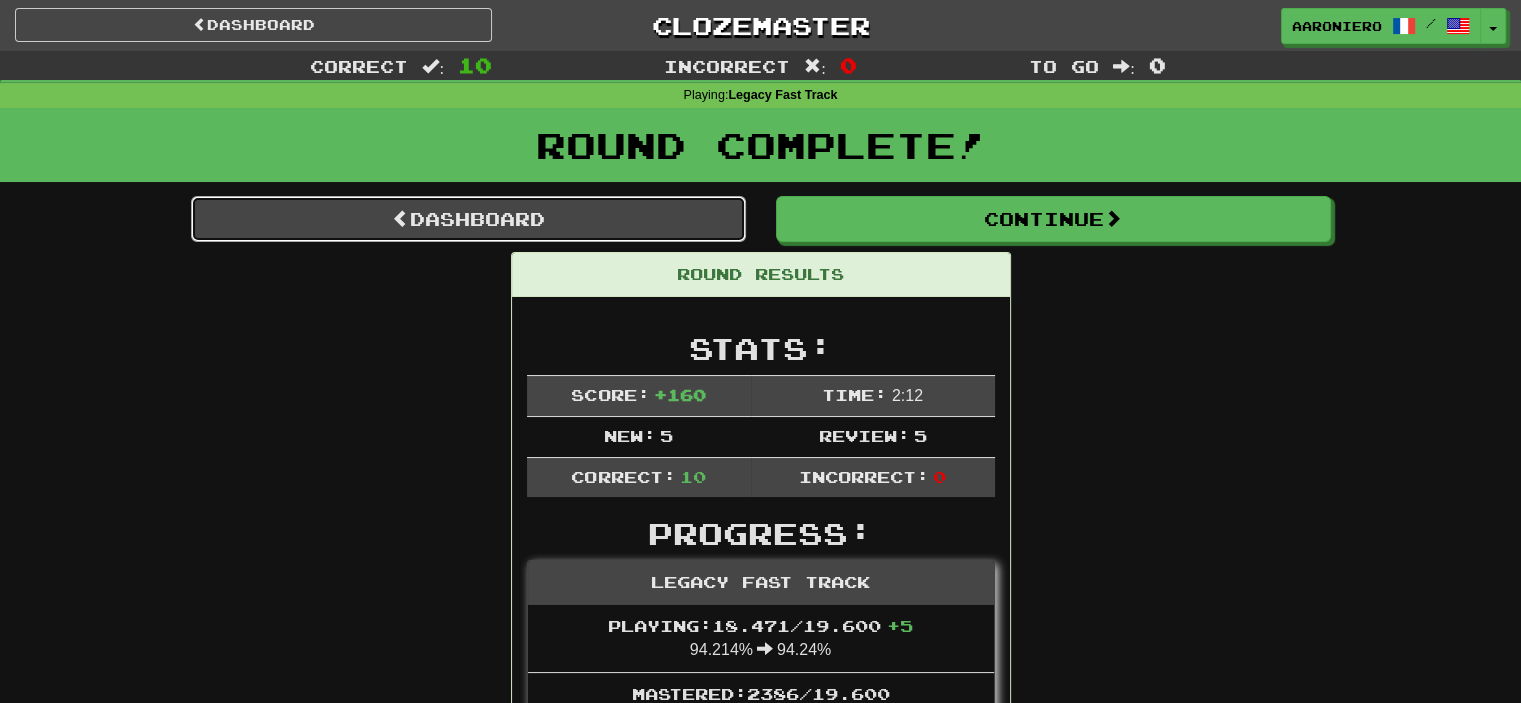 click on "Dashboard" at bounding box center (468, 219) 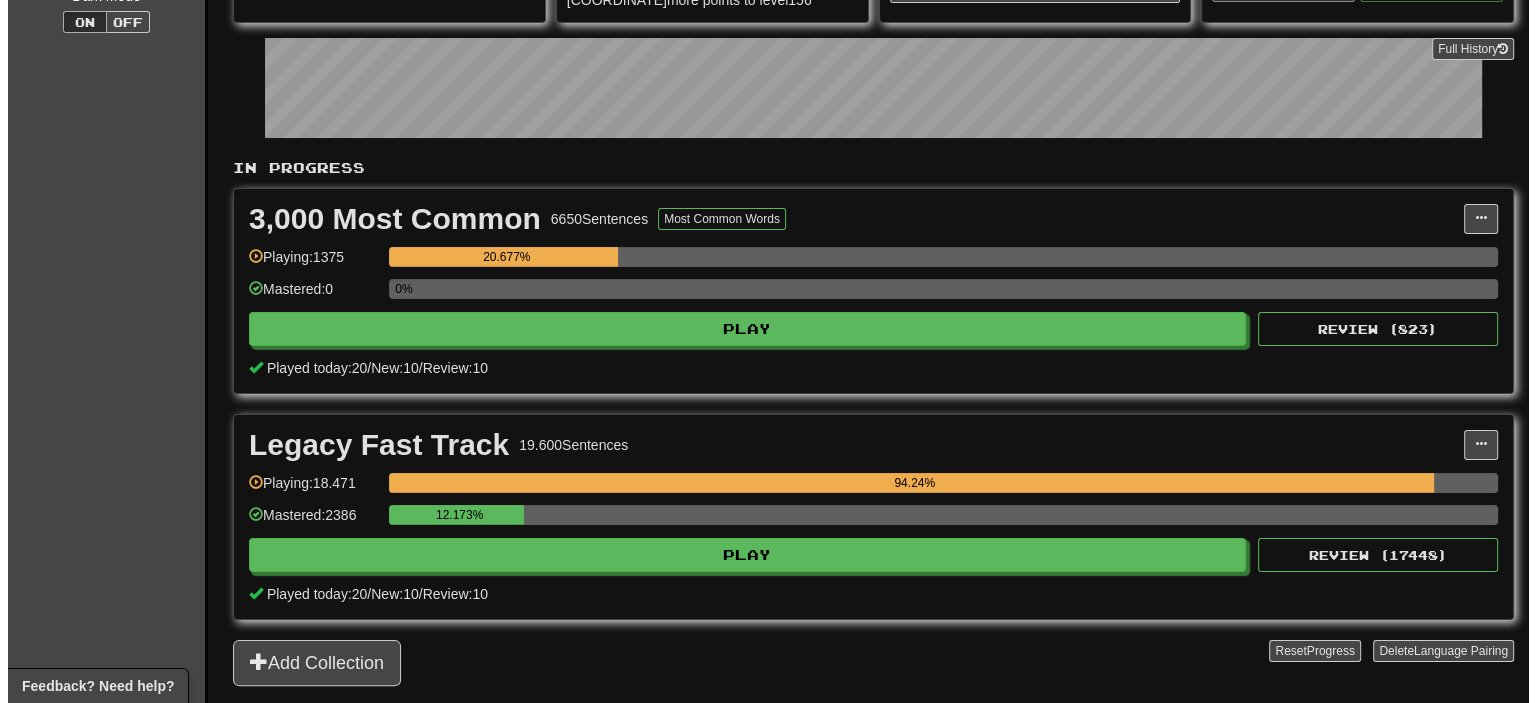 scroll, scrollTop: 300, scrollLeft: 0, axis: vertical 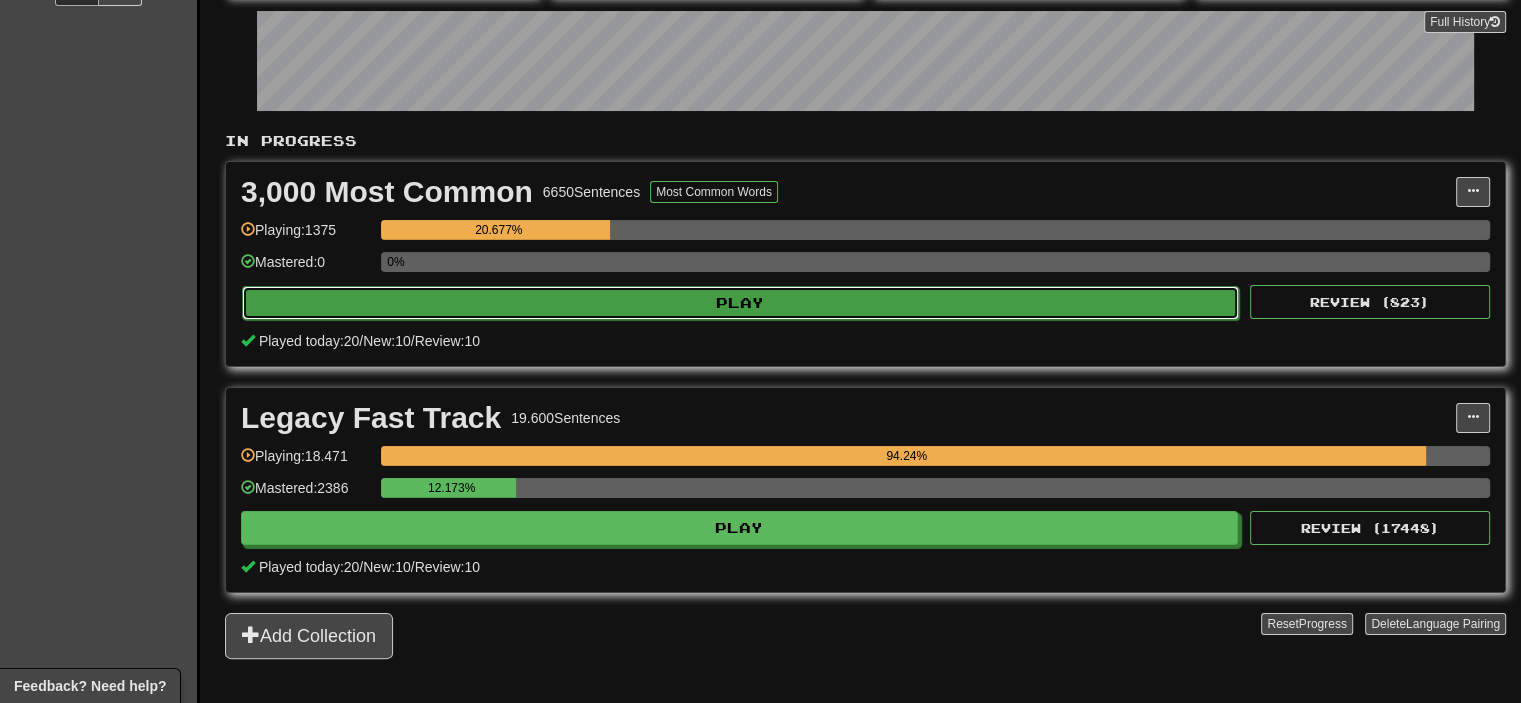 click on "Play" at bounding box center (740, 303) 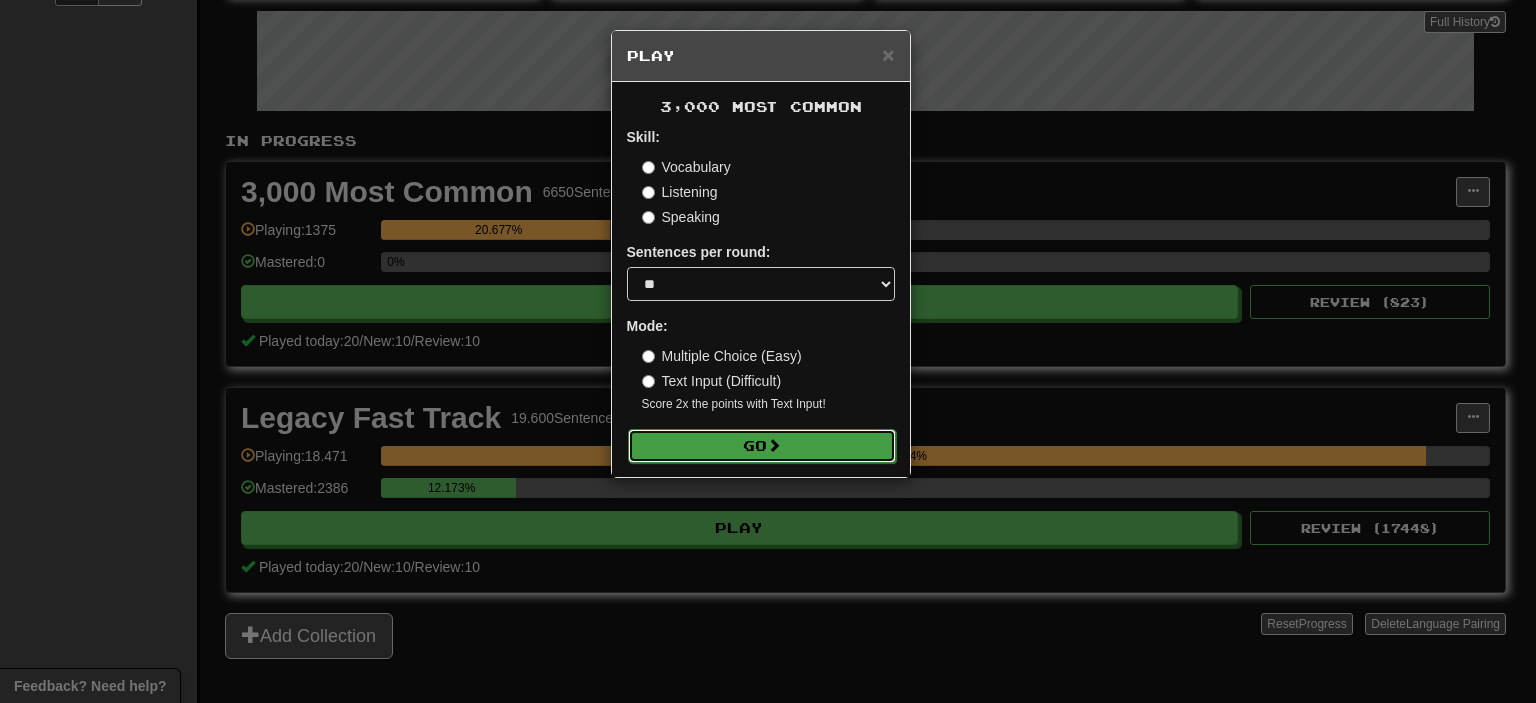 click on "Go" at bounding box center (762, 446) 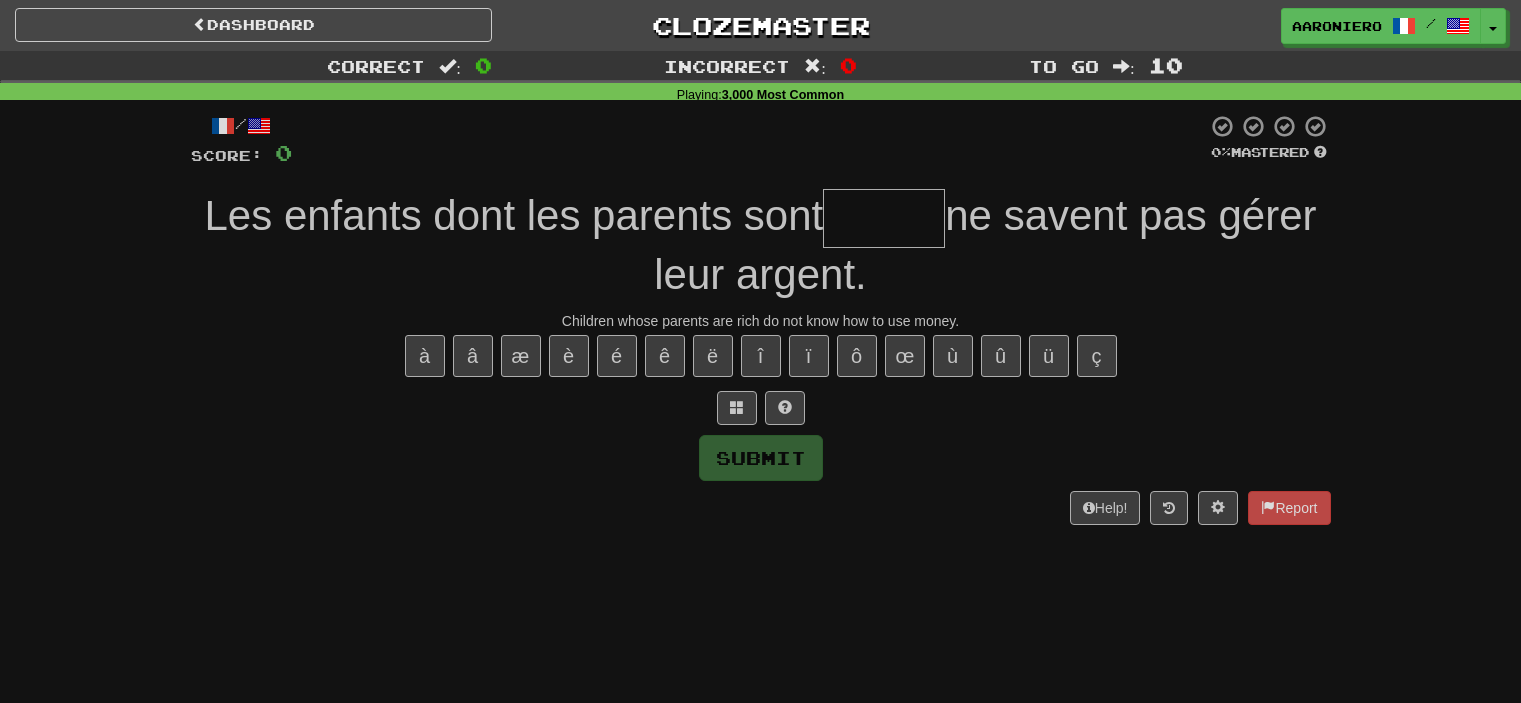 scroll, scrollTop: 0, scrollLeft: 0, axis: both 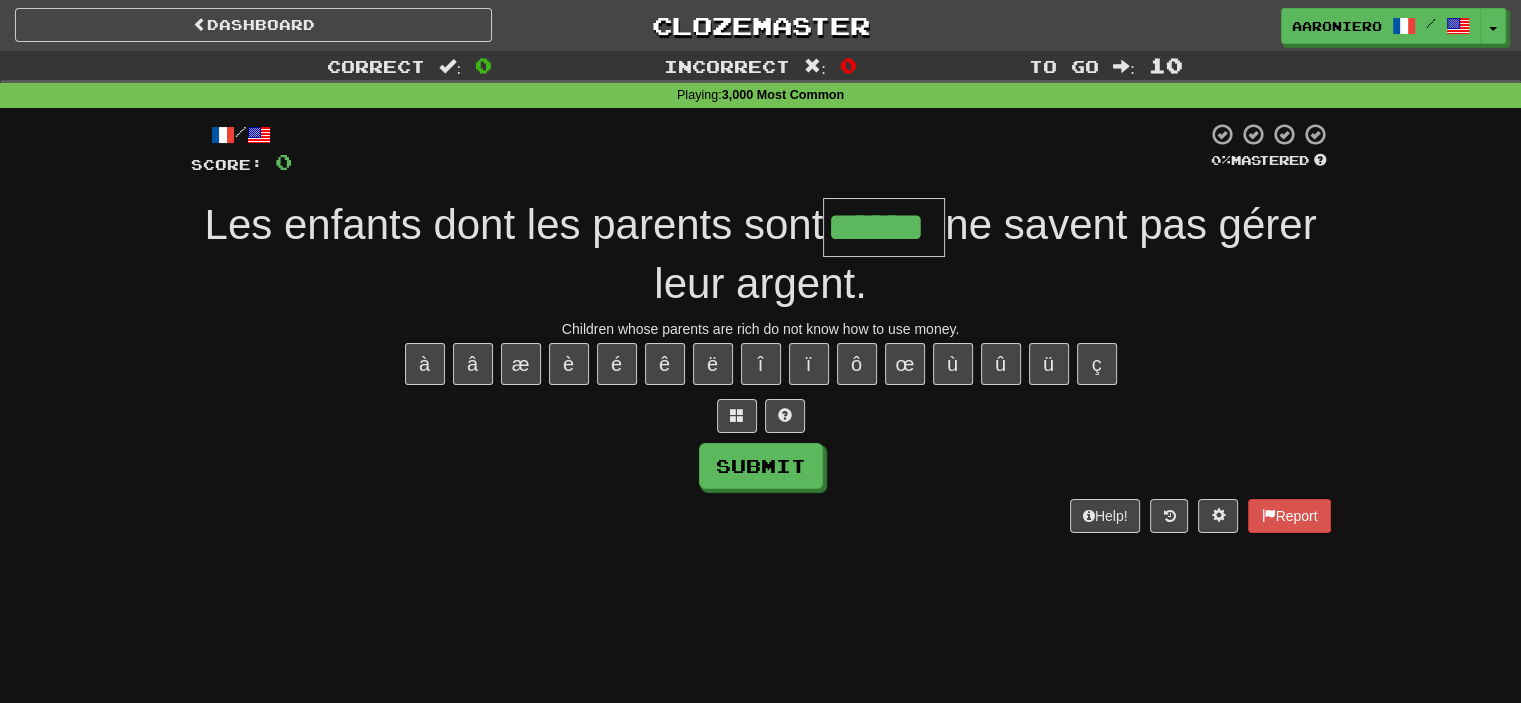 type on "******" 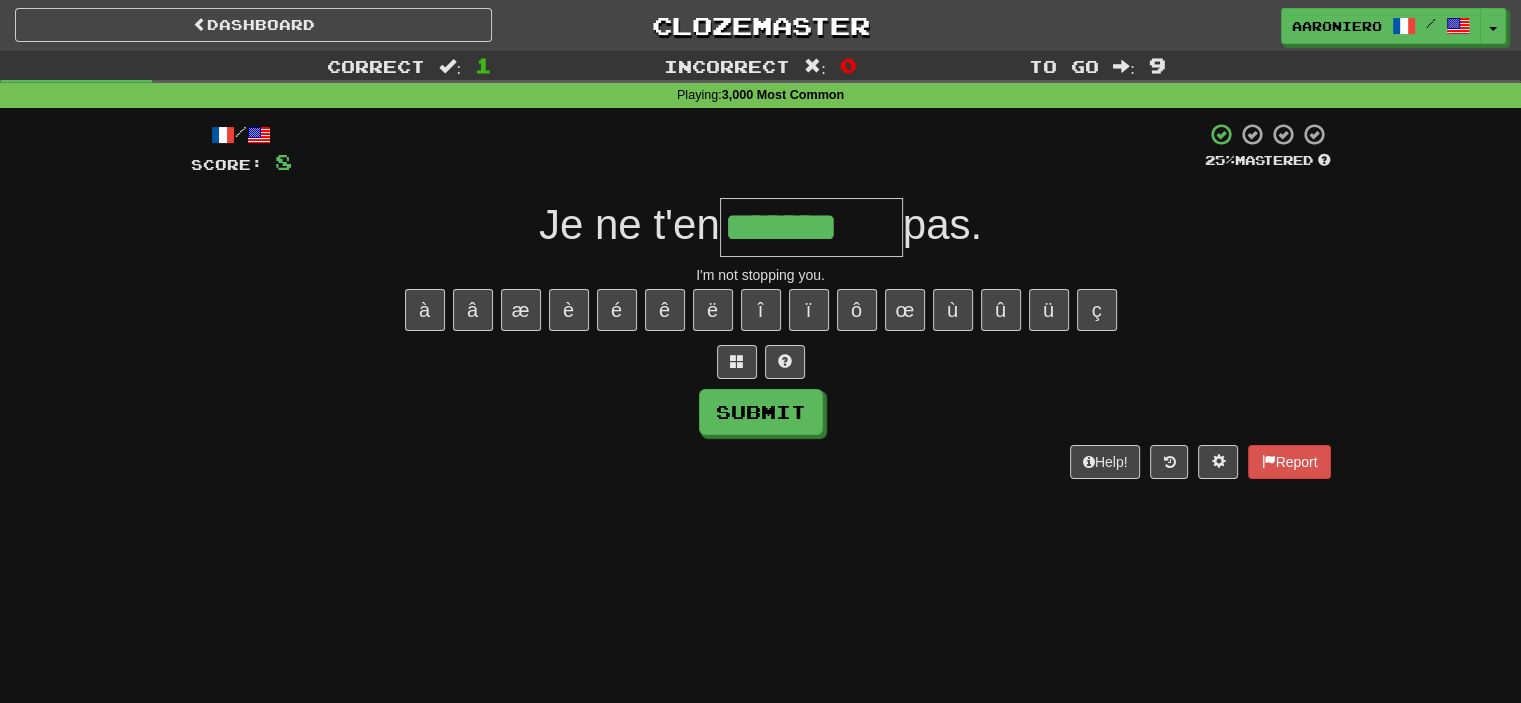 type on "*******" 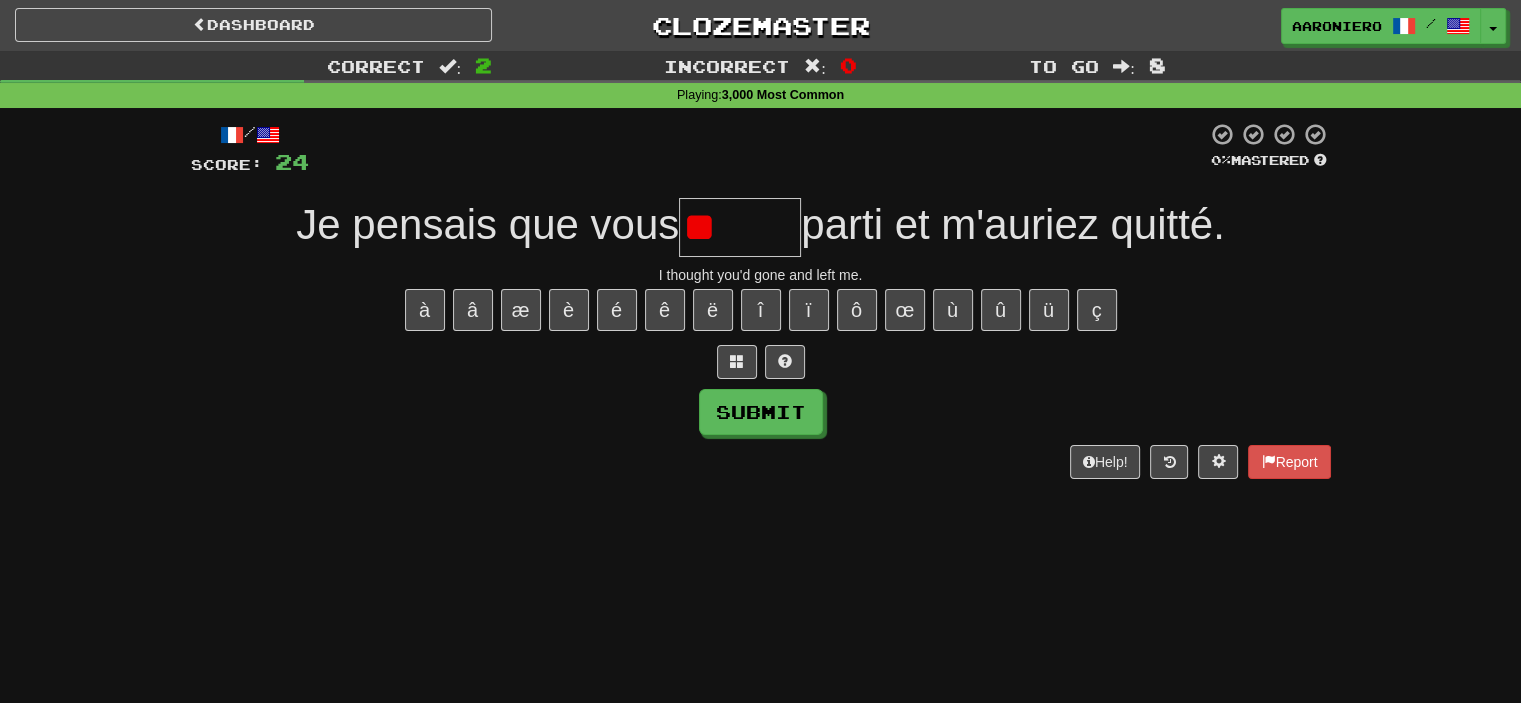 type on "*" 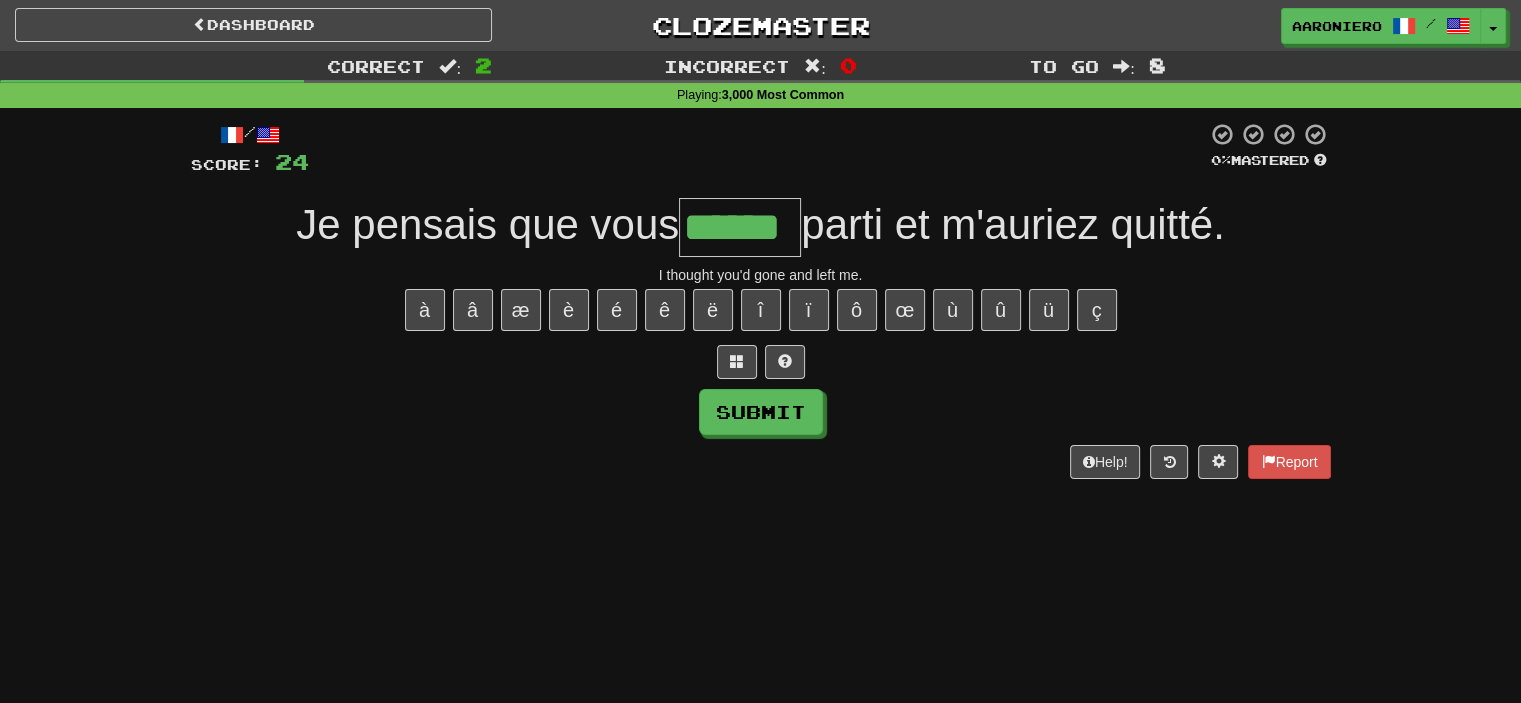type on "******" 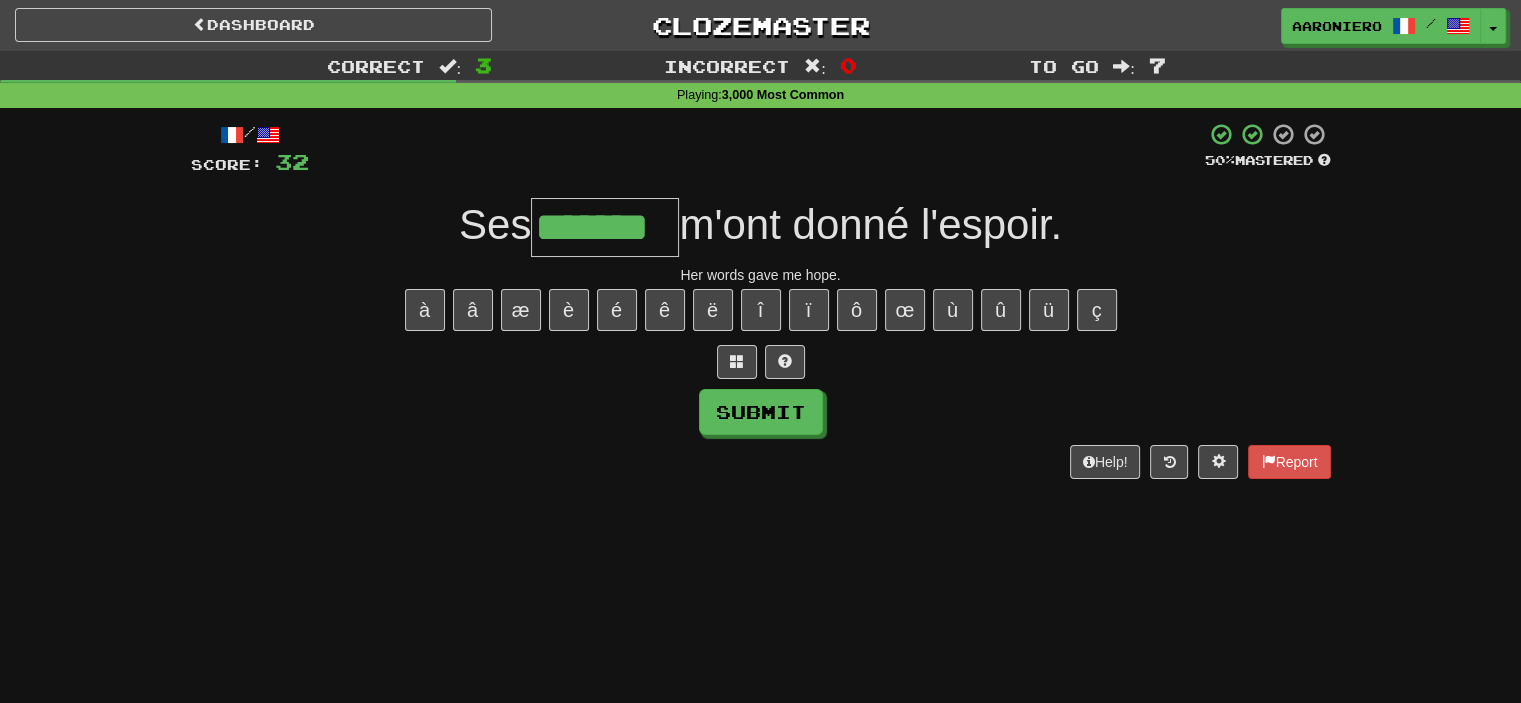 type on "*******" 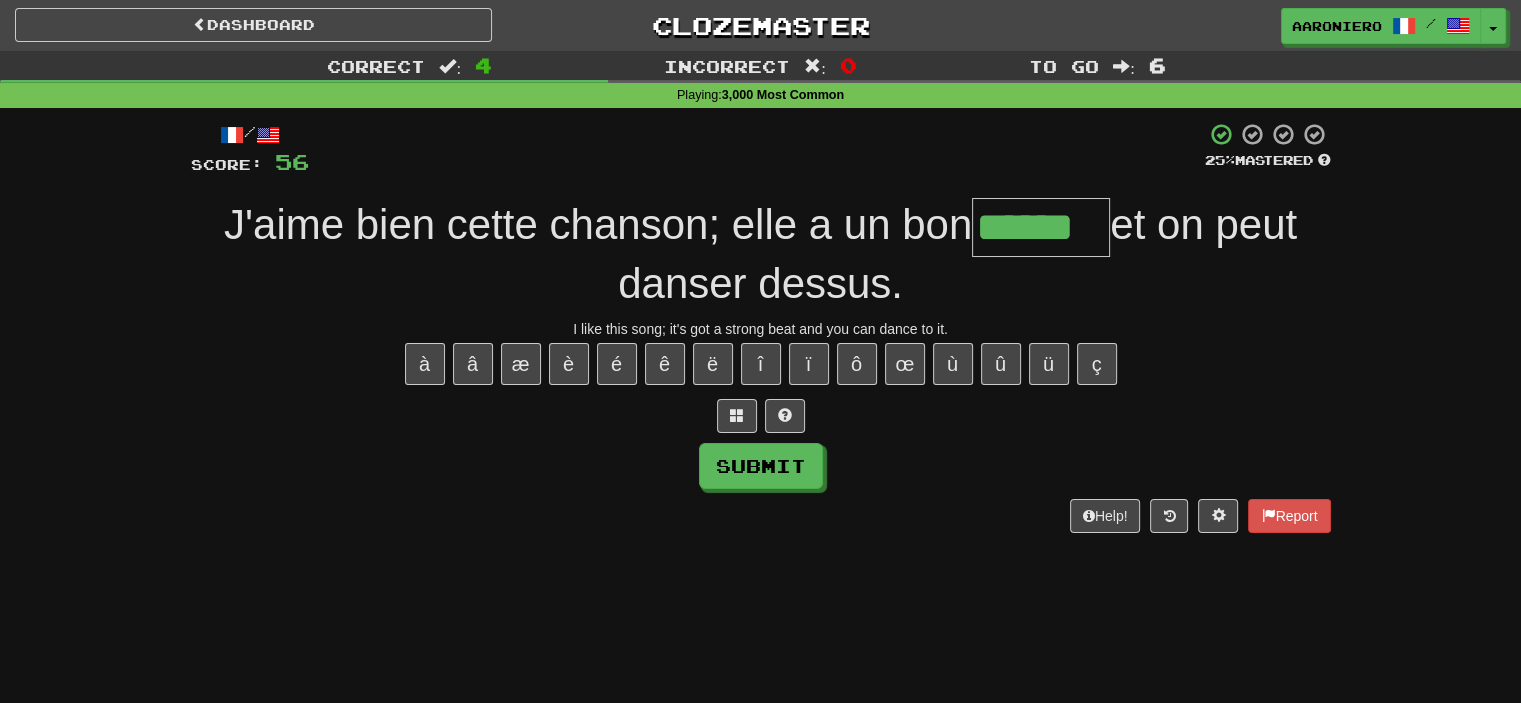 type on "******" 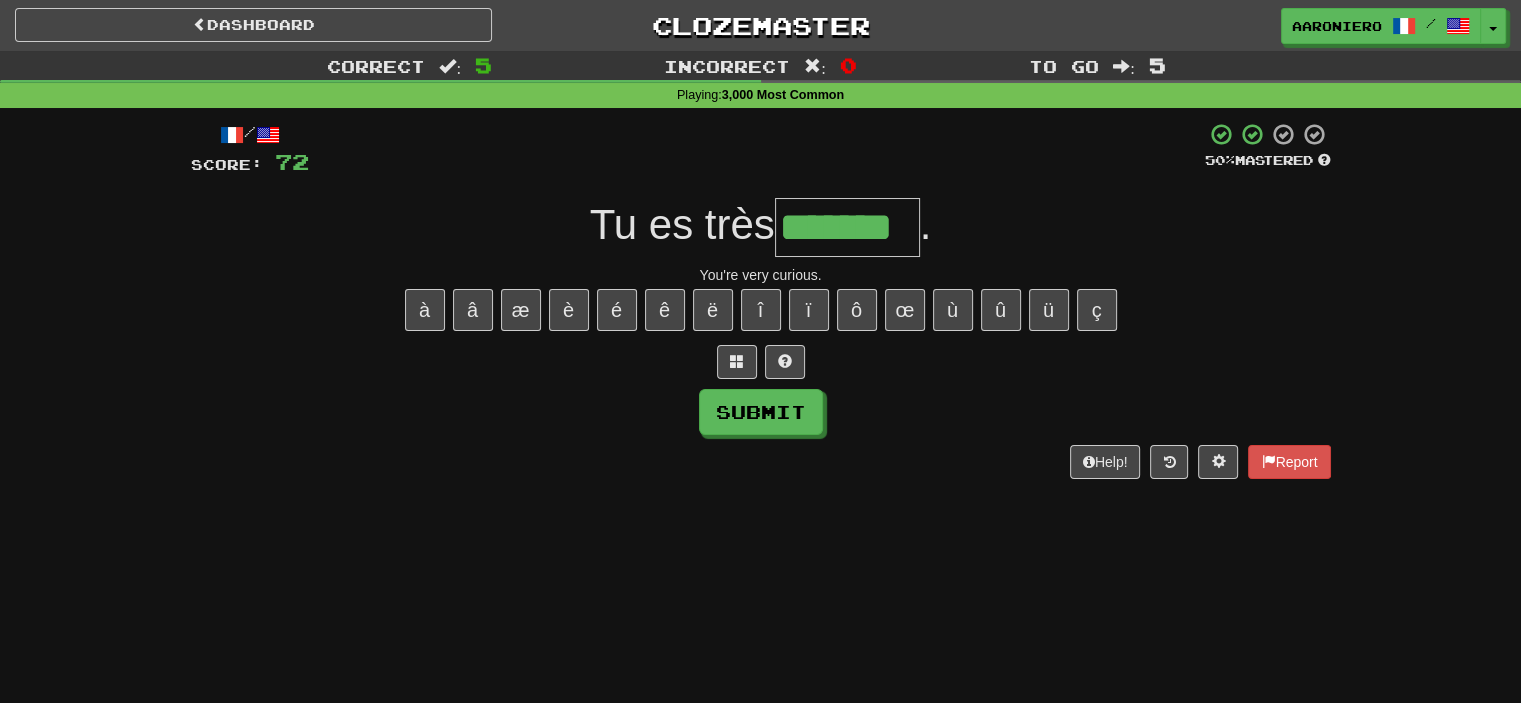 type on "*******" 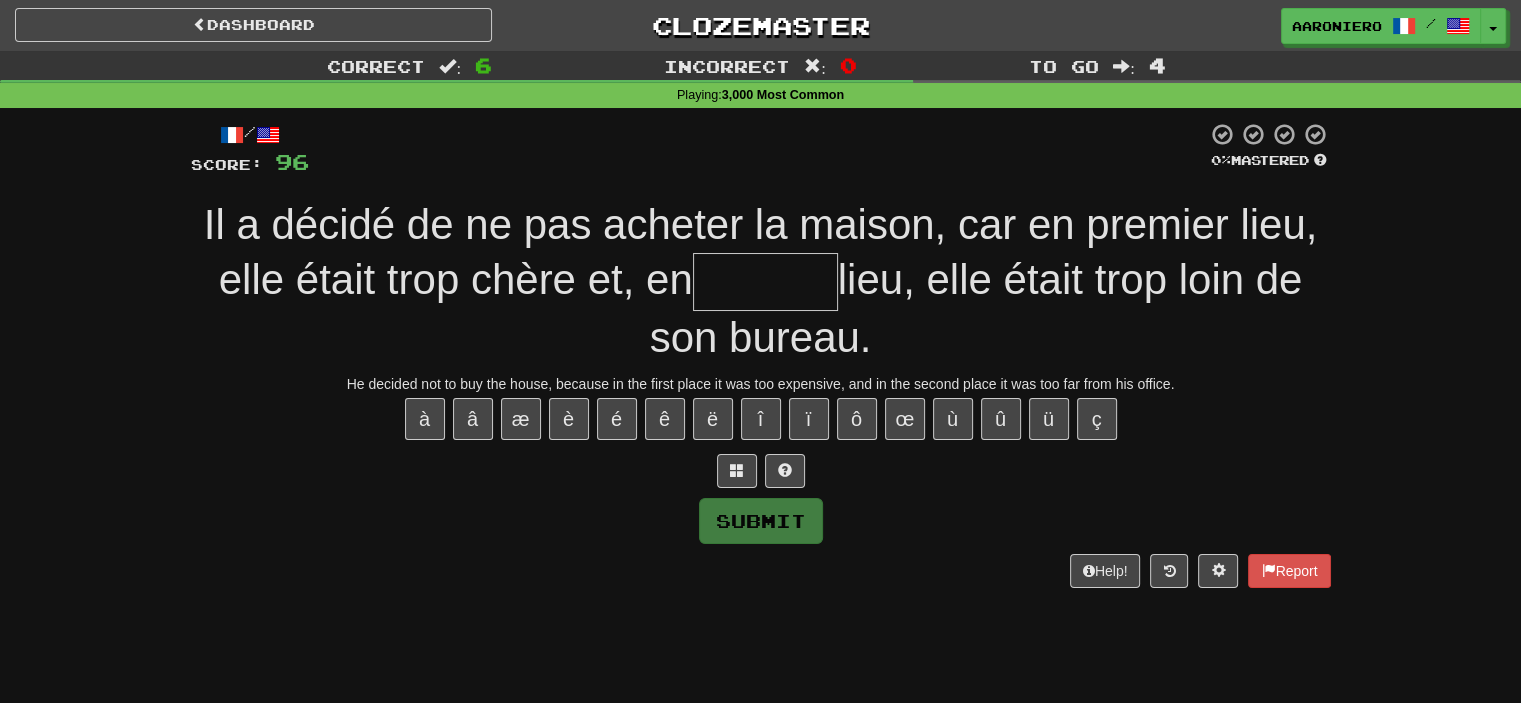 type on "*" 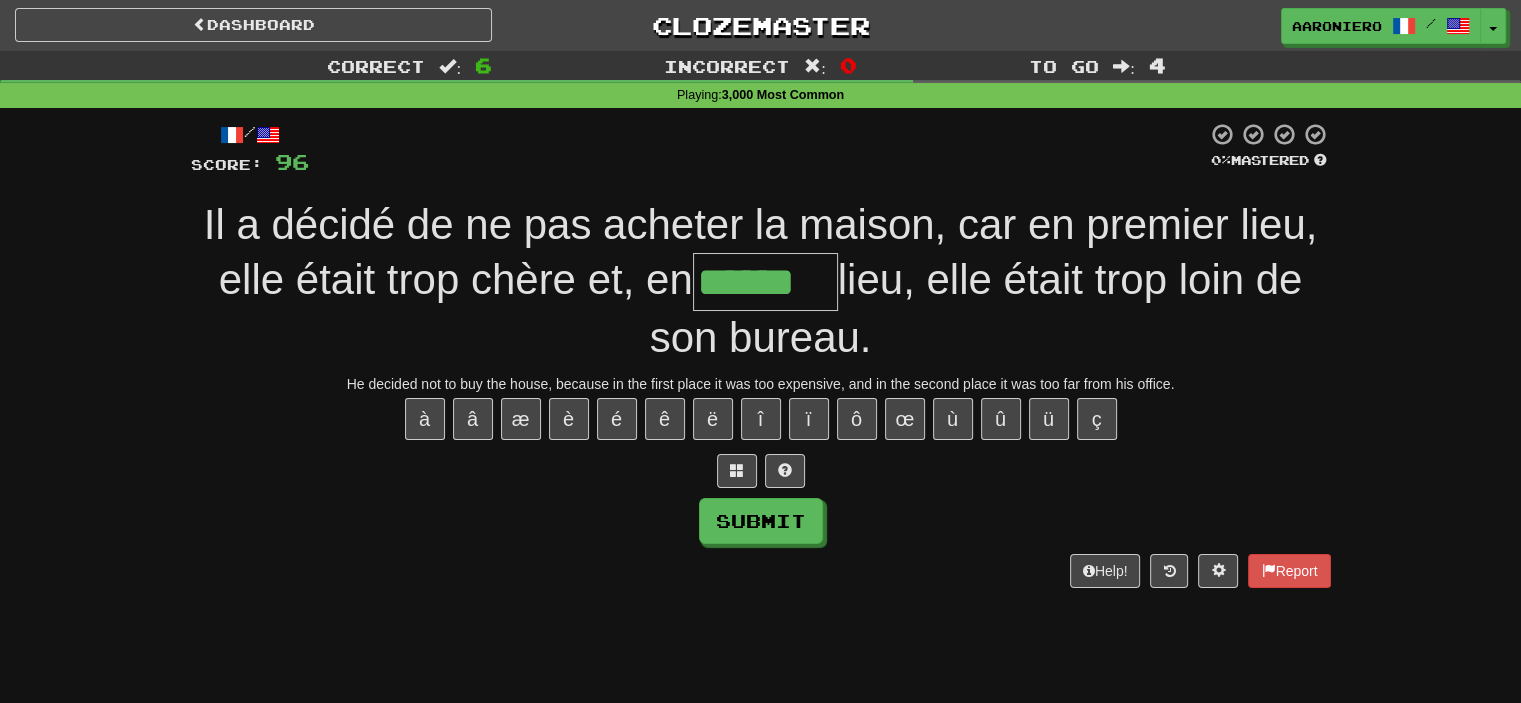 type on "******" 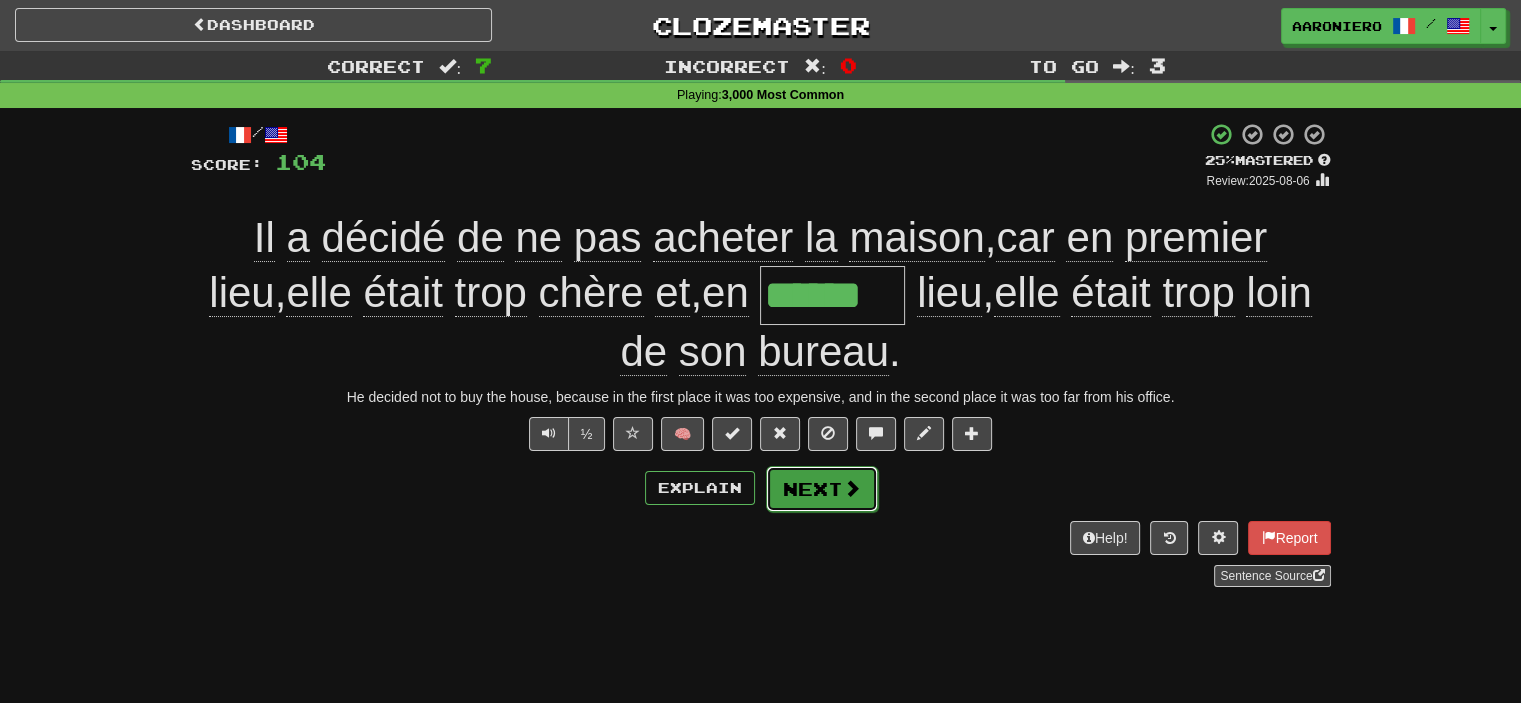 click at bounding box center [852, 488] 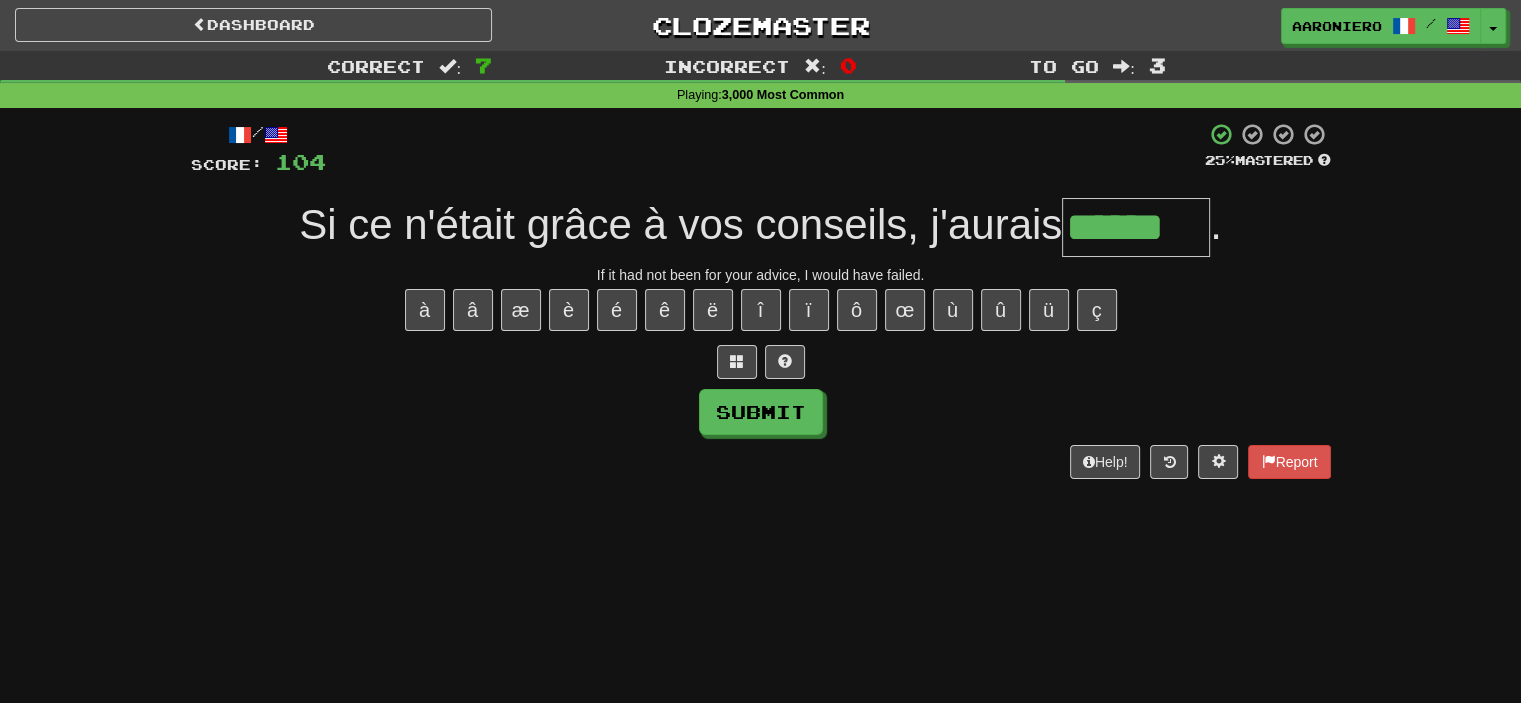 type on "******" 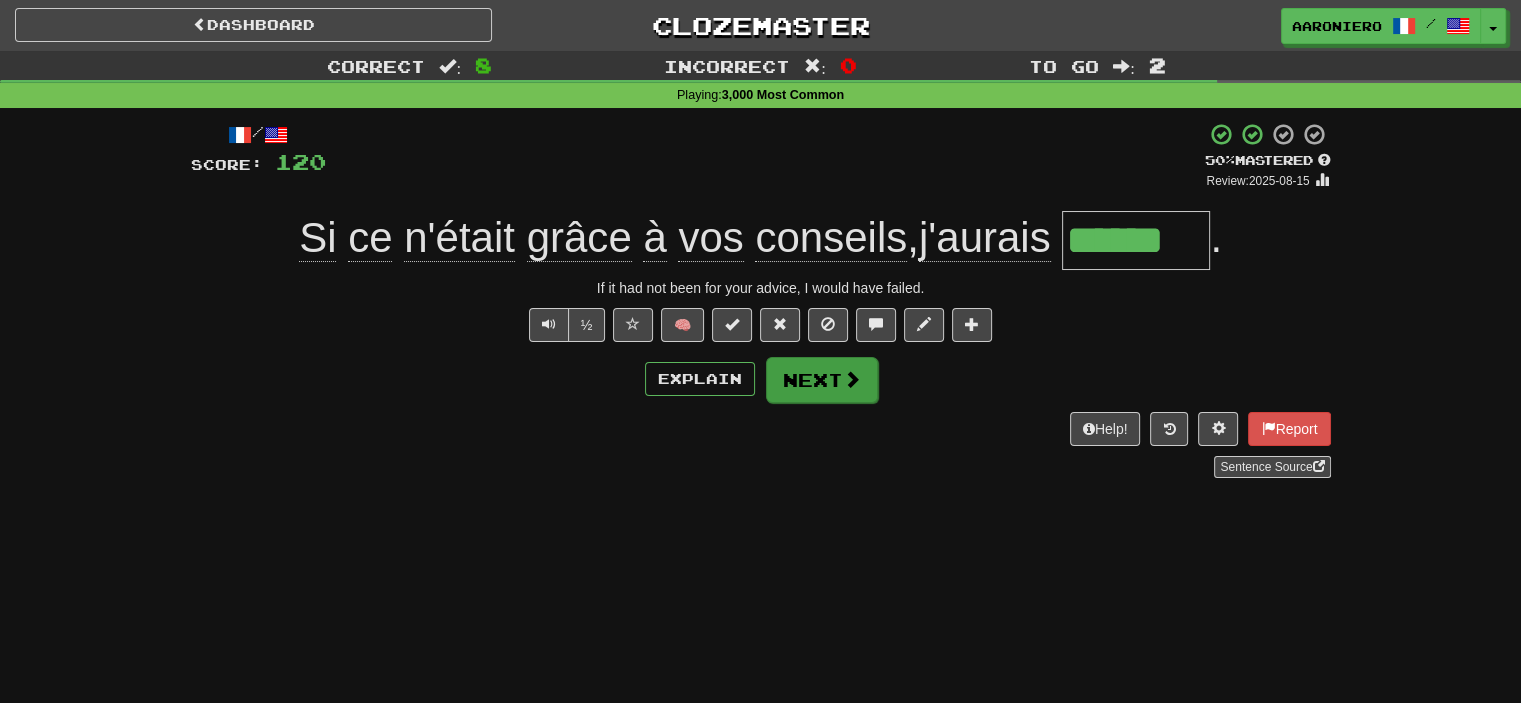 click on "/ Score: 120 + 16 50 % Mastered Review: 2025-08-15 Si ce n'était grâce à vos conseils, j'aurais [FAILED] . If it had not been for your advice, I would have failed. ½ 🧠 Explain Next Help! Report Sentence Source" at bounding box center (761, 300) 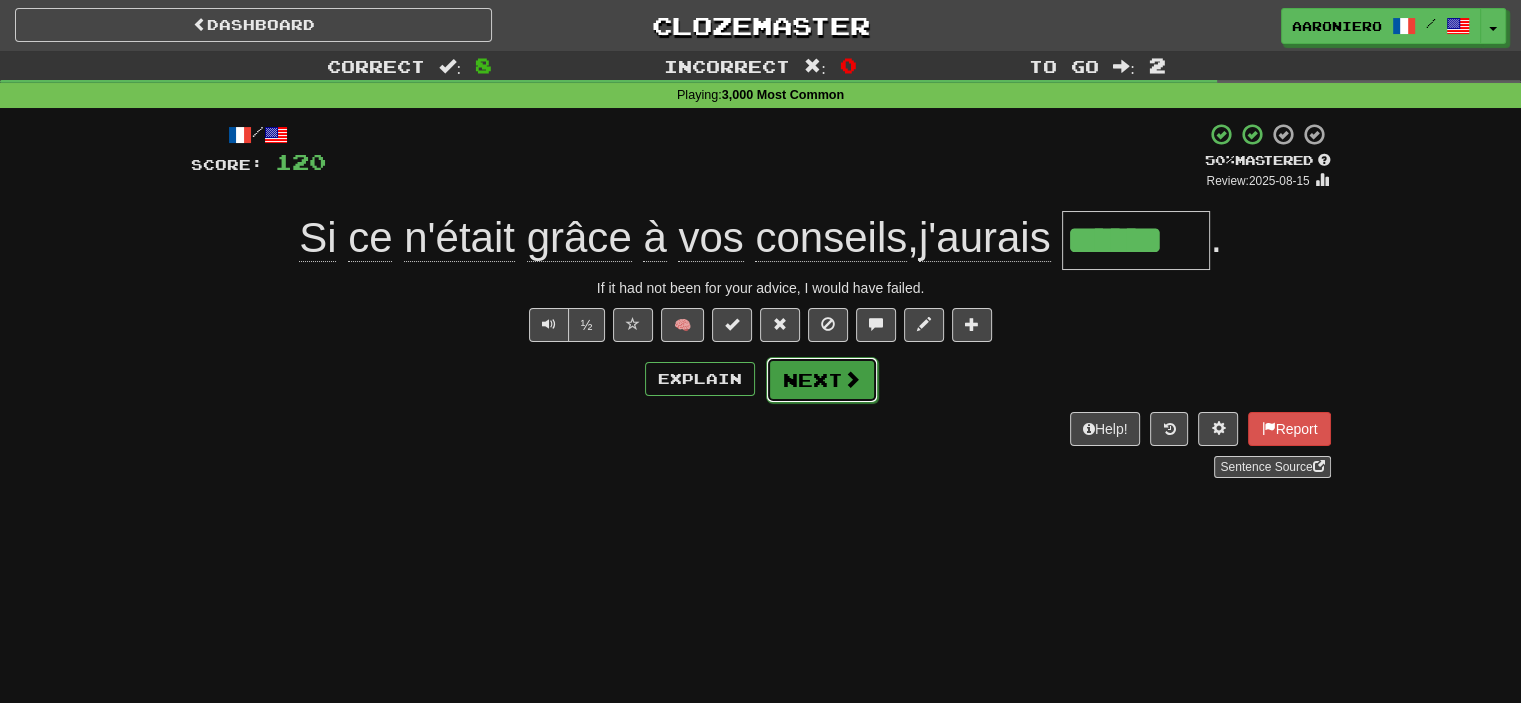 click on "Next" at bounding box center [822, 380] 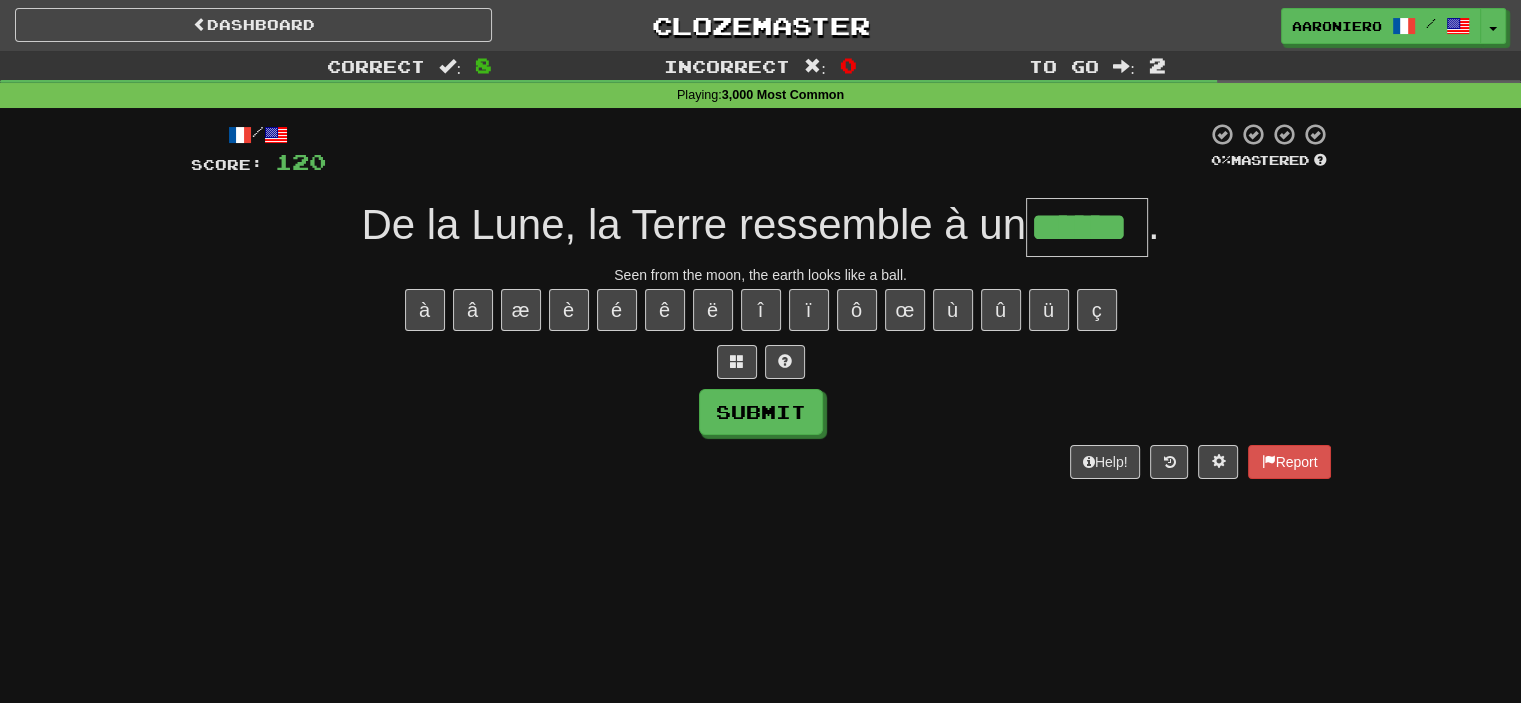 type on "******" 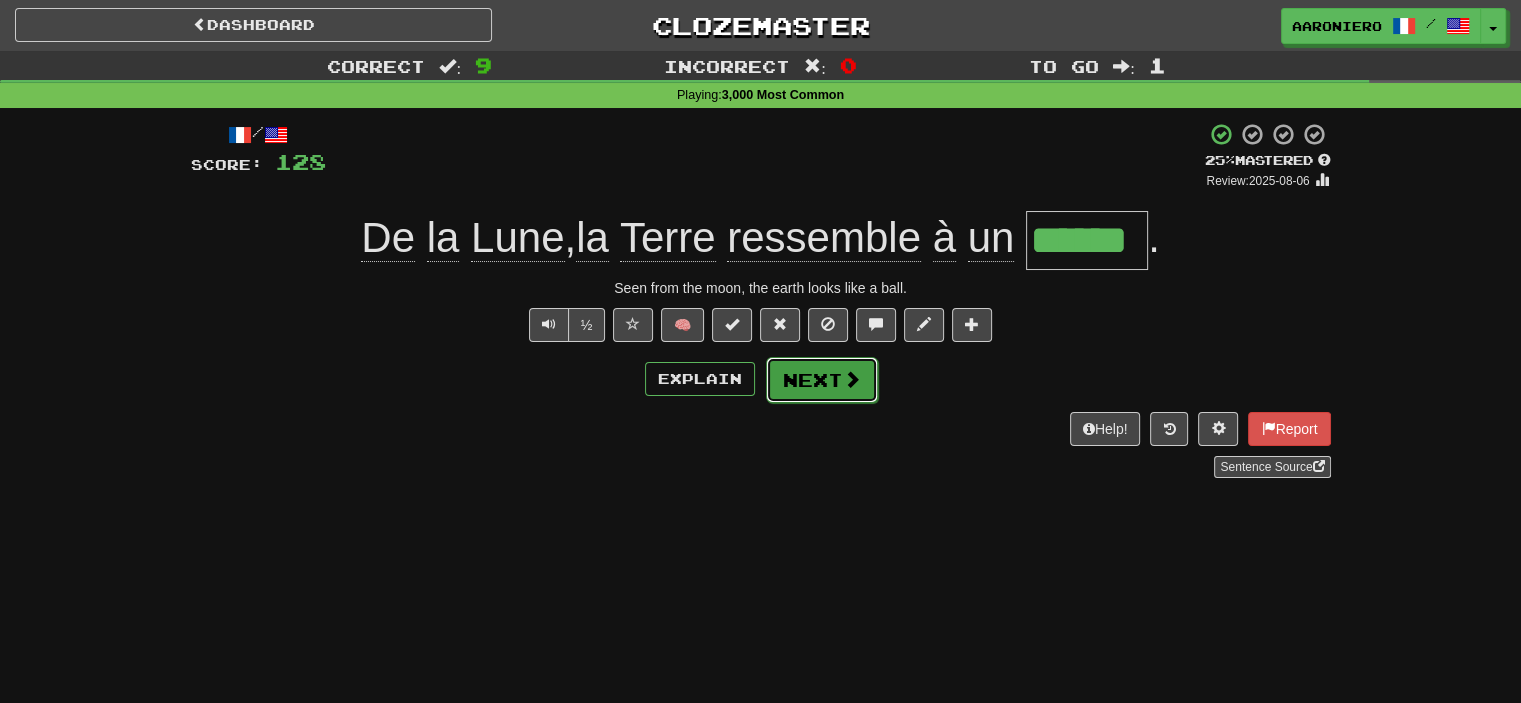click at bounding box center (852, 379) 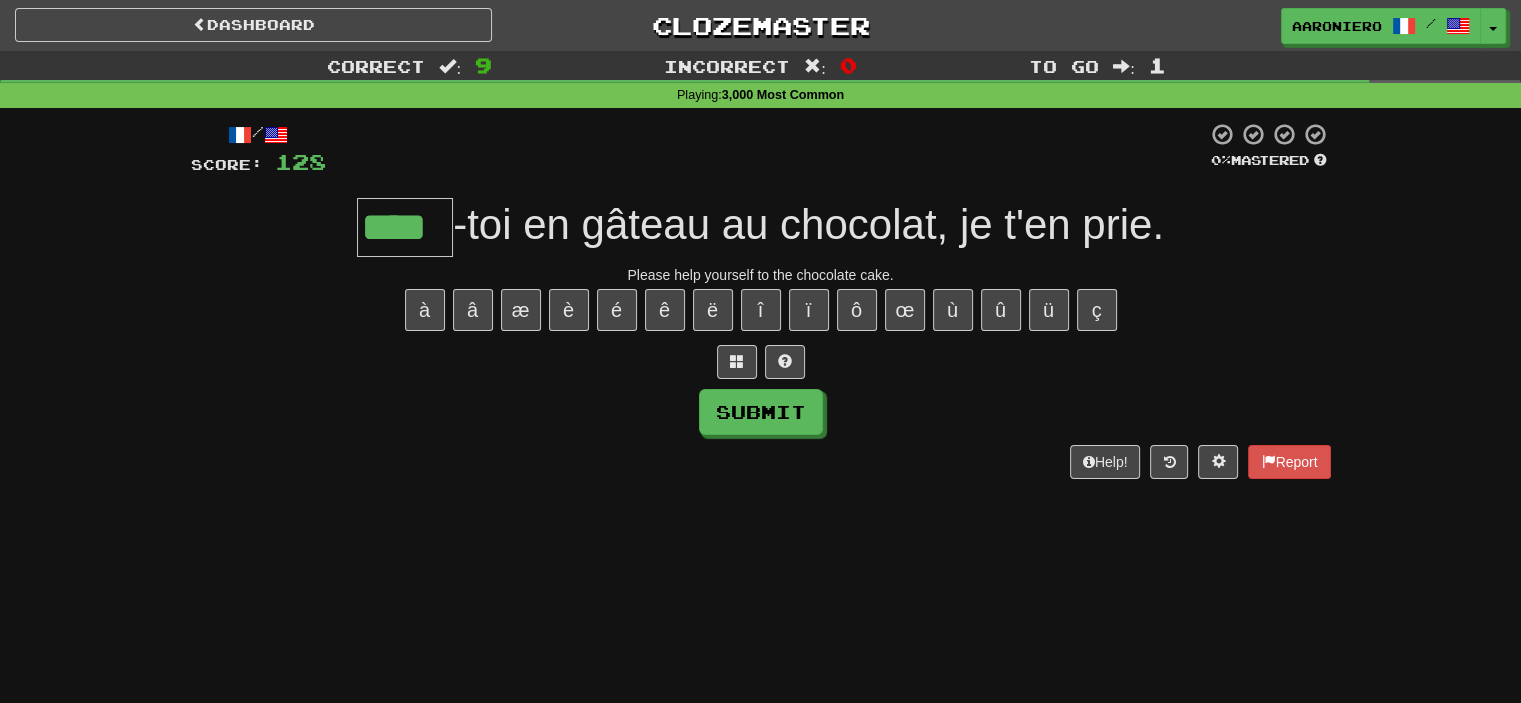 type on "****" 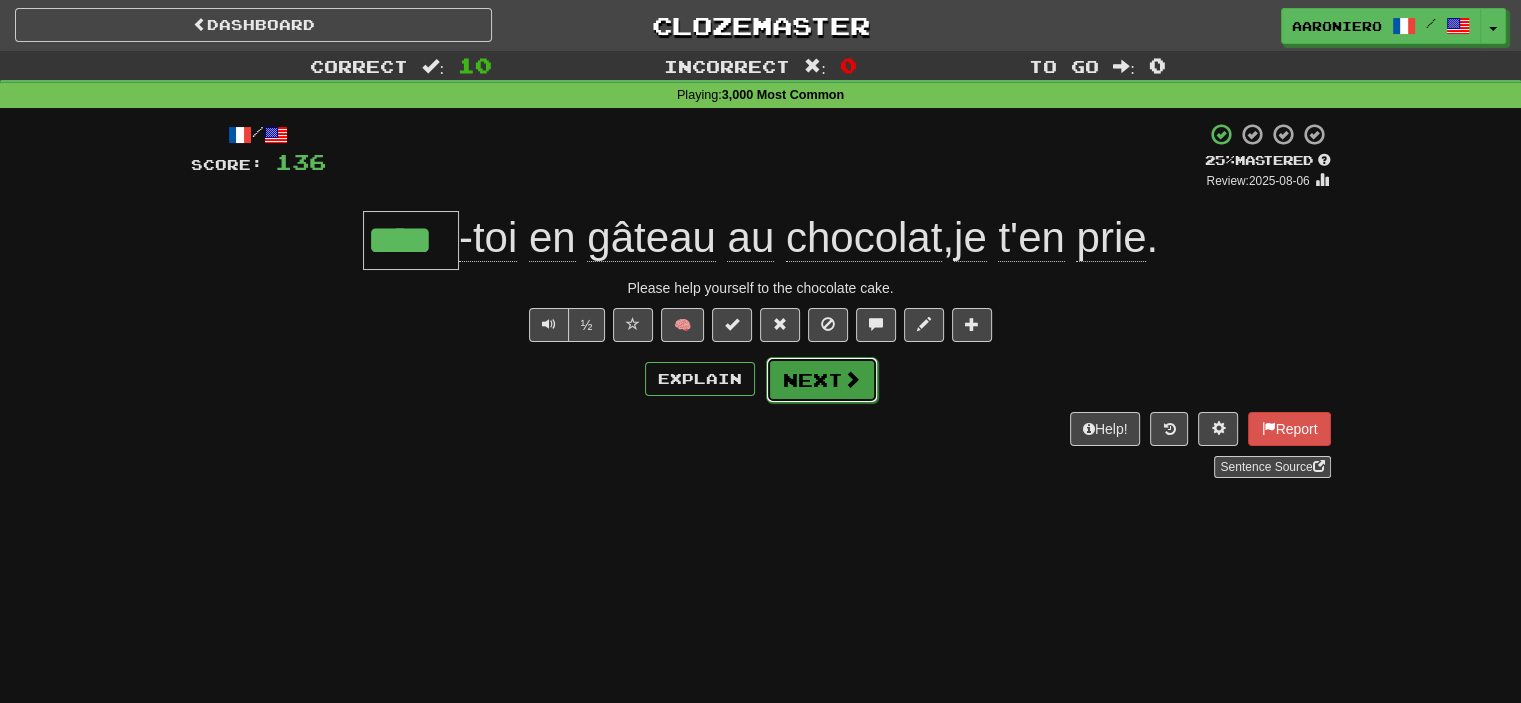click on "Next" at bounding box center [822, 380] 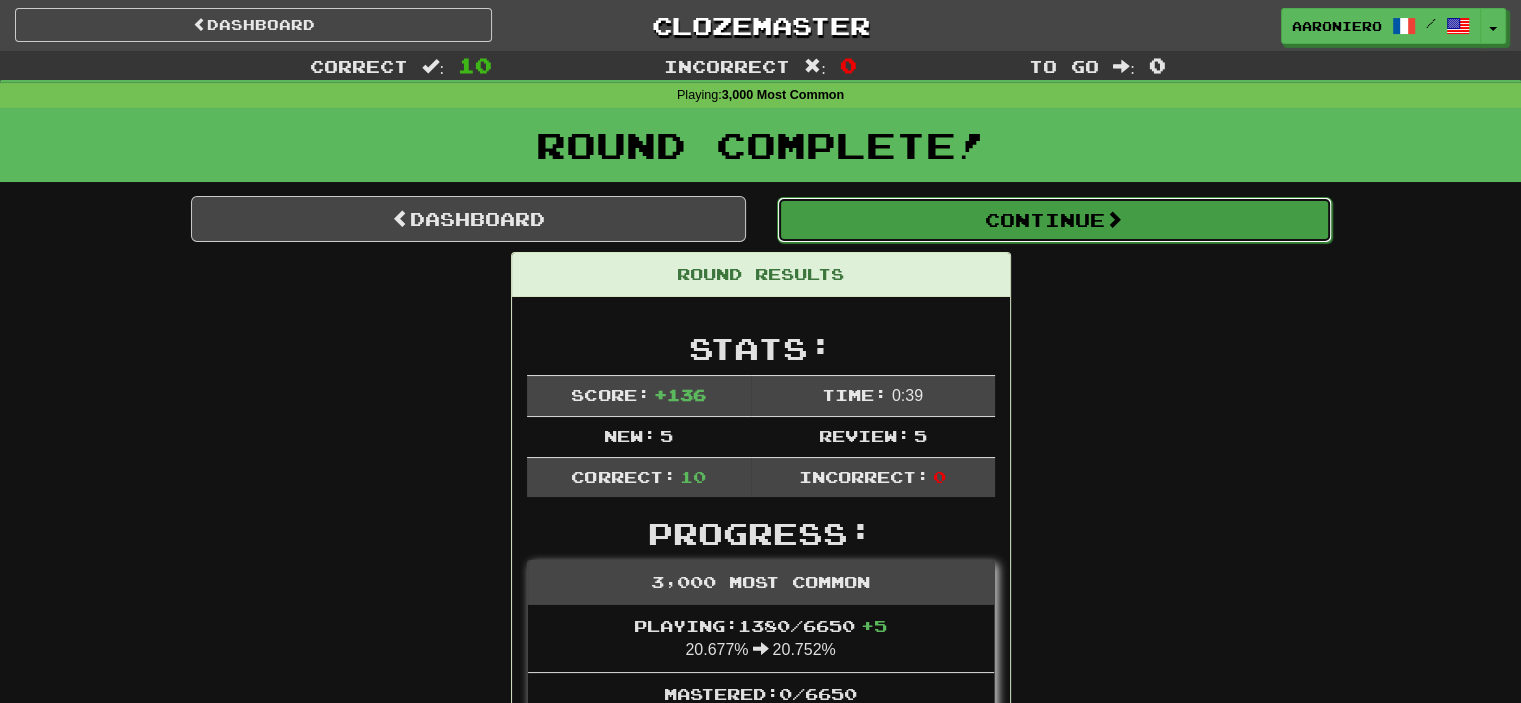 click on "Continue" at bounding box center (1054, 220) 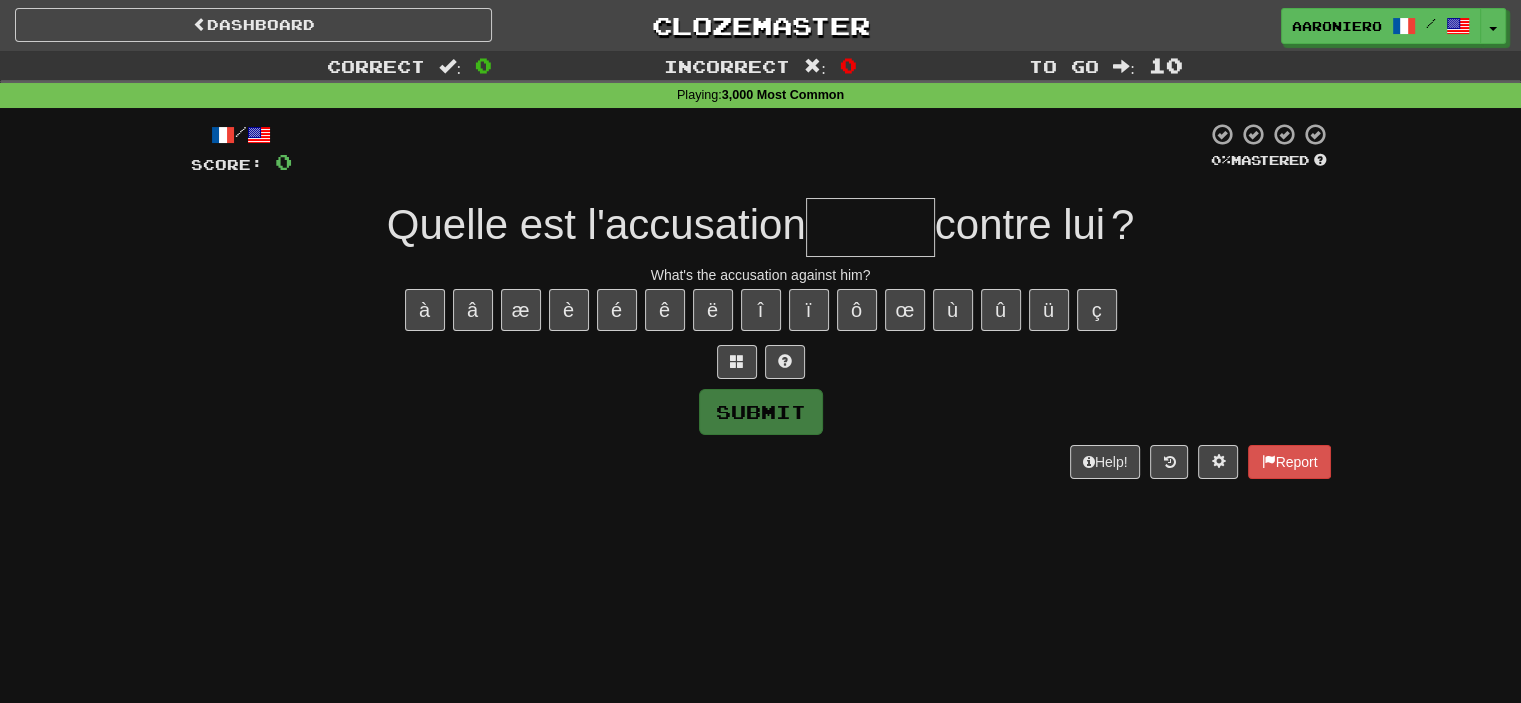 type on "*" 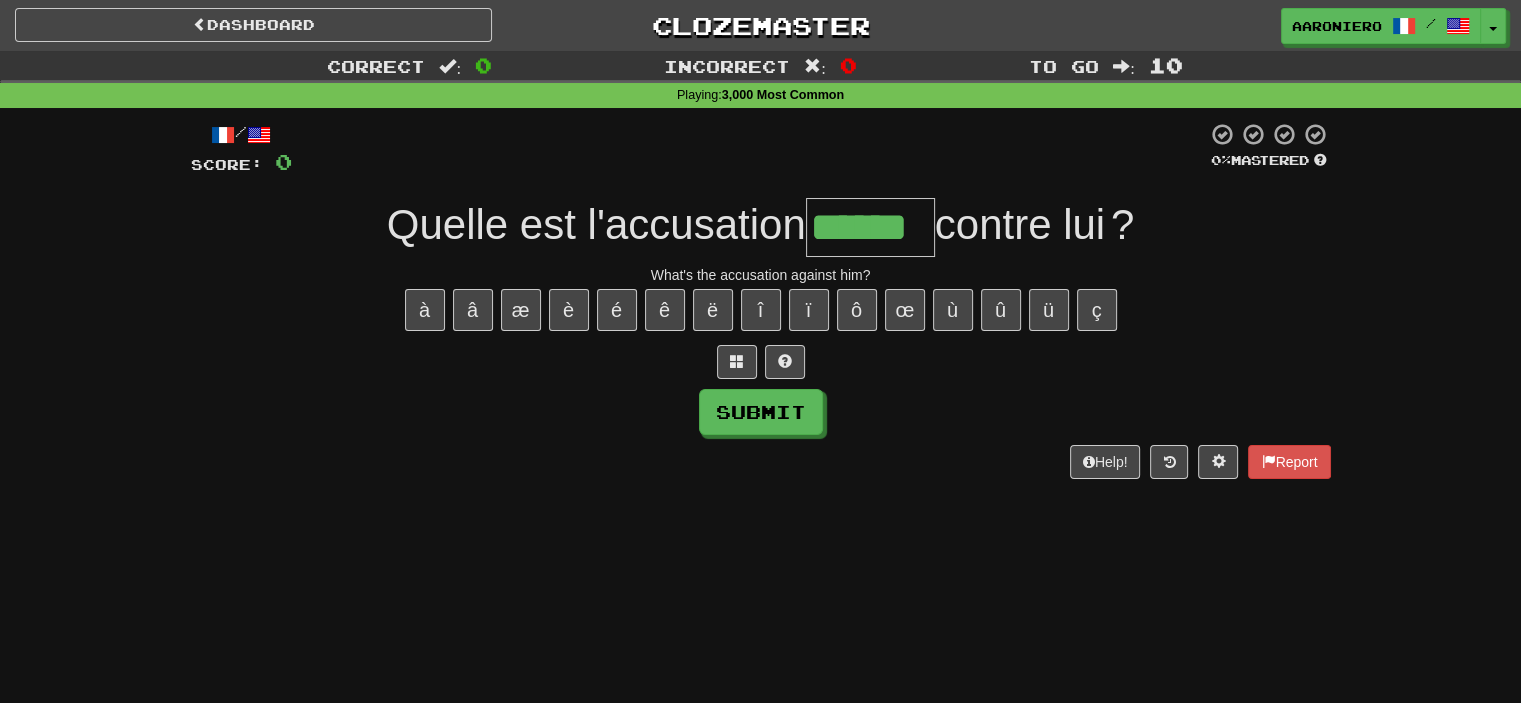 type on "******" 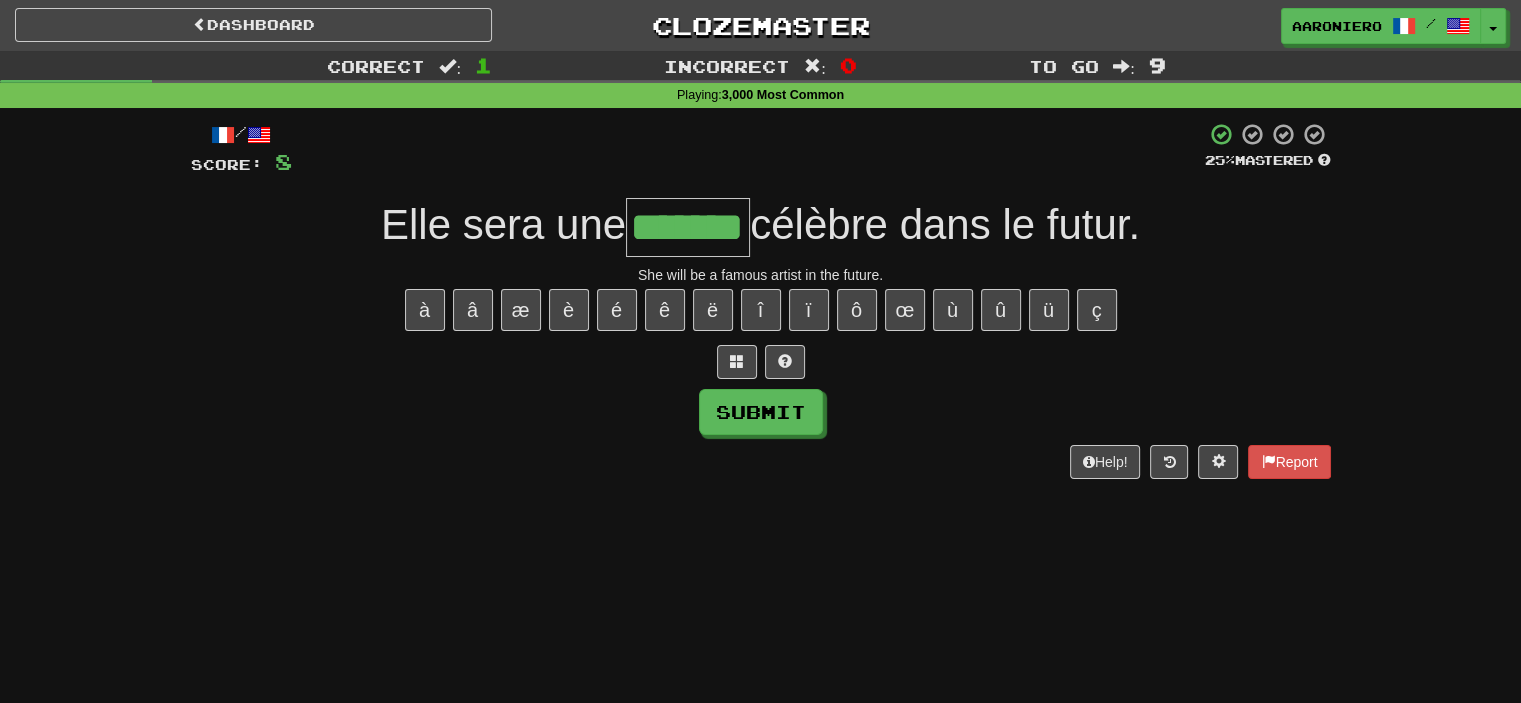 type on "*******" 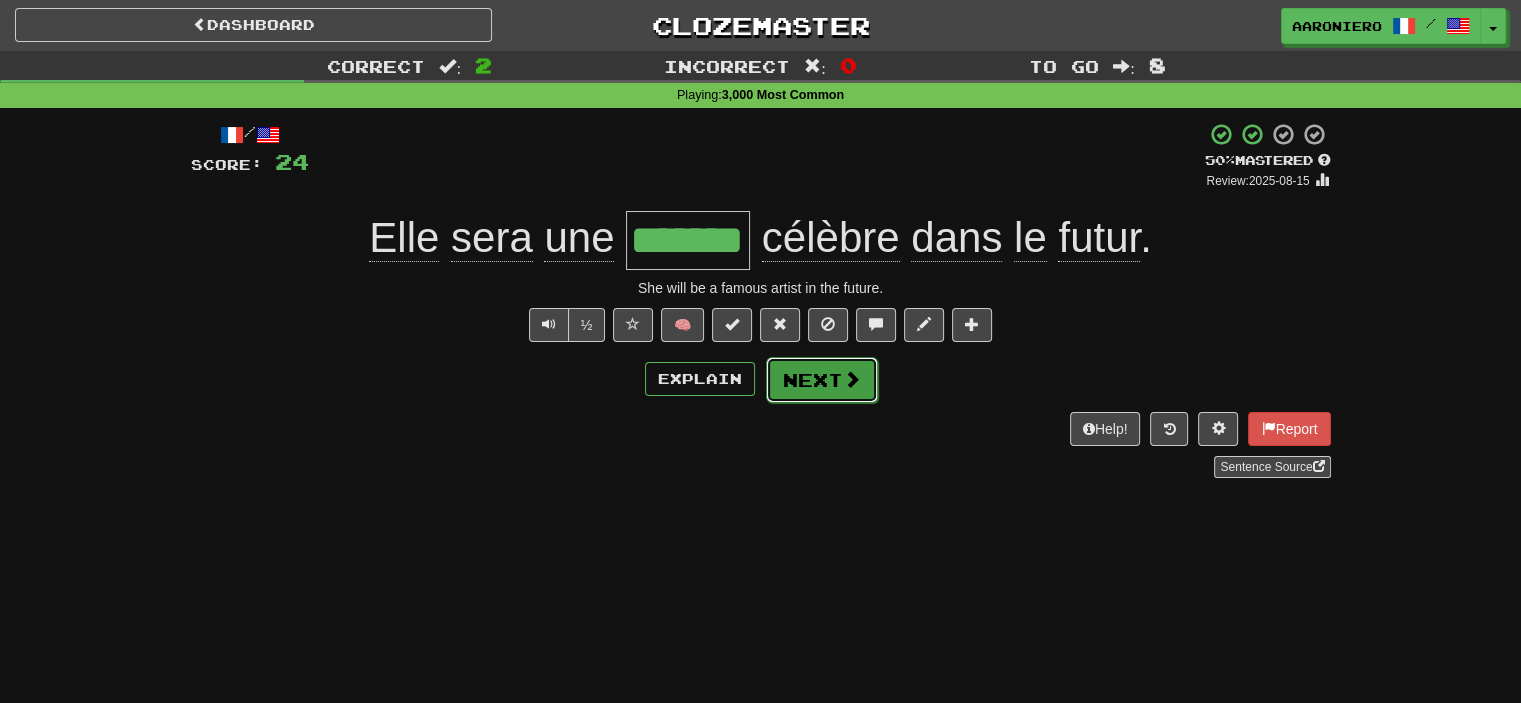 click on "Next" at bounding box center [822, 380] 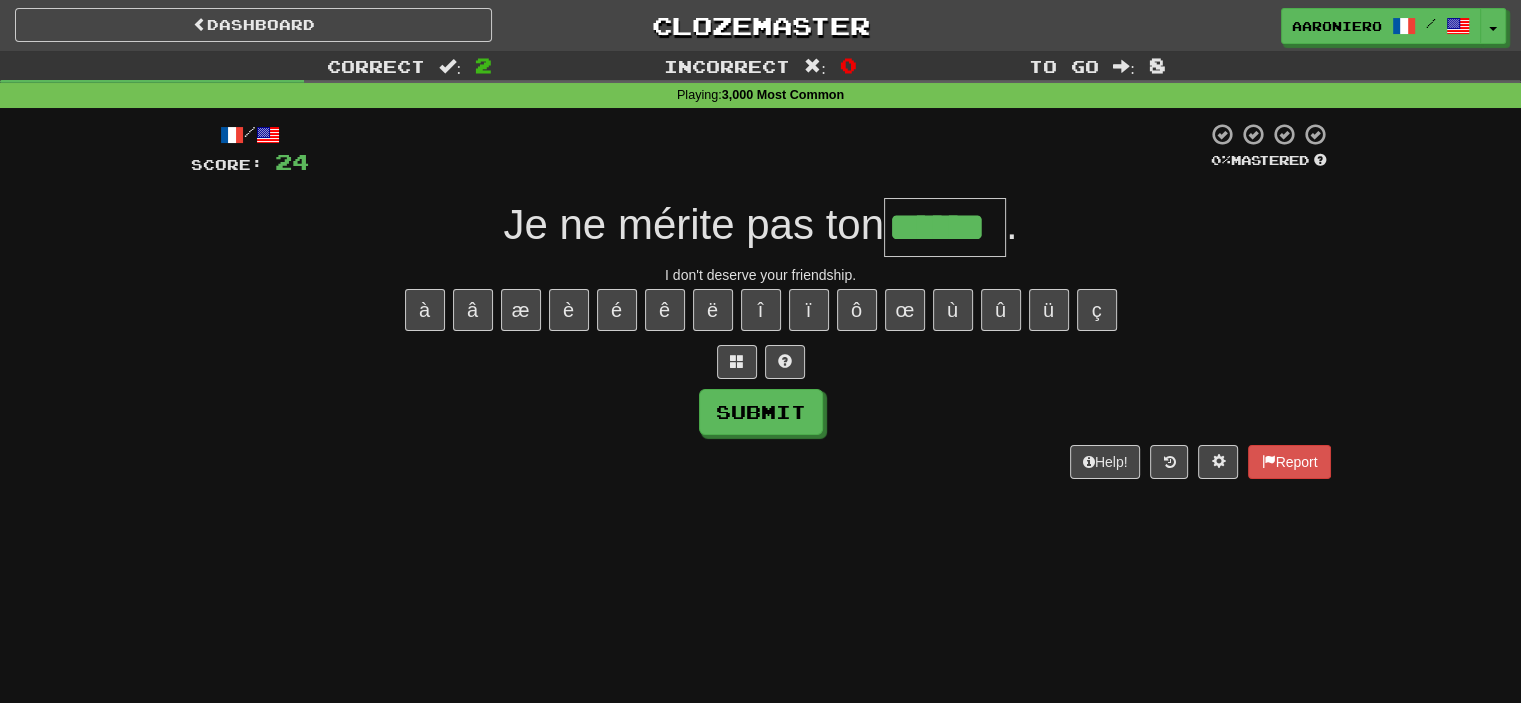 type on "******" 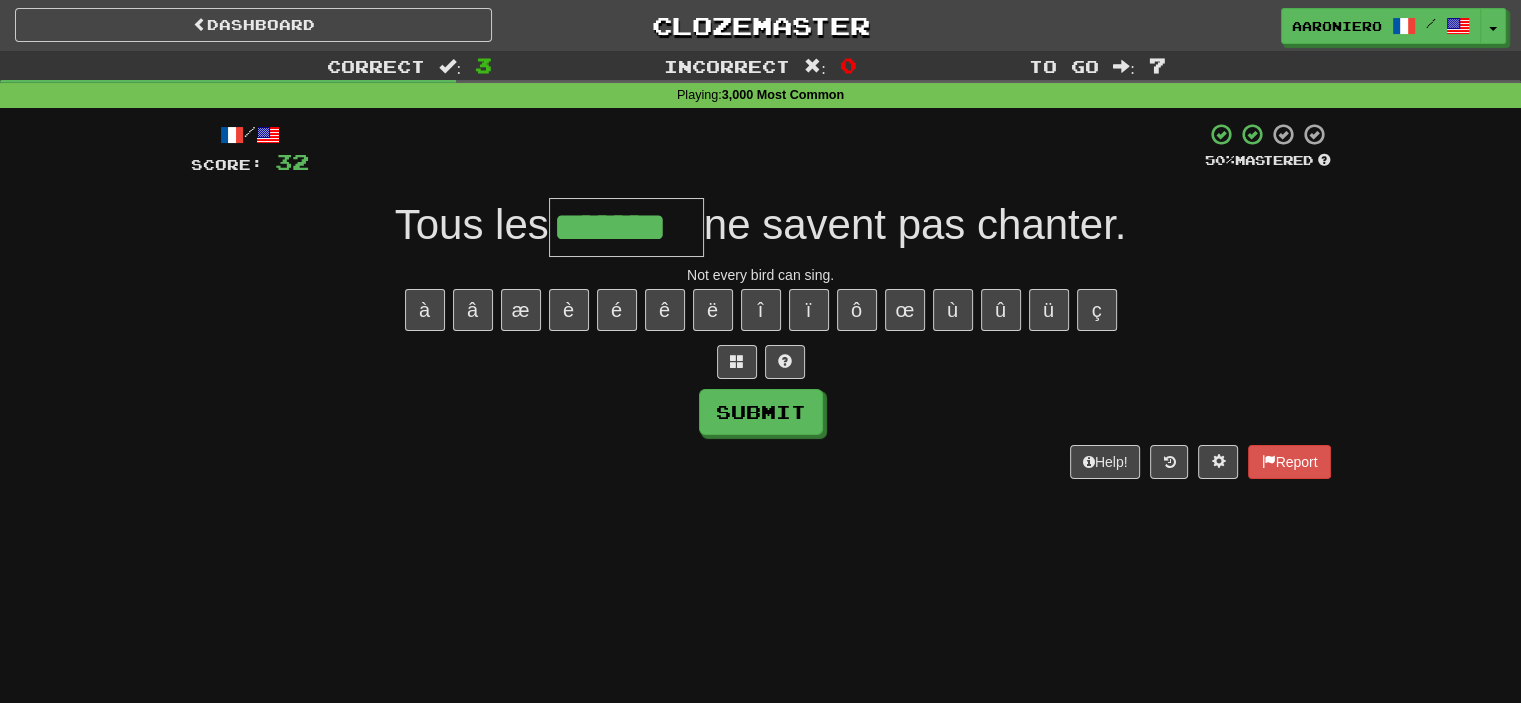 type on "*******" 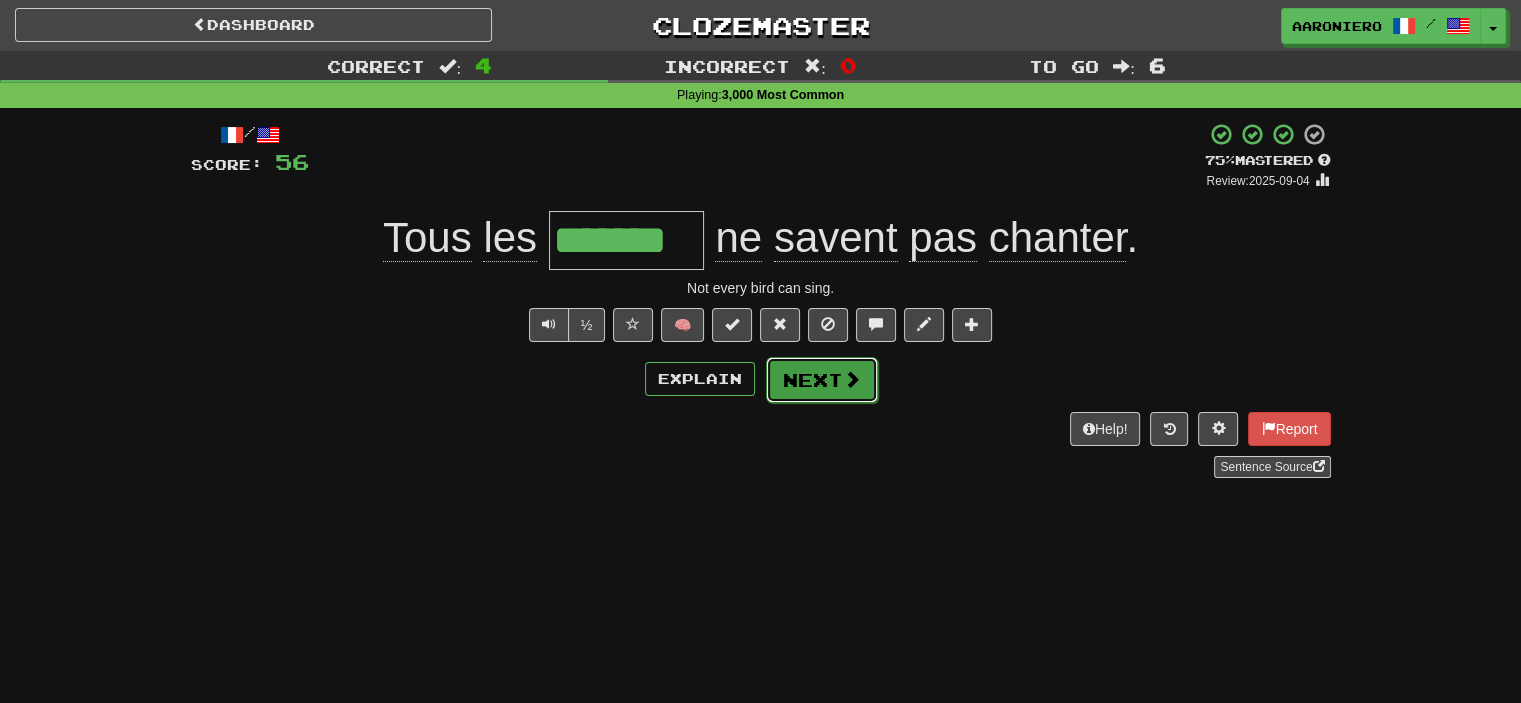 click on "Next" at bounding box center (822, 380) 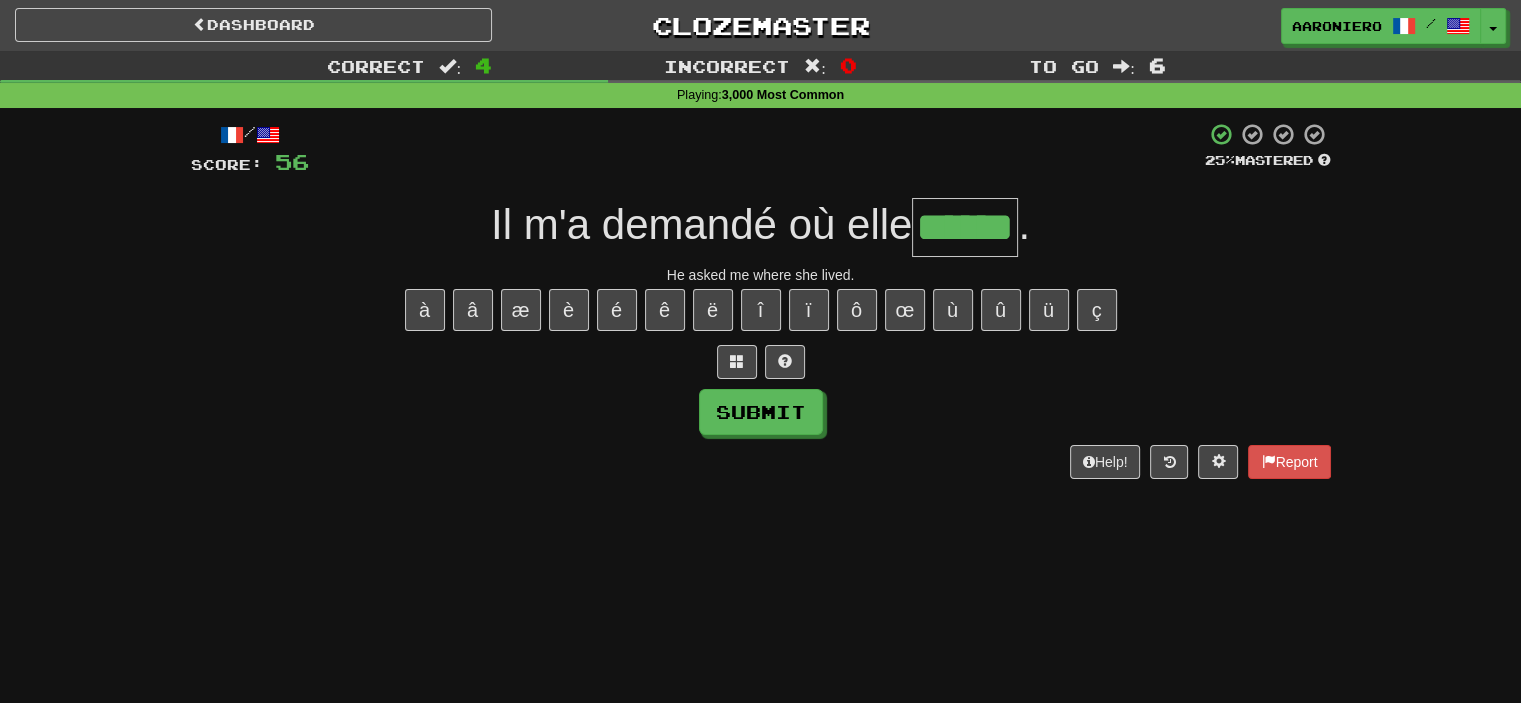 type on "******" 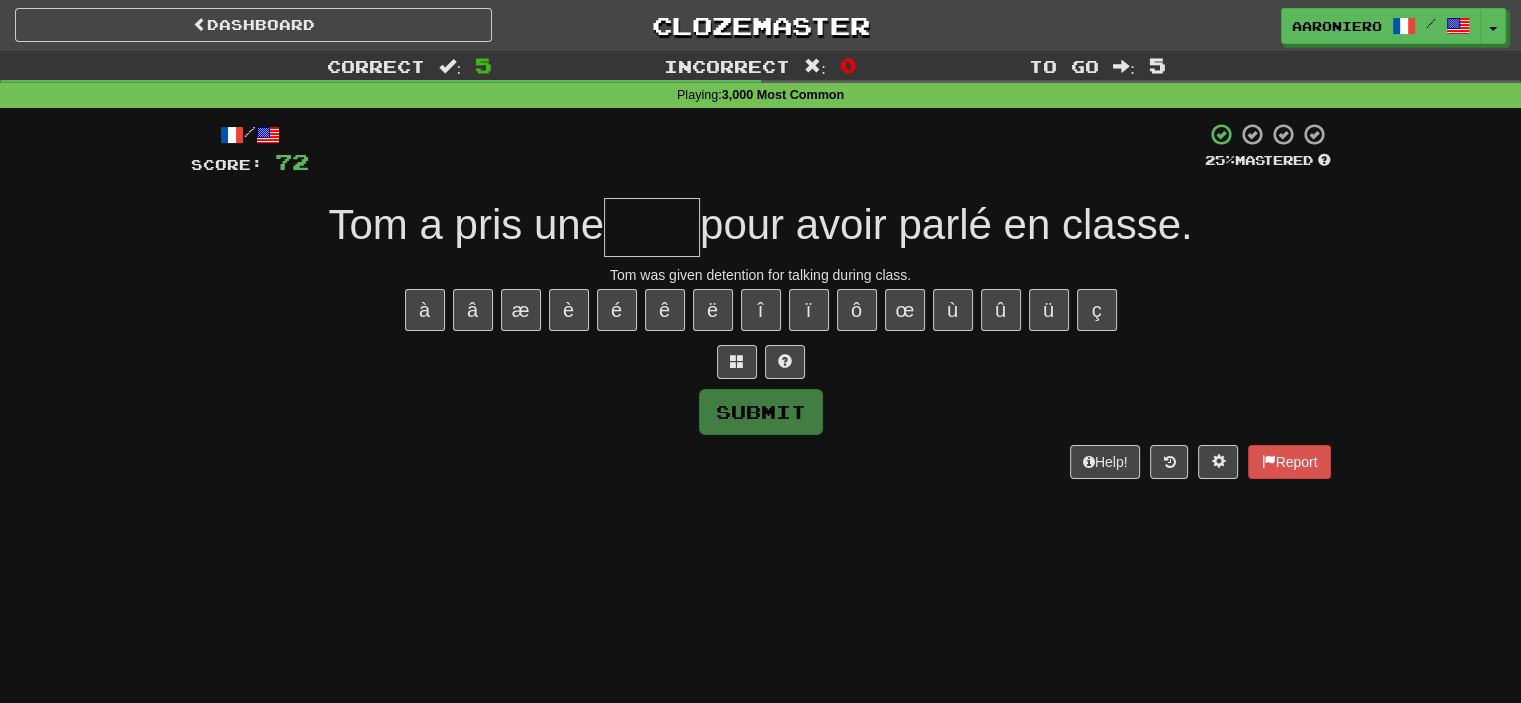 type on "*" 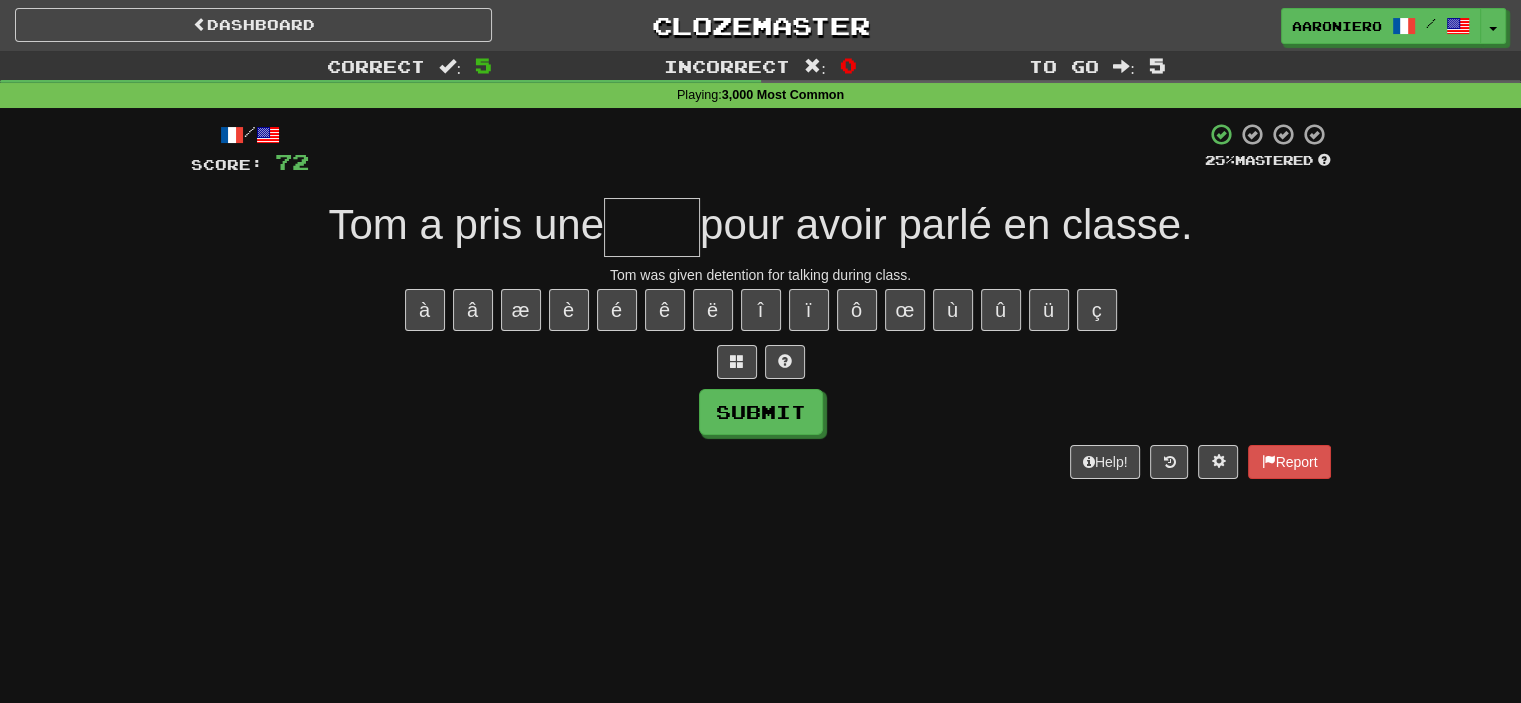 type on "*" 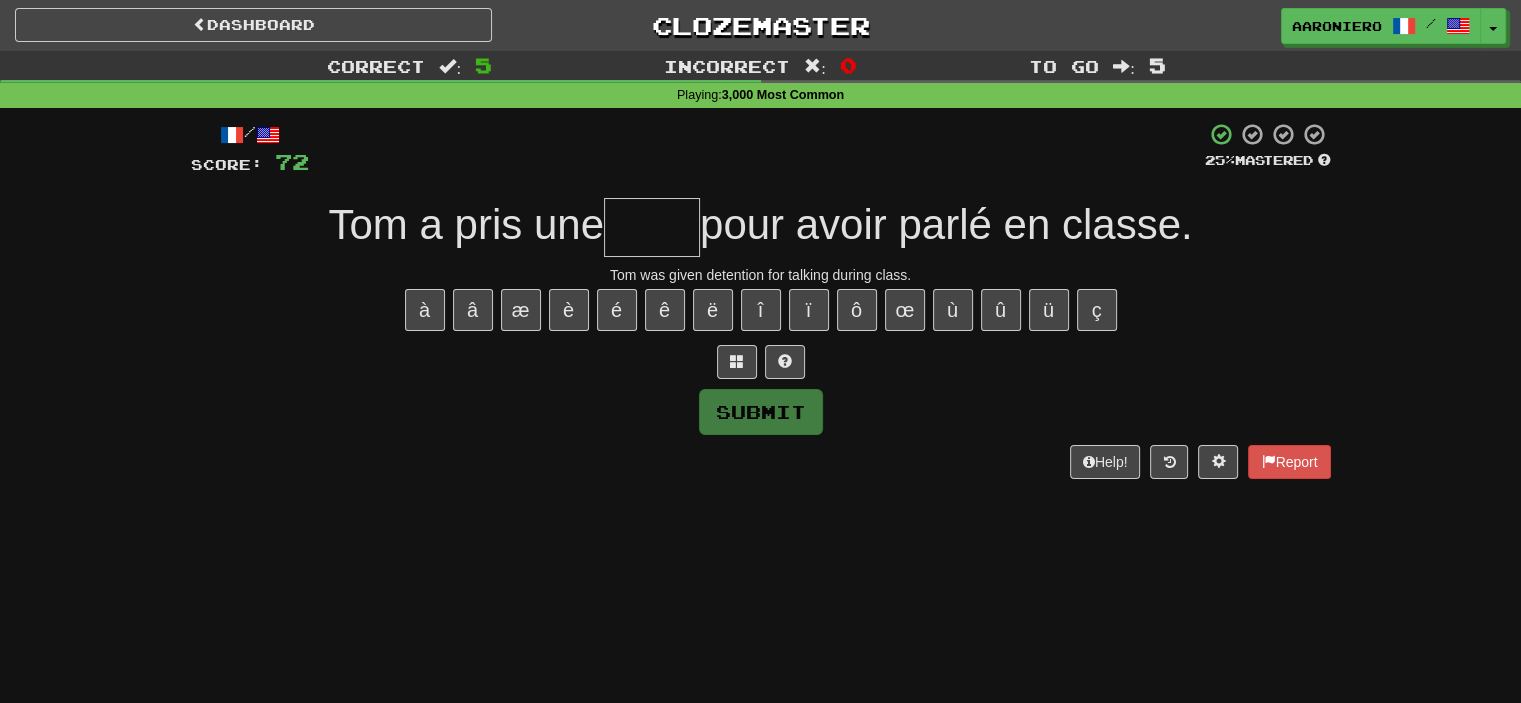type on "*" 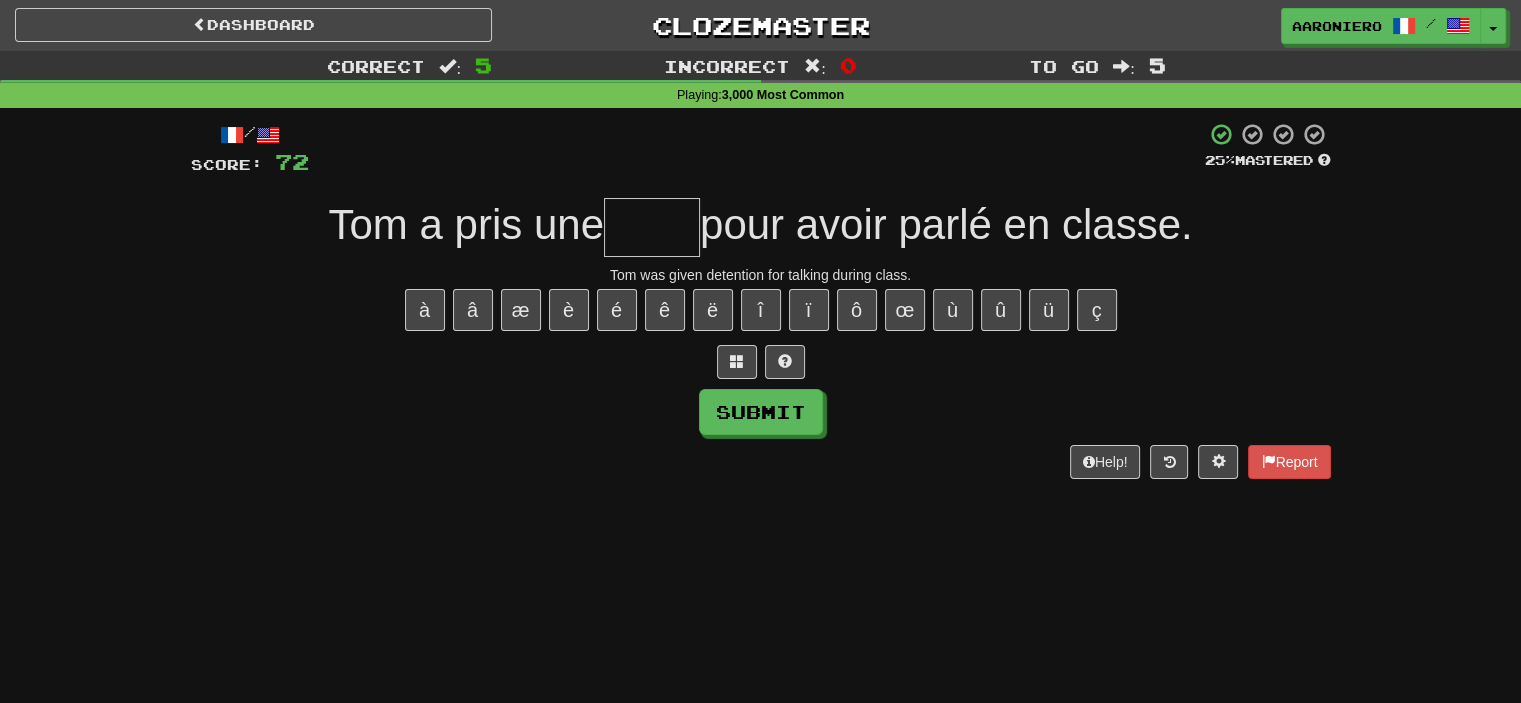 type on "*" 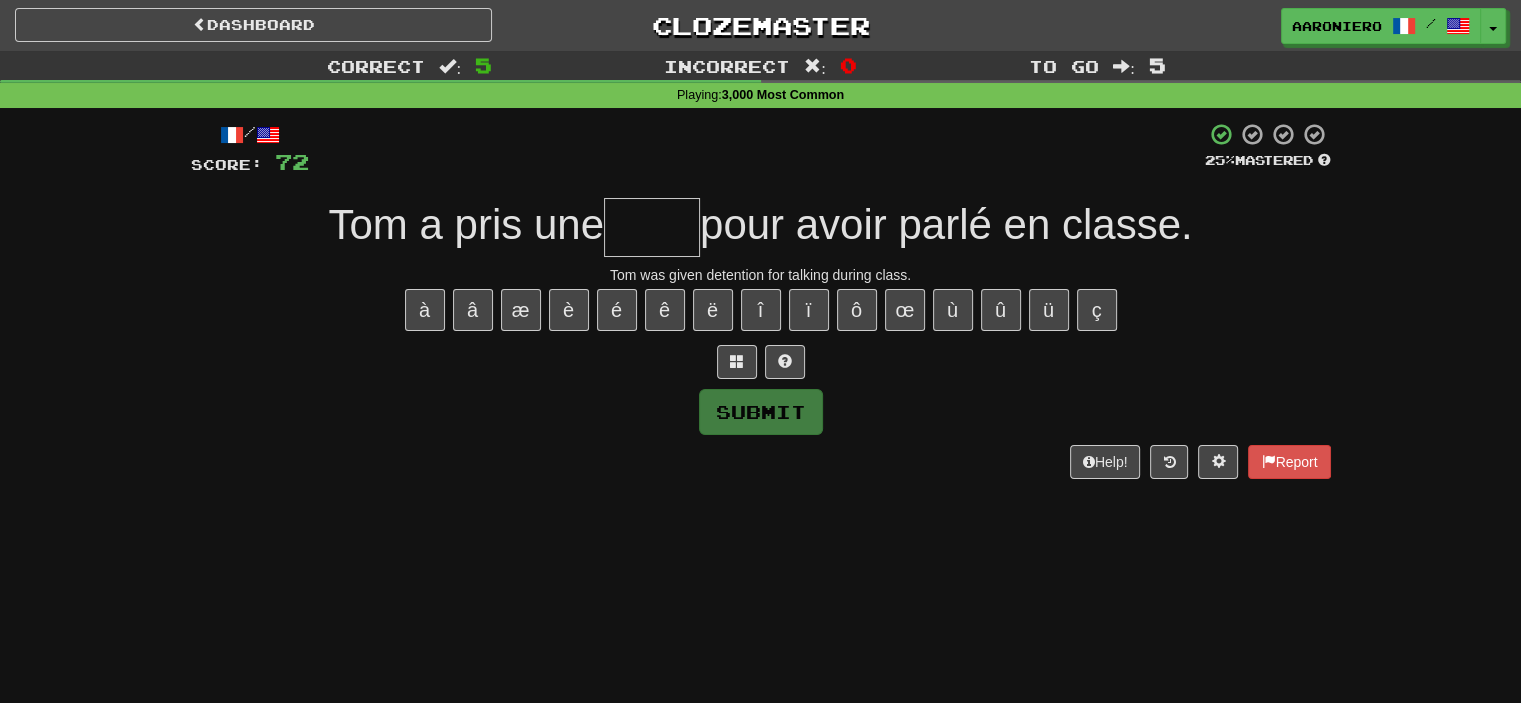 type on "*" 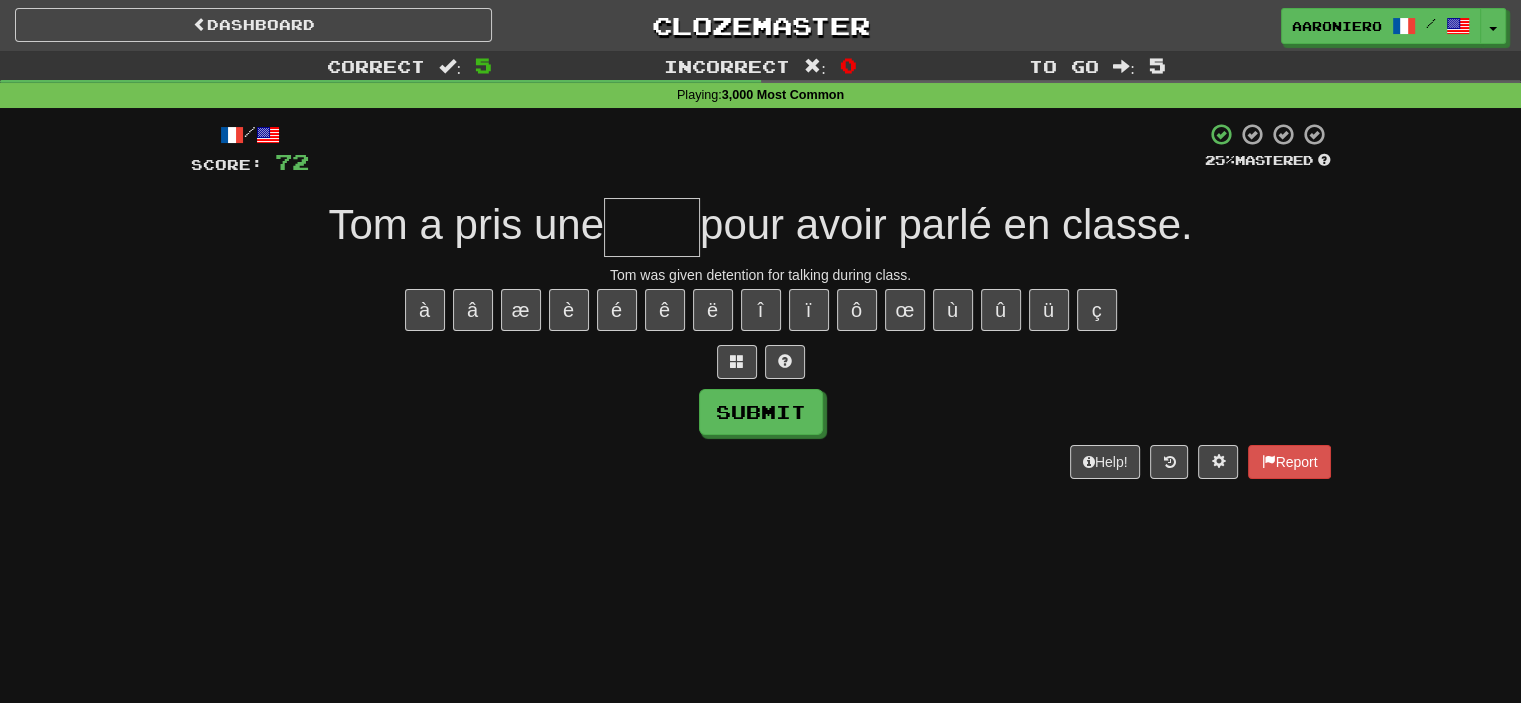 type on "*" 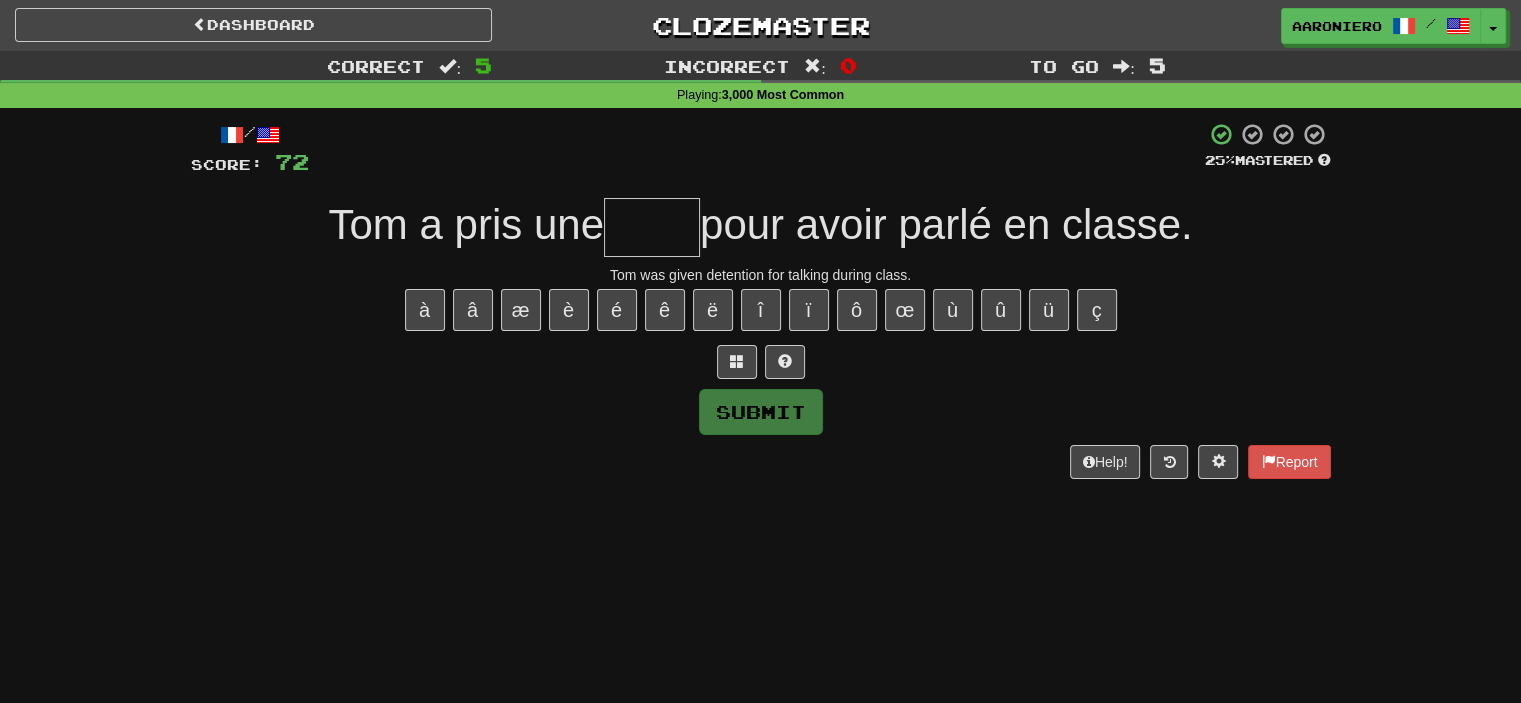 type on "*" 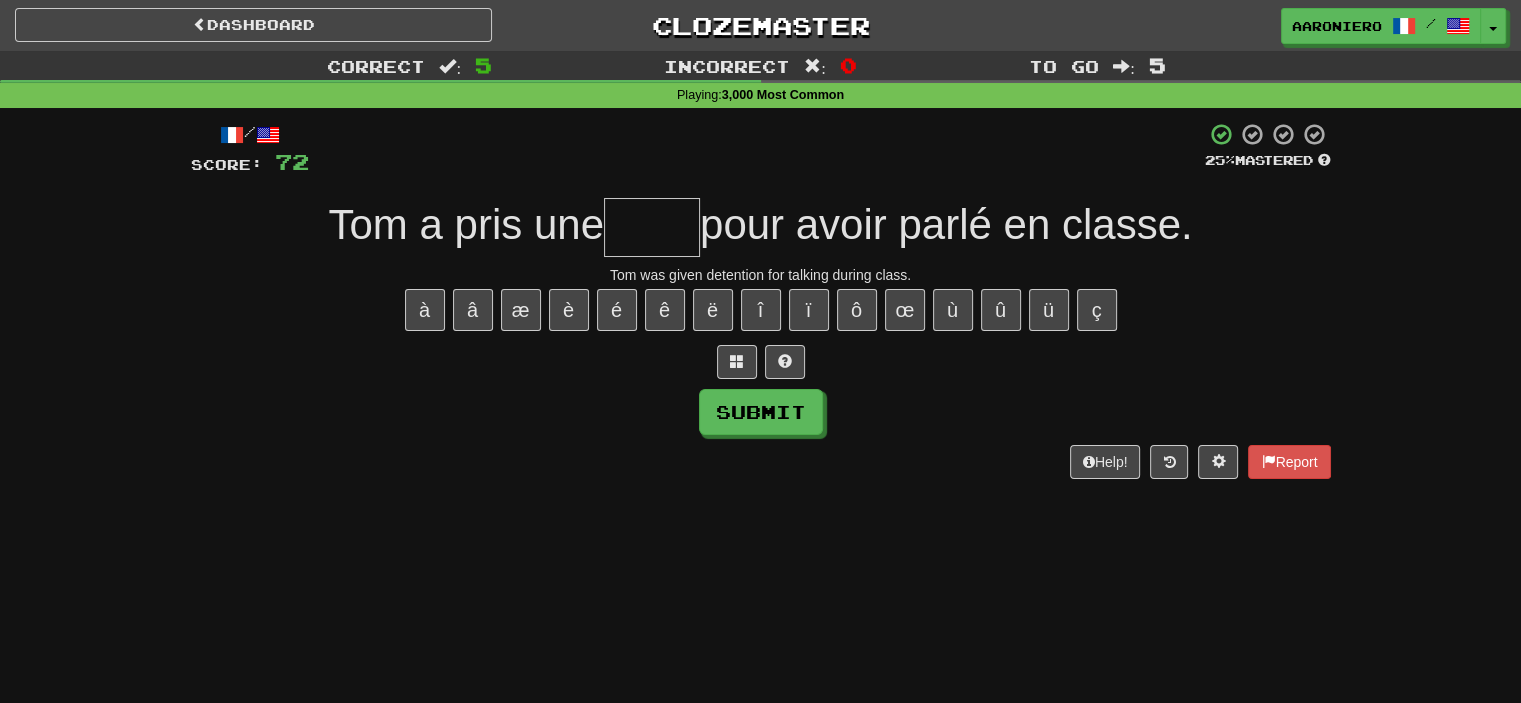 type on "*" 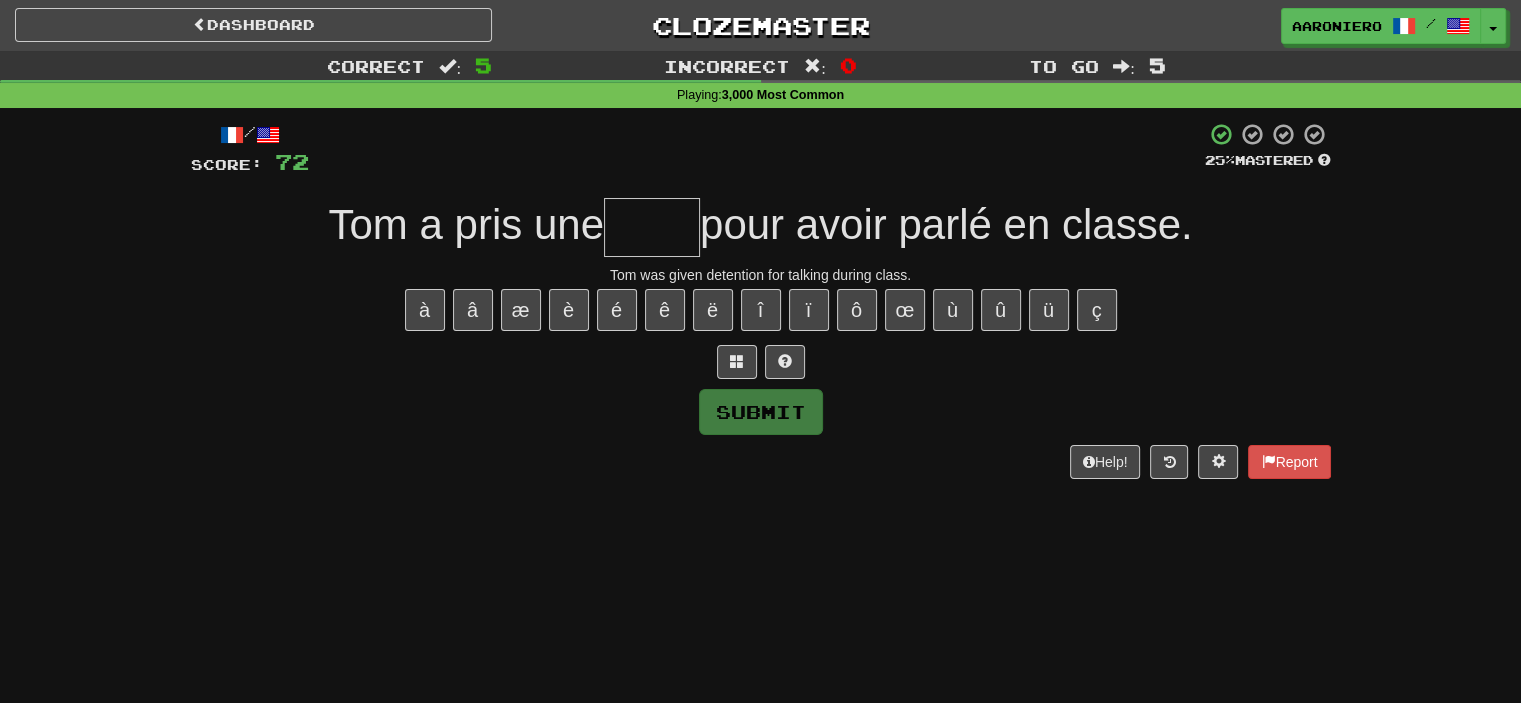 paste on "*" 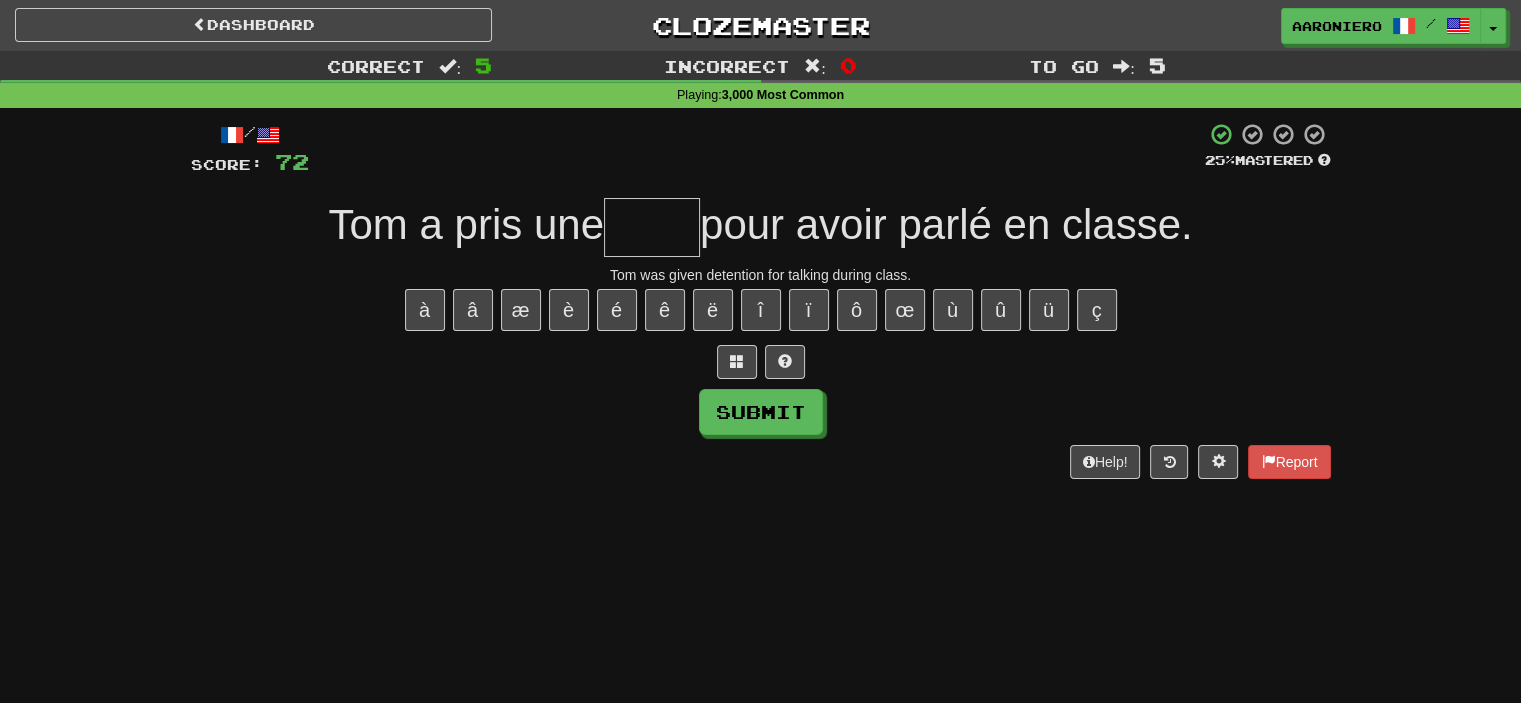 type on "*" 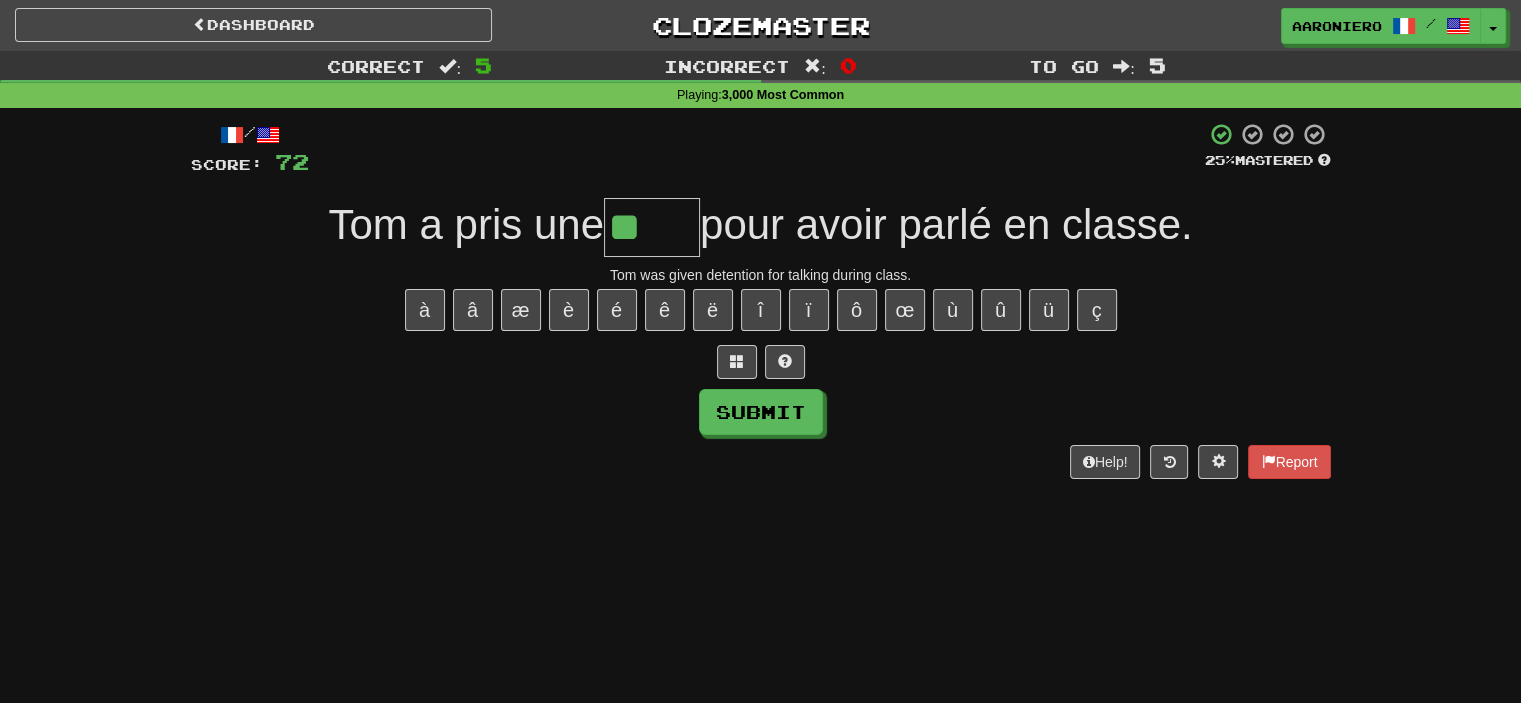 paste on "*" 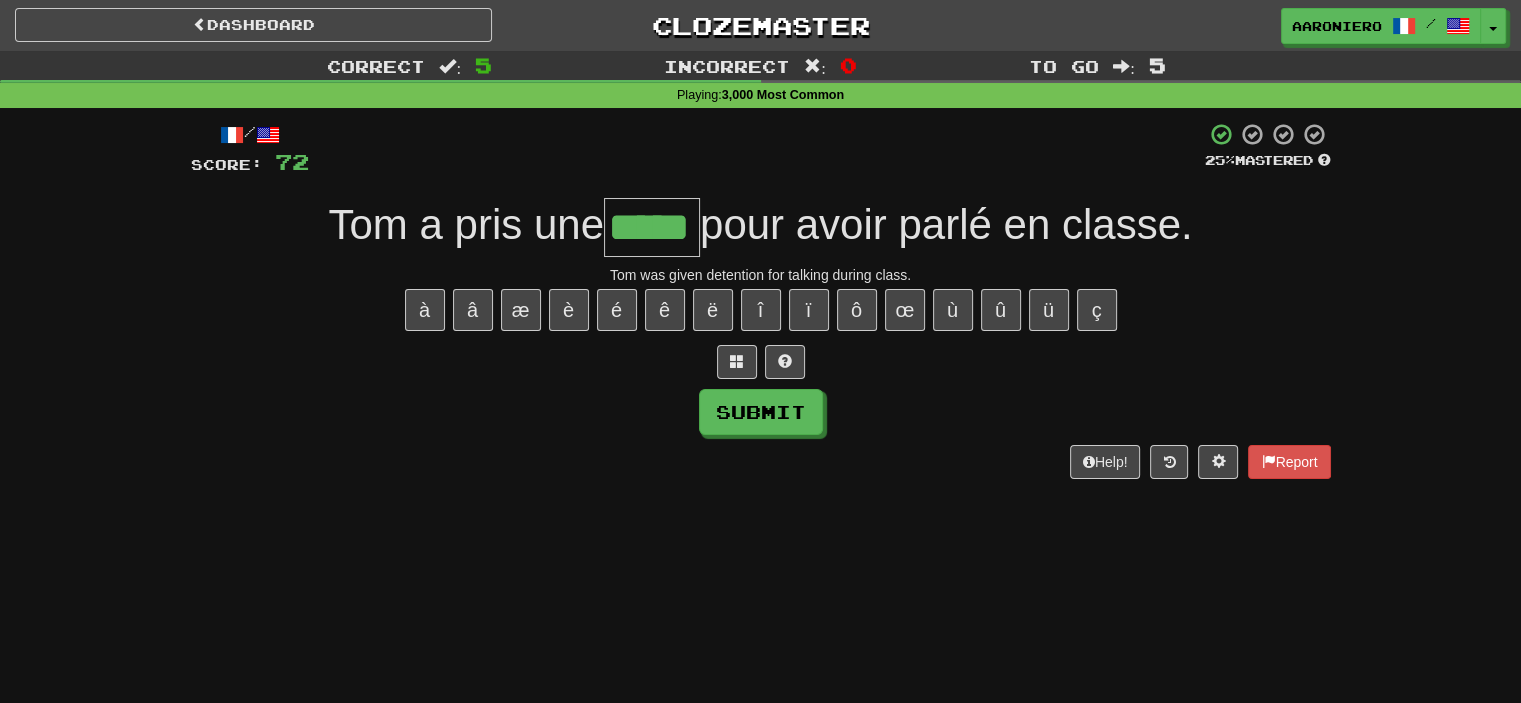 type on "*****" 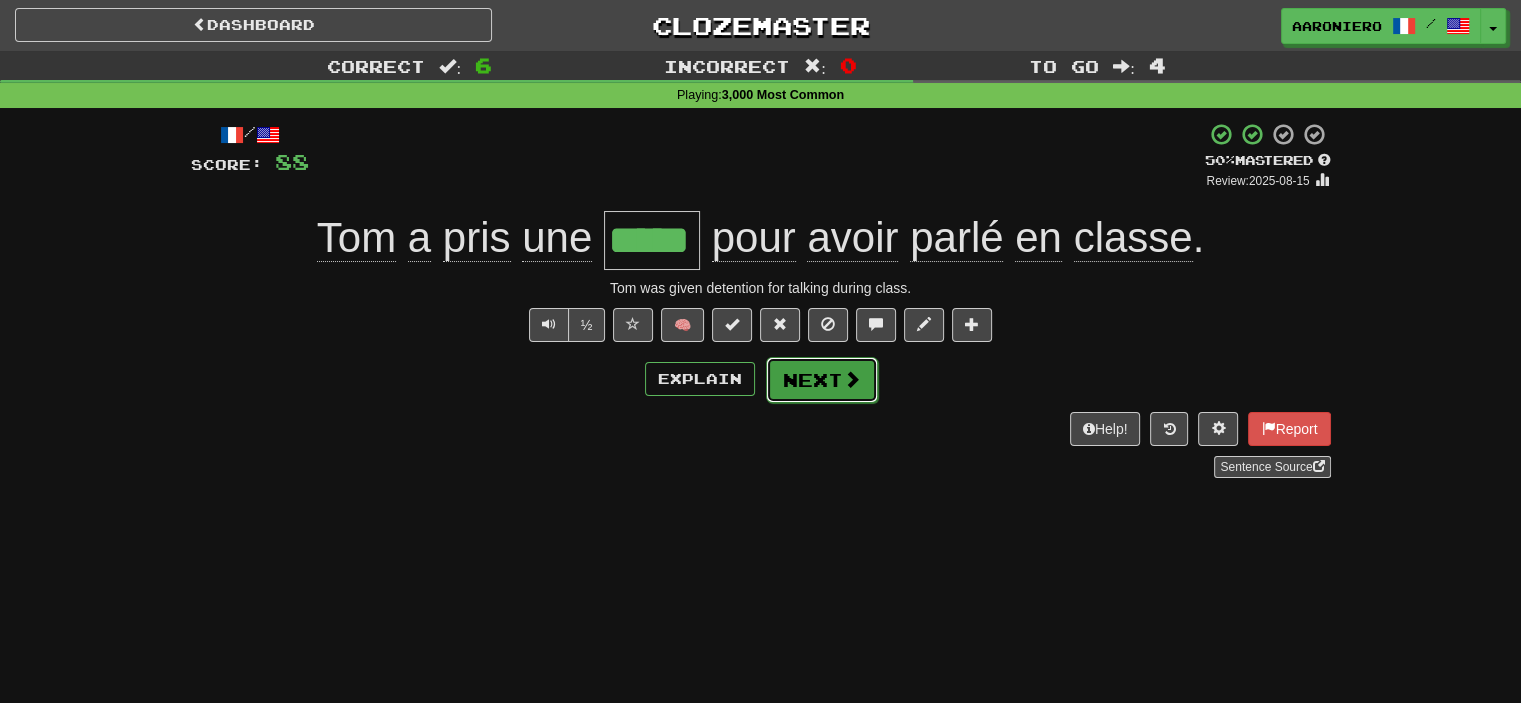 click at bounding box center [852, 379] 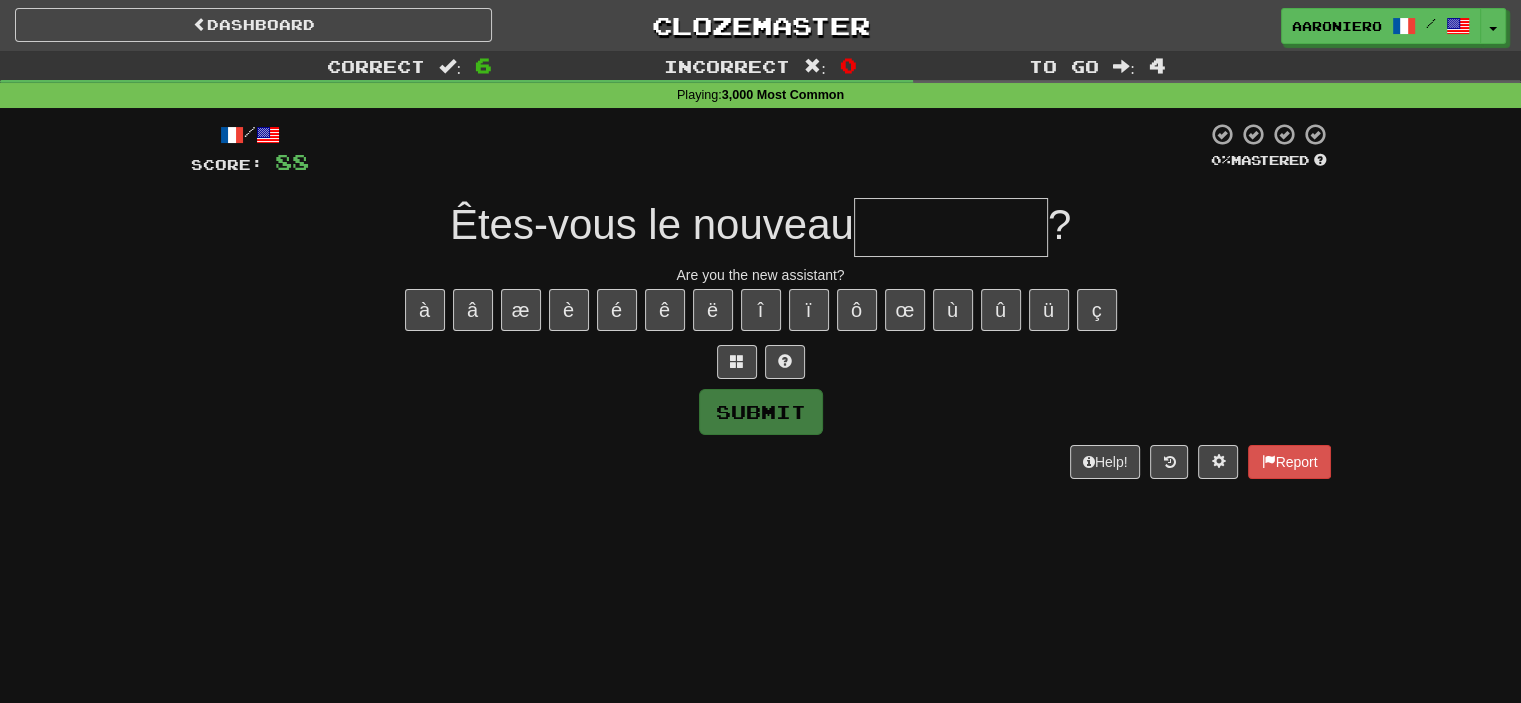 type on "*" 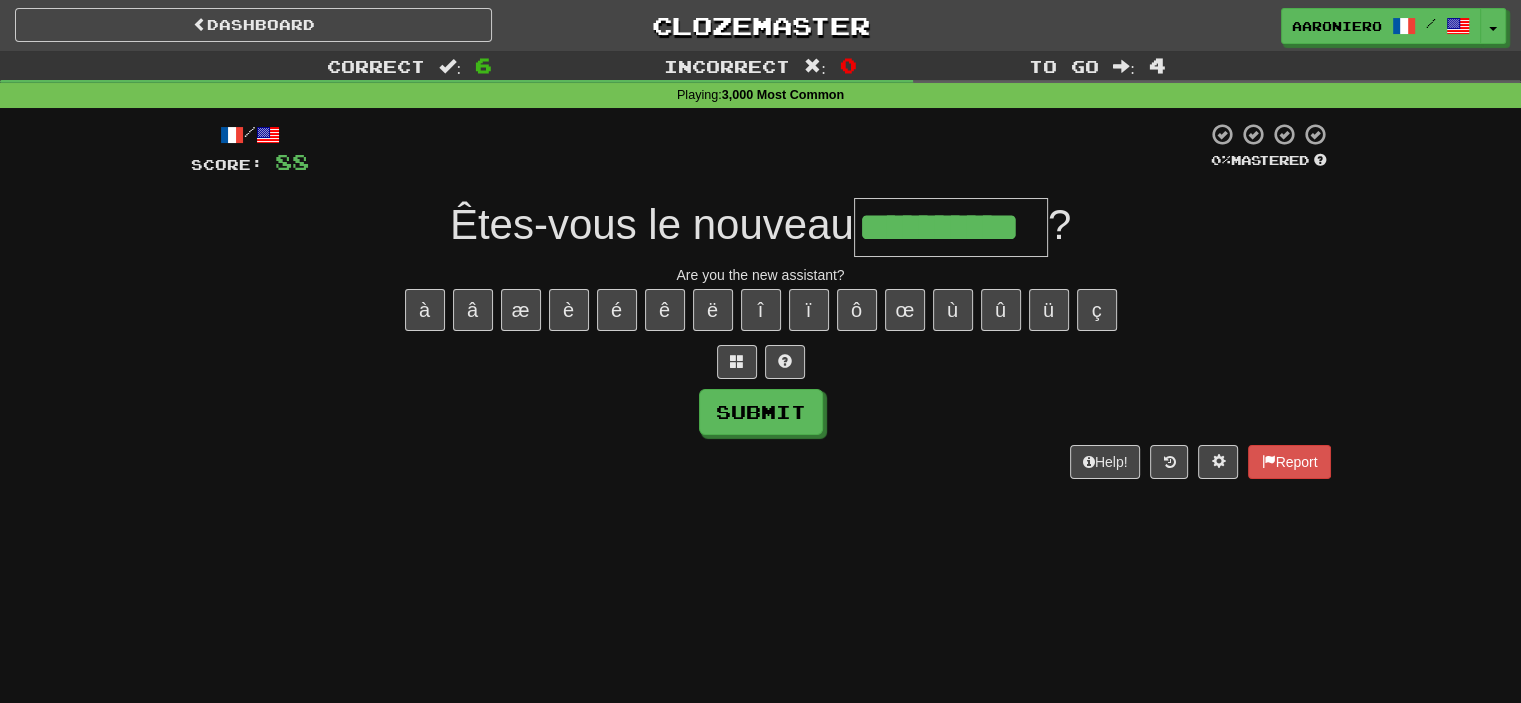 type on "**********" 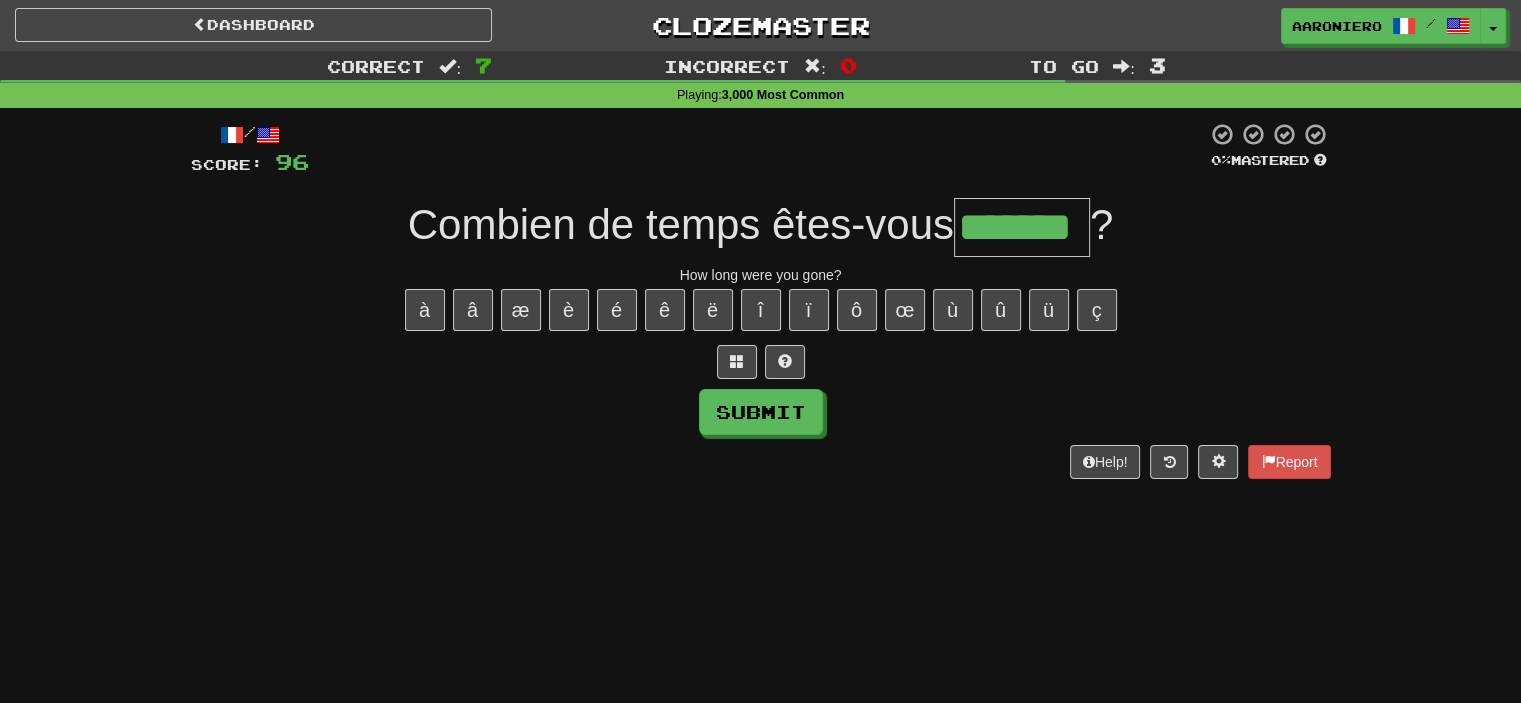 type on "*******" 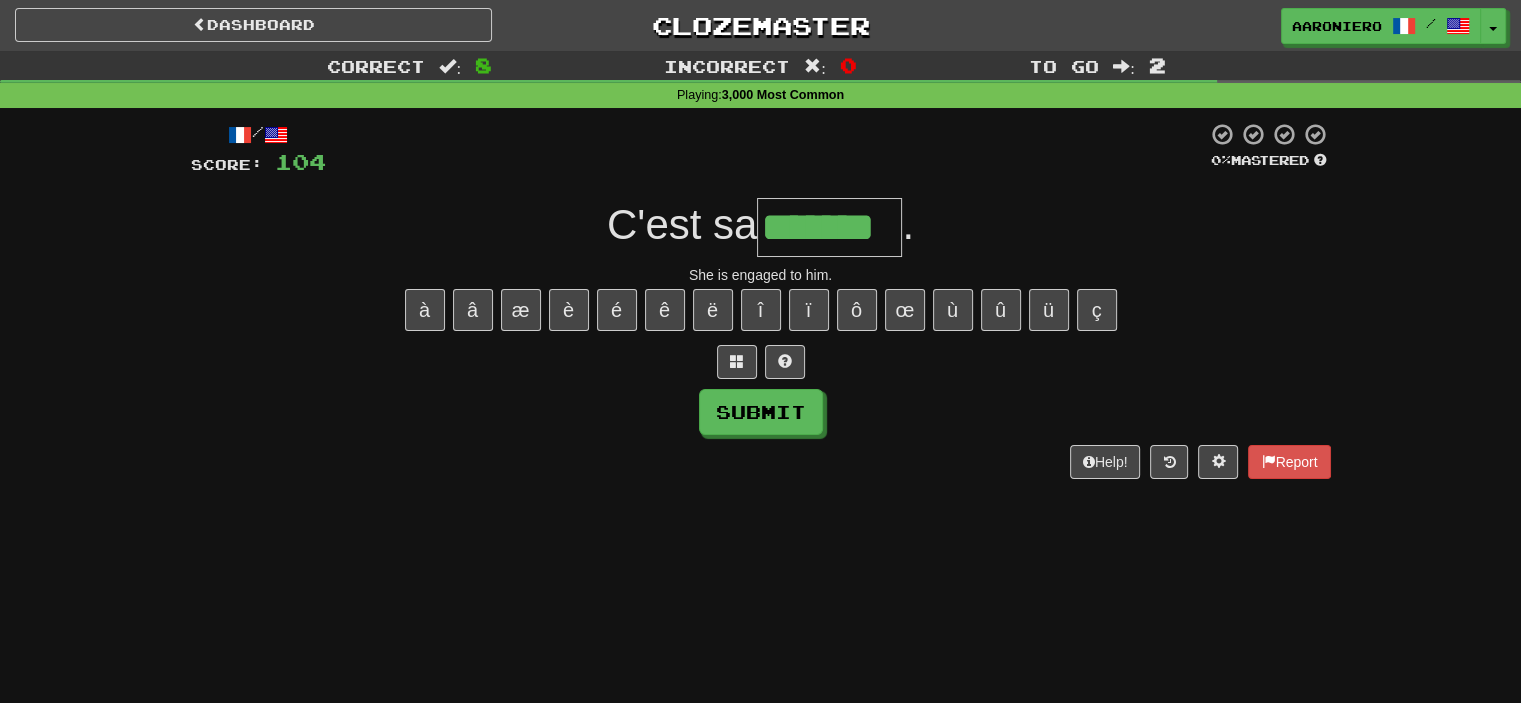 type on "*******" 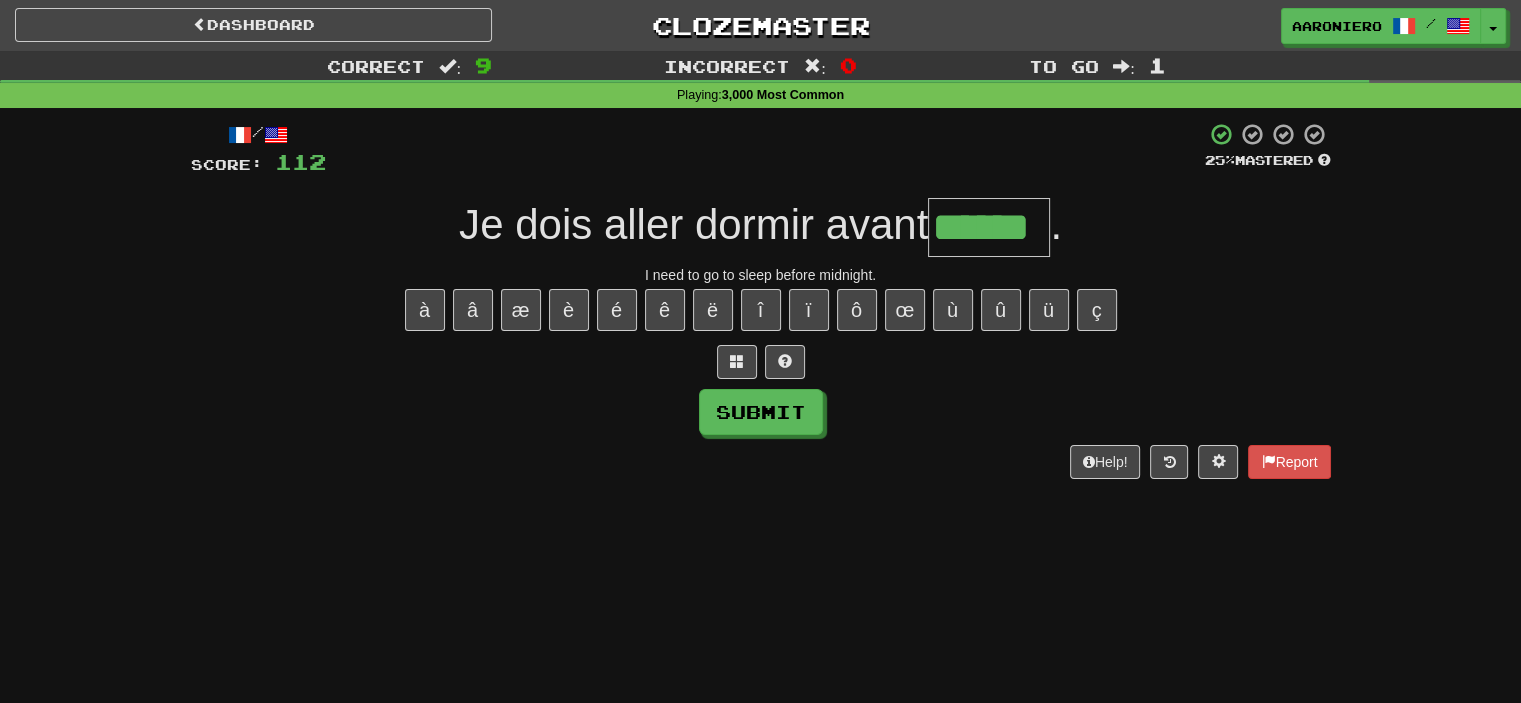 type on "******" 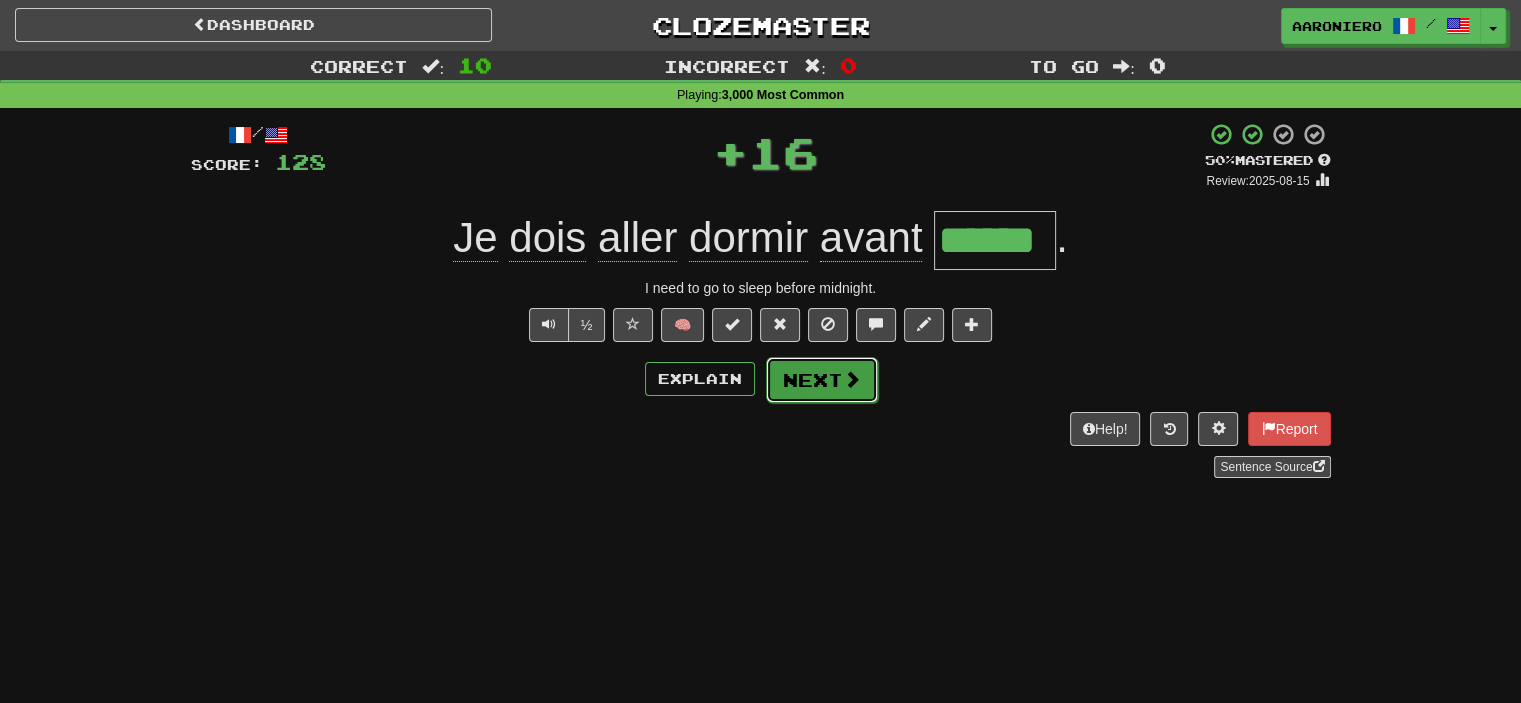 click at bounding box center [852, 379] 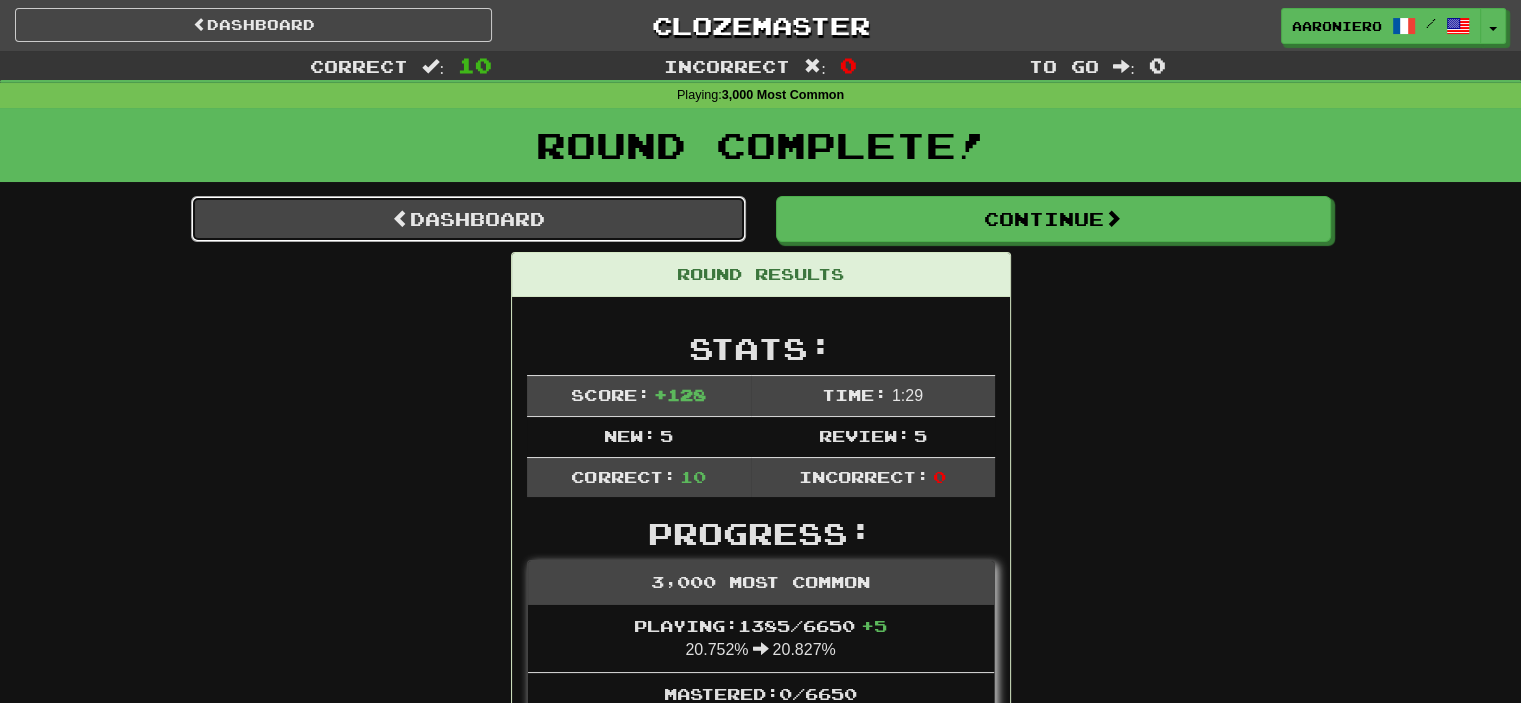 click on "Dashboard" at bounding box center (468, 219) 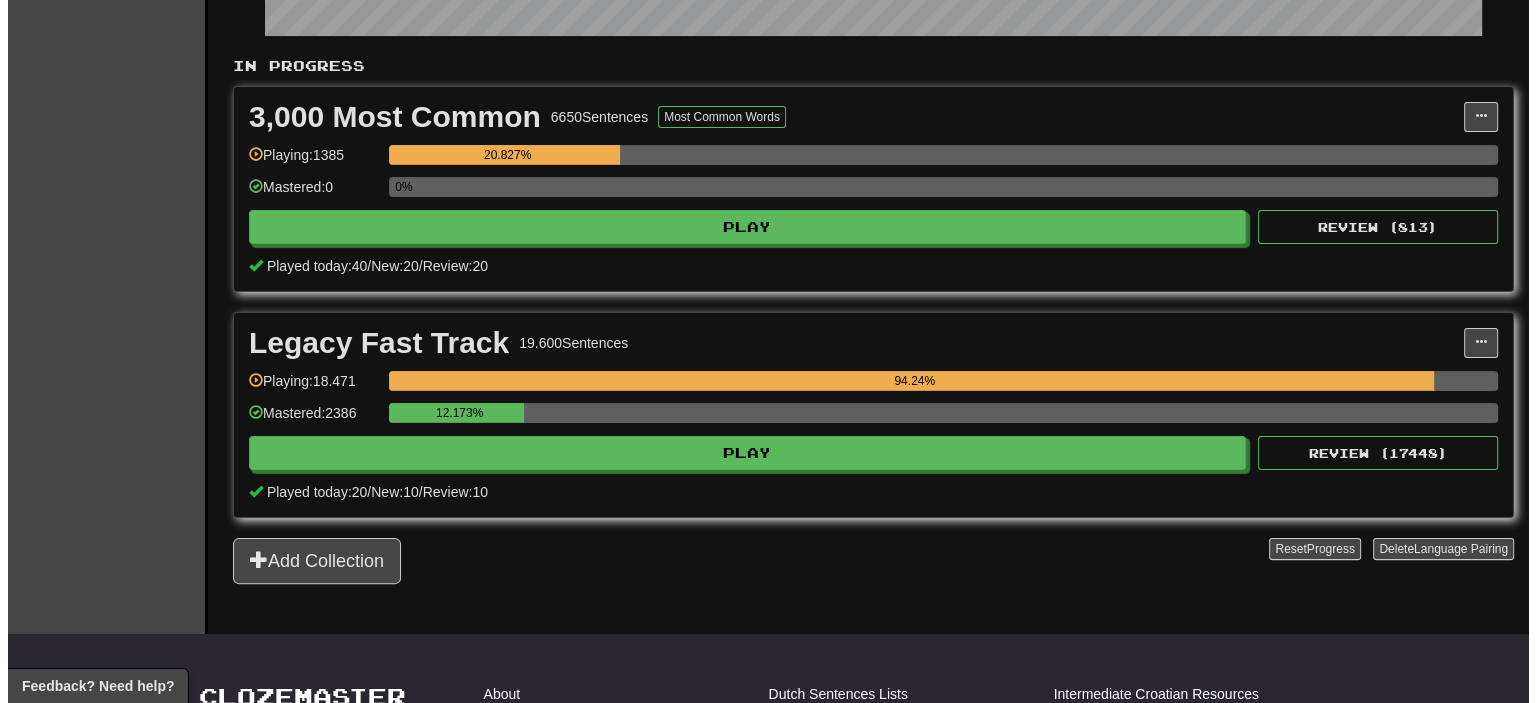 scroll, scrollTop: 400, scrollLeft: 0, axis: vertical 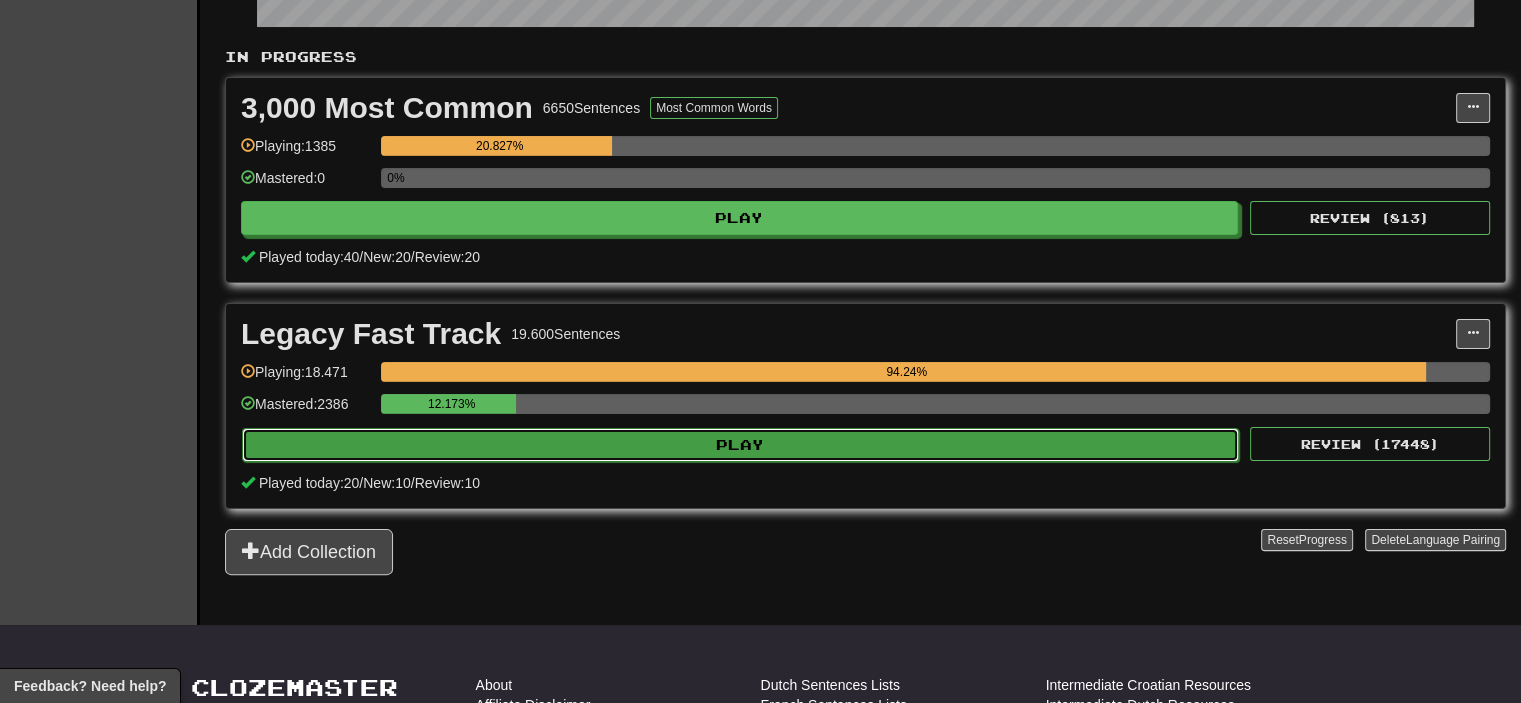 click on "Play" at bounding box center (740, 445) 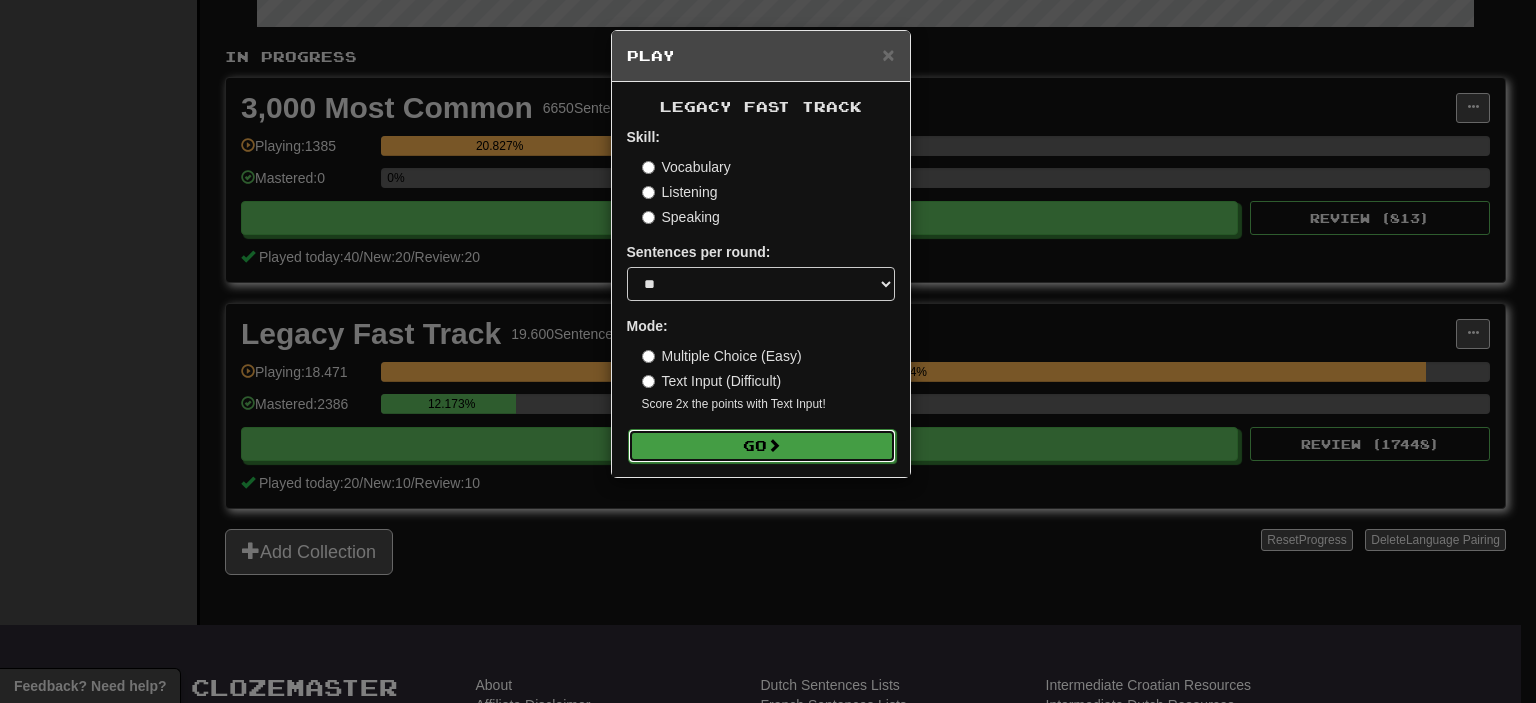 click on "Go" at bounding box center (762, 446) 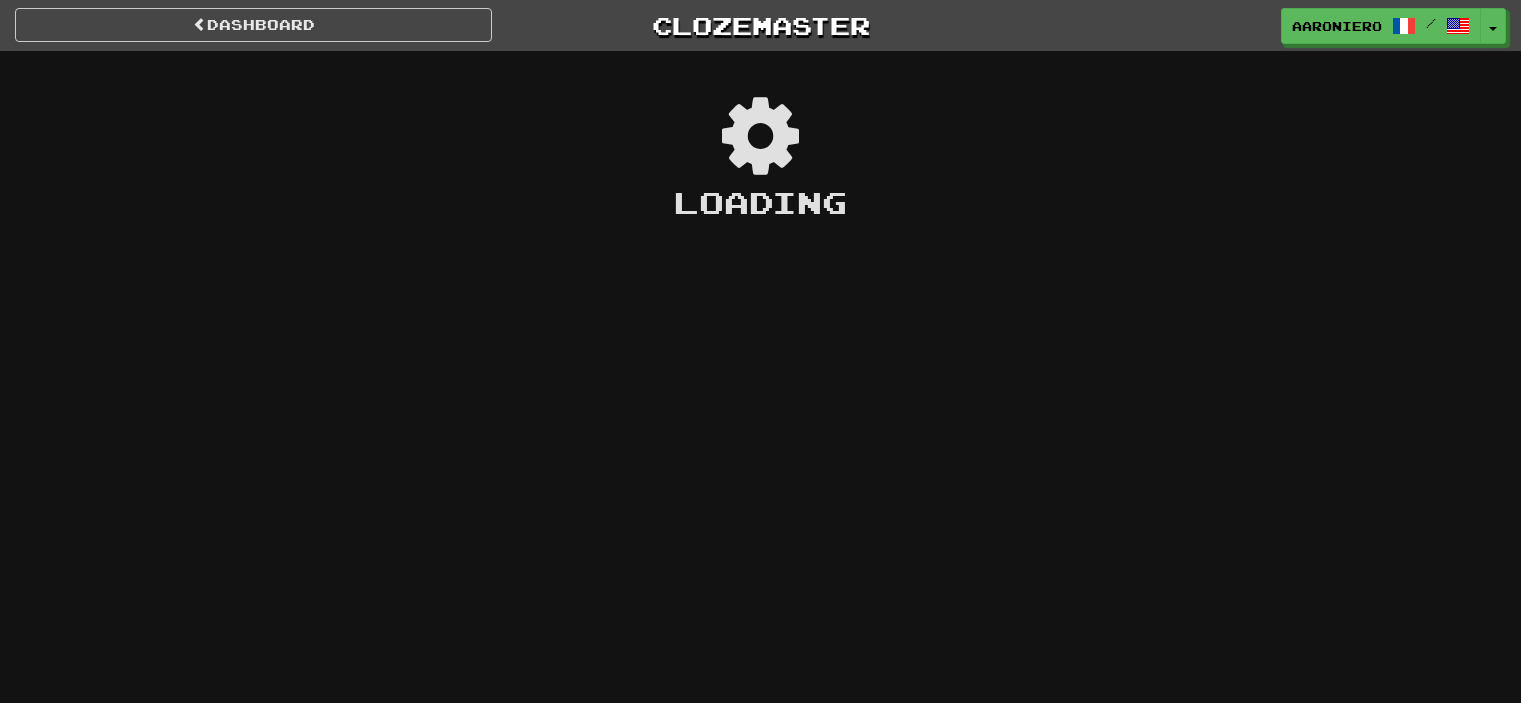 scroll, scrollTop: 0, scrollLeft: 0, axis: both 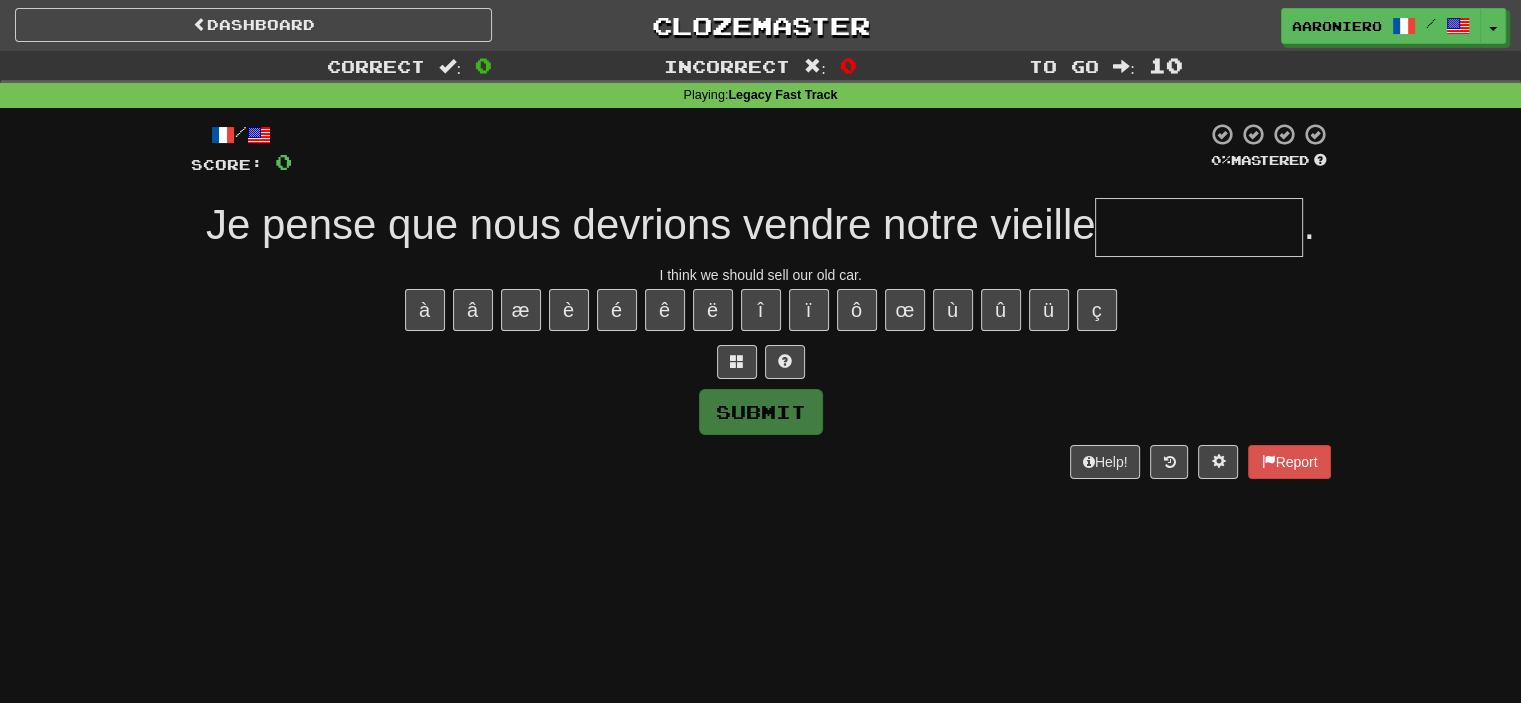 type on "*" 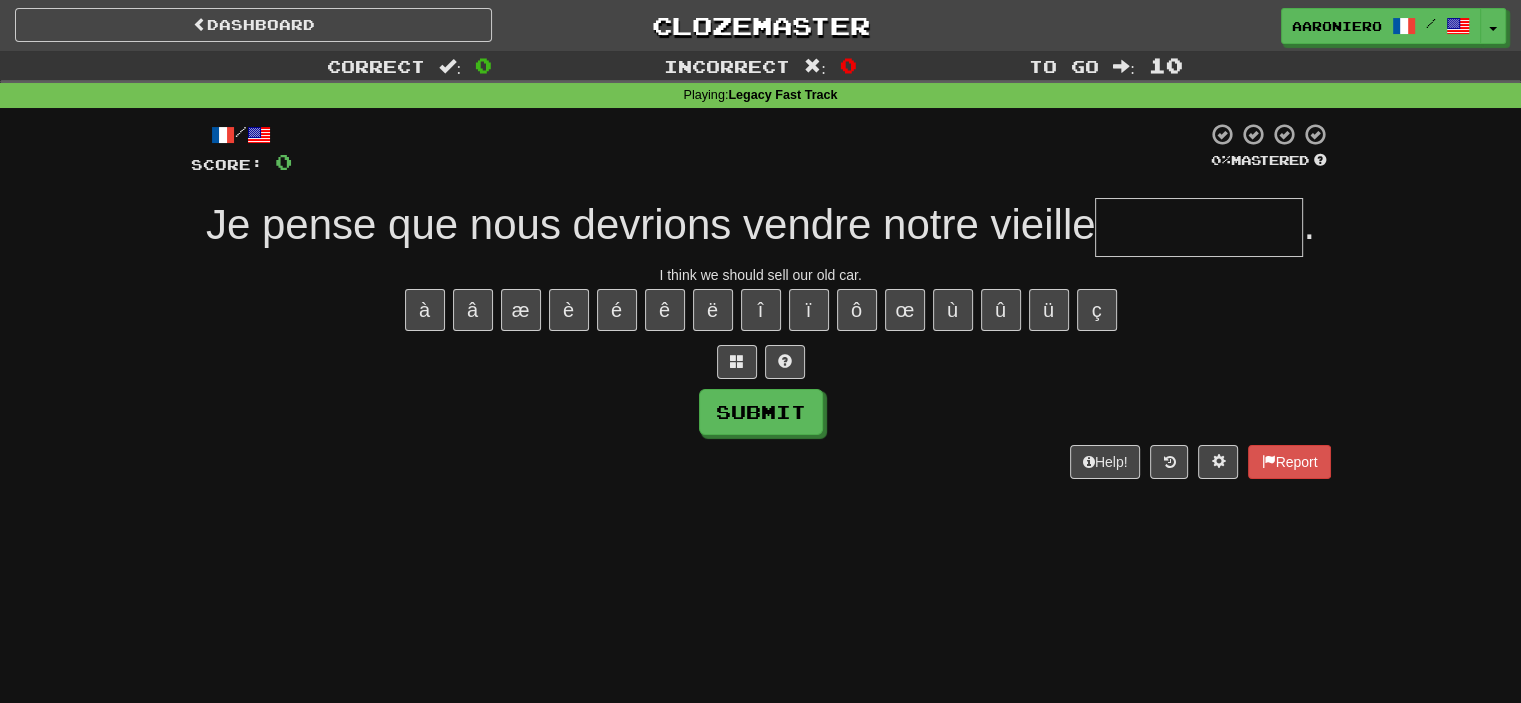type on "*" 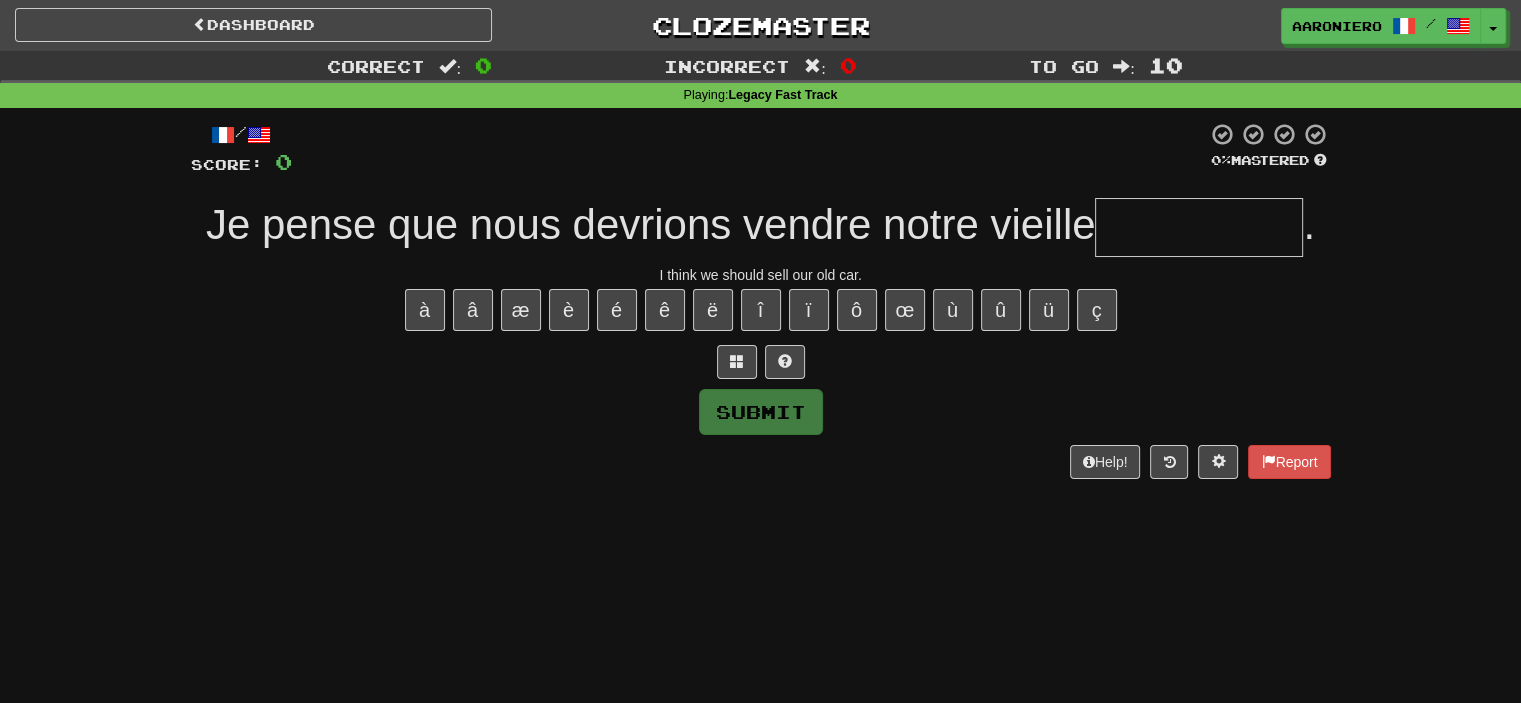 type on "*" 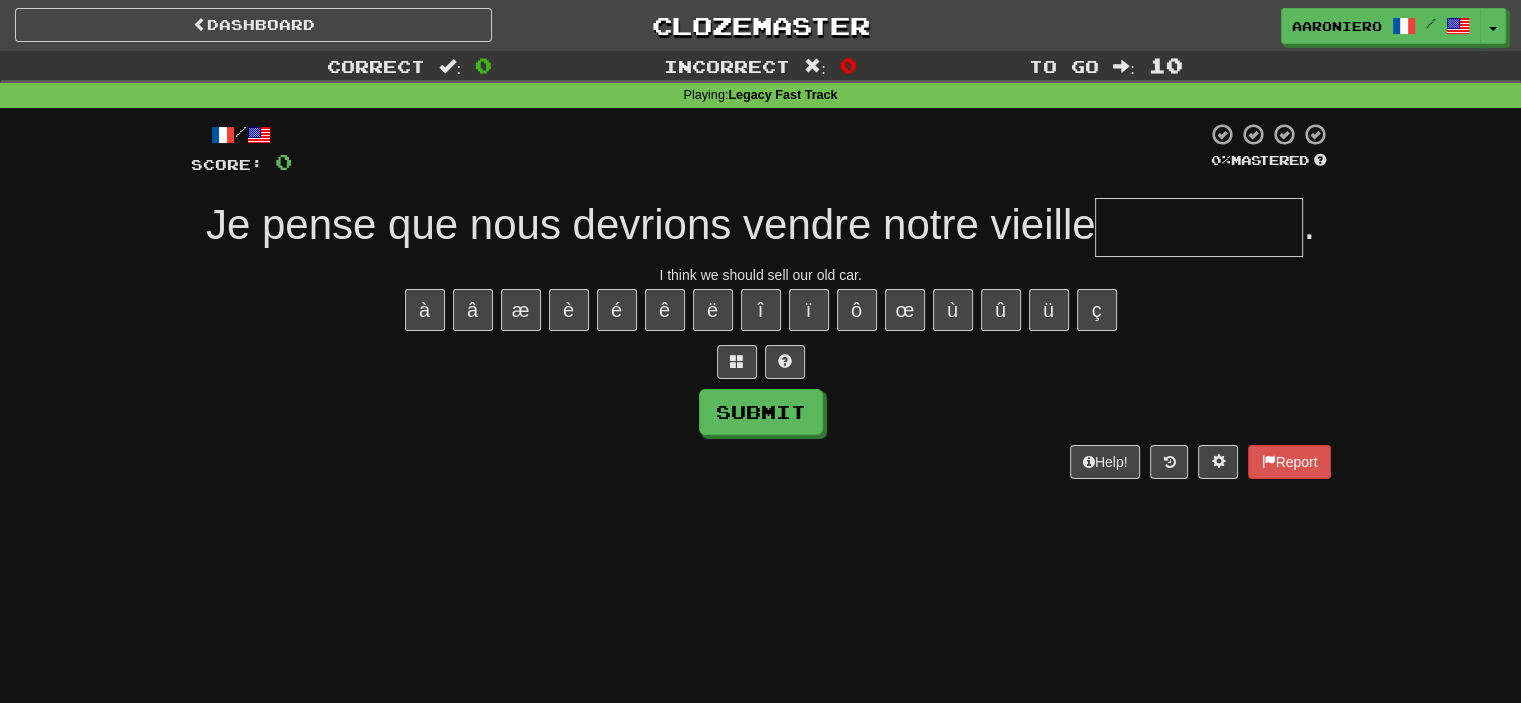 type on "*" 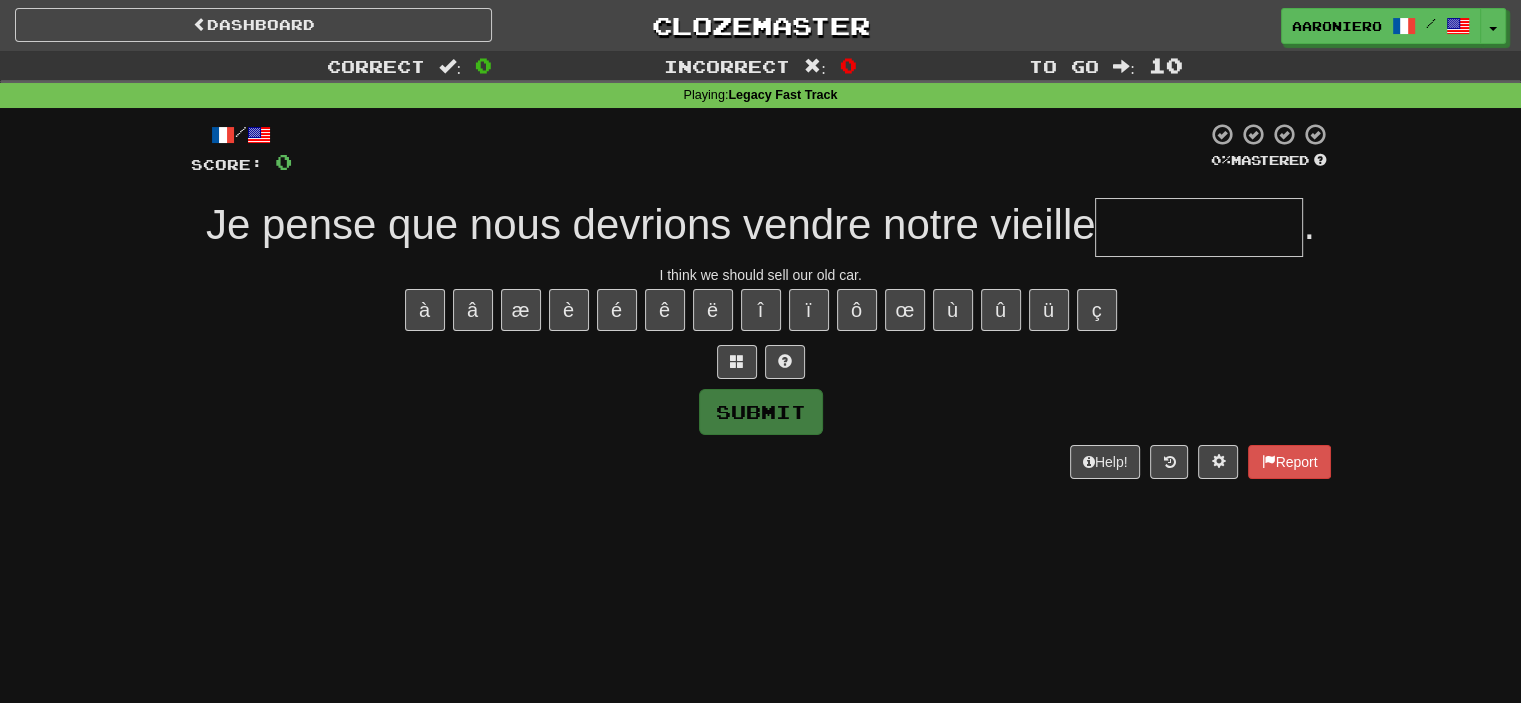 type on "*" 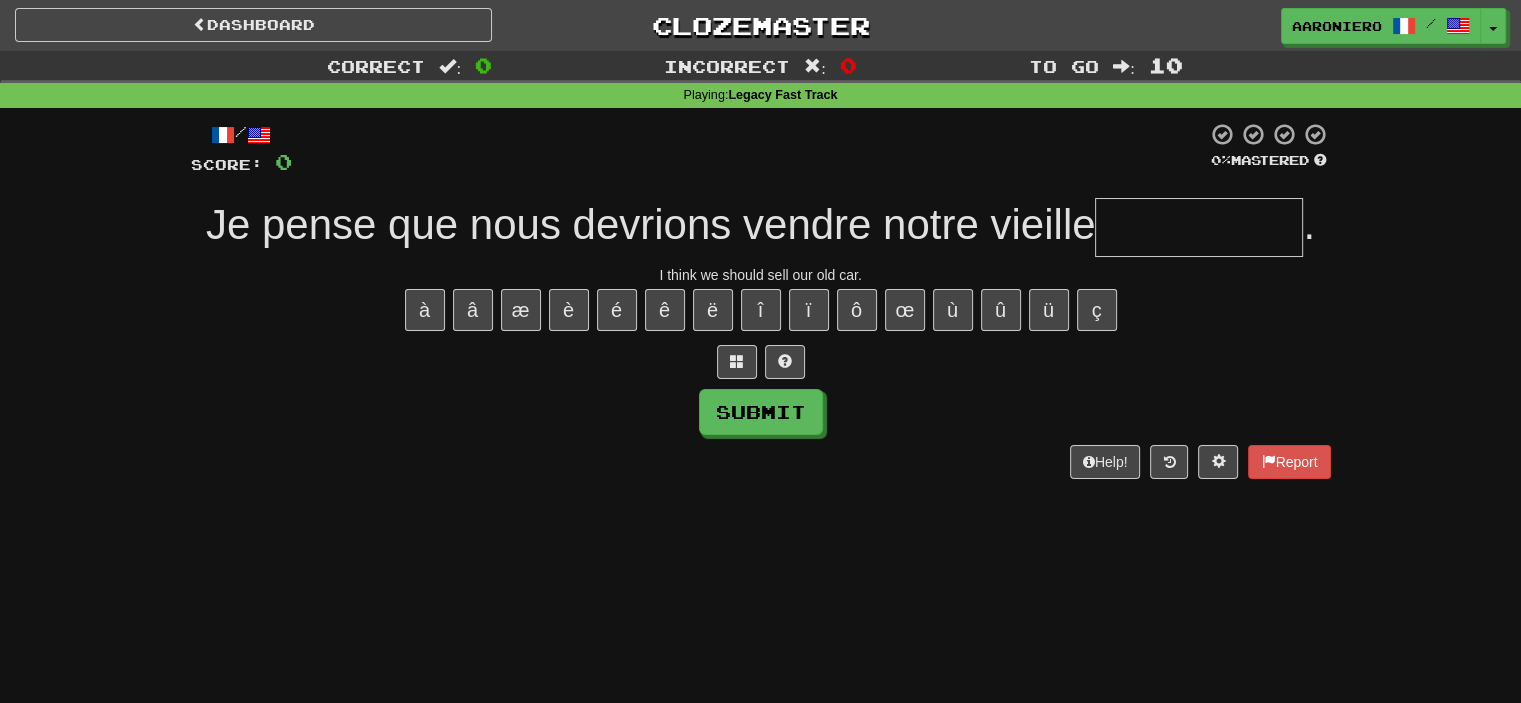 type on "*" 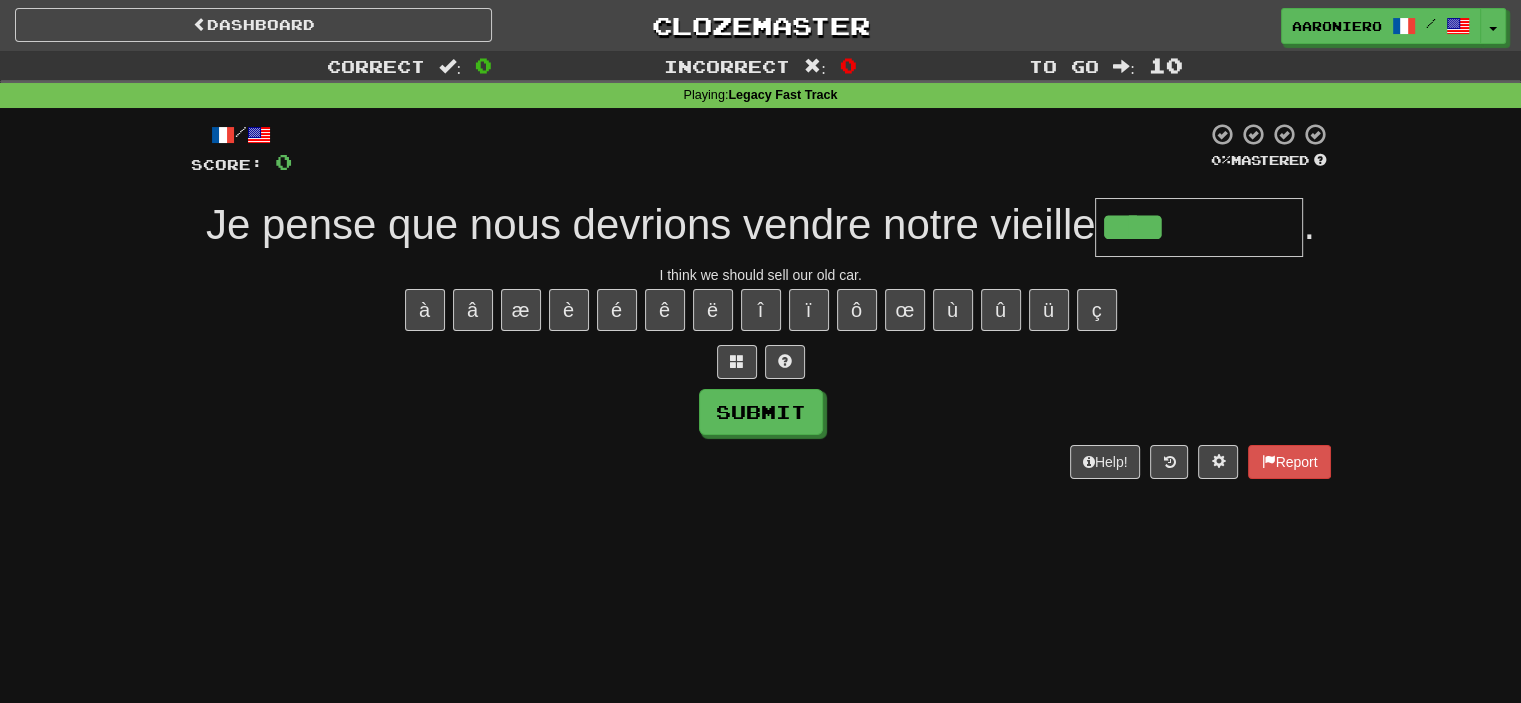 paste on "*" 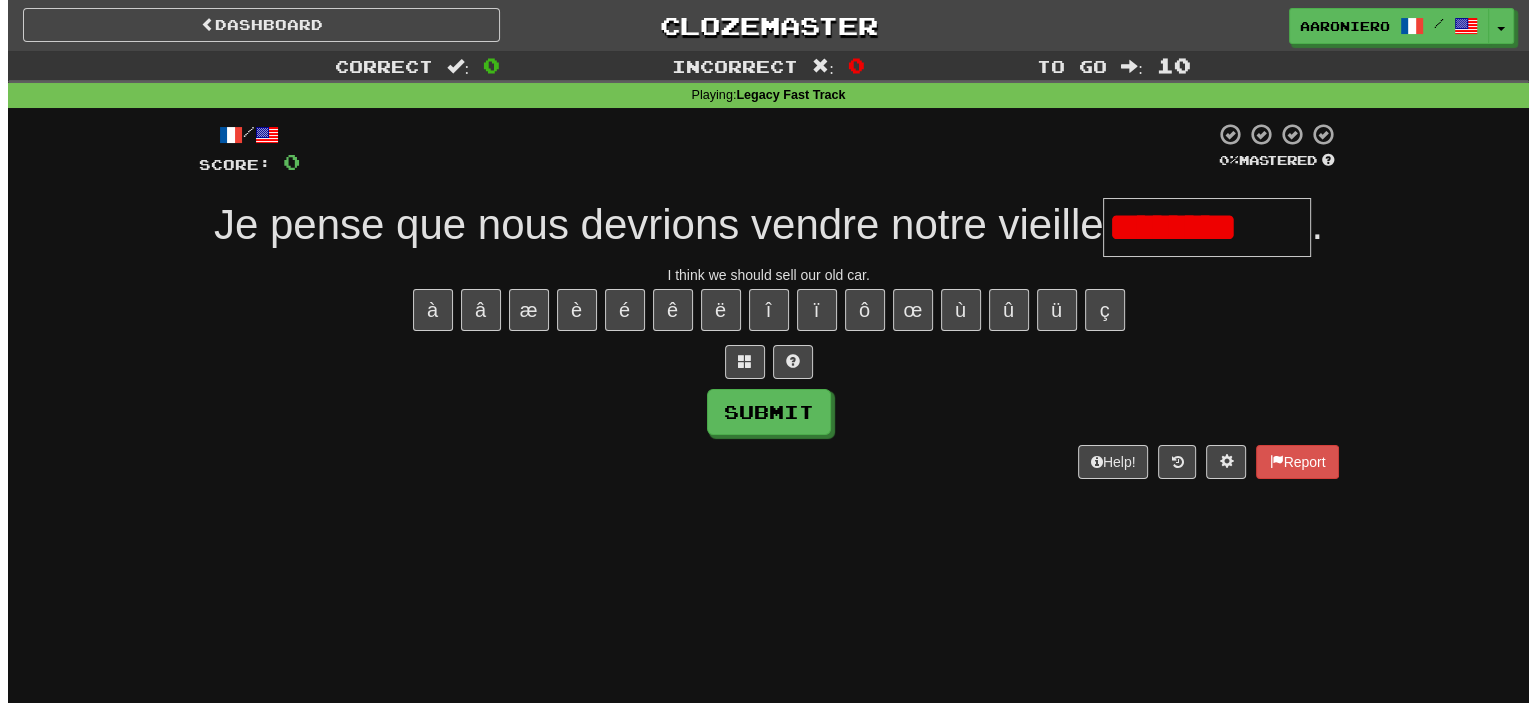 scroll, scrollTop: 0, scrollLeft: 0, axis: both 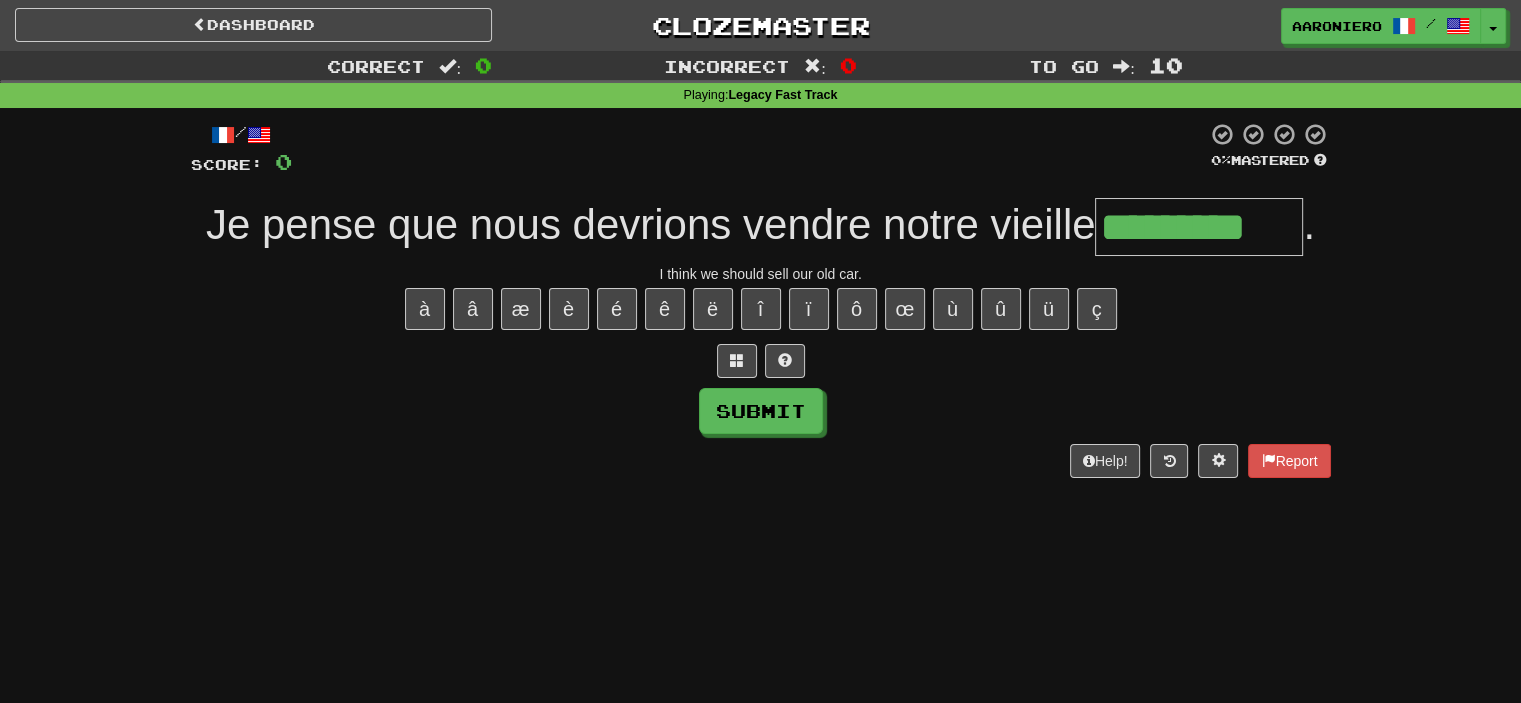 type on "*********" 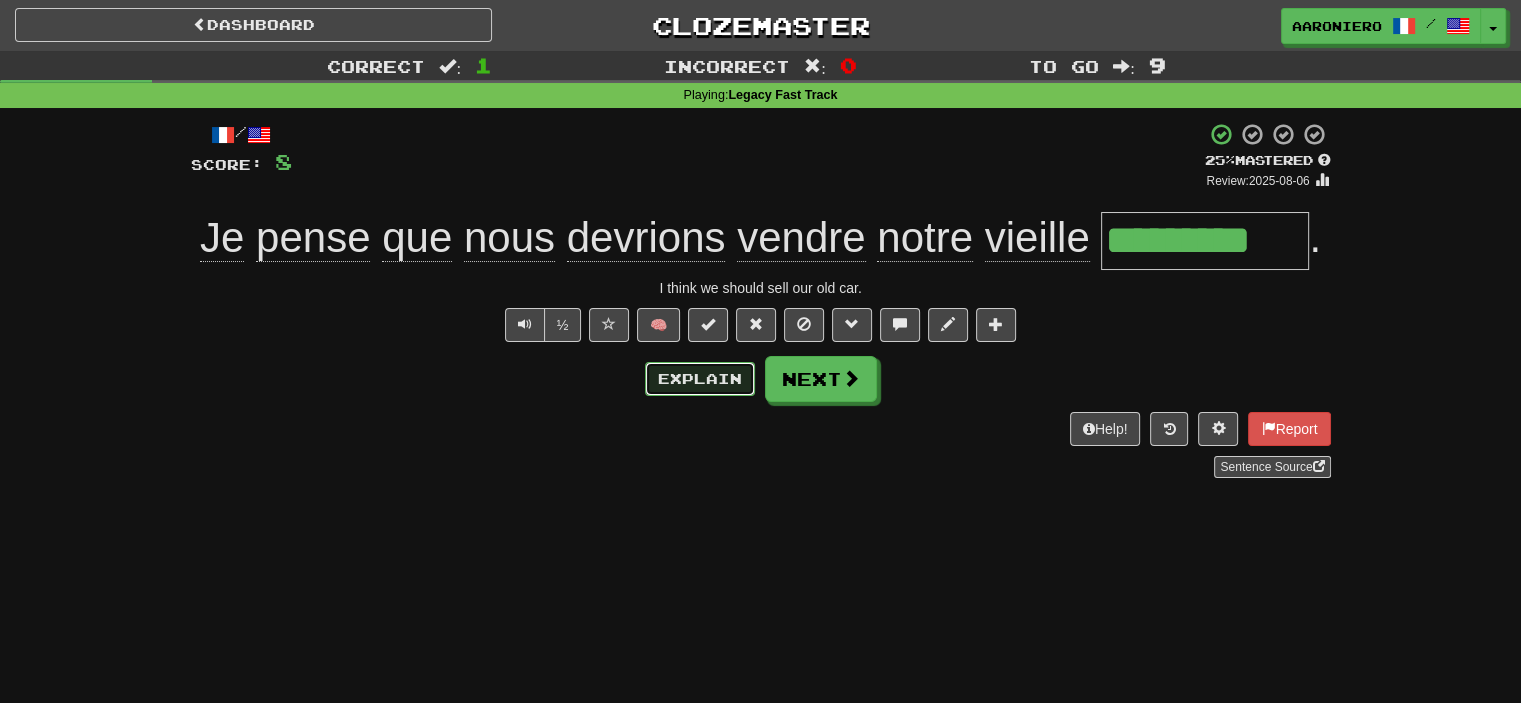 click on "Explain" at bounding box center [700, 379] 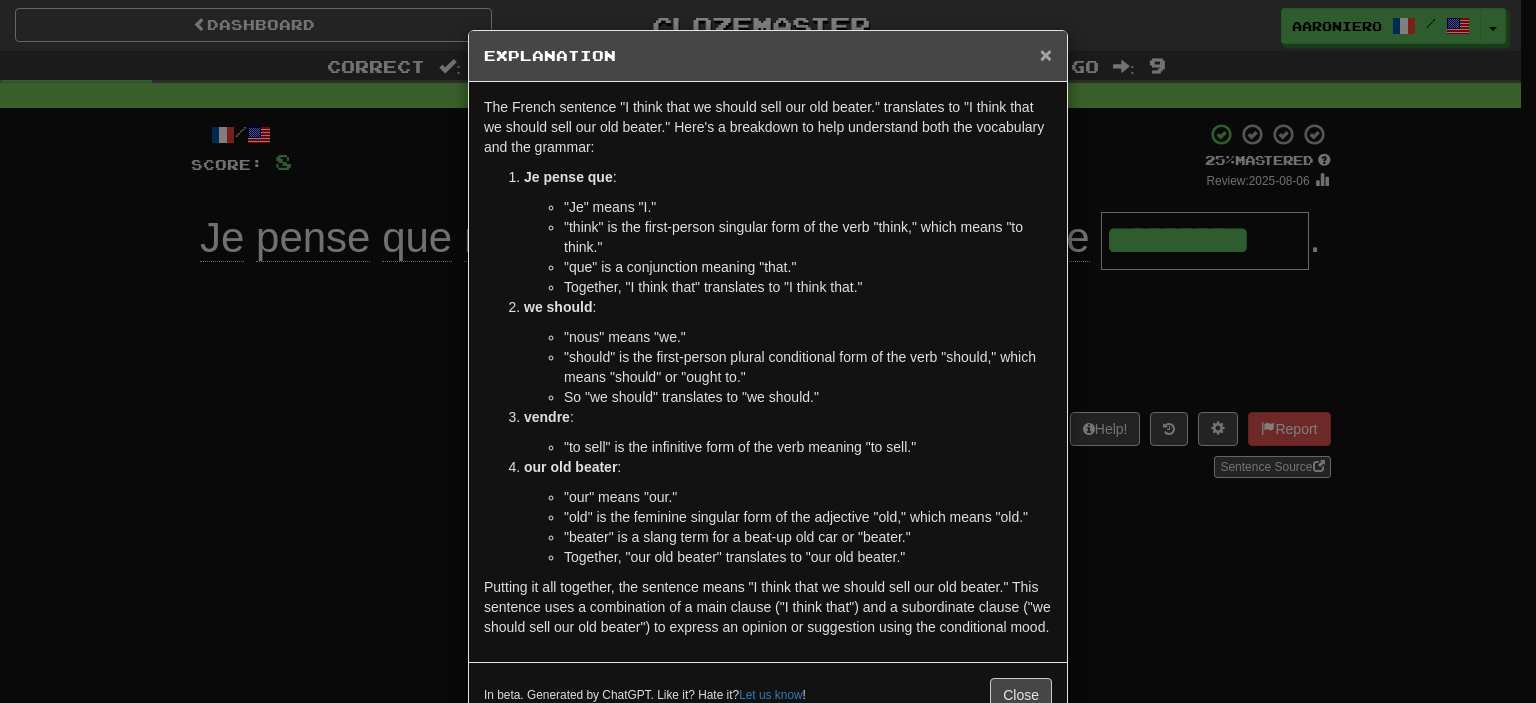 click on "×" at bounding box center (1046, 54) 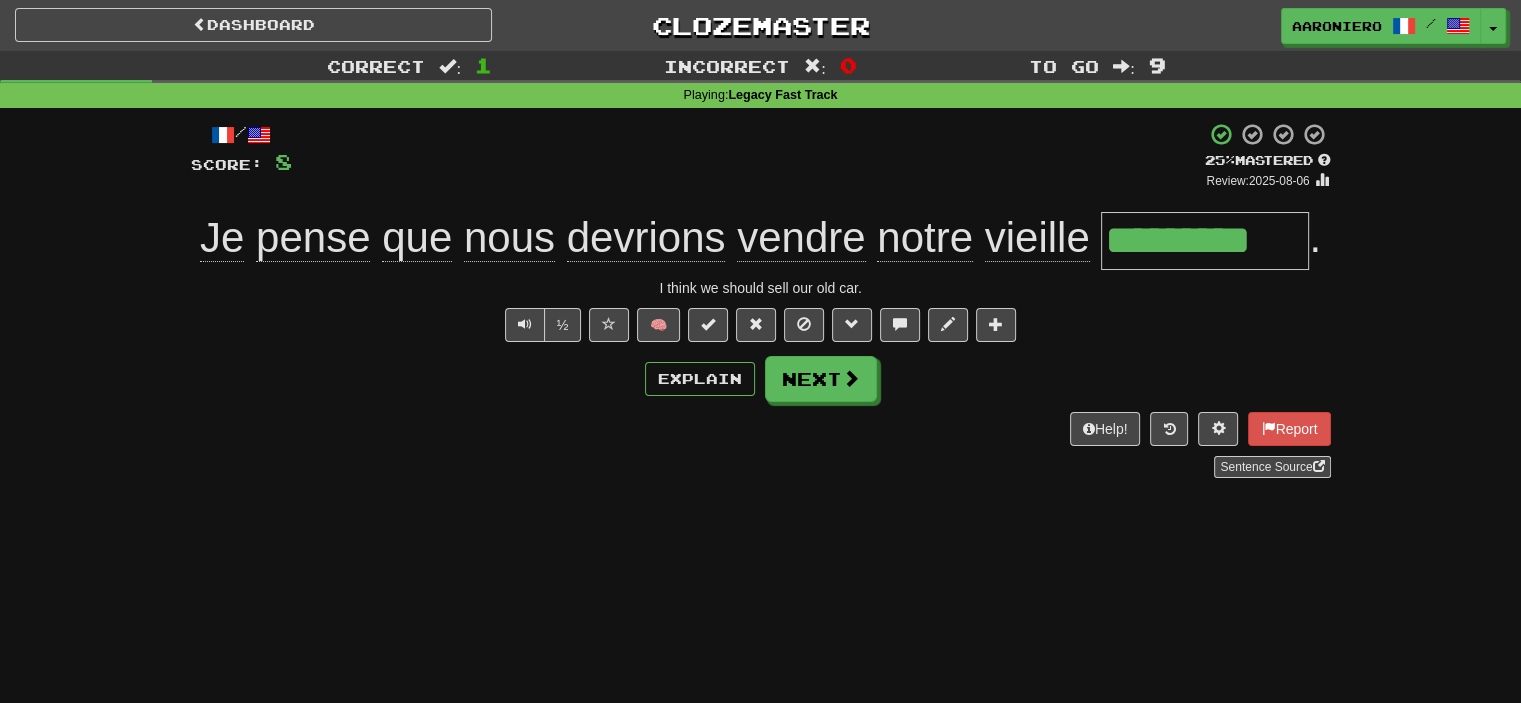 click on "/  Score:   8 + 8 25 %  Mastered Review:  2025-08-06 Je   pense   que   nous   devrions   vendre   notre   vieille   ********* . I think we should sell our old car. ½ 🧠 Explain Next  Help!  Report Sentence Source" at bounding box center [761, 300] 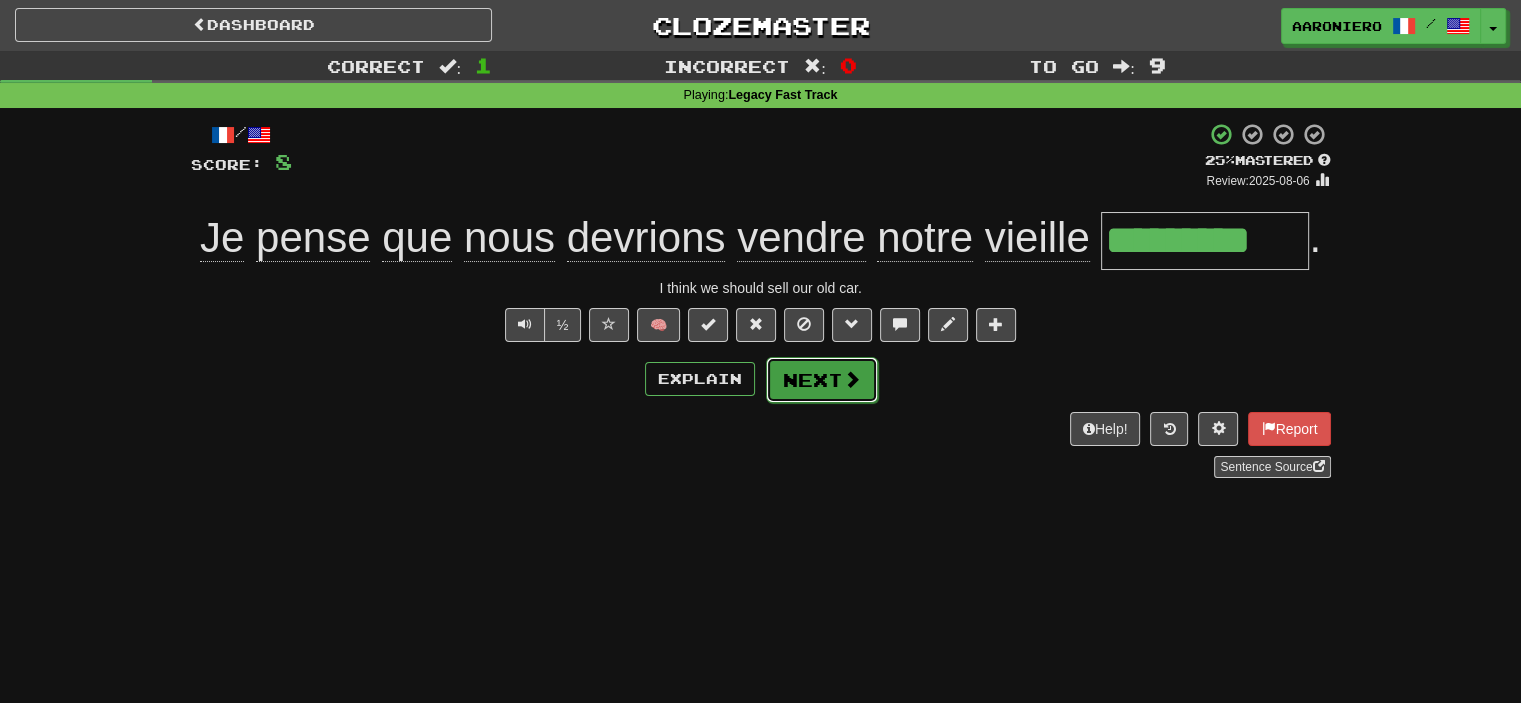 click on "Next" at bounding box center (822, 380) 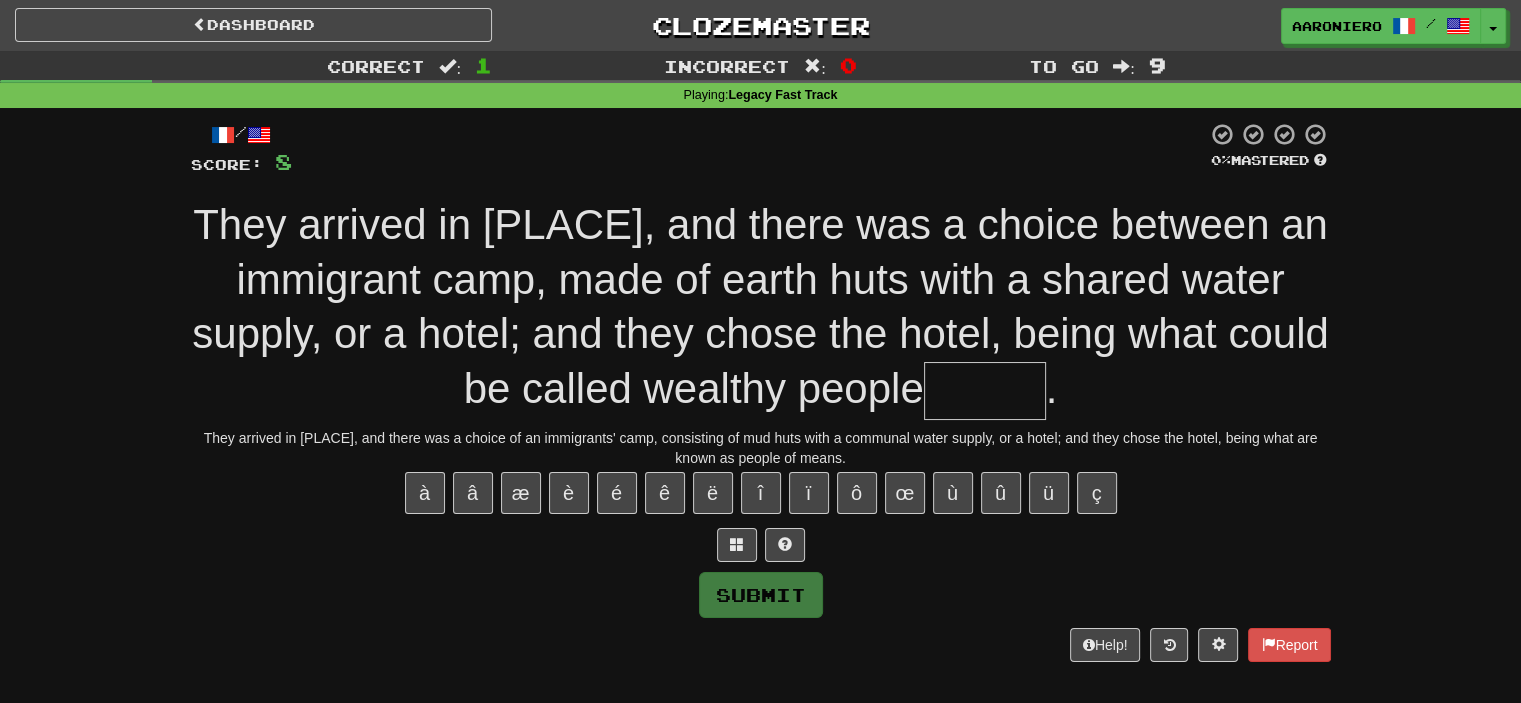 type on "*" 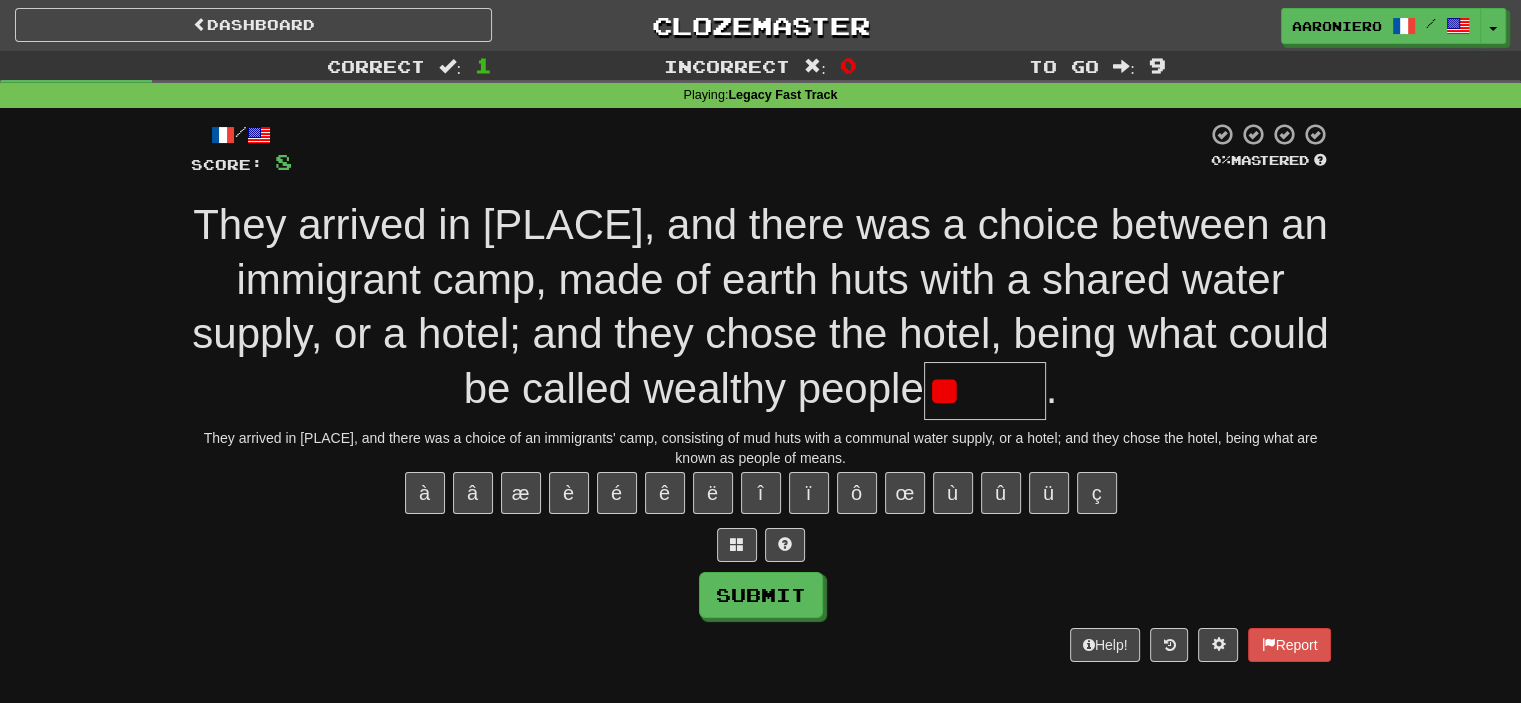 type on "*" 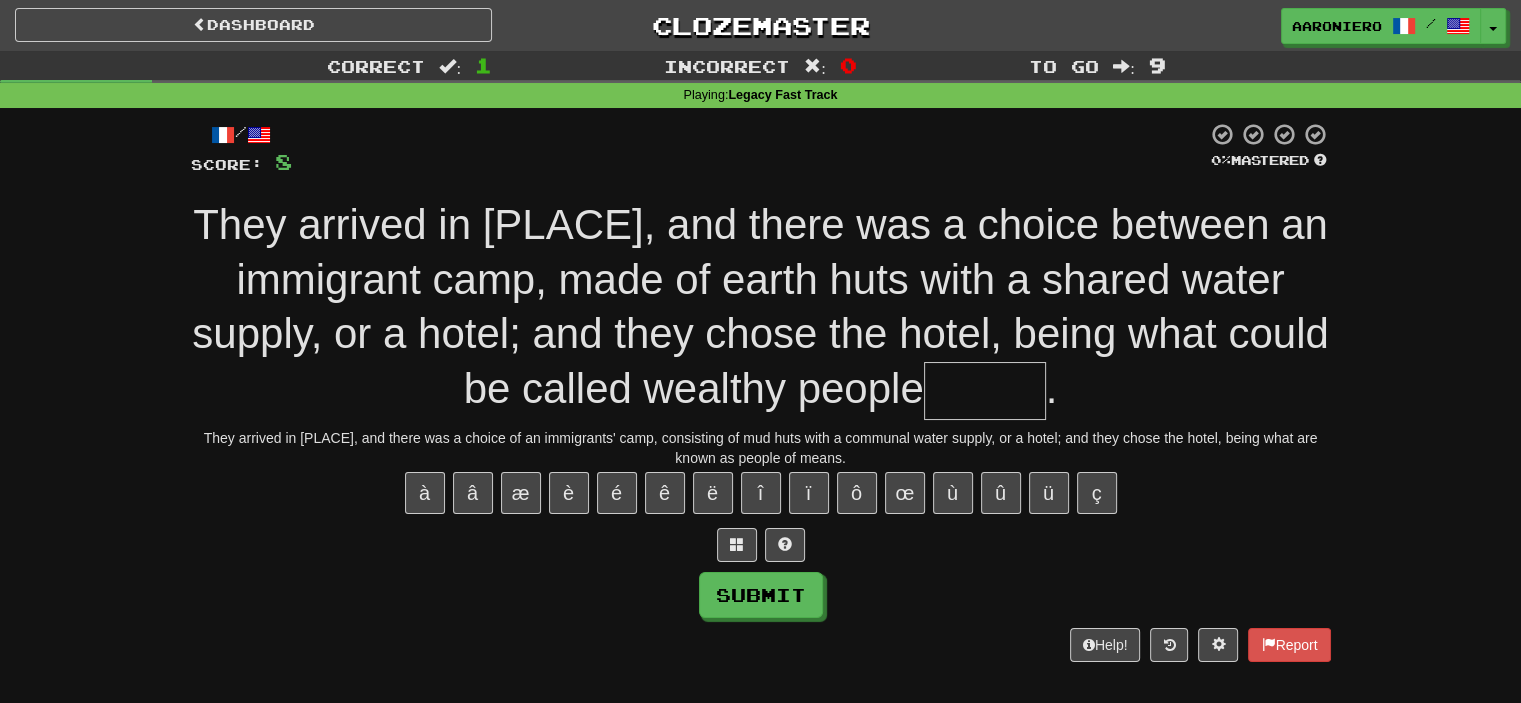 type on "*" 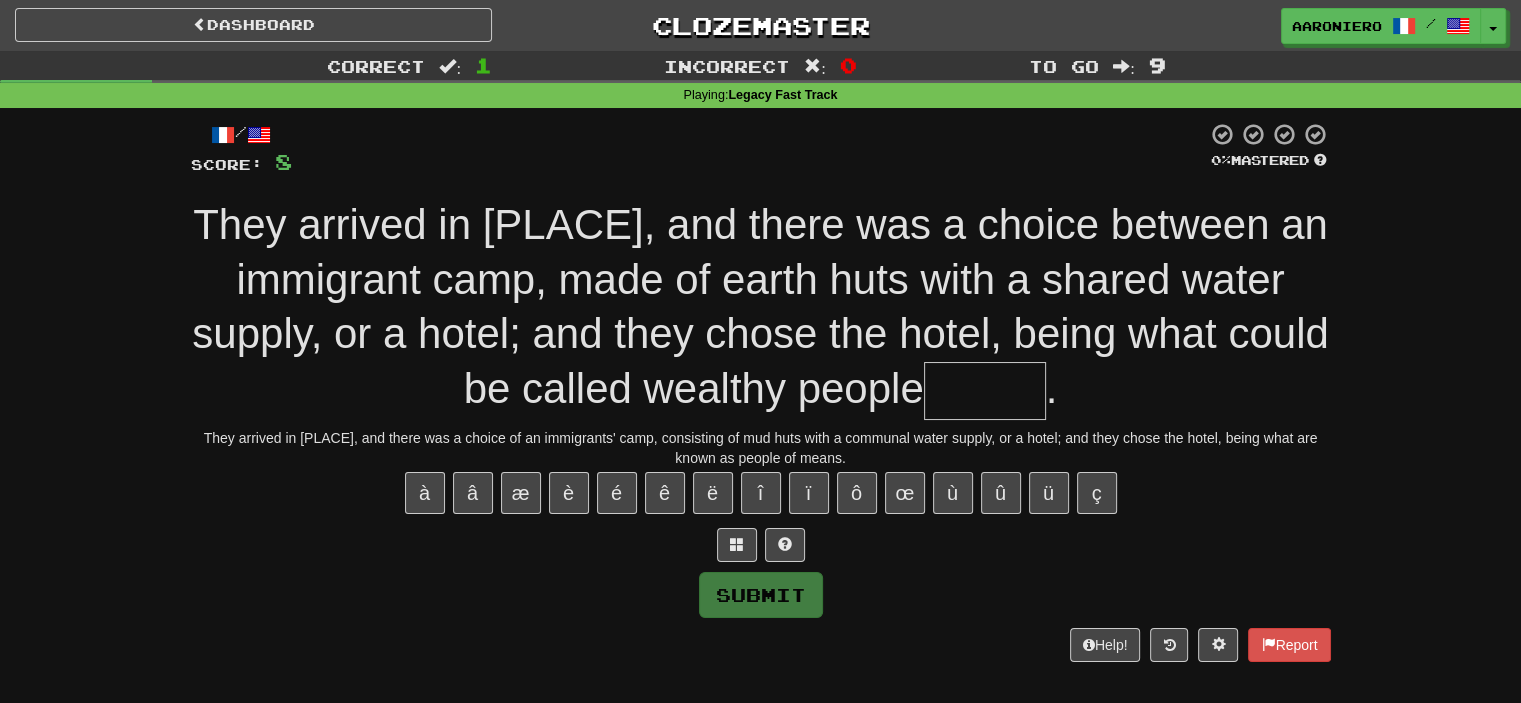 type on "*" 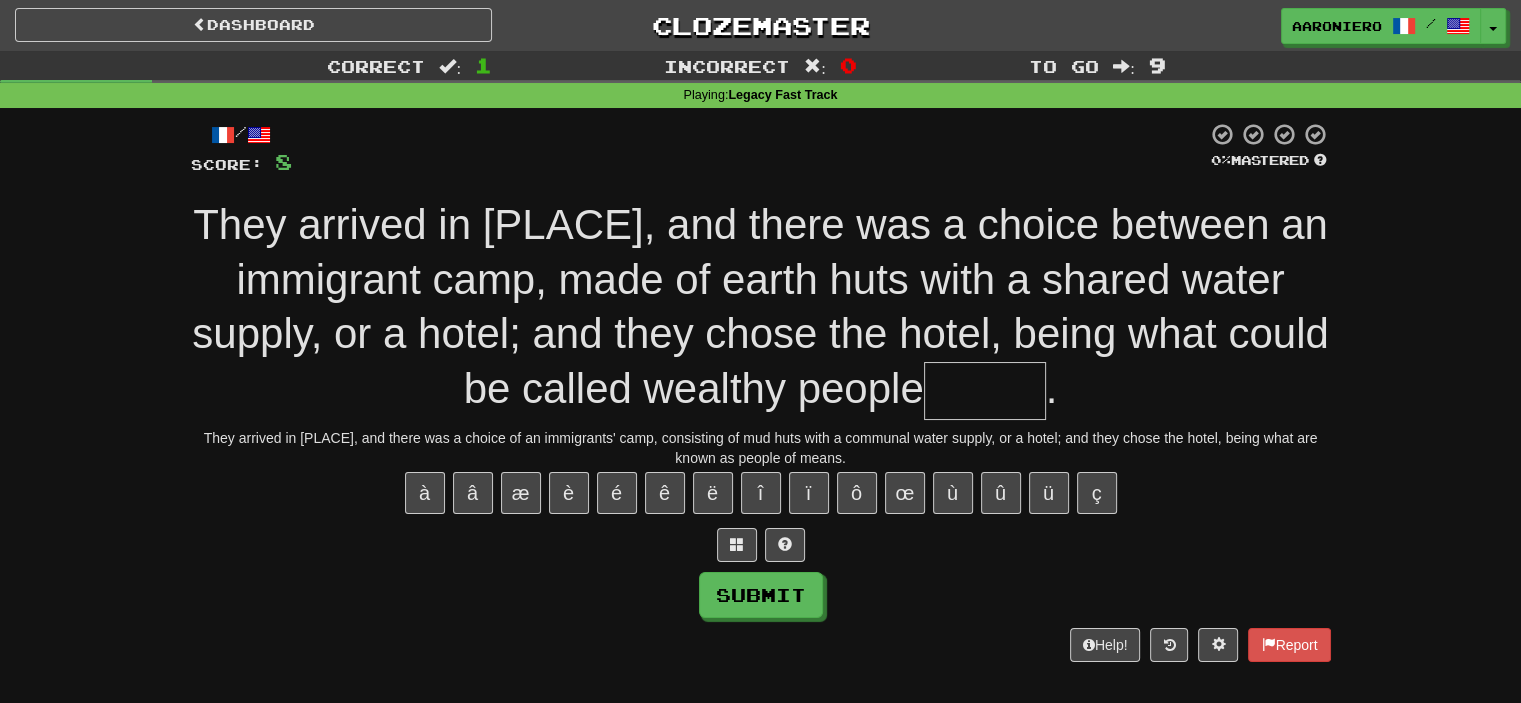 type on "*" 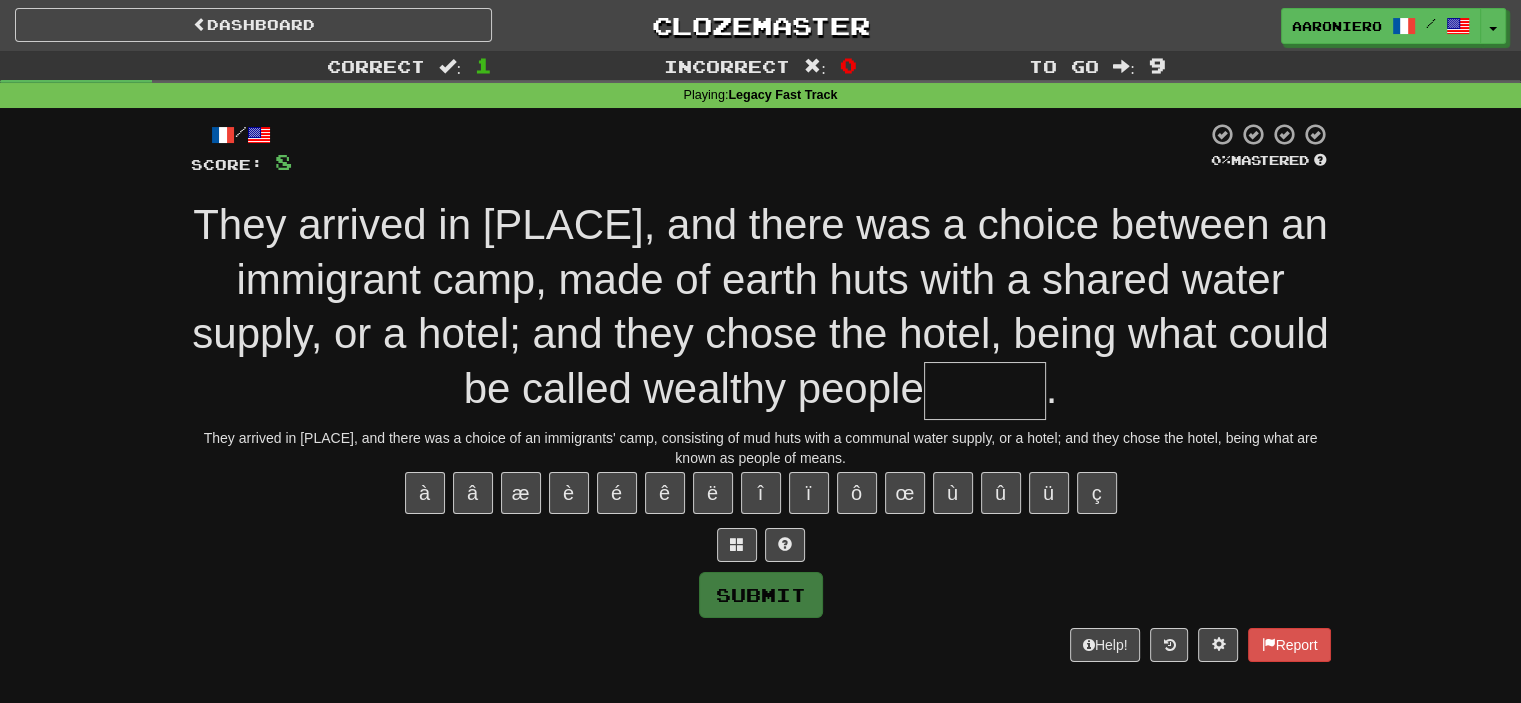 type on "*" 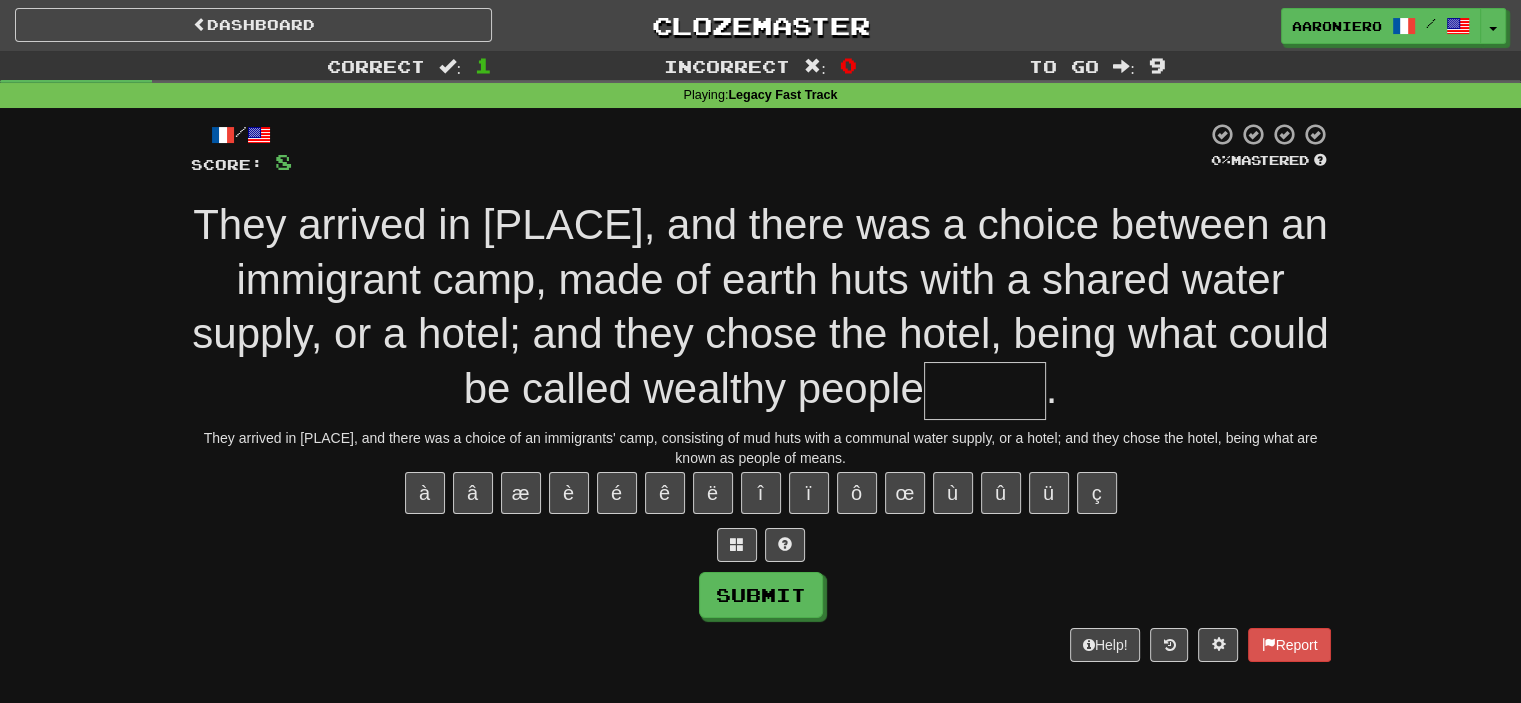 type on "*" 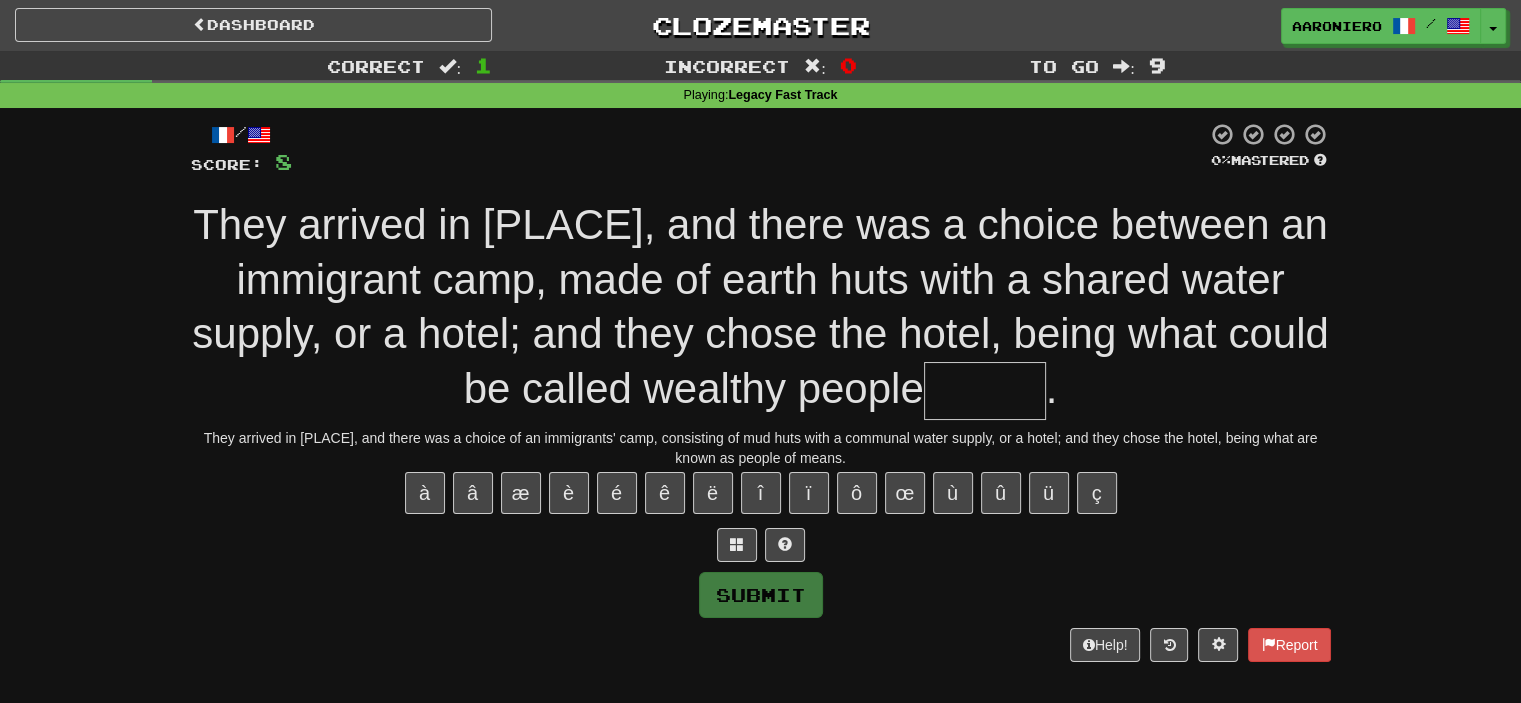 type on "*" 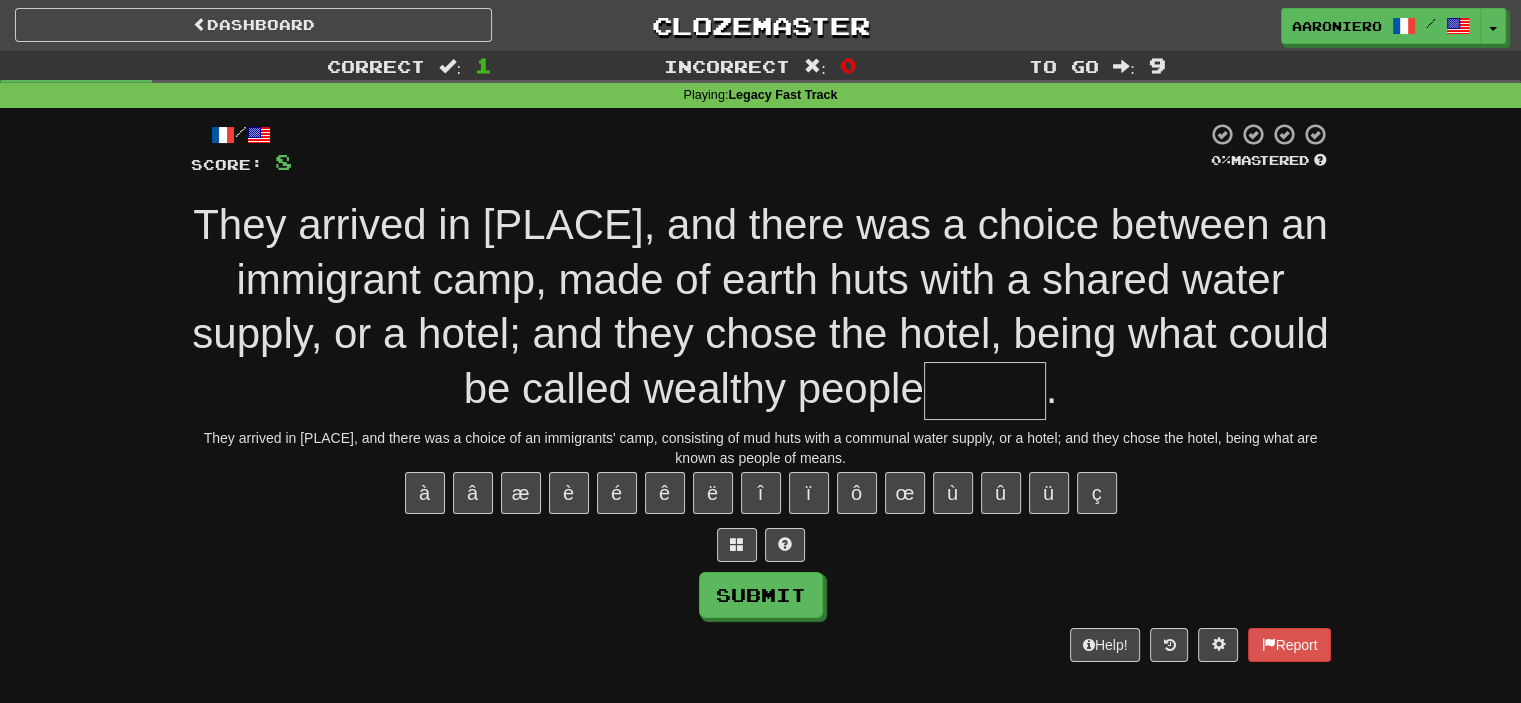 type on "*" 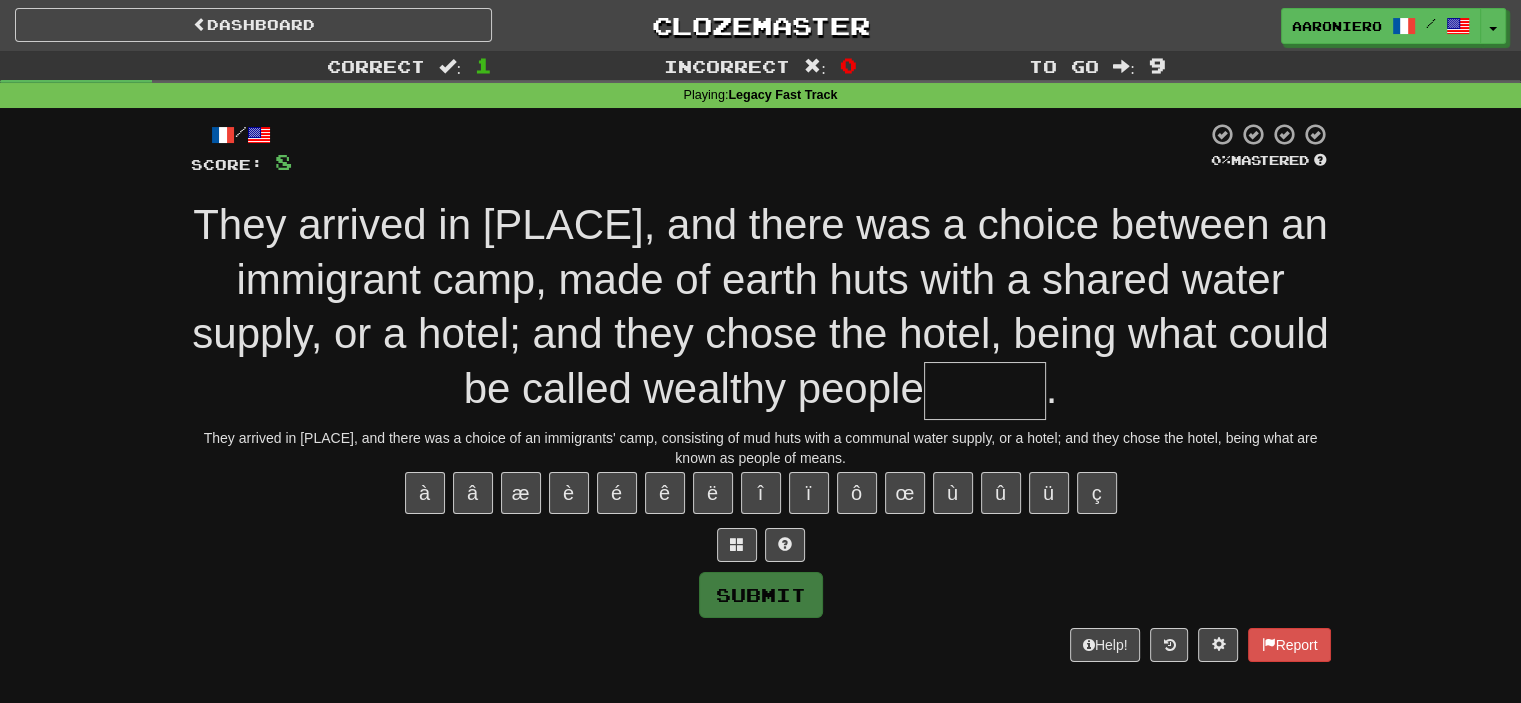 type on "*" 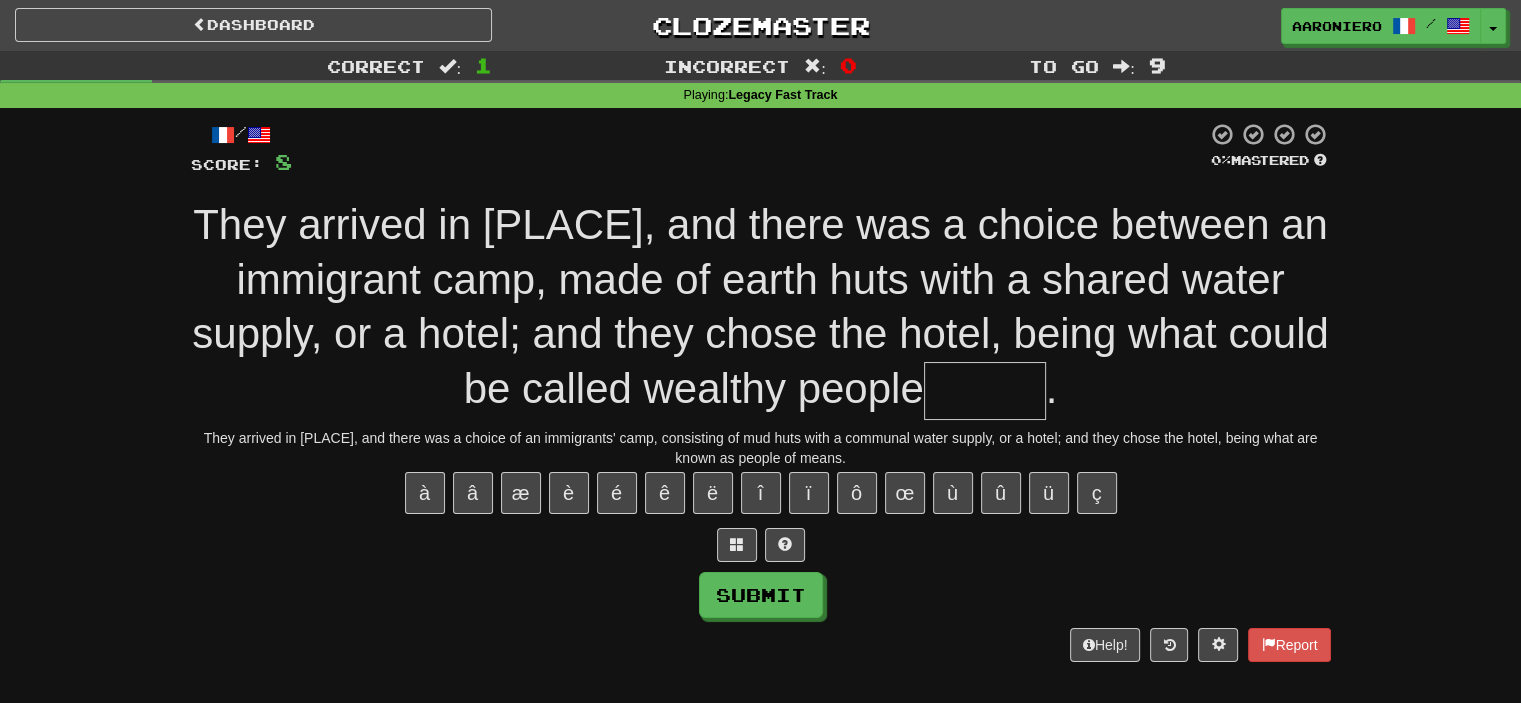 type on "*" 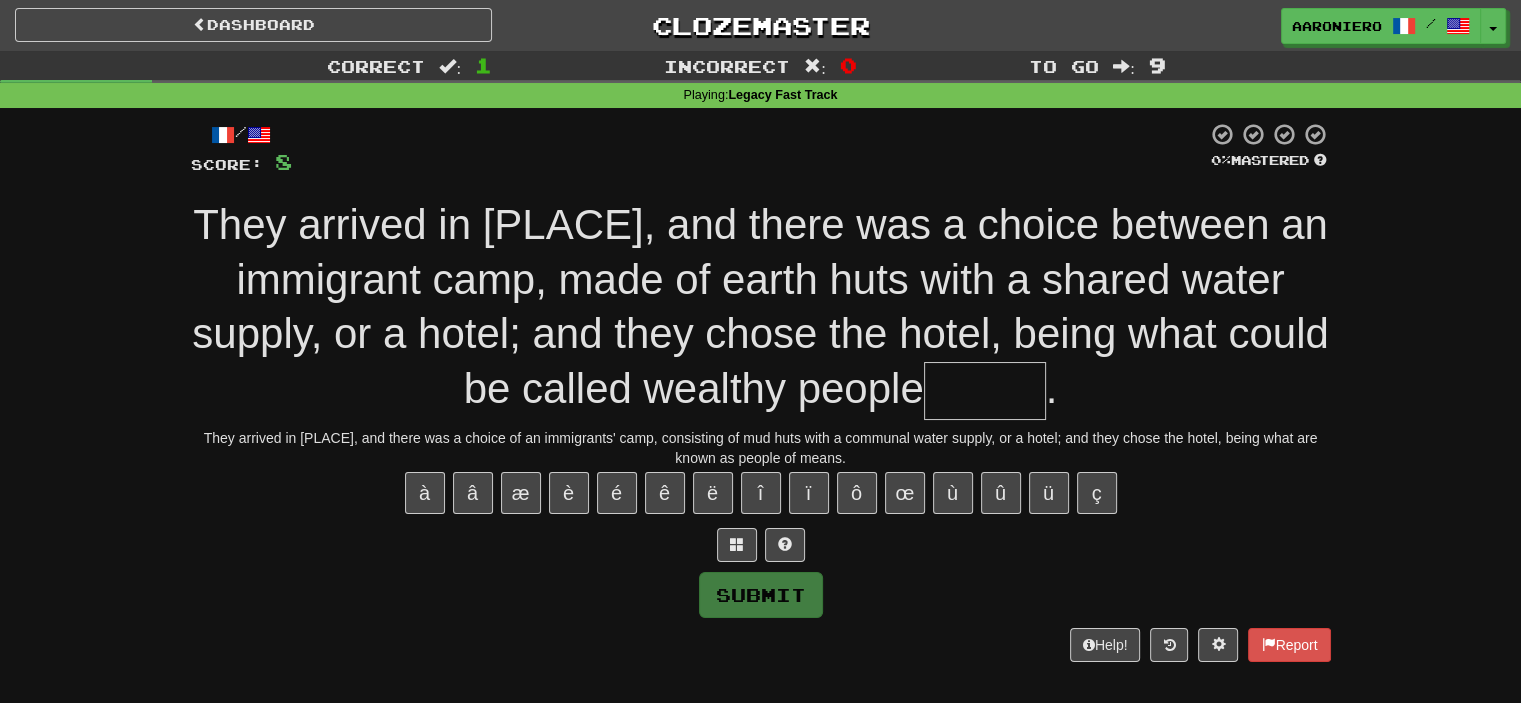 paste on "*" 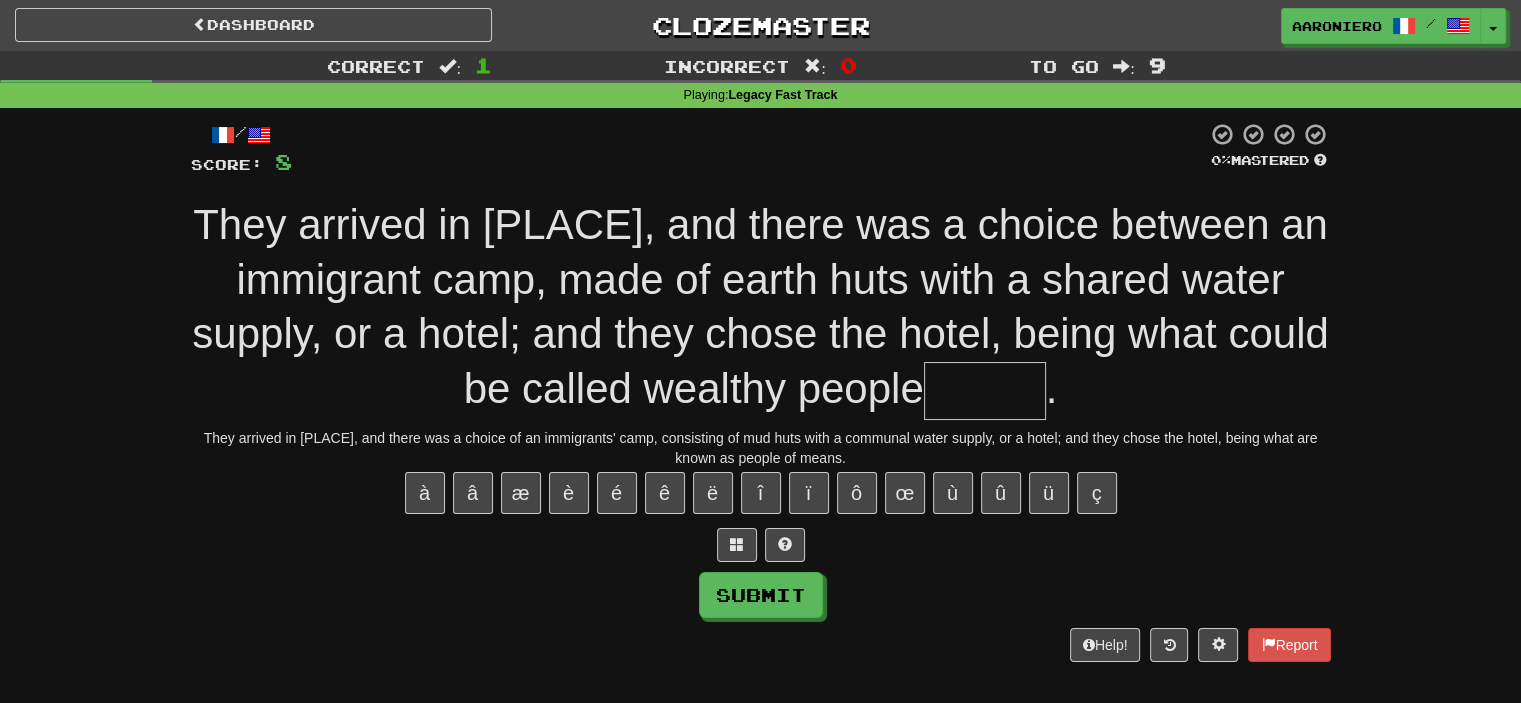 type on "*" 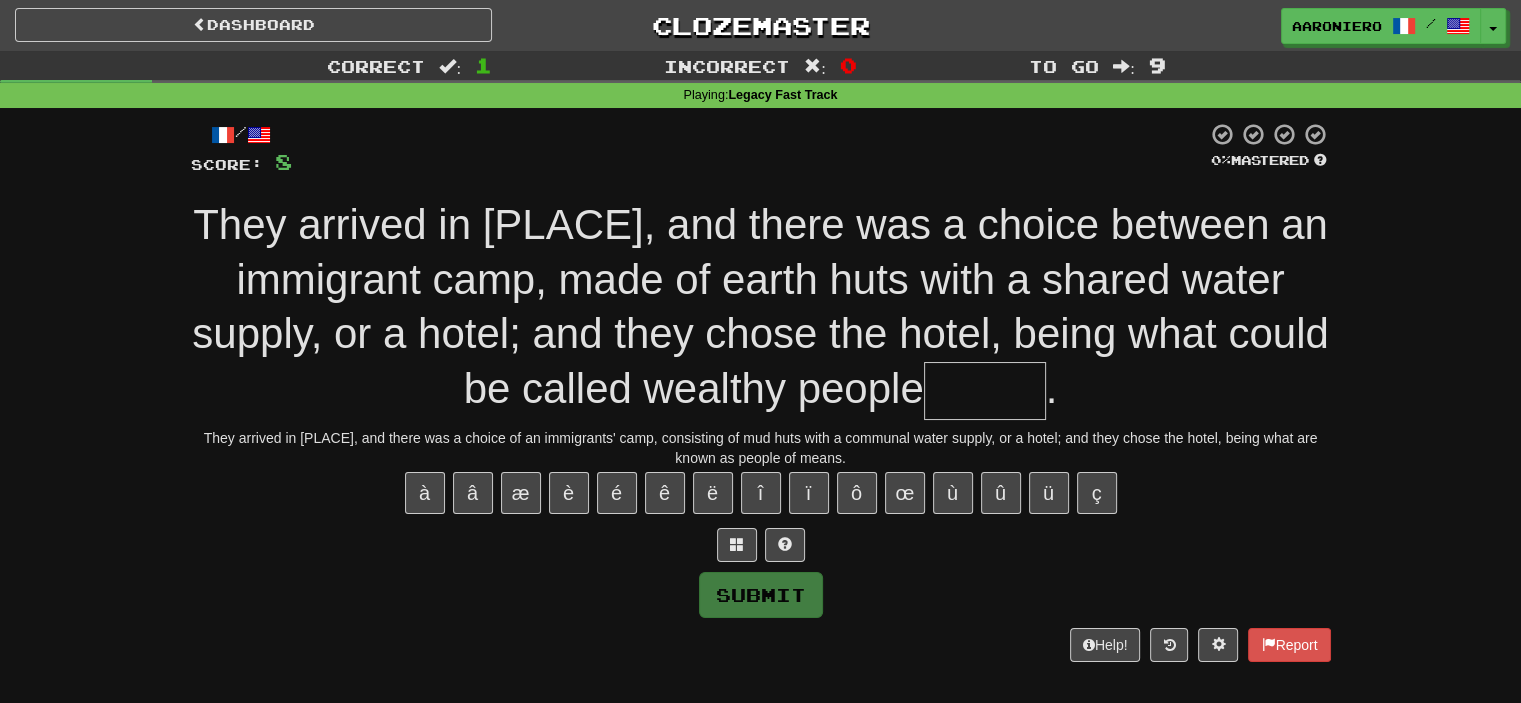 type on "*" 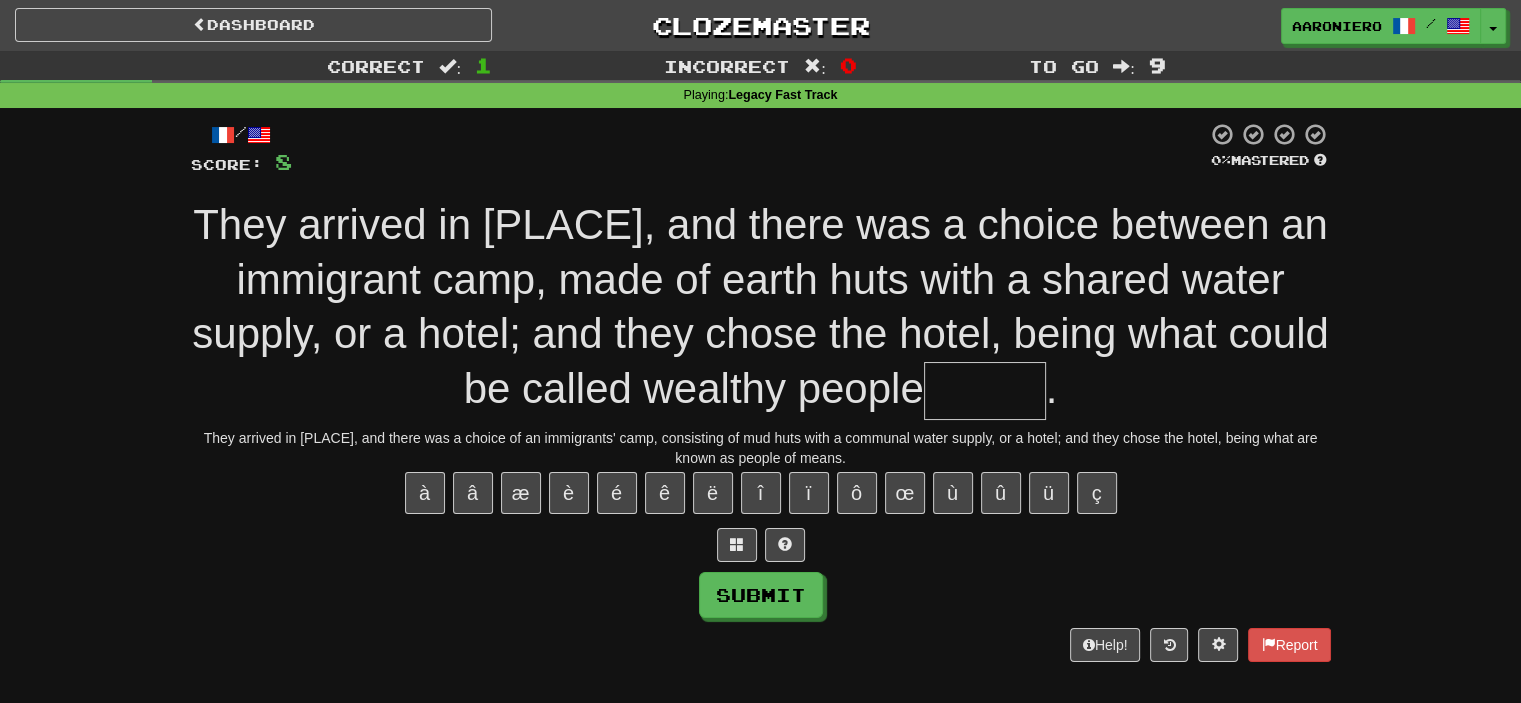 type on "*" 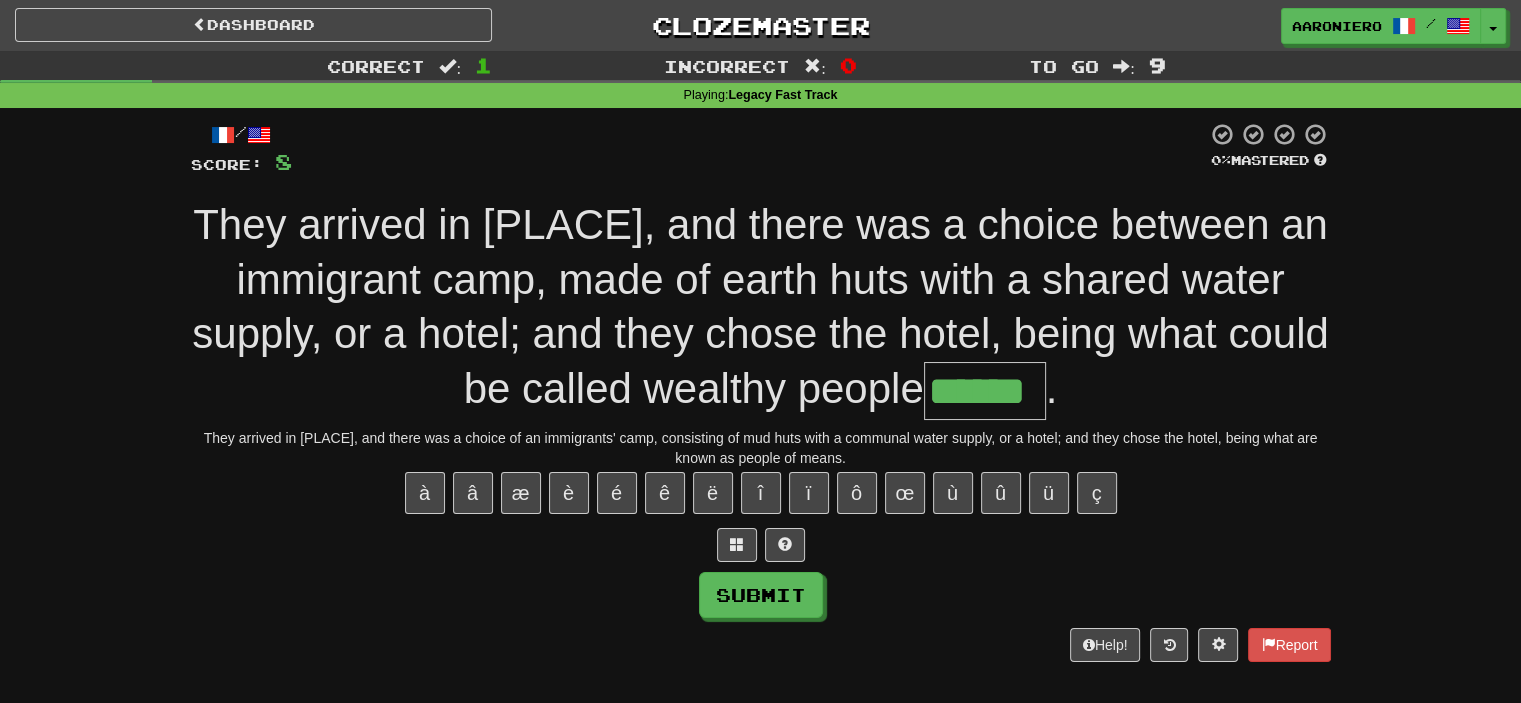 type on "******" 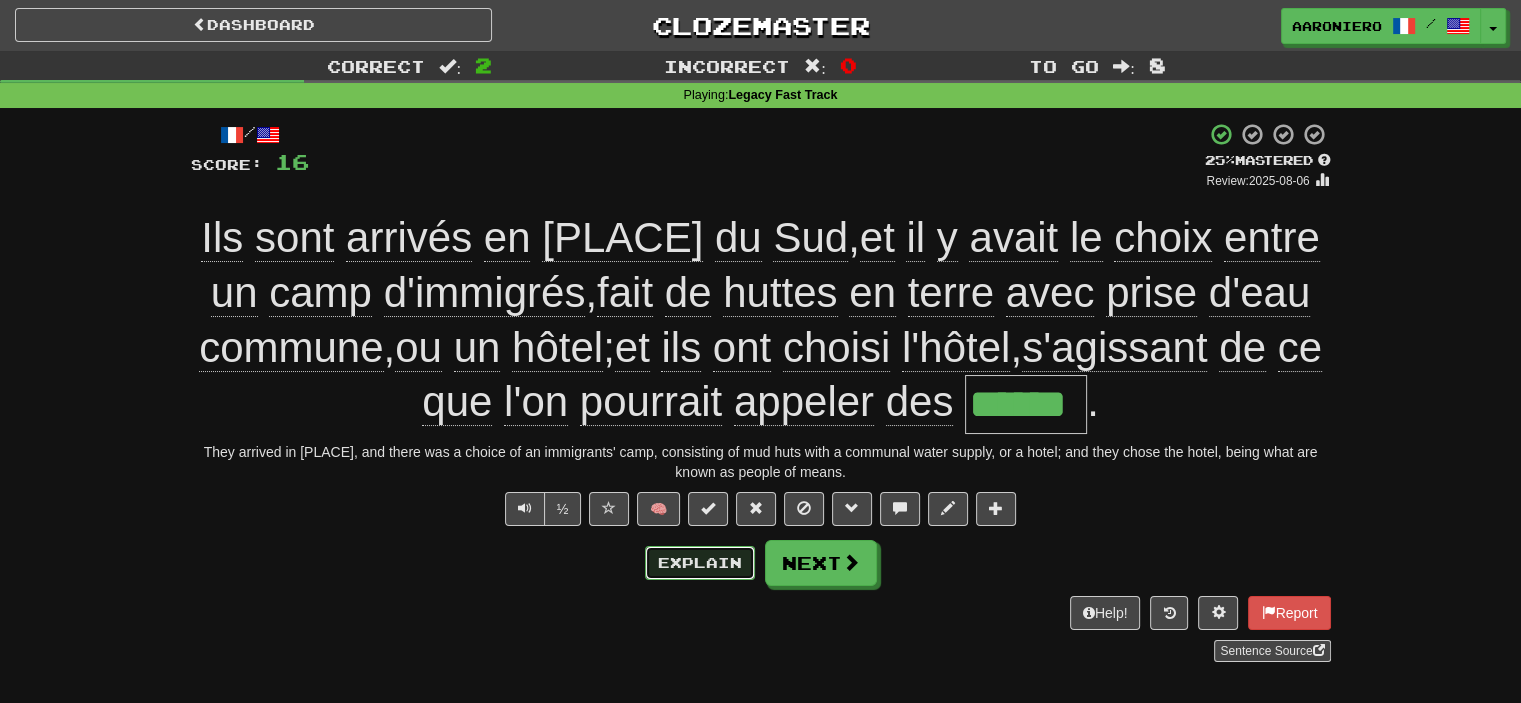 click on "Explain" at bounding box center [700, 563] 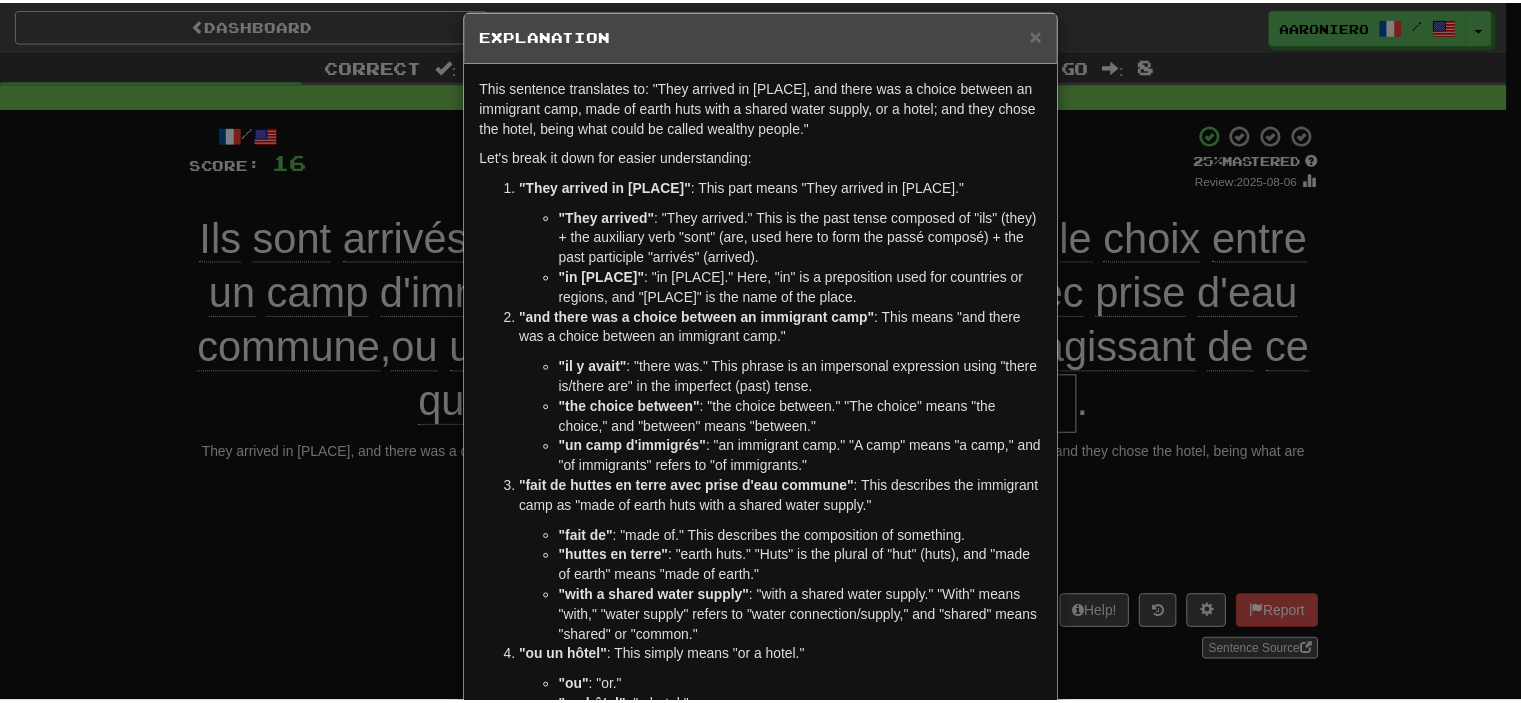 scroll, scrollTop: 0, scrollLeft: 0, axis: both 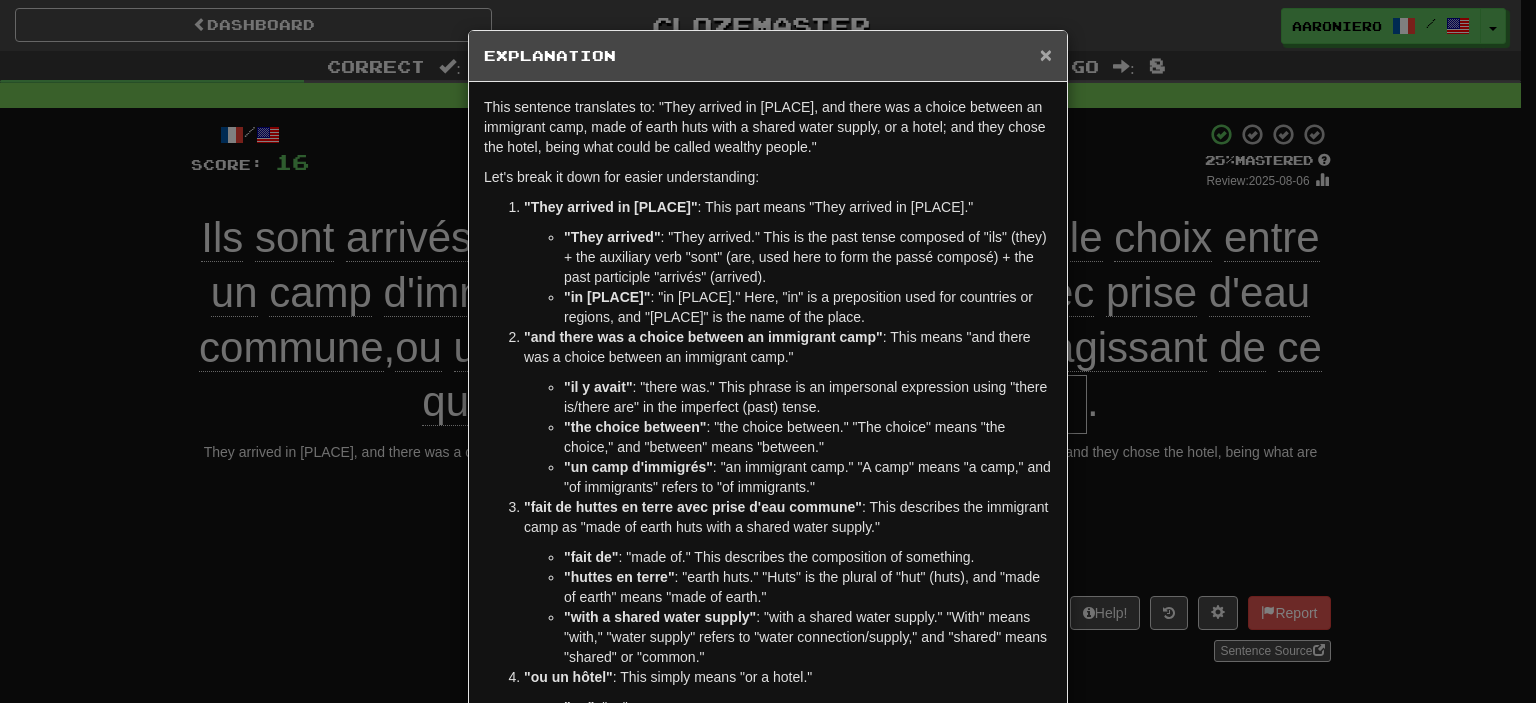 click on "×" at bounding box center (1046, 54) 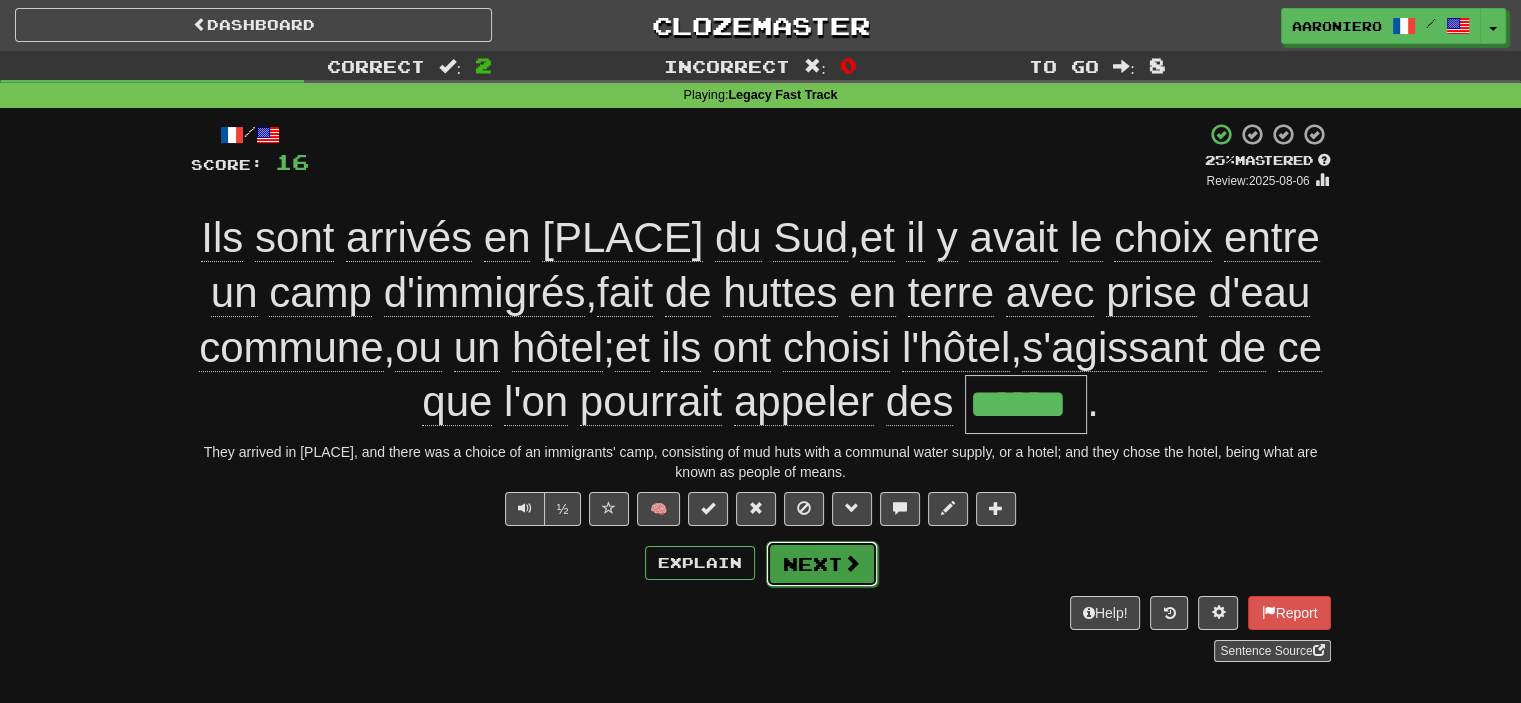 click at bounding box center [852, 563] 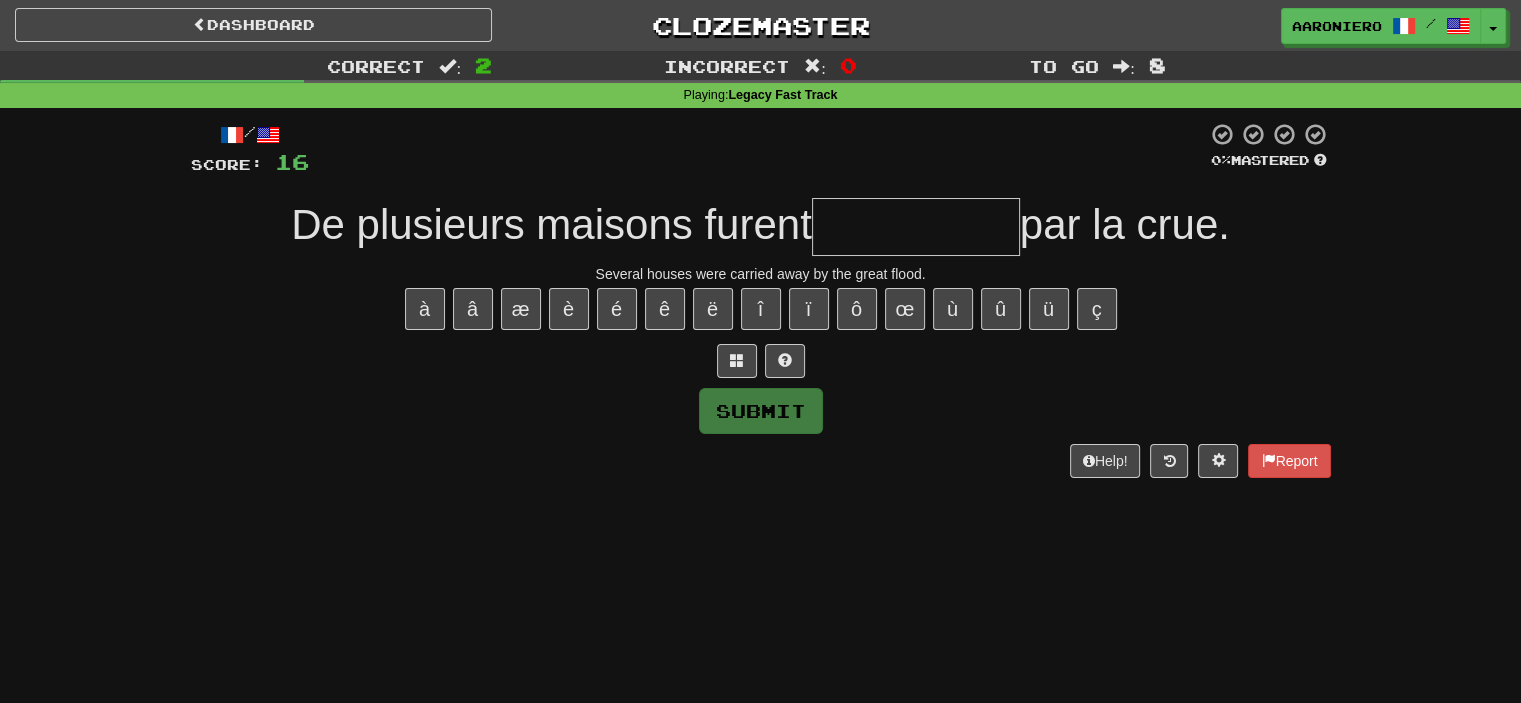 type on "*" 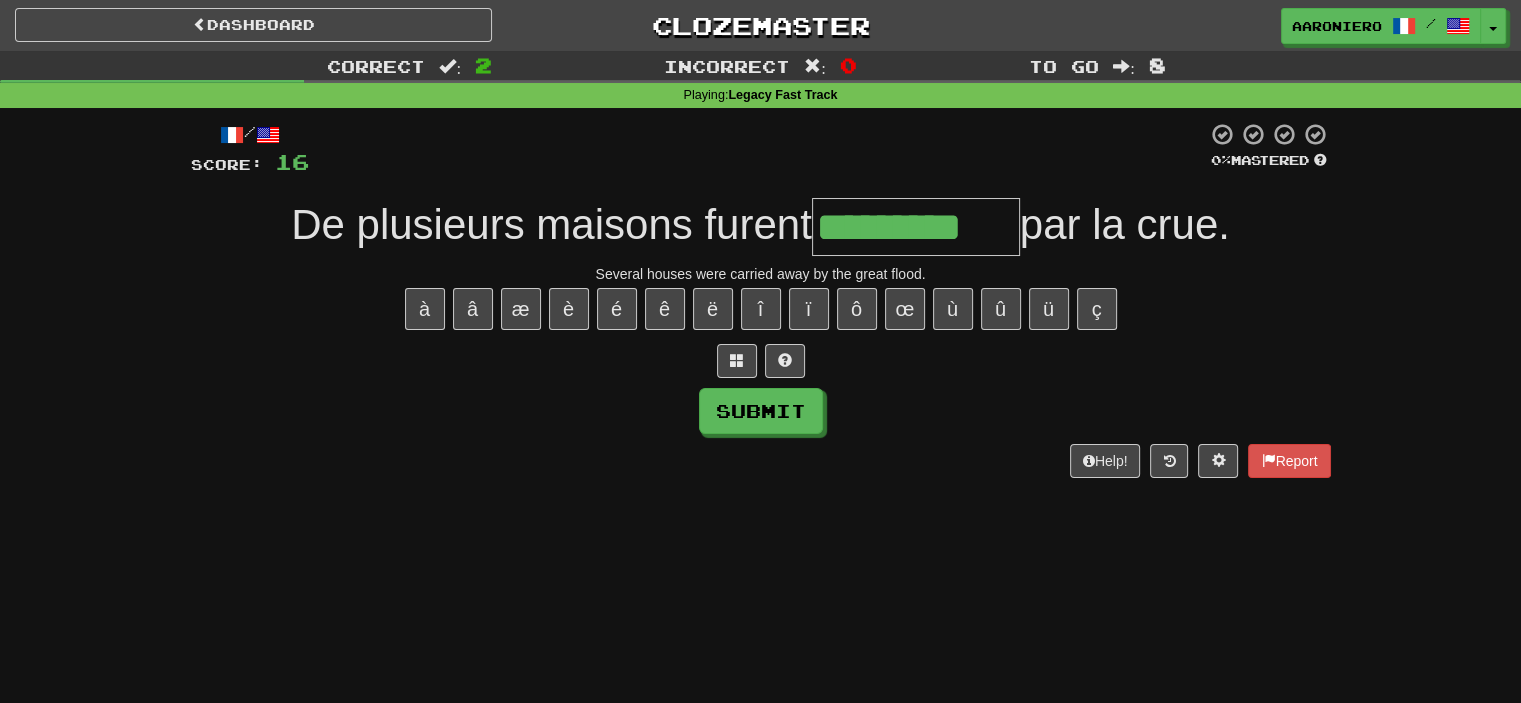 type on "*********" 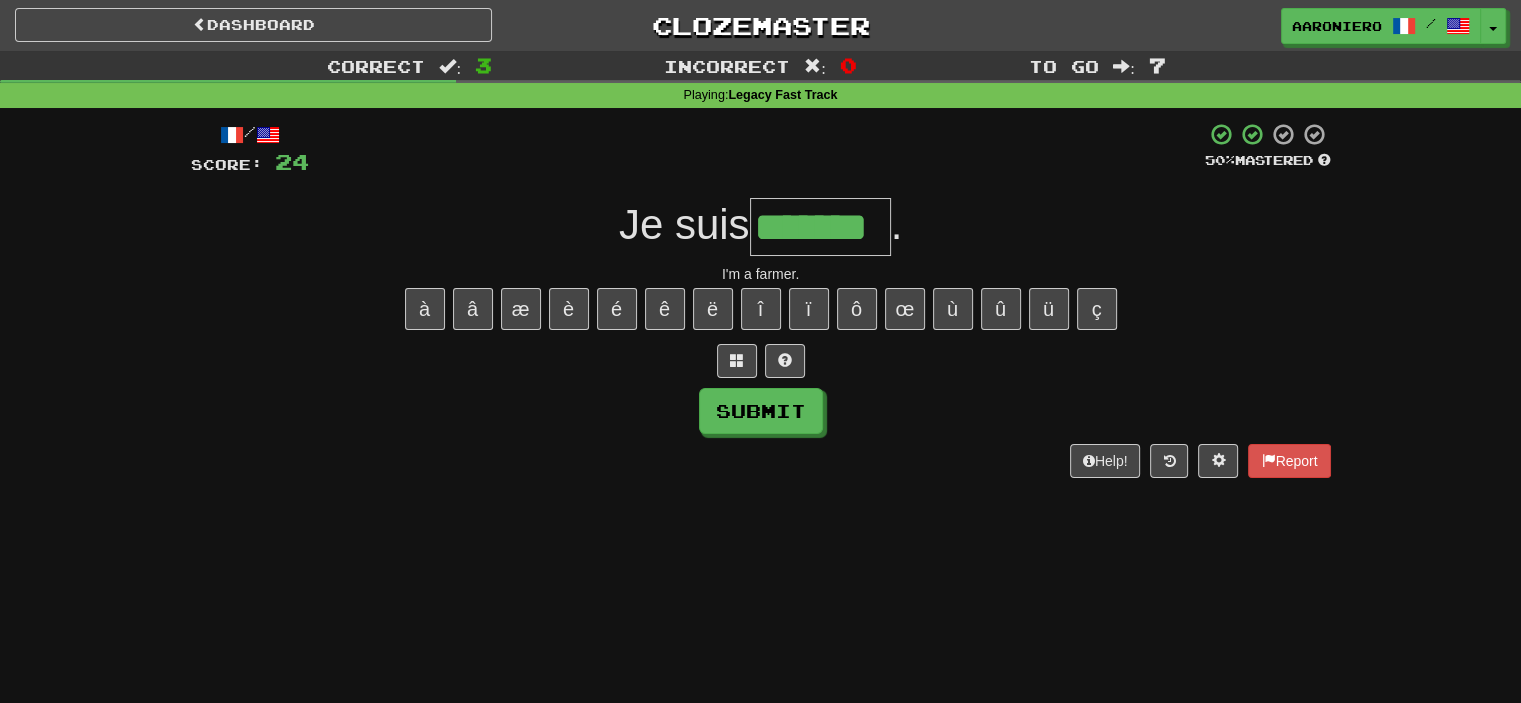 type on "*******" 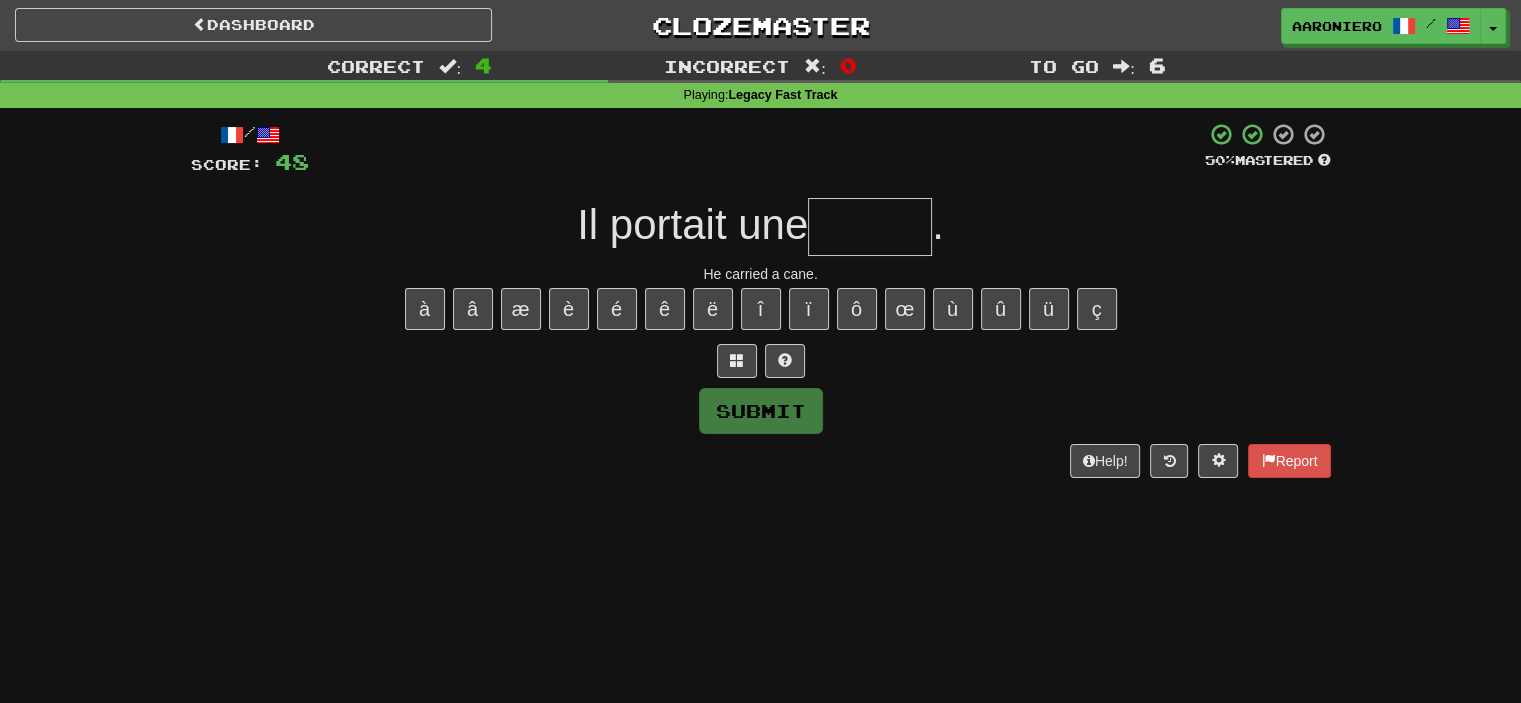type on "*" 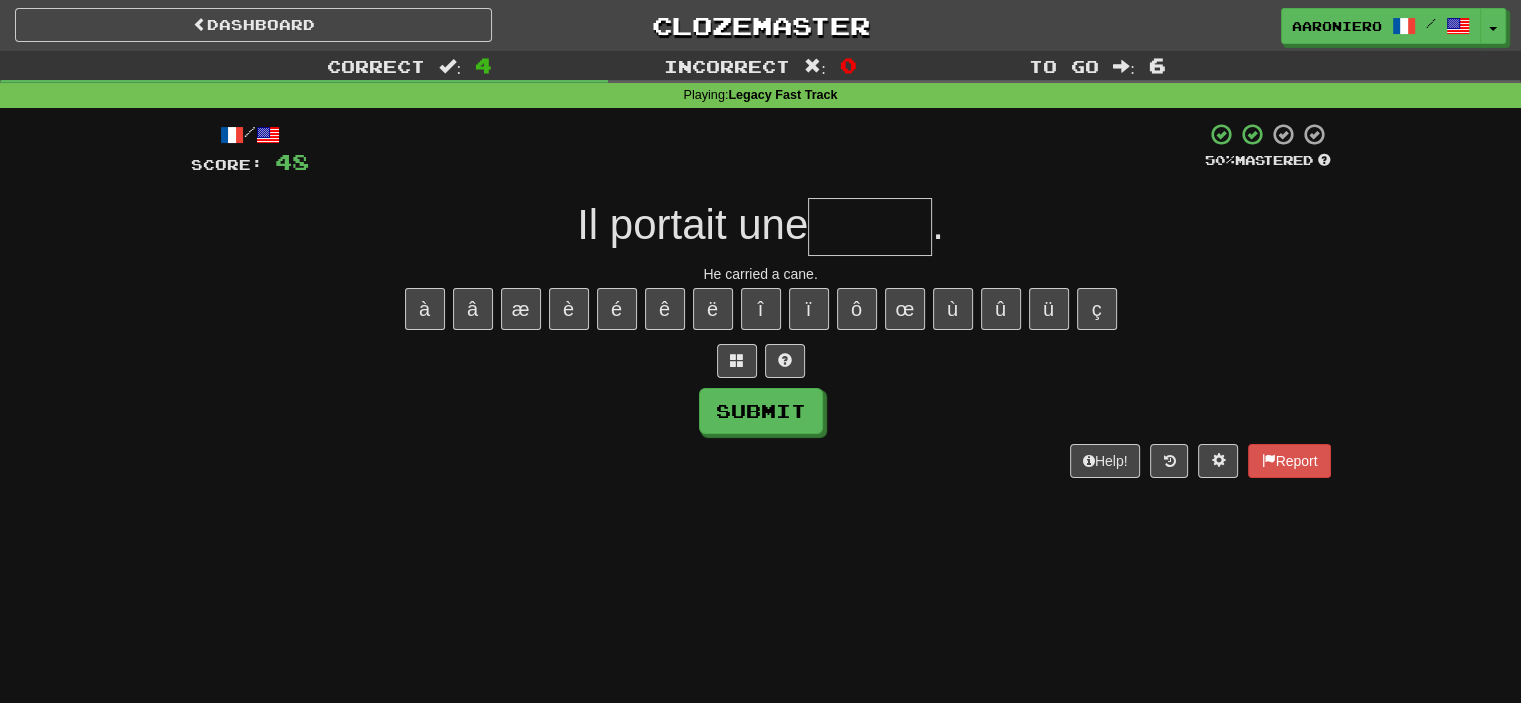 type on "*" 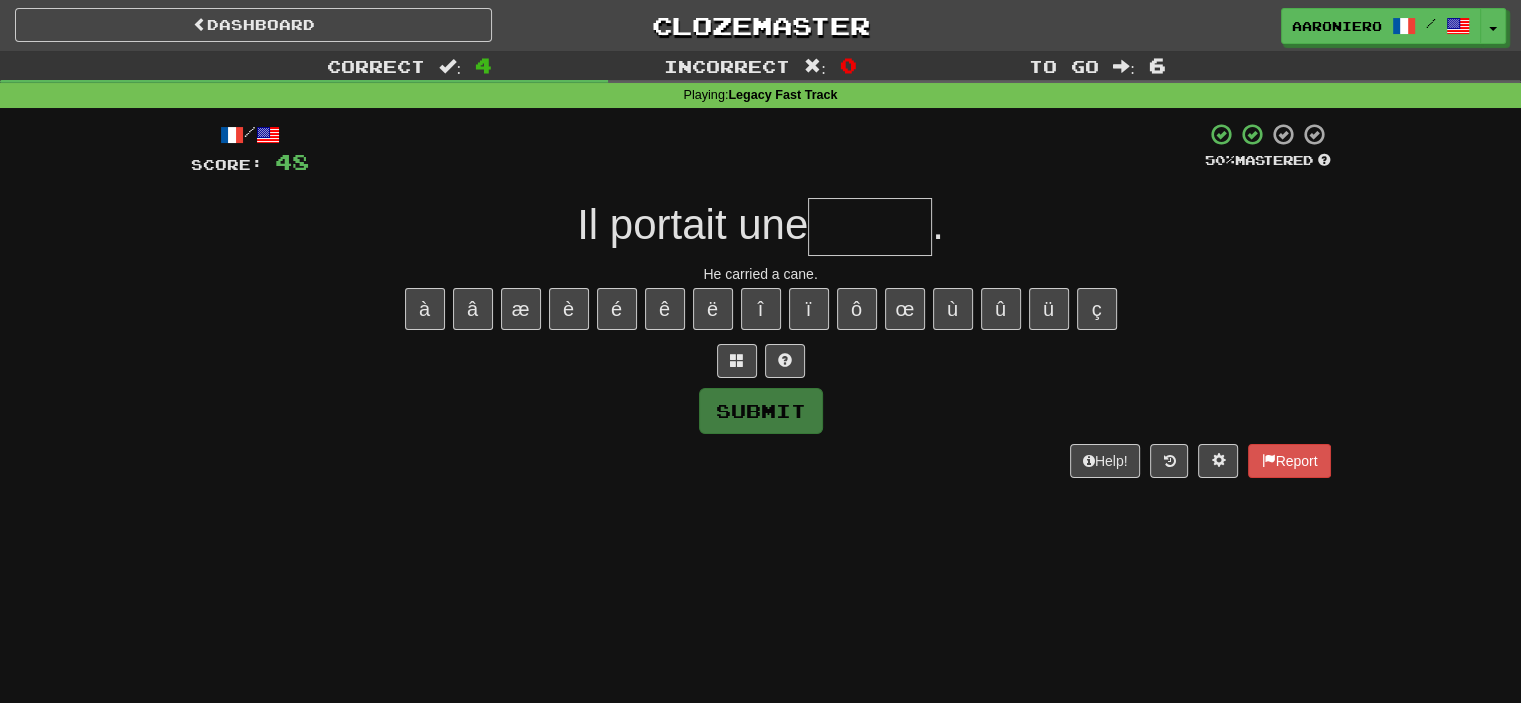 type on "*" 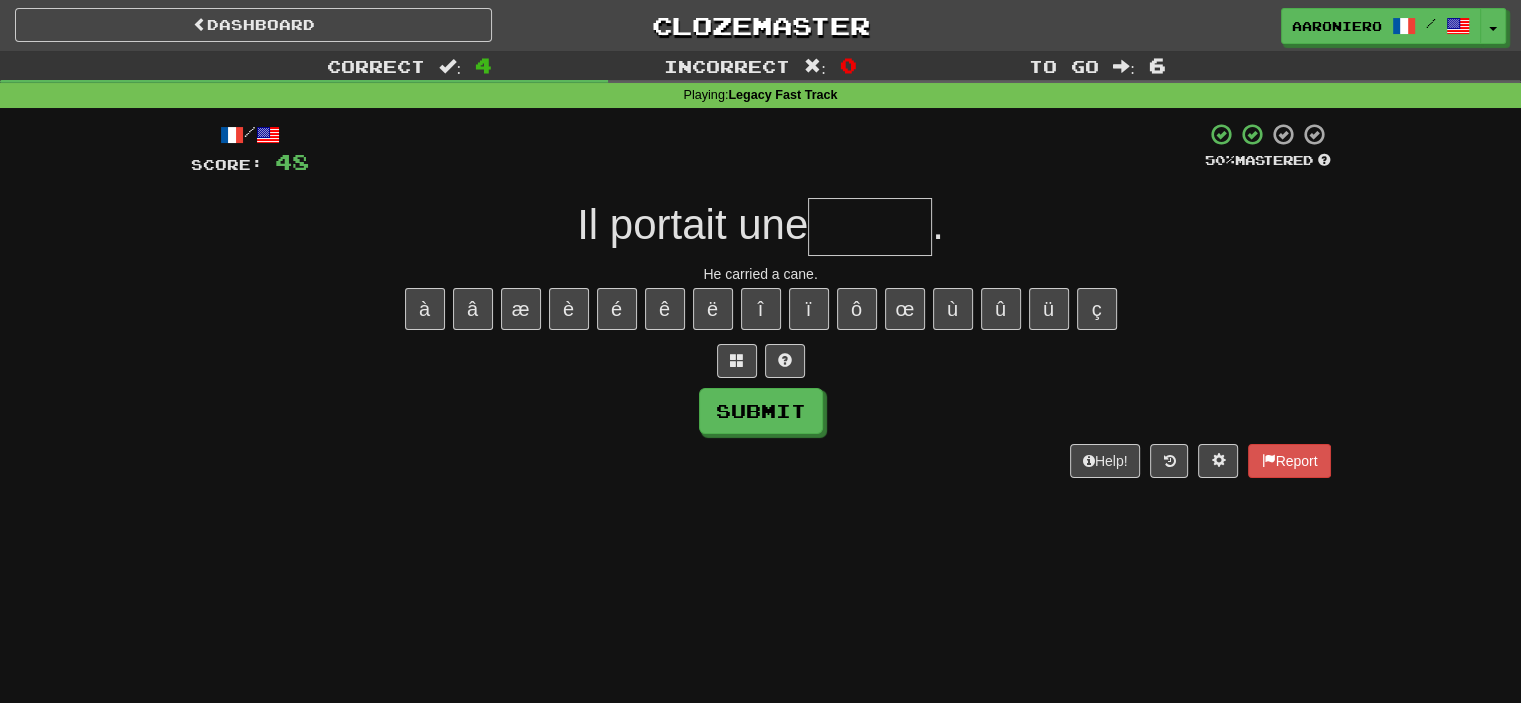 type on "*" 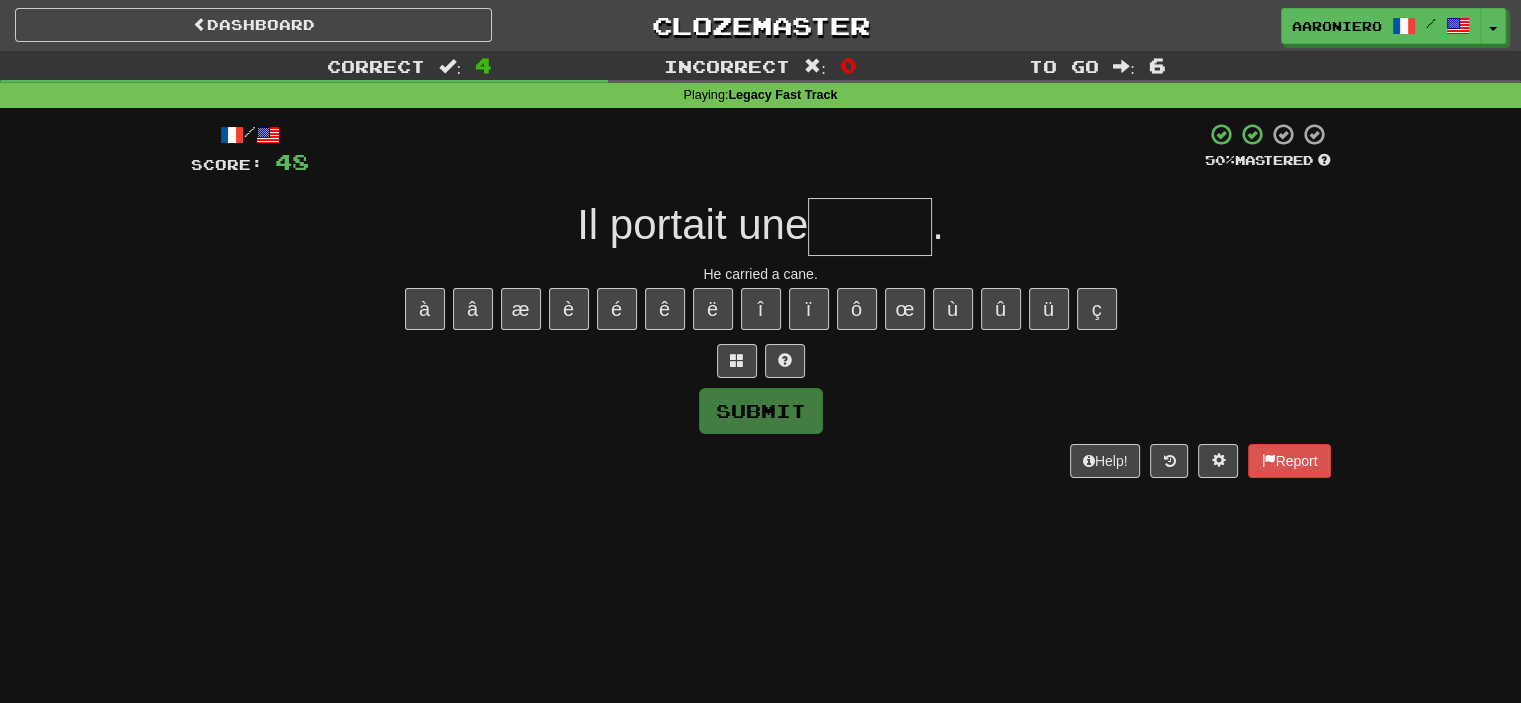 type on "*" 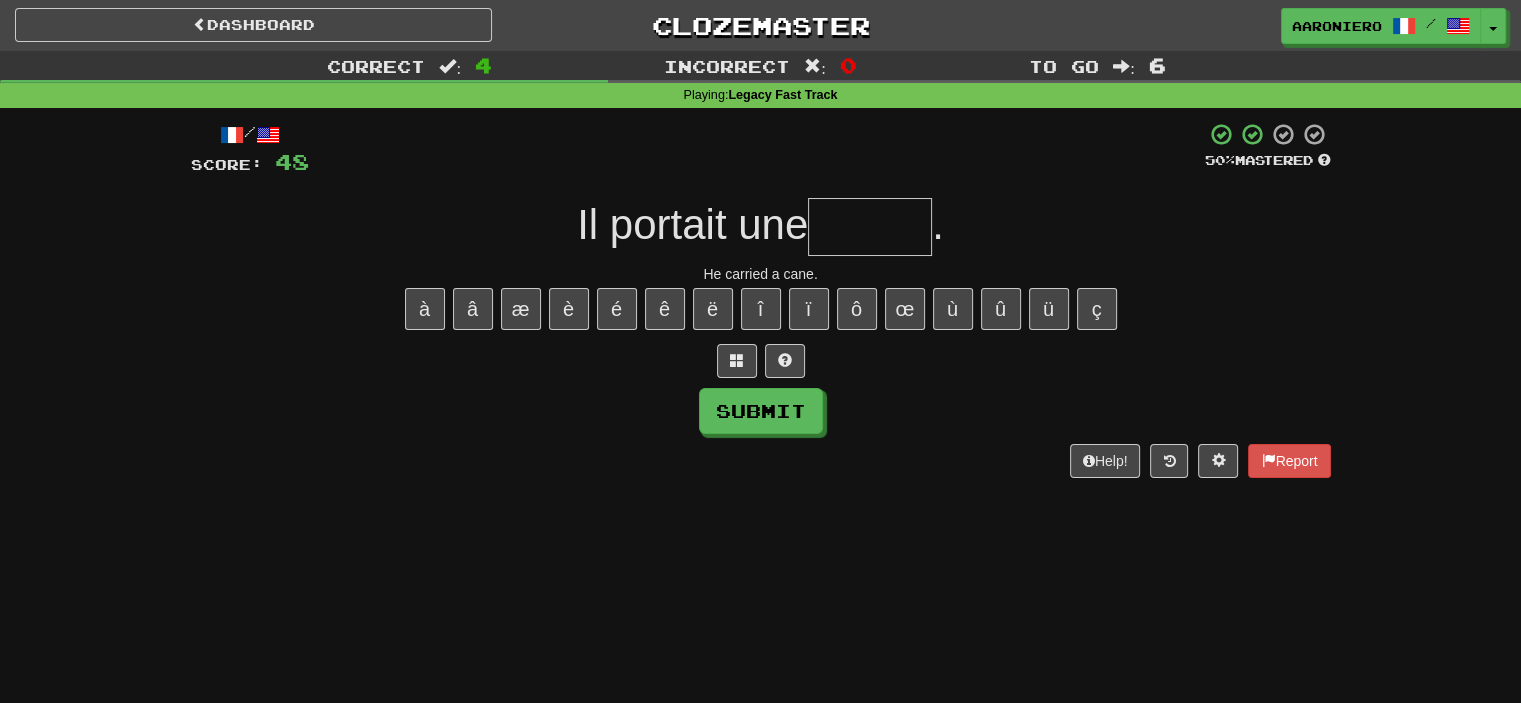 type on "*" 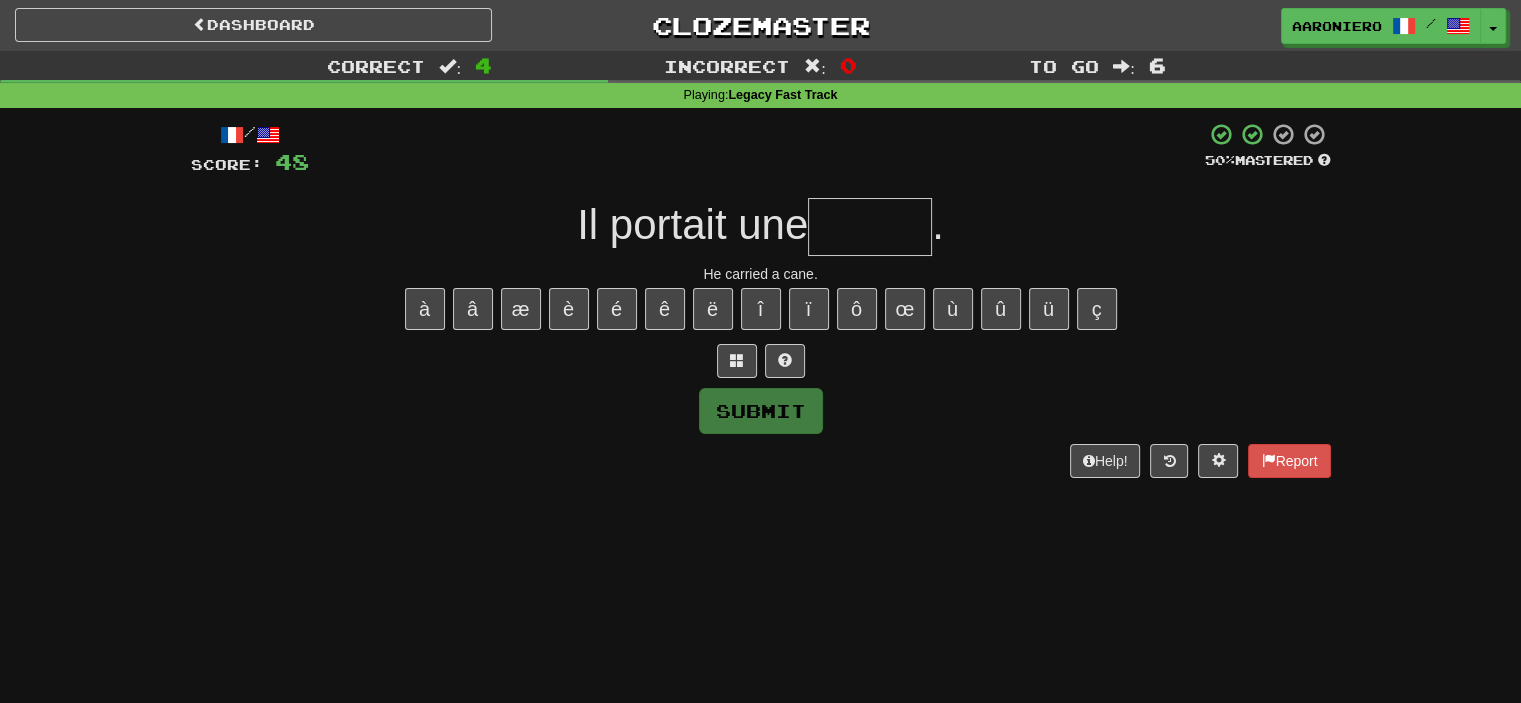 type on "*" 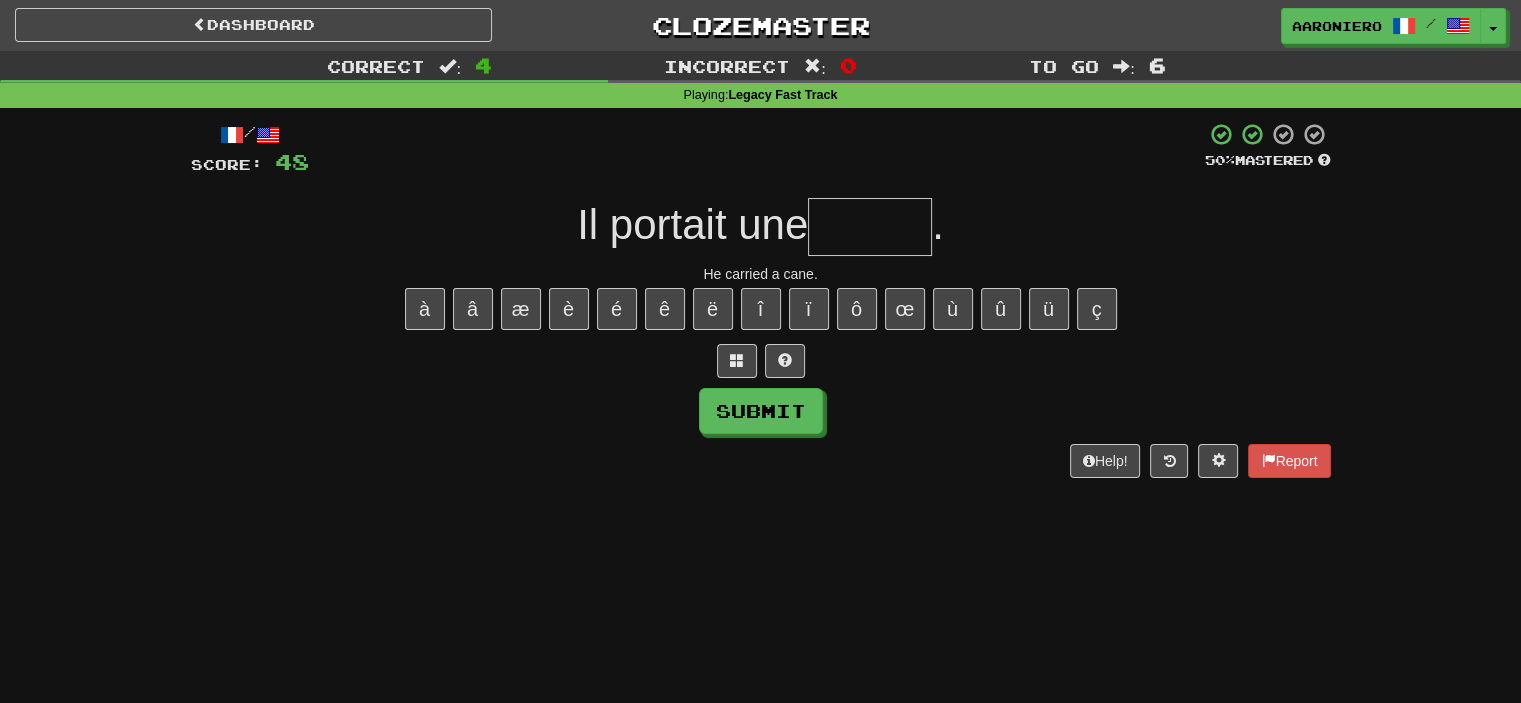 type on "*" 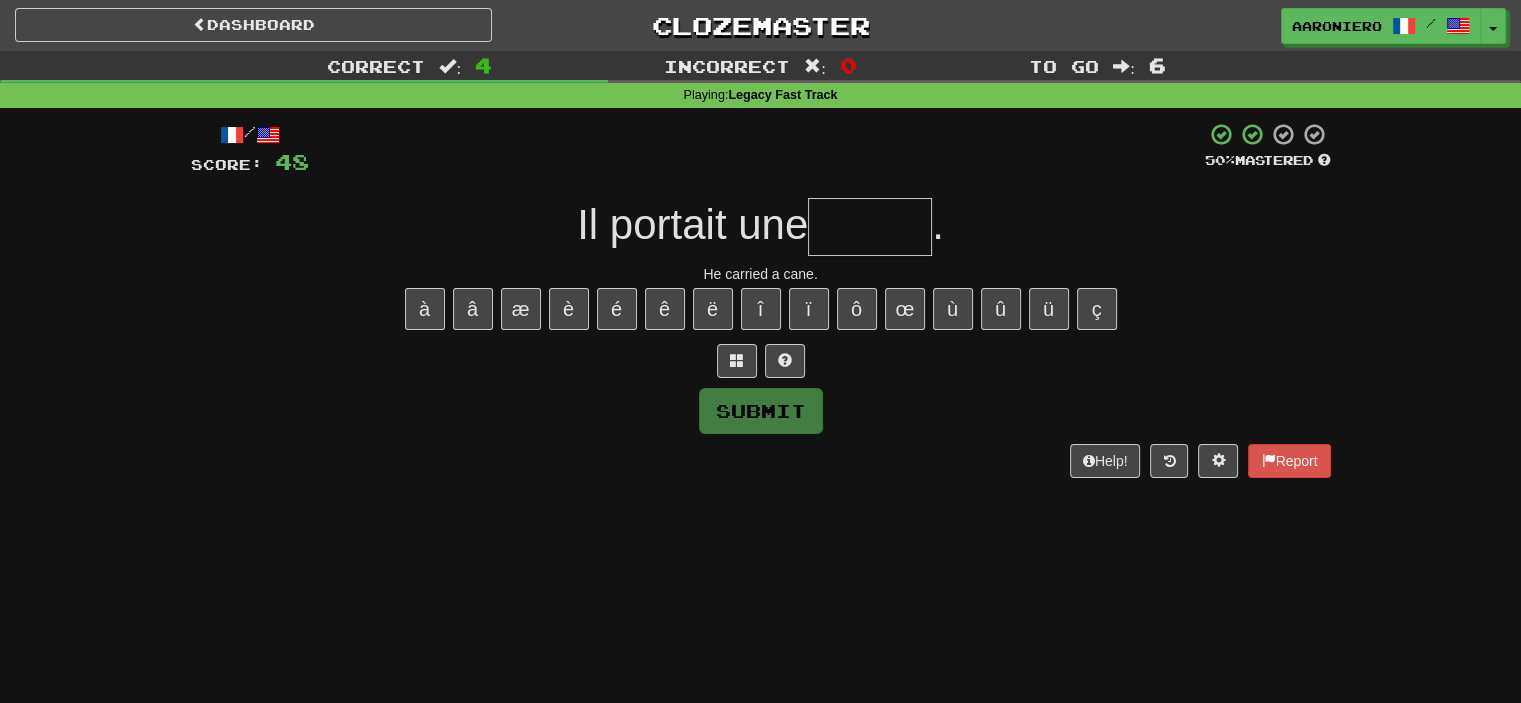 type on "*" 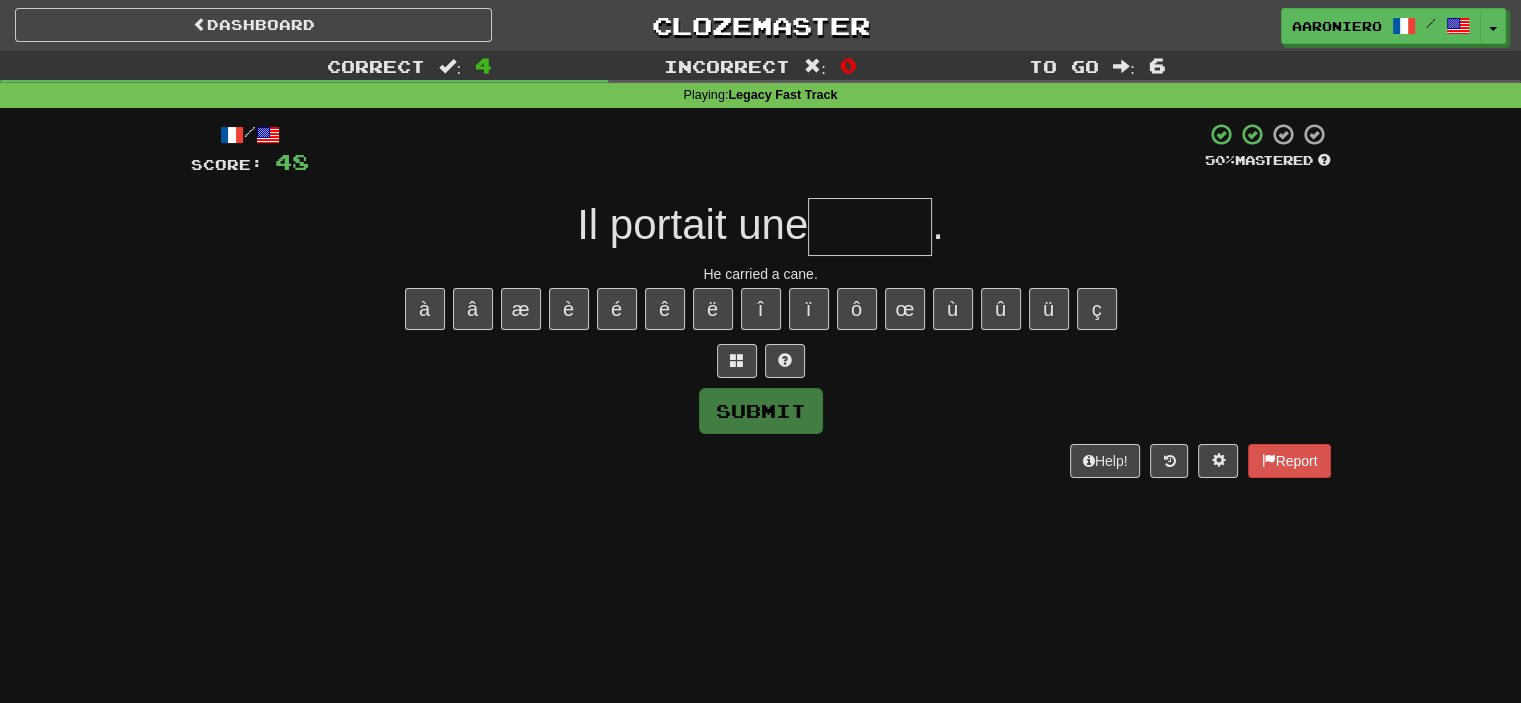 paste on "*" 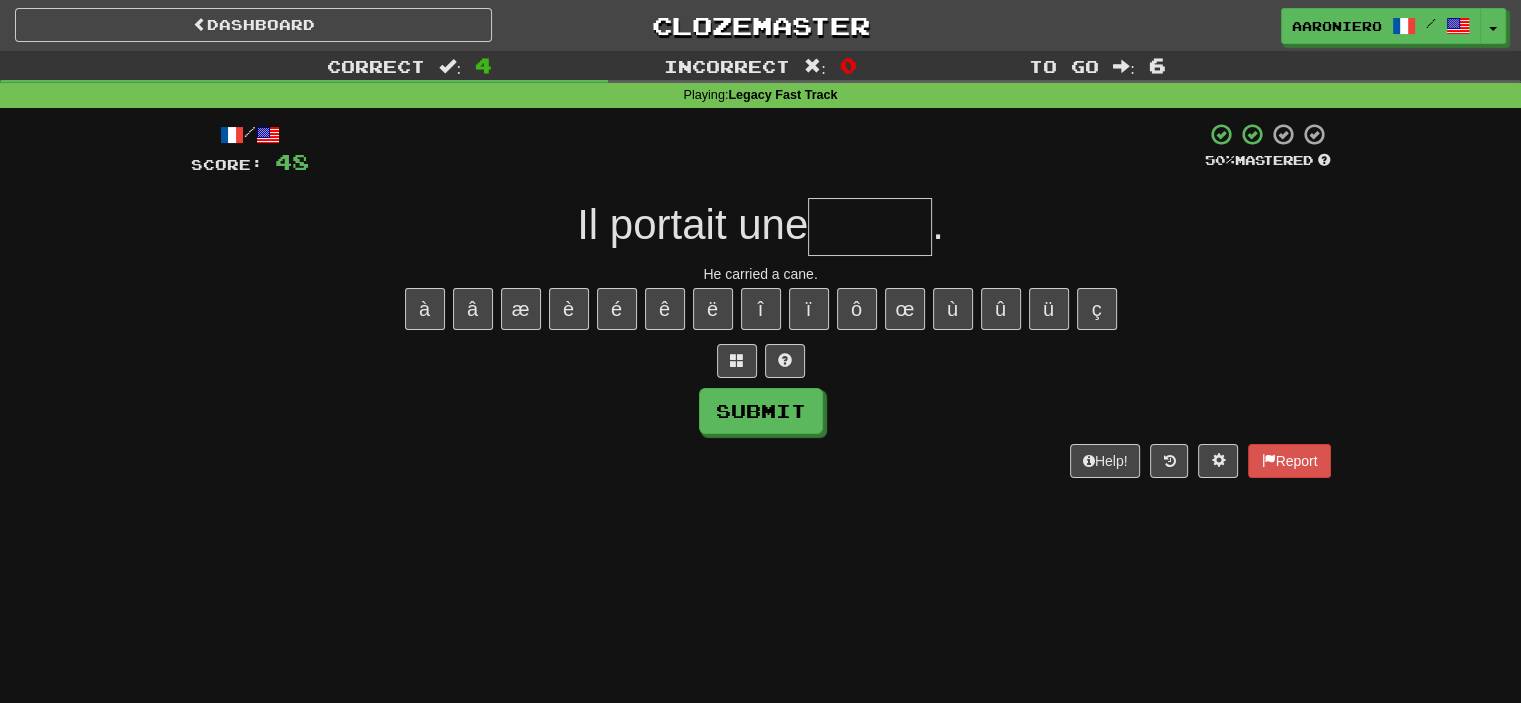 type on "*" 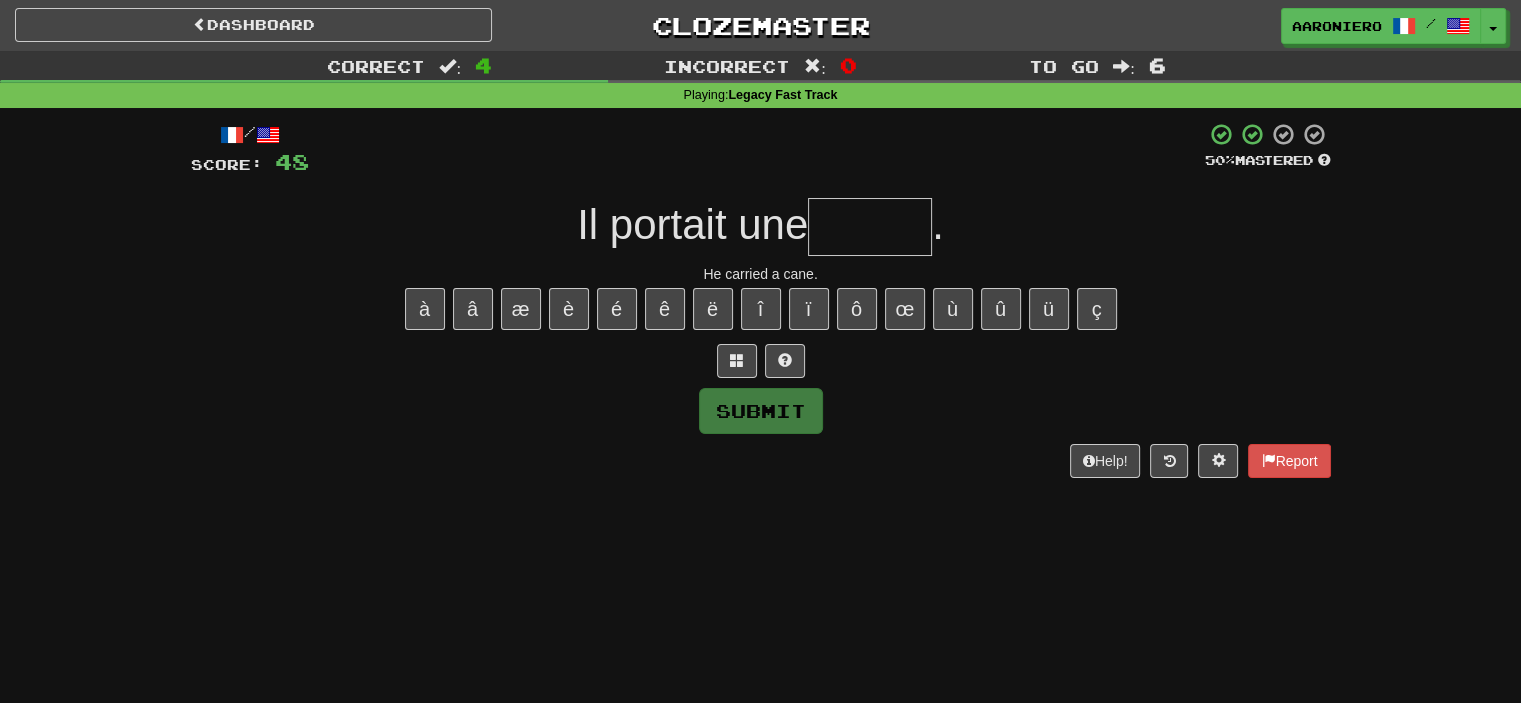 type on "*" 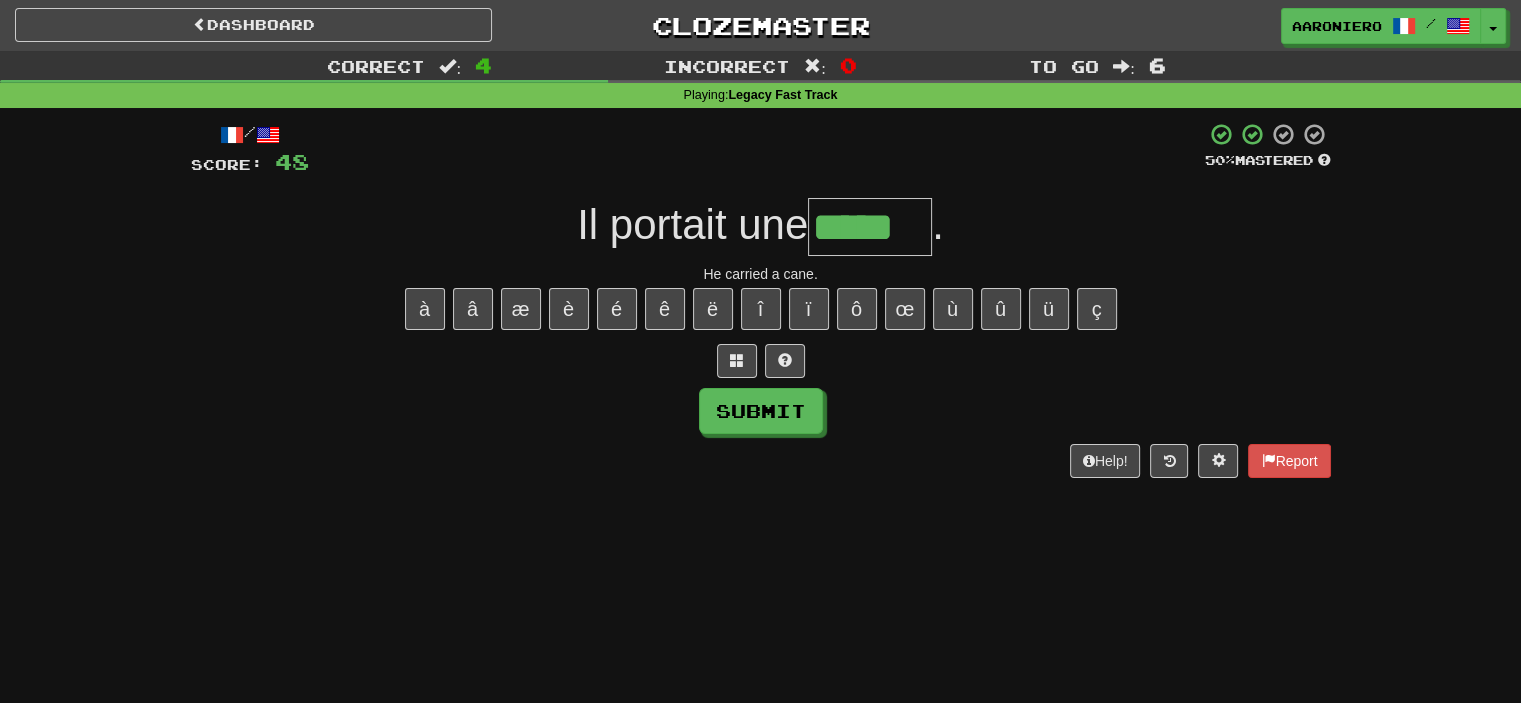 type on "*****" 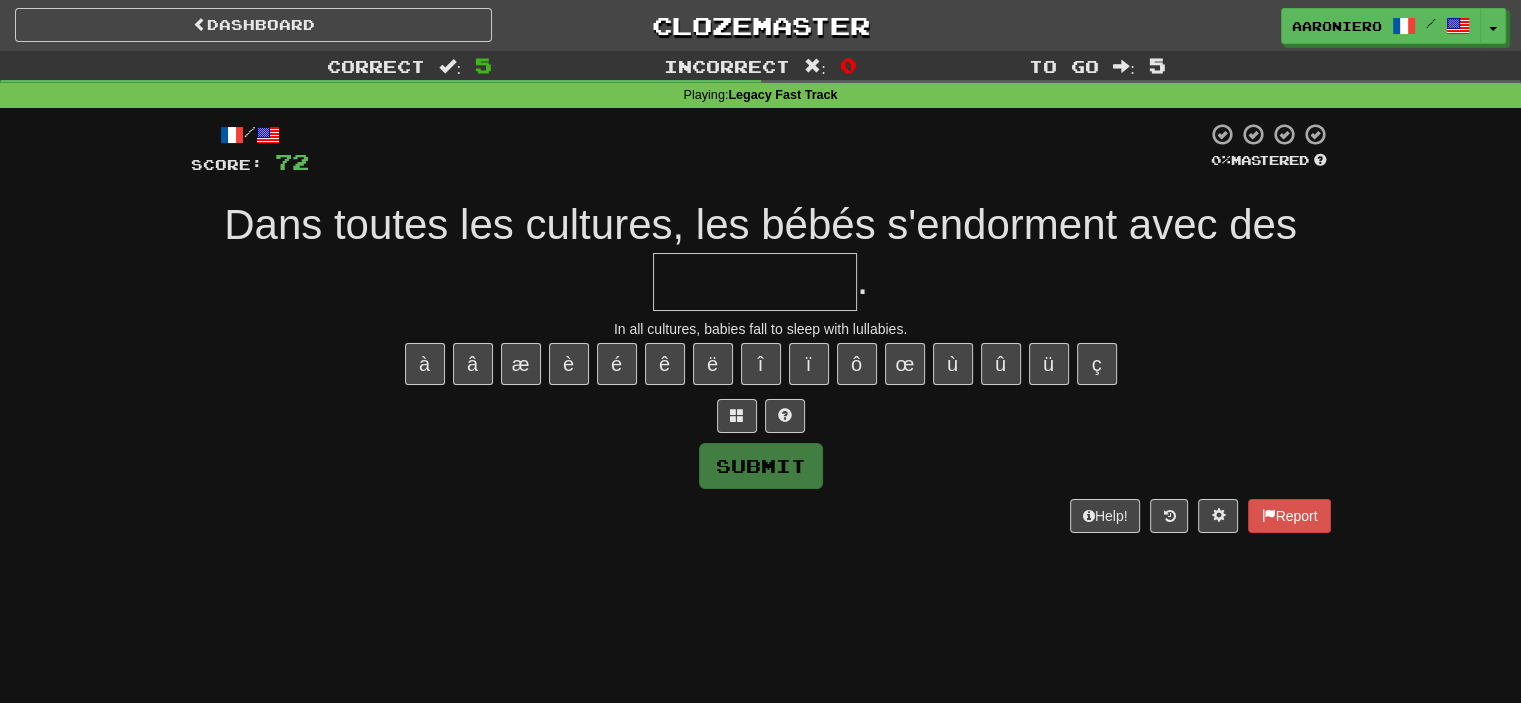 type on "*" 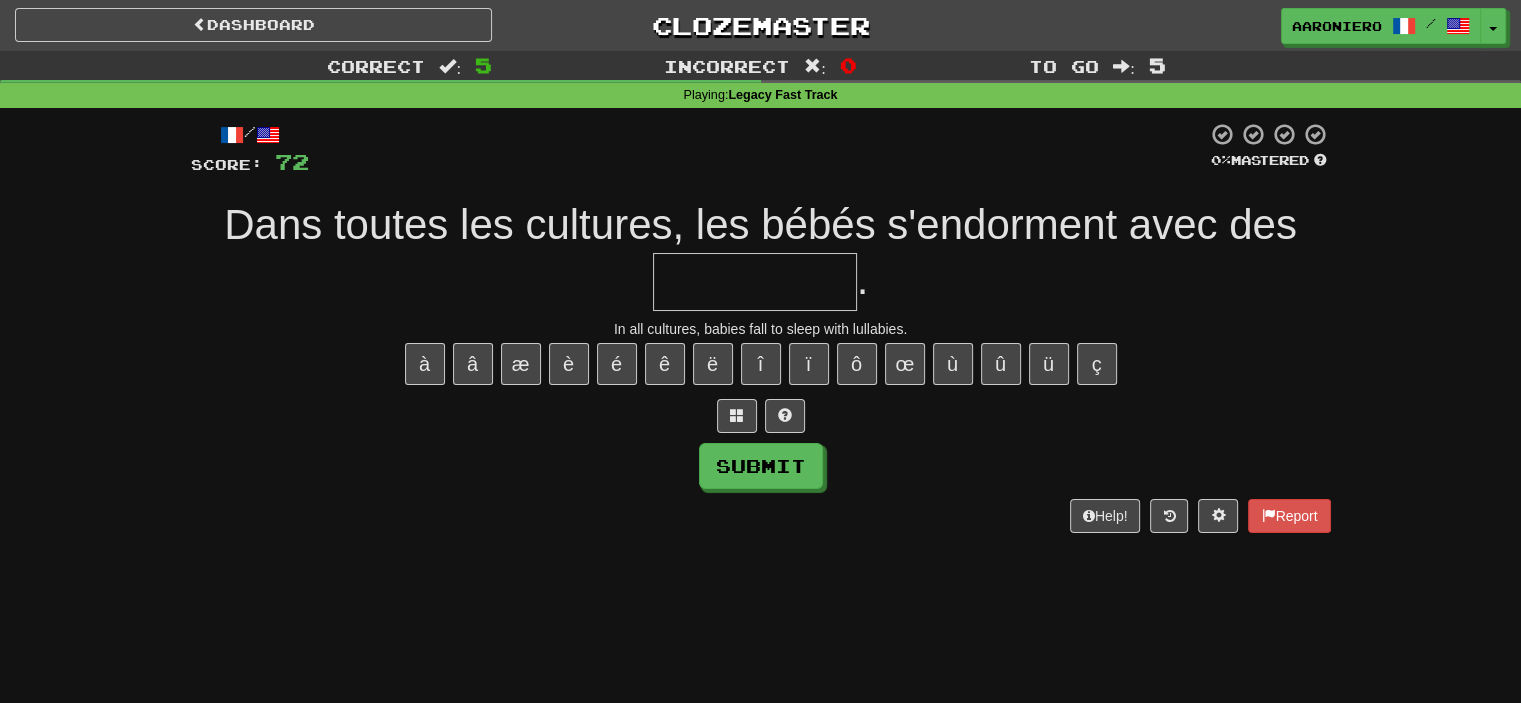 type on "*" 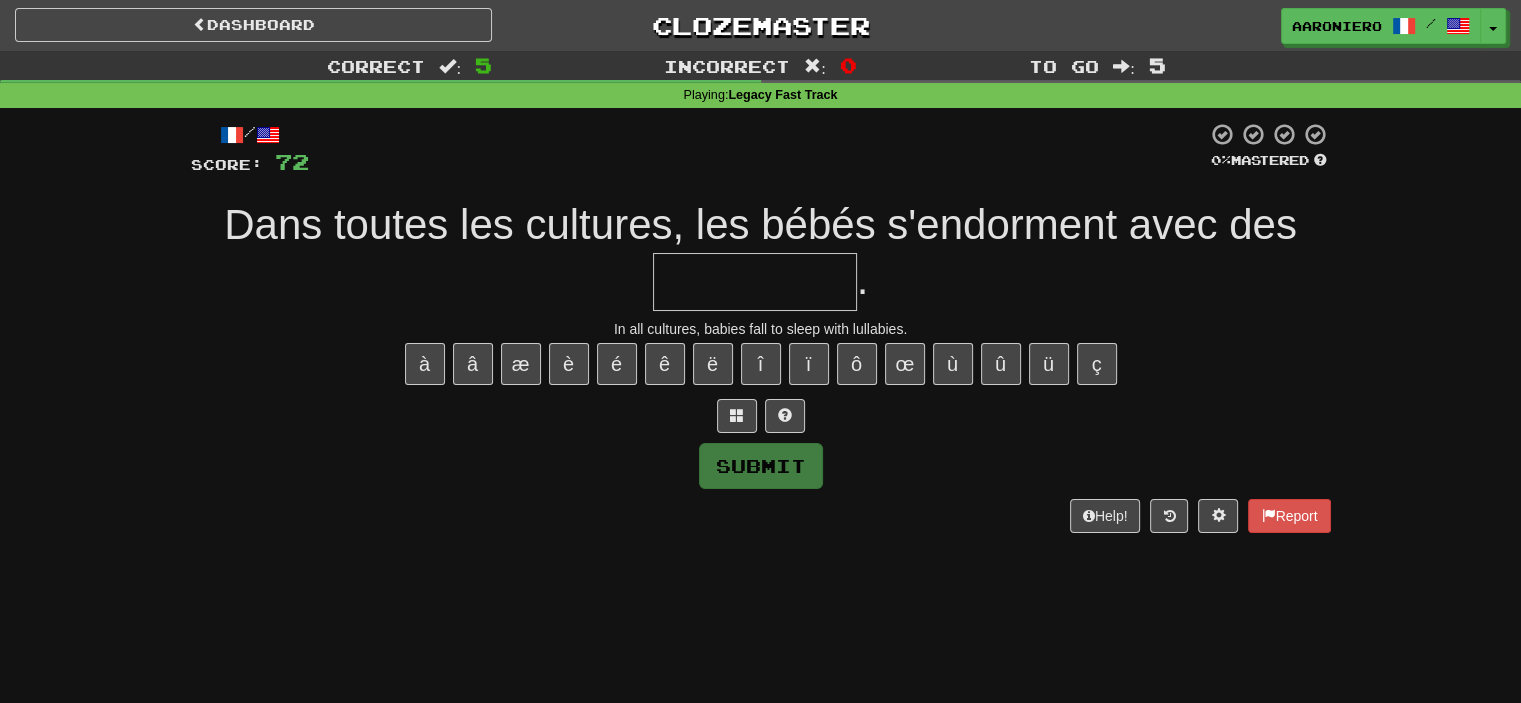 type on "*" 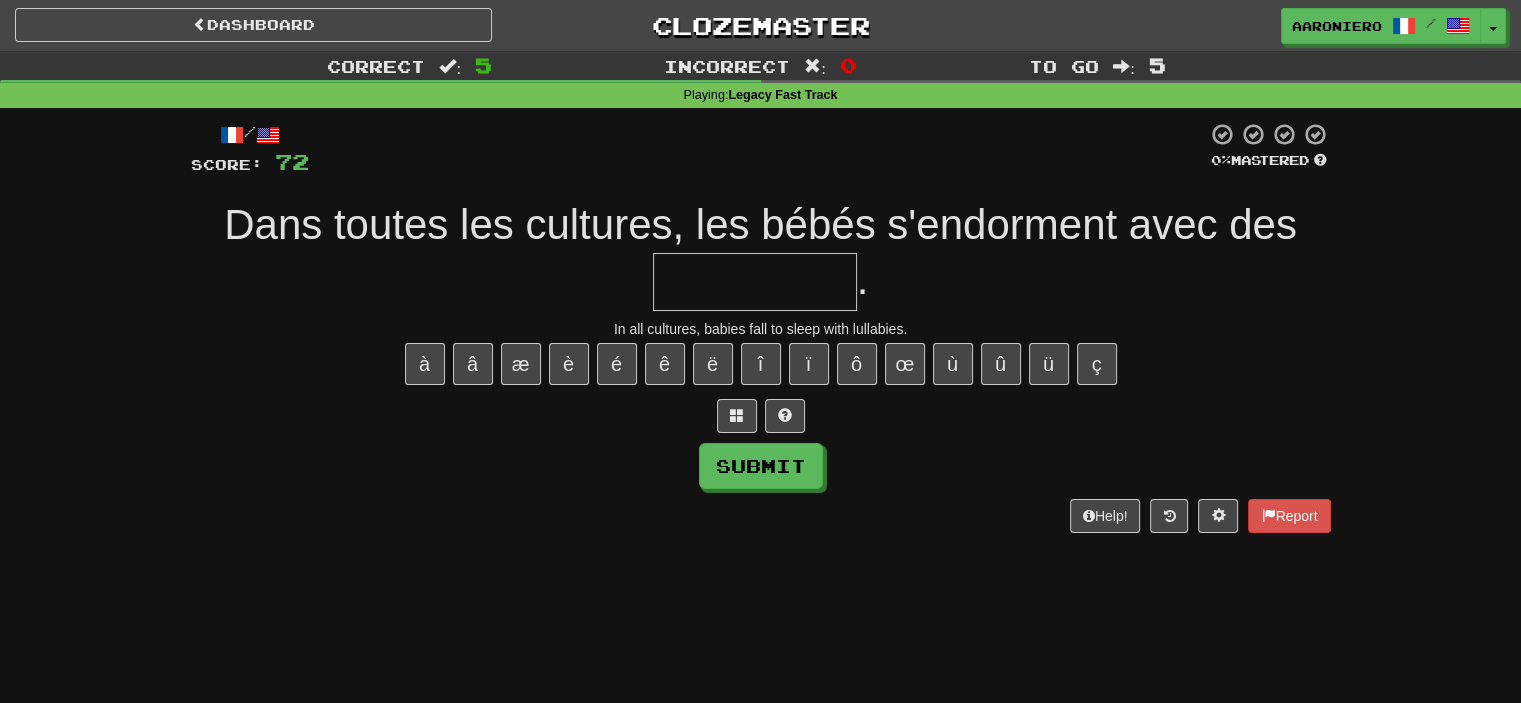 type on "*" 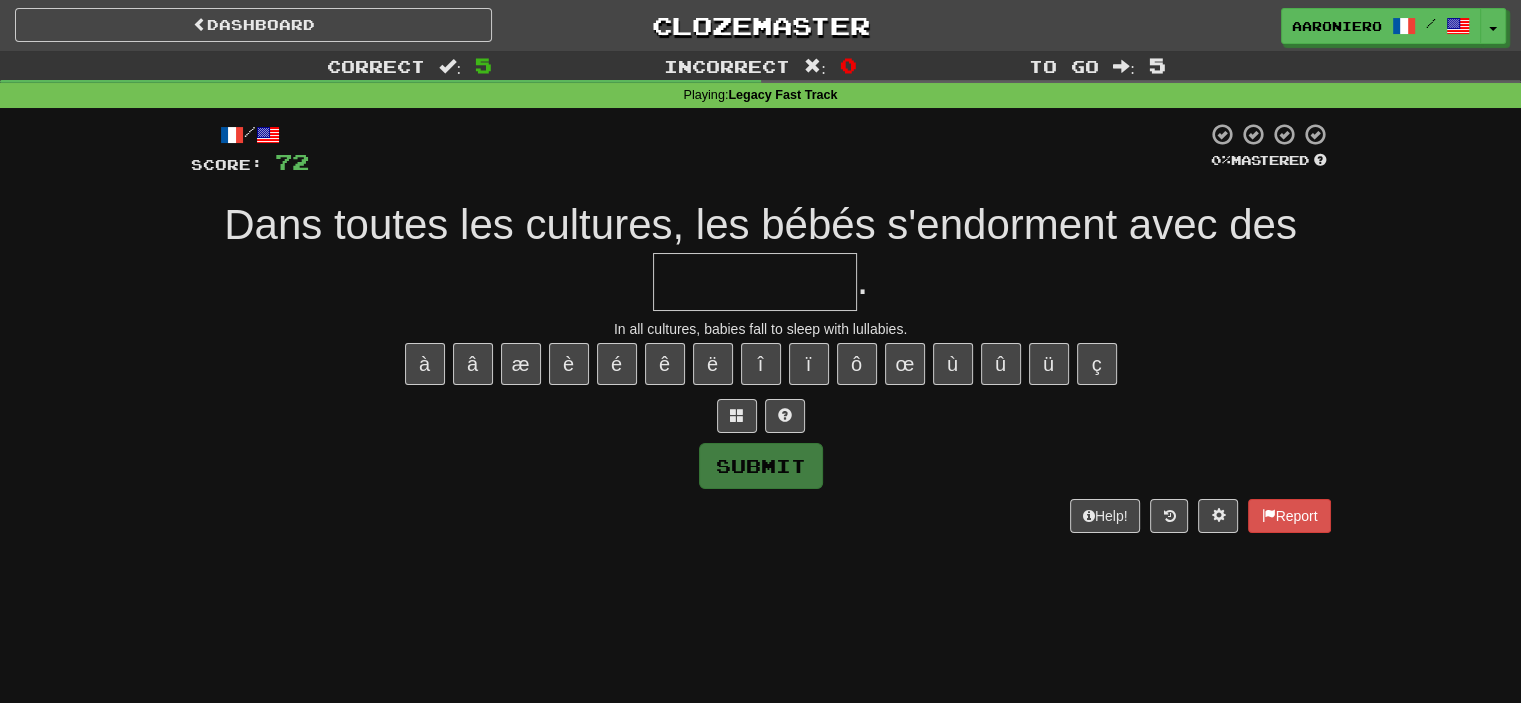 type on "*" 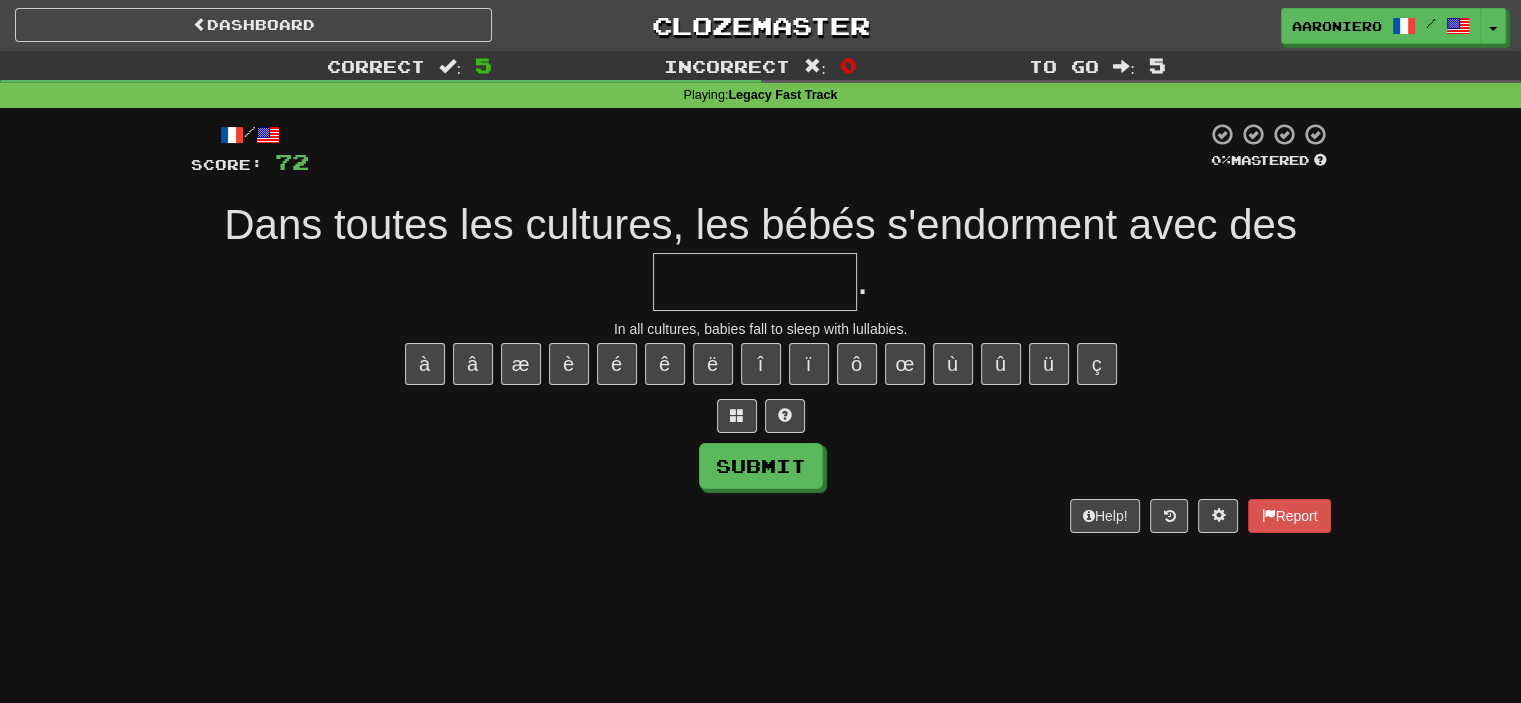 type on "*" 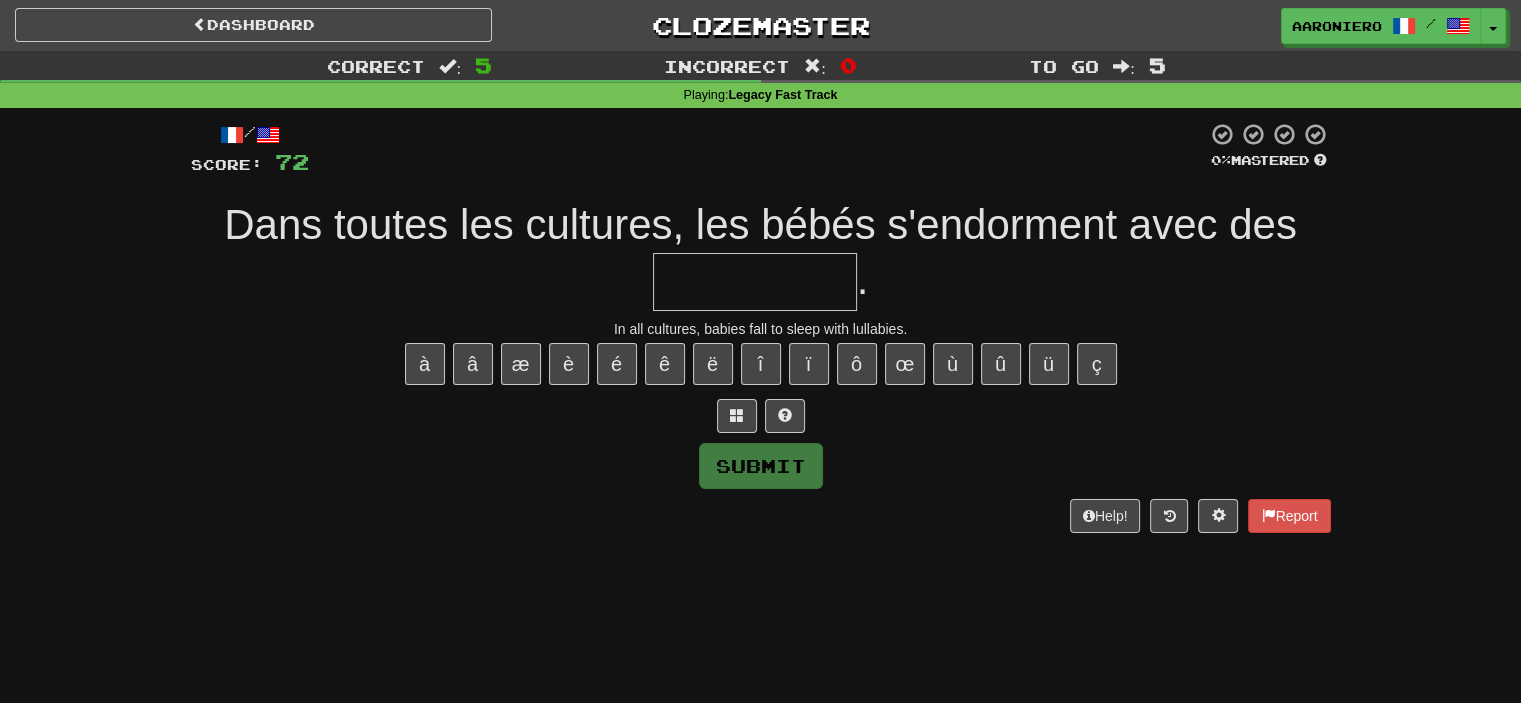 type on "*" 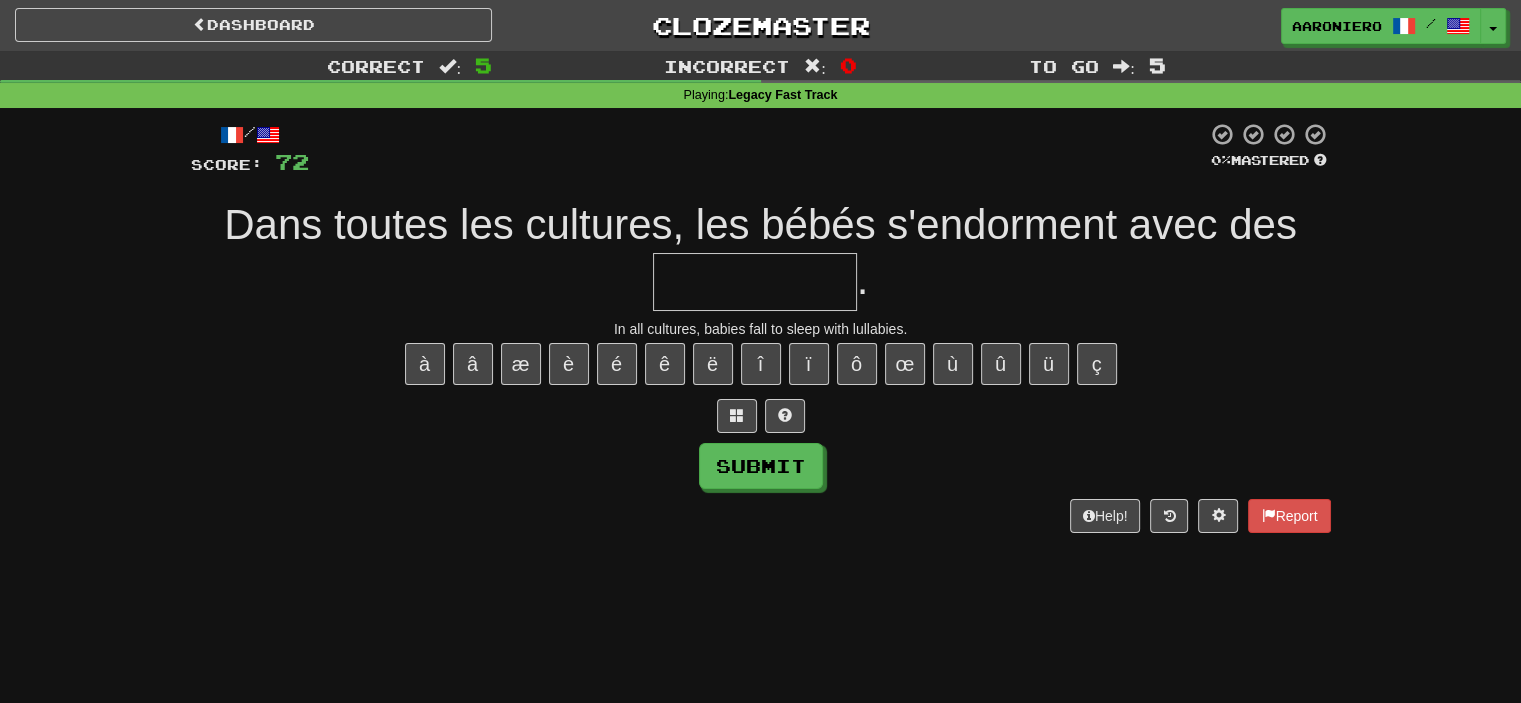 type on "*" 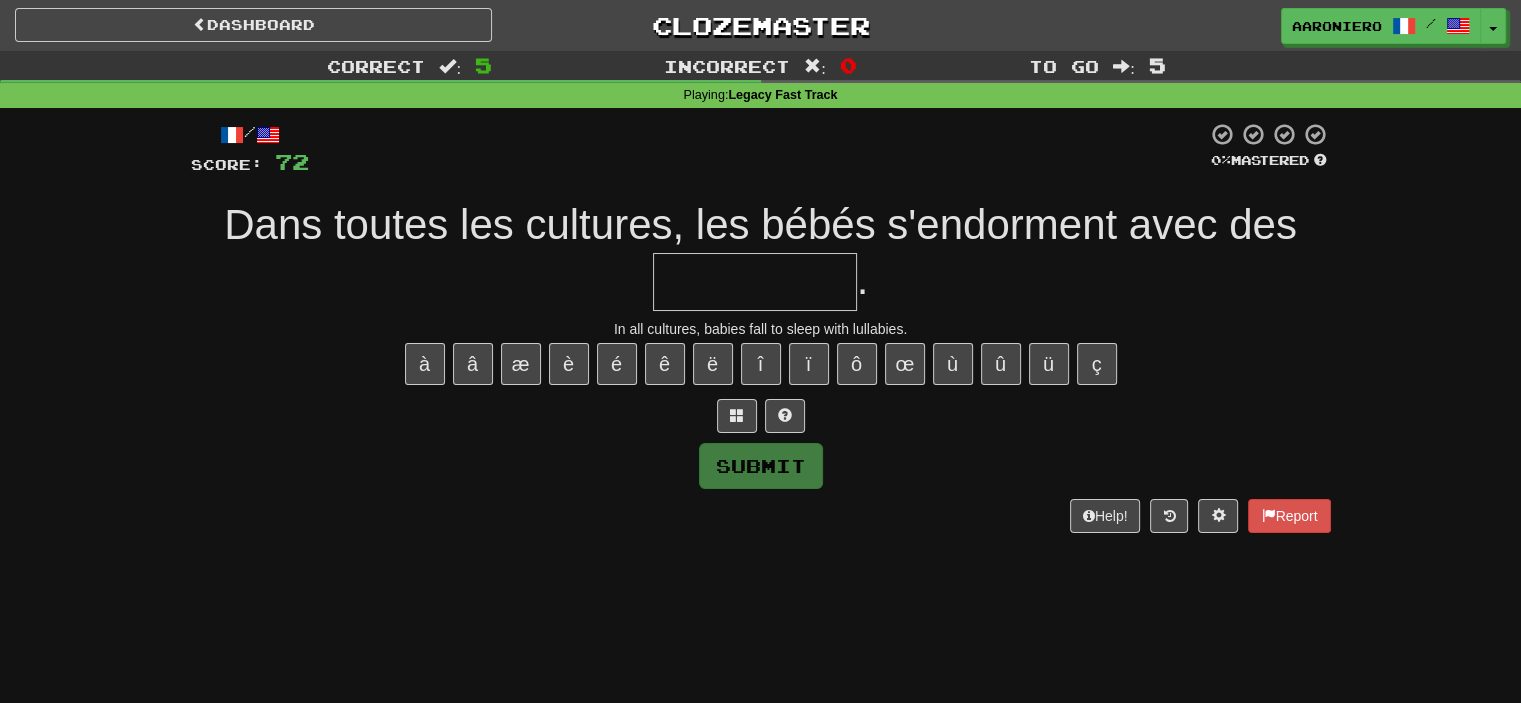 paste on "*" 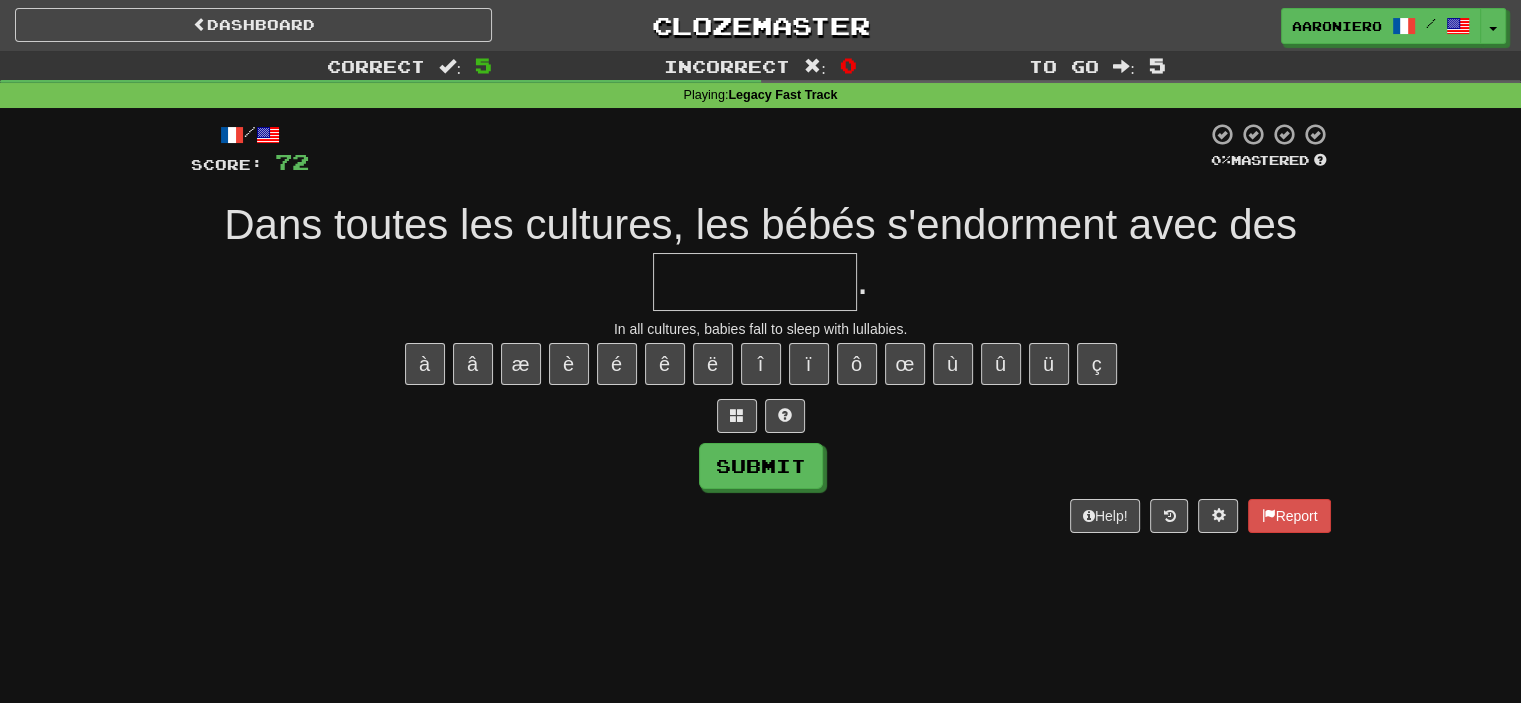 type on "*" 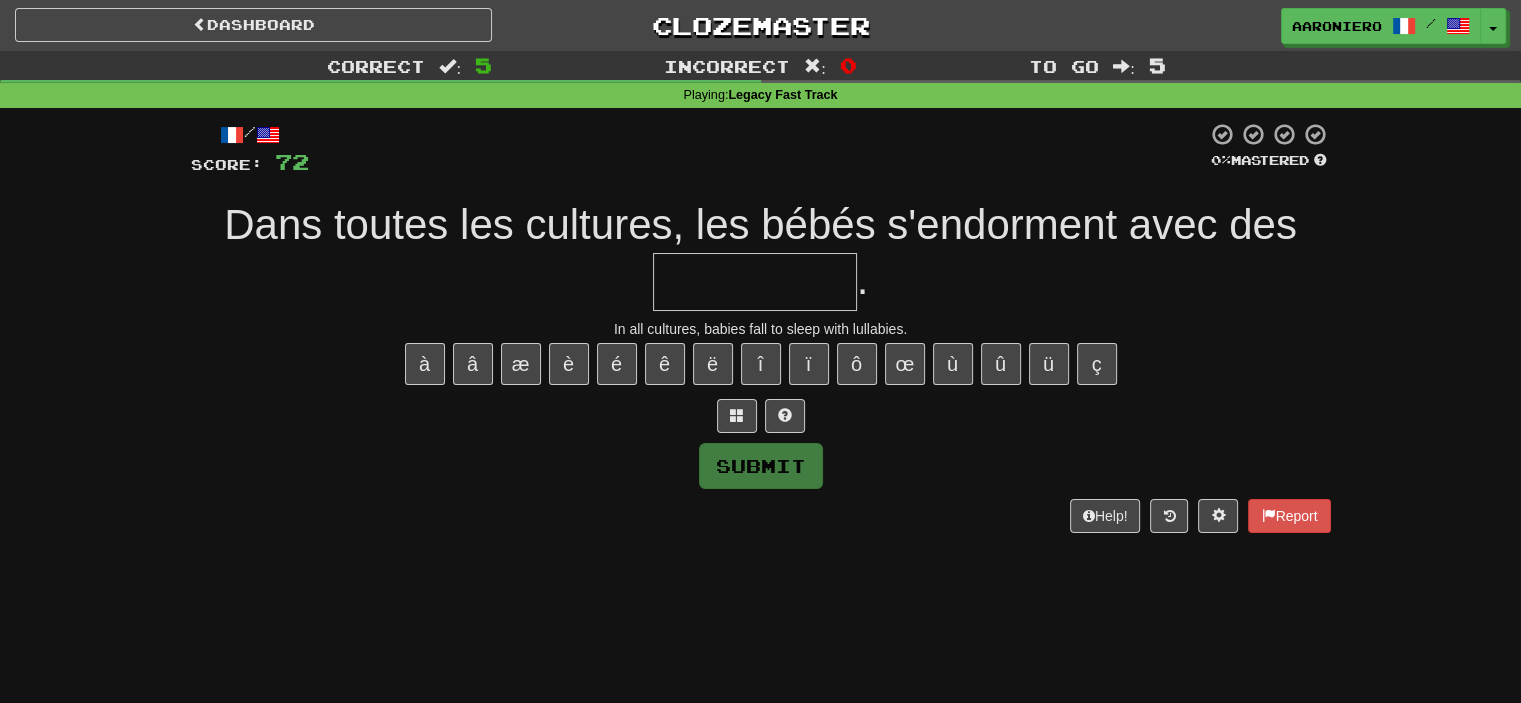 type on "*" 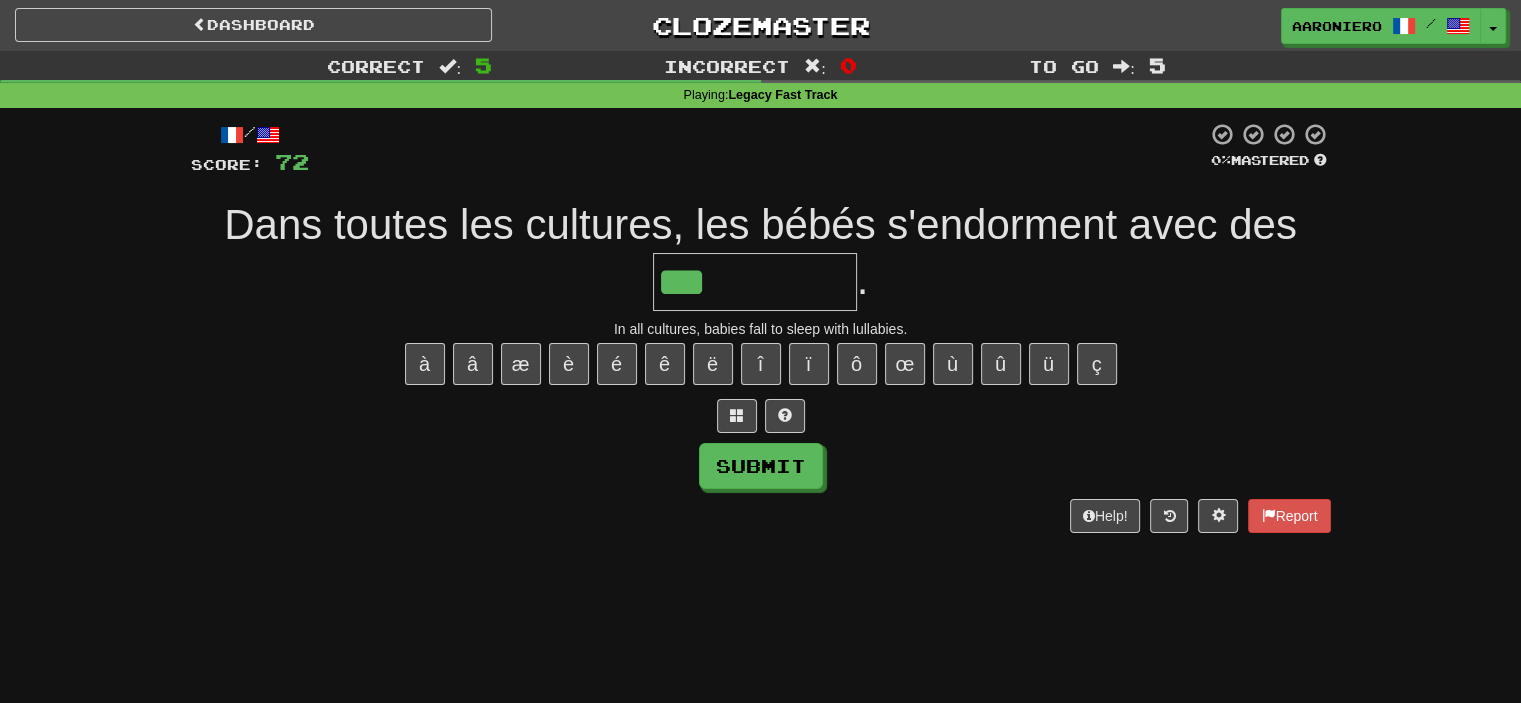 paste on "*" 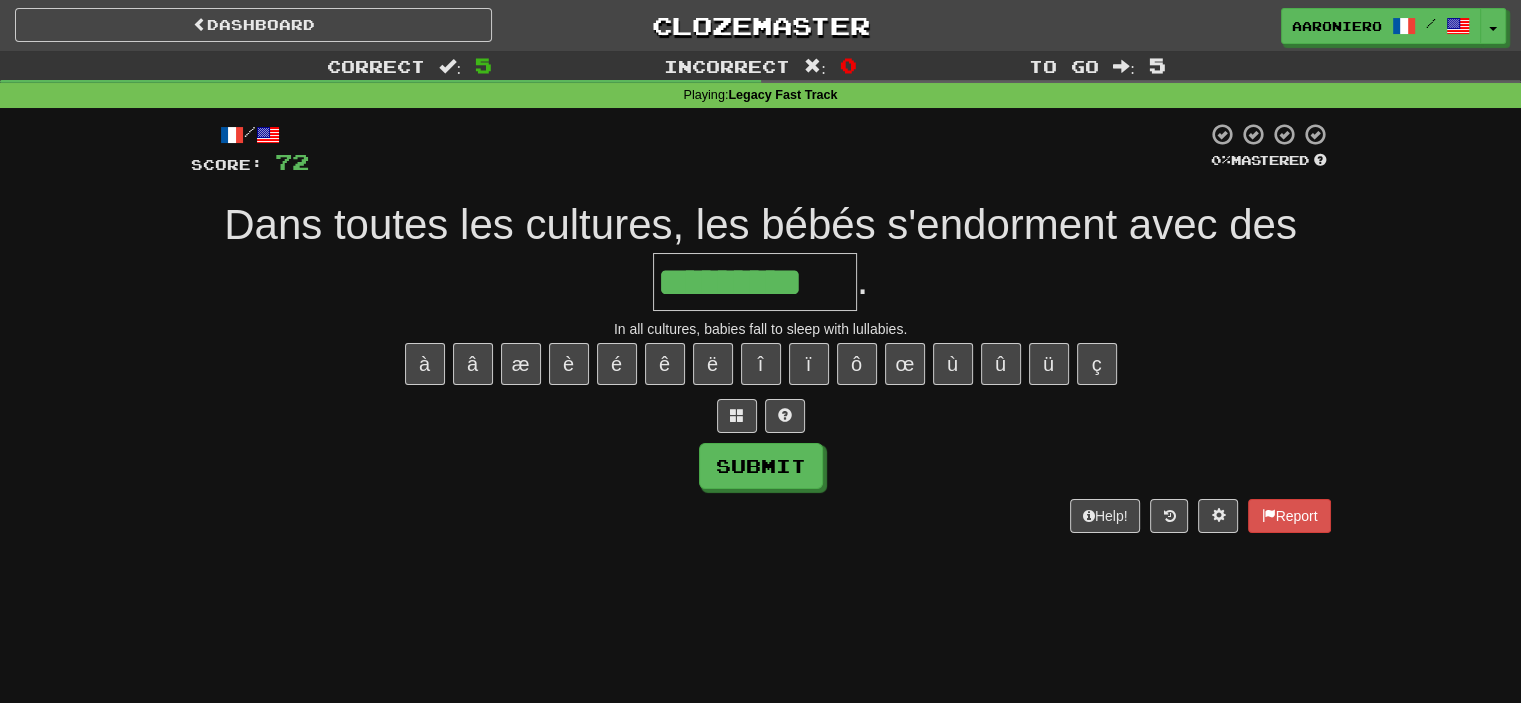 type on "*********" 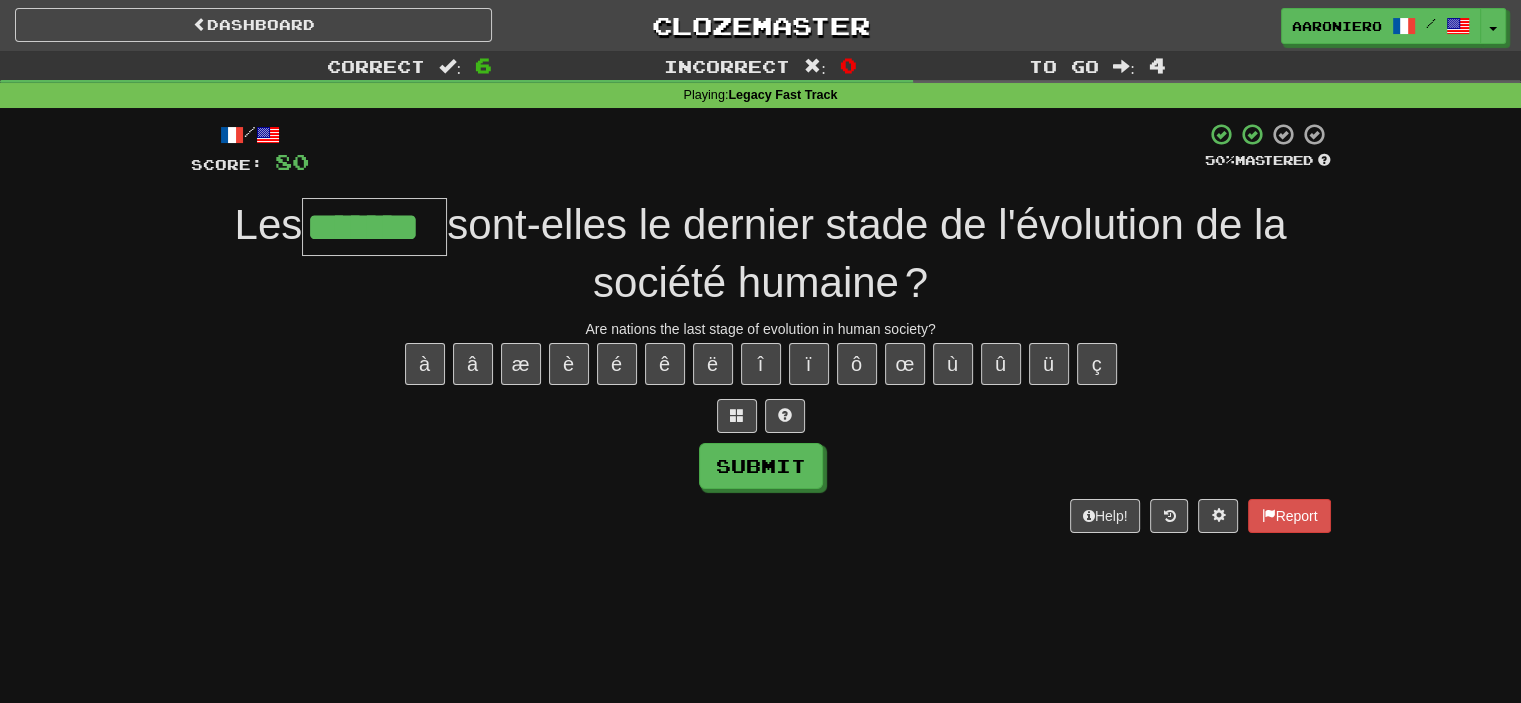 type on "*******" 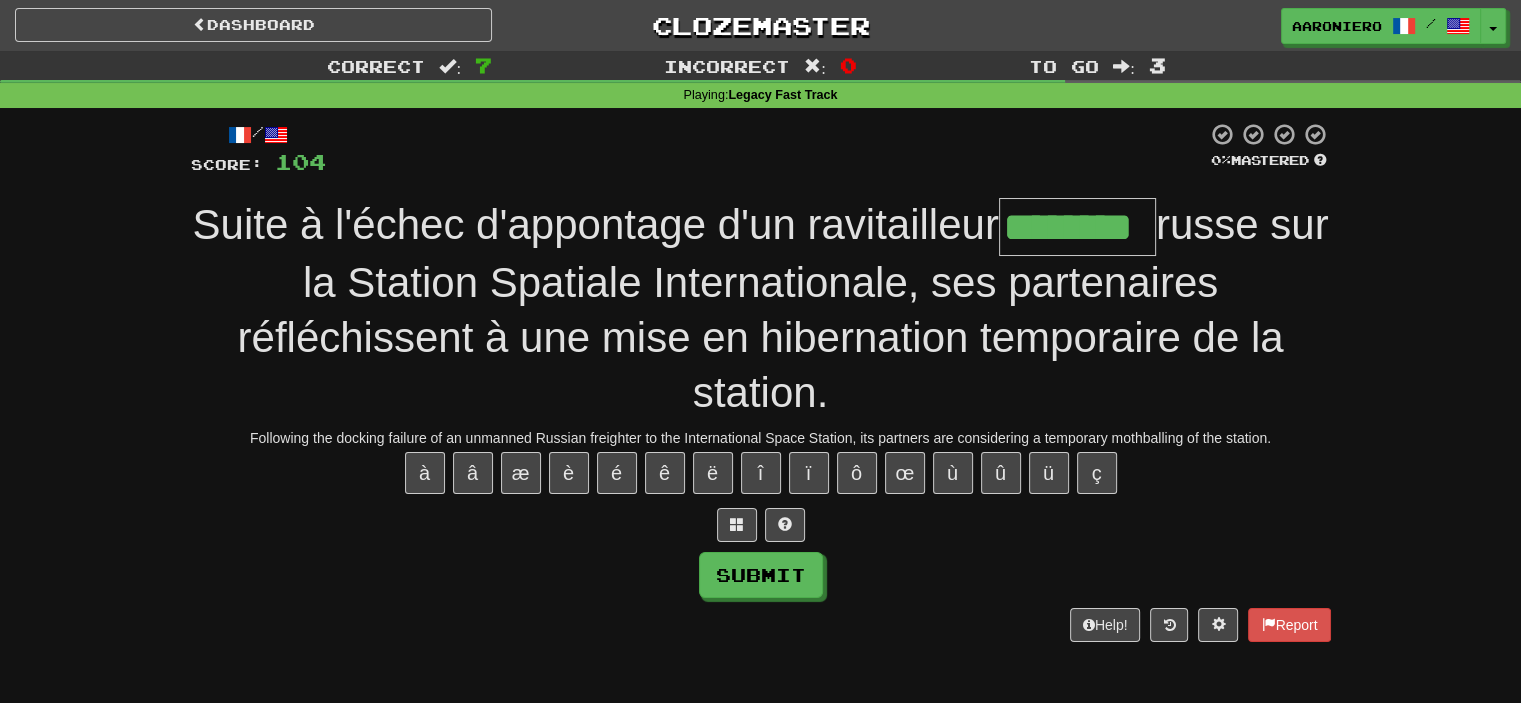 type on "********" 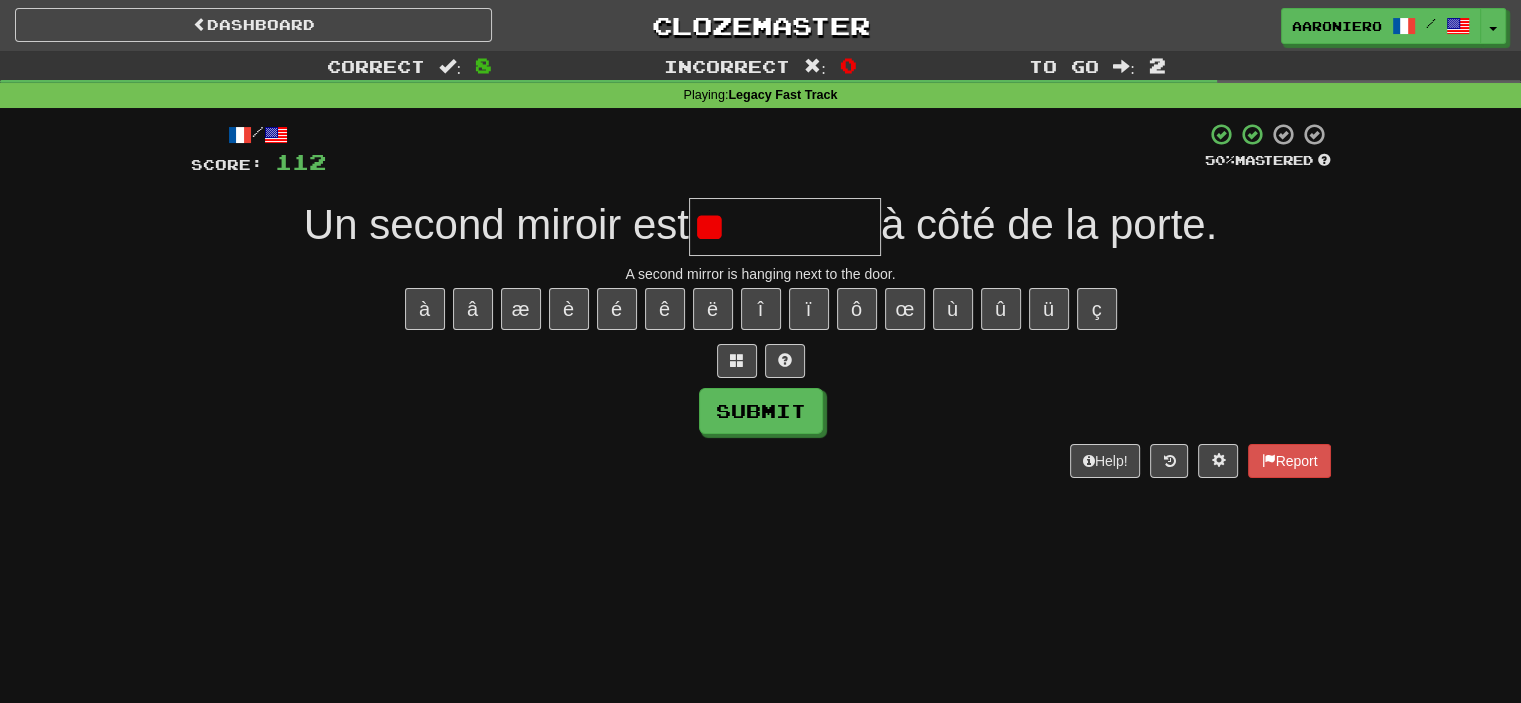 type on "*" 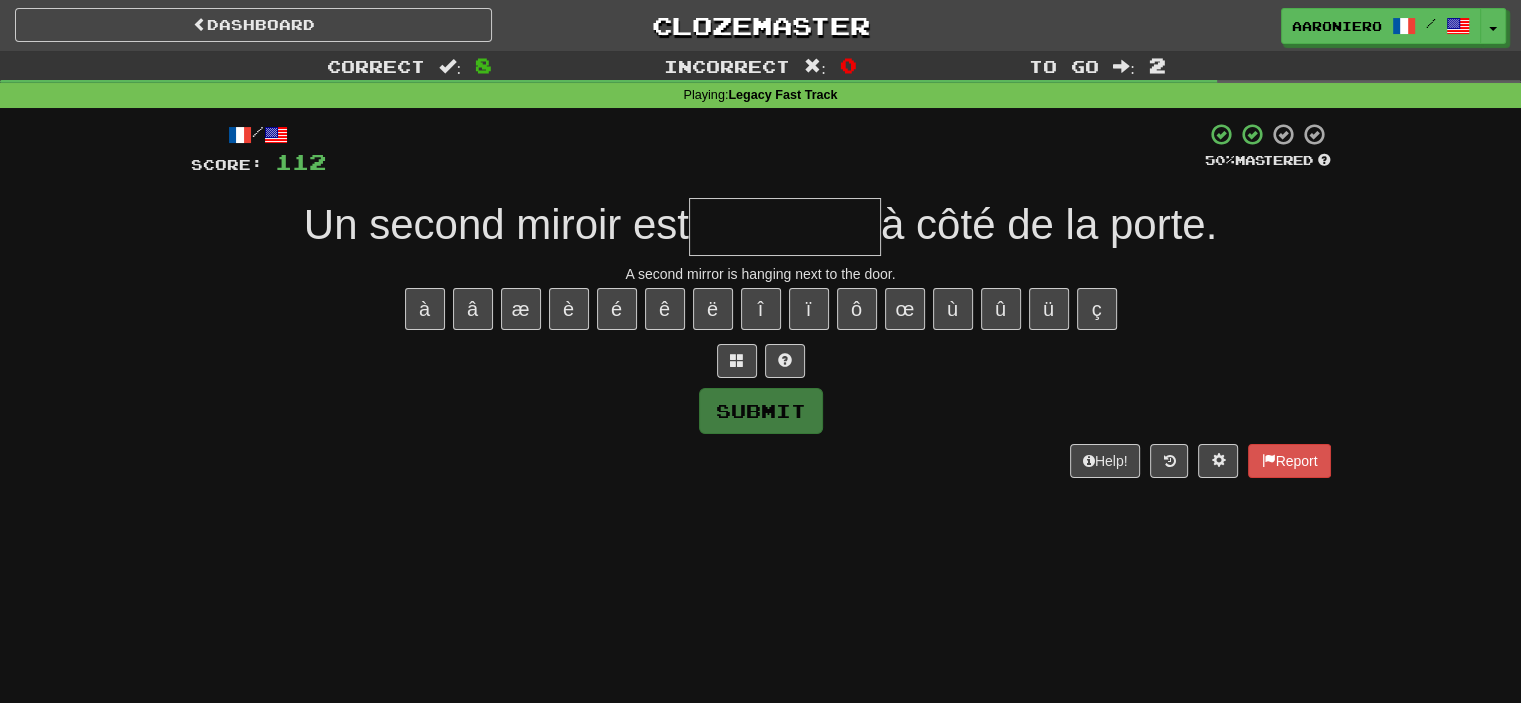 type on "*" 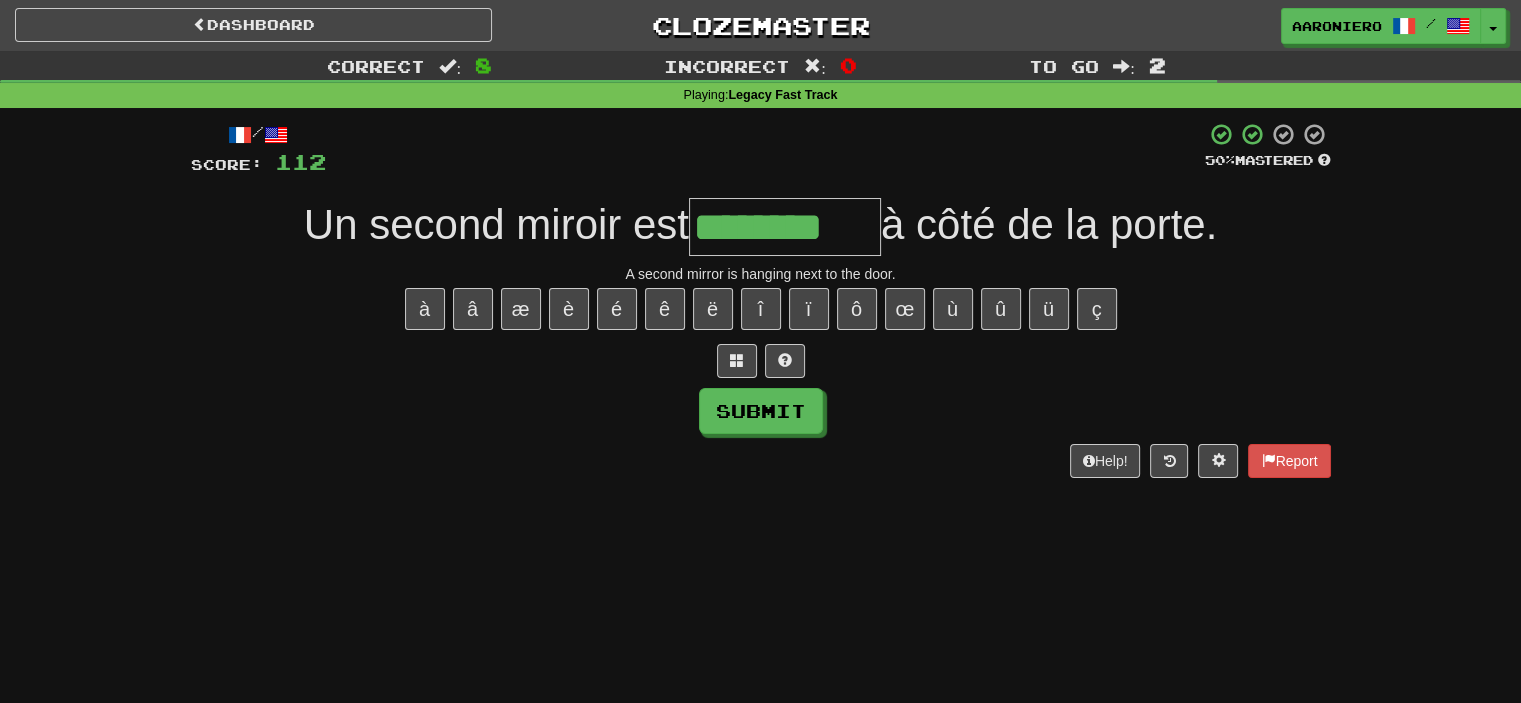 type on "********" 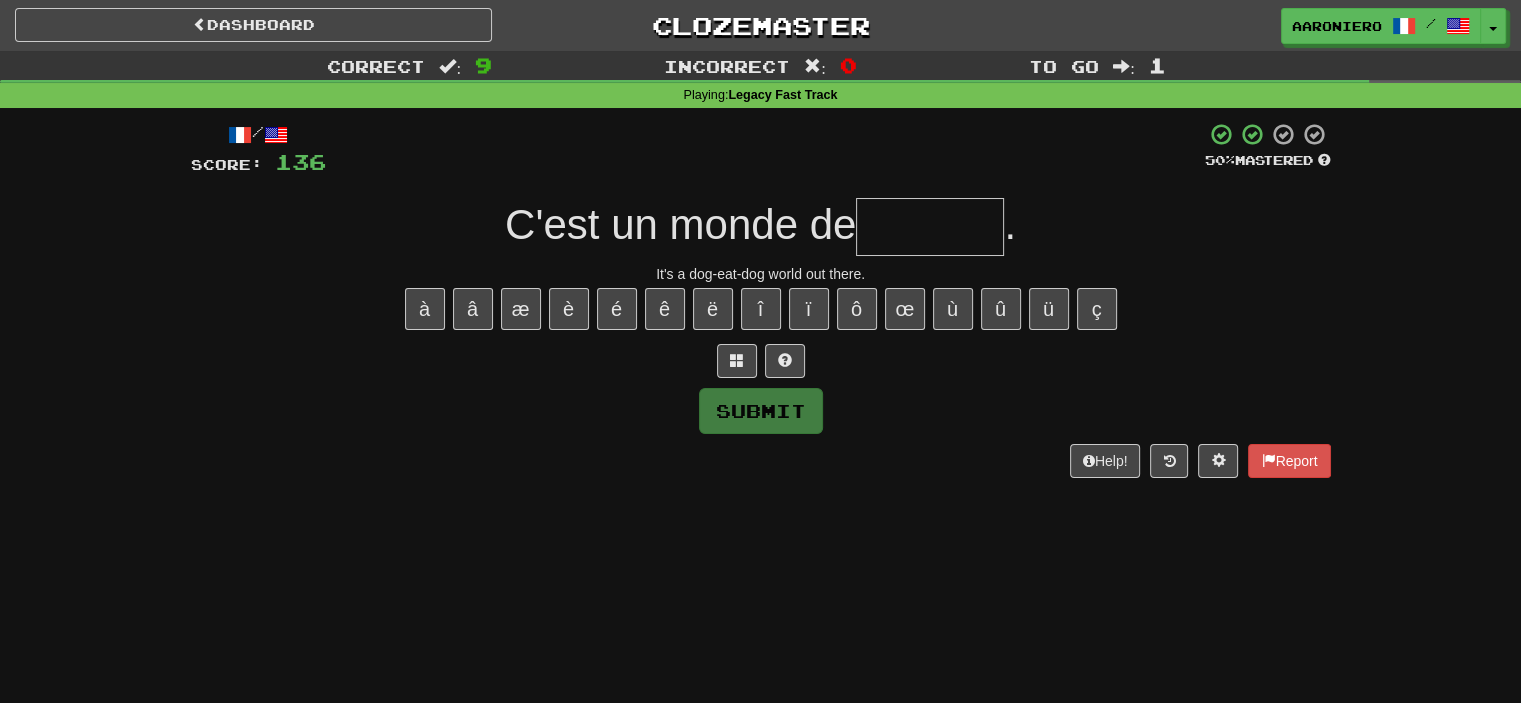 type on "*" 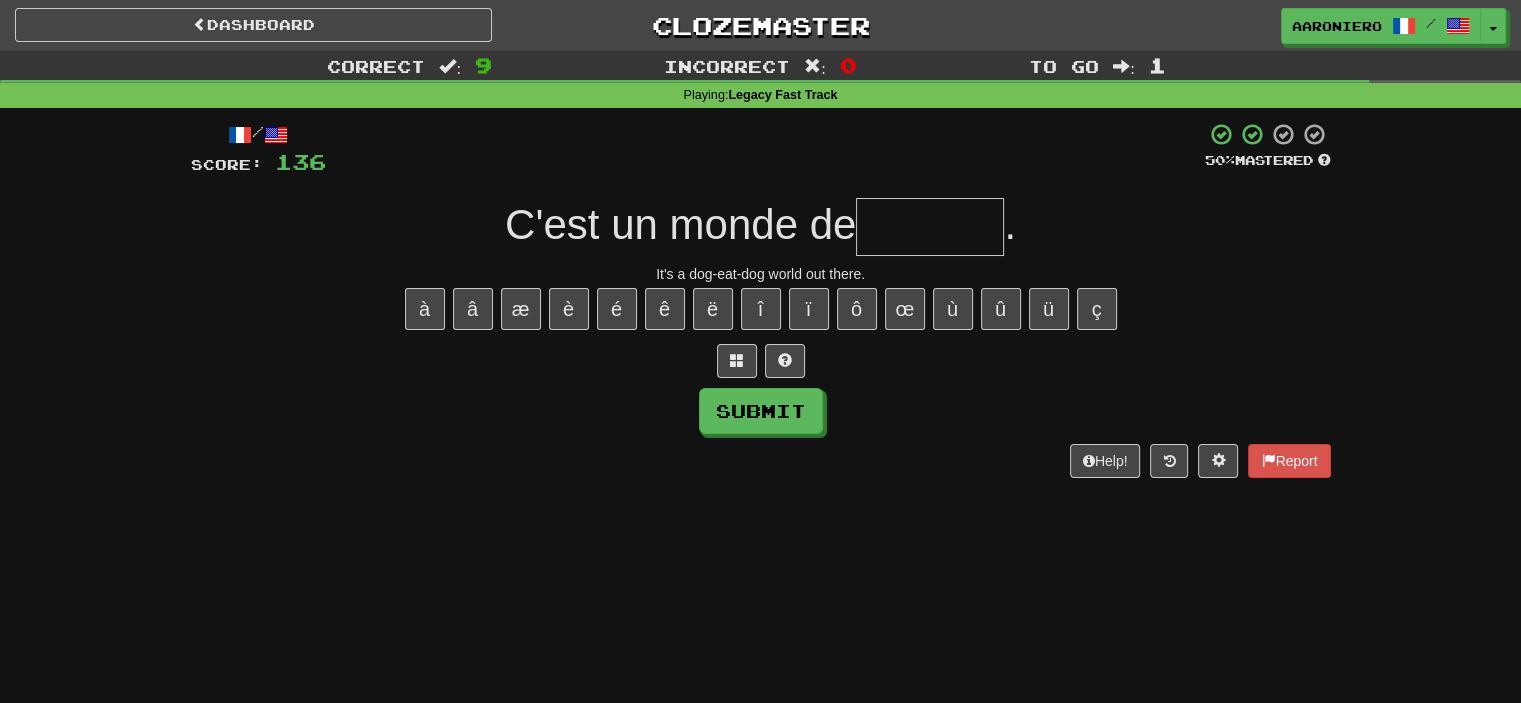 type on "*" 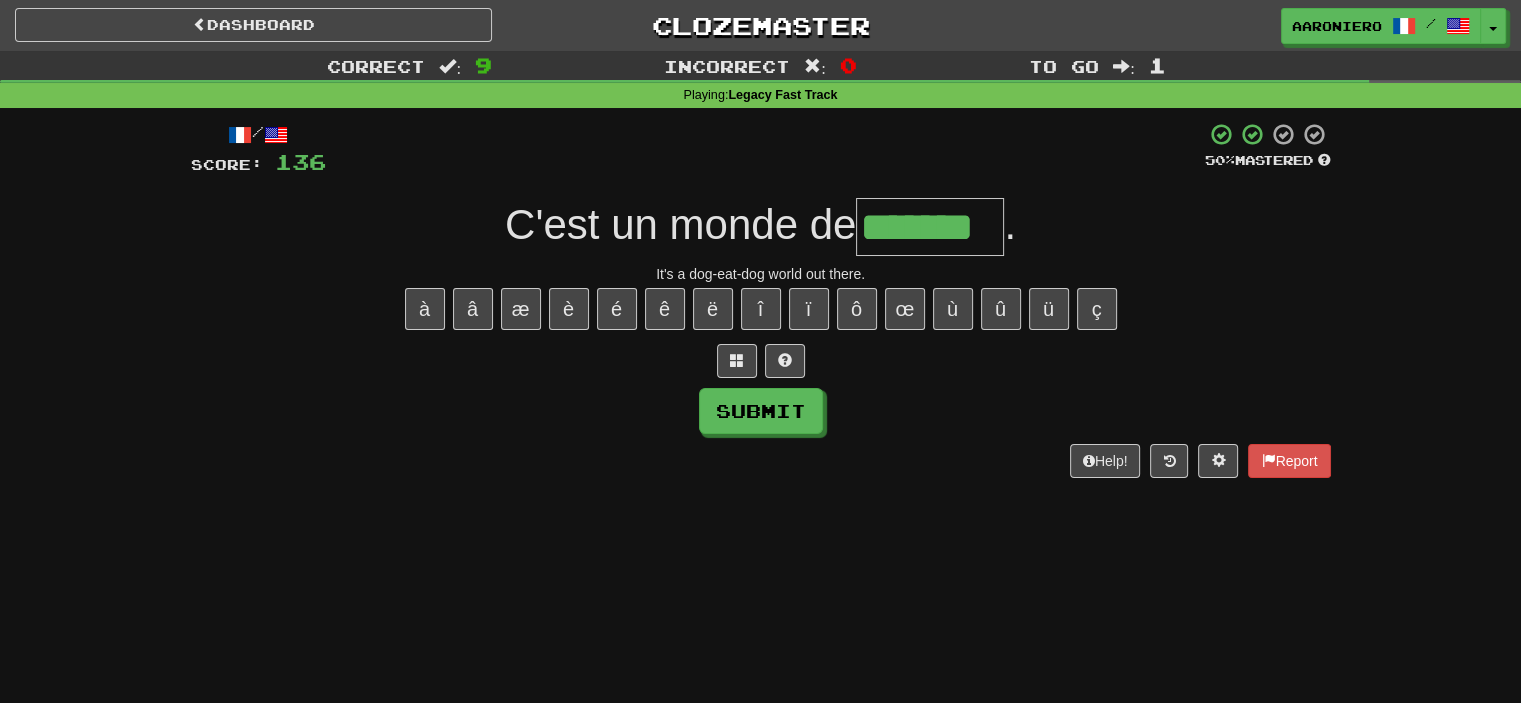 type on "*******" 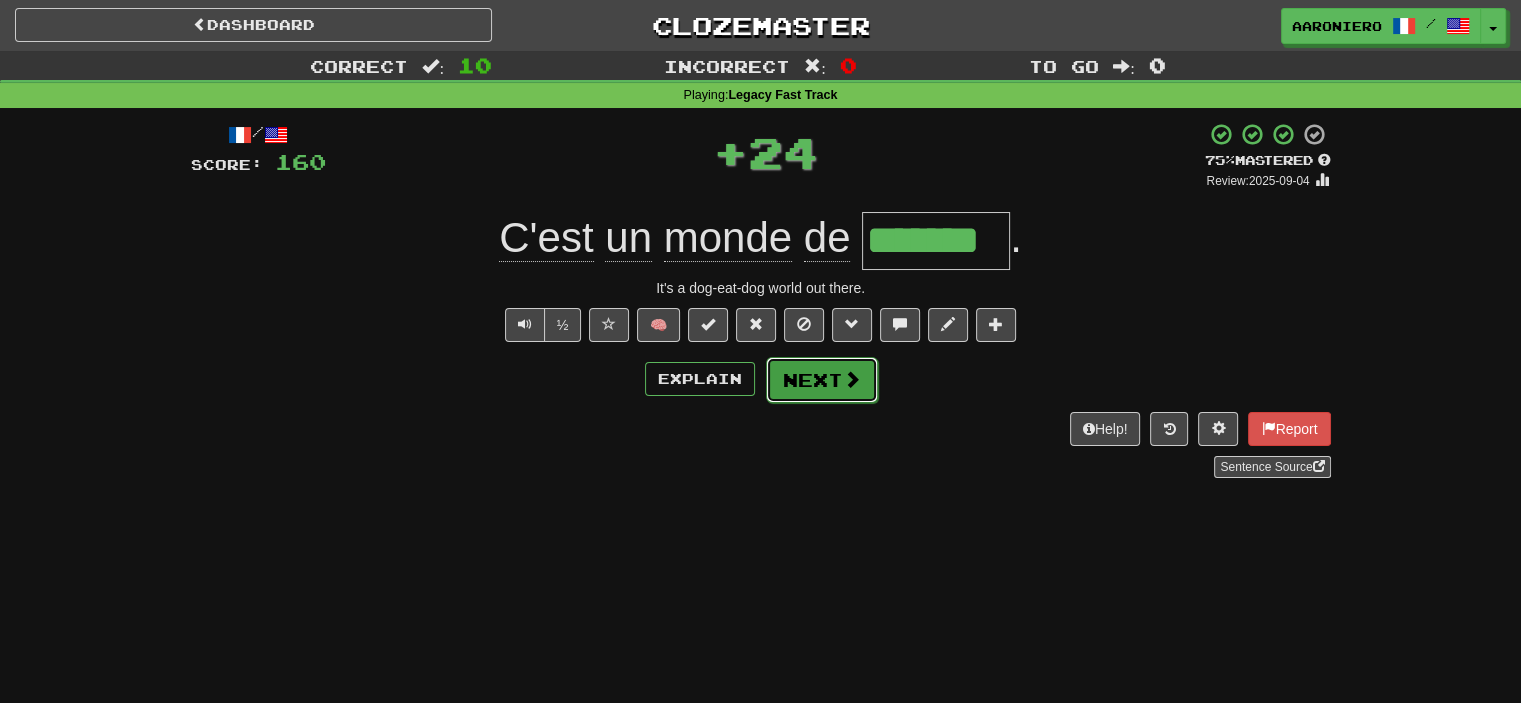 click at bounding box center [852, 379] 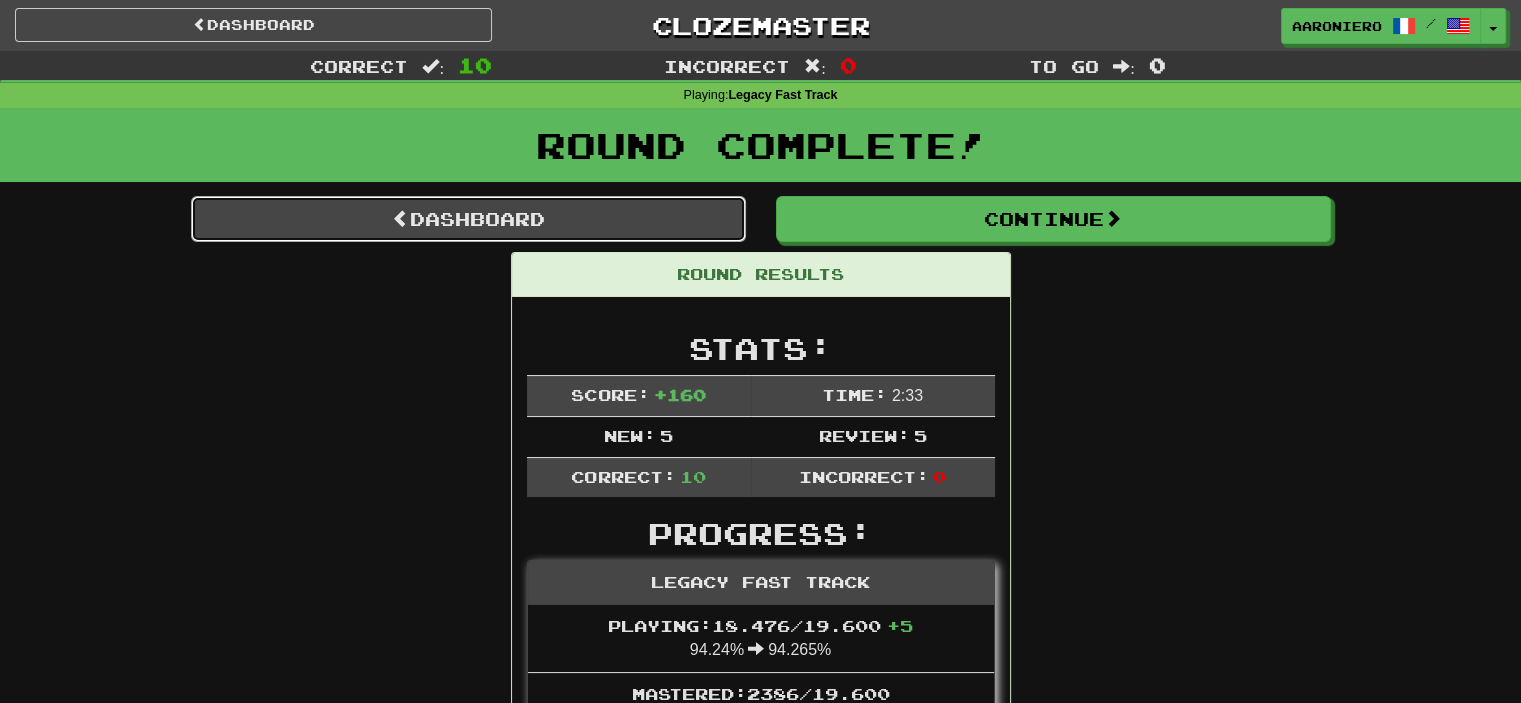 click on "Dashboard" at bounding box center [468, 219] 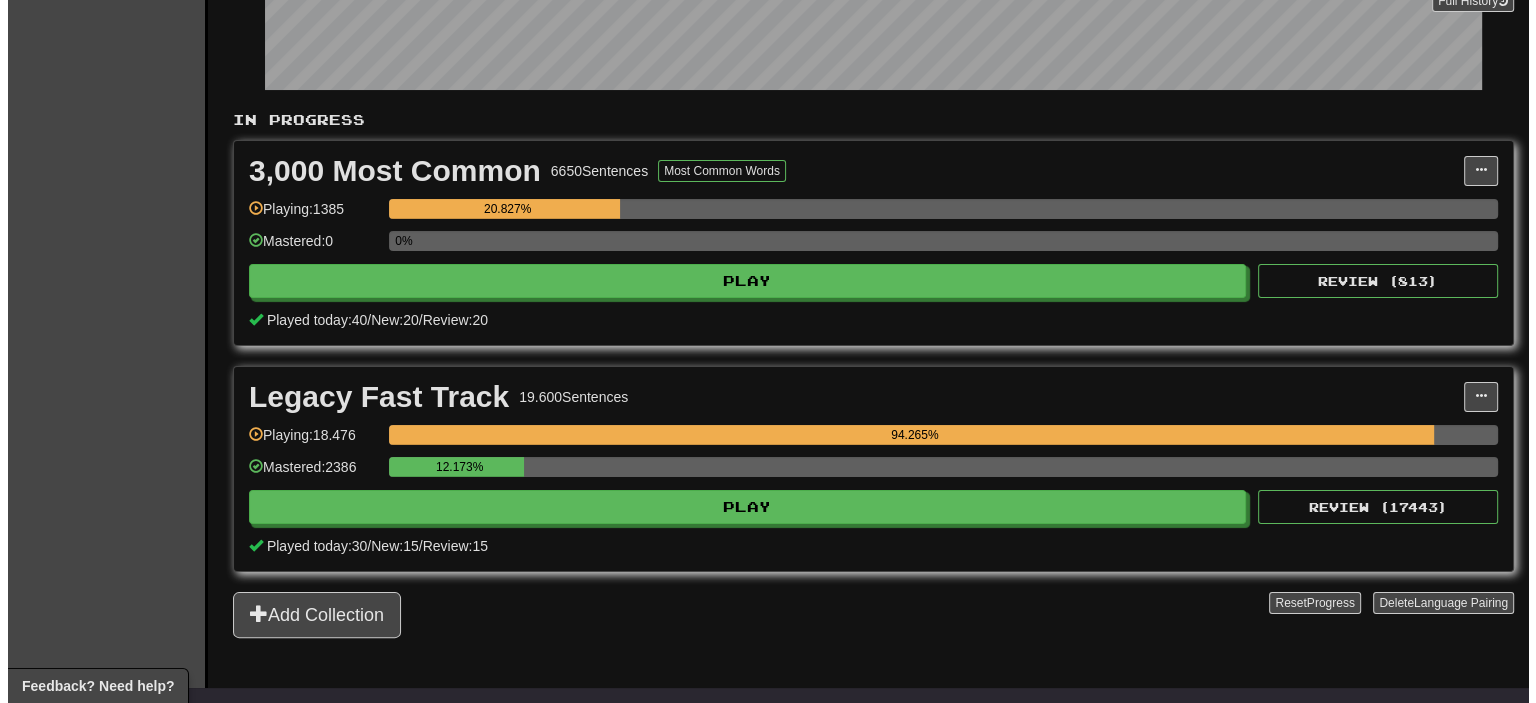 scroll, scrollTop: 400, scrollLeft: 0, axis: vertical 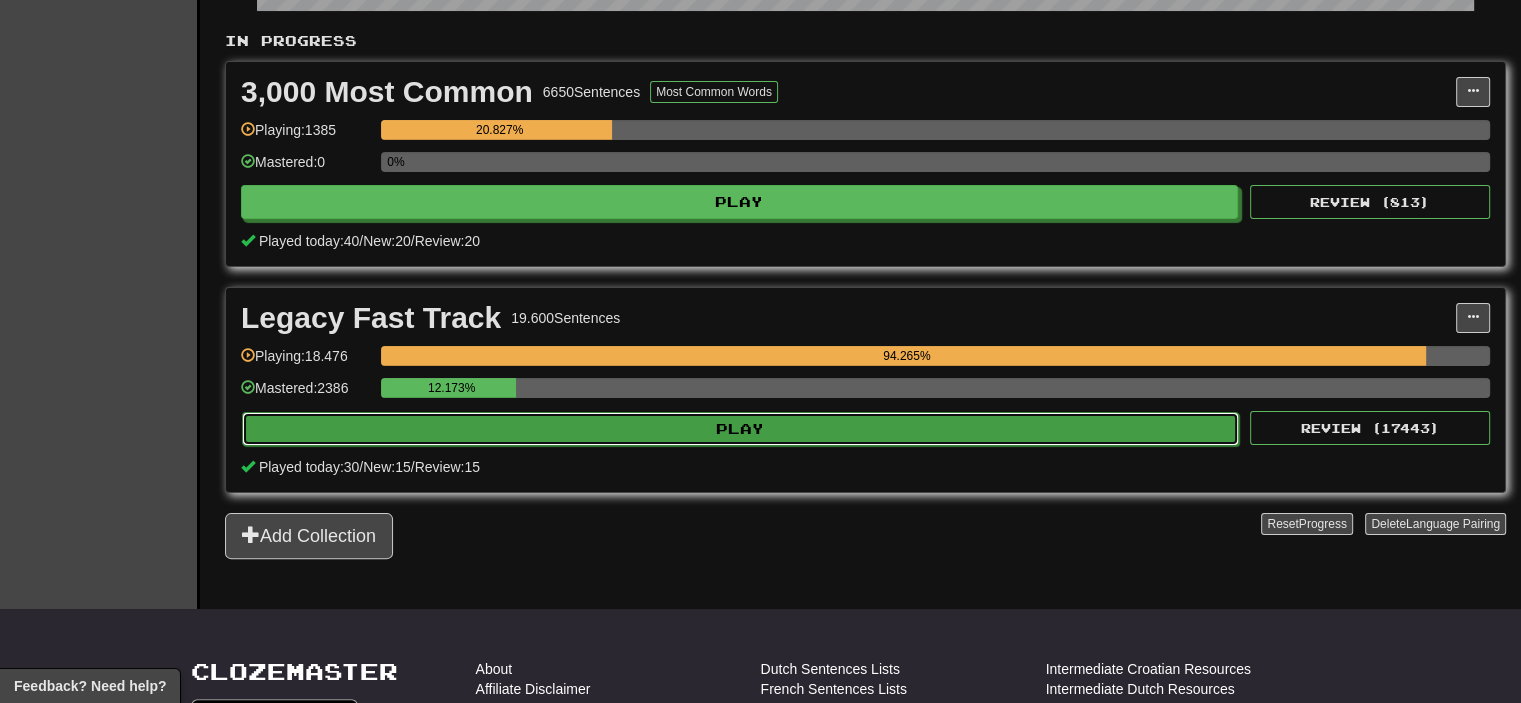 click on "Play" at bounding box center (740, 429) 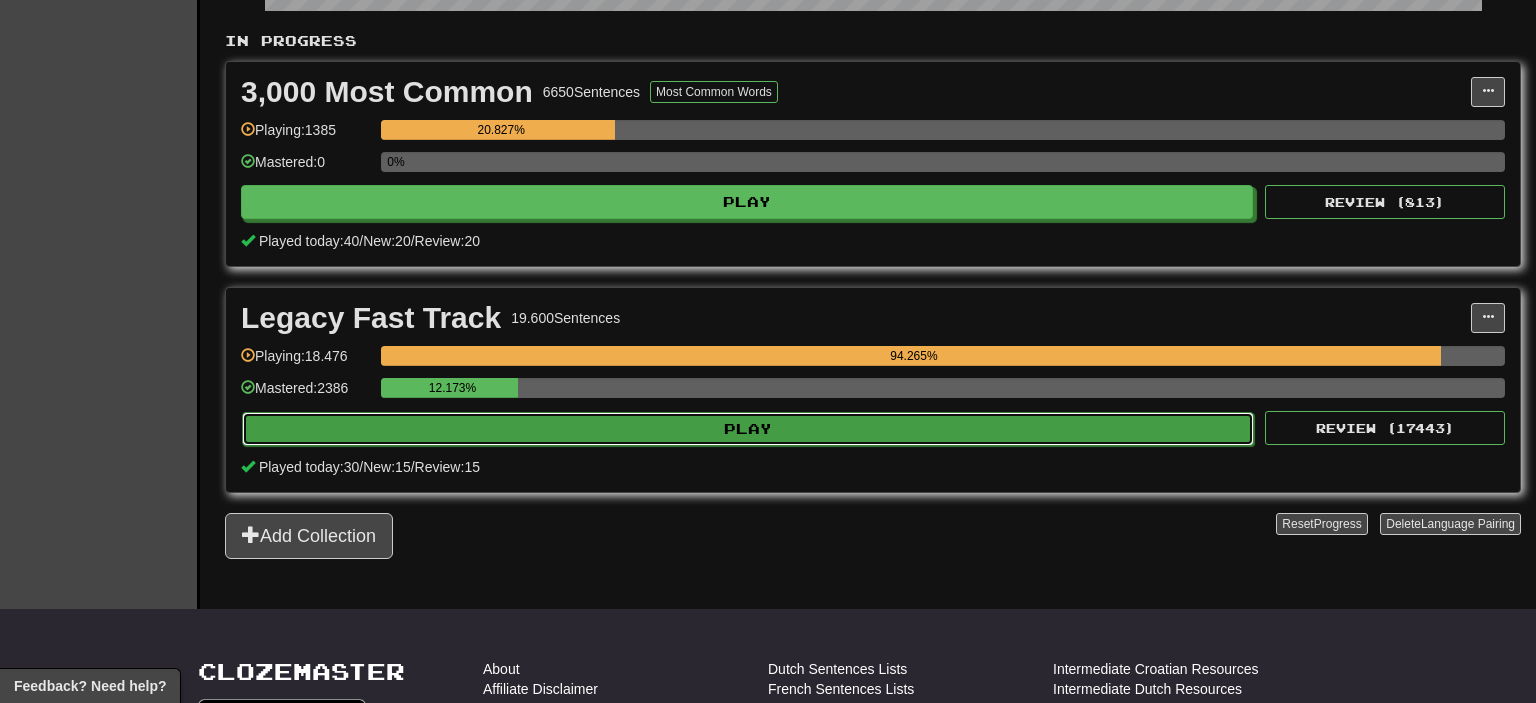 select on "**" 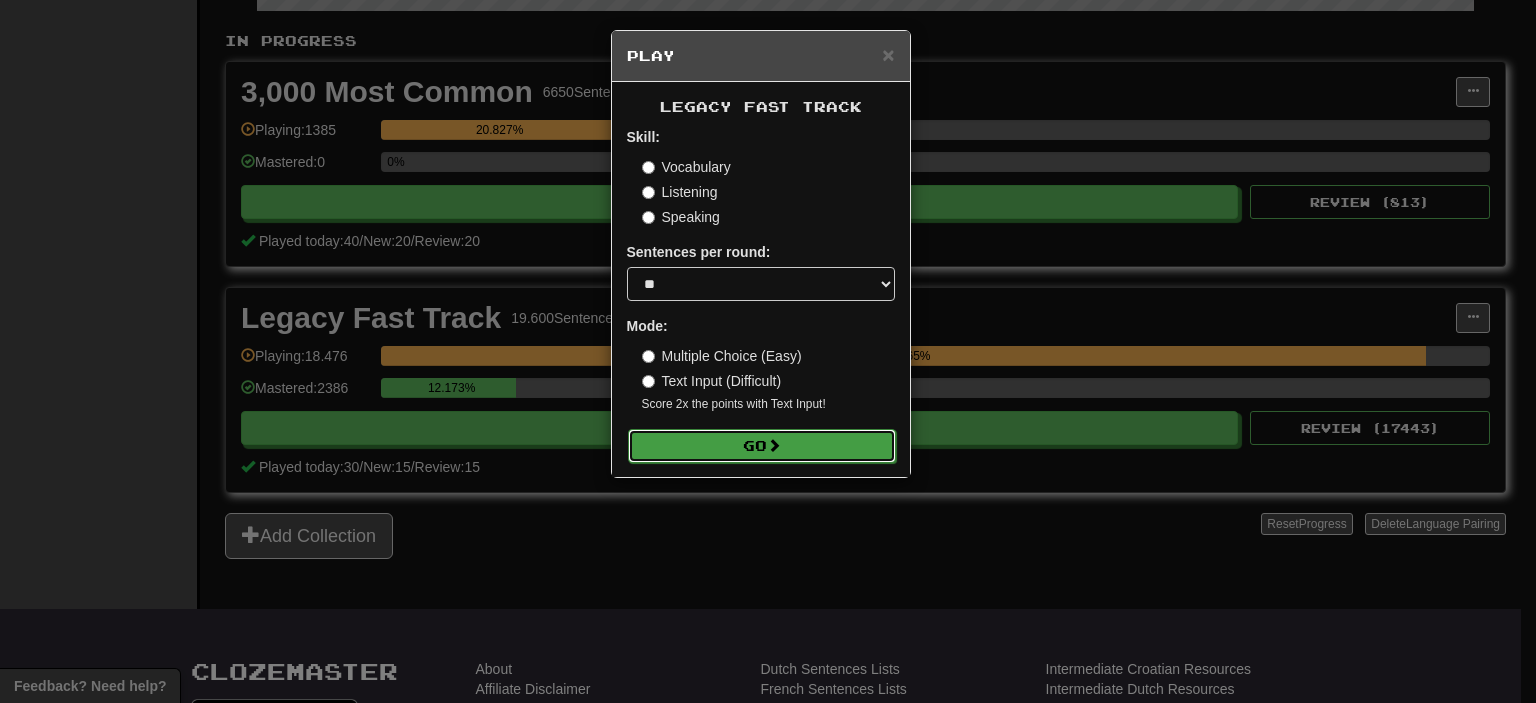click at bounding box center [774, 445] 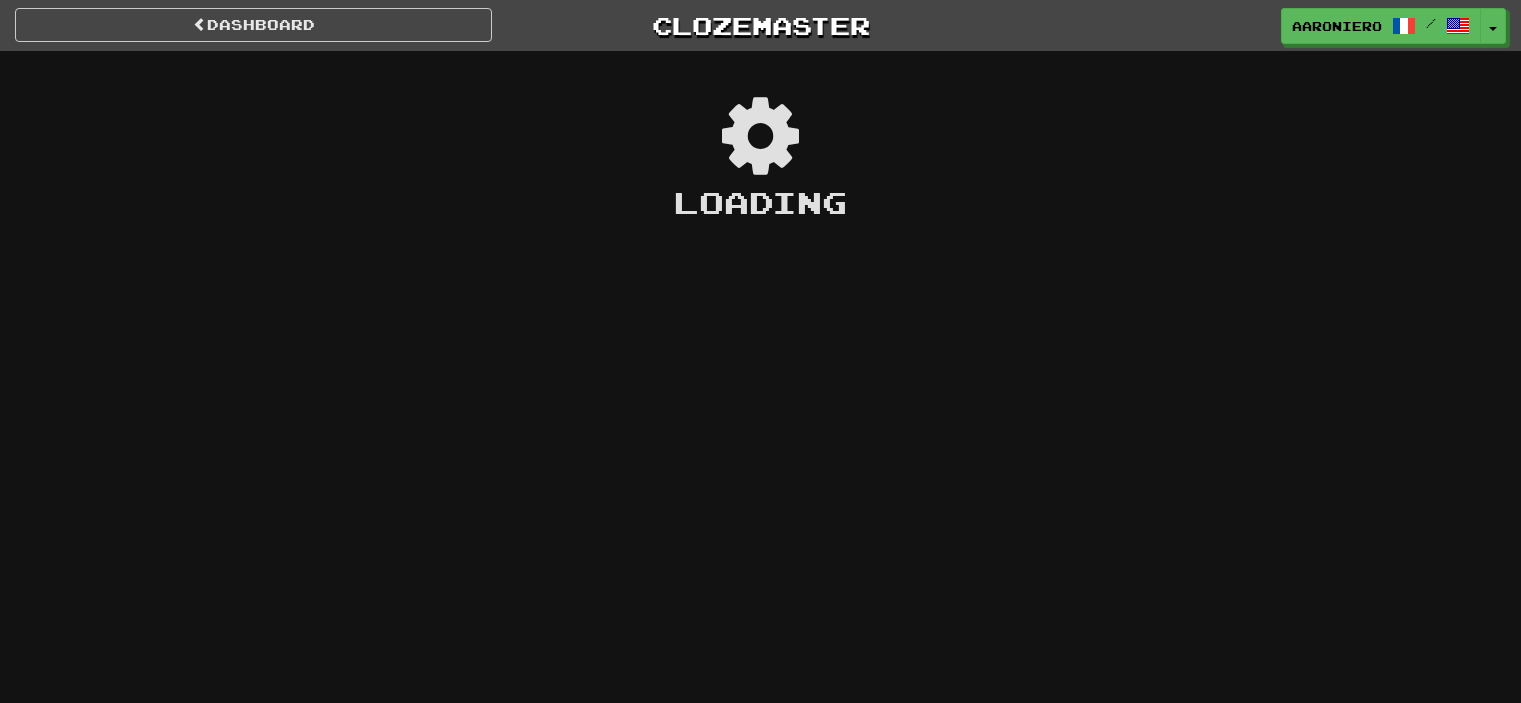 scroll, scrollTop: 0, scrollLeft: 0, axis: both 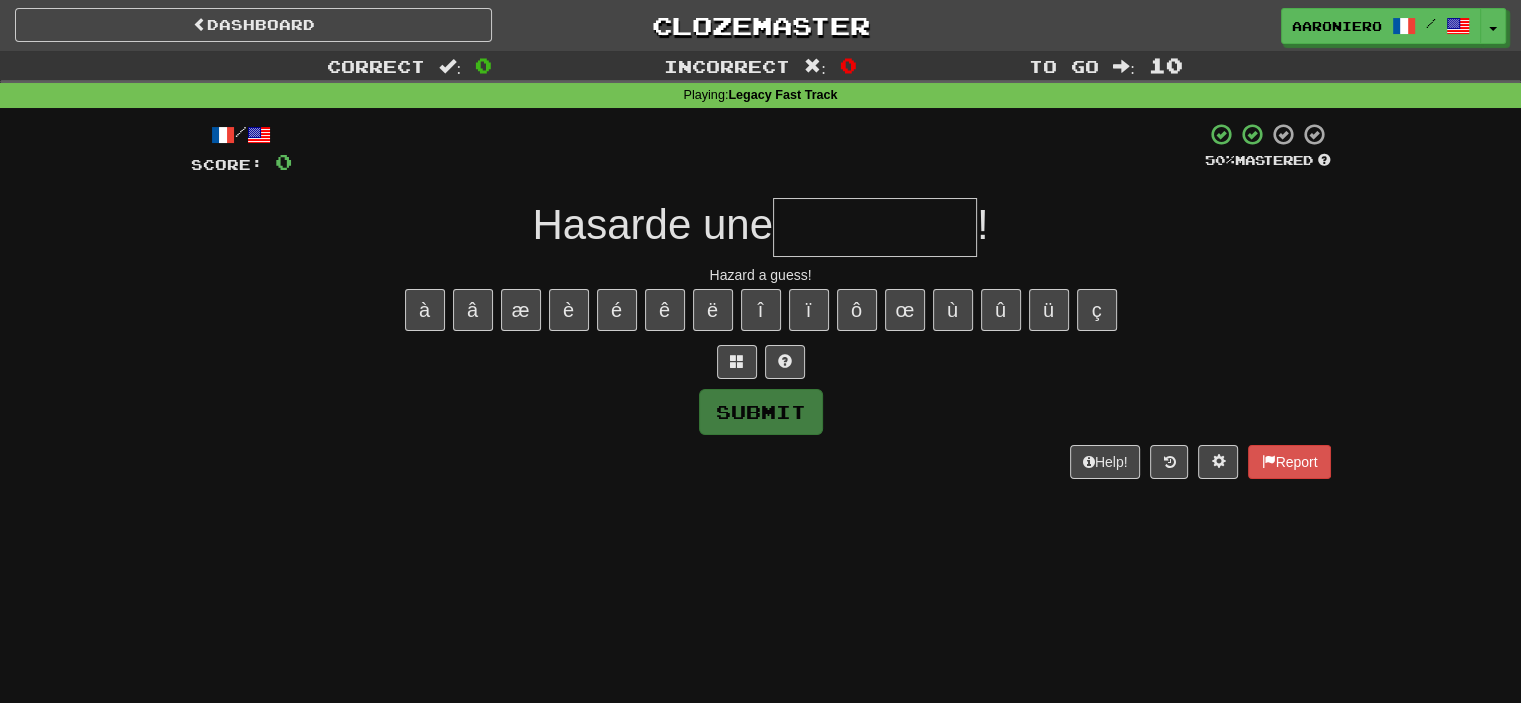 type on "*" 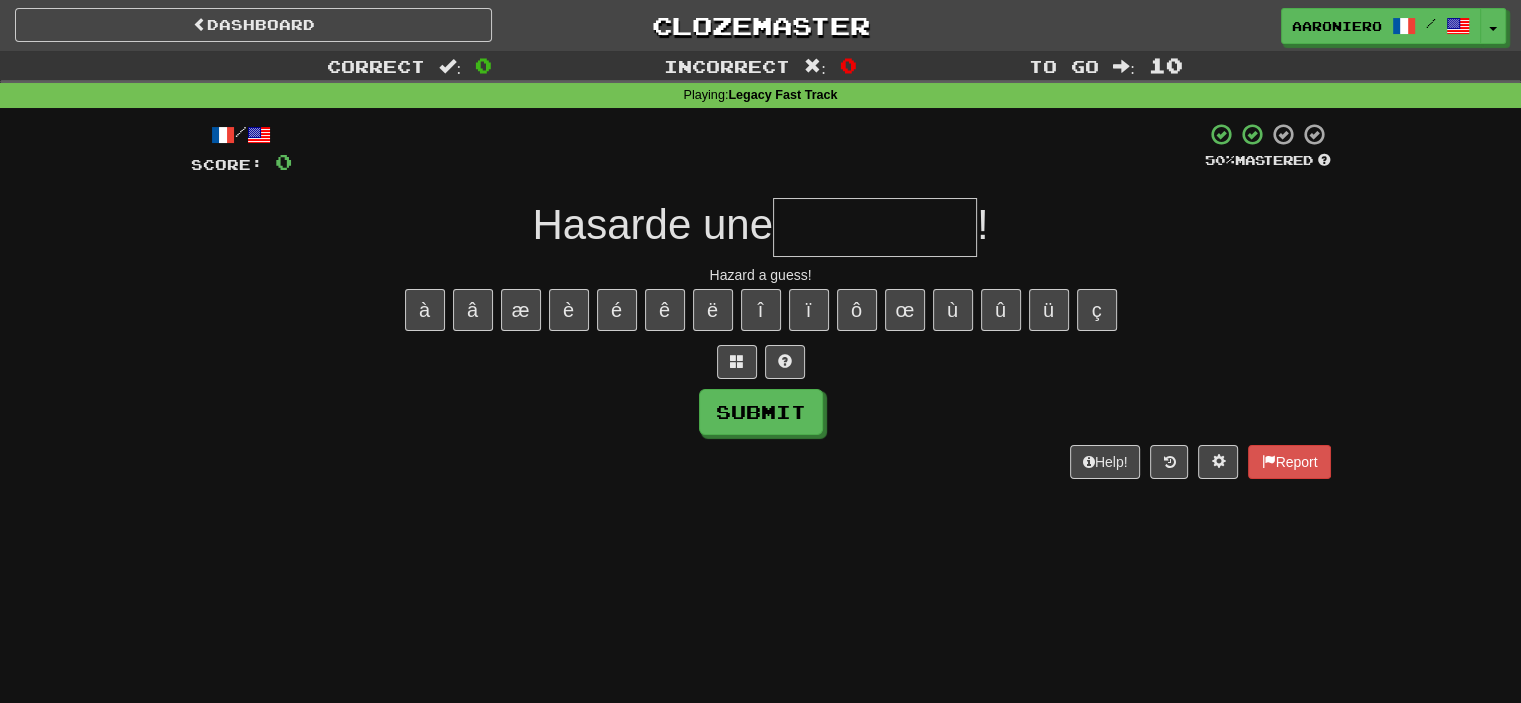 type on "*" 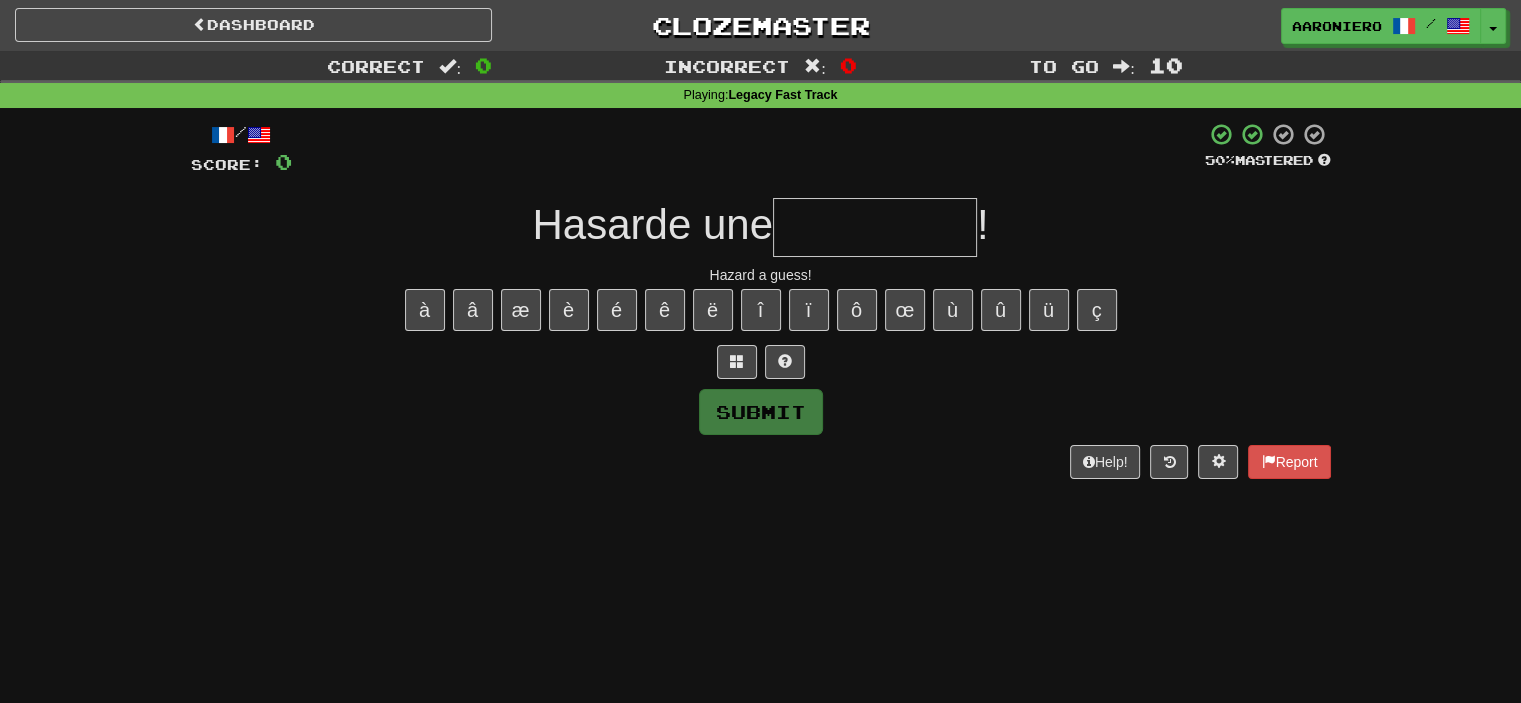 type on "*" 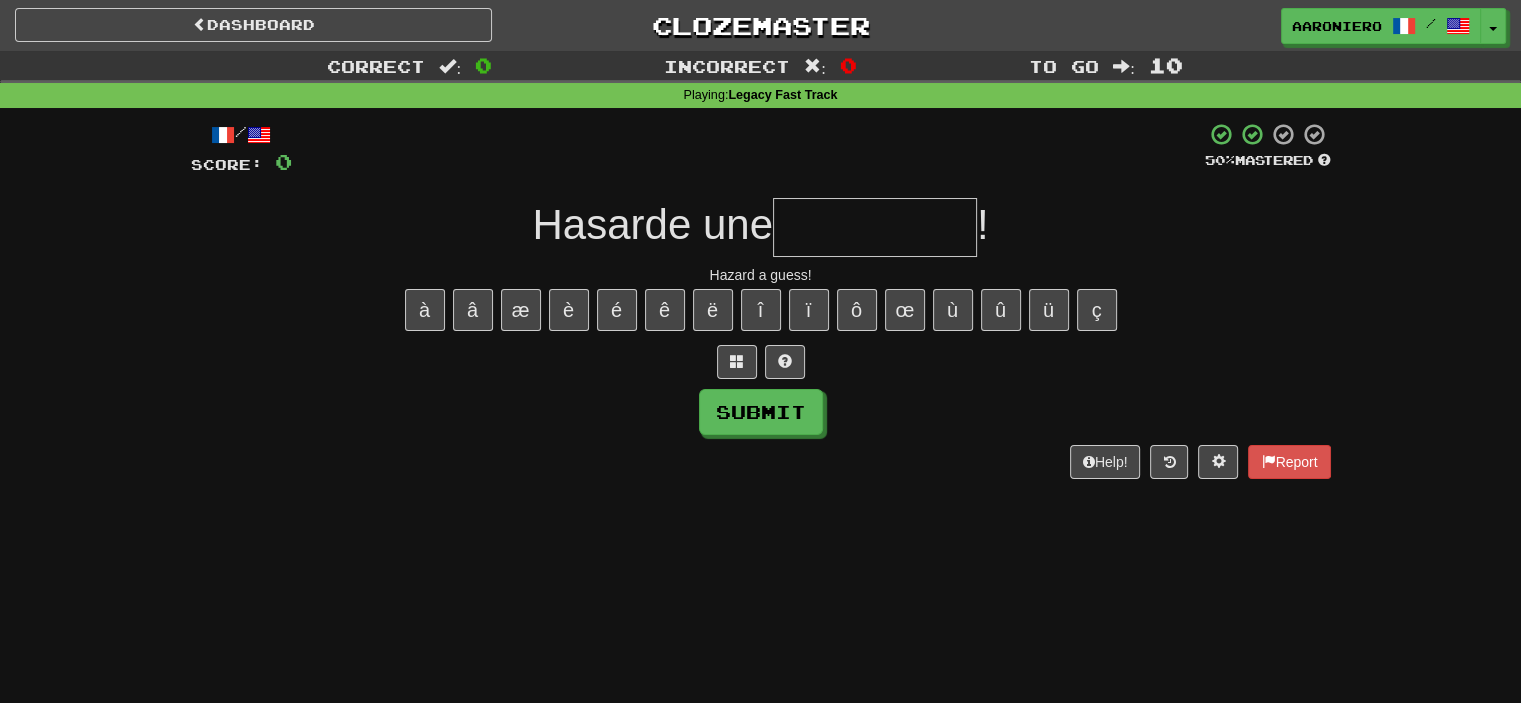 type on "*" 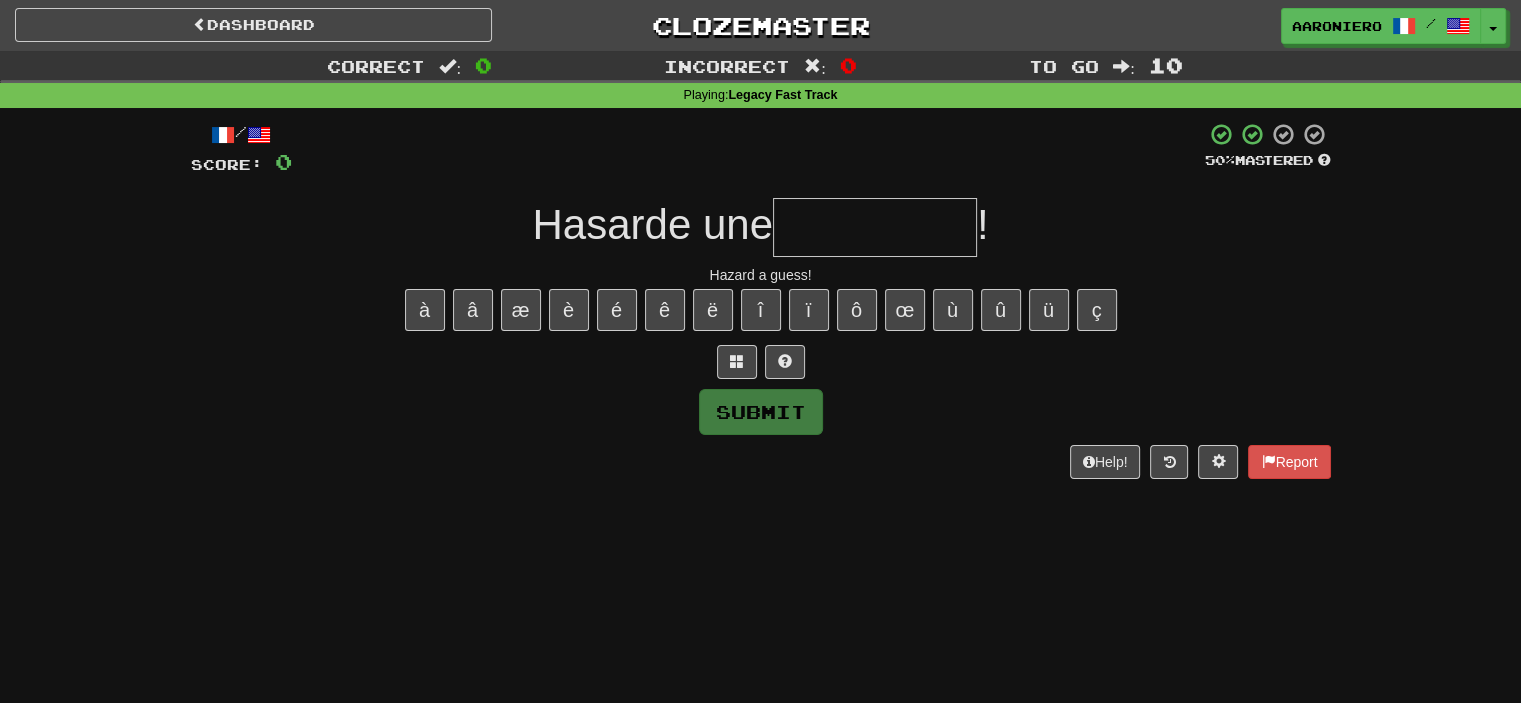 type on "*" 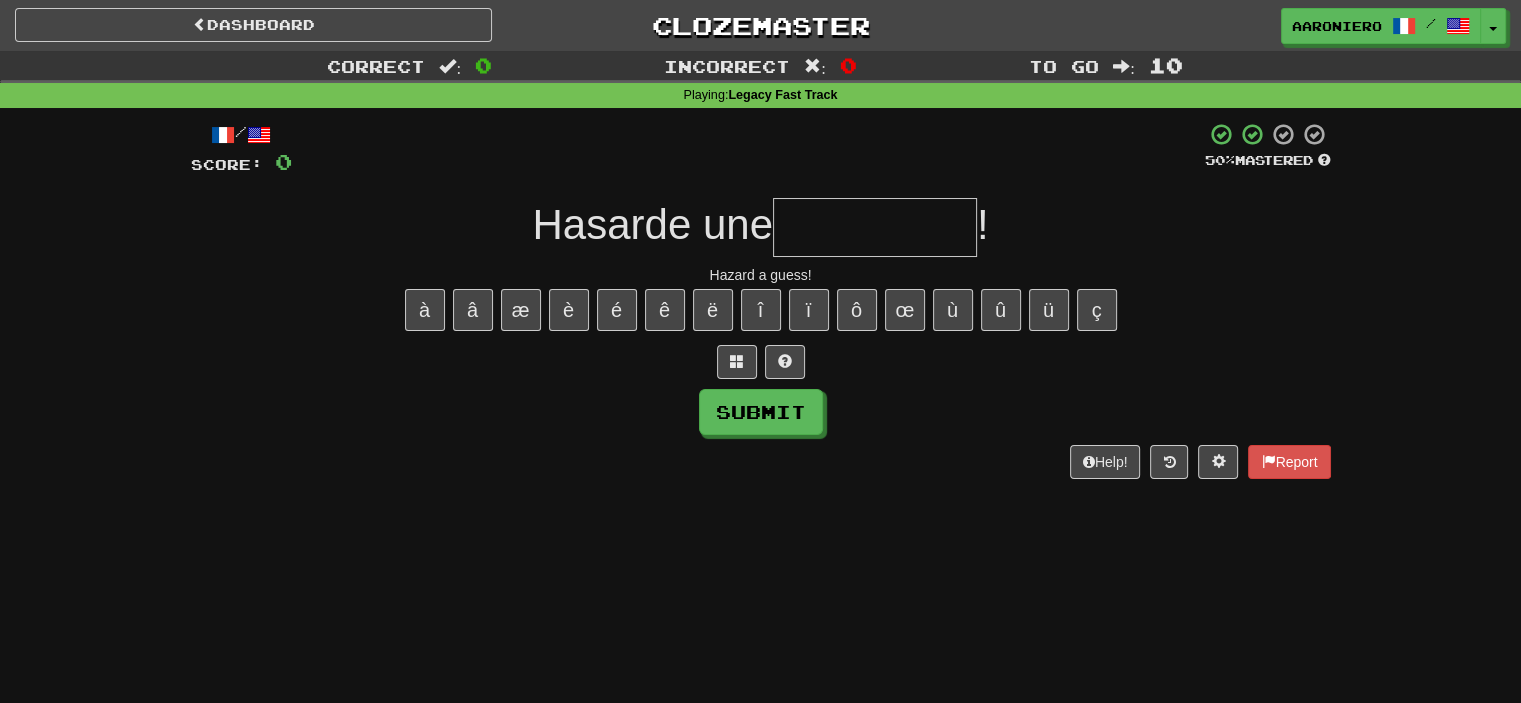 type on "*" 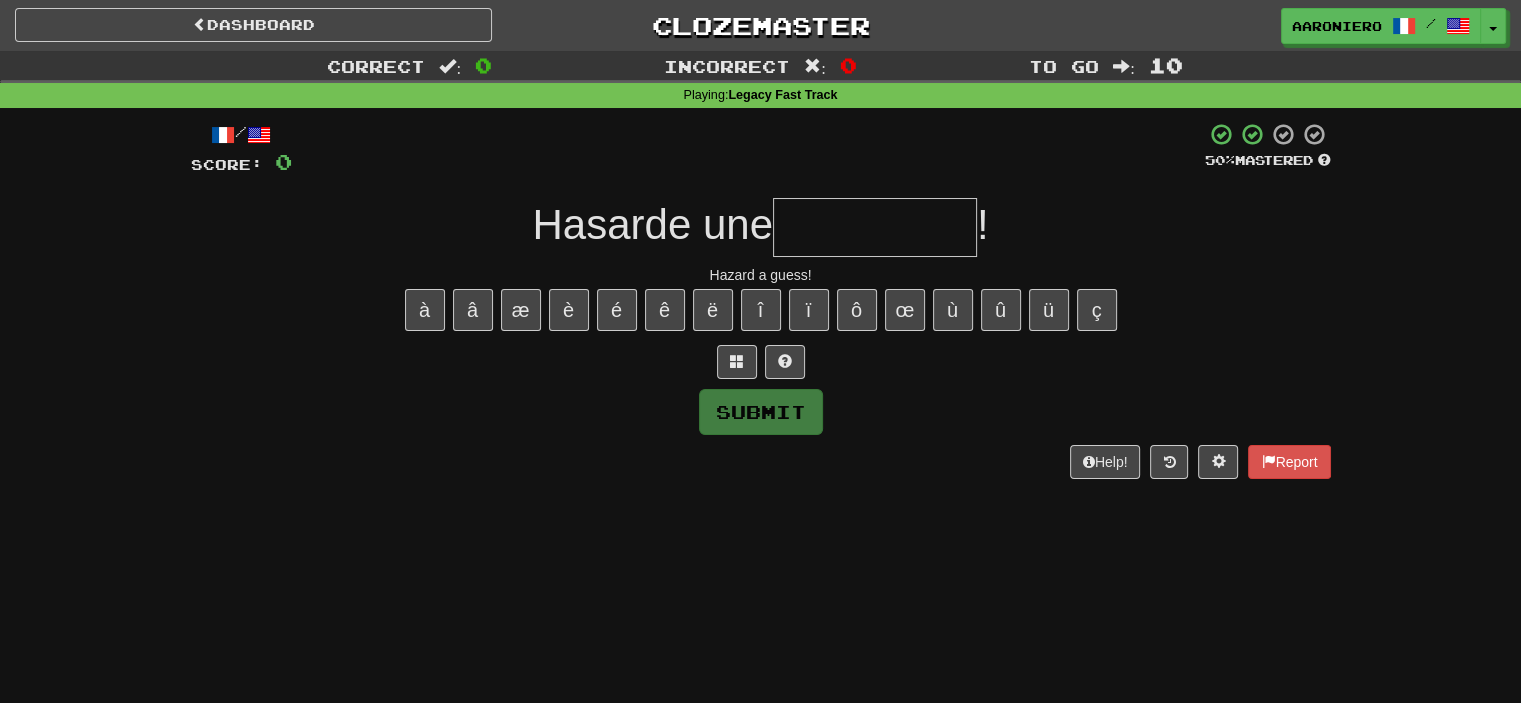 type on "*" 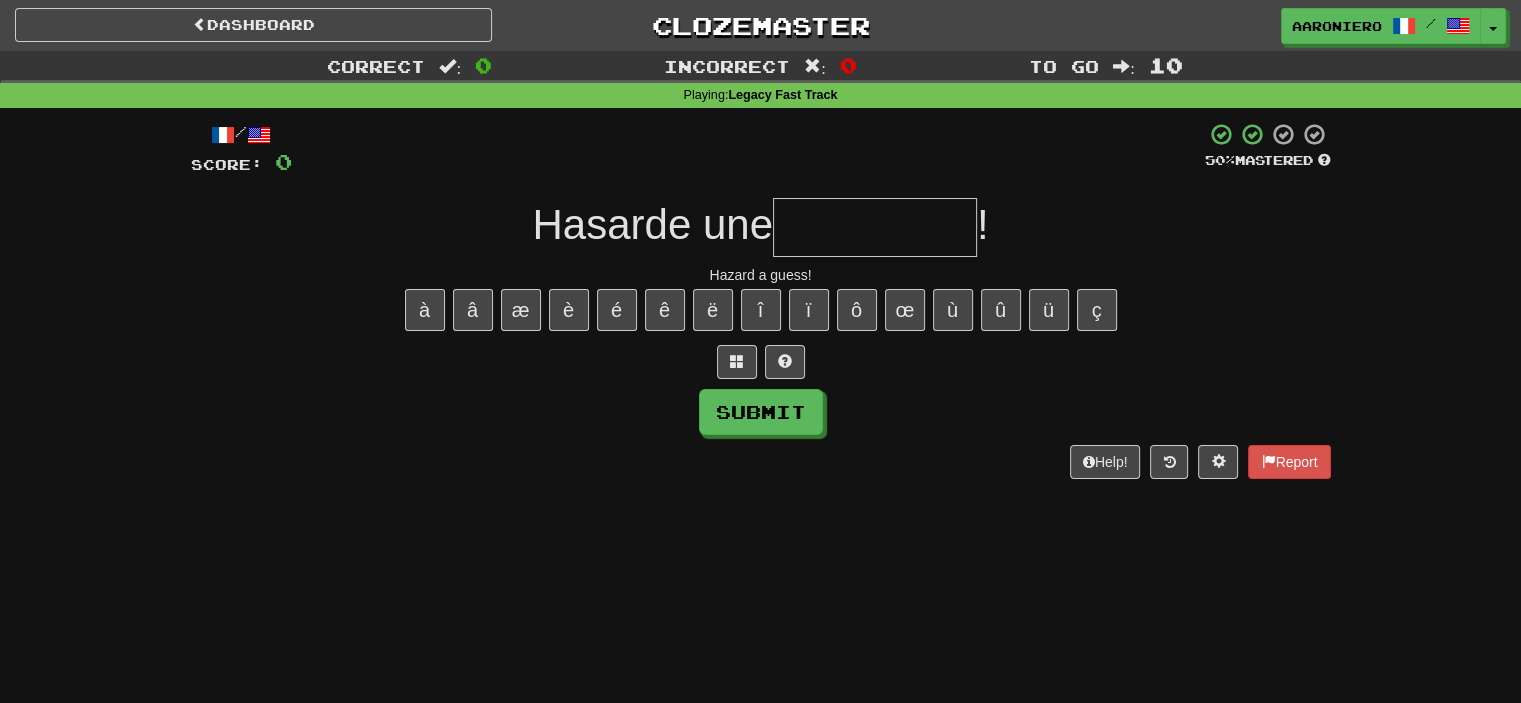 type on "*" 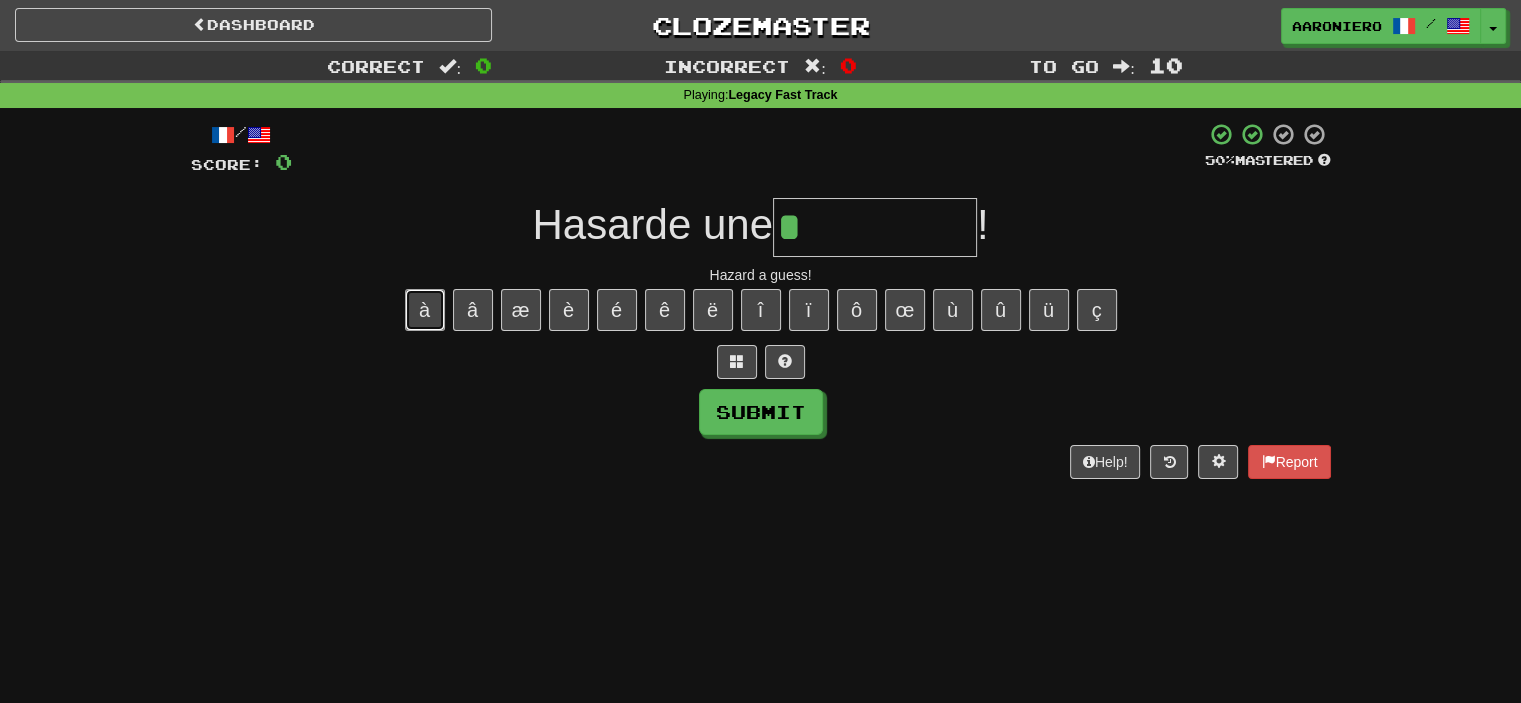 click on "à" at bounding box center [425, 310] 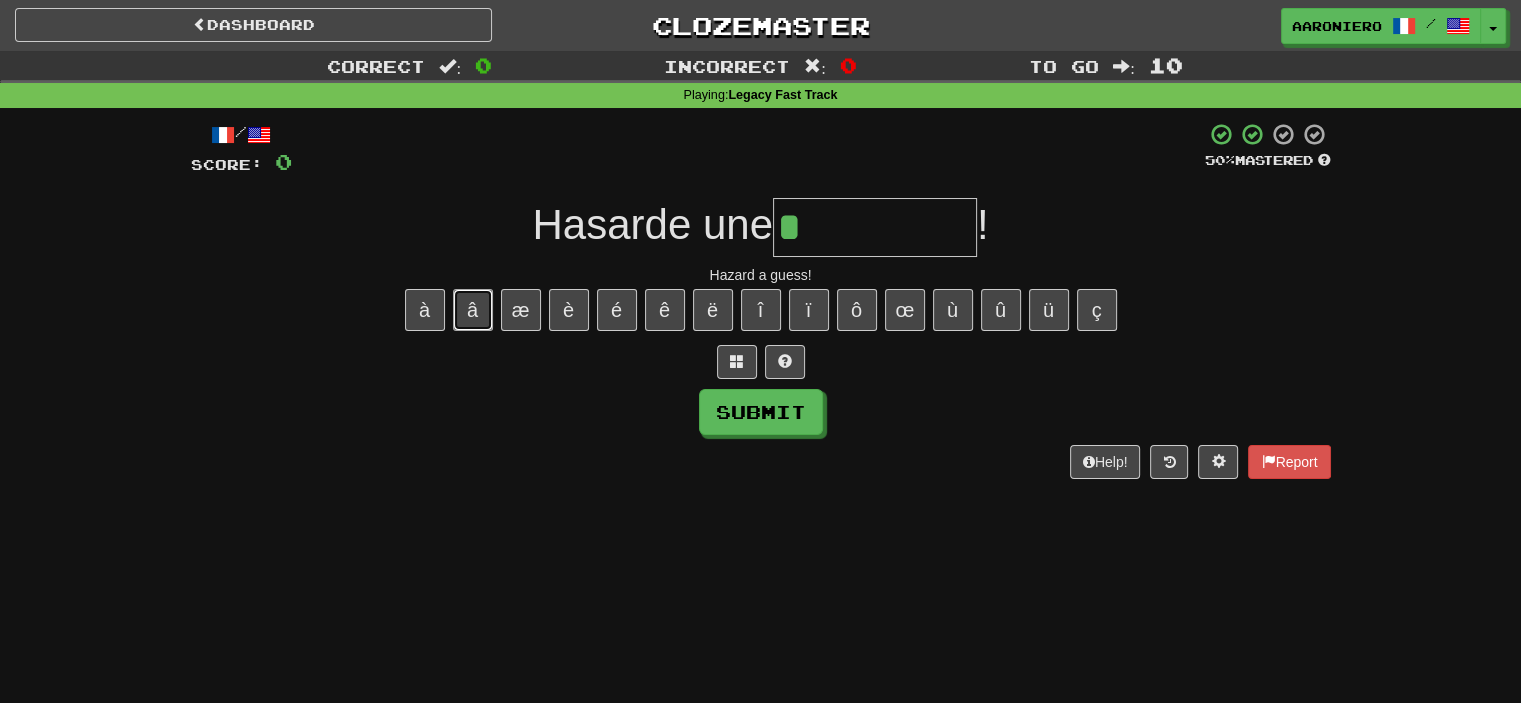 click on "â" at bounding box center (473, 310) 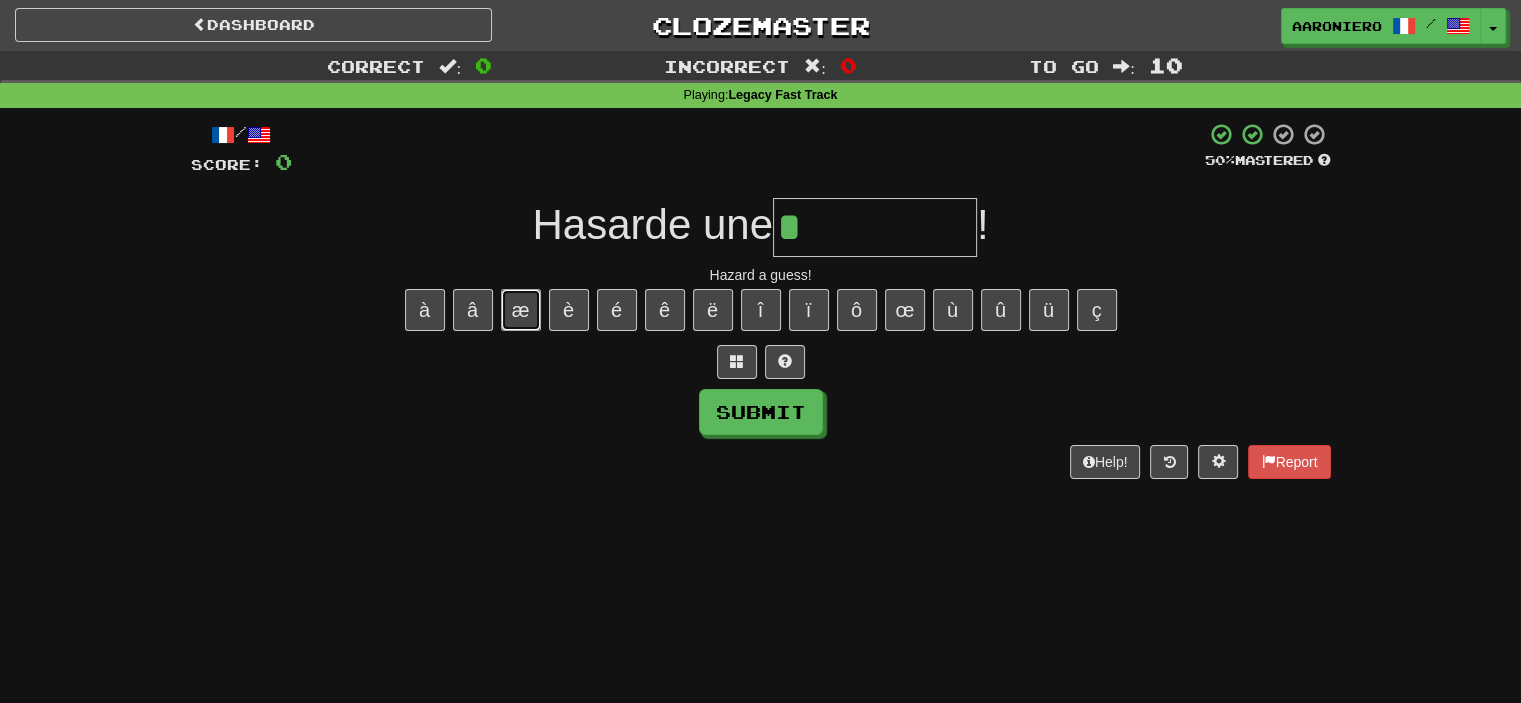click on "æ" at bounding box center [521, 310] 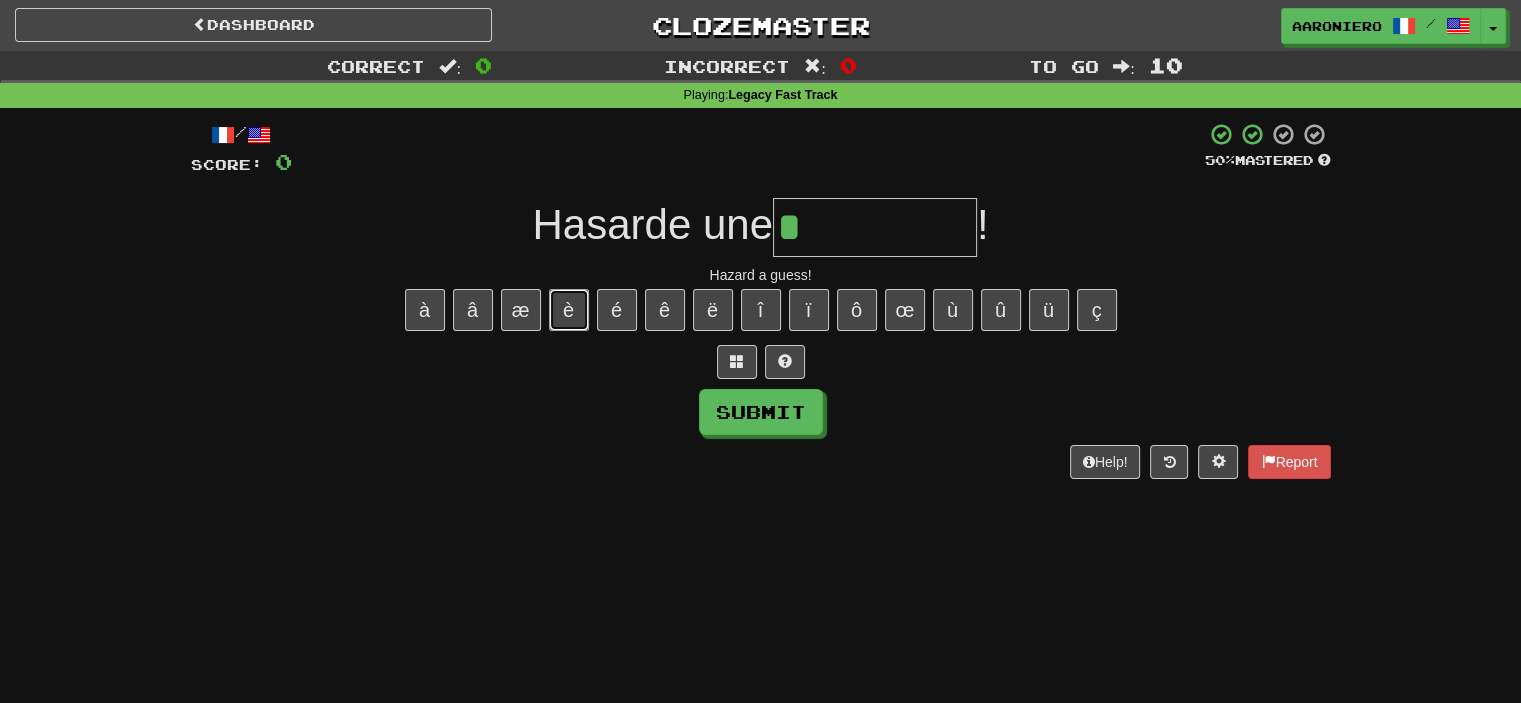 click on "è" at bounding box center (569, 310) 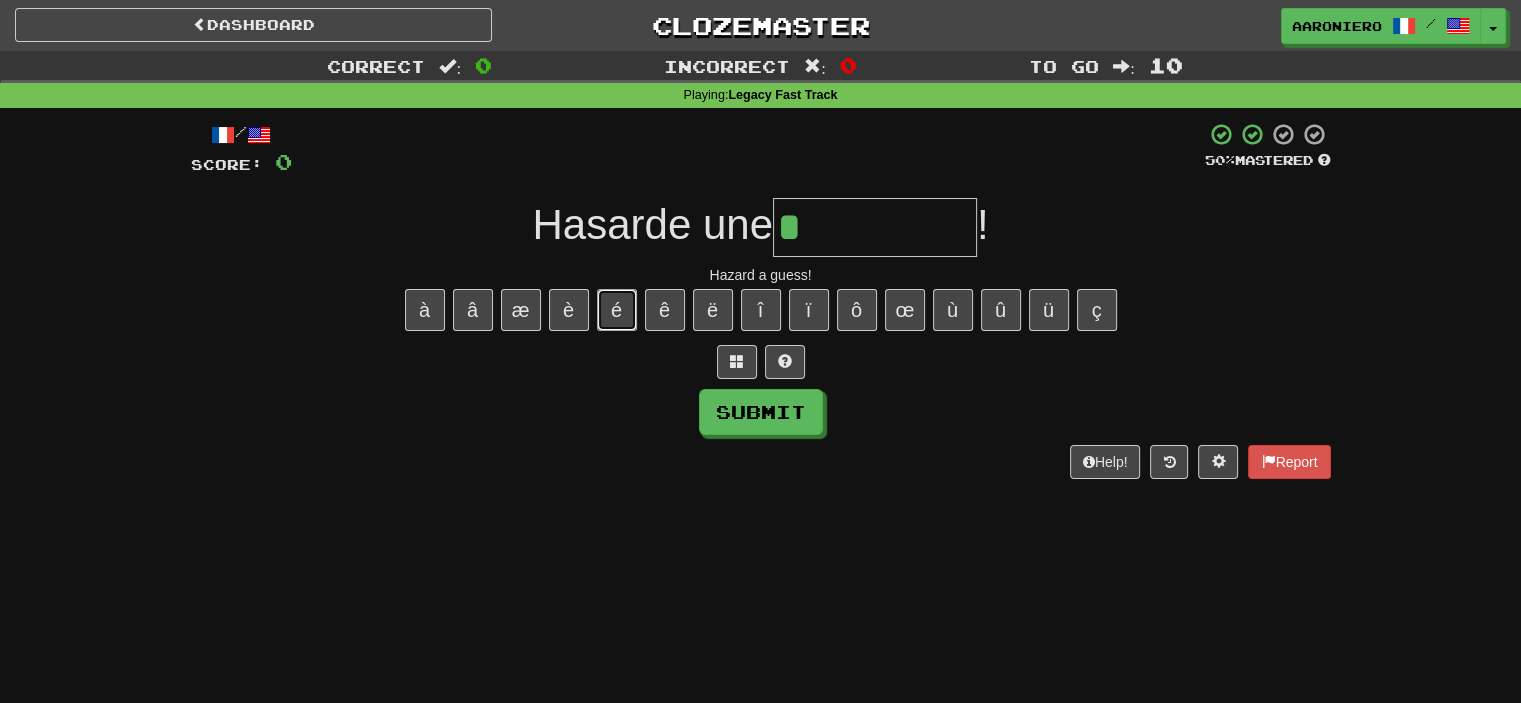 click on "é" at bounding box center [617, 310] 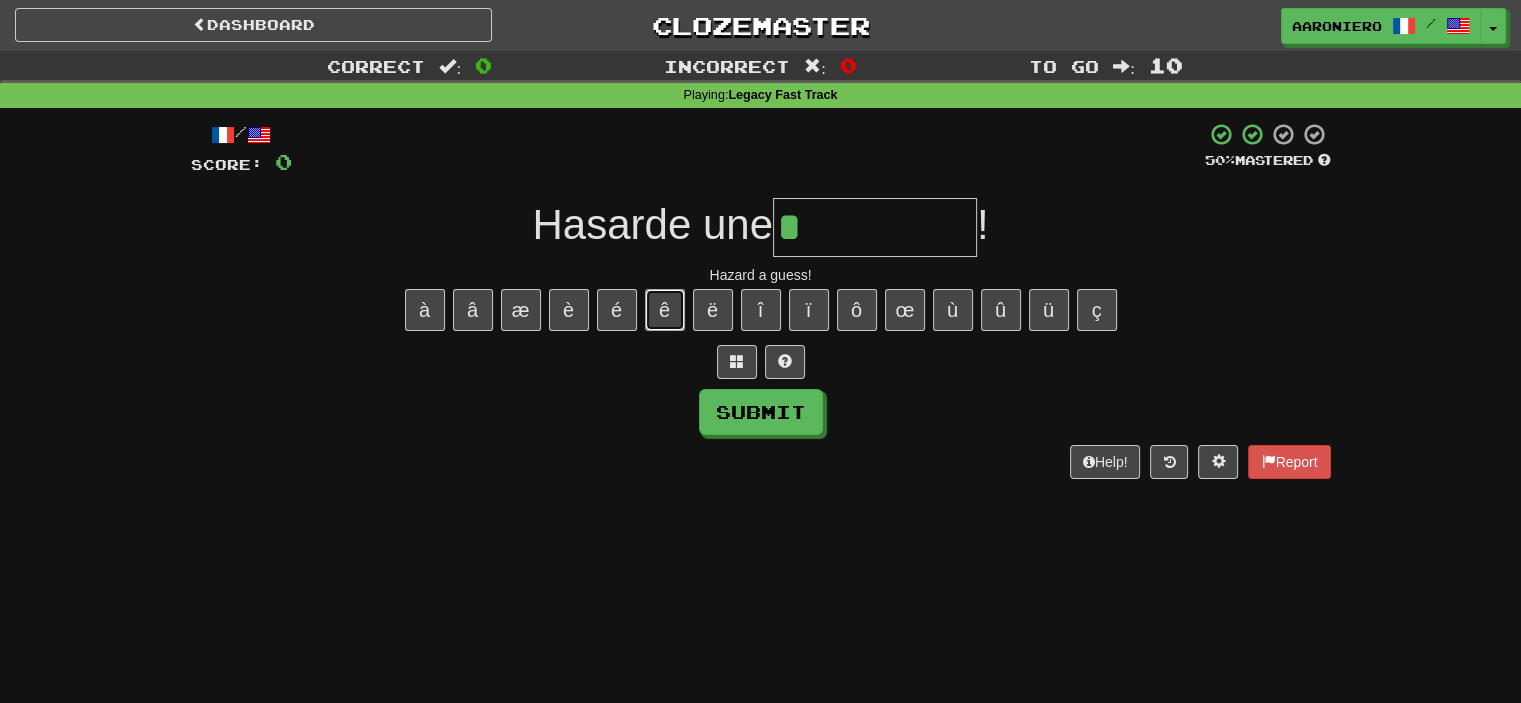 click on "ê" at bounding box center [665, 310] 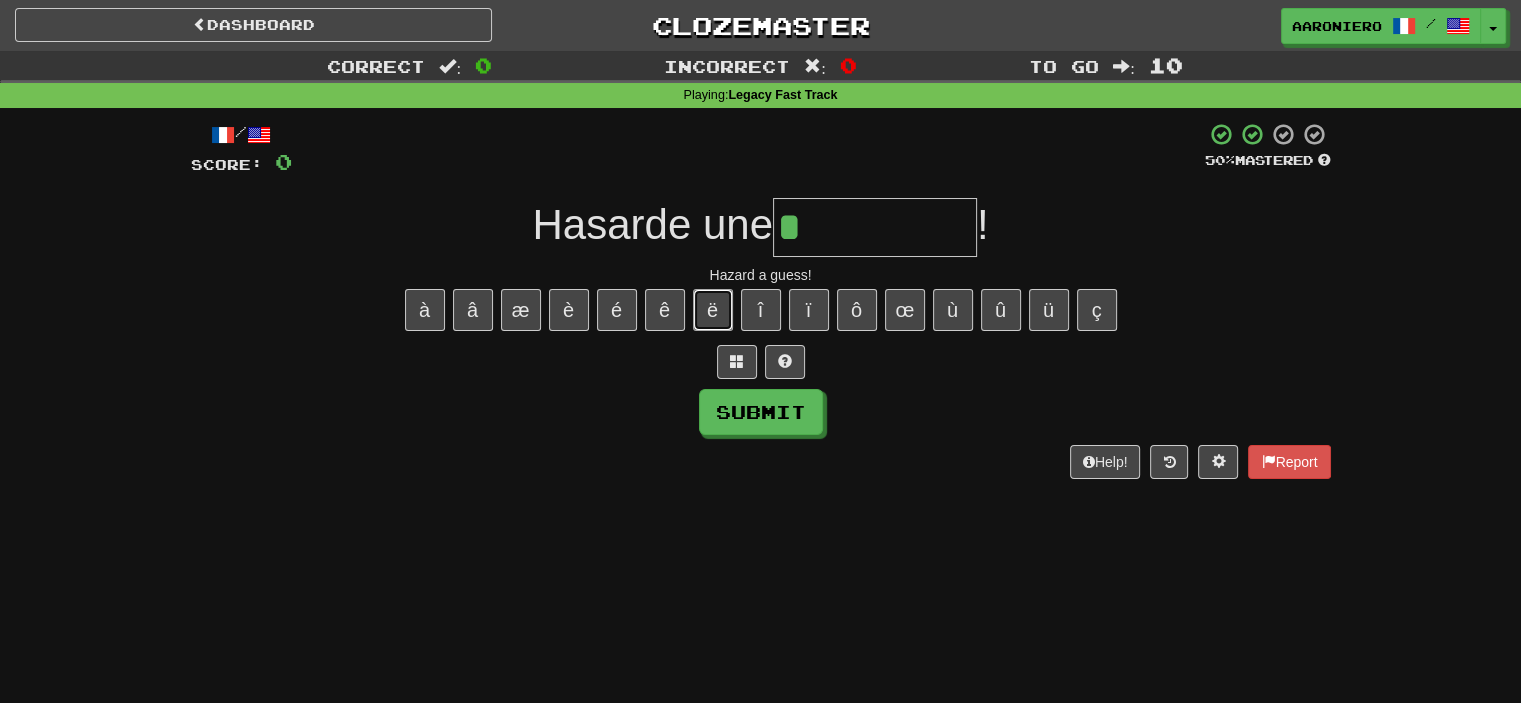 click on "ë" at bounding box center (713, 310) 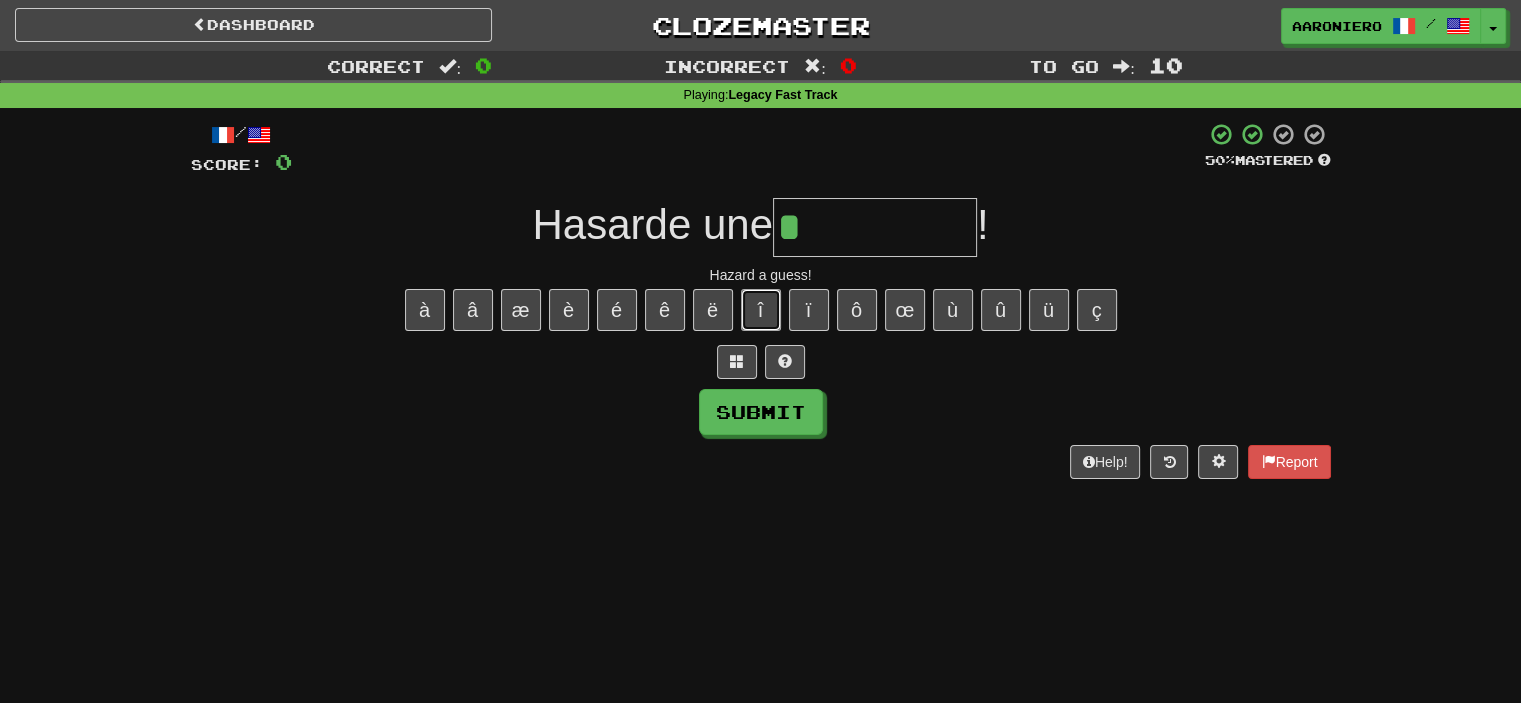 click on "î" at bounding box center [761, 310] 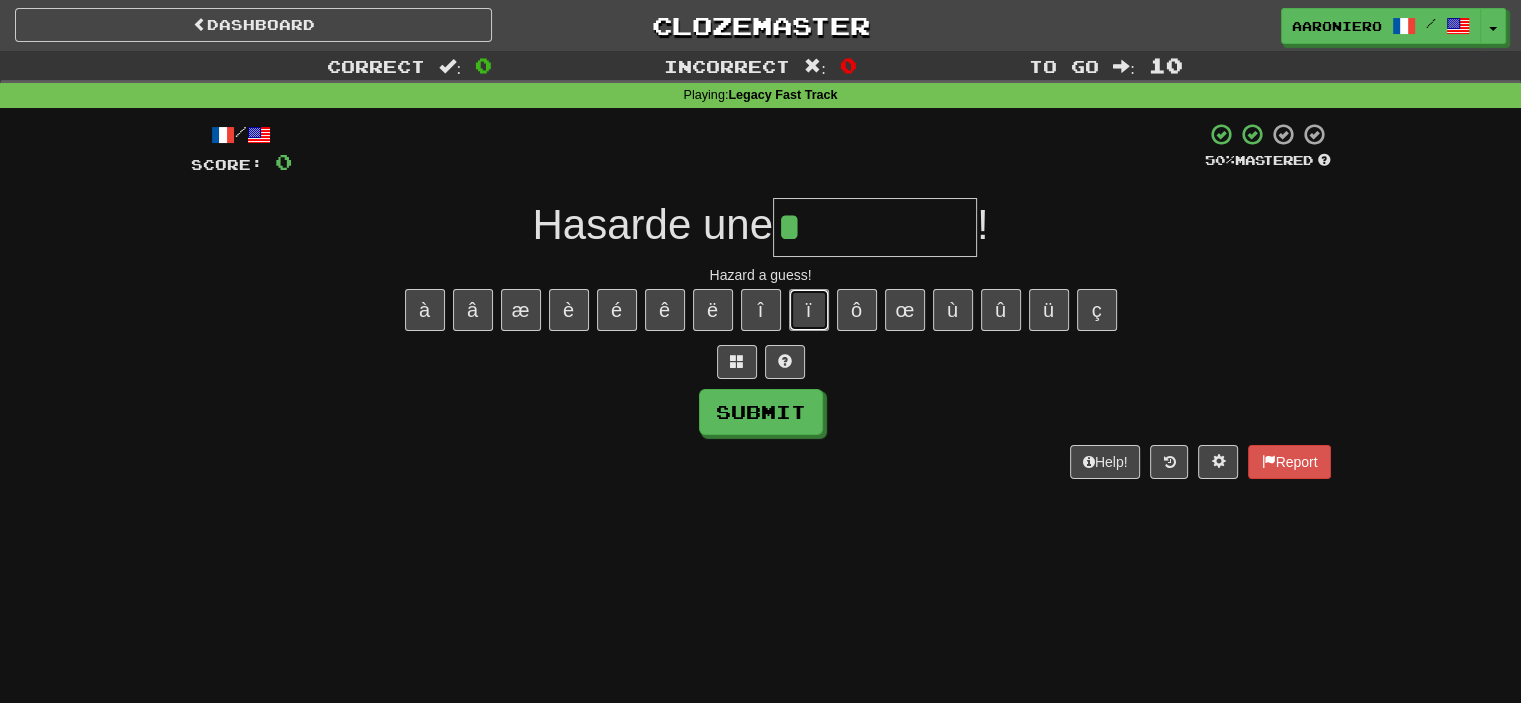 click on "ï" at bounding box center (809, 310) 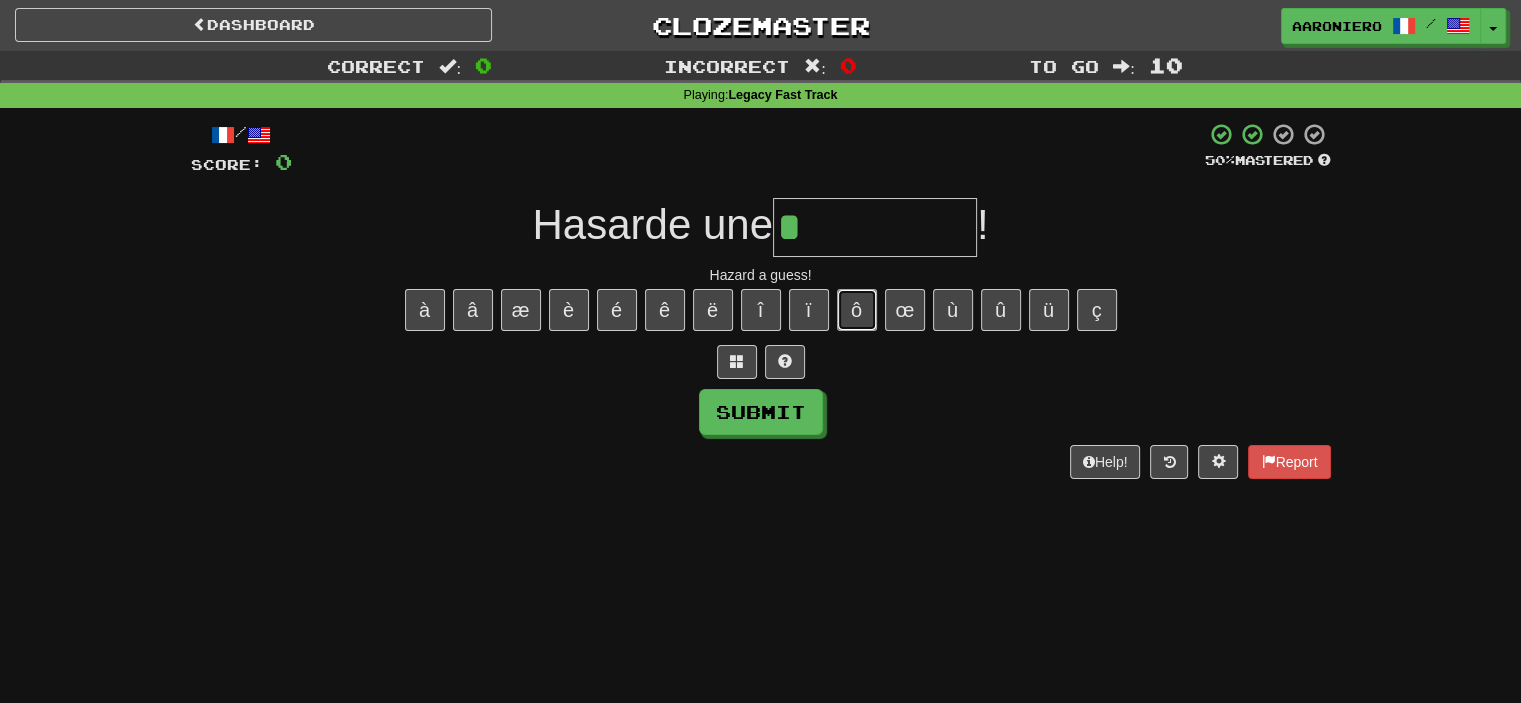 click on "ô" at bounding box center (857, 310) 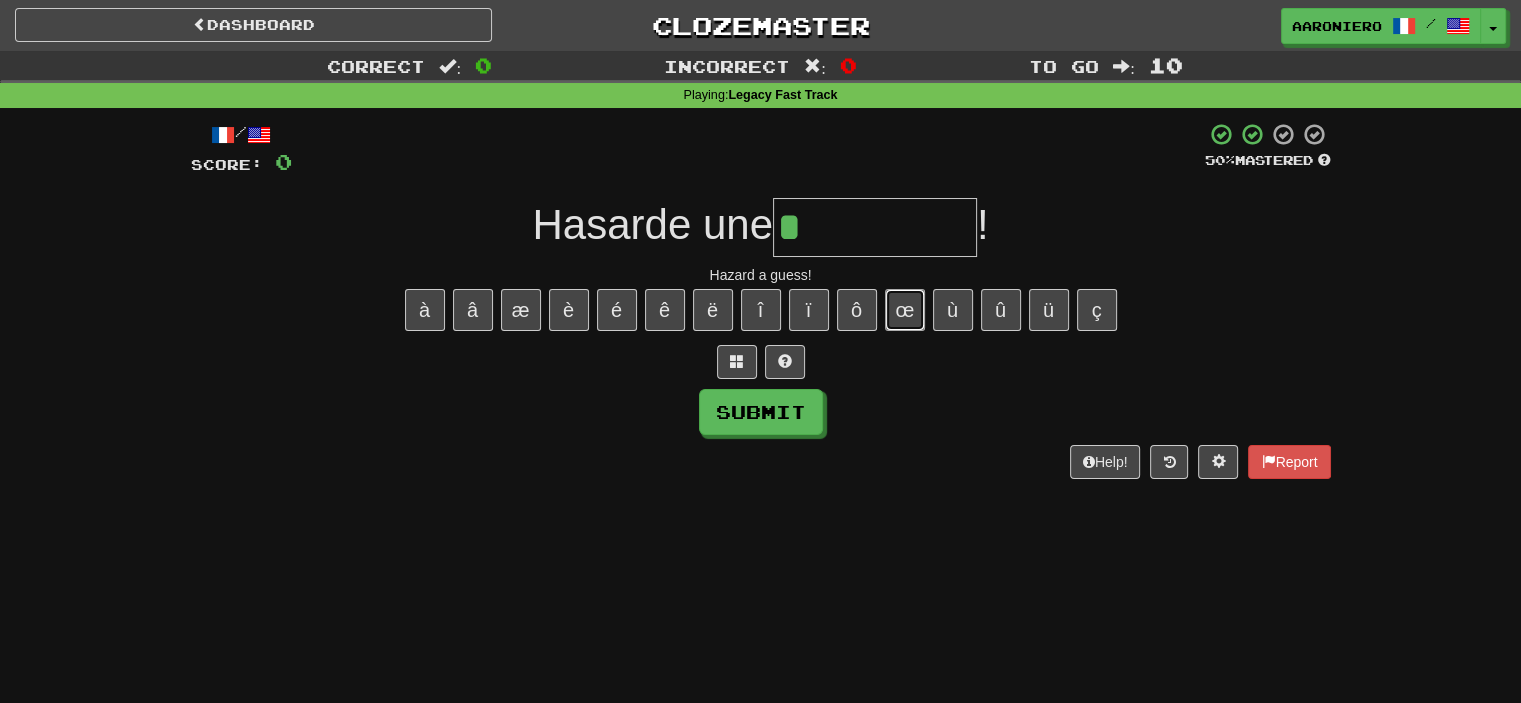 click on "œ" at bounding box center [905, 310] 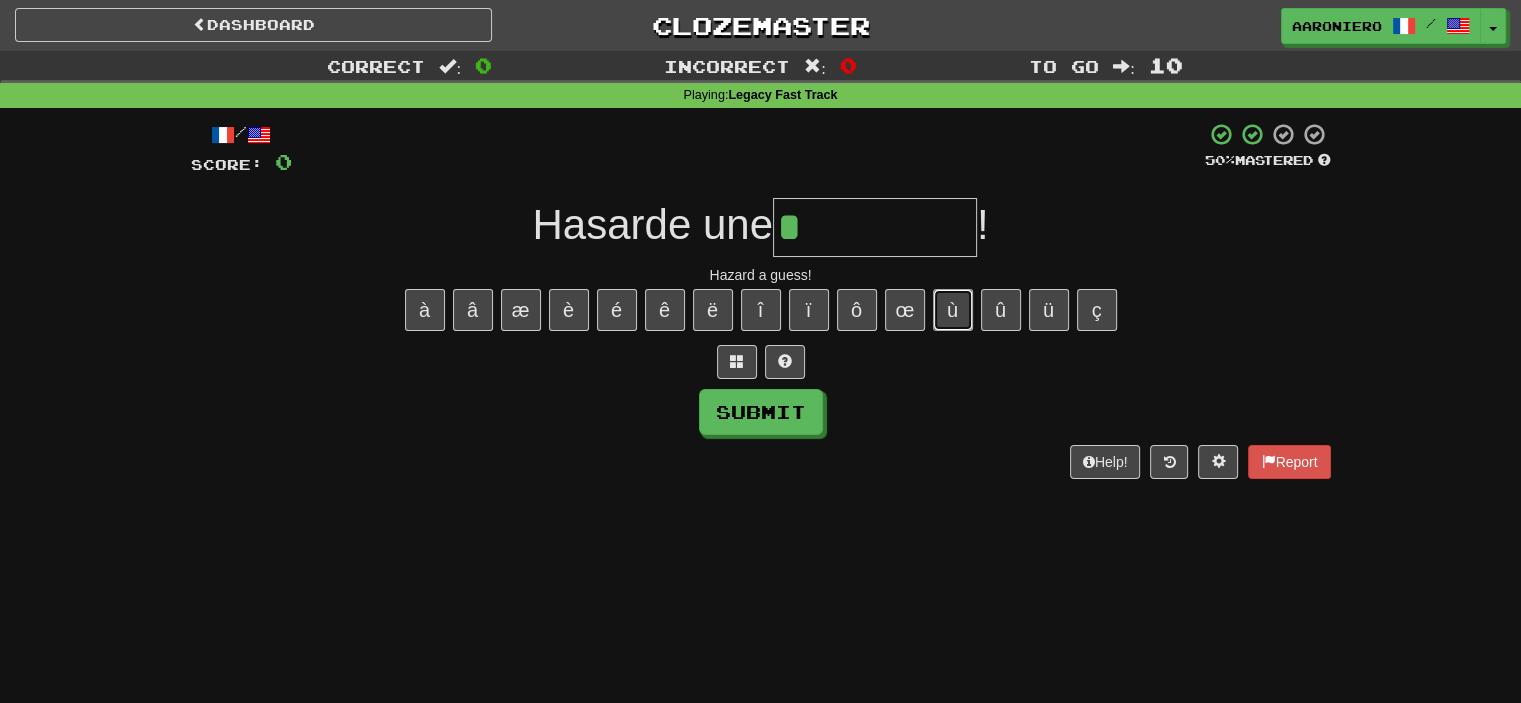 click on "ù" at bounding box center (953, 310) 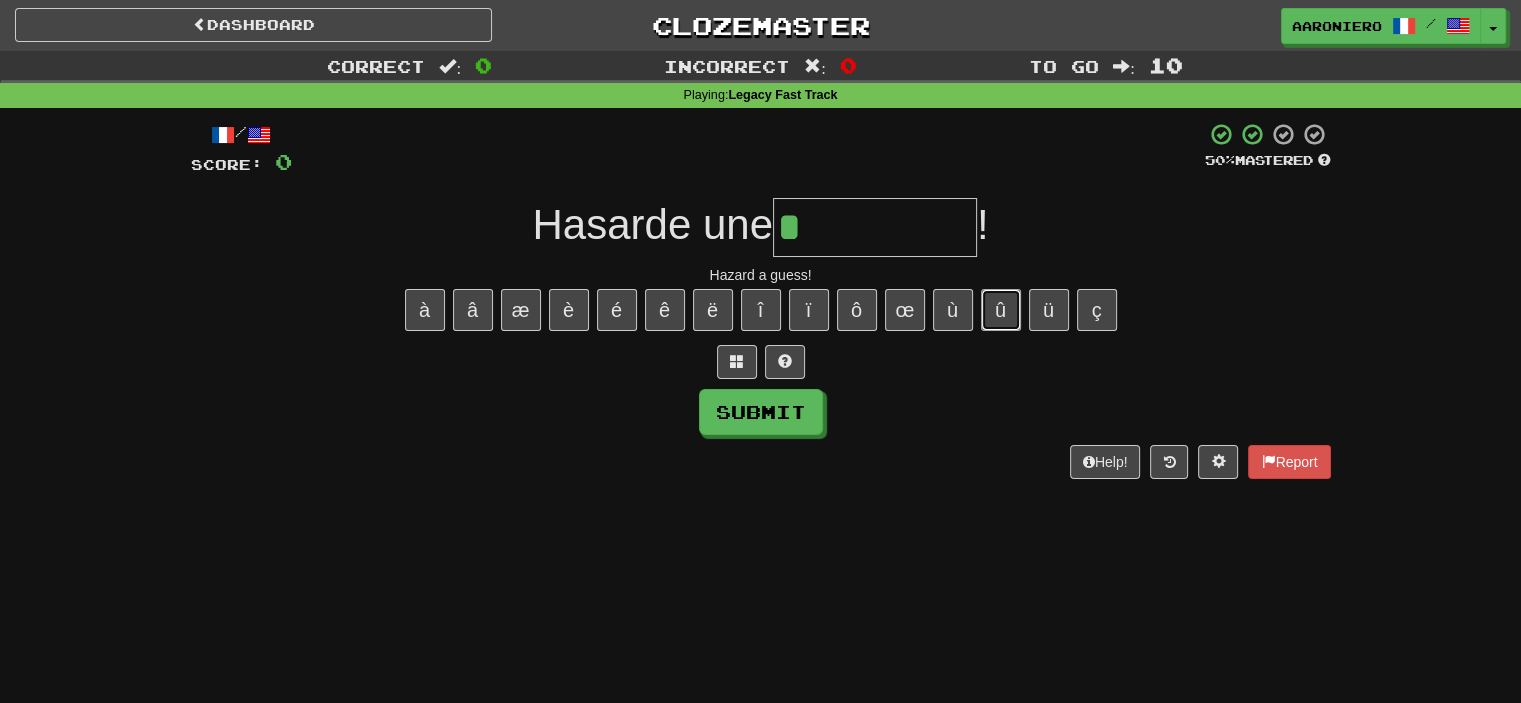 click on "û" at bounding box center [1001, 310] 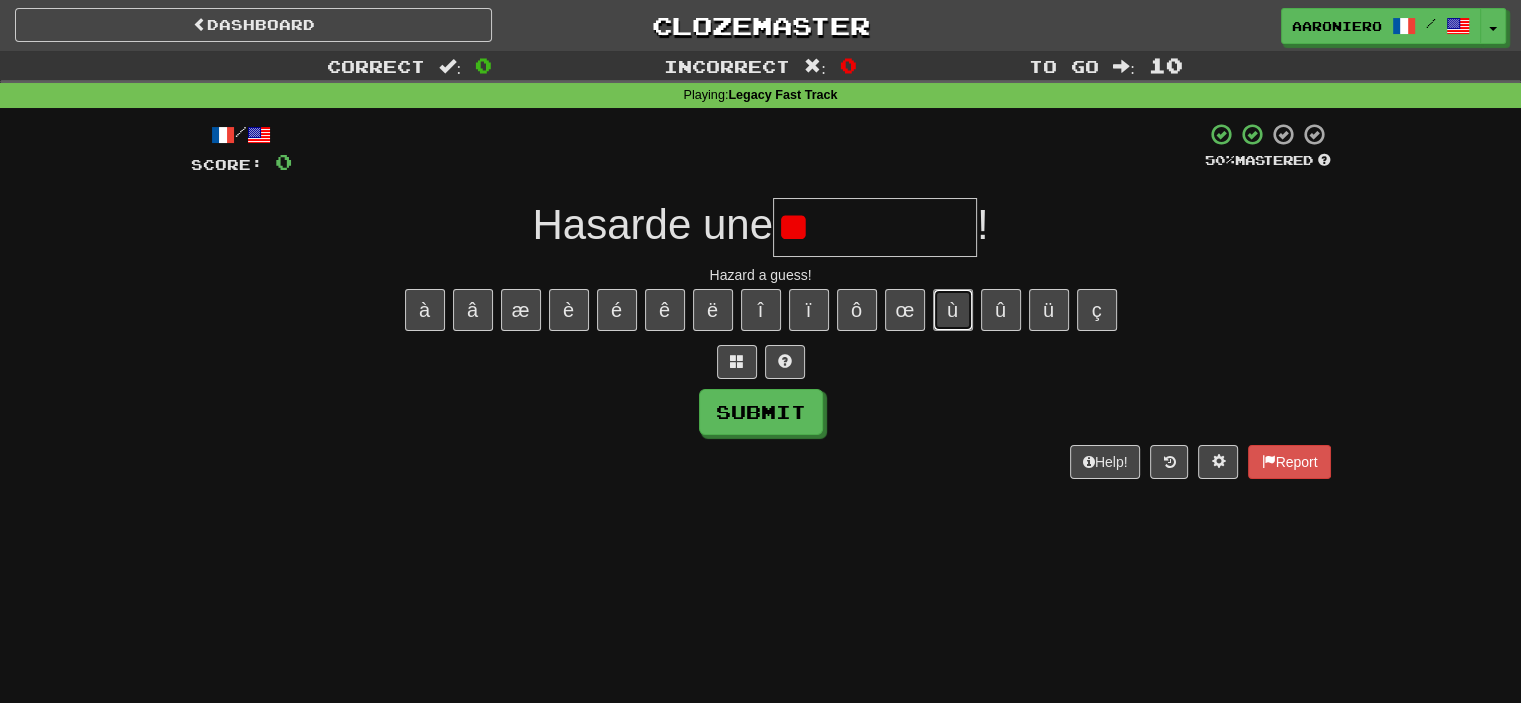 click on "ù" at bounding box center [953, 310] 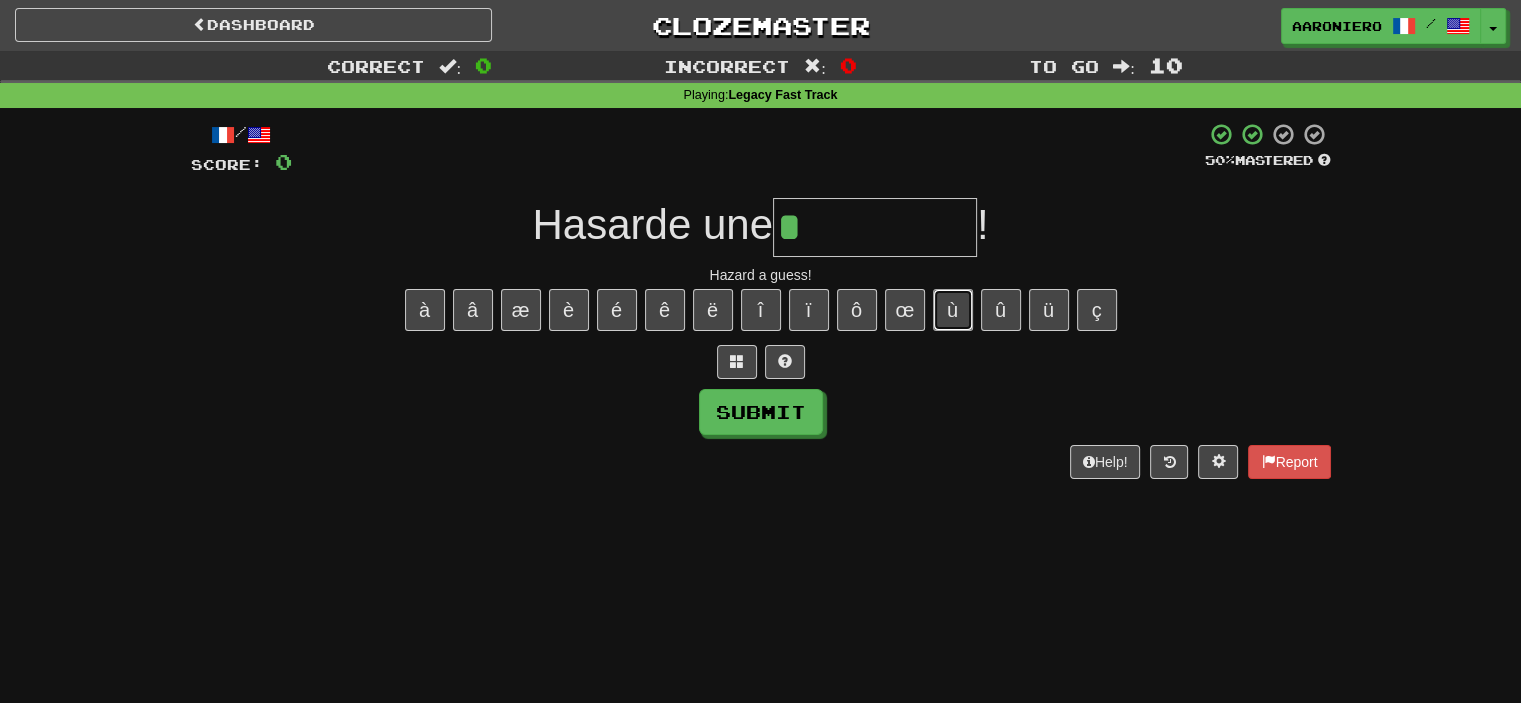 click on "ù" at bounding box center (953, 310) 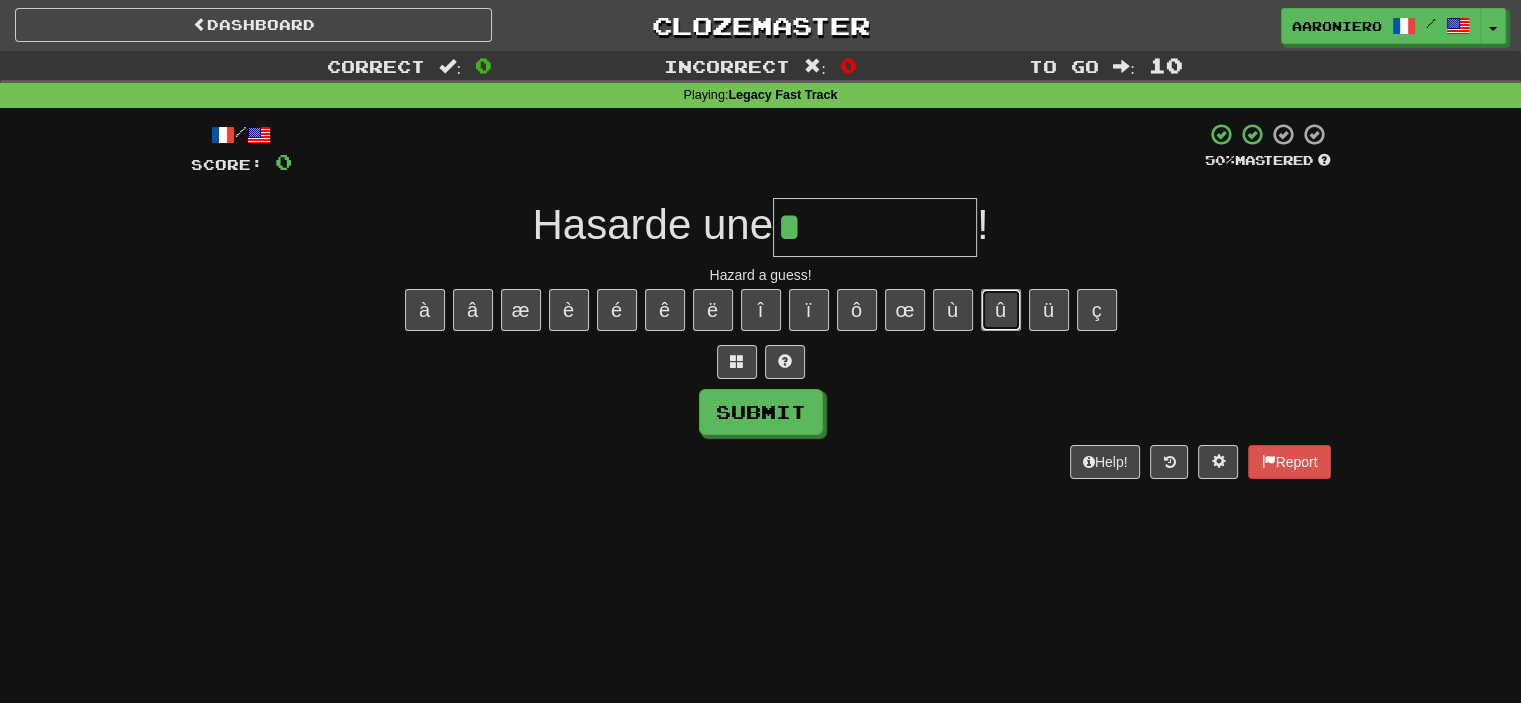 click on "û" at bounding box center (1001, 310) 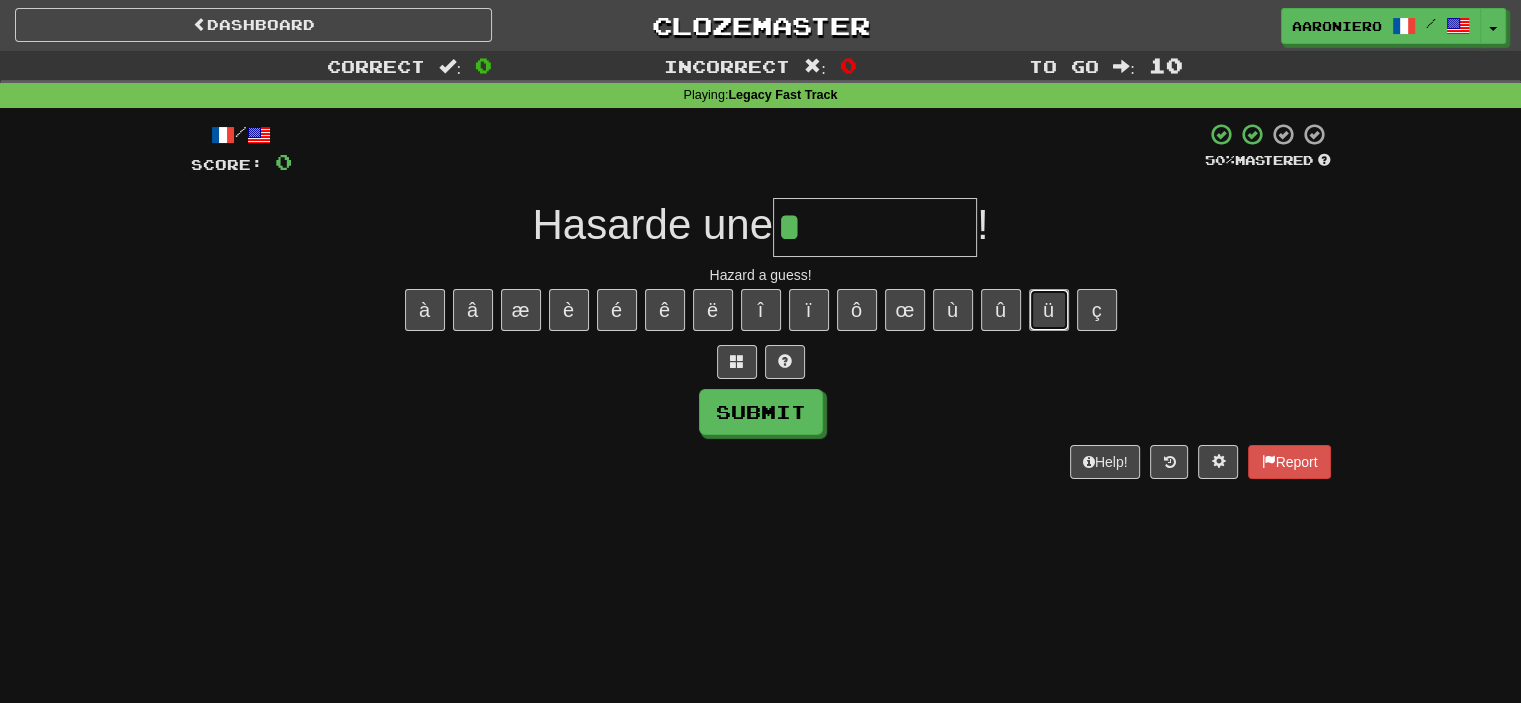 click on "ü" at bounding box center (1049, 310) 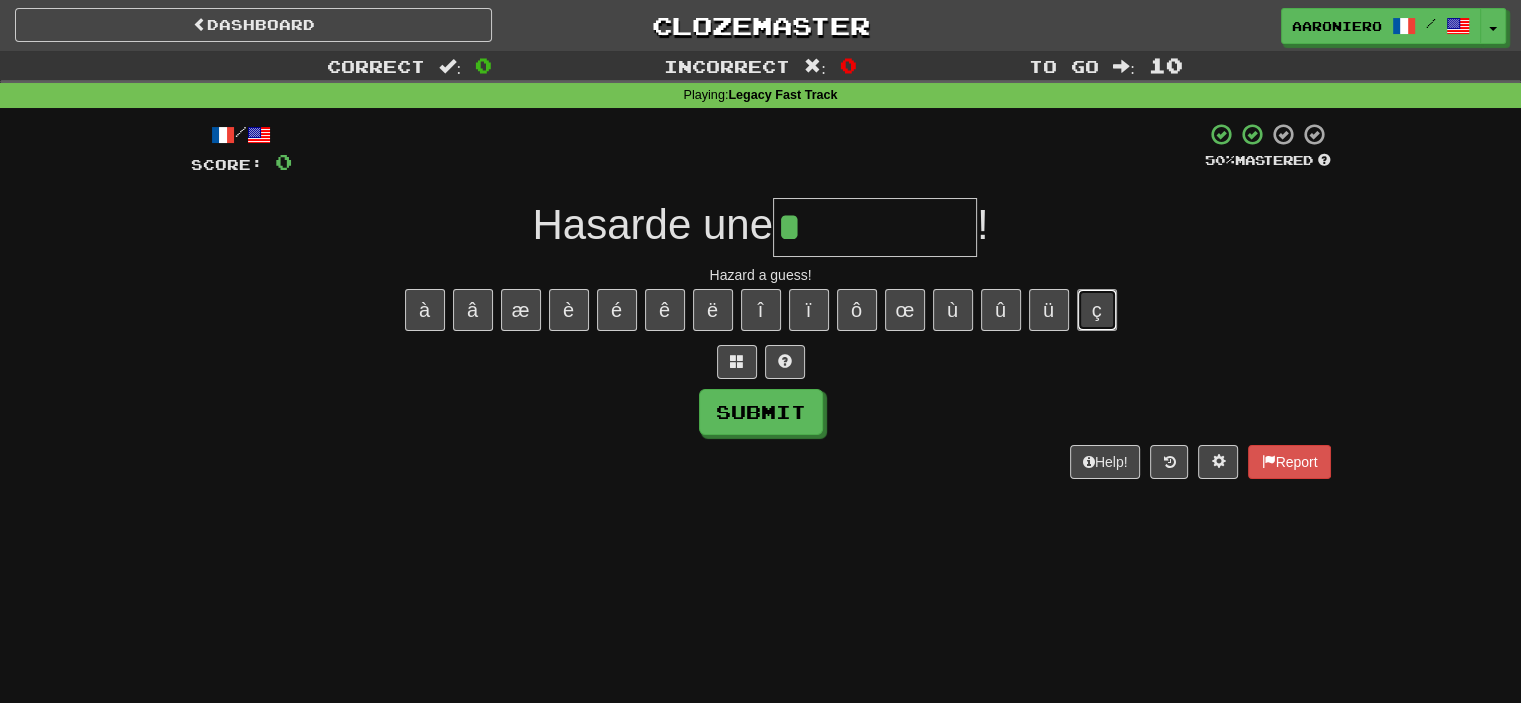 click on "ç" at bounding box center (1097, 310) 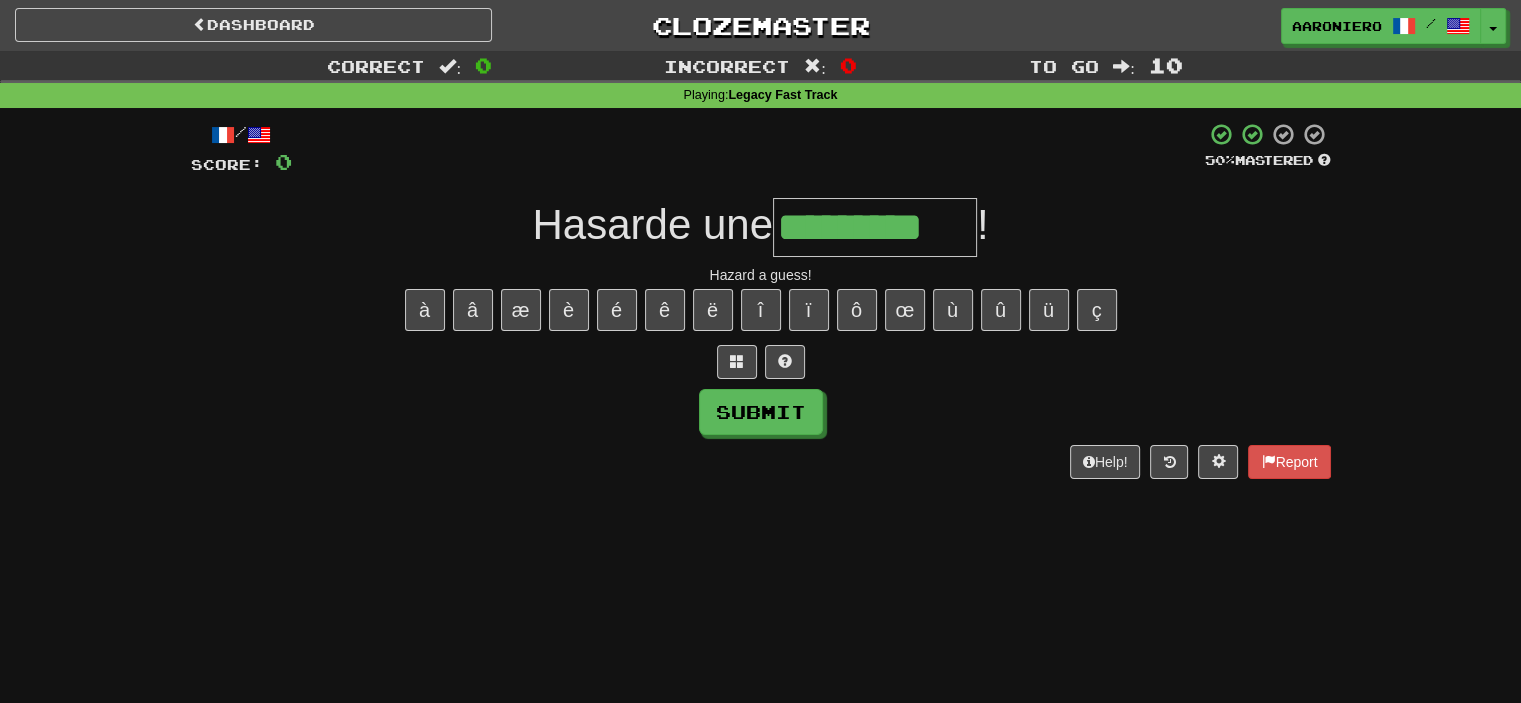 type on "*********" 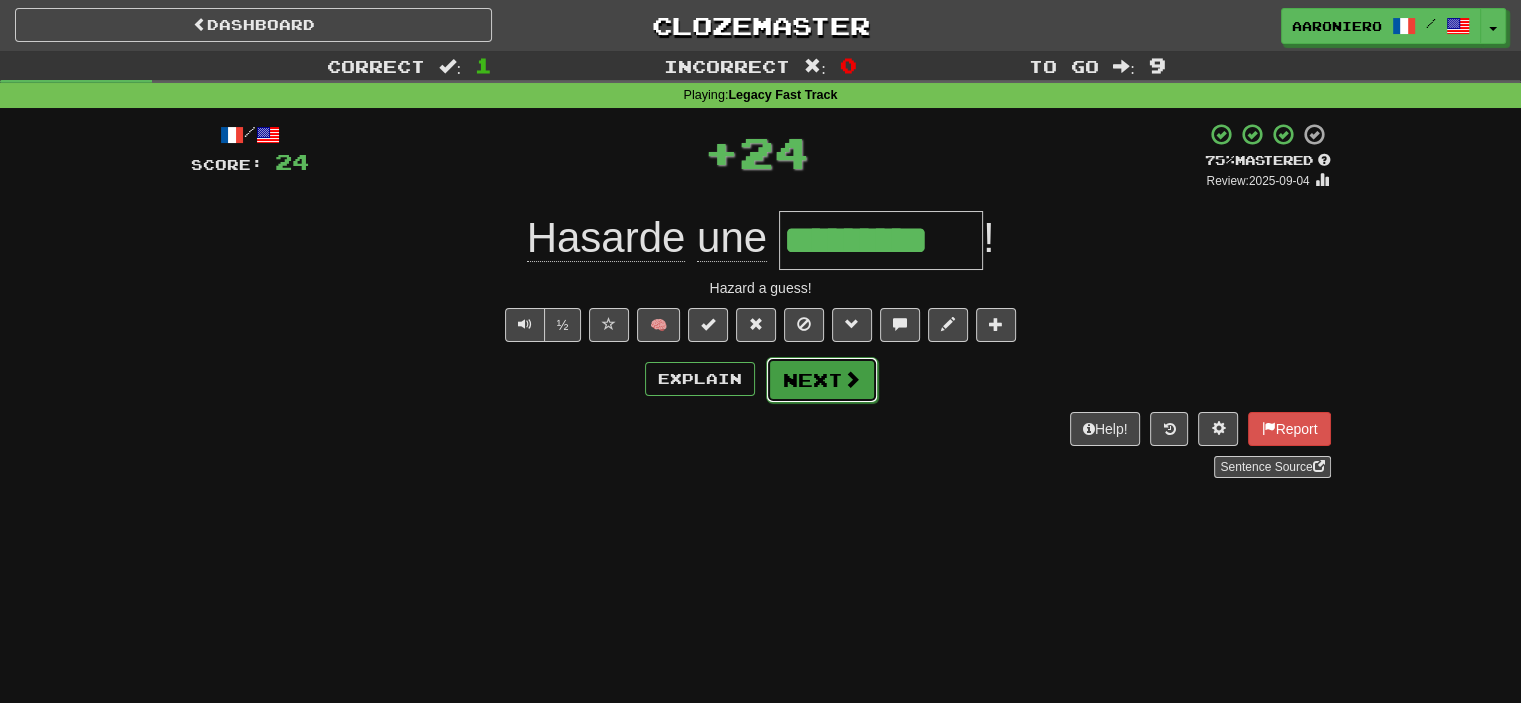 click on "Next" at bounding box center [822, 380] 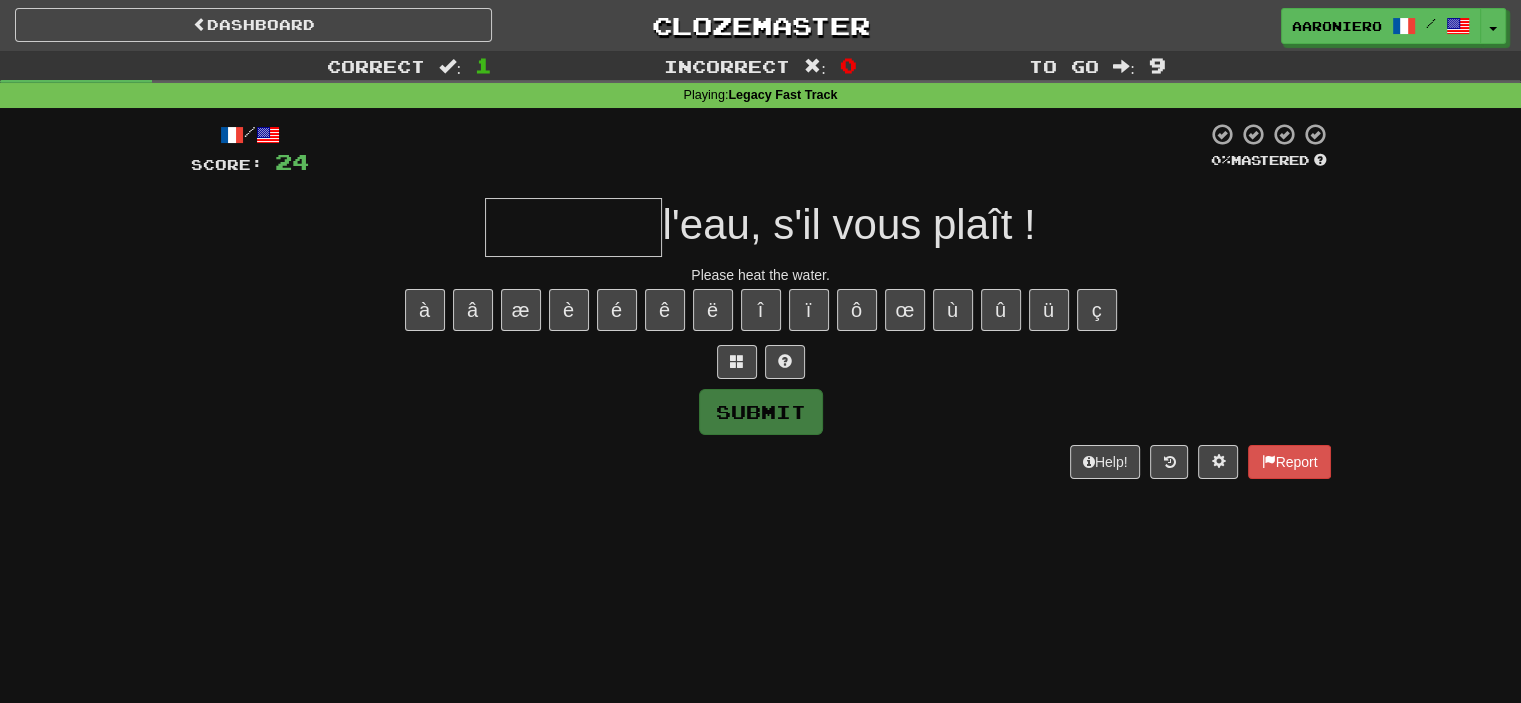 type on "*" 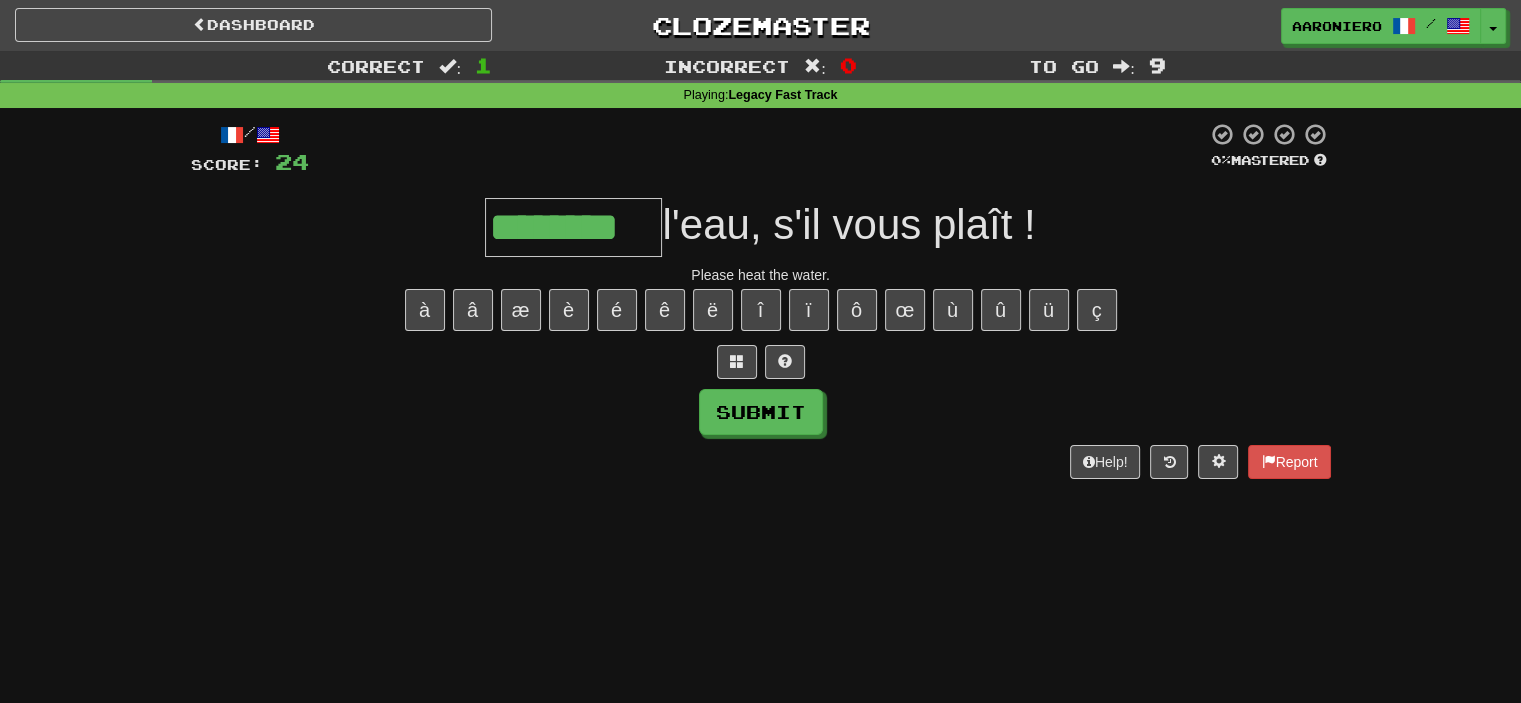 type on "********" 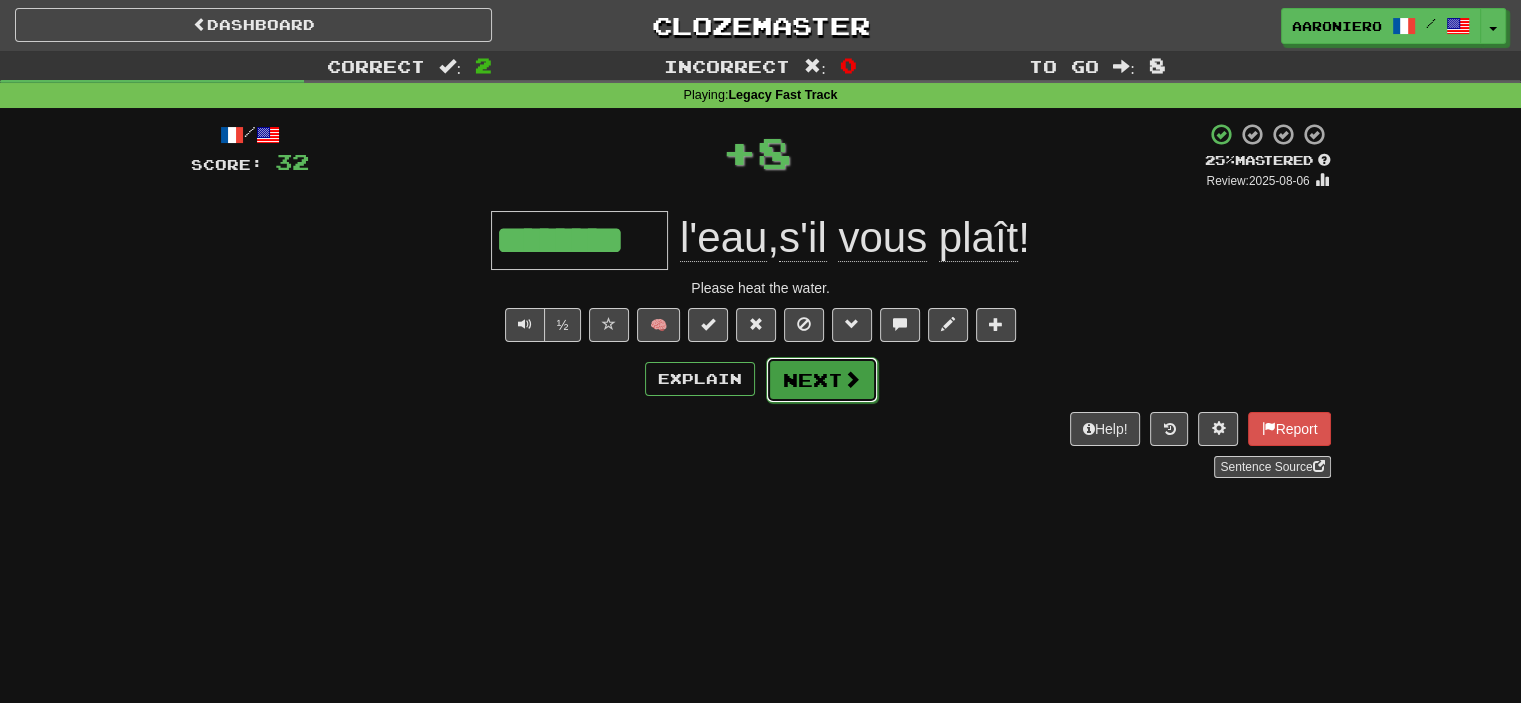 click on "Next" at bounding box center (822, 380) 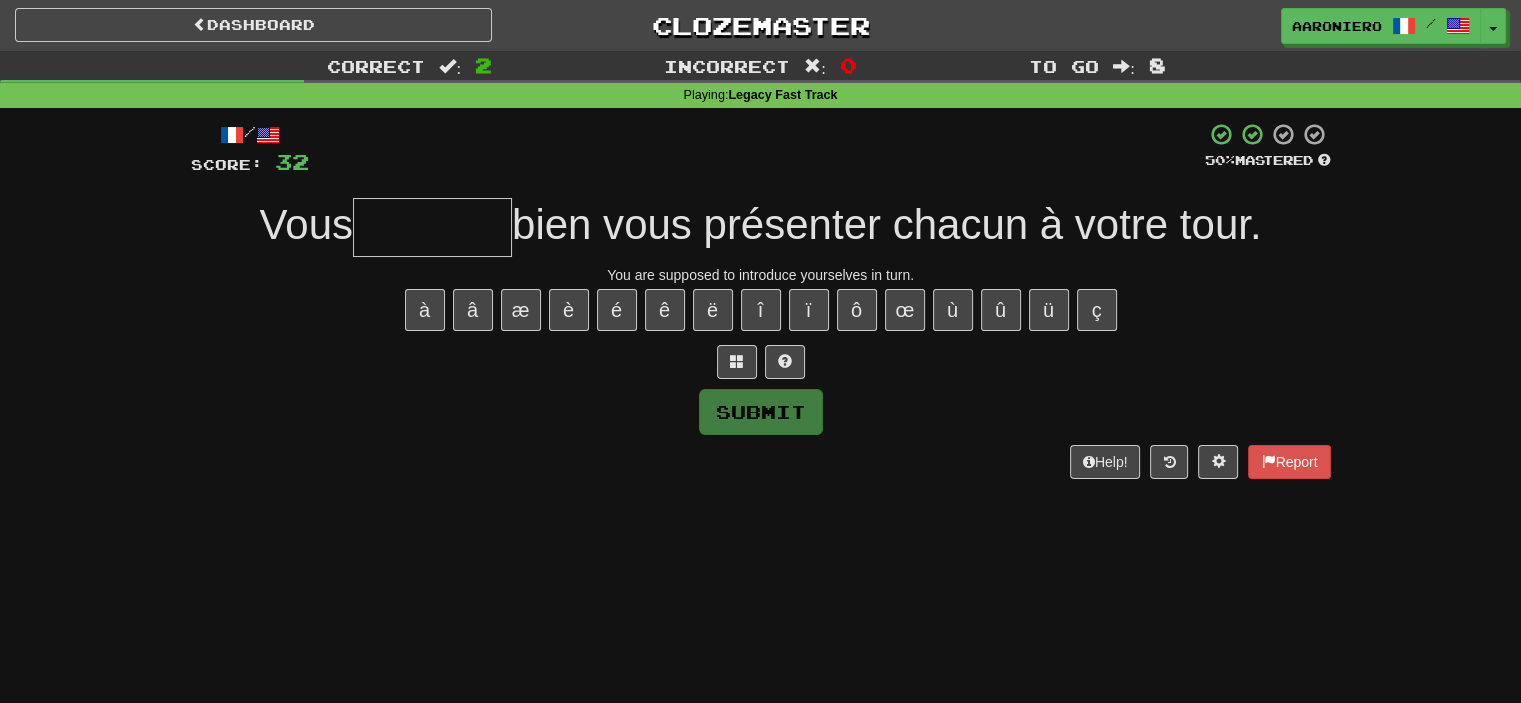 type on "*" 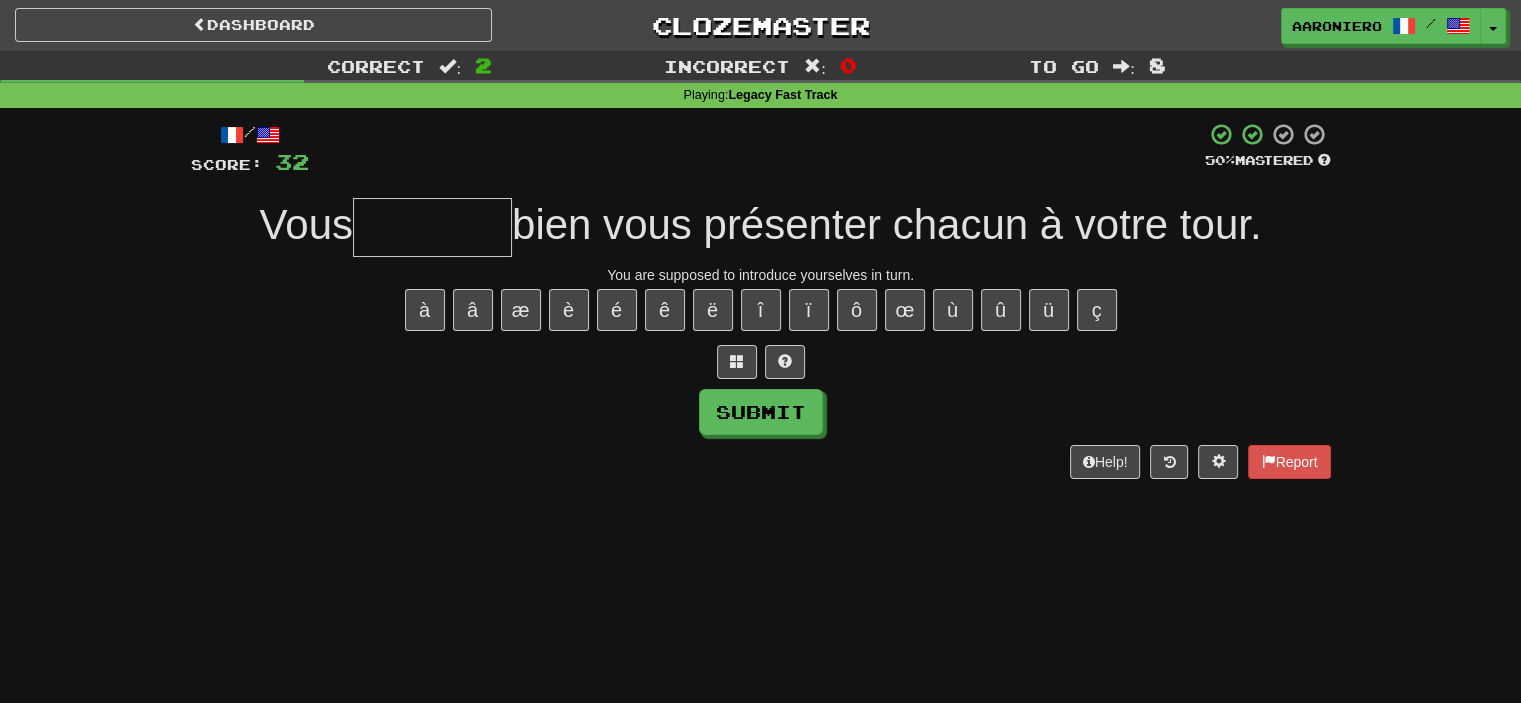 type on "*" 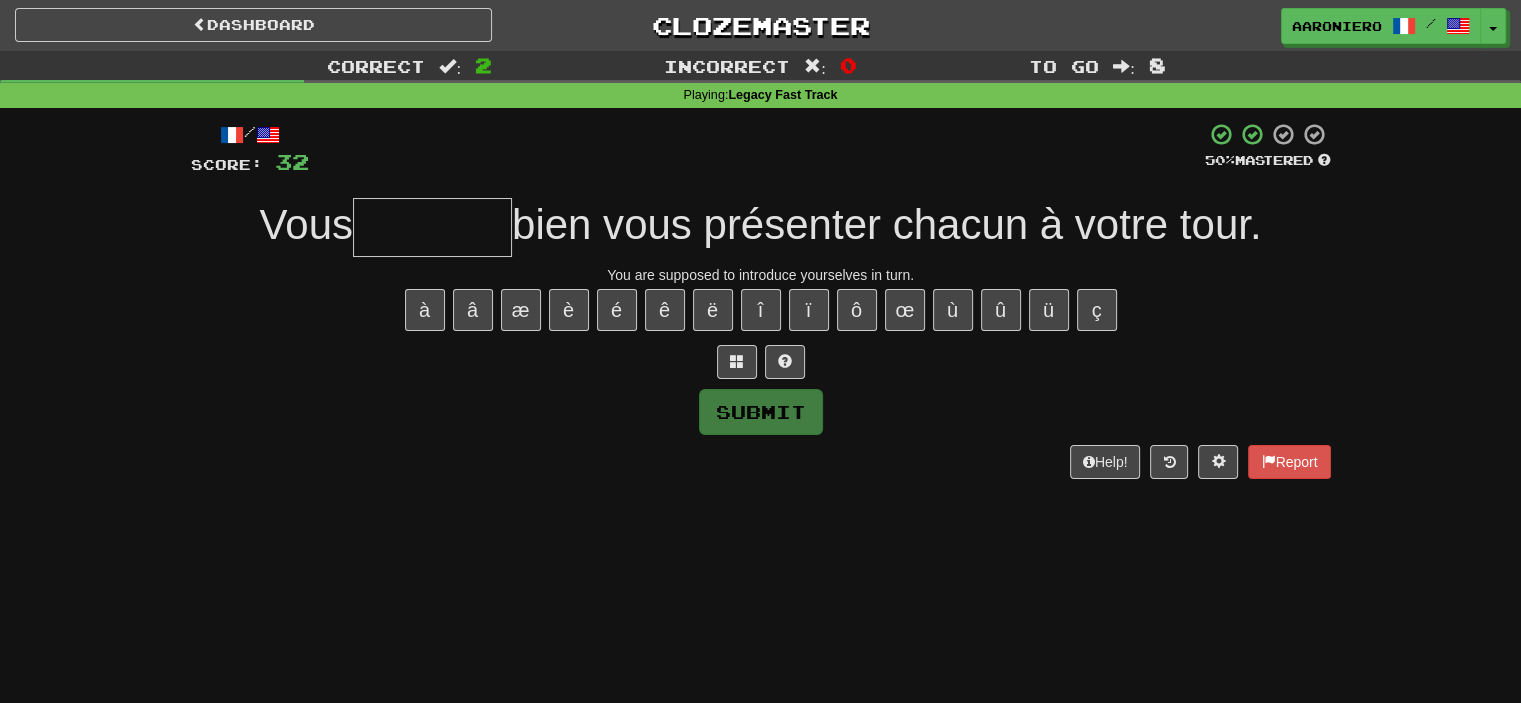 type on "*" 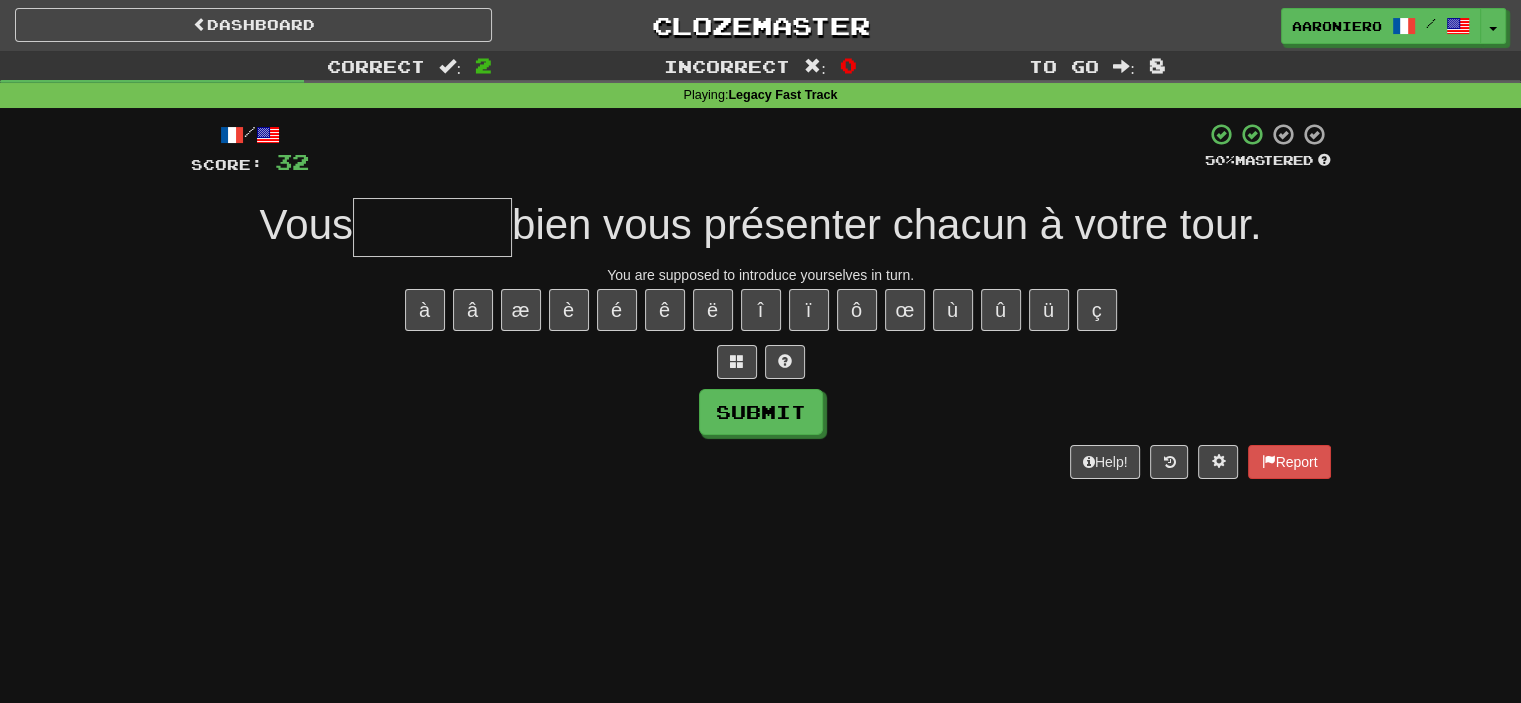 type on "*" 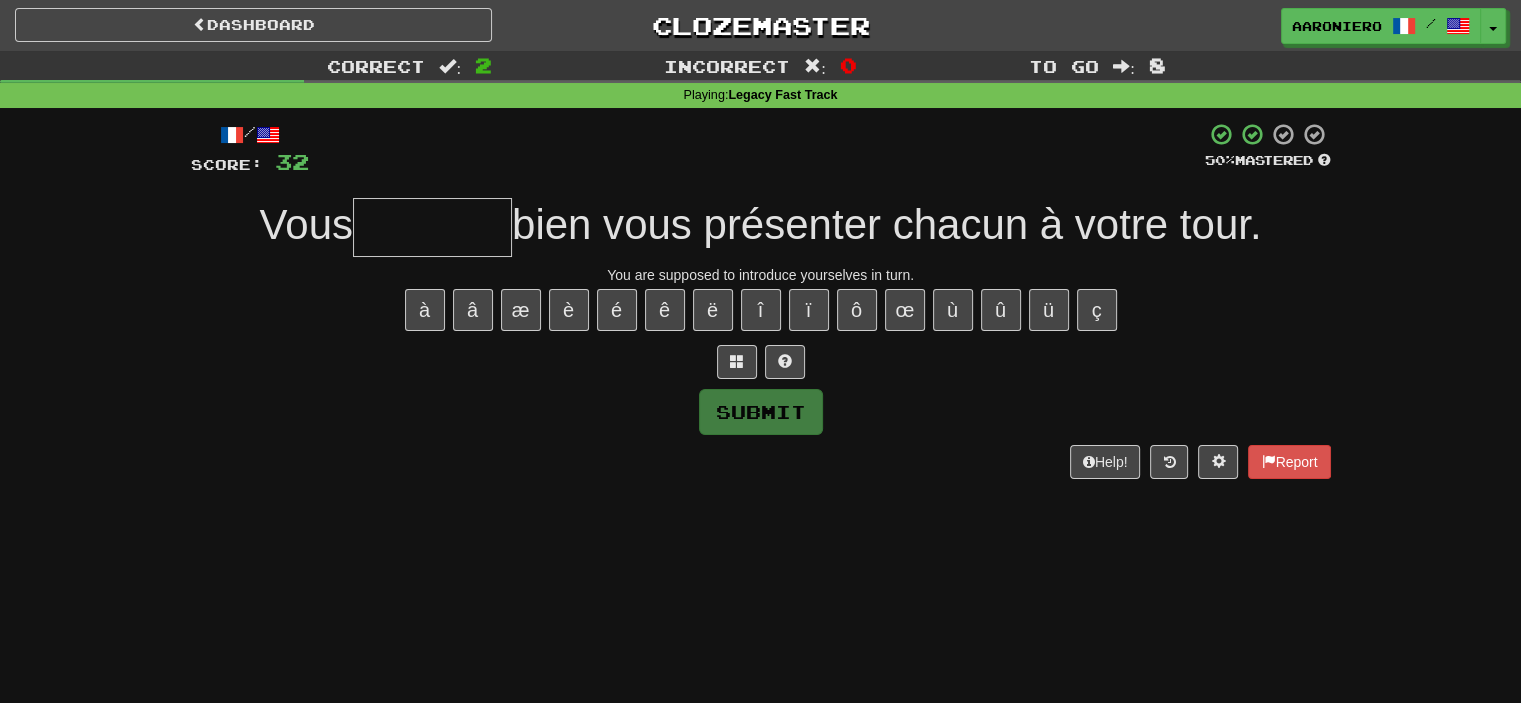 type on "*" 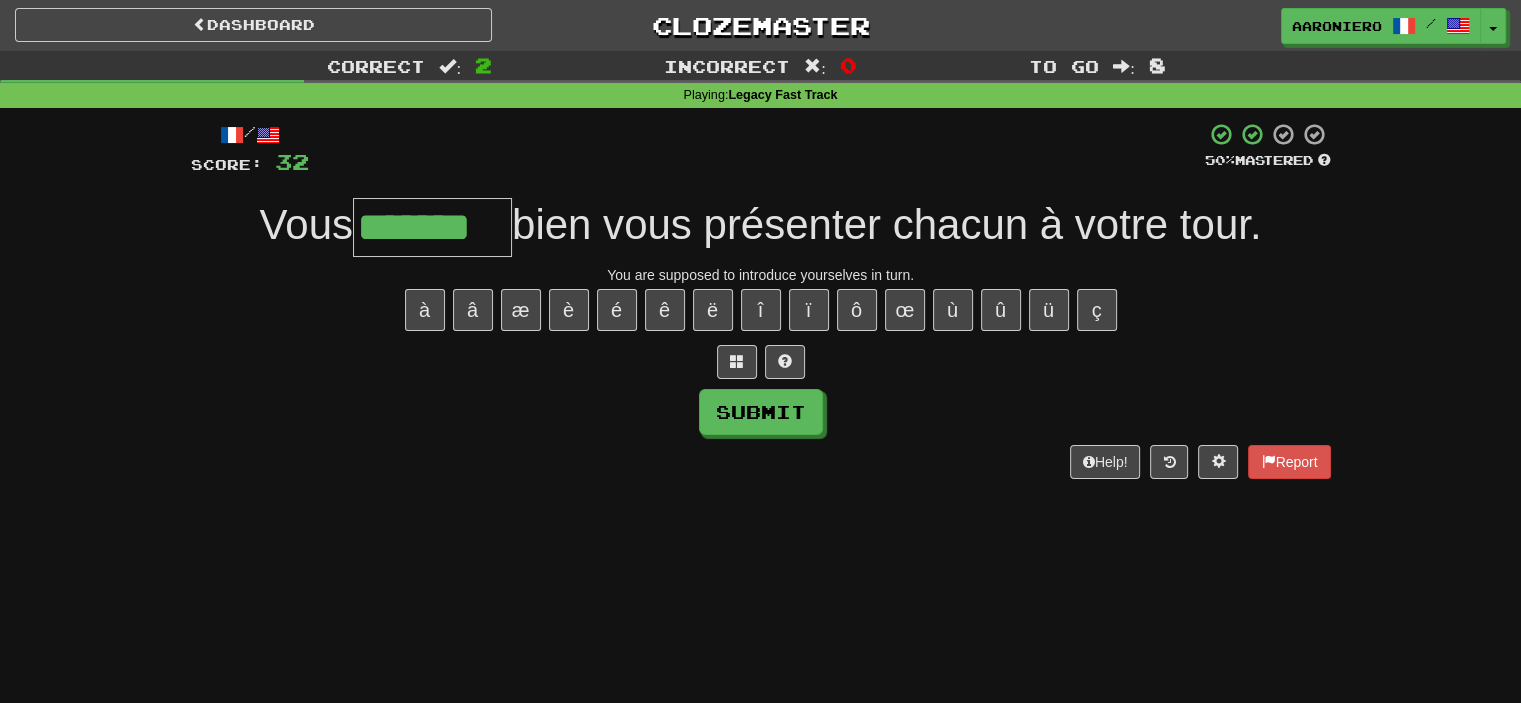 type on "*******" 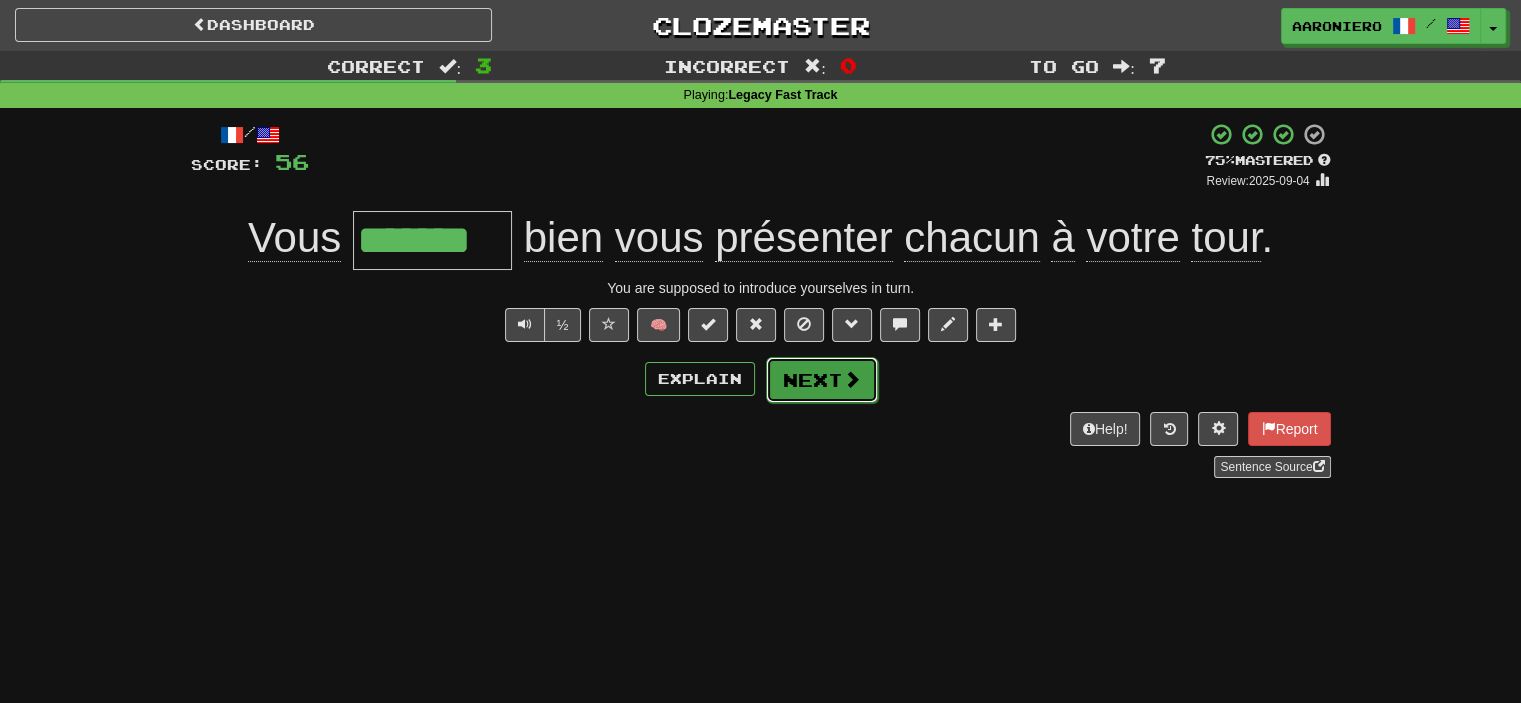 click on "Next" at bounding box center (822, 380) 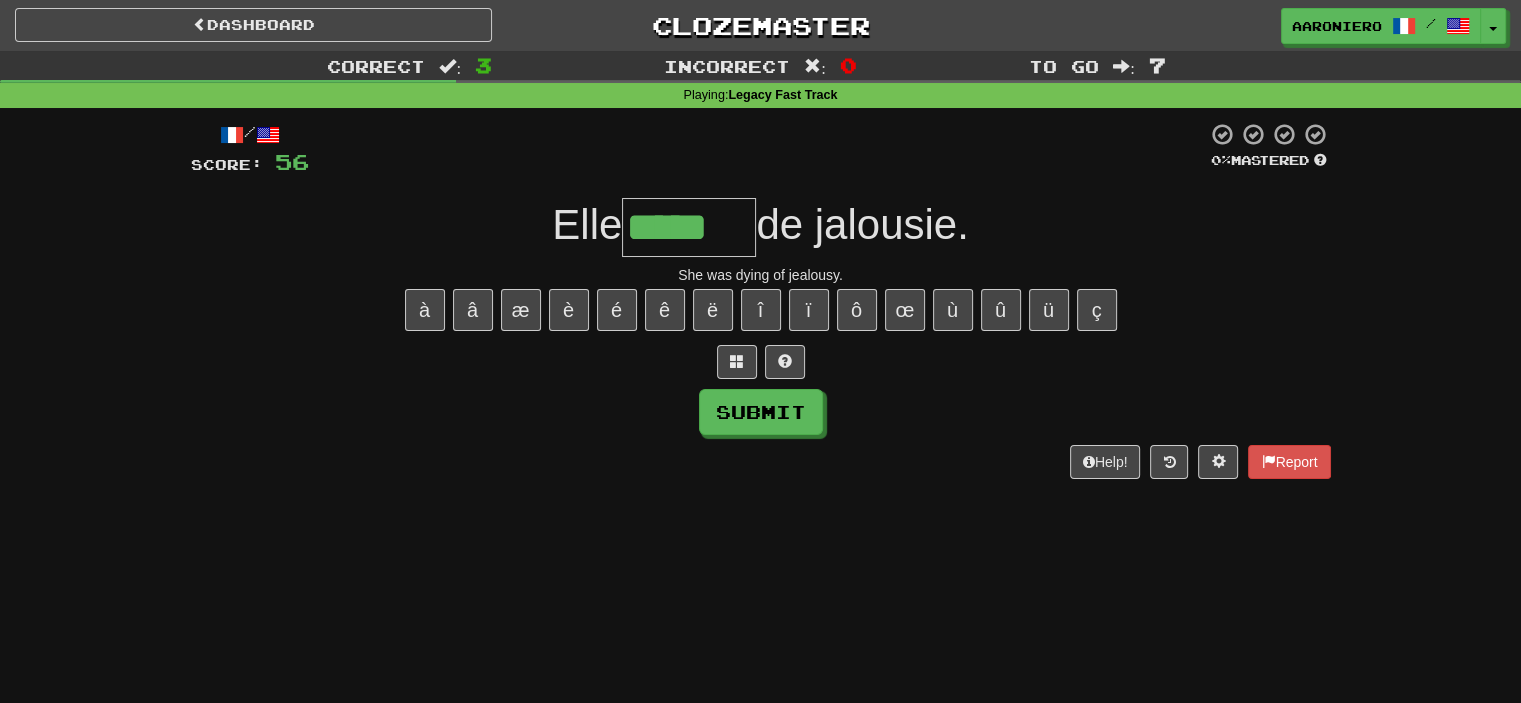 type on "*******" 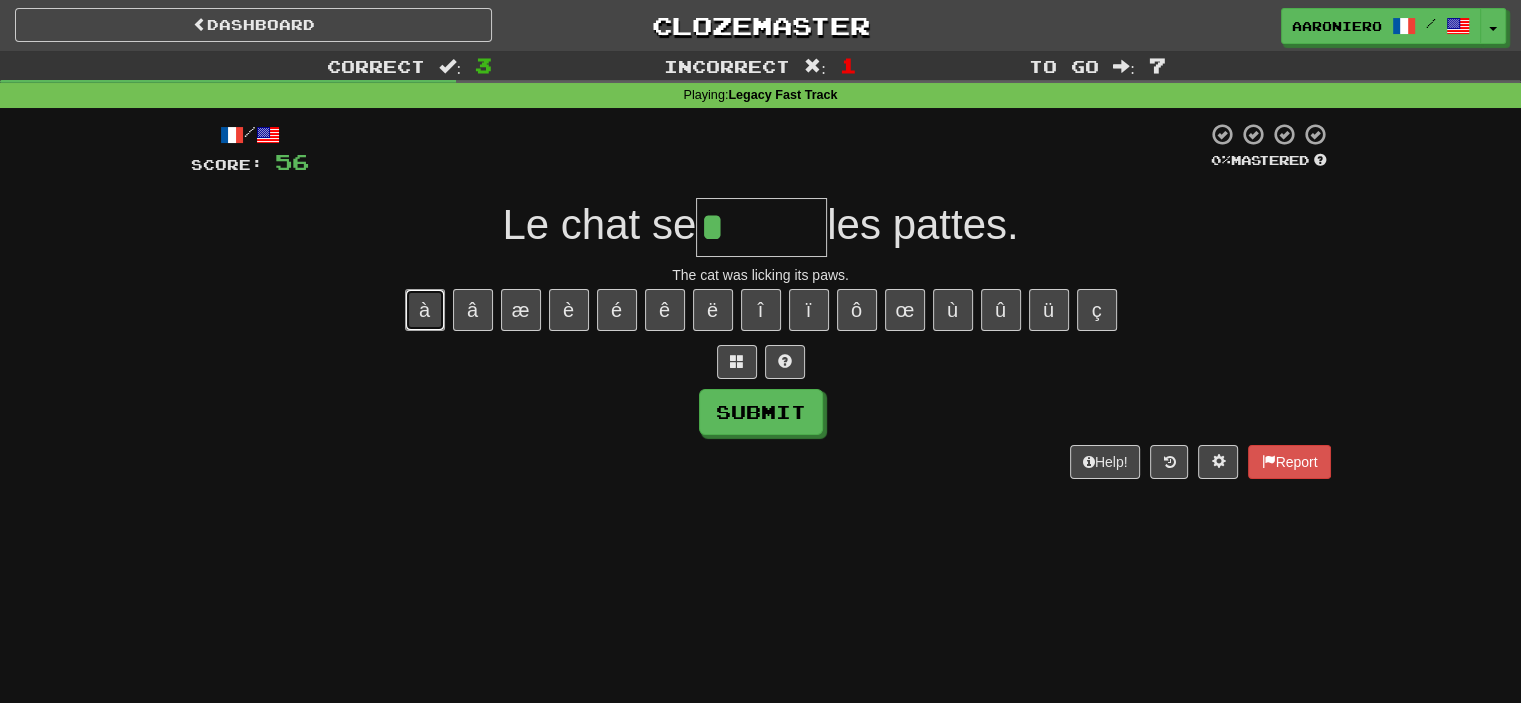 click on "à" at bounding box center (425, 310) 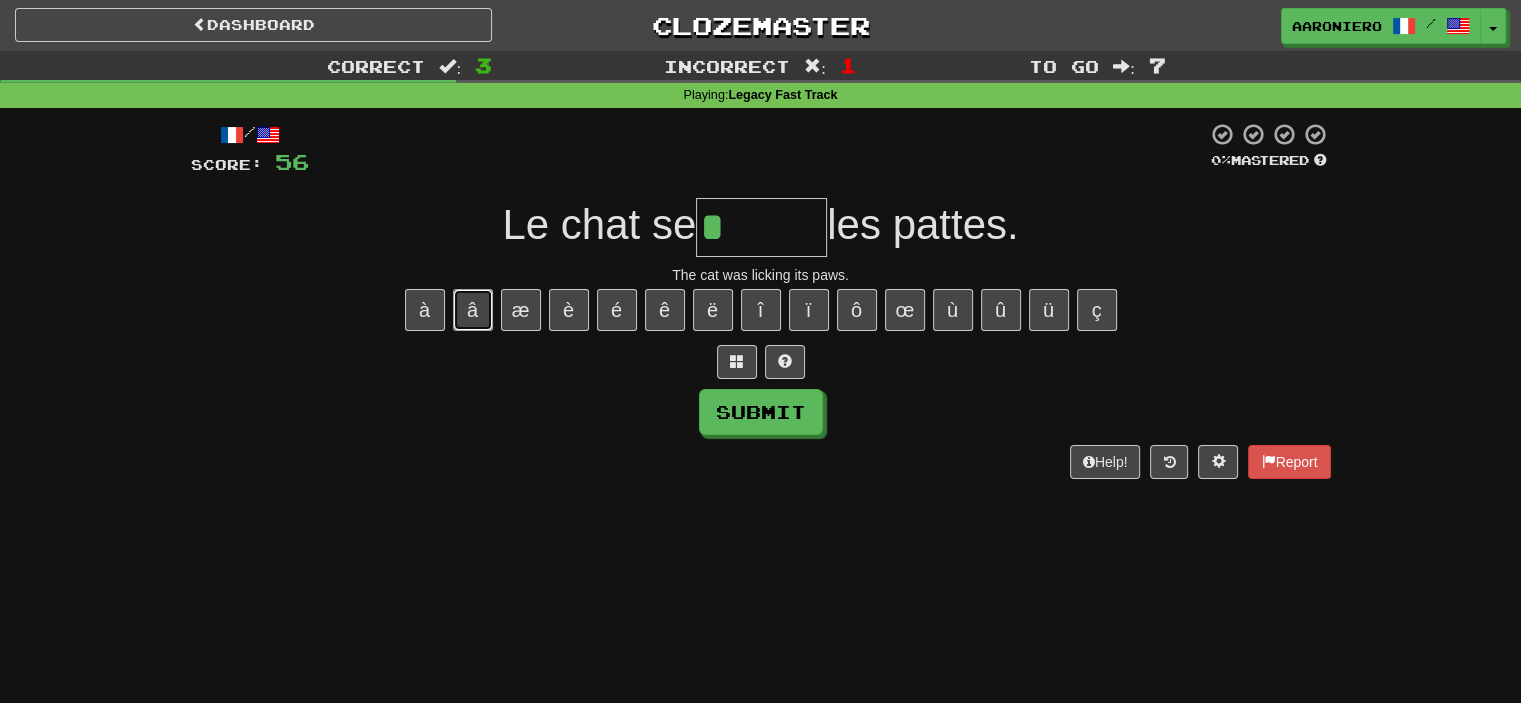 click on "â" at bounding box center [473, 310] 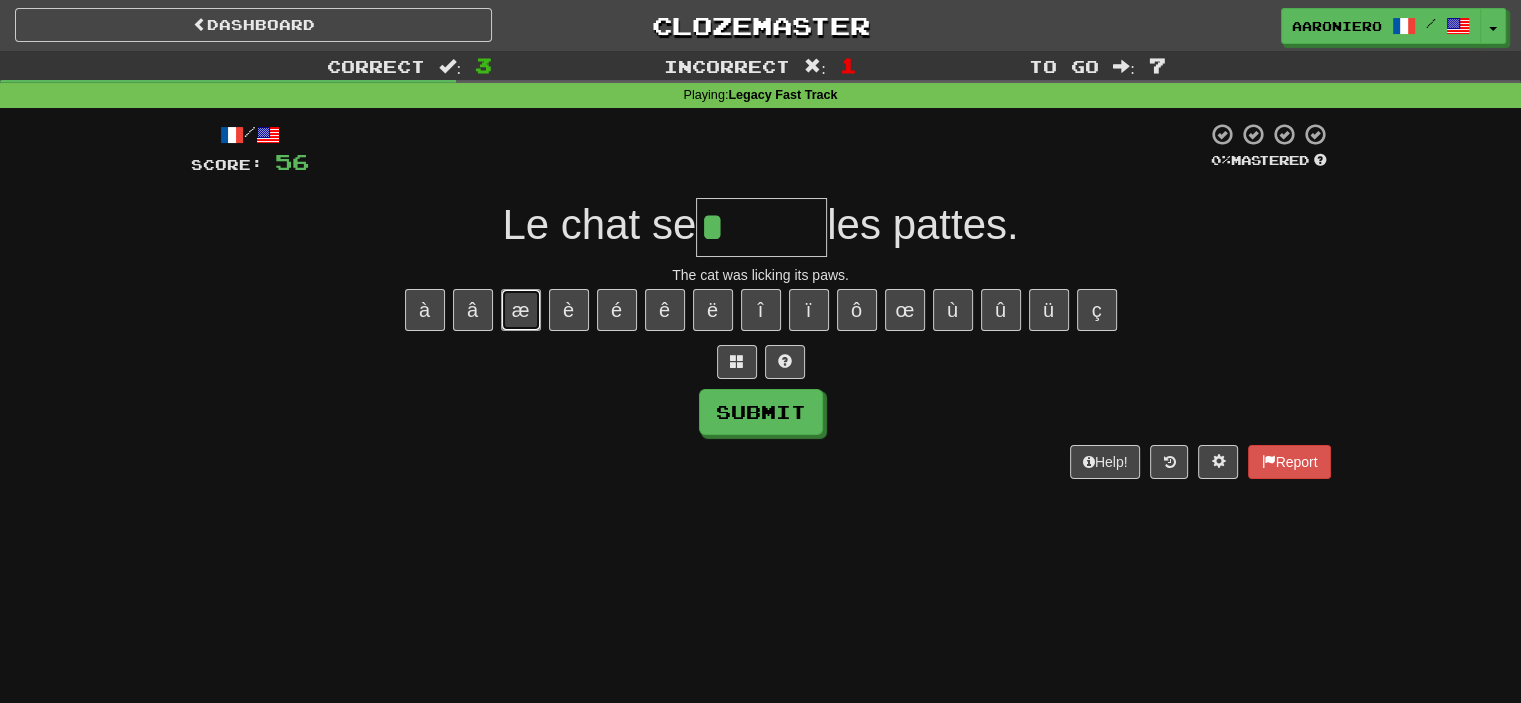 click on "æ" at bounding box center [521, 310] 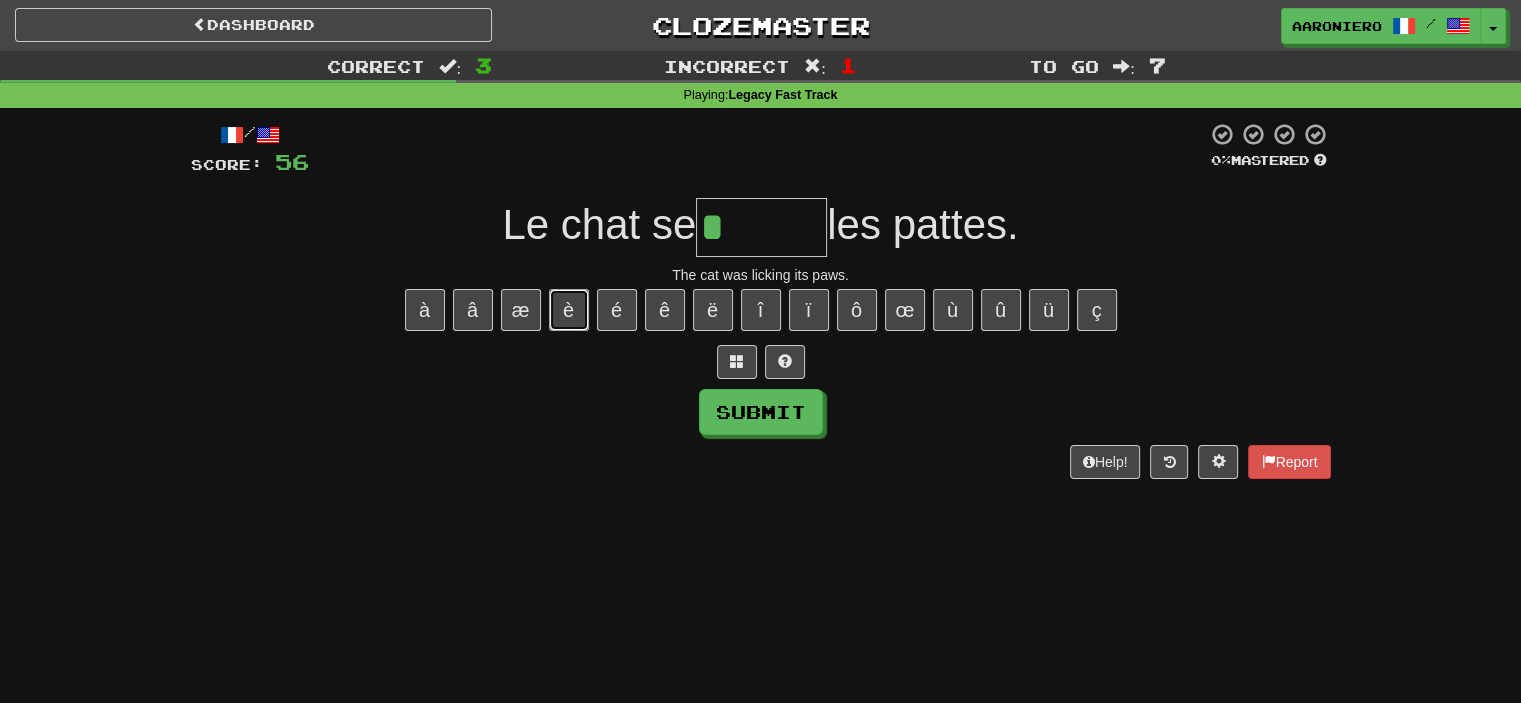 click on "è" at bounding box center (569, 310) 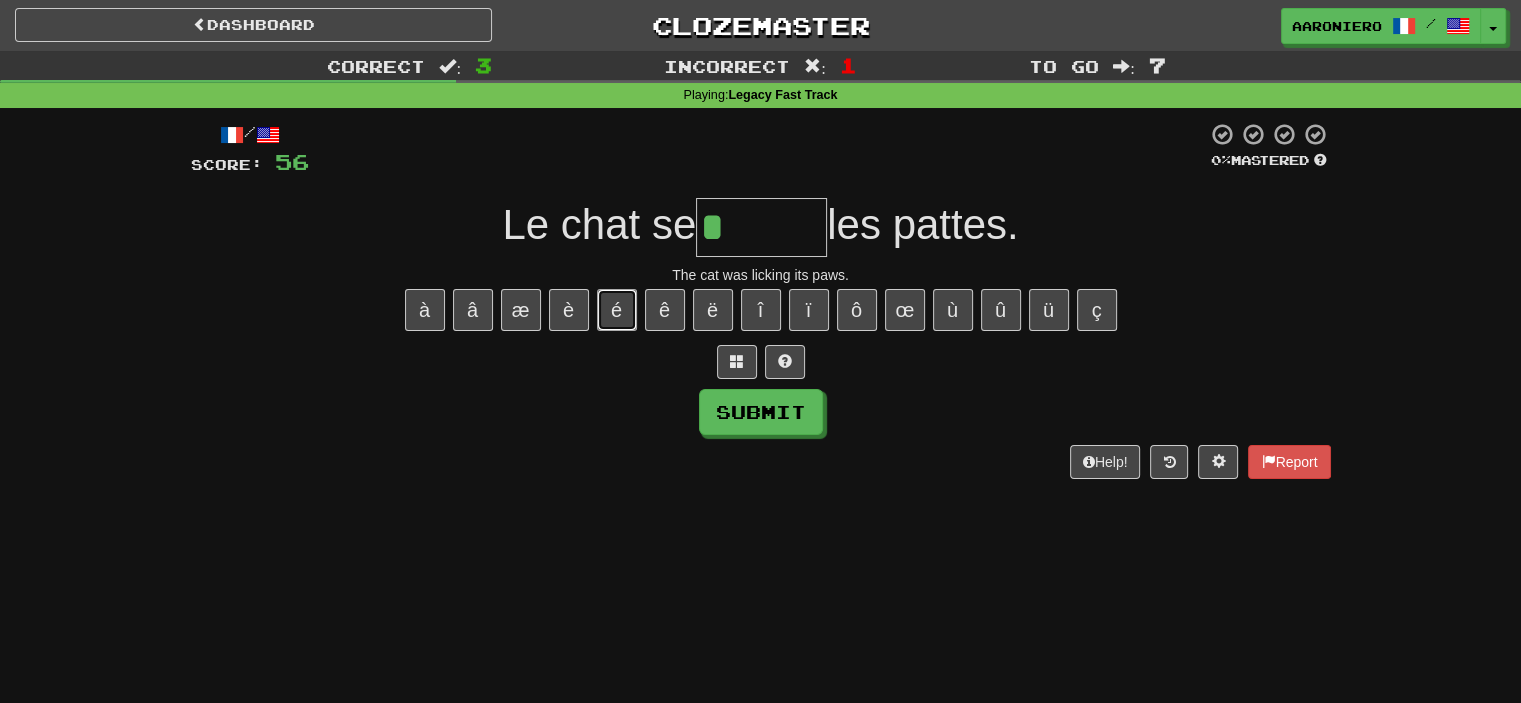 click on "é" at bounding box center (617, 310) 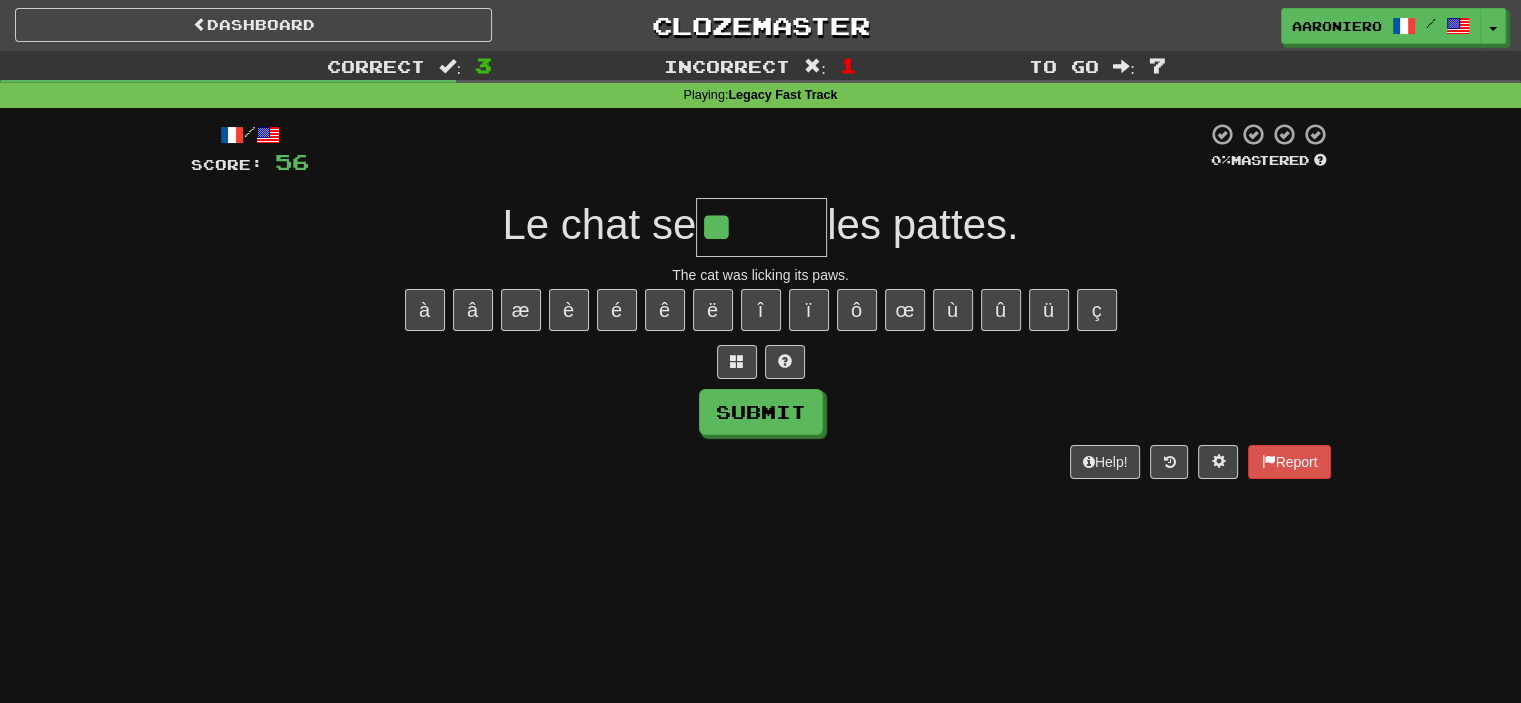 paste on "*" 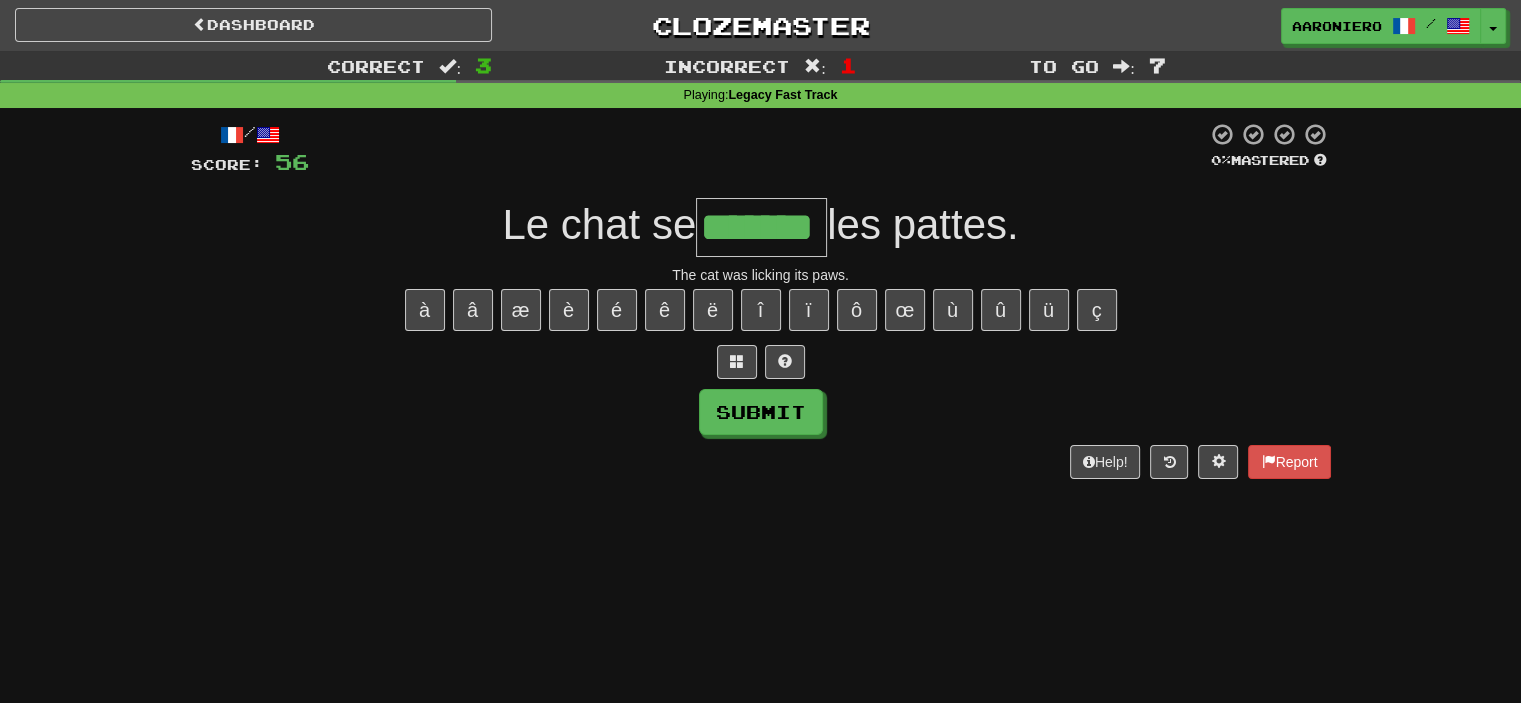 type on "*******" 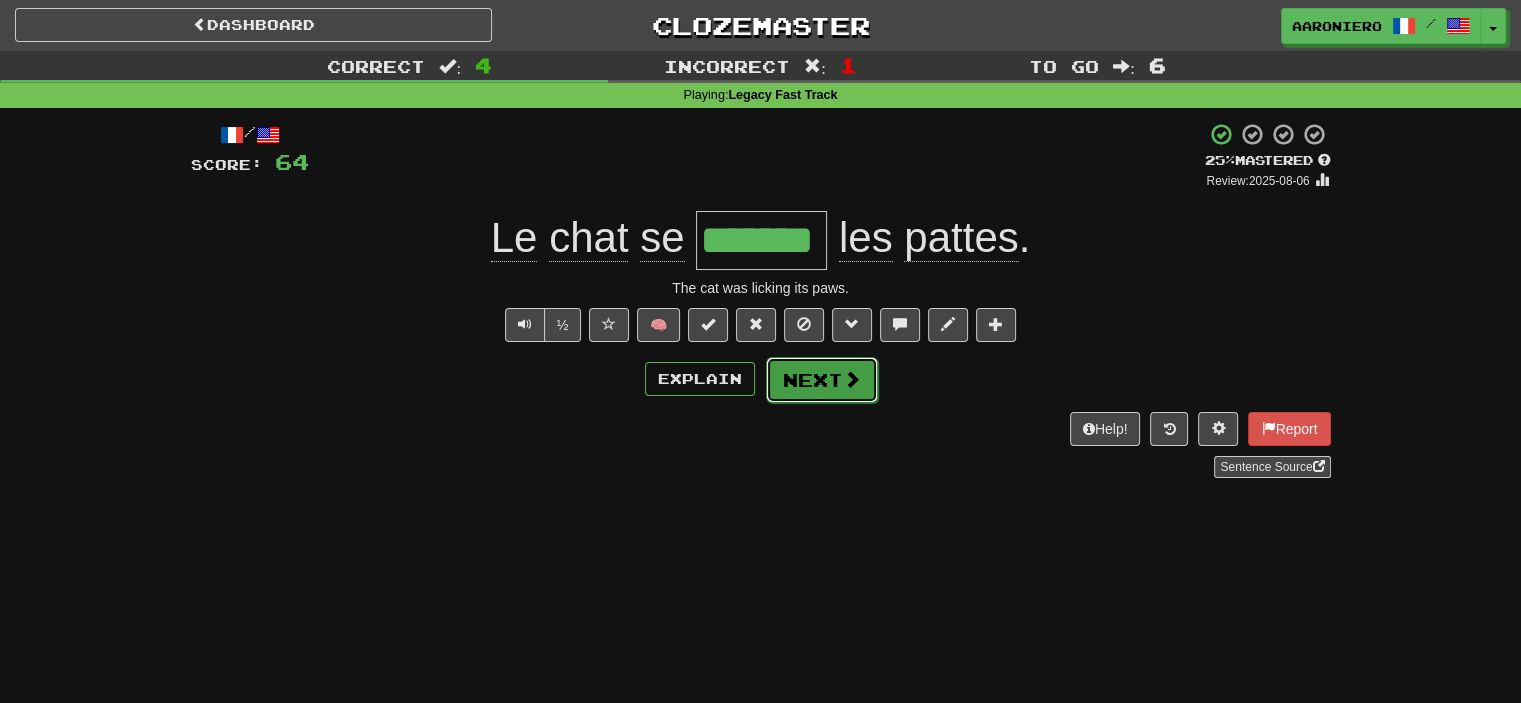 click at bounding box center [852, 379] 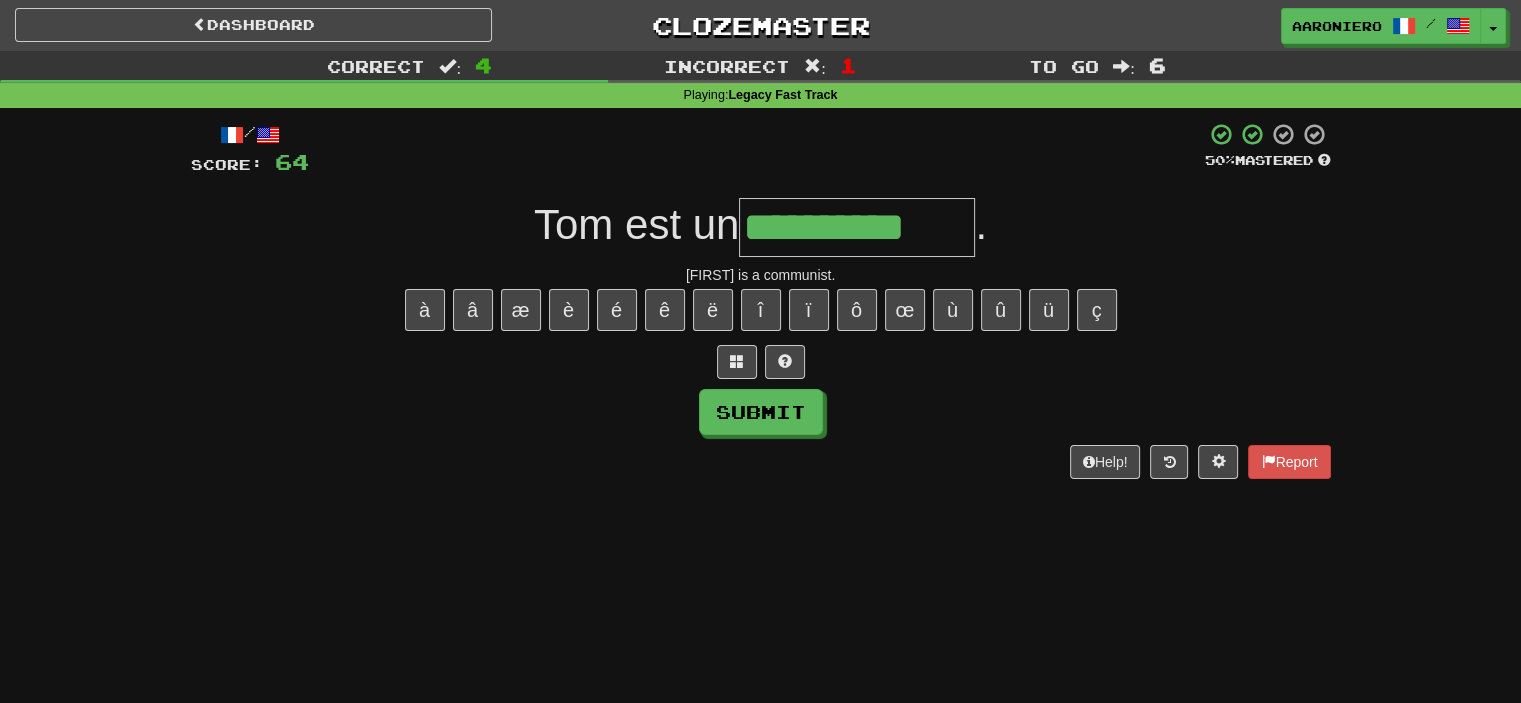type on "**********" 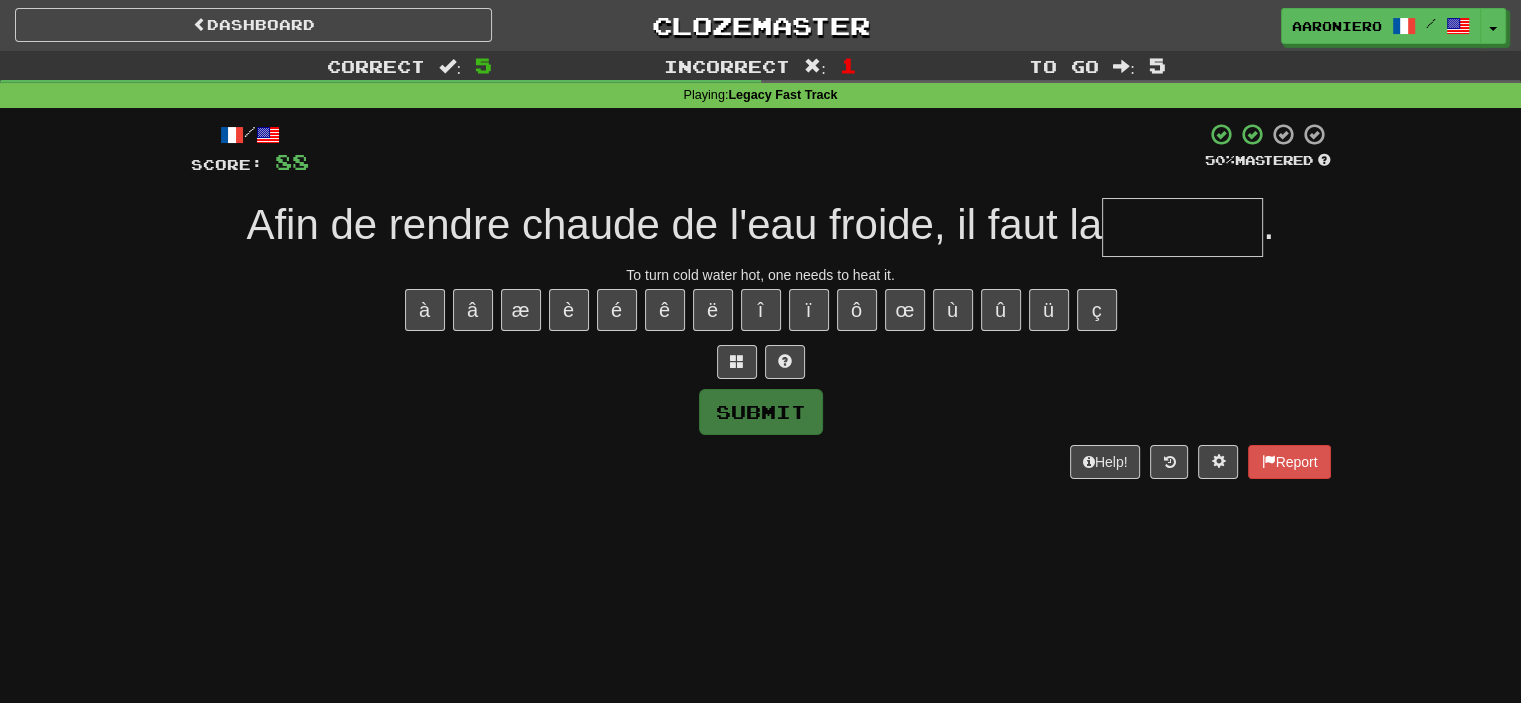 type on "*" 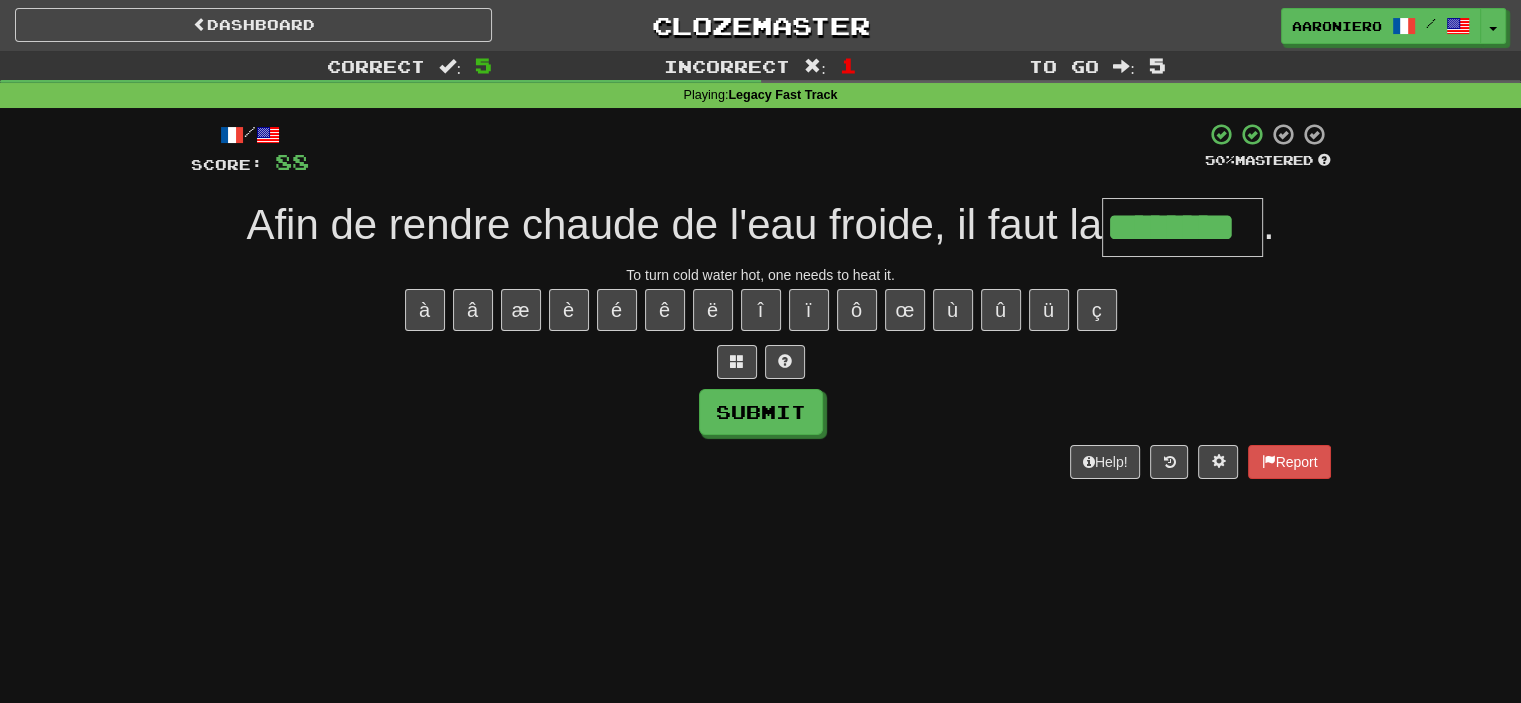 type on "********" 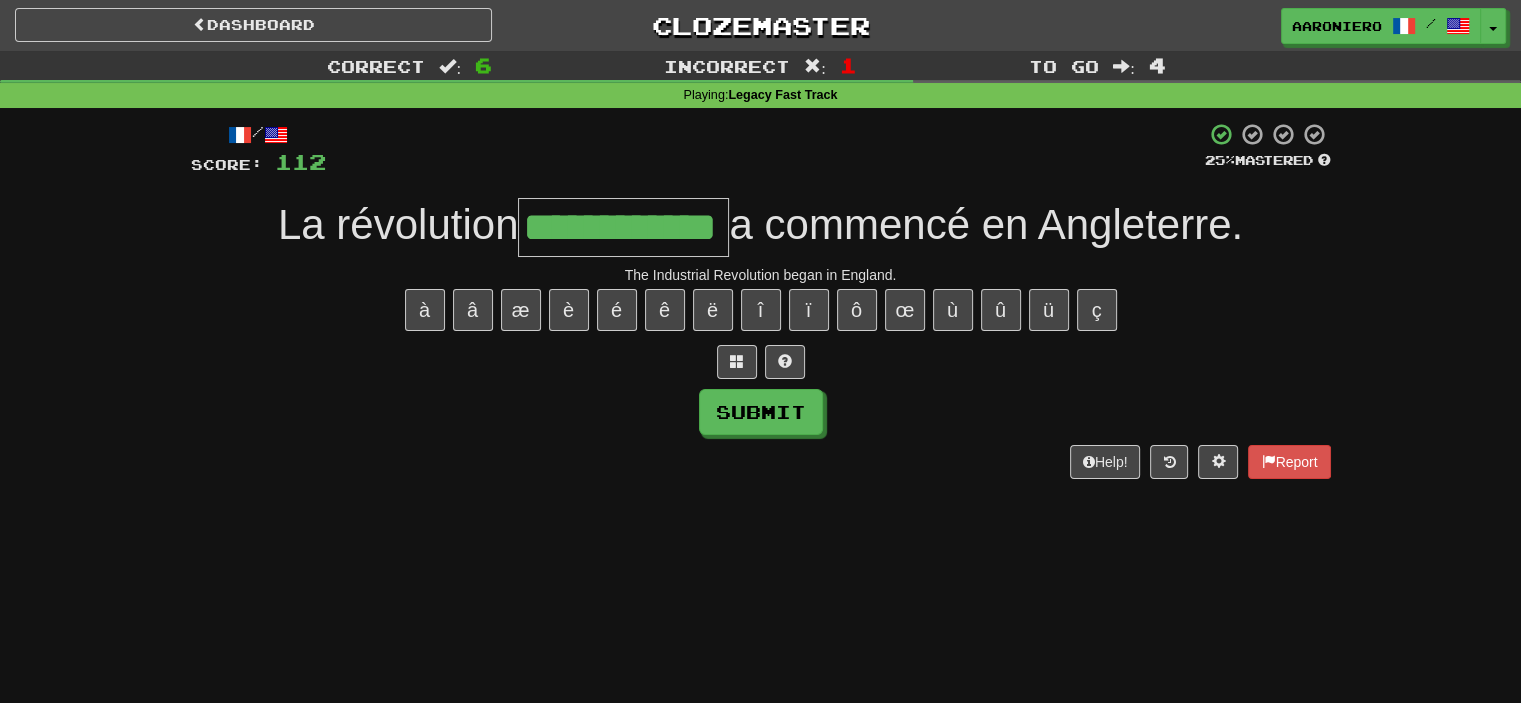 type on "**********" 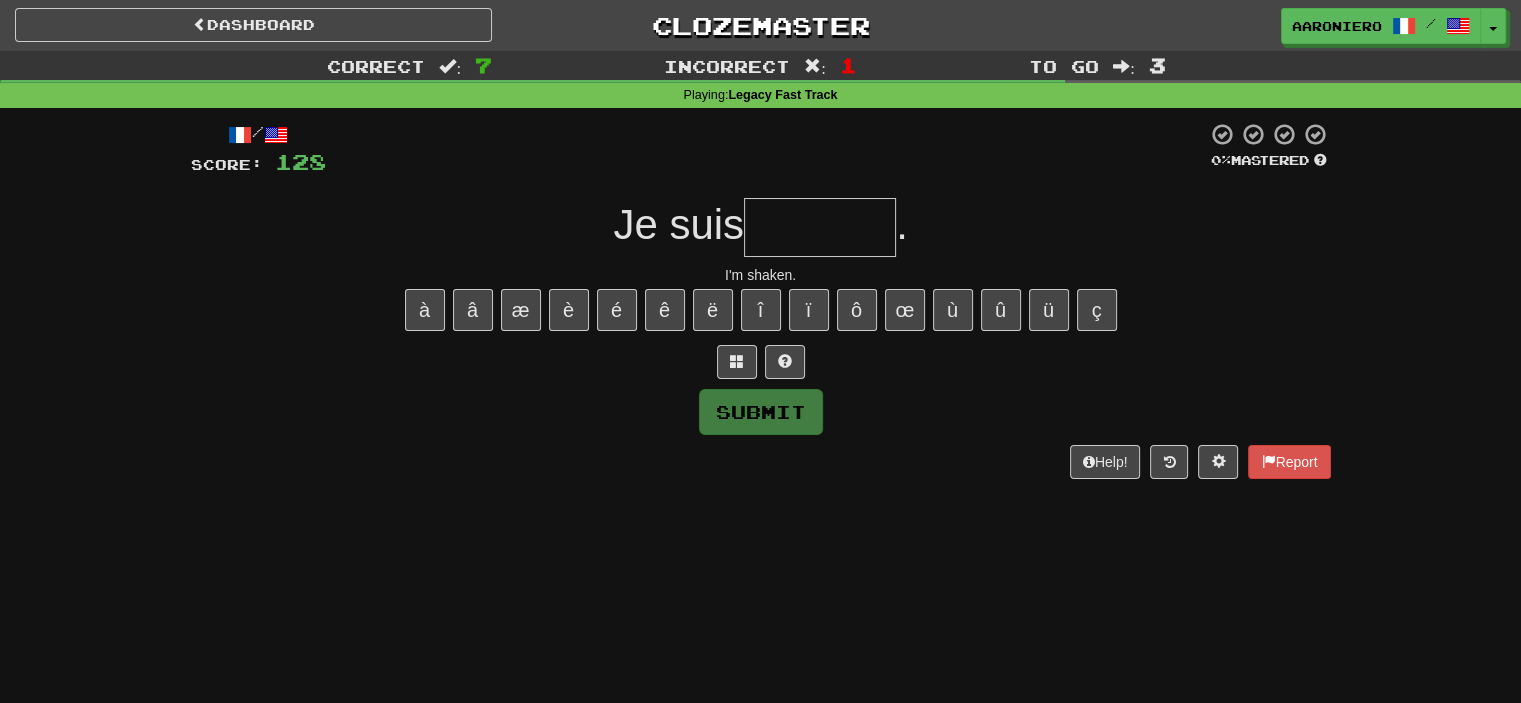 type on "*" 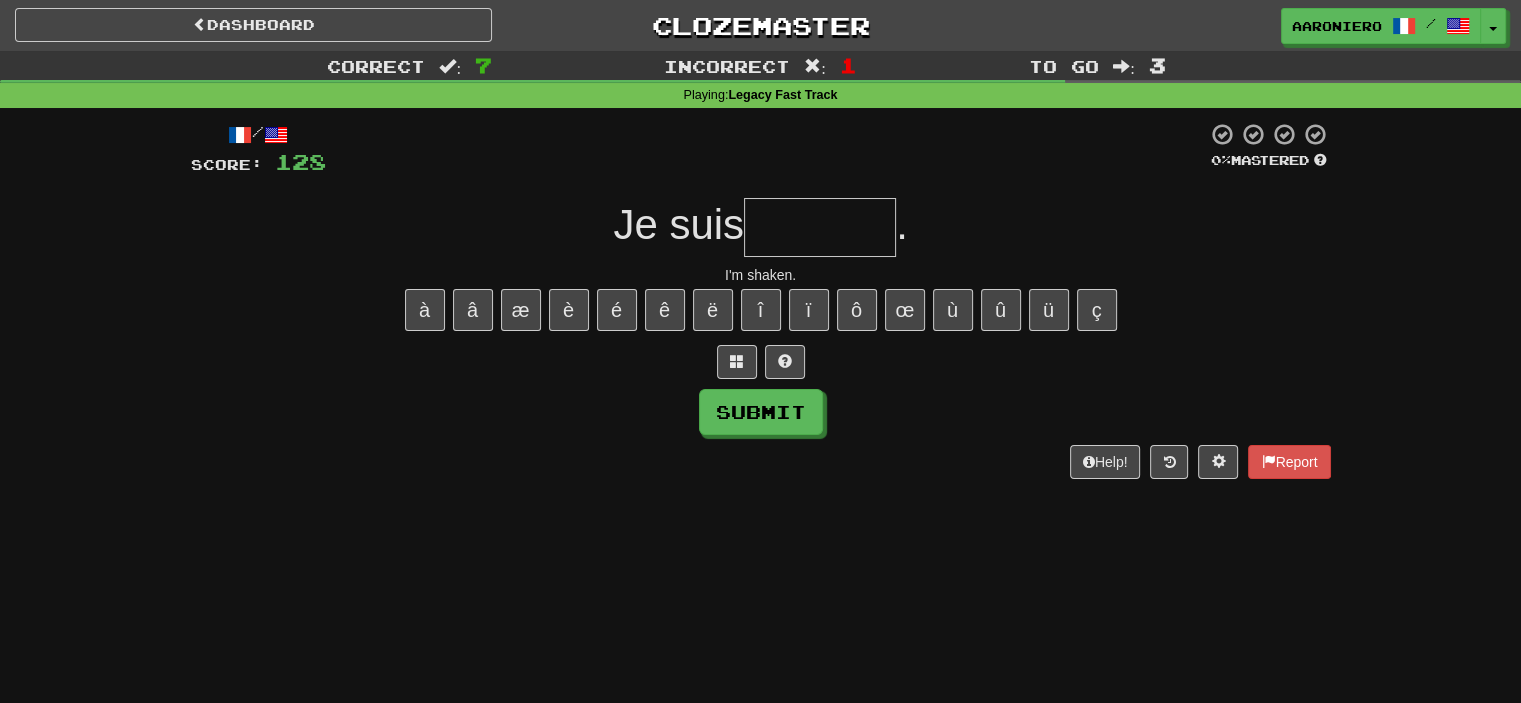 type on "*" 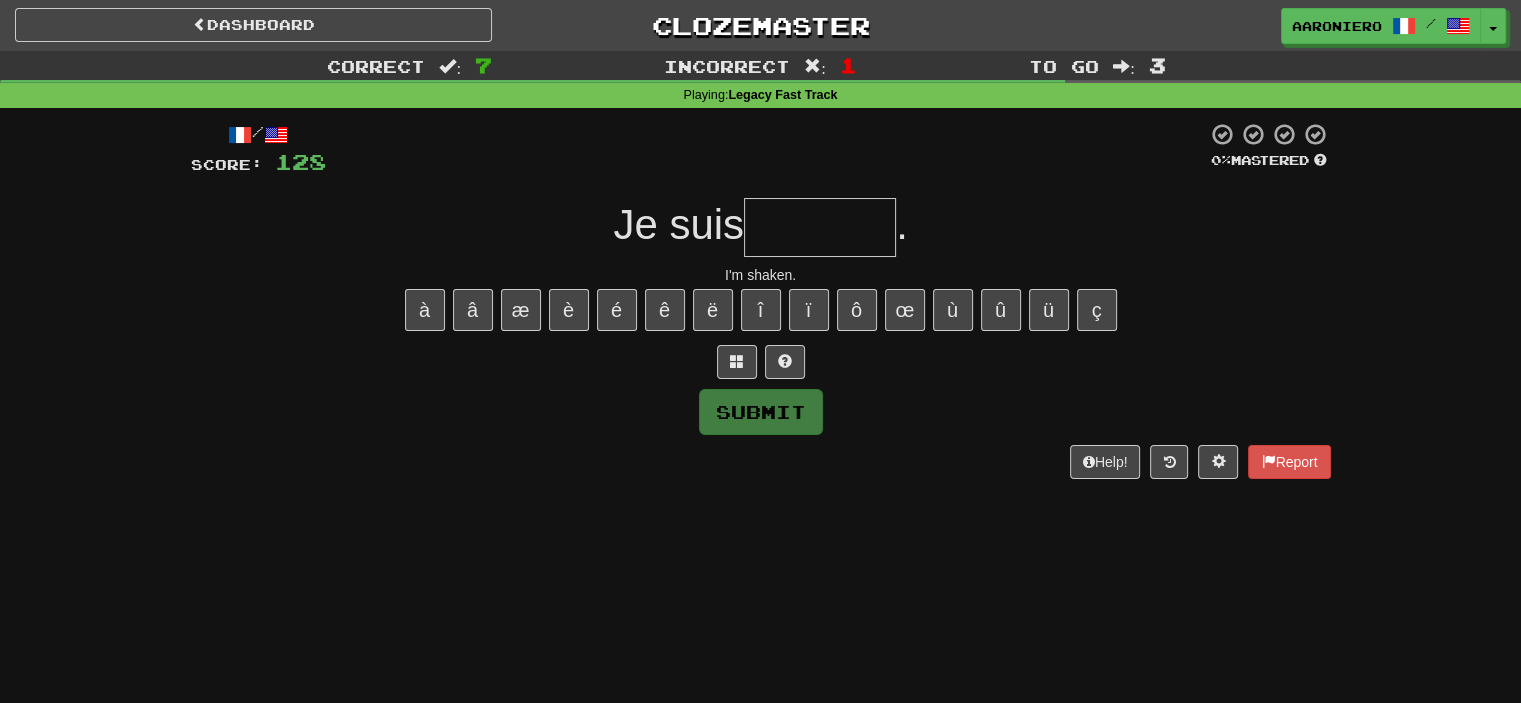 type on "*" 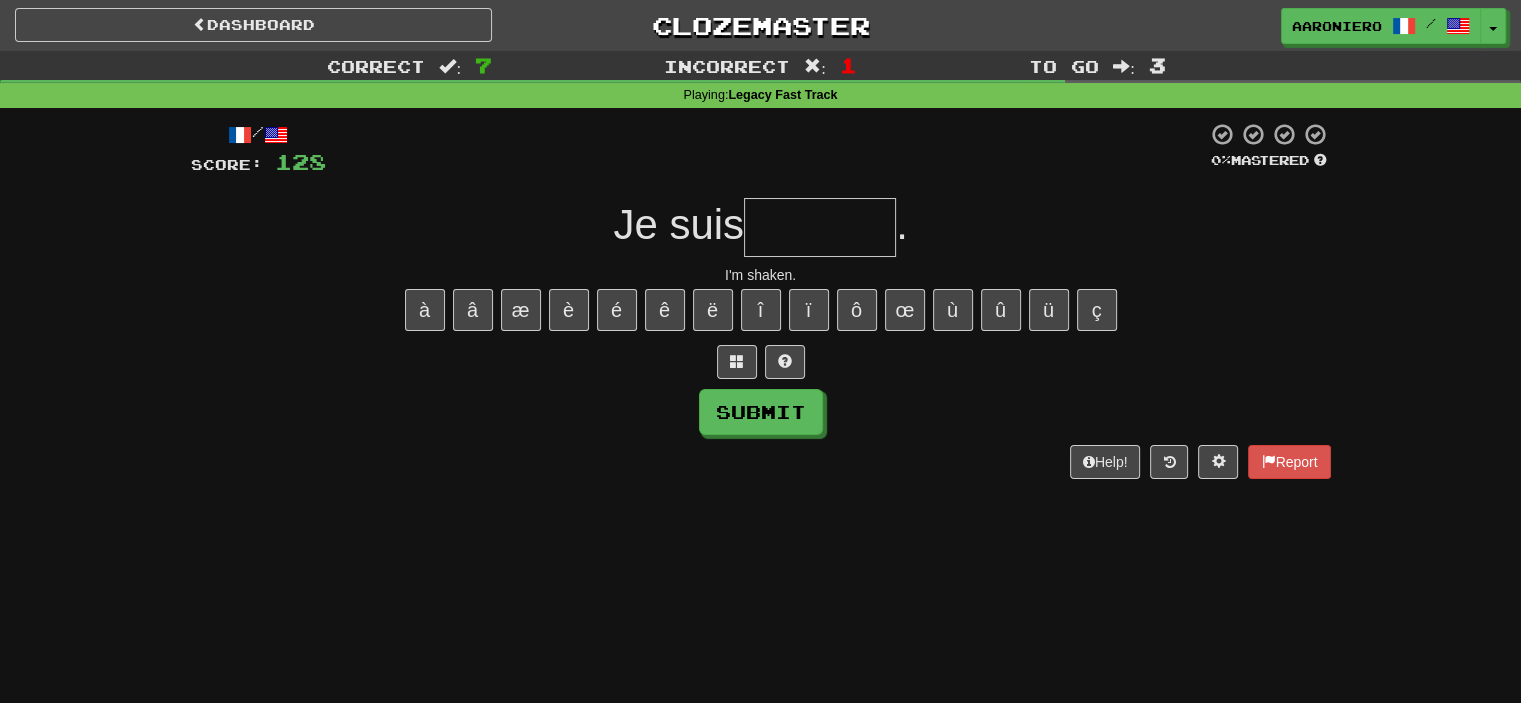 type on "*" 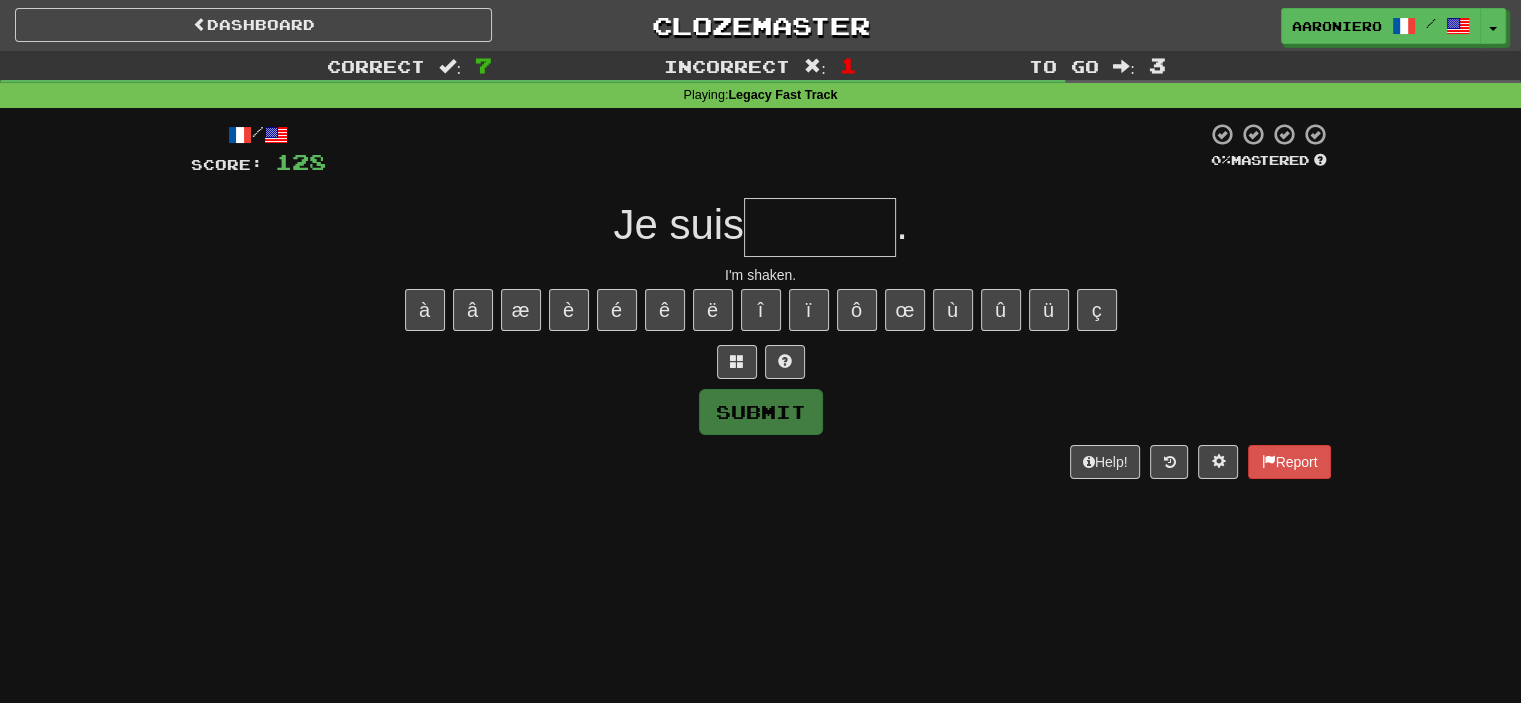 type on "*" 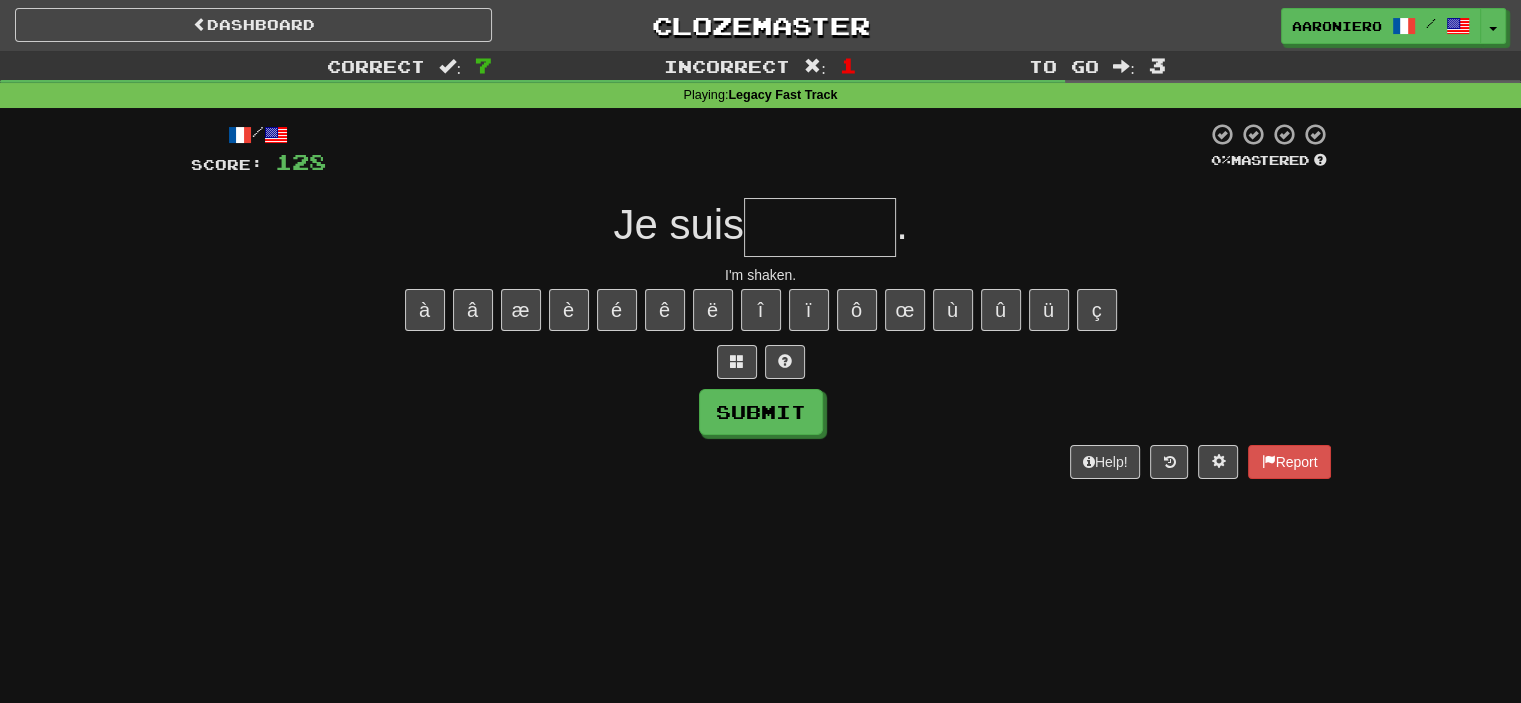 type on "*" 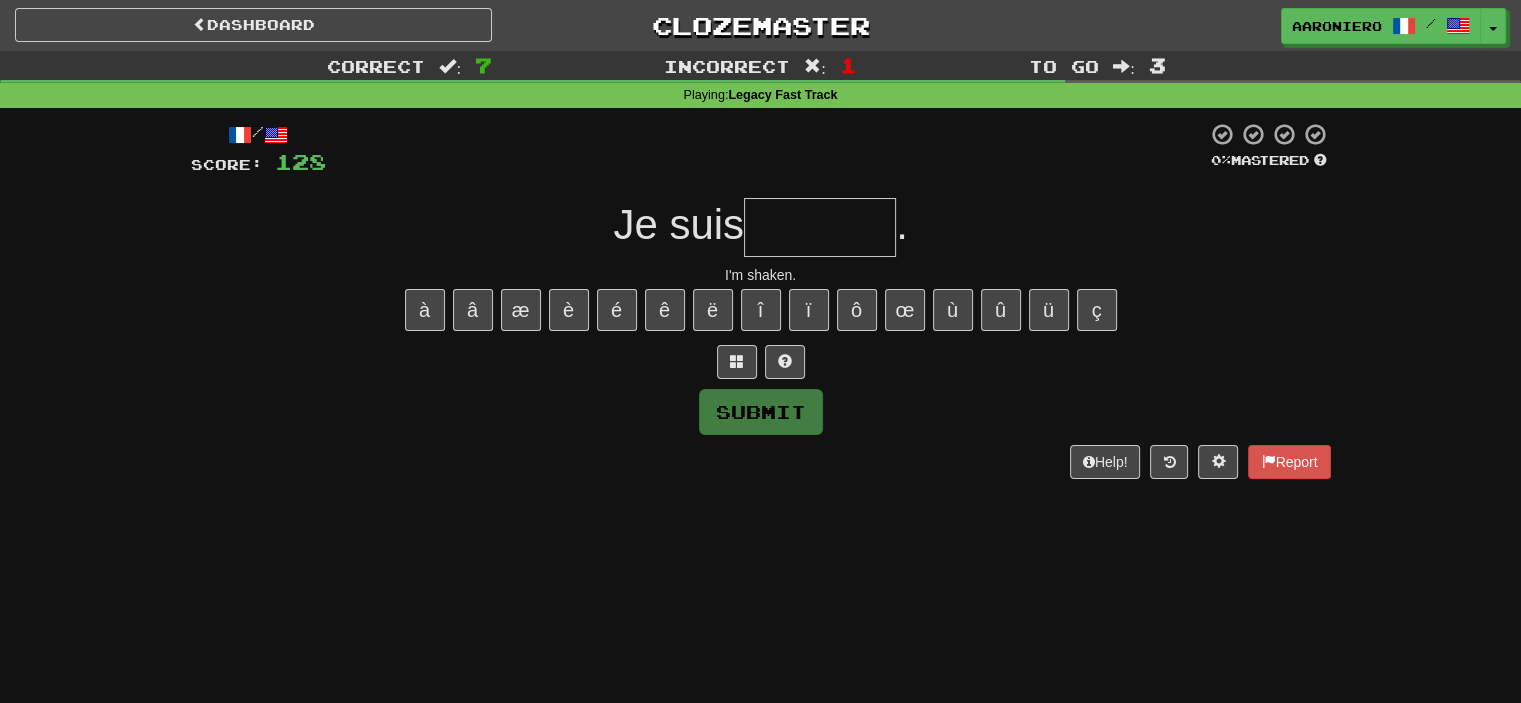 type on "*" 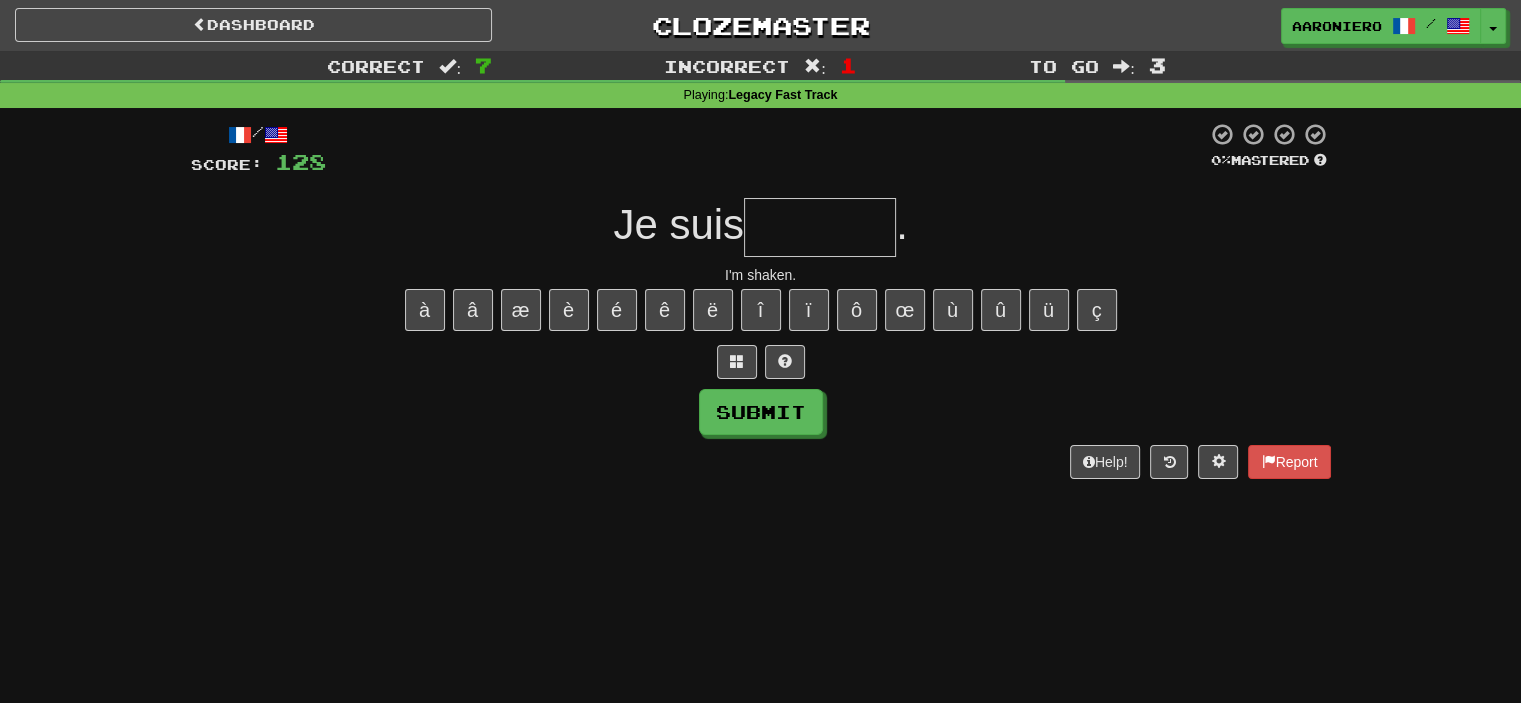 type on "*" 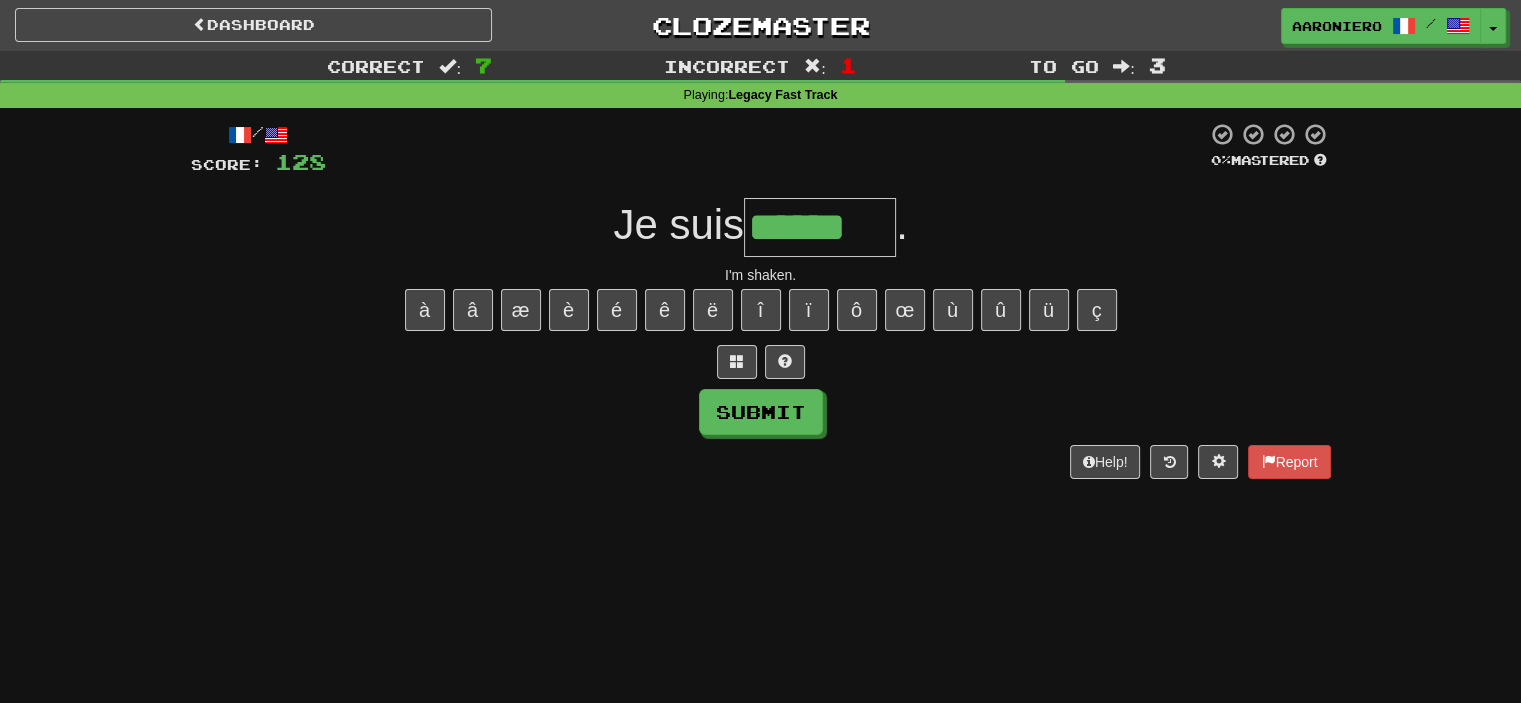 type on "******" 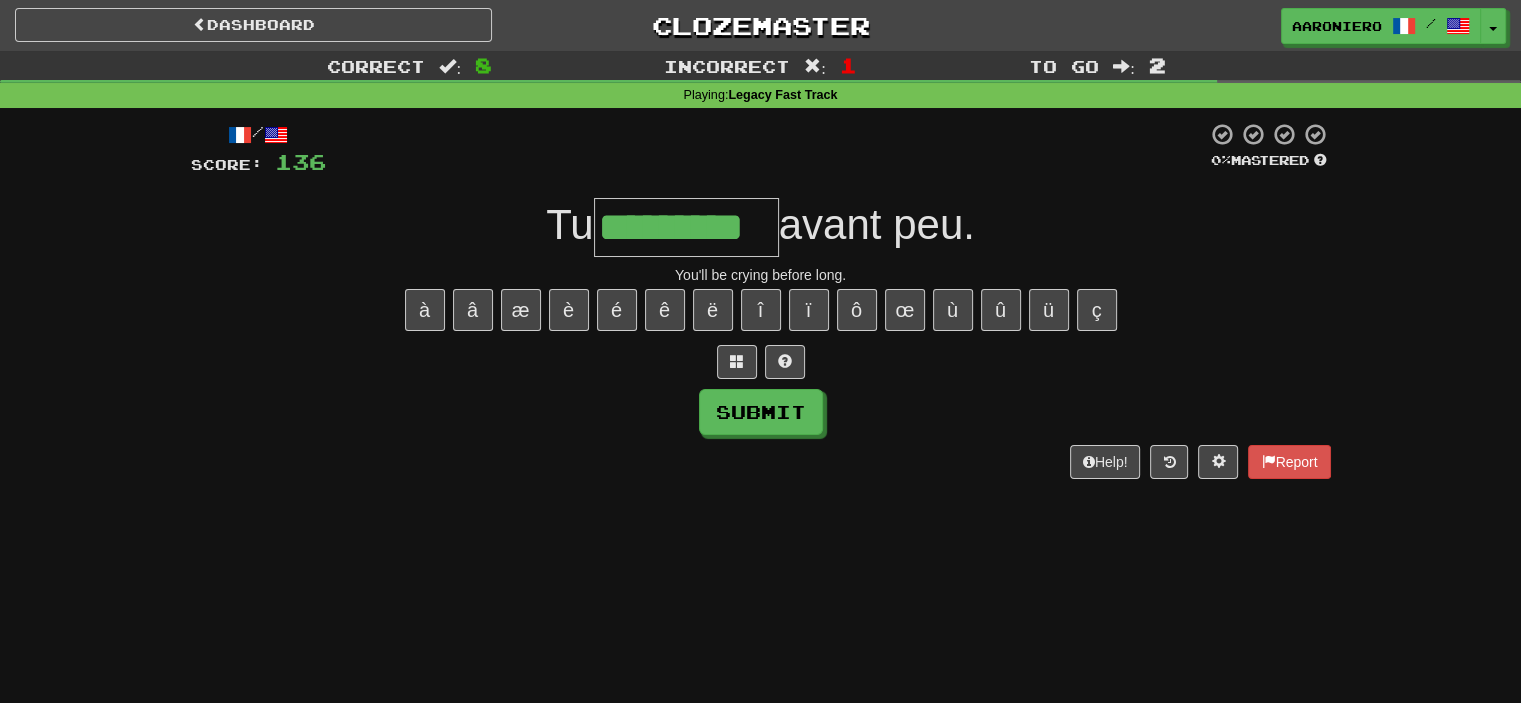 type on "*********" 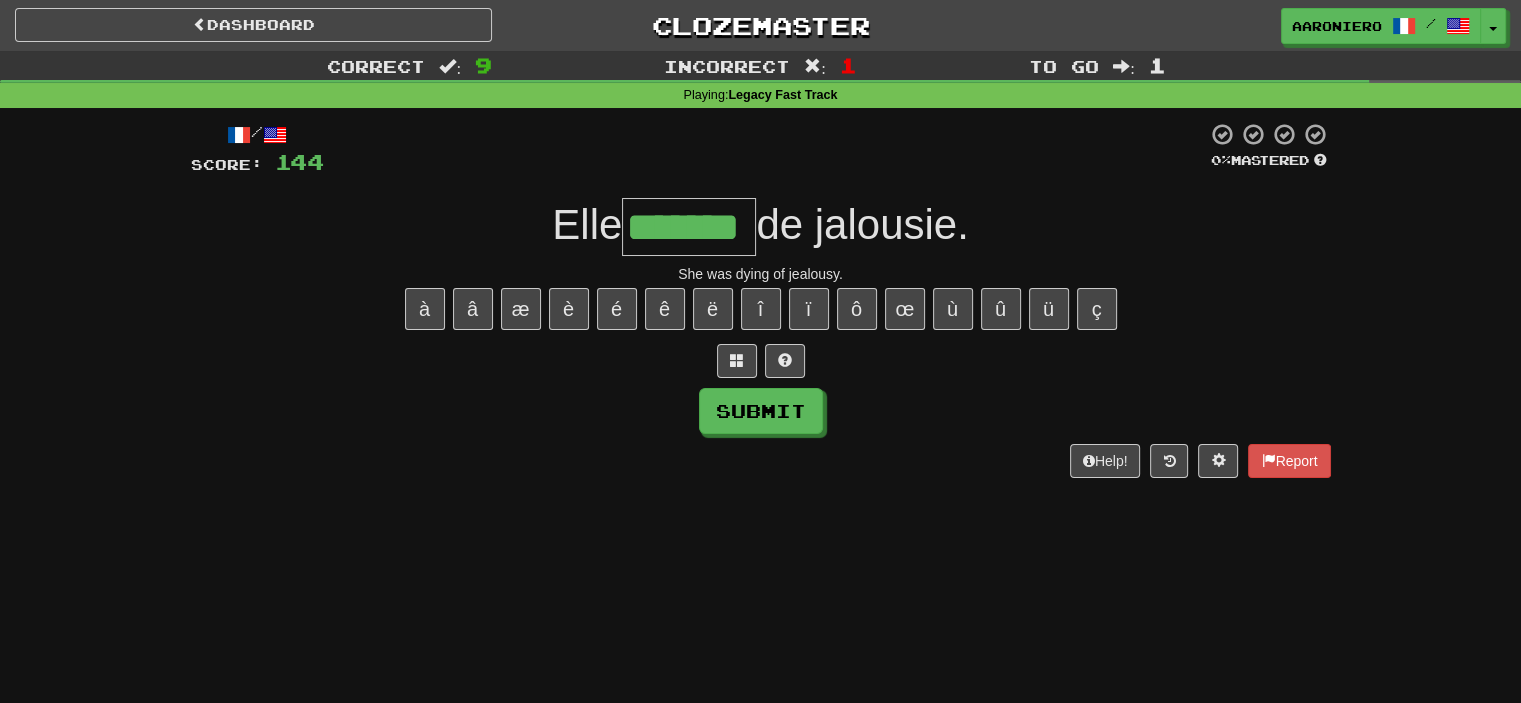 scroll, scrollTop: 0, scrollLeft: 13, axis: horizontal 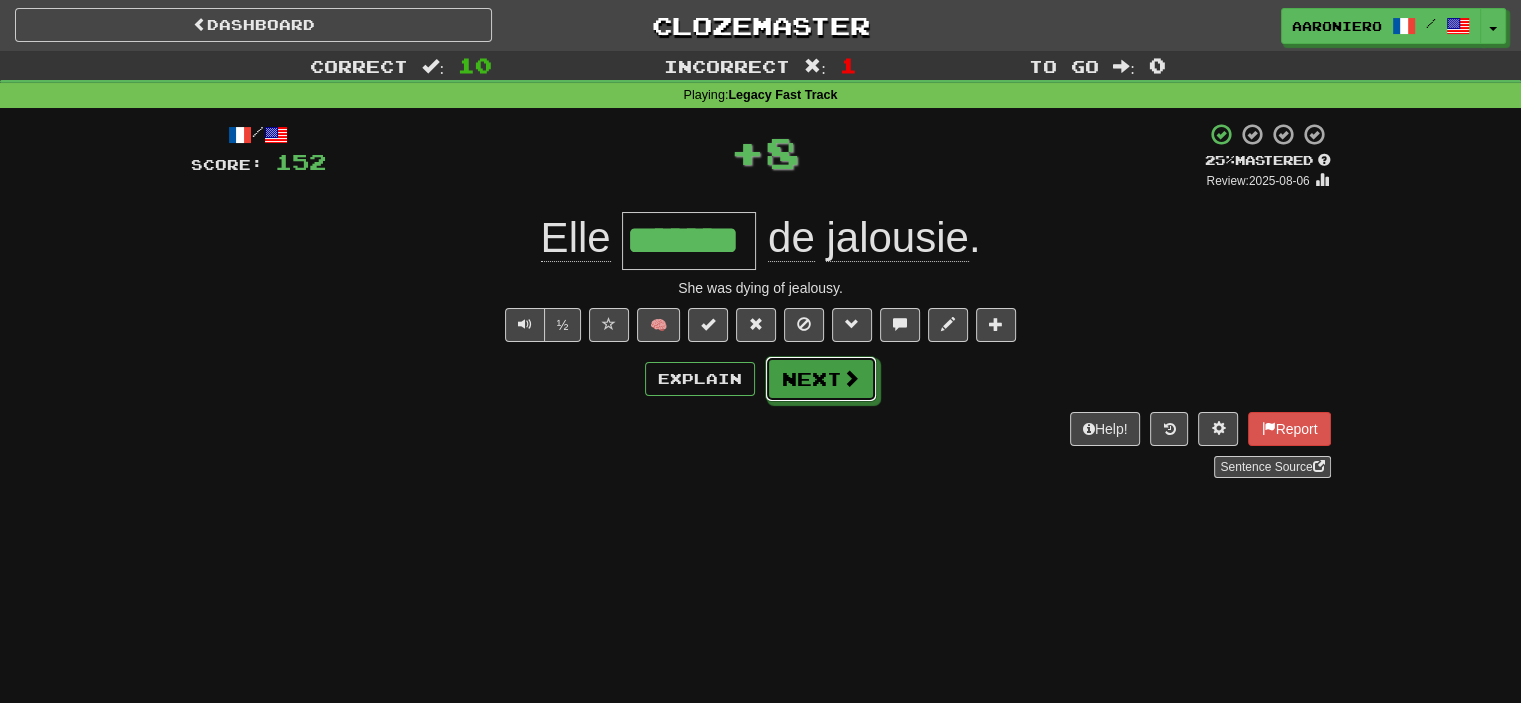 click on "Next" at bounding box center [821, 379] 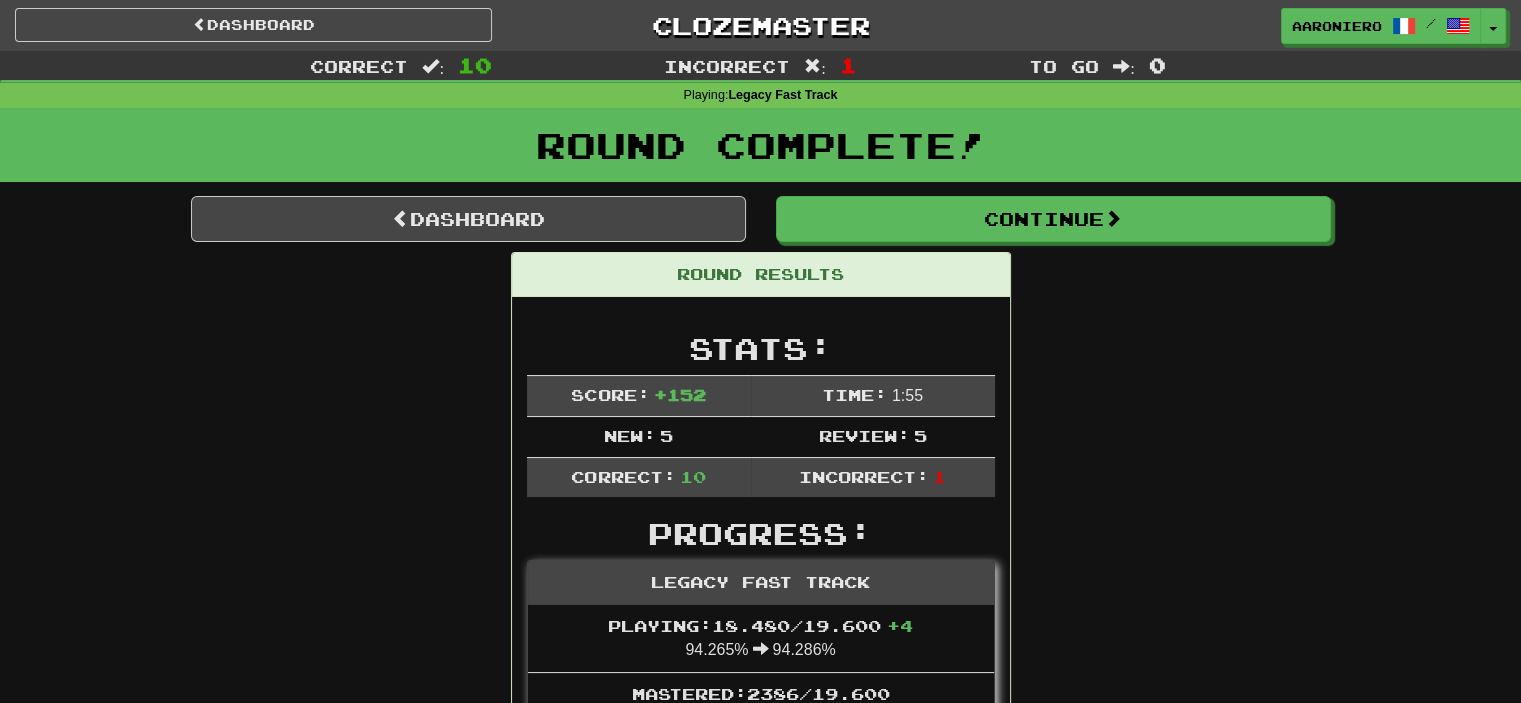 click on "Dashboard Continue  Round Results Stats: Score:   + 152 Time:   1 : 55 New:   5 Review:   5 Correct:   10 Incorrect:   1 Progress: Legacy Fast Track Playing:  18.480  /  19.600 + 4 94.265% 94.286% Mastered:  2386  /  19.600 12.173% Ready for Review:  17438  /  Level:  155 30.441  points to level  156  - keep going! Ranked:  28 th  this week ( 64  points to  27 th ) Sentences:  Report Hasarde une  hypothèse  ! Hazard a guess!  Report Chauffez  l'eau, s'il vous plaît ! Please heat the water.  Report Vous  voudrez  bien vous présenter chacun à votre tour. You are supposed to introduce yourselves in turn.  Report Elle  crevait  de jalousie. She was dying of jealousy.  Report Le chat se  léchait  les pattes. The cat was licking its paws.  Report Tom est un  communiste . Tom is a communist.  Report Afin de rendre chaude de l'eau froide, il faut la  chauffer . To turn cold water hot, one needs to heat it.  Report La révolution  industrielle  a commencé en Angleterre.  Report Je suis  remuée . I'm shaken." at bounding box center [761, 1135] 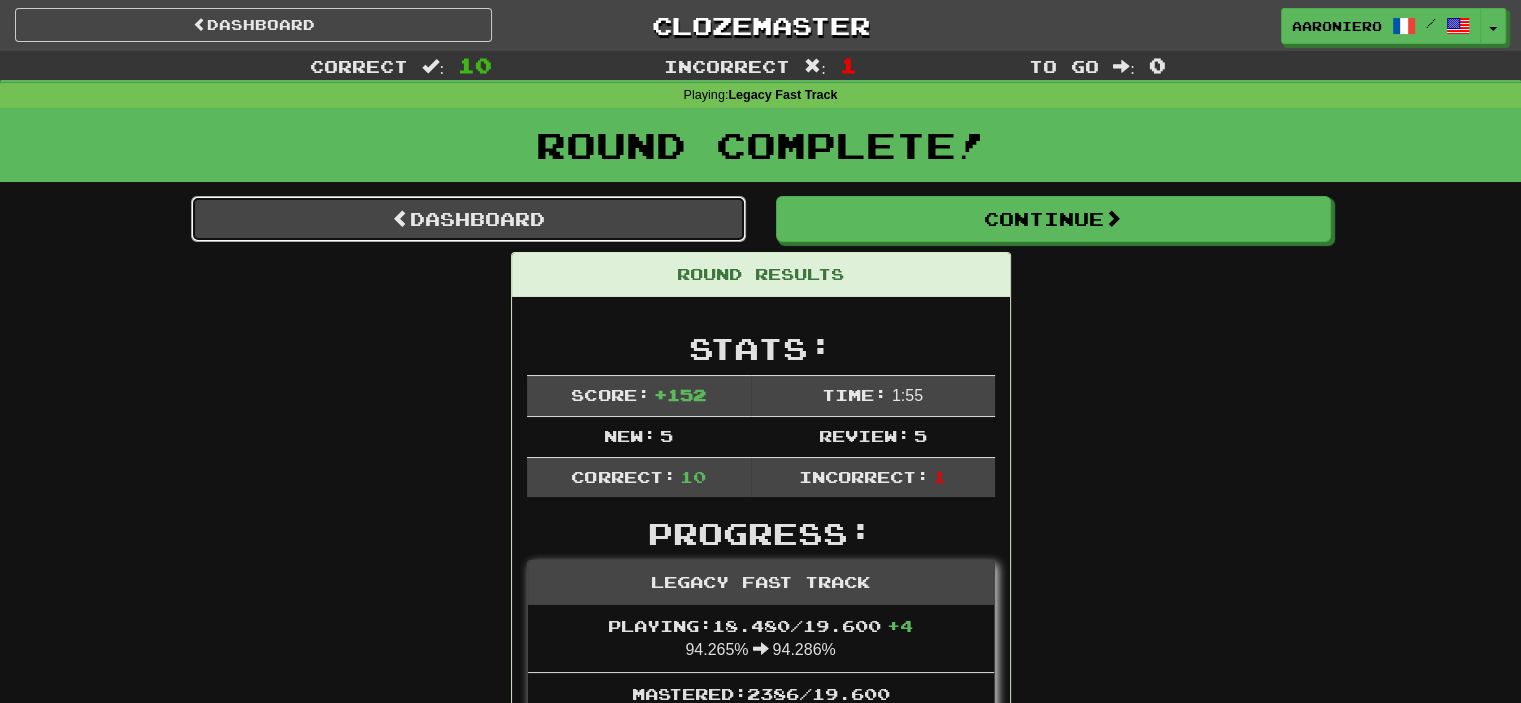click on "Dashboard" at bounding box center [468, 219] 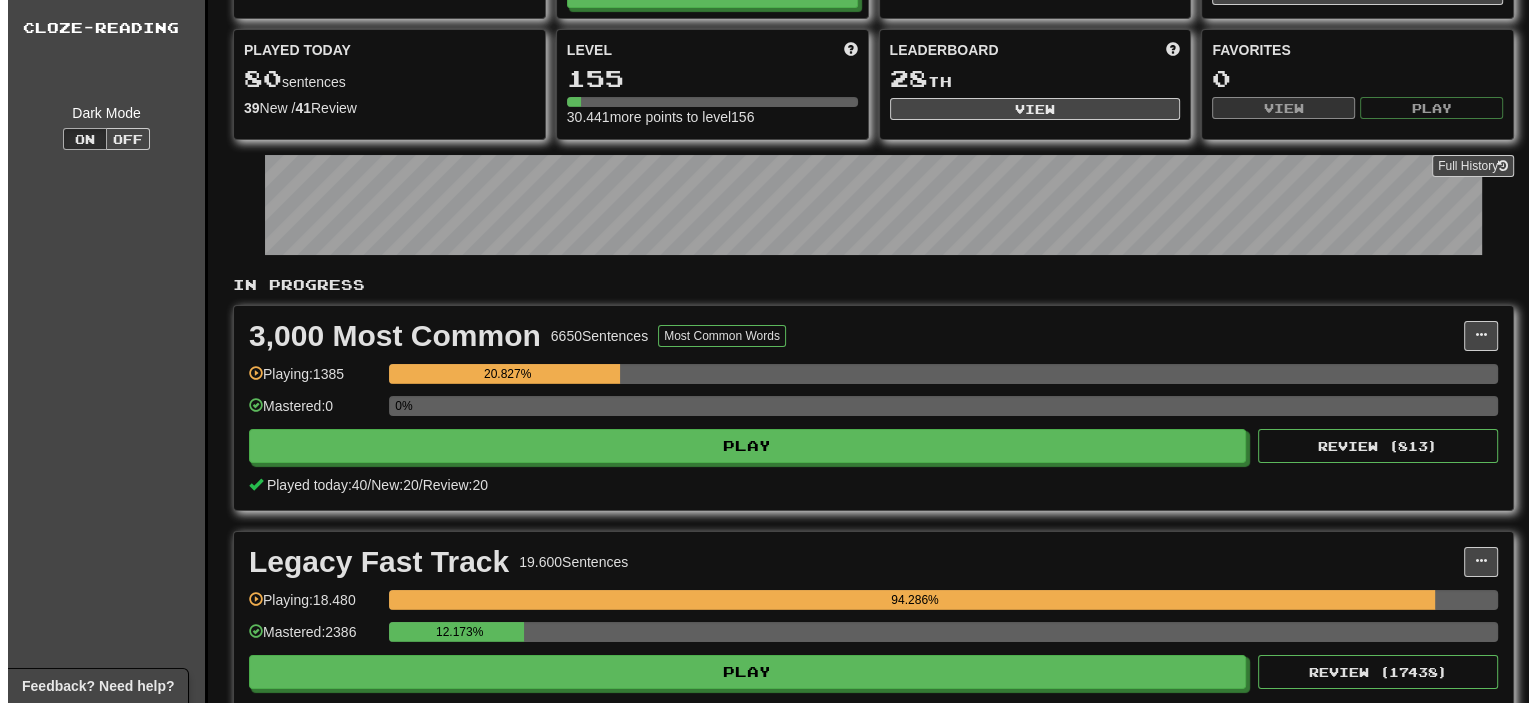 scroll, scrollTop: 200, scrollLeft: 0, axis: vertical 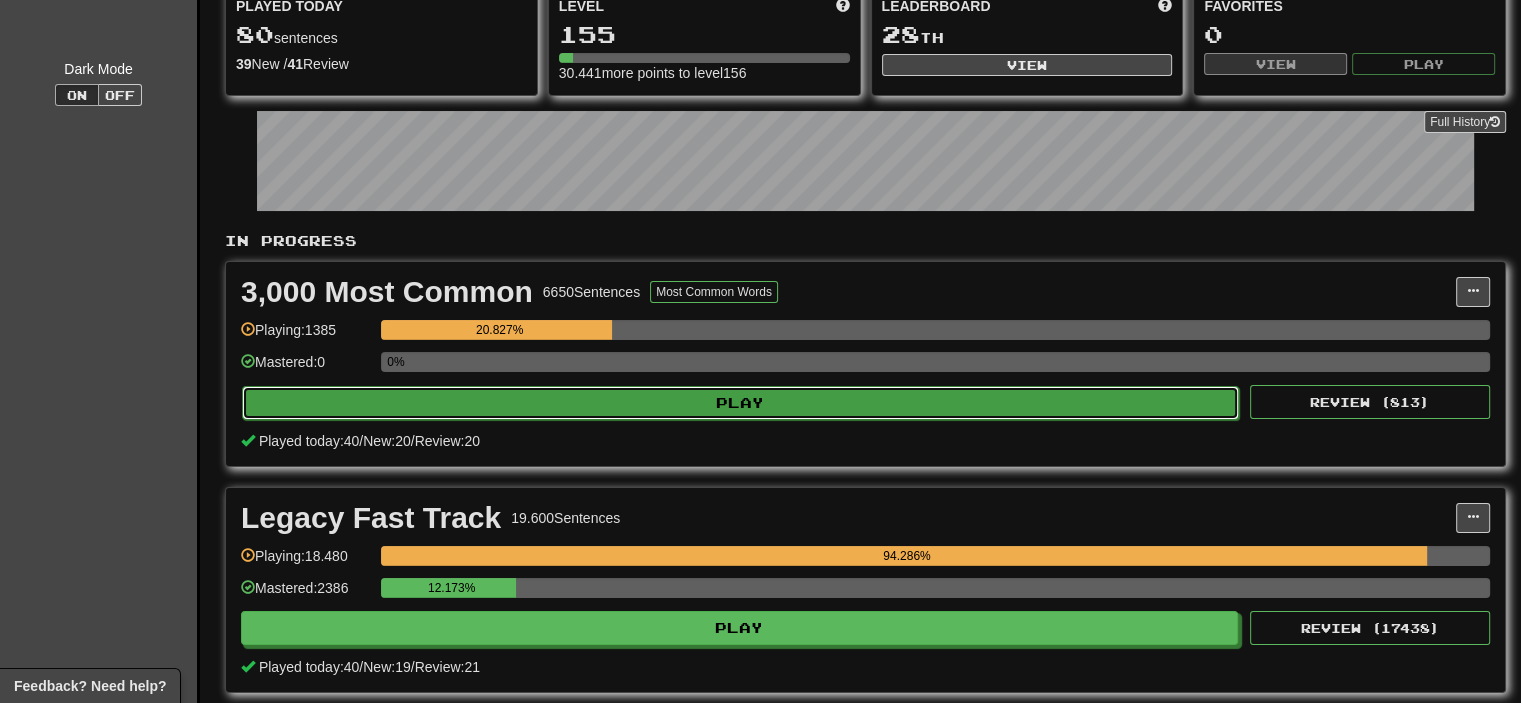 click on "Play" at bounding box center (740, 403) 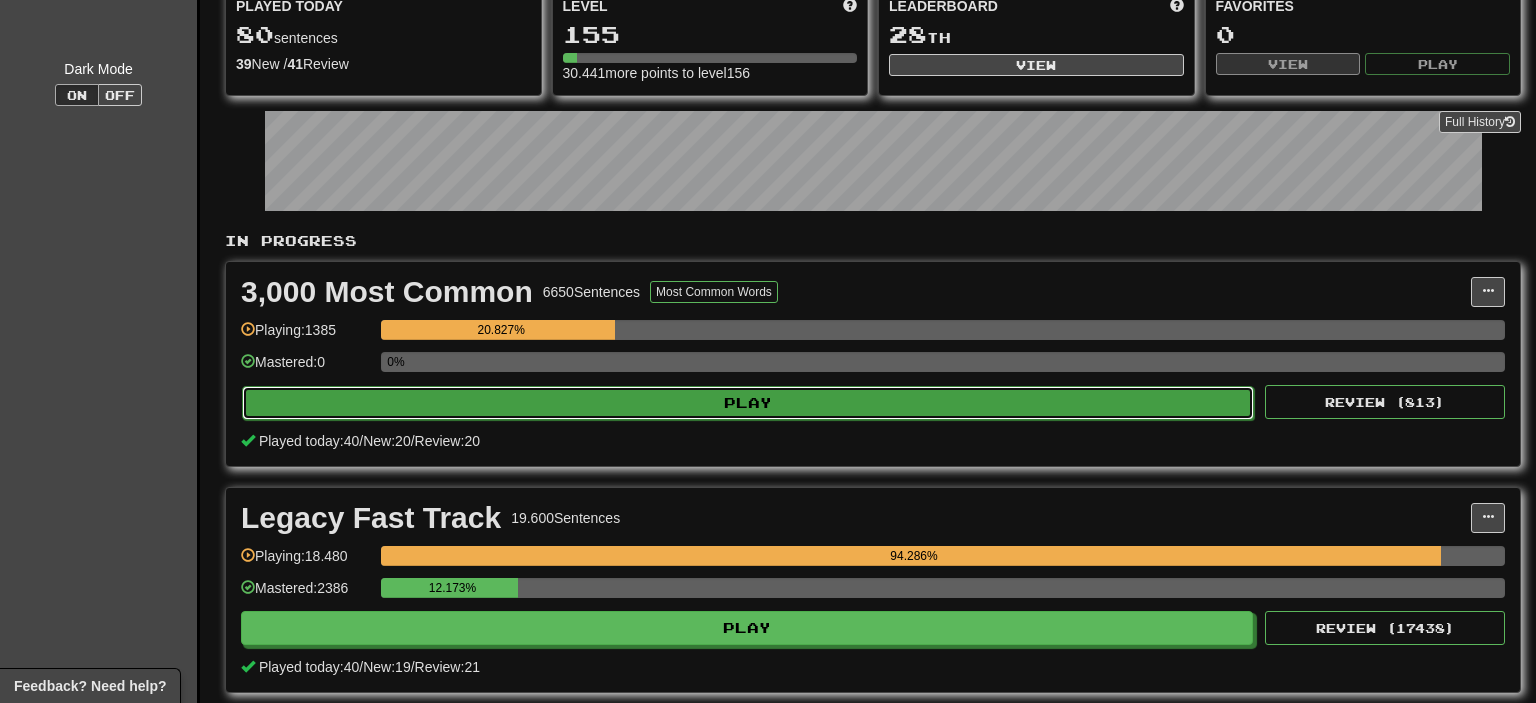 select on "**" 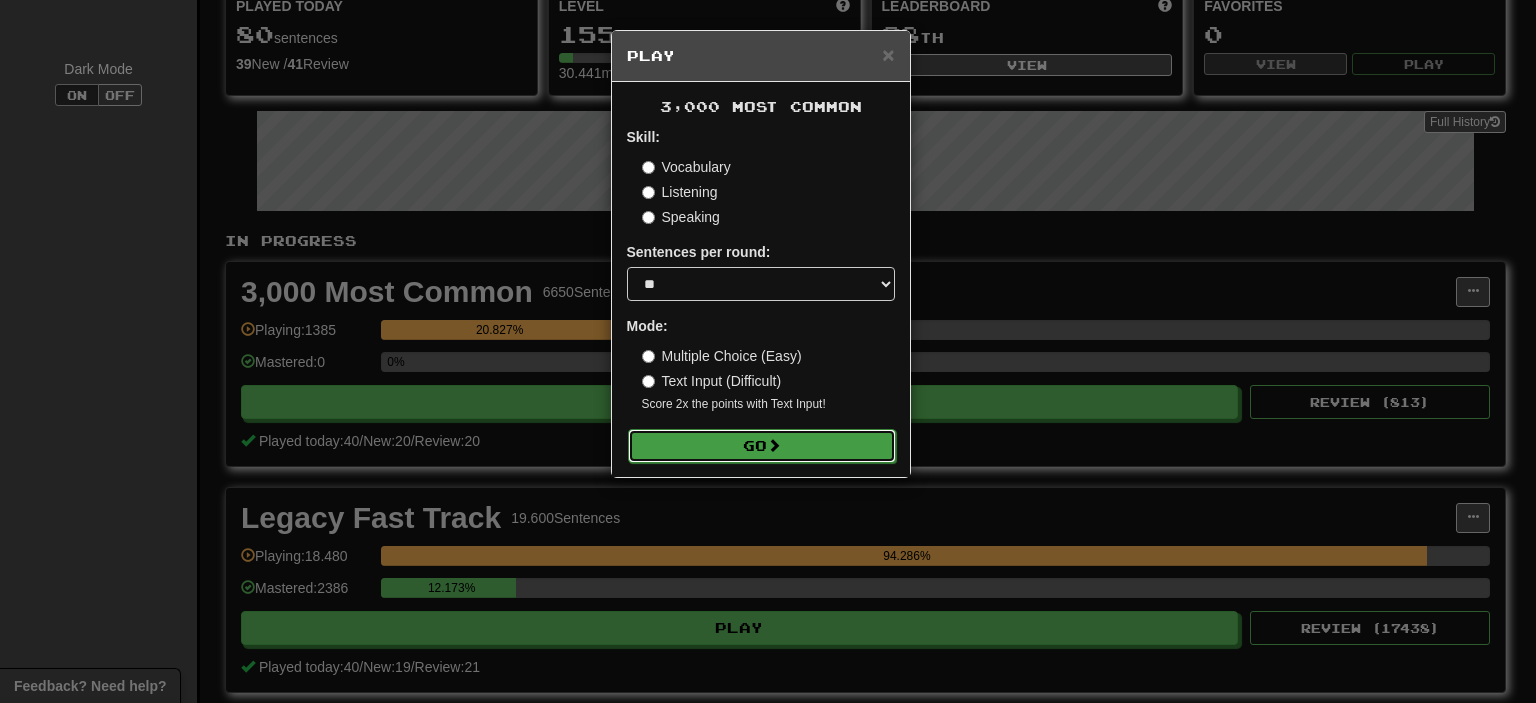 click on "Go" at bounding box center [762, 446] 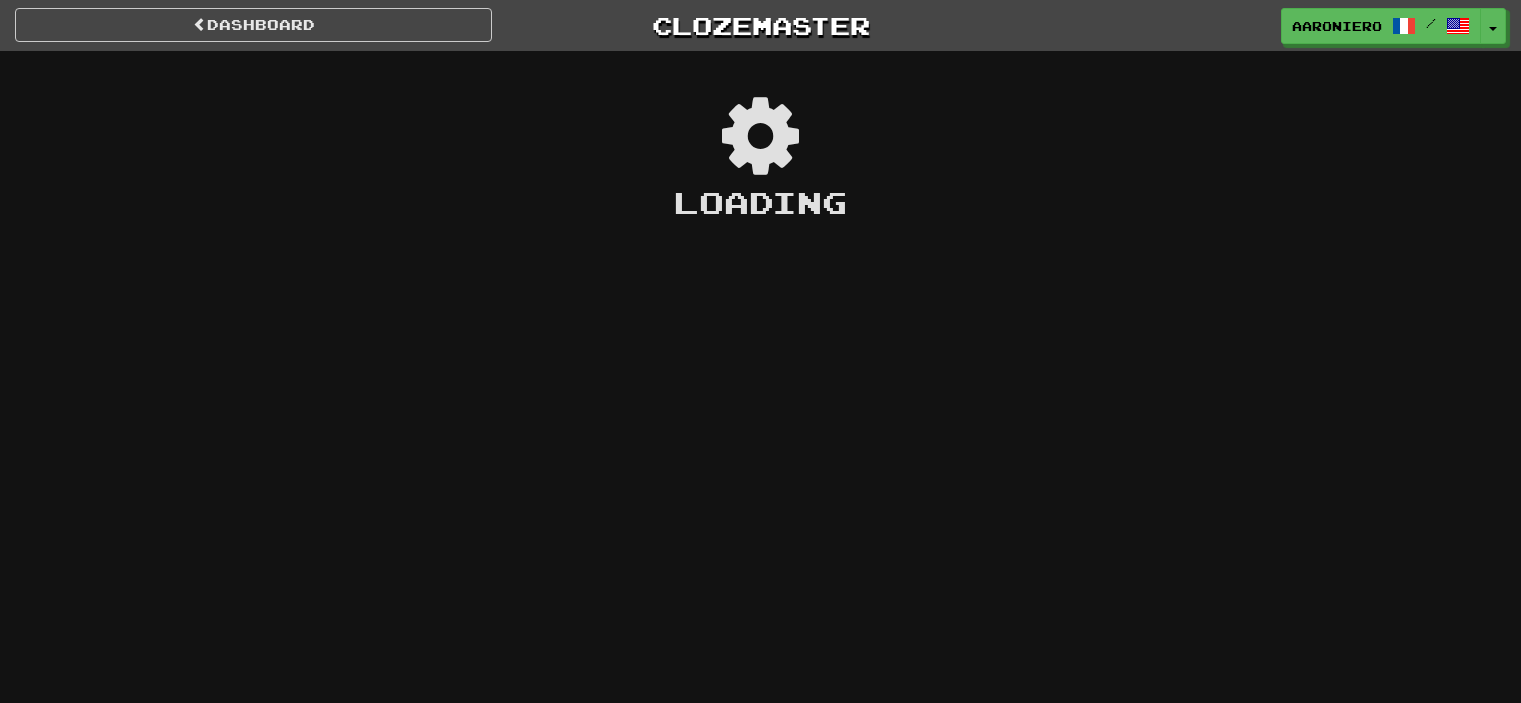 scroll, scrollTop: 0, scrollLeft: 0, axis: both 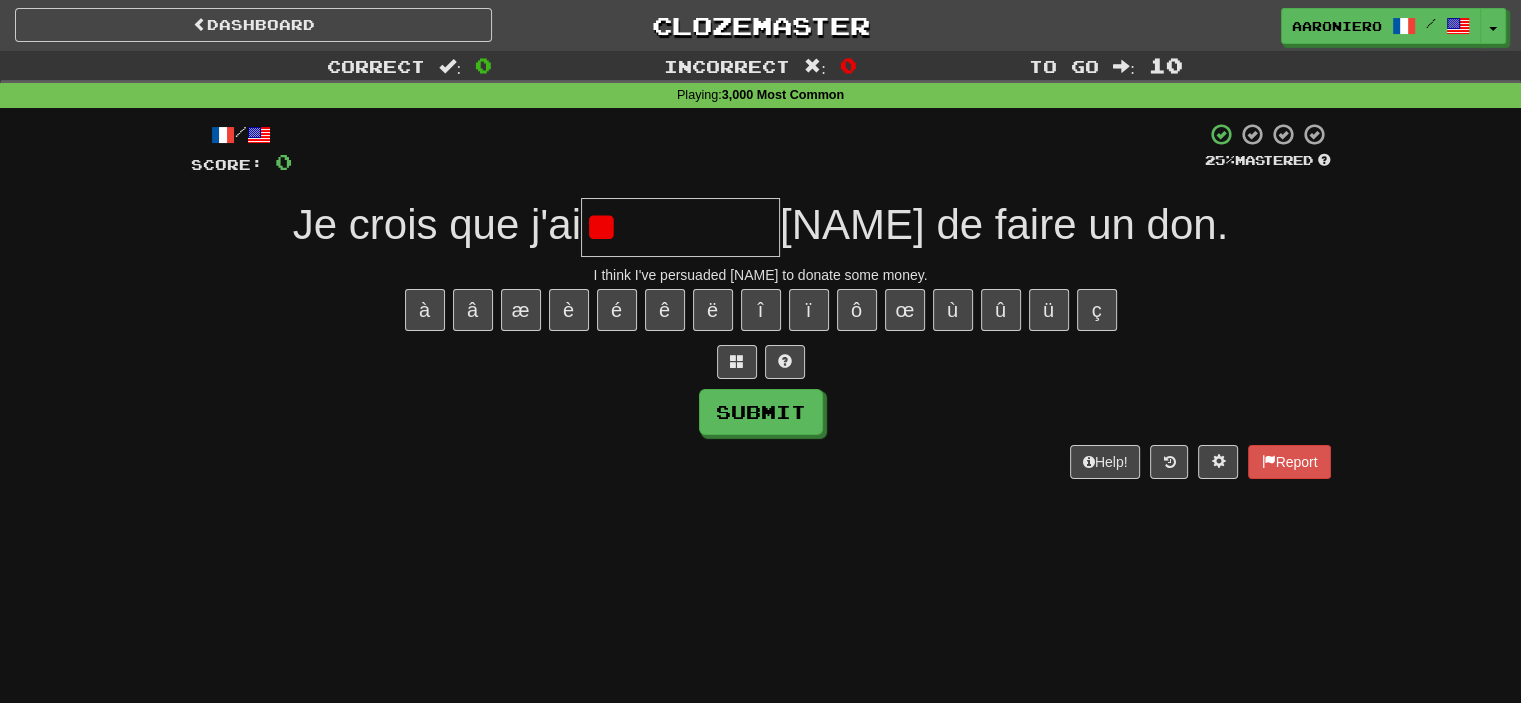 type on "*" 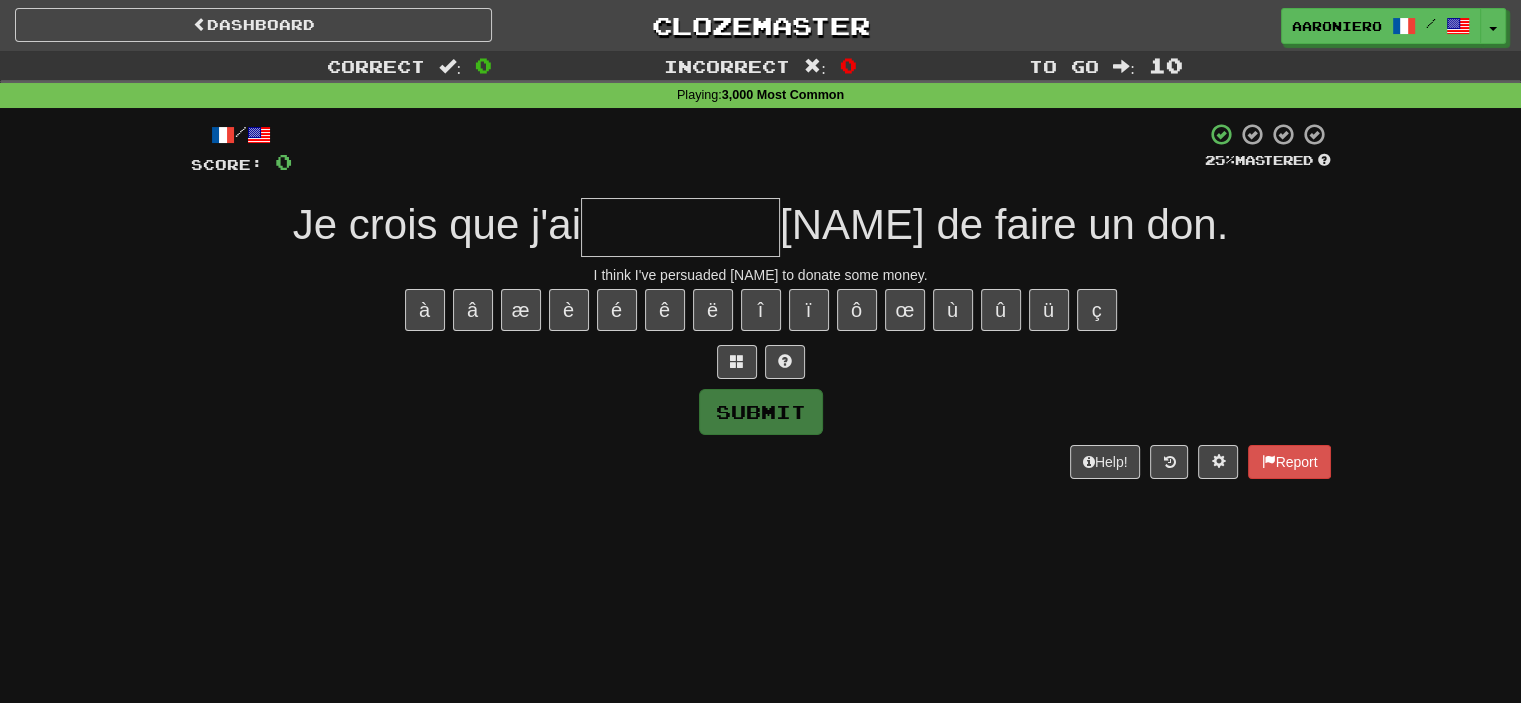 type on "*" 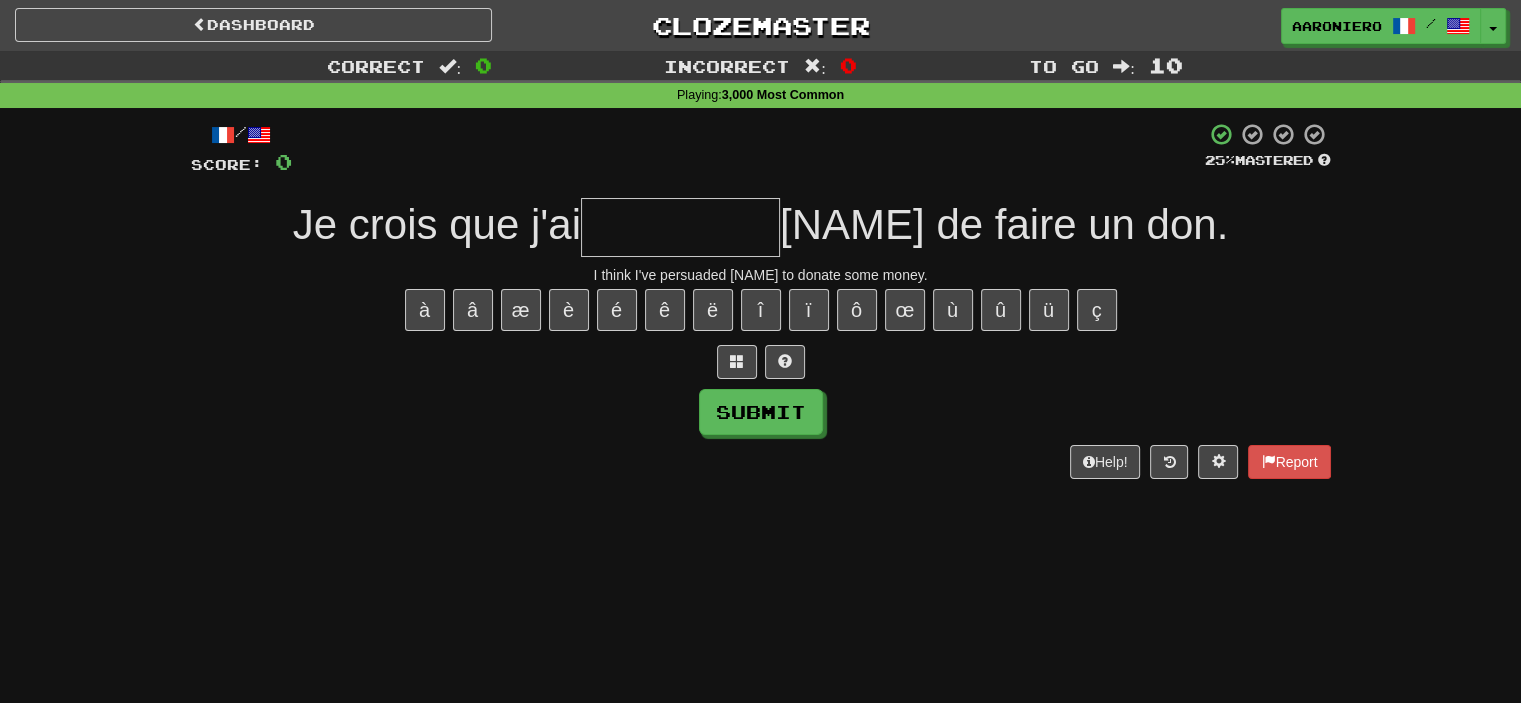 type on "*" 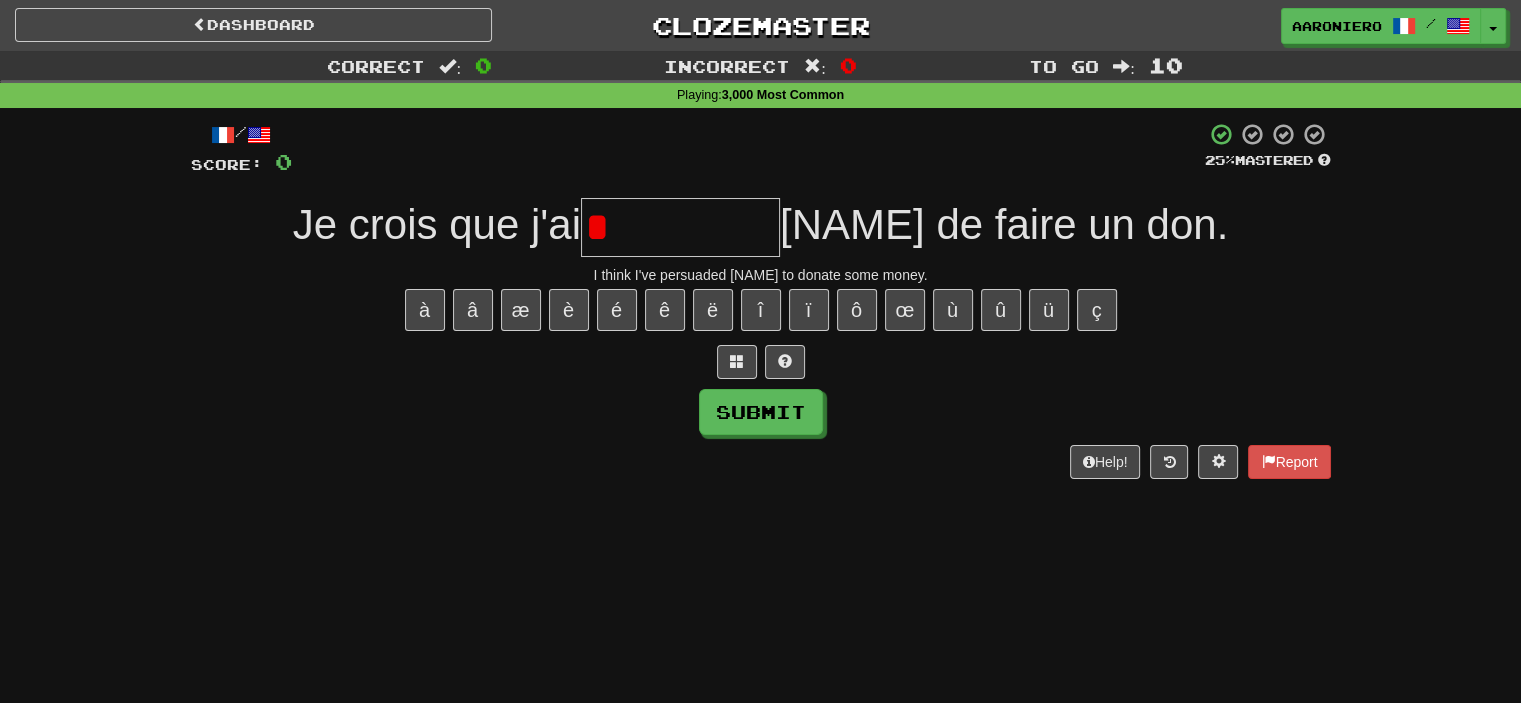 type 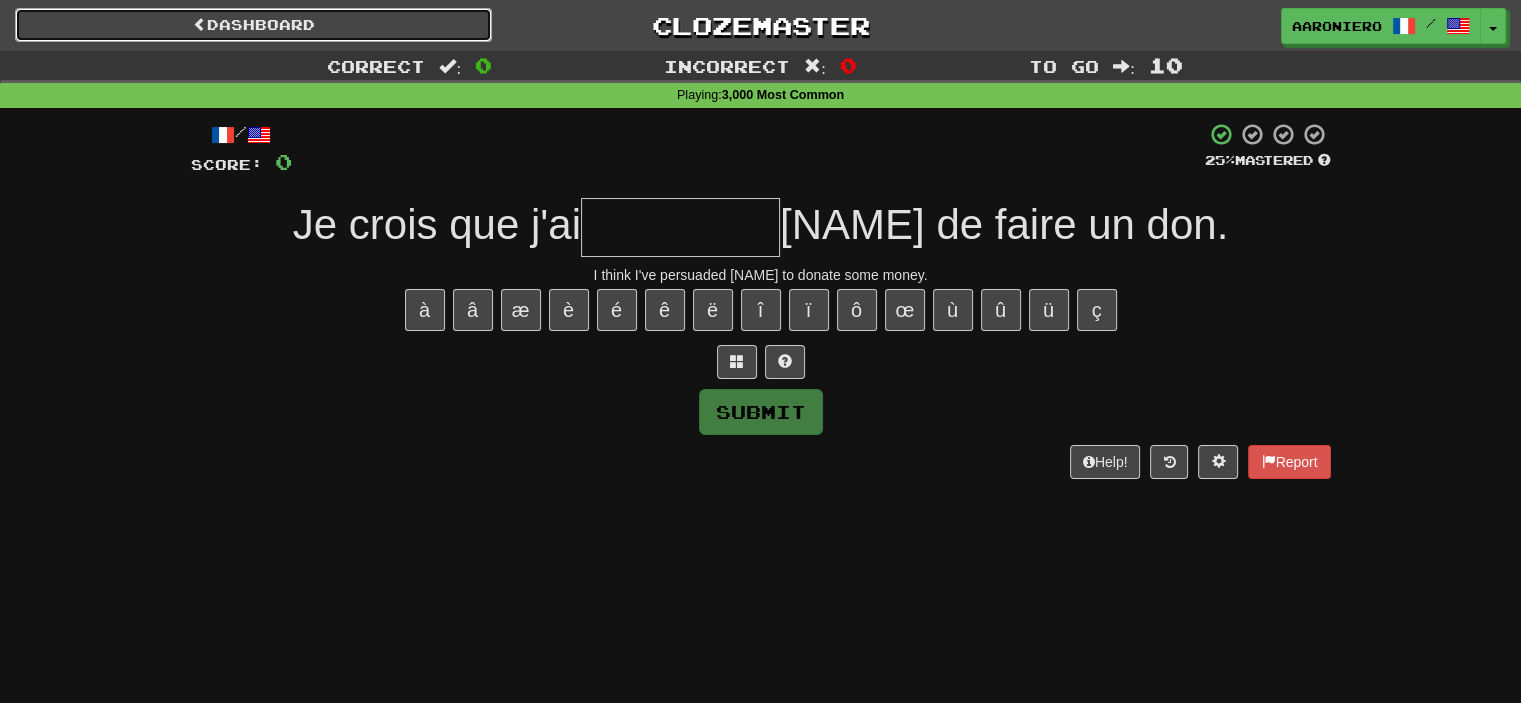 click on "Dashboard" at bounding box center (253, 25) 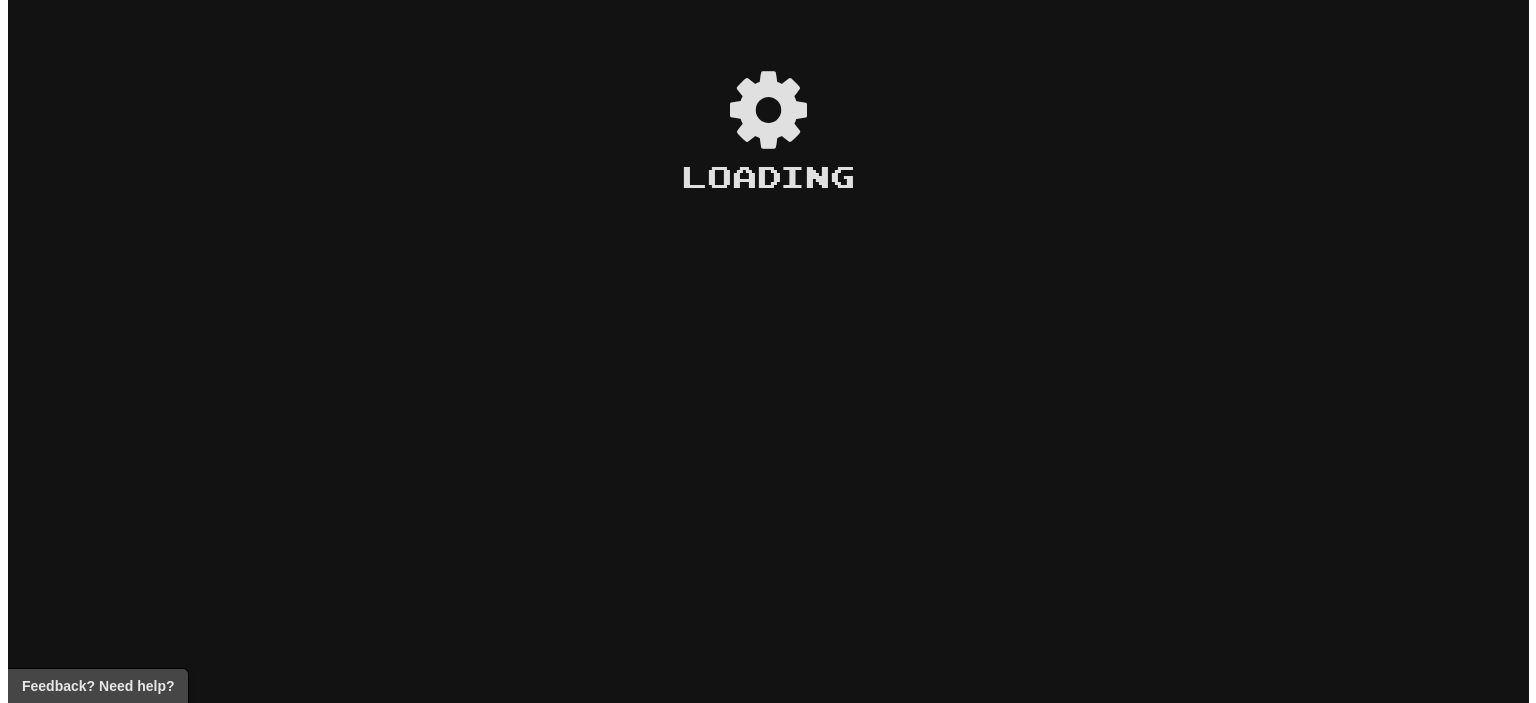 scroll, scrollTop: 0, scrollLeft: 0, axis: both 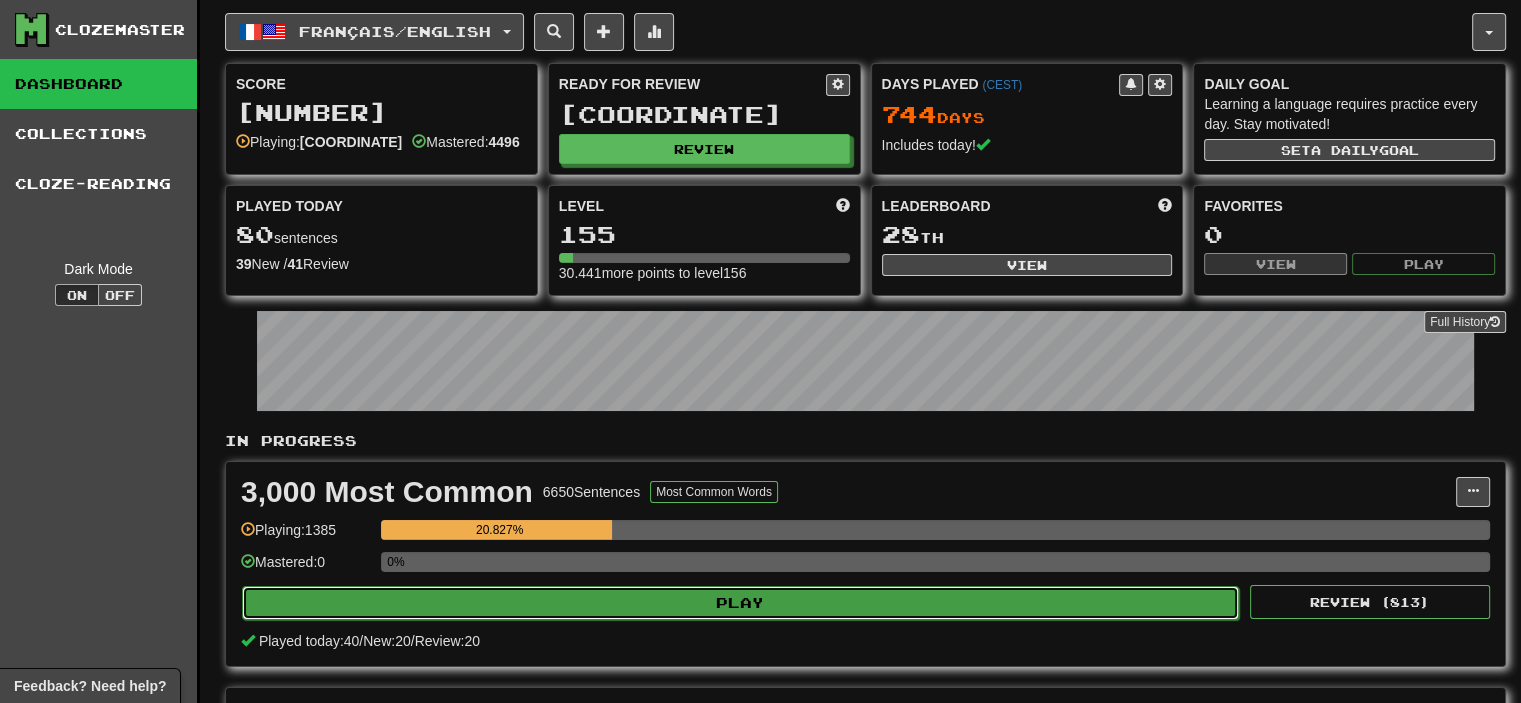 click on "Play" at bounding box center [740, 603] 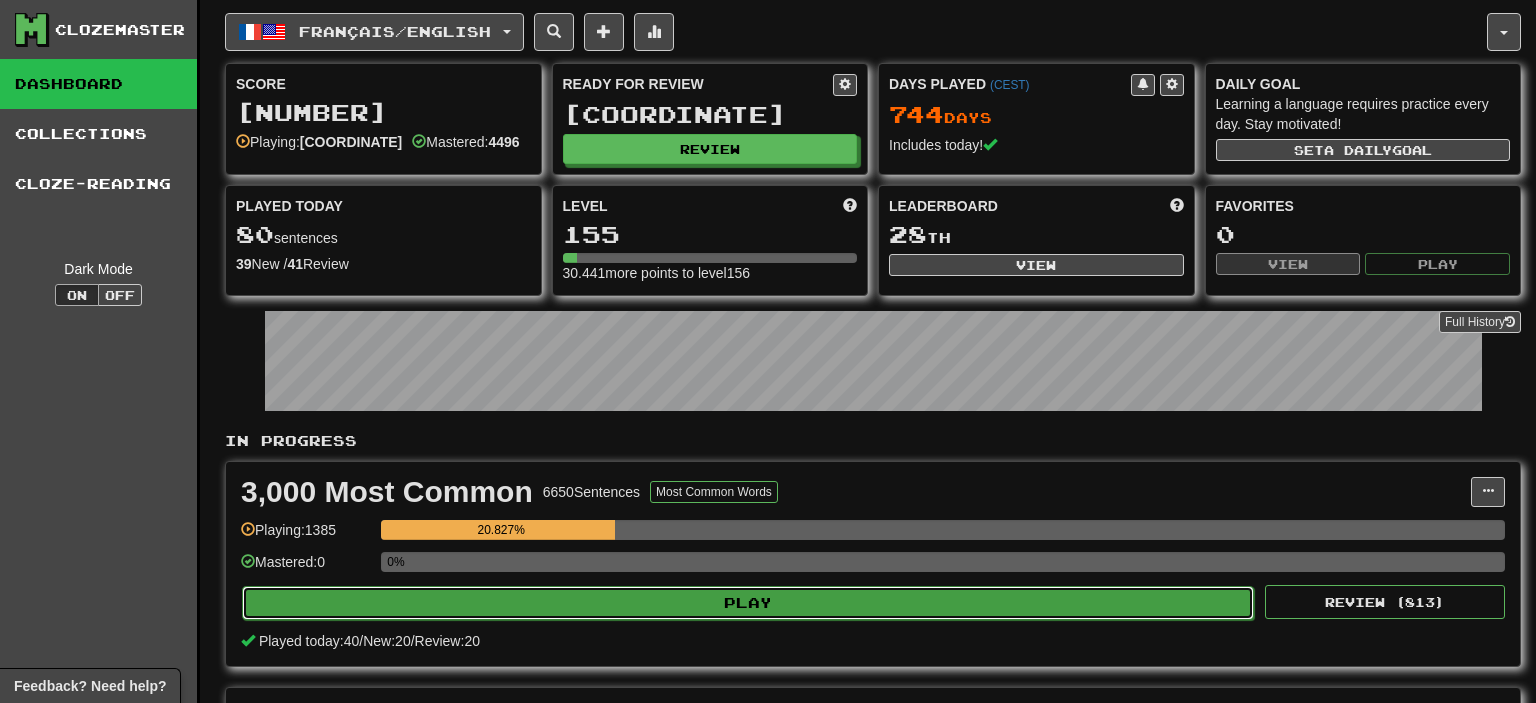 select on "**" 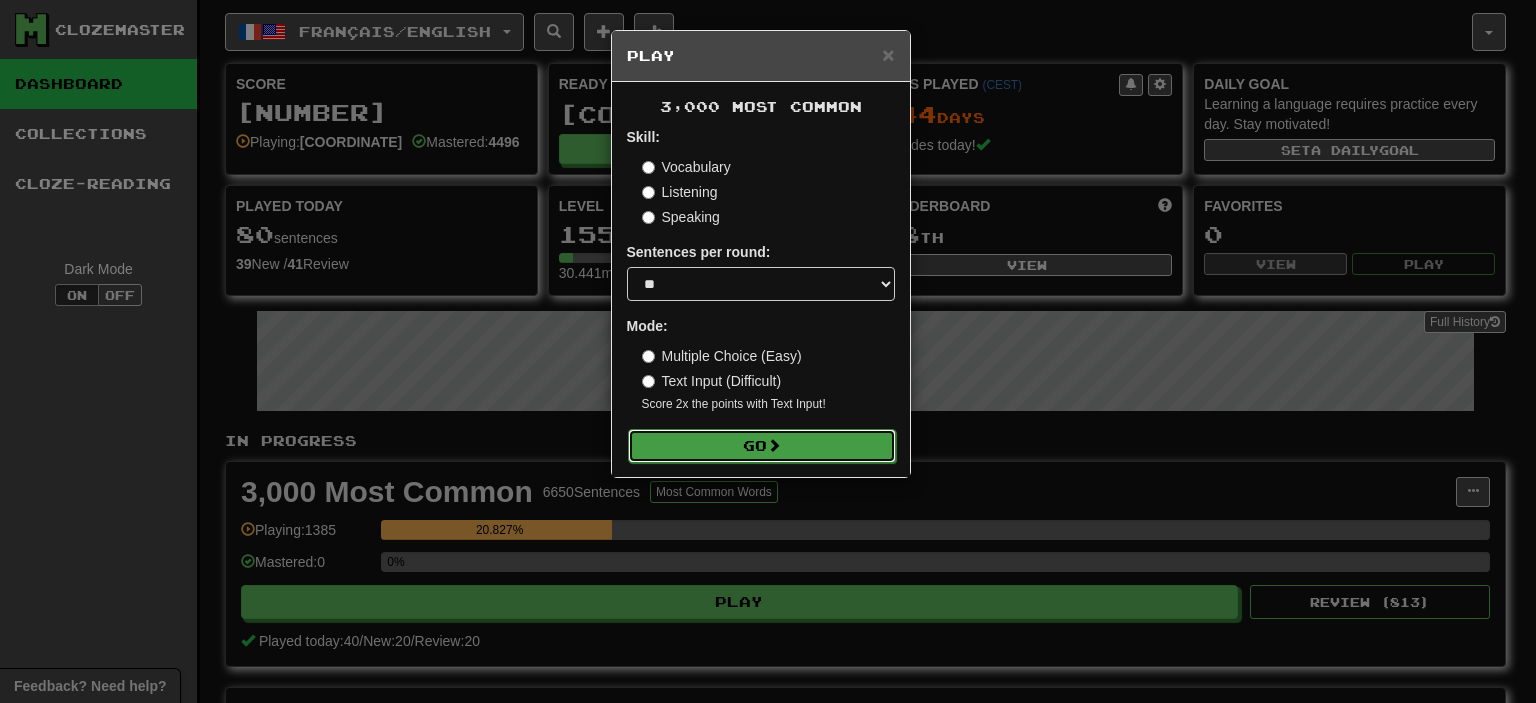 click at bounding box center [774, 445] 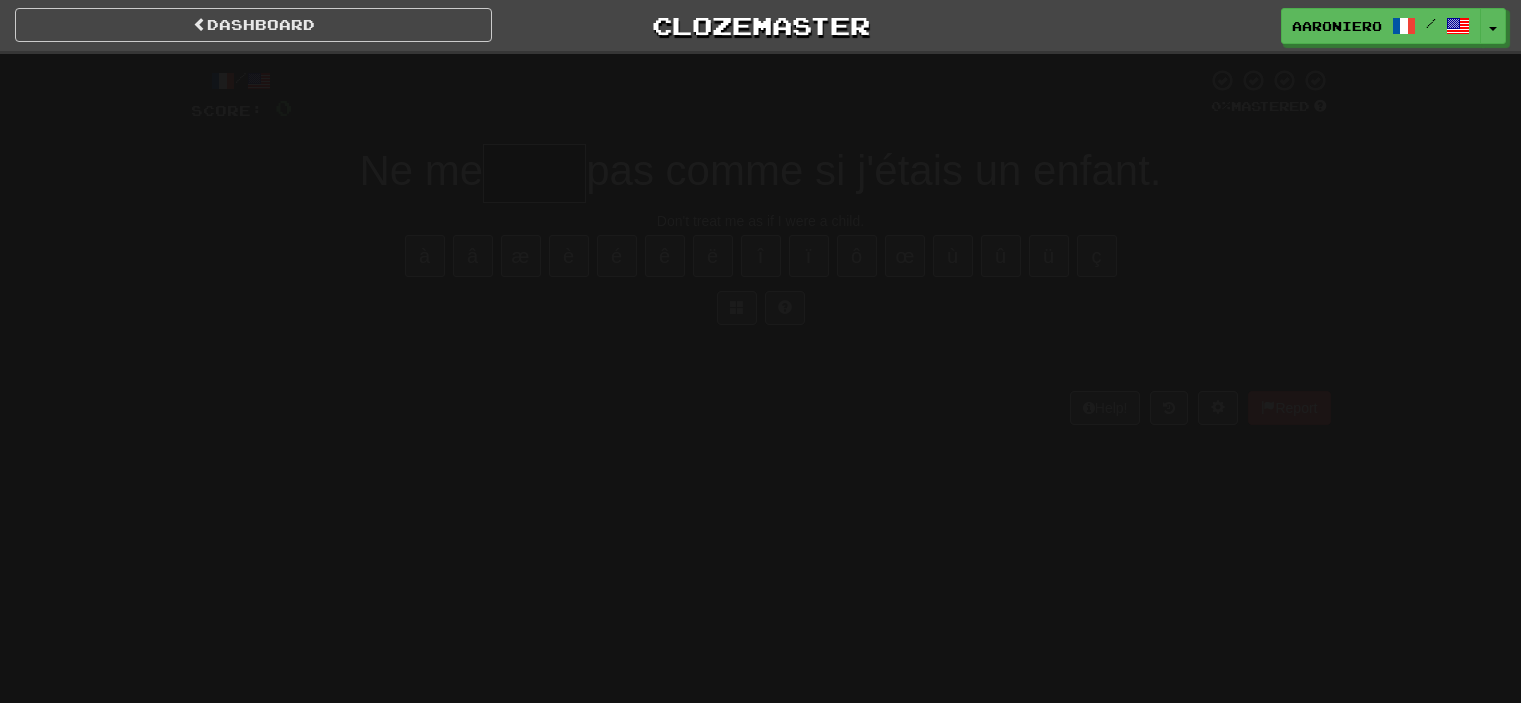 scroll, scrollTop: 0, scrollLeft: 0, axis: both 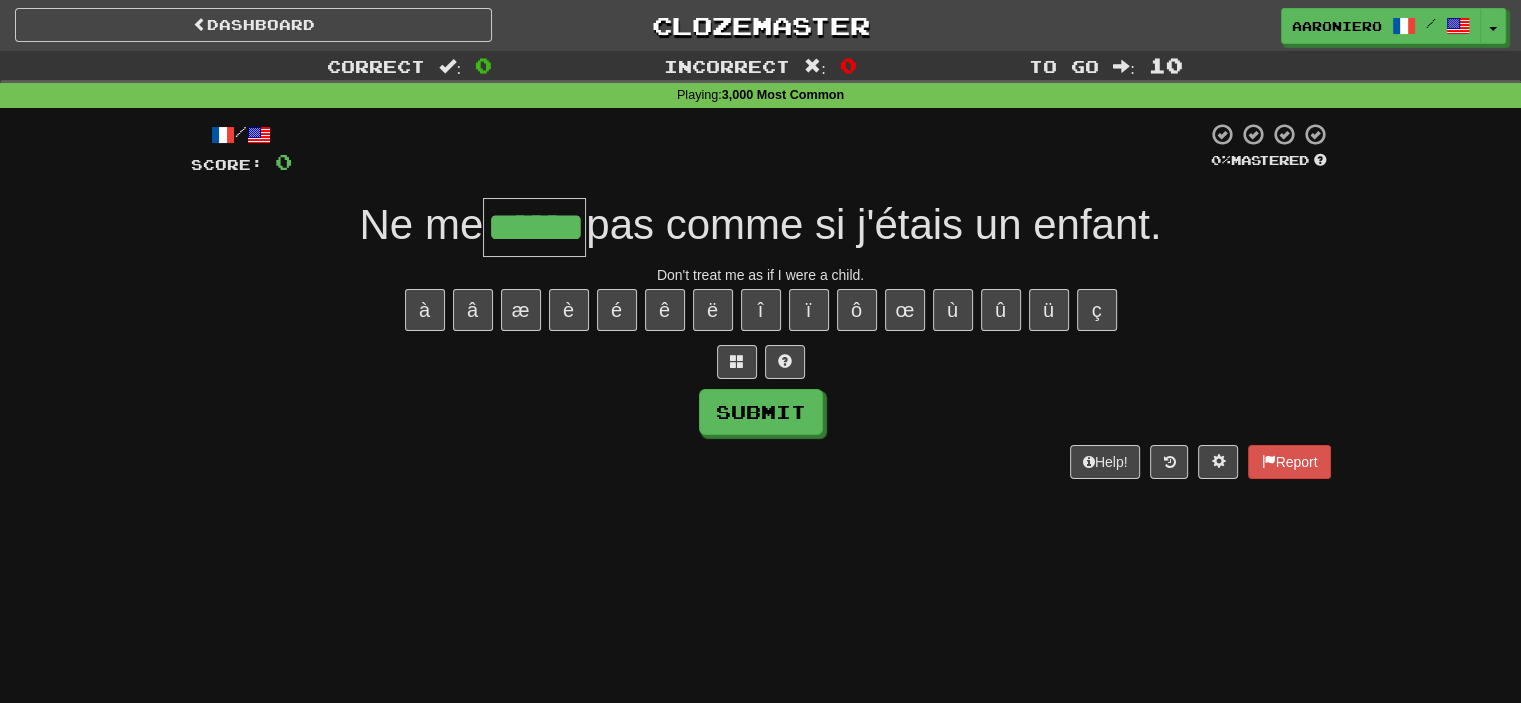 type on "******" 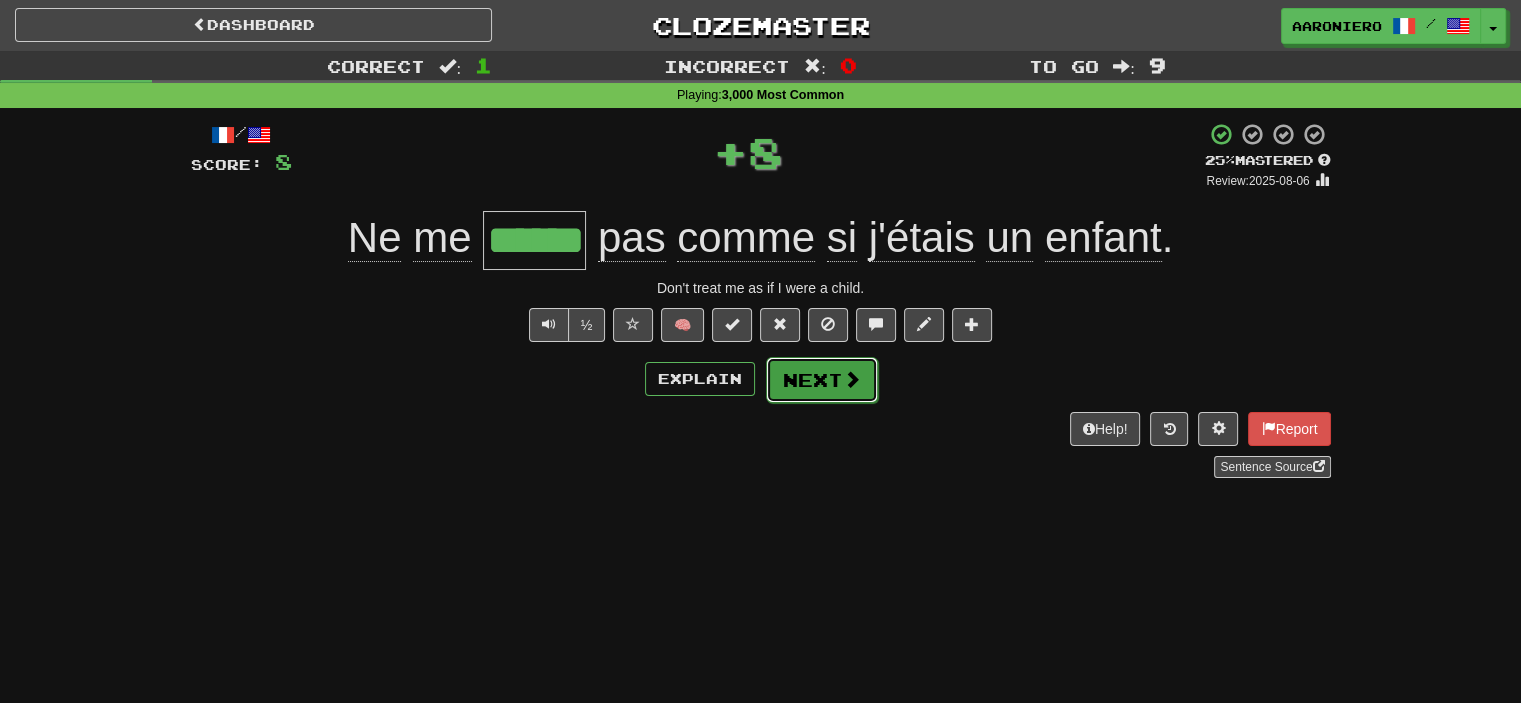 click on "Next" at bounding box center [822, 380] 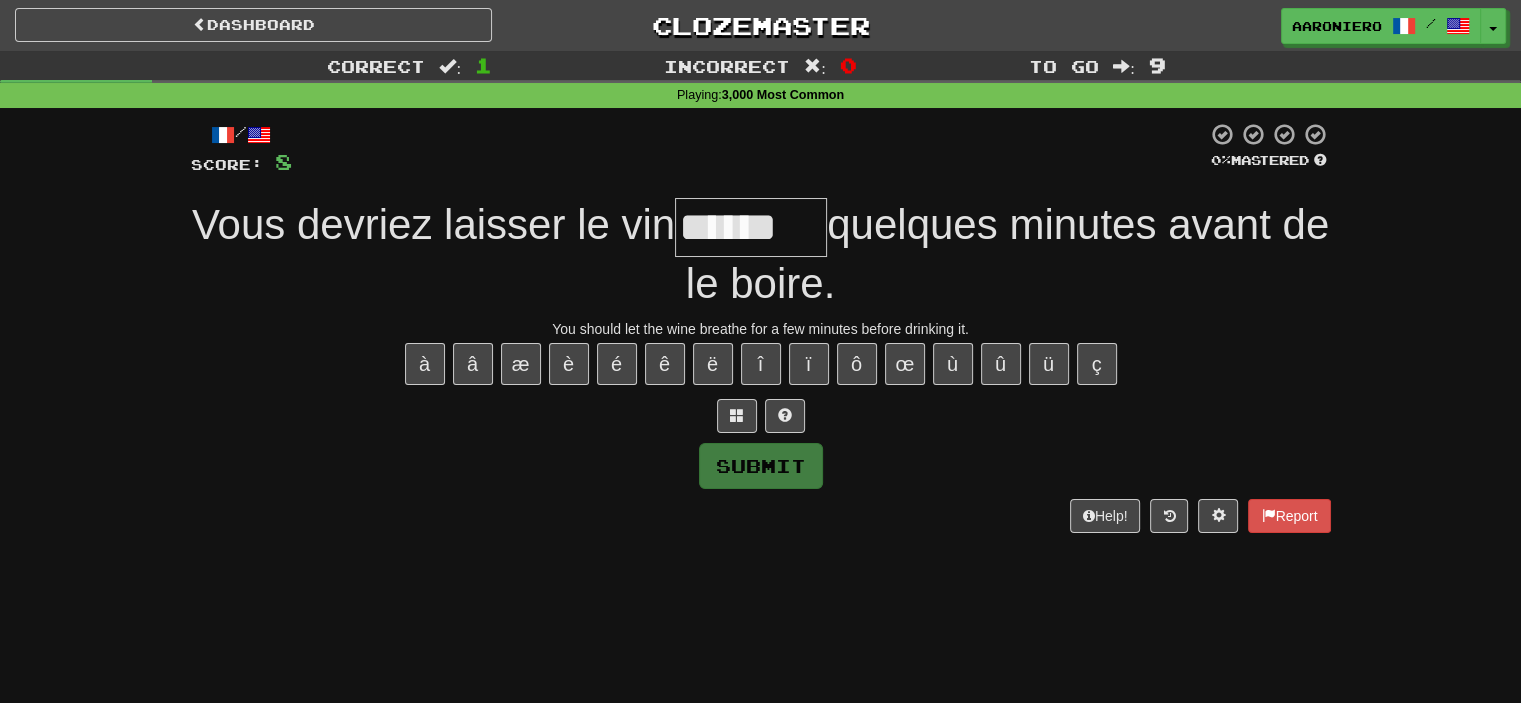 type 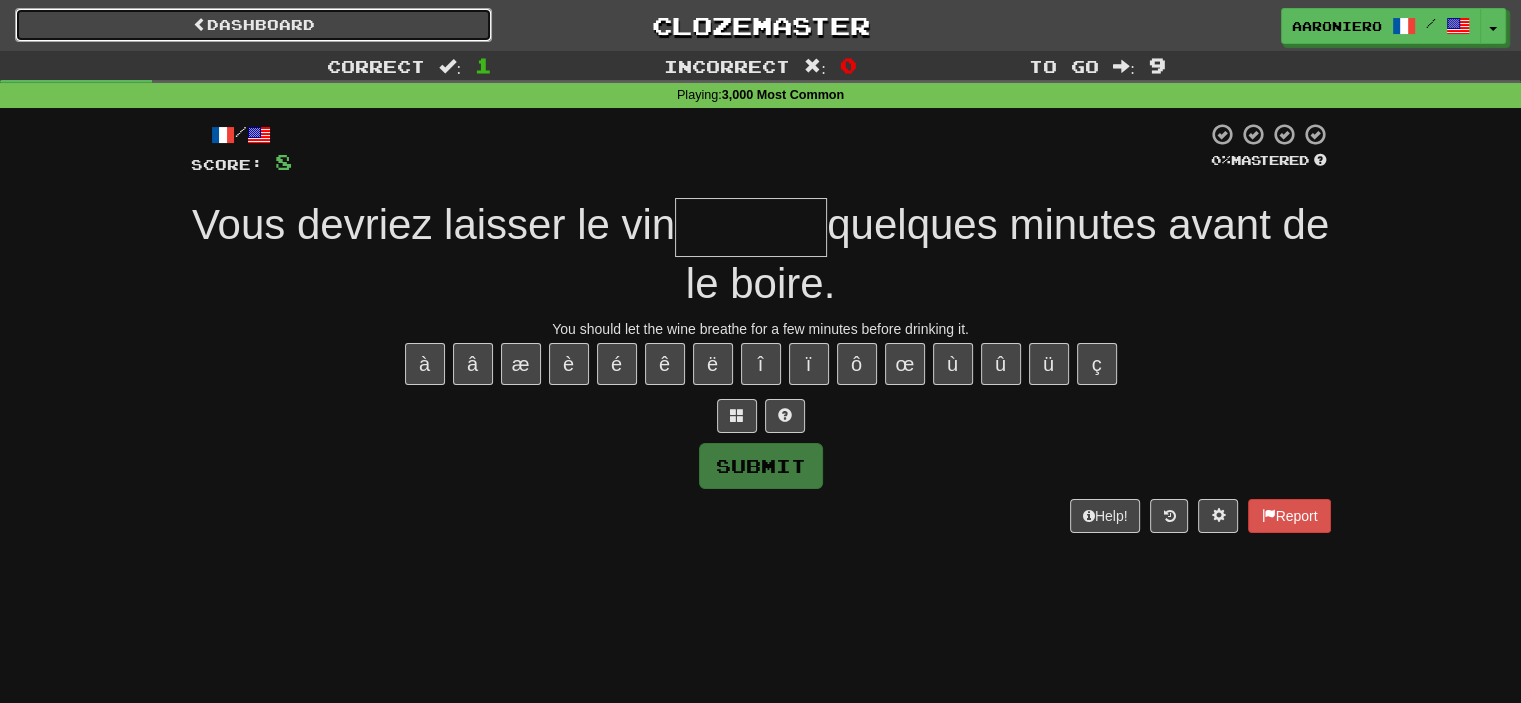 click on "Dashboard" at bounding box center [253, 25] 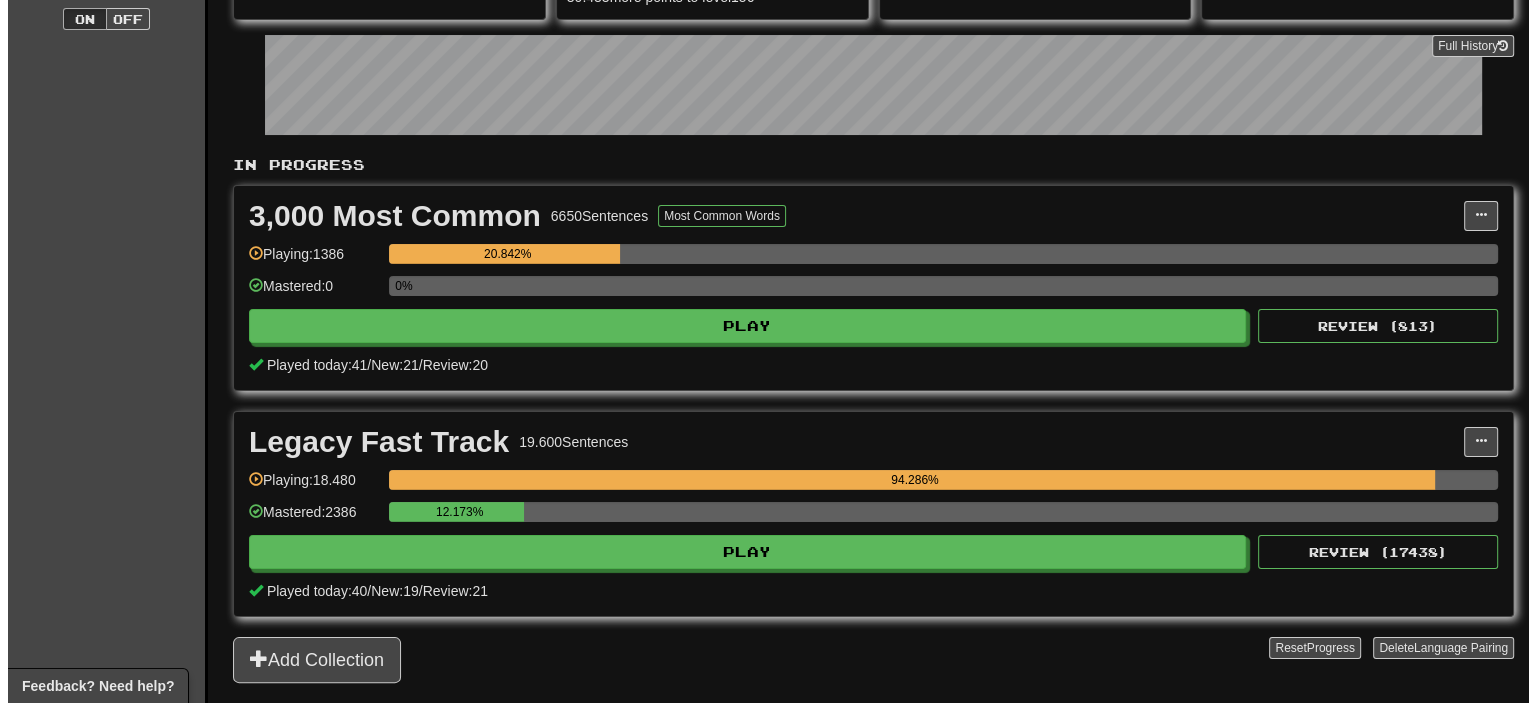 scroll, scrollTop: 300, scrollLeft: 0, axis: vertical 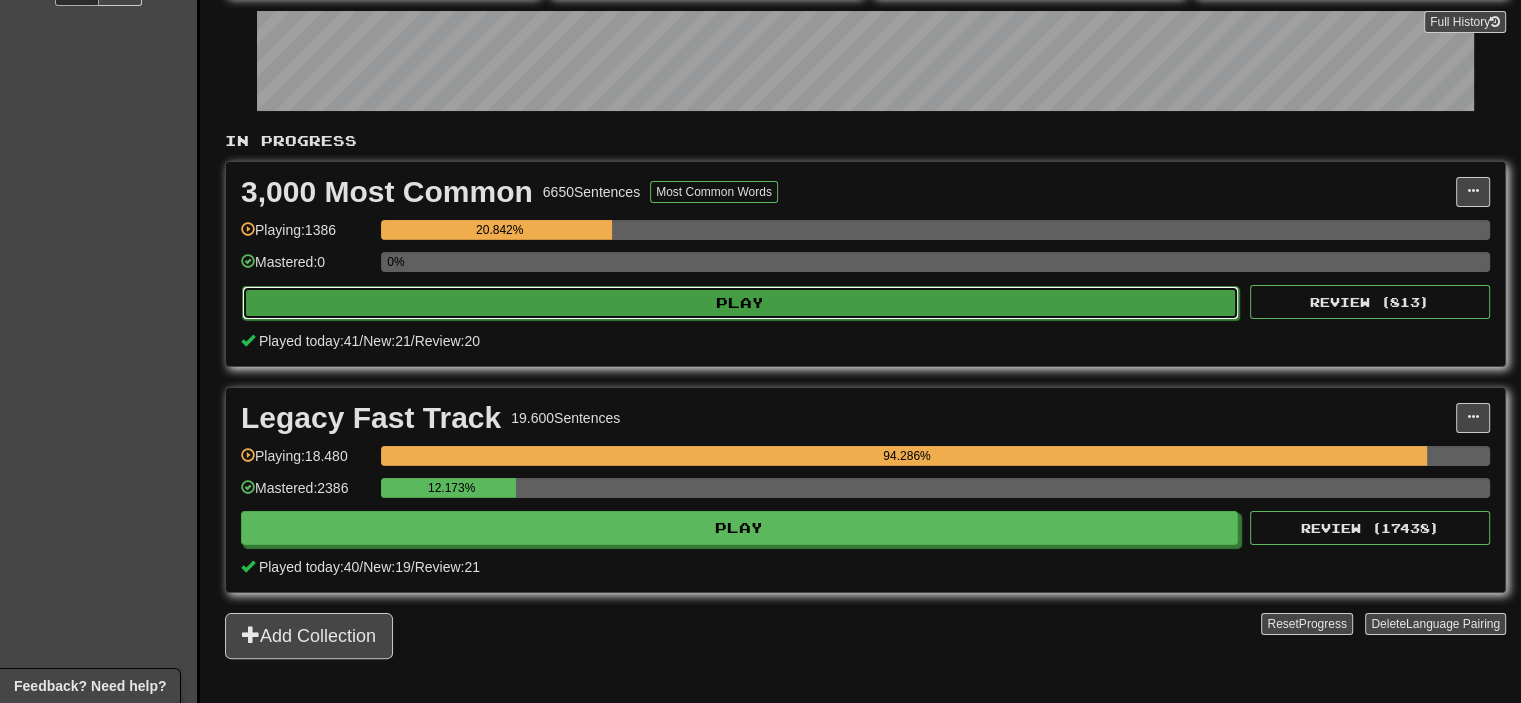 click on "Play" at bounding box center (740, 303) 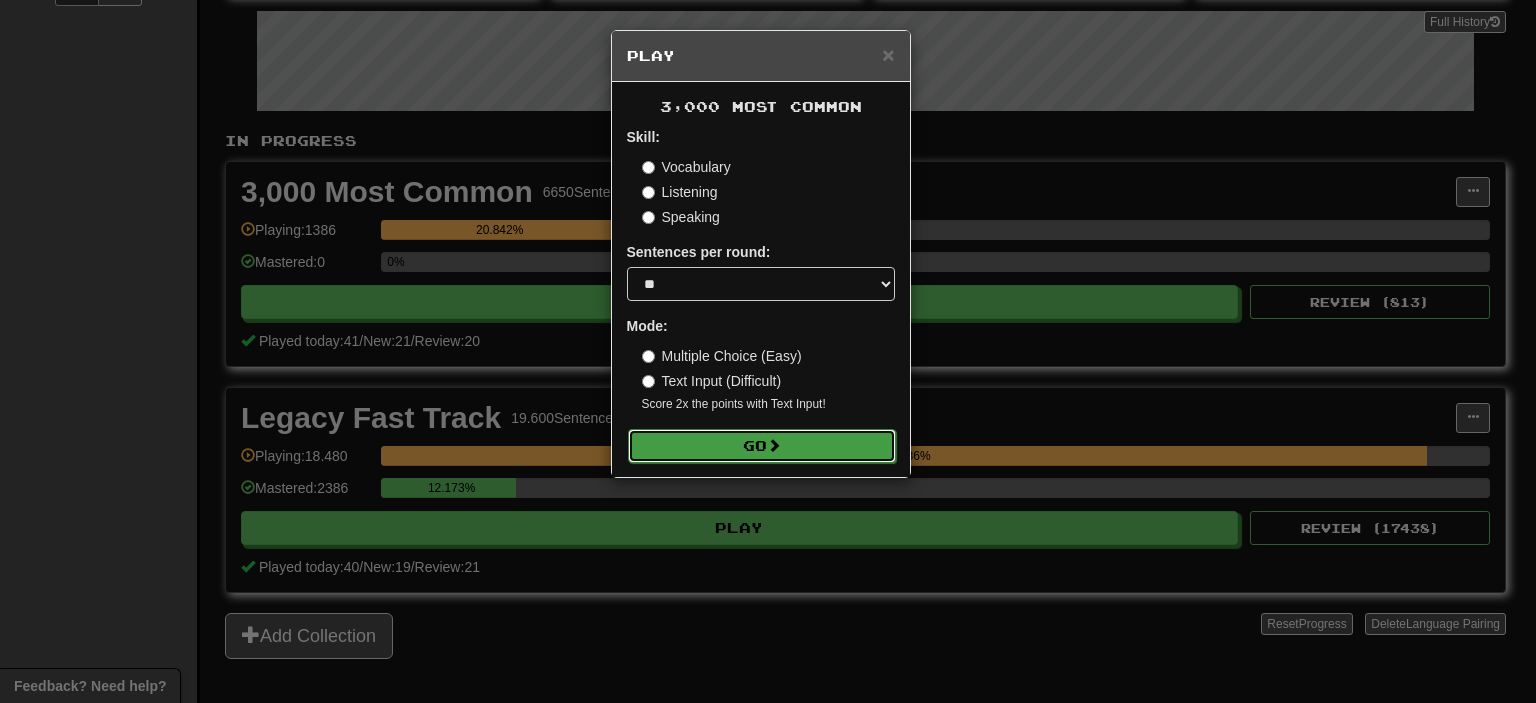 click on "Go" at bounding box center [762, 446] 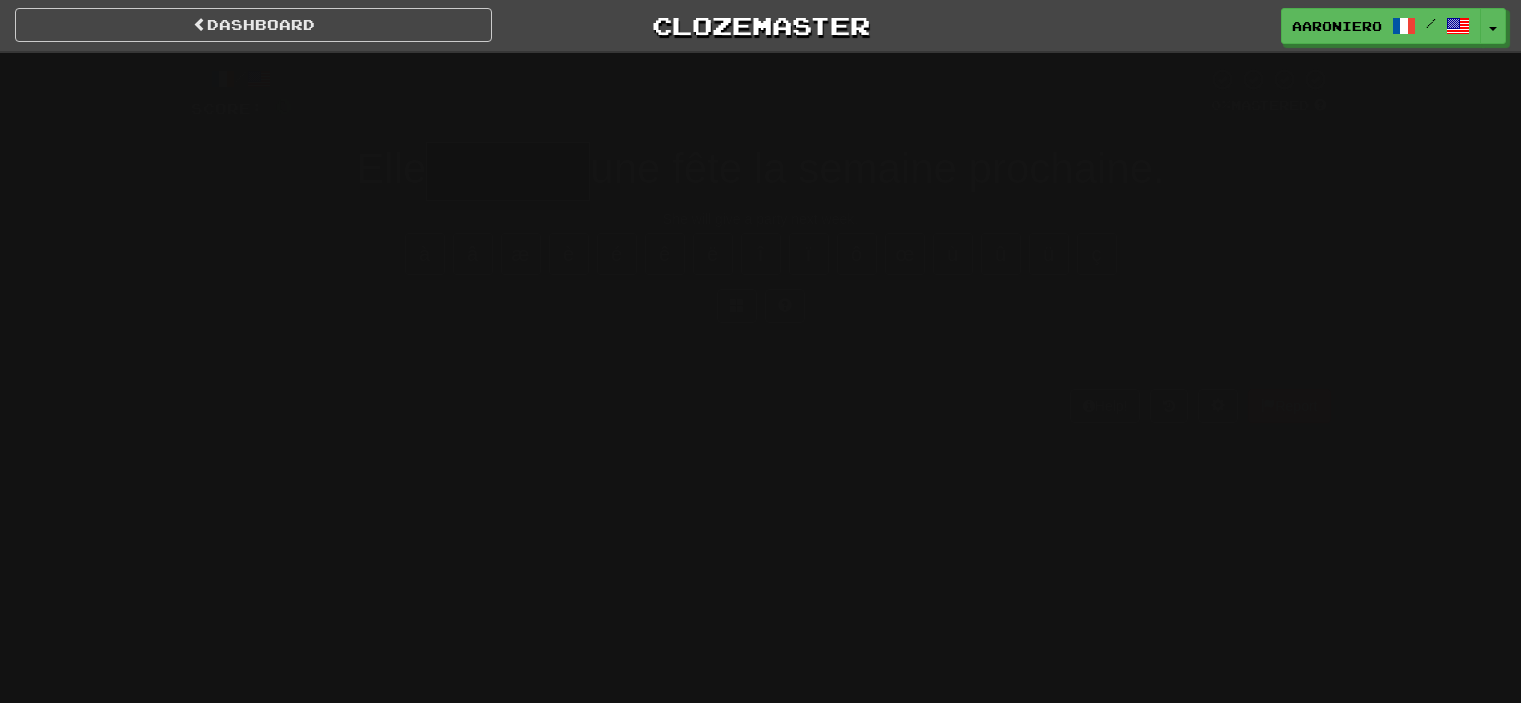 scroll, scrollTop: 0, scrollLeft: 0, axis: both 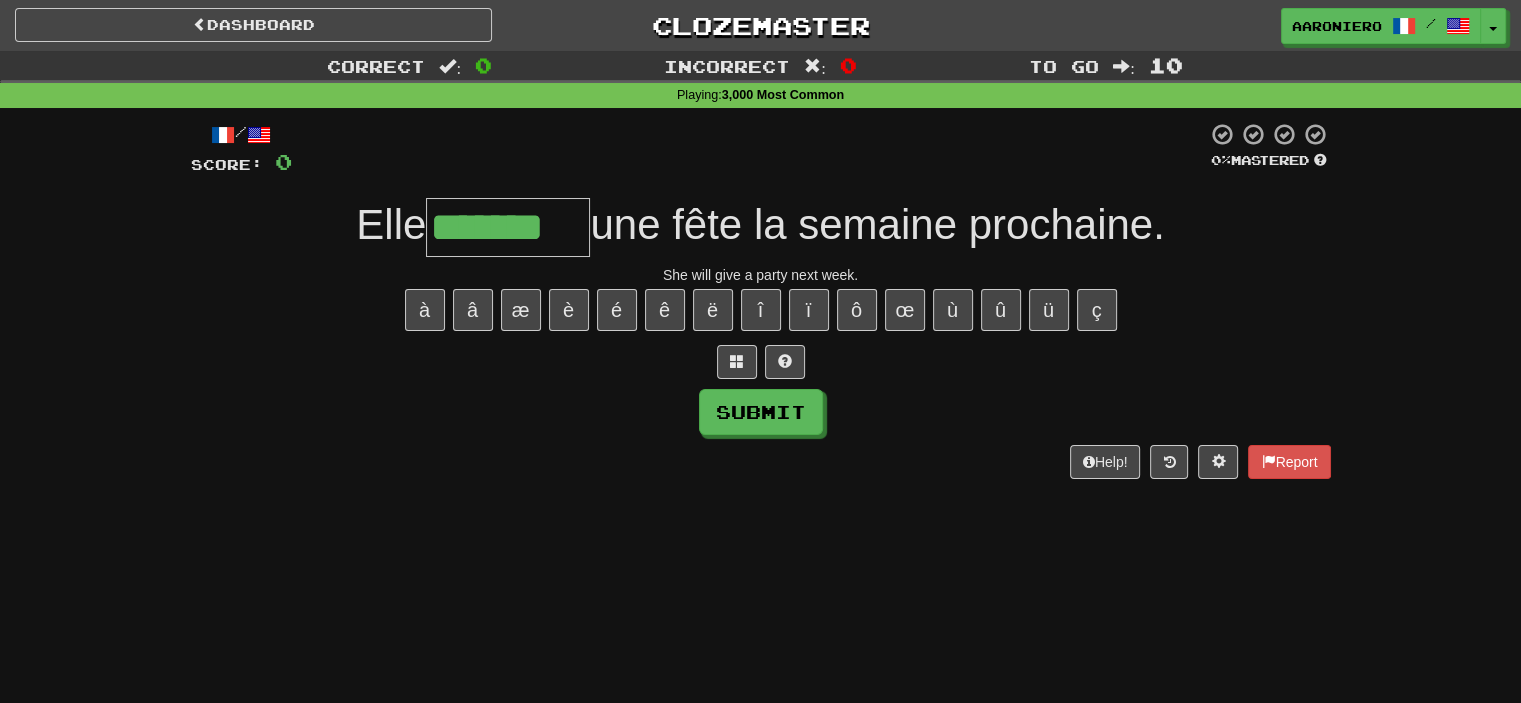 type on "*******" 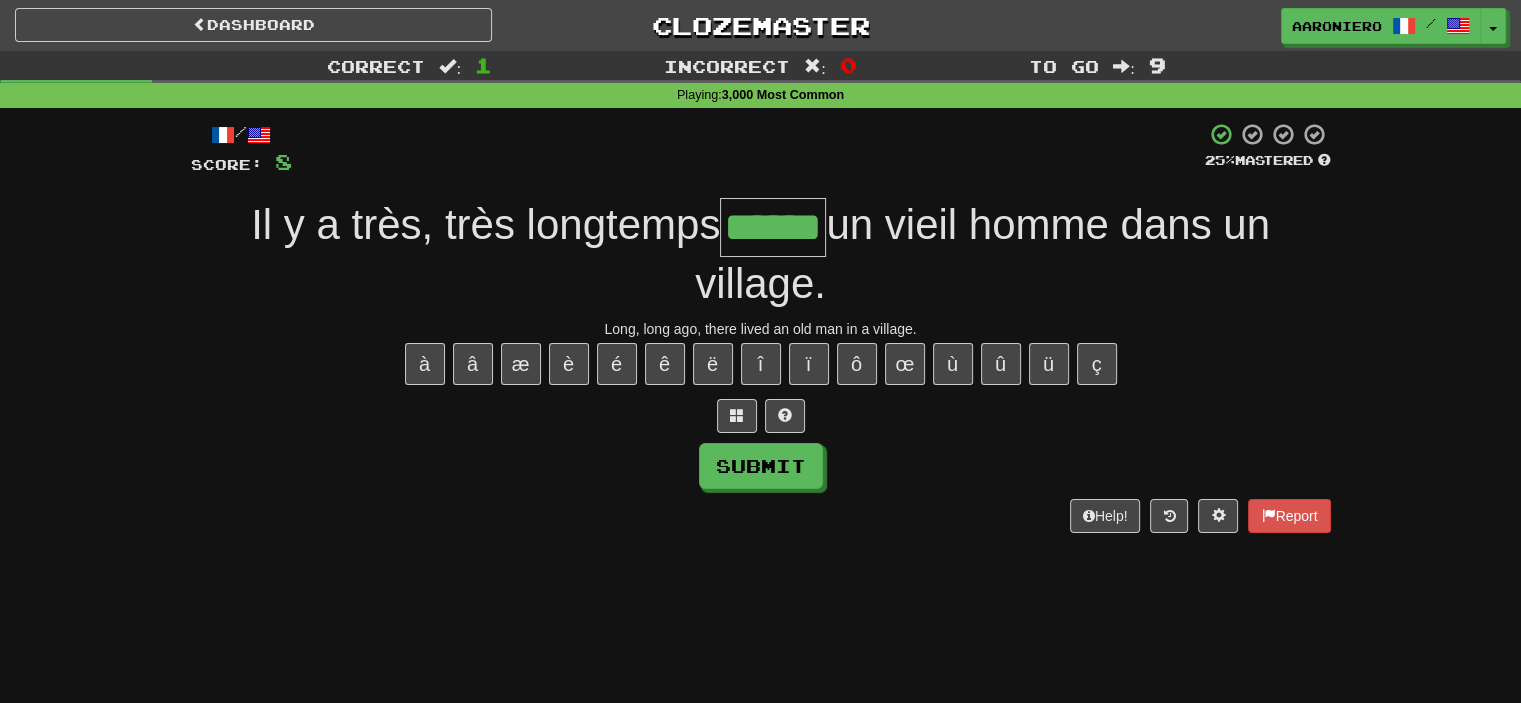 type on "******" 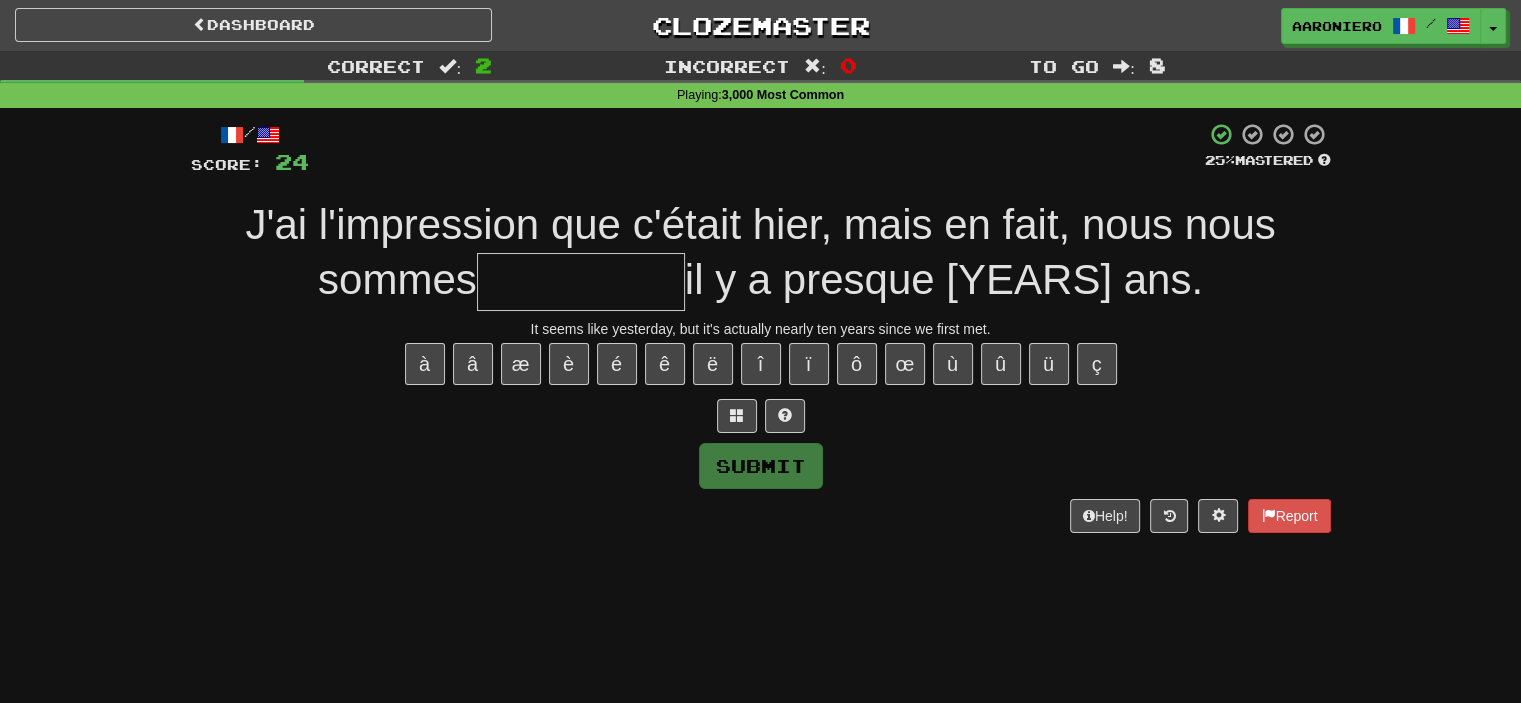 type on "*" 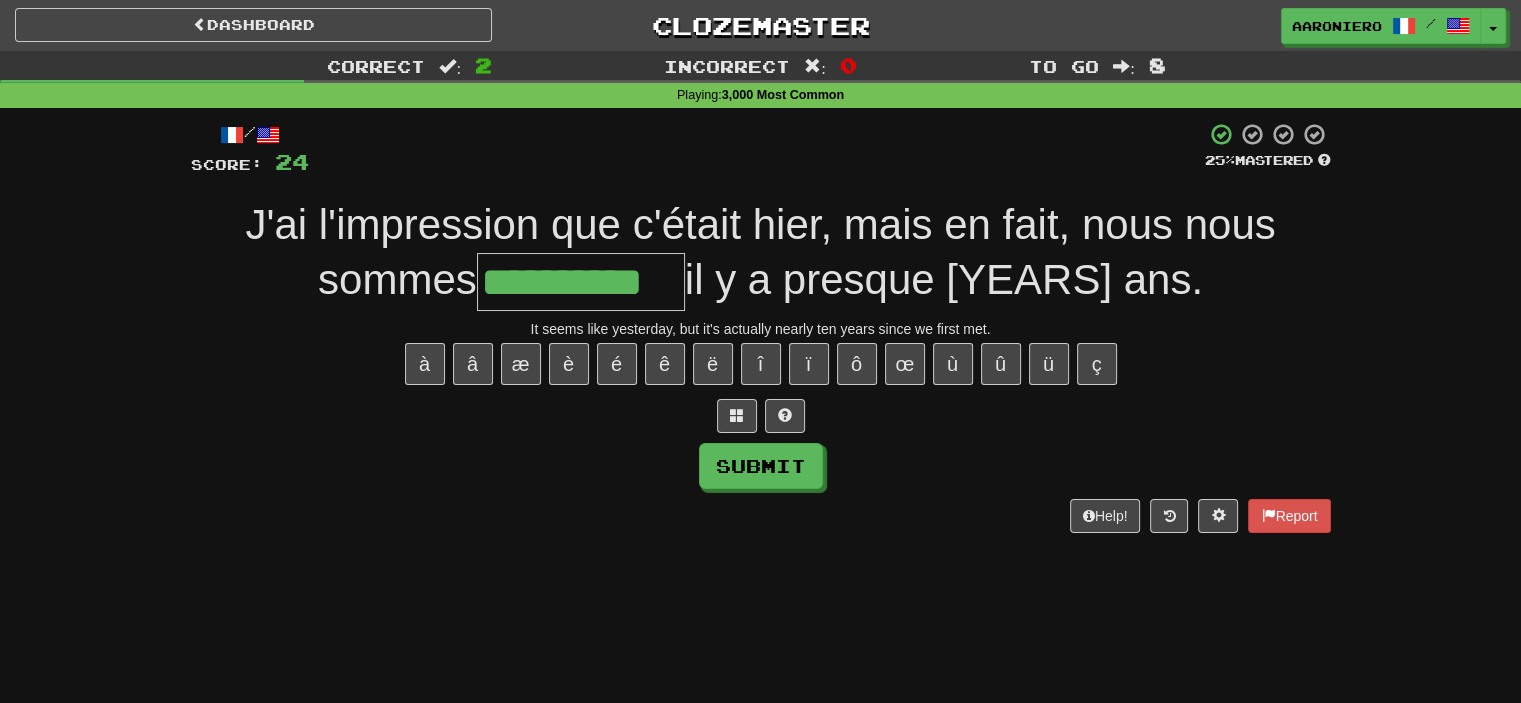 type on "**********" 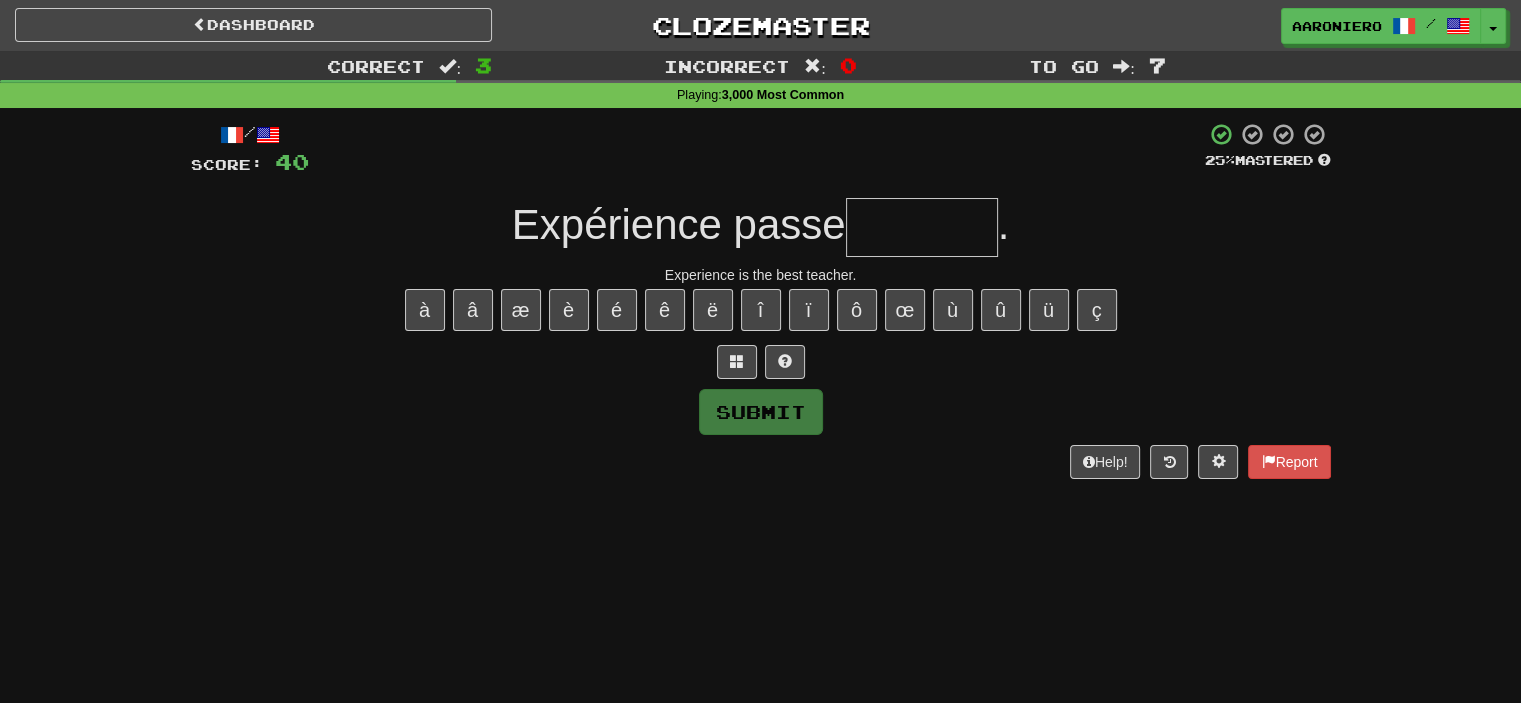 type on "*" 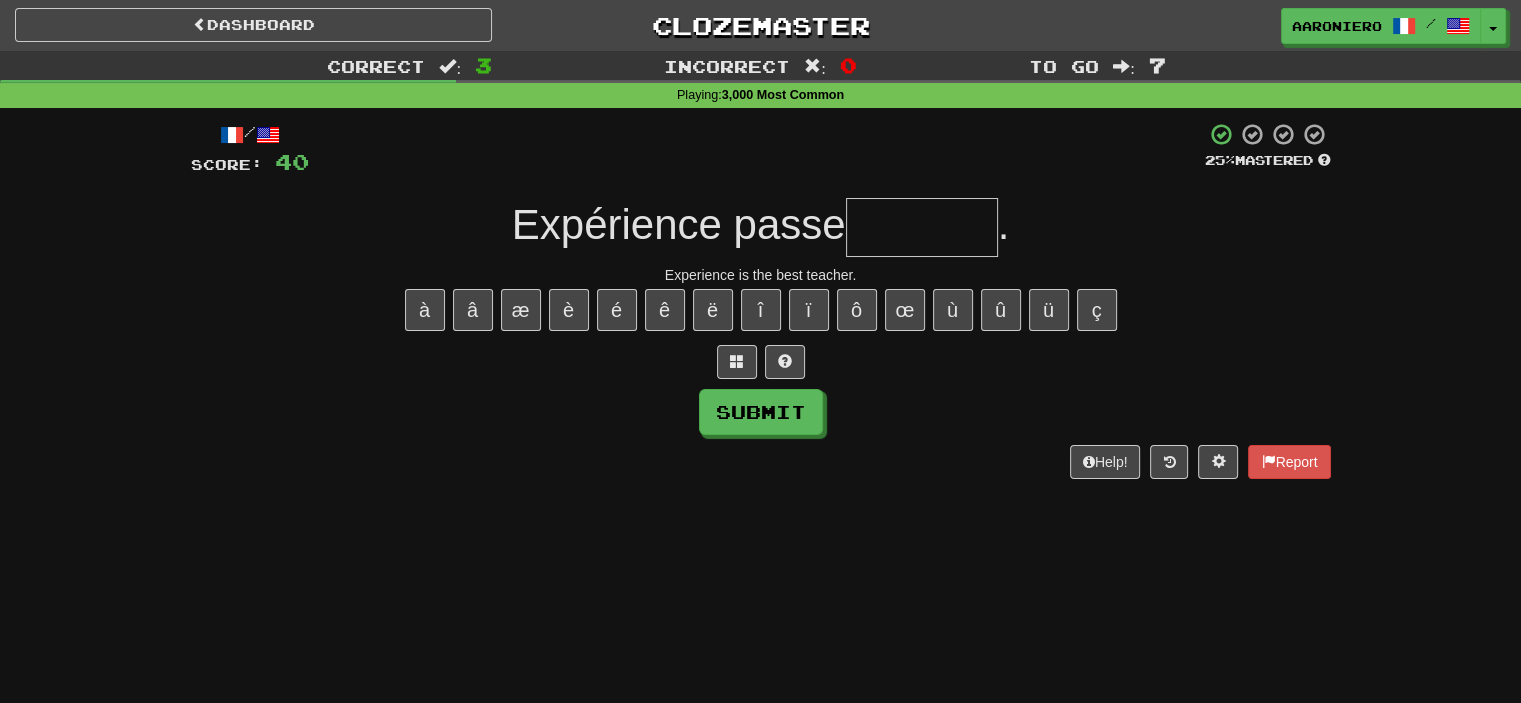type on "*" 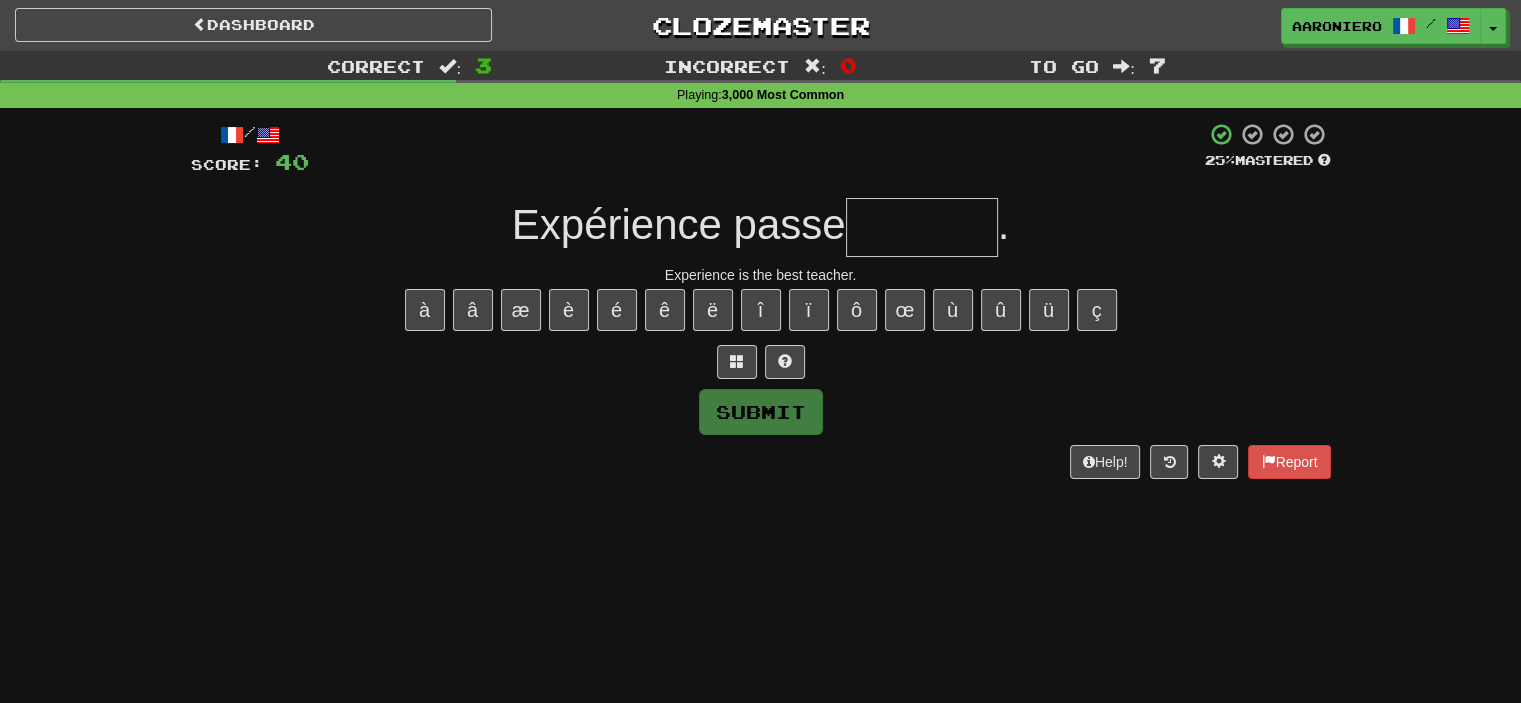 type on "*" 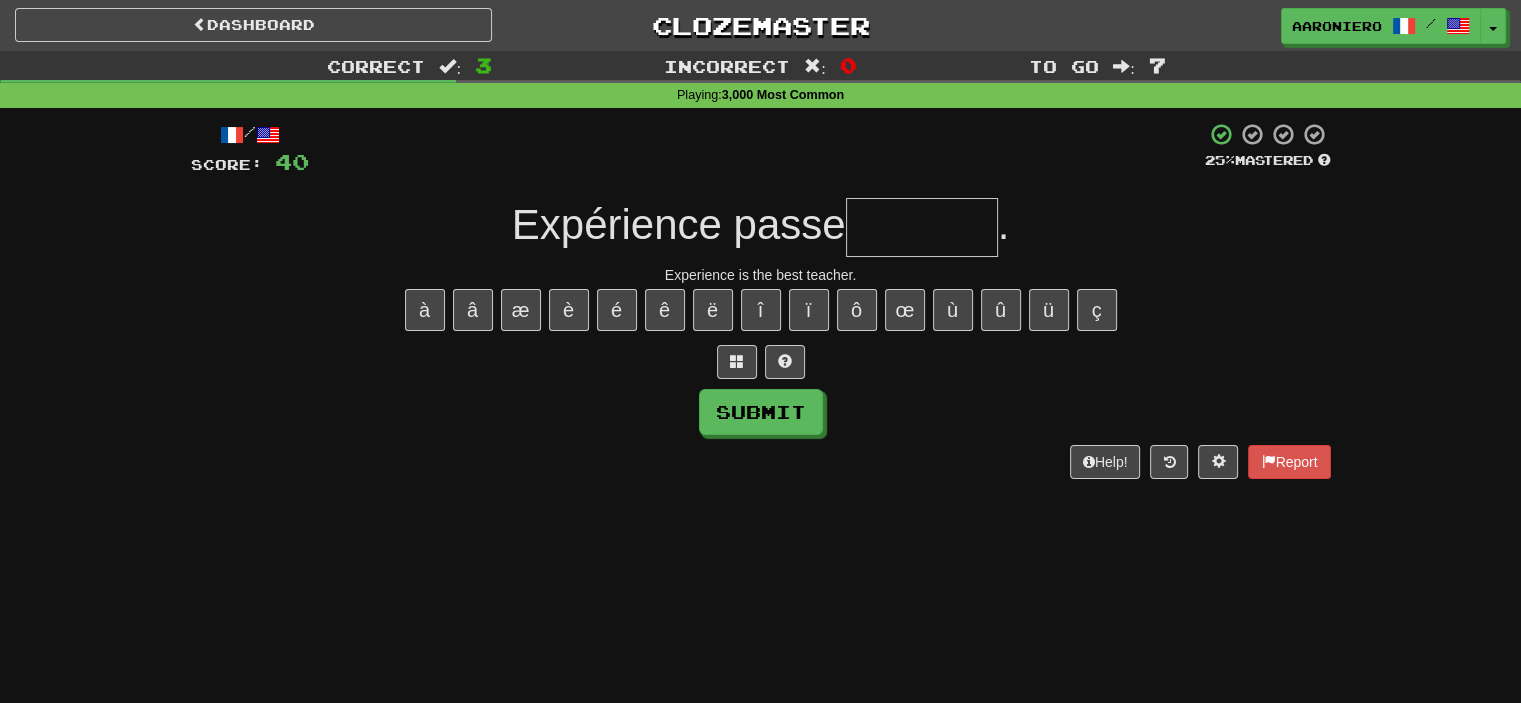 type on "*" 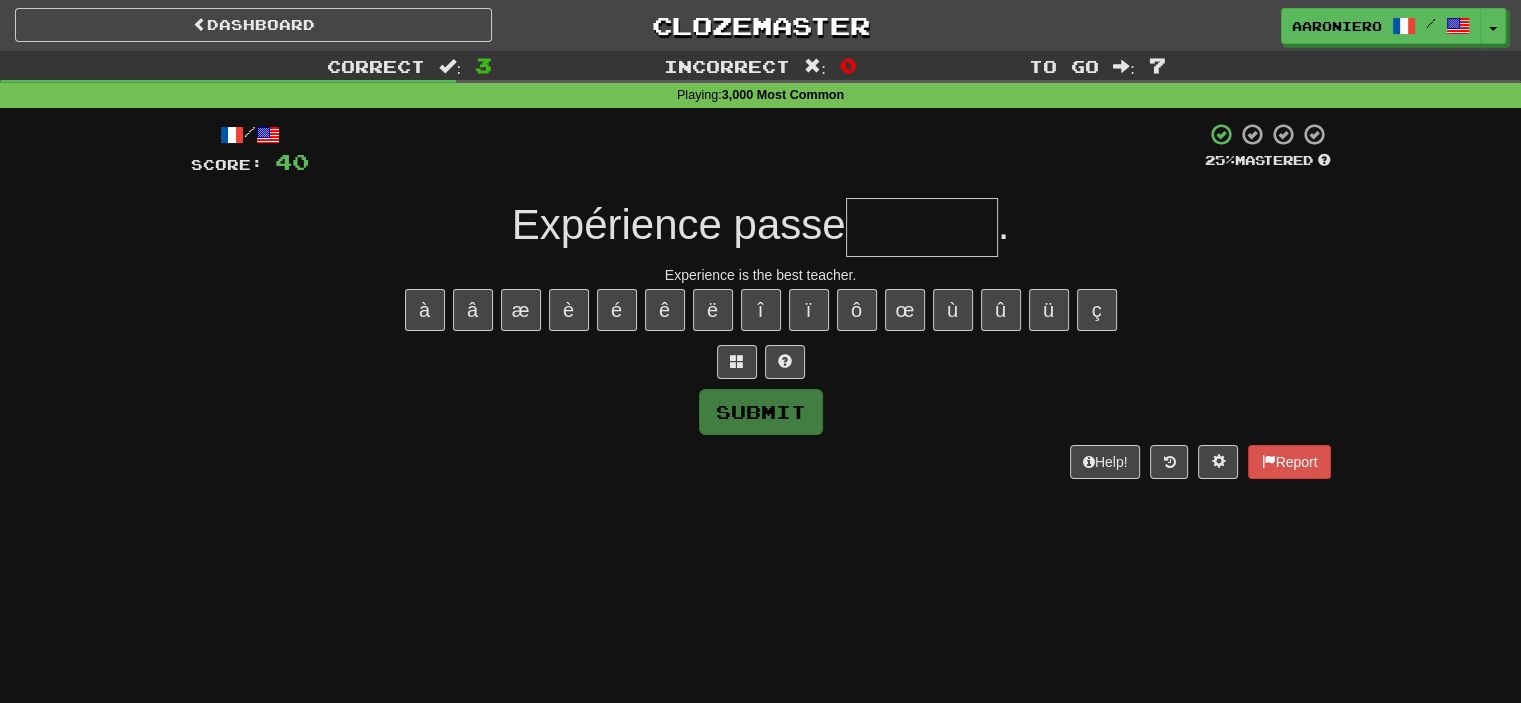type on "*" 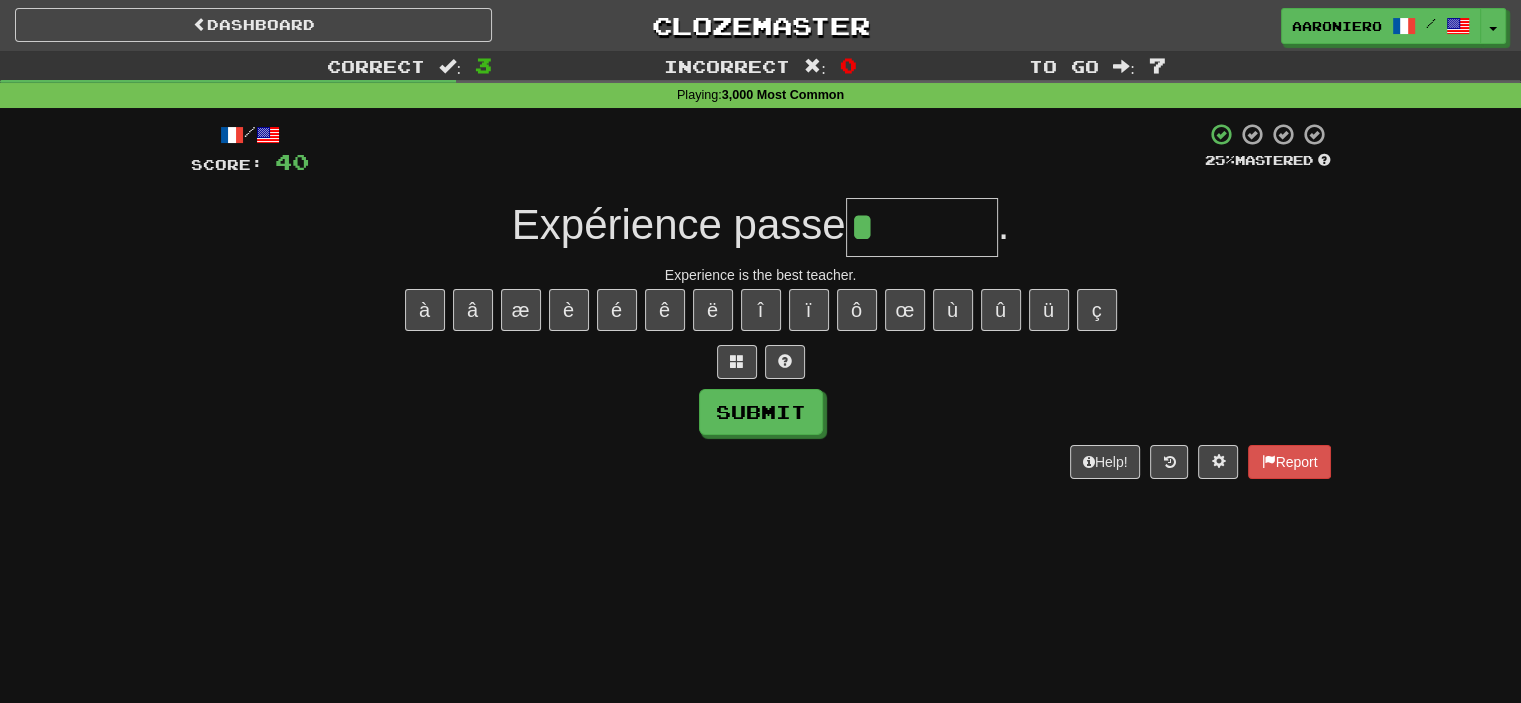 paste on "*" 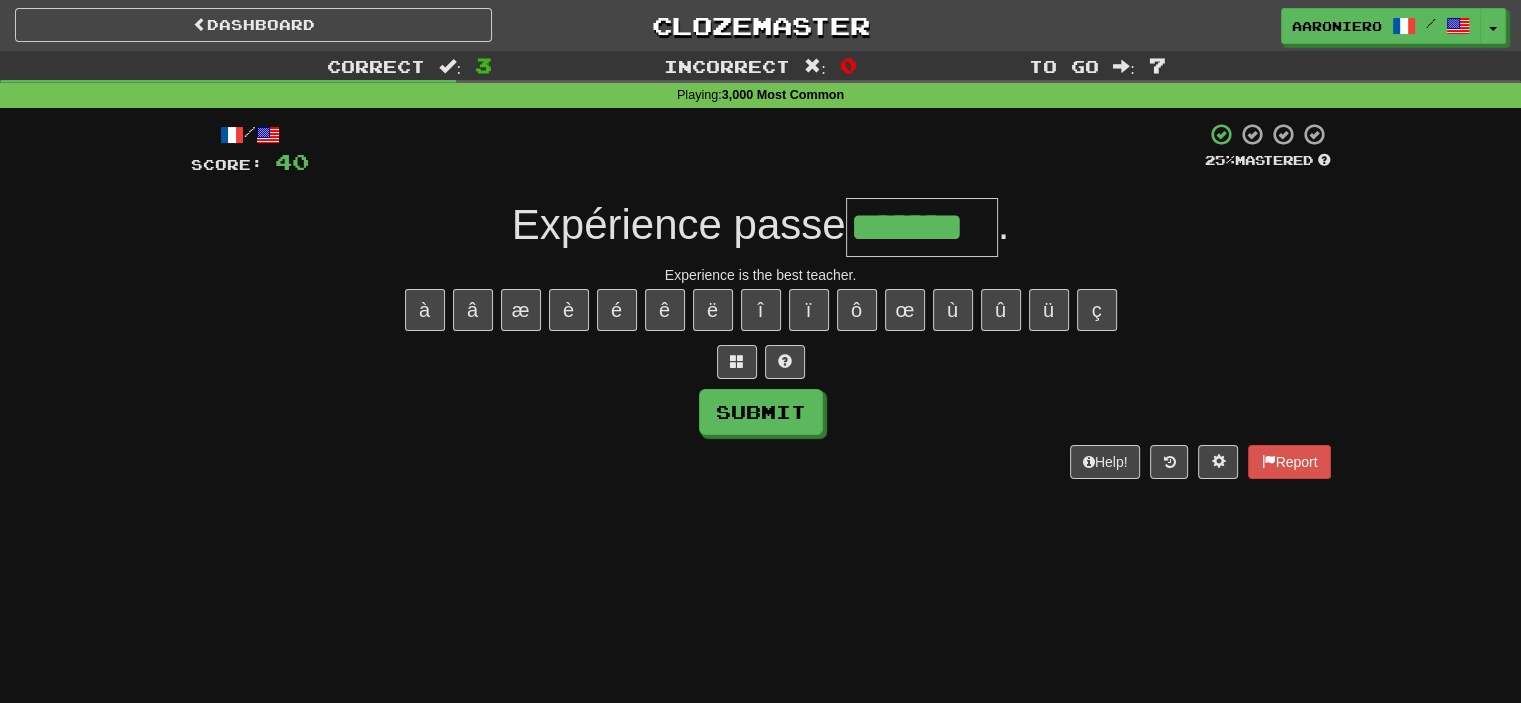 type on "*******" 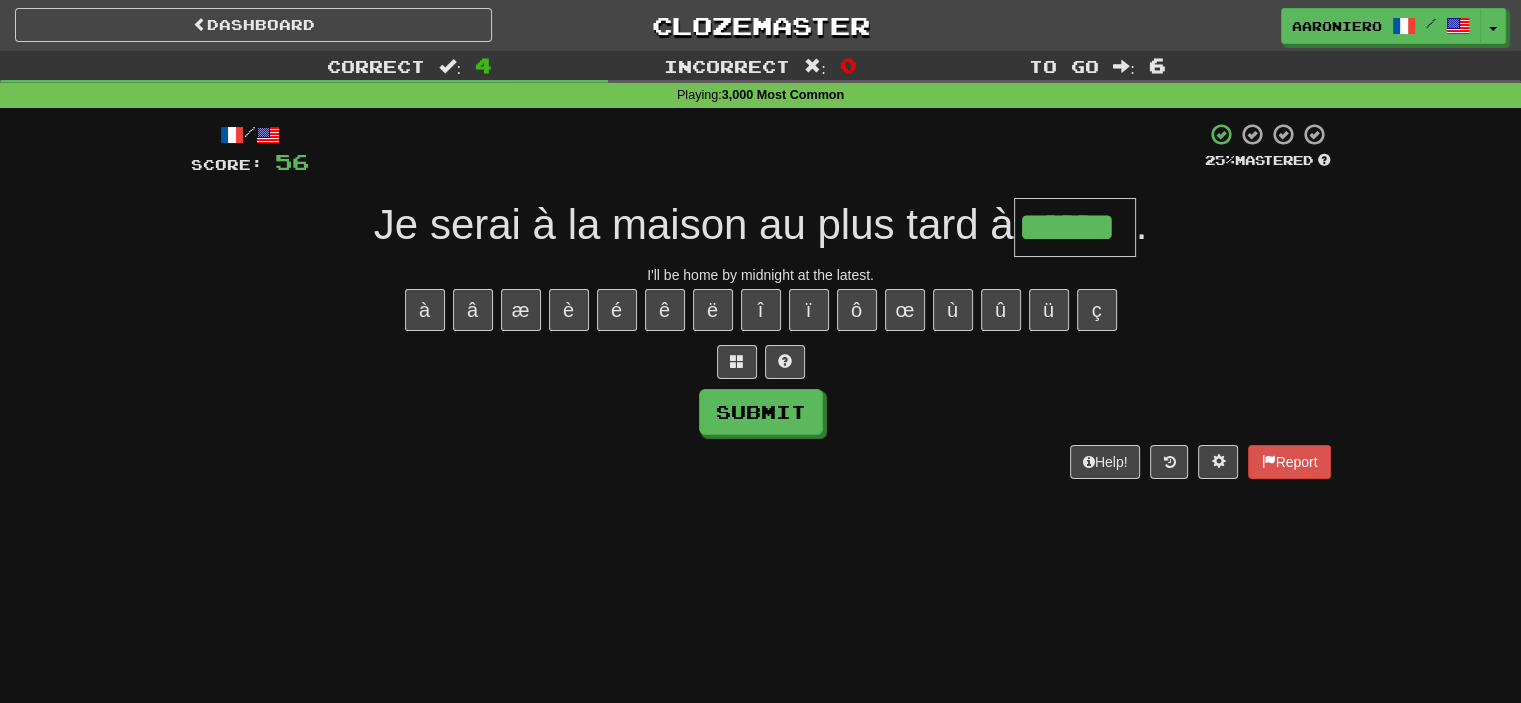 type on "******" 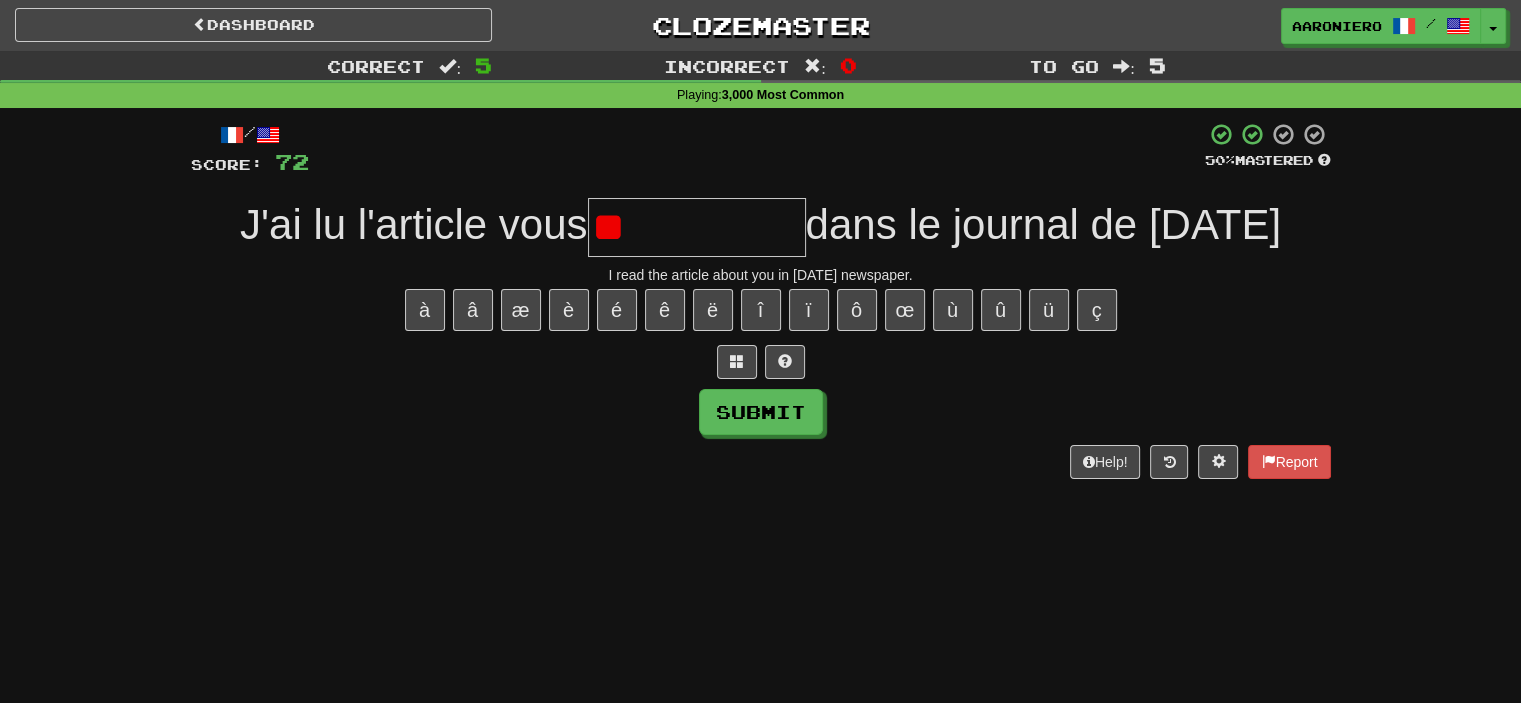 type on "*" 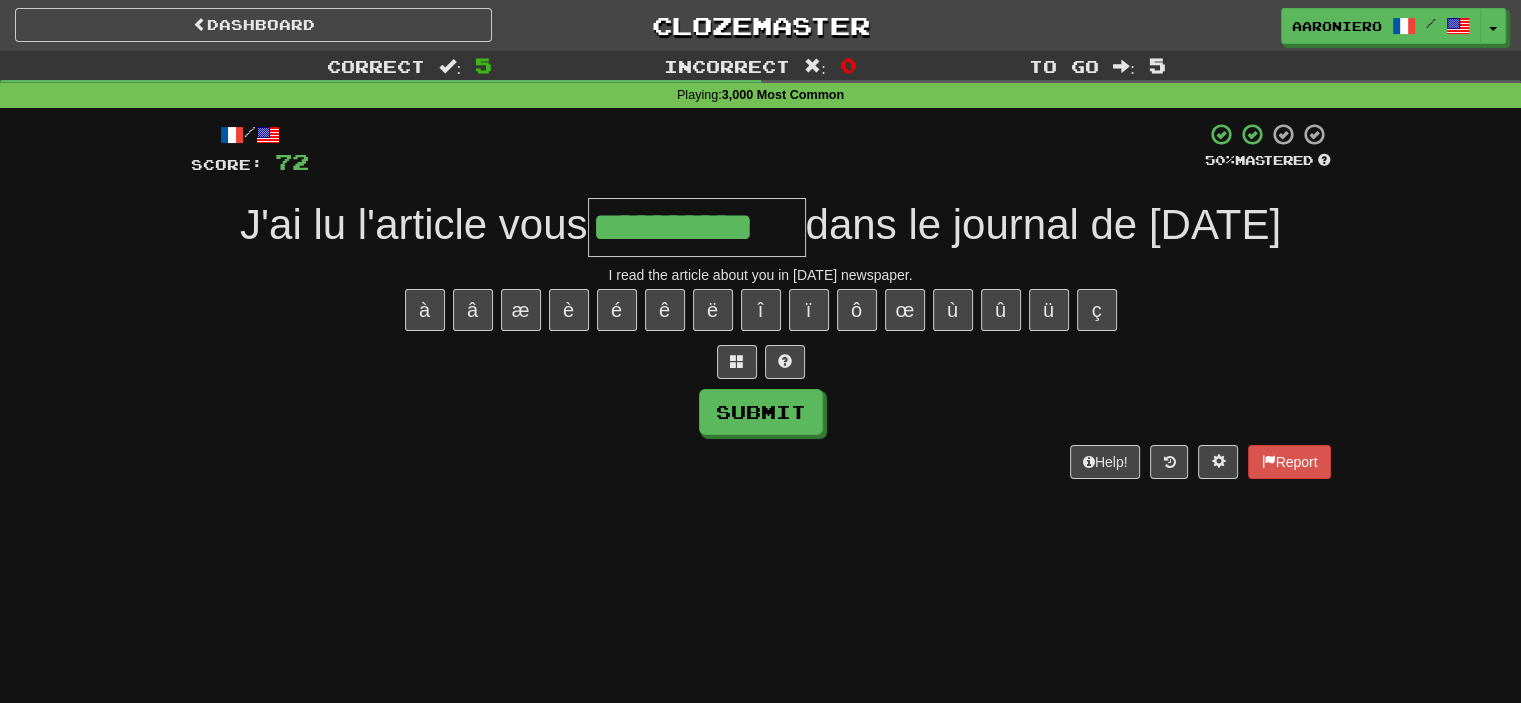 type on "**********" 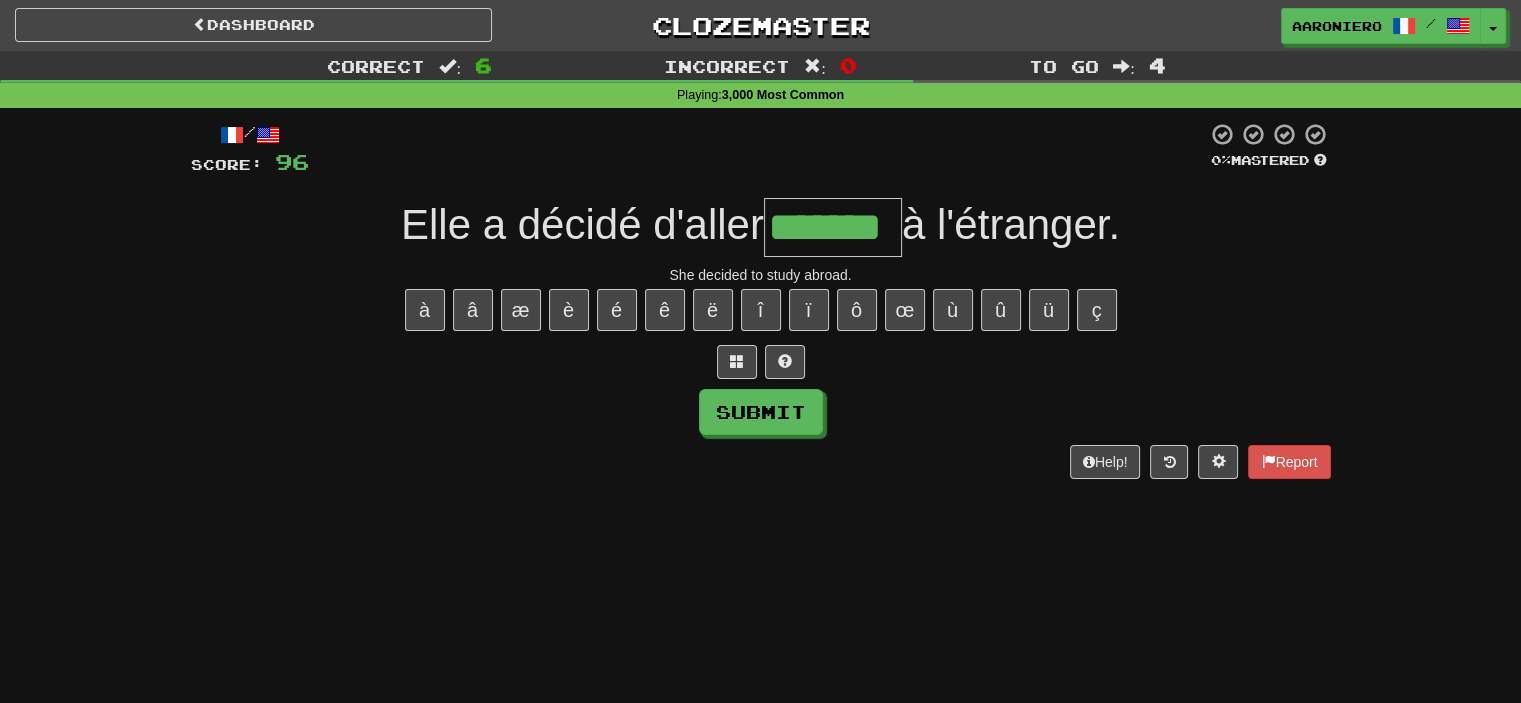 type on "*******" 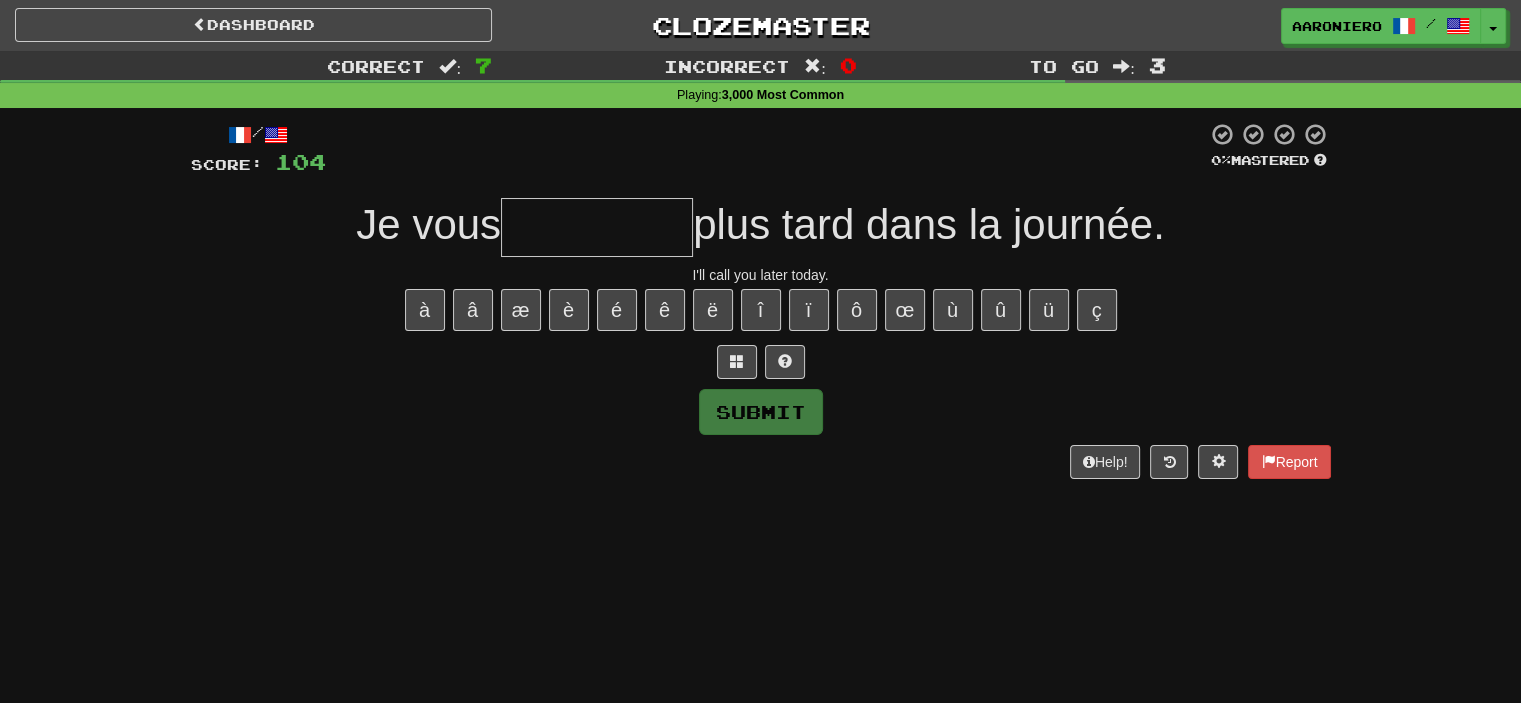 type on "*" 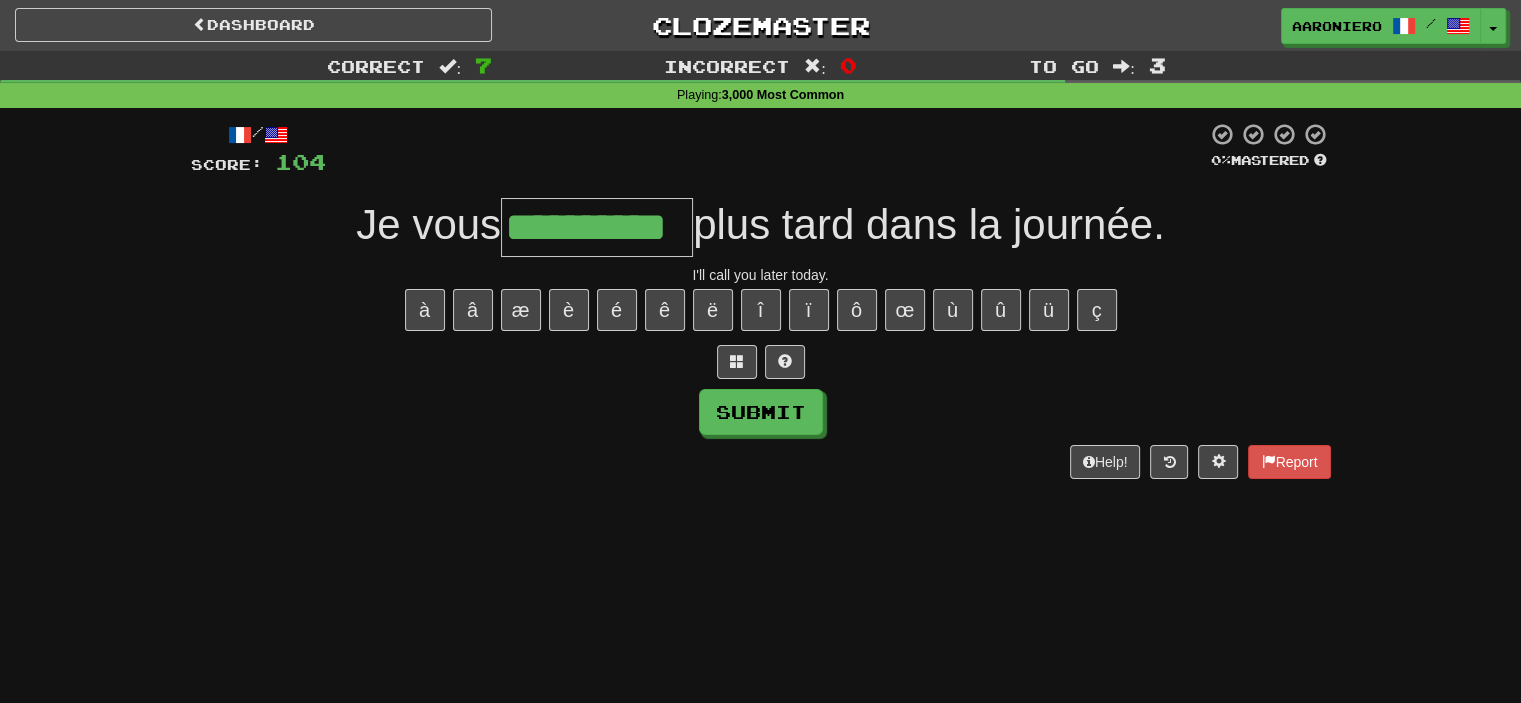 type on "**********" 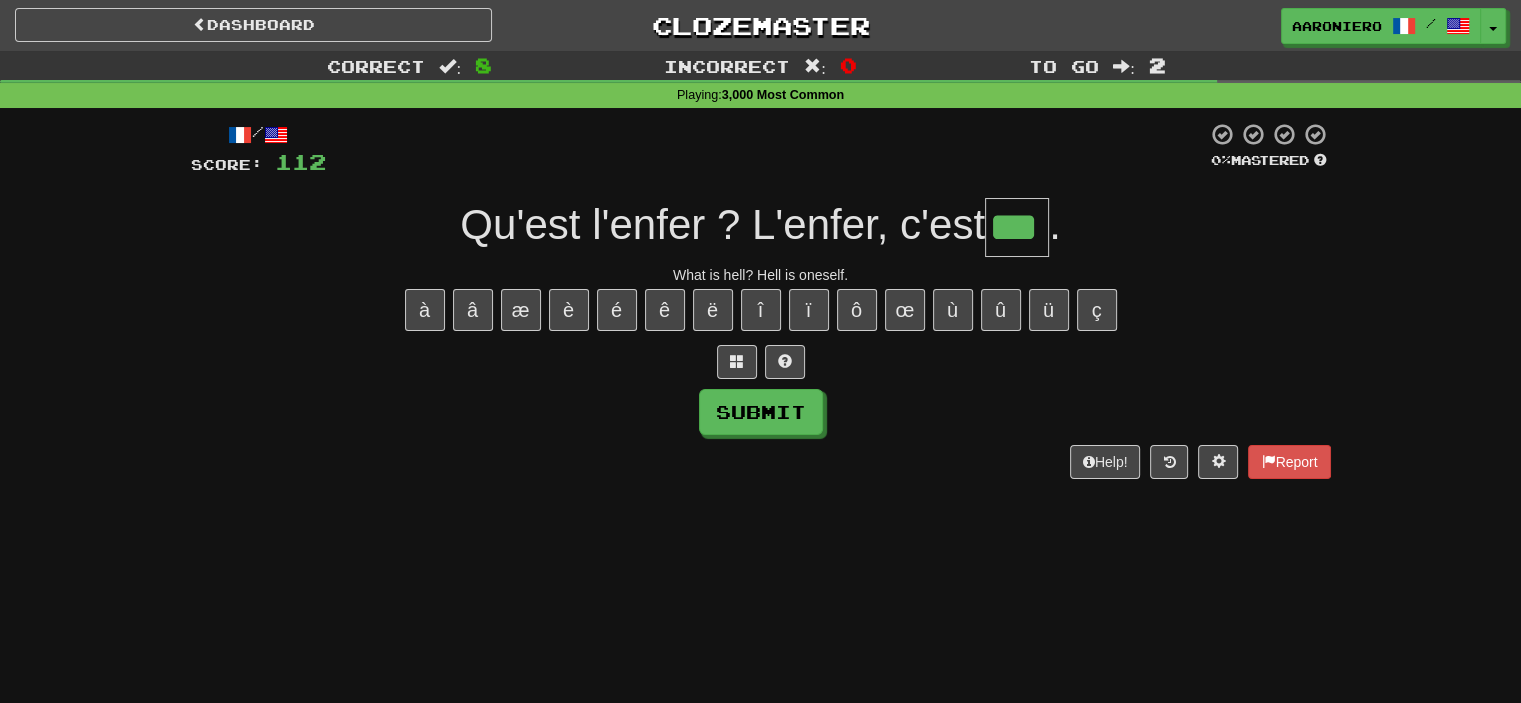 type on "***" 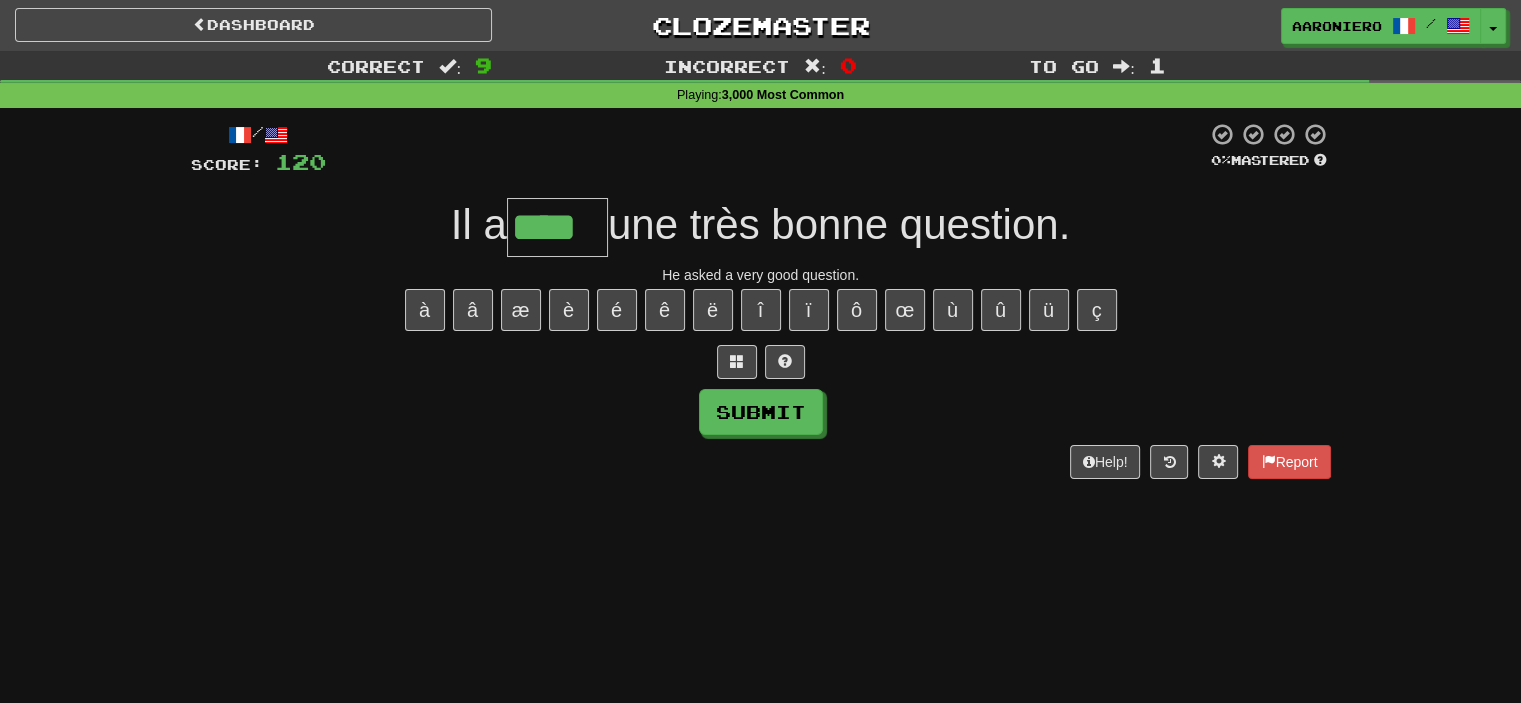 type on "****" 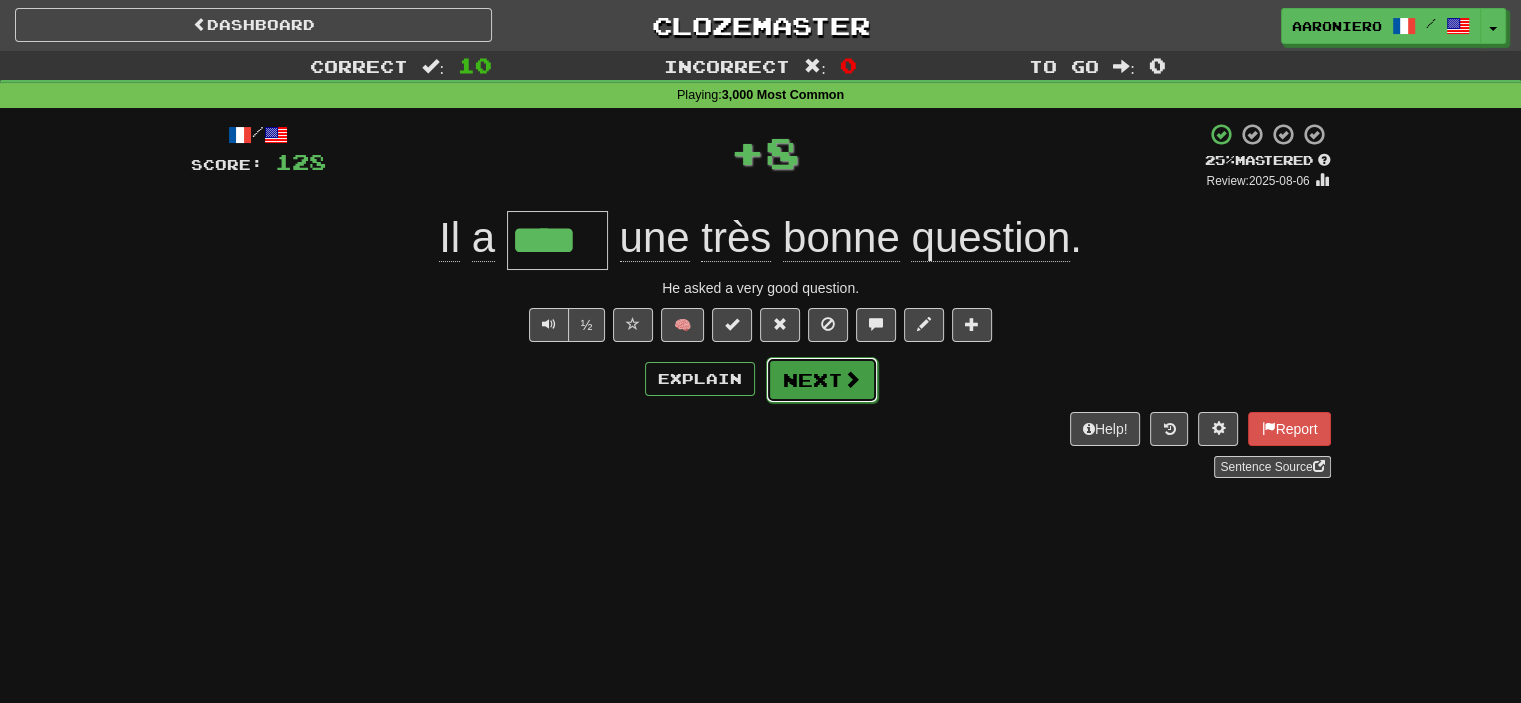 click on "Next" at bounding box center (822, 380) 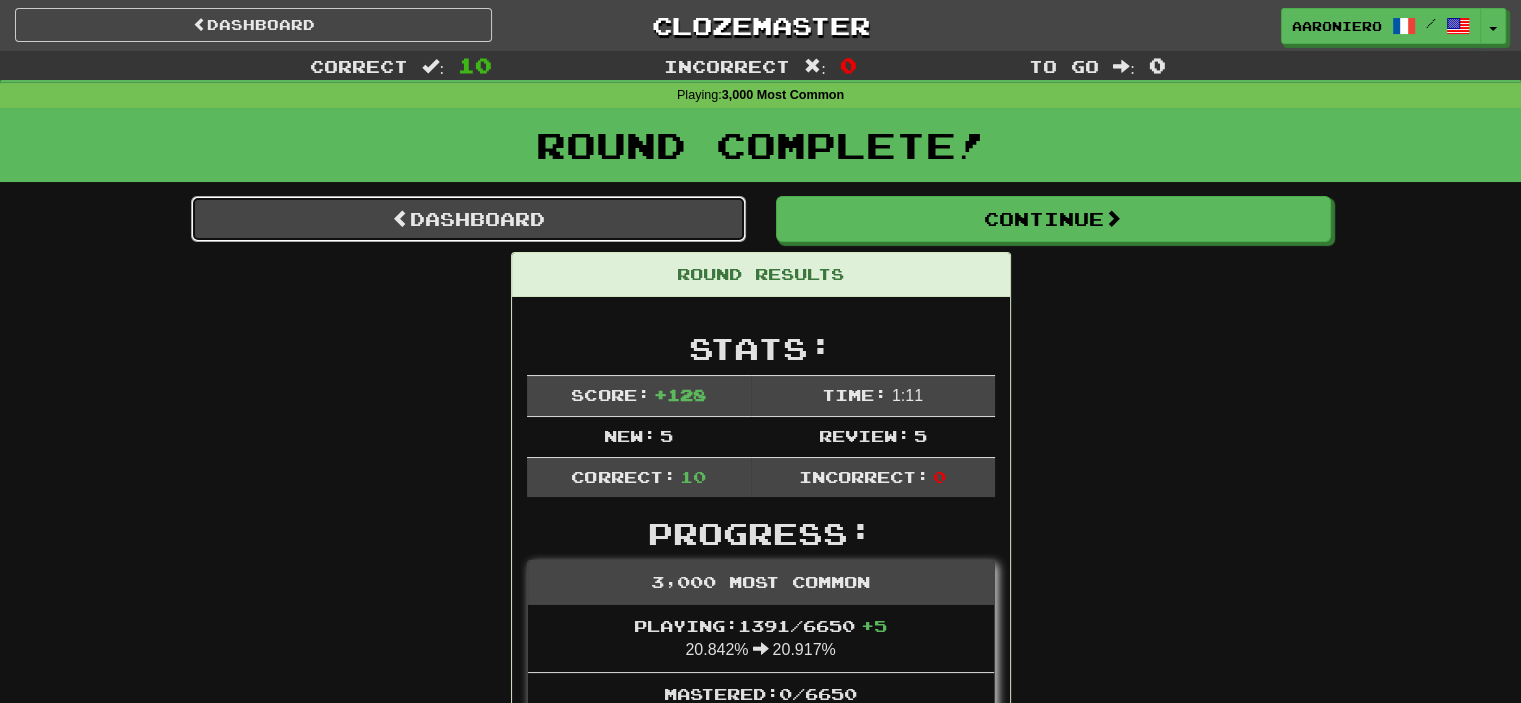 click on "Dashboard" at bounding box center (468, 219) 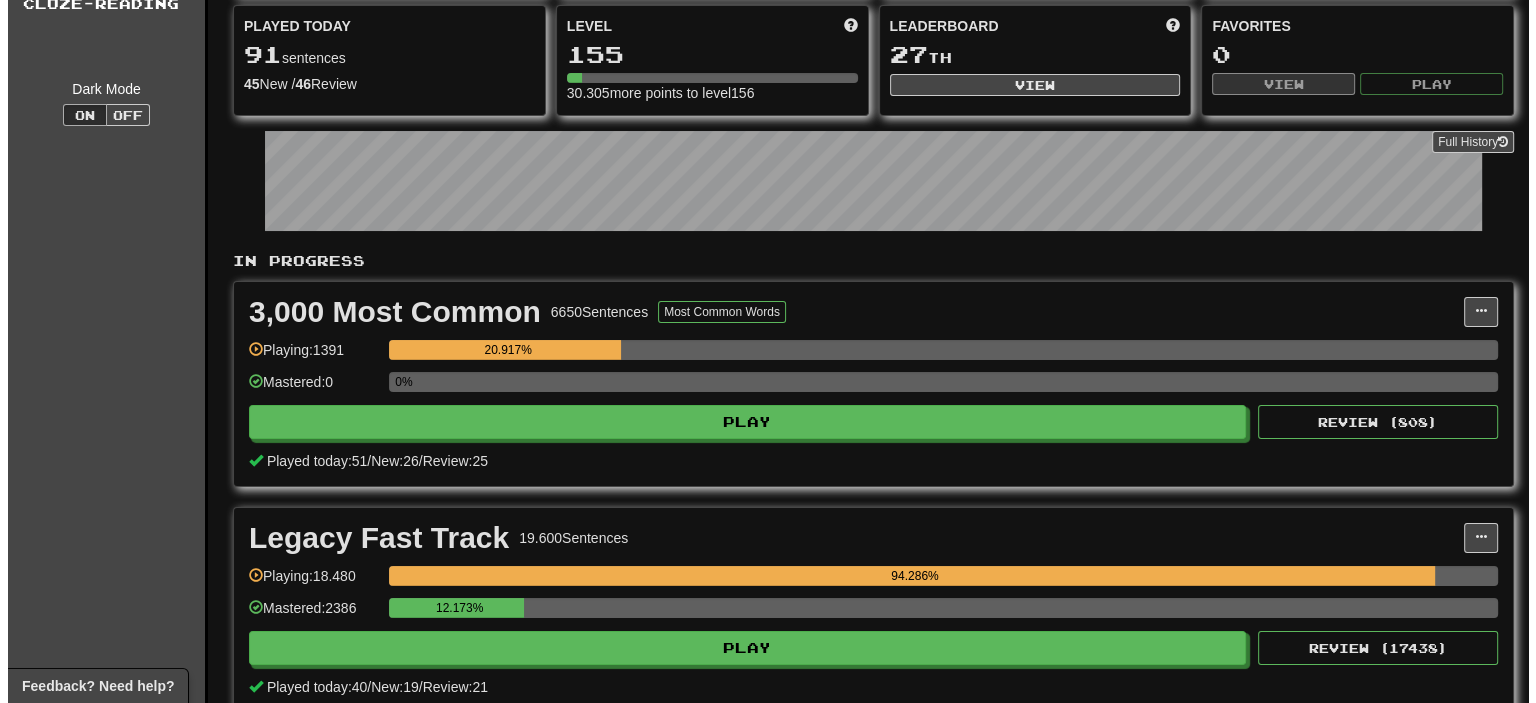 scroll, scrollTop: 200, scrollLeft: 0, axis: vertical 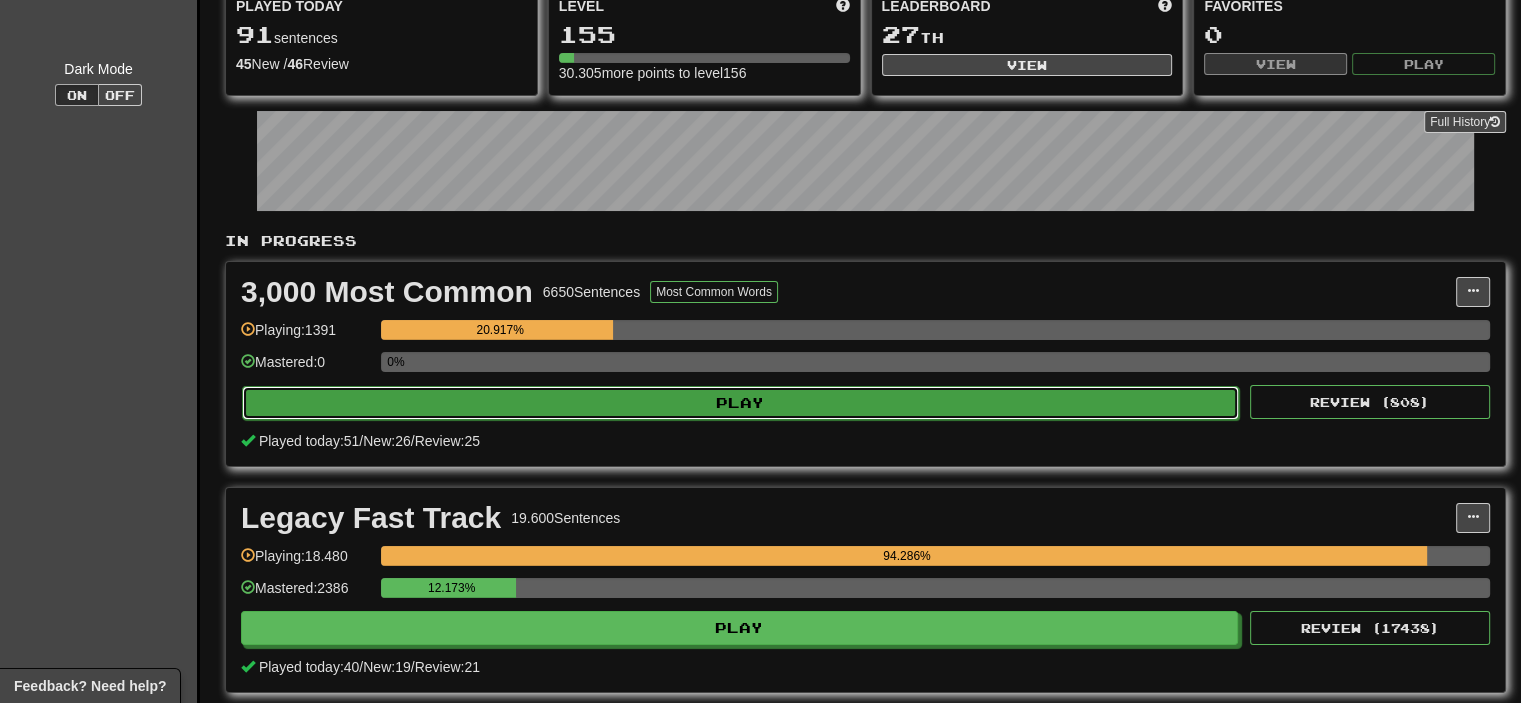 click on "Play" at bounding box center [740, 403] 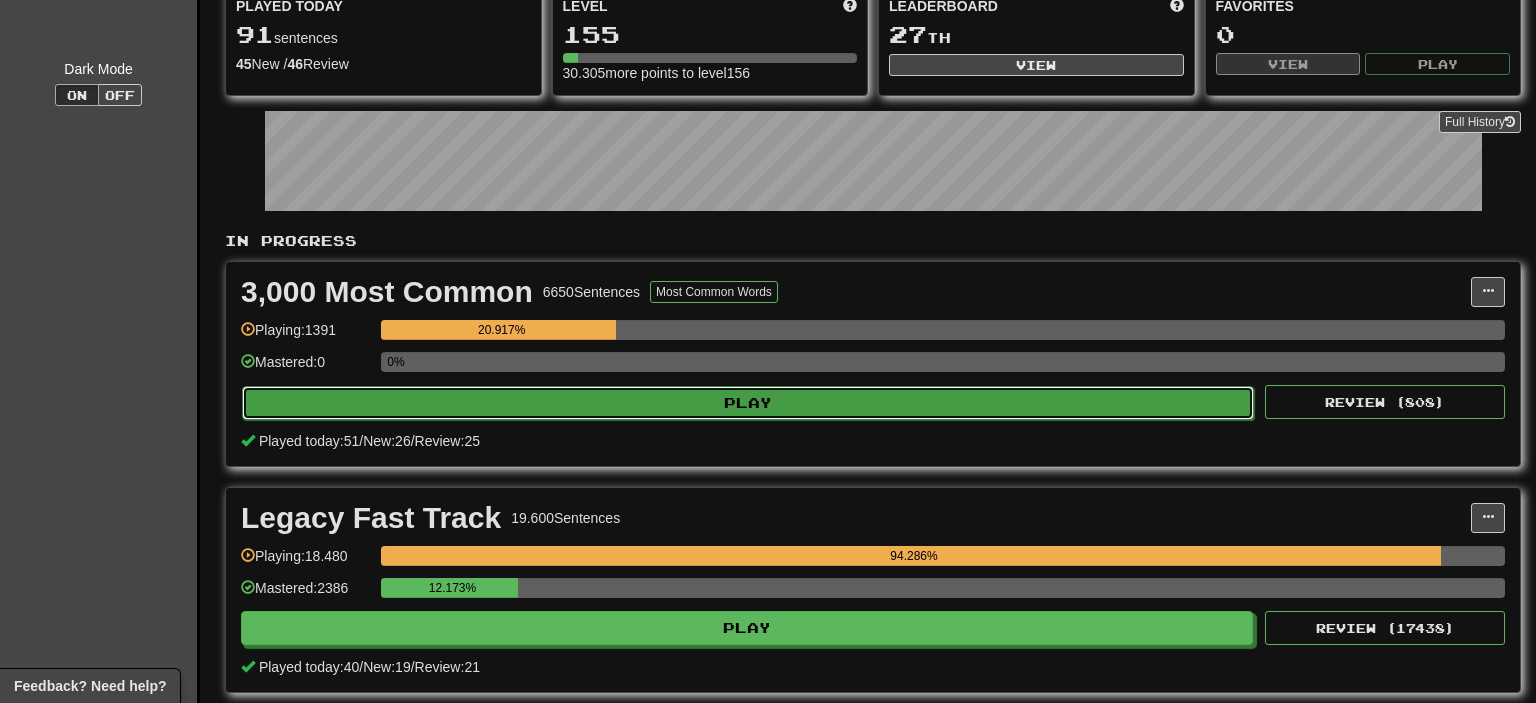 select on "**" 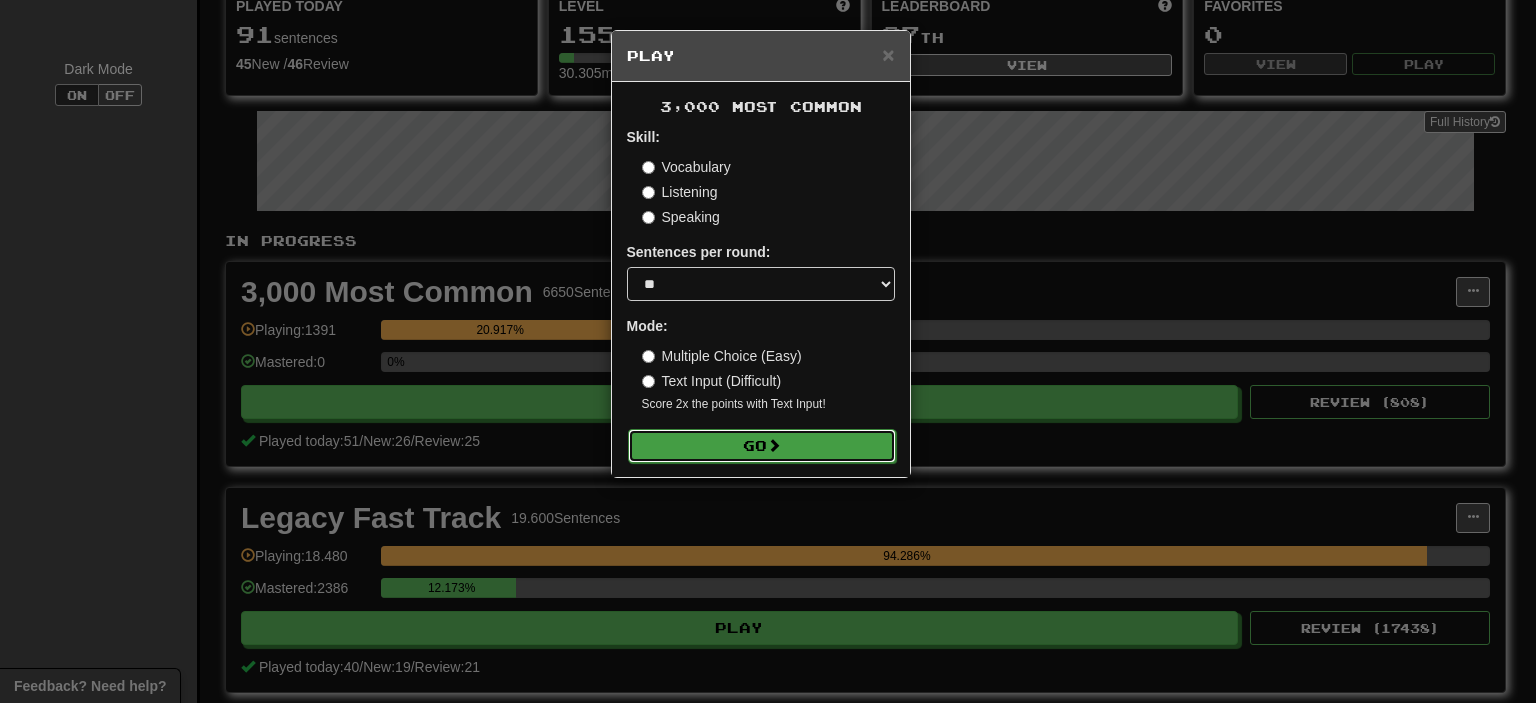 click at bounding box center (774, 445) 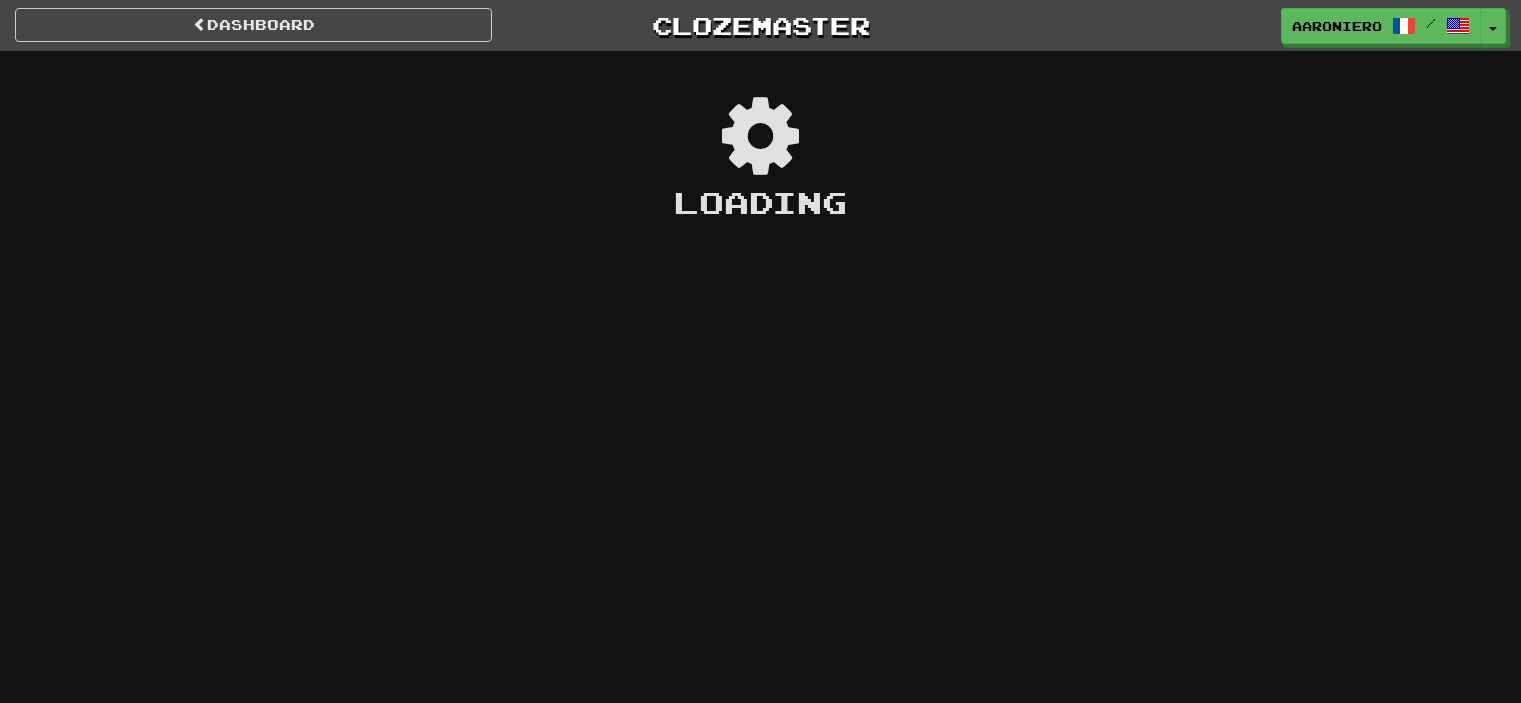 scroll, scrollTop: 0, scrollLeft: 0, axis: both 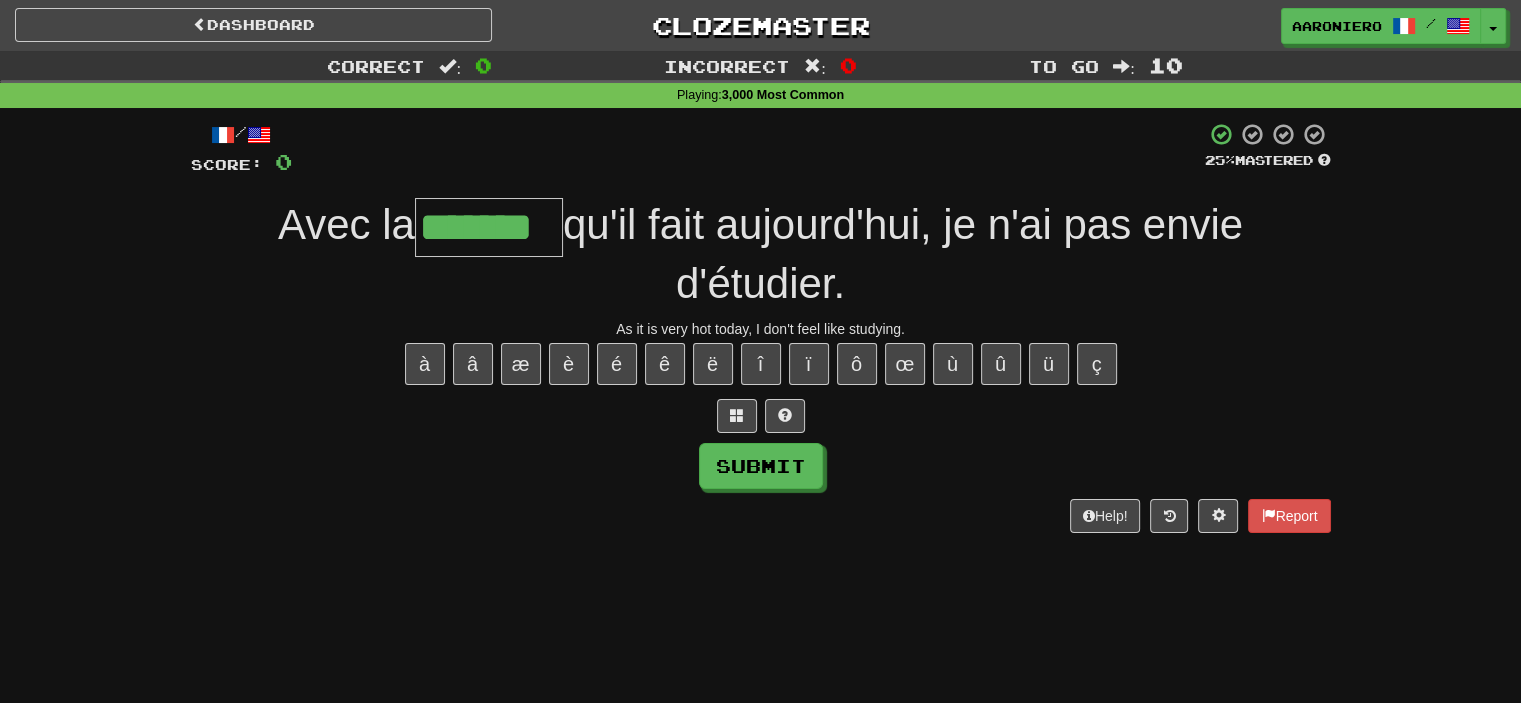 type on "*******" 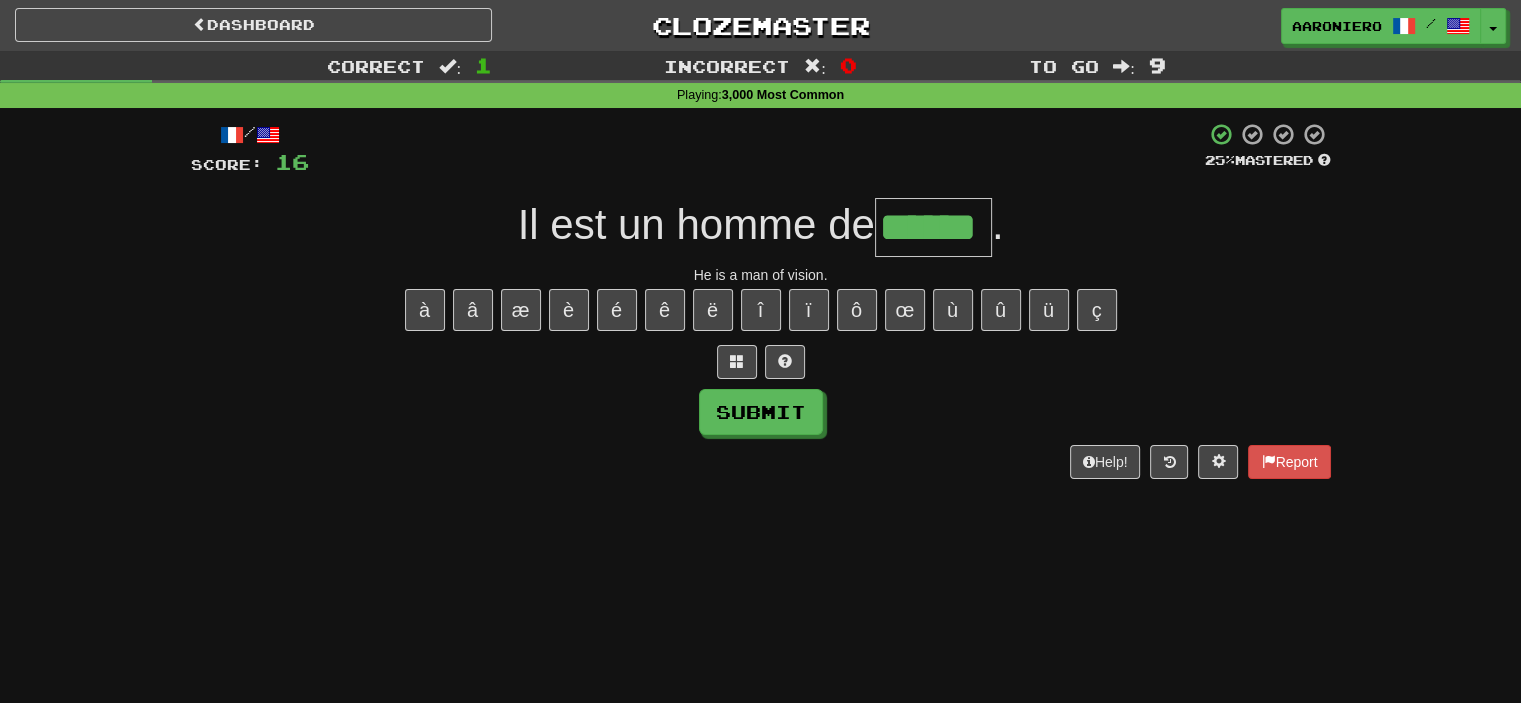 type on "******" 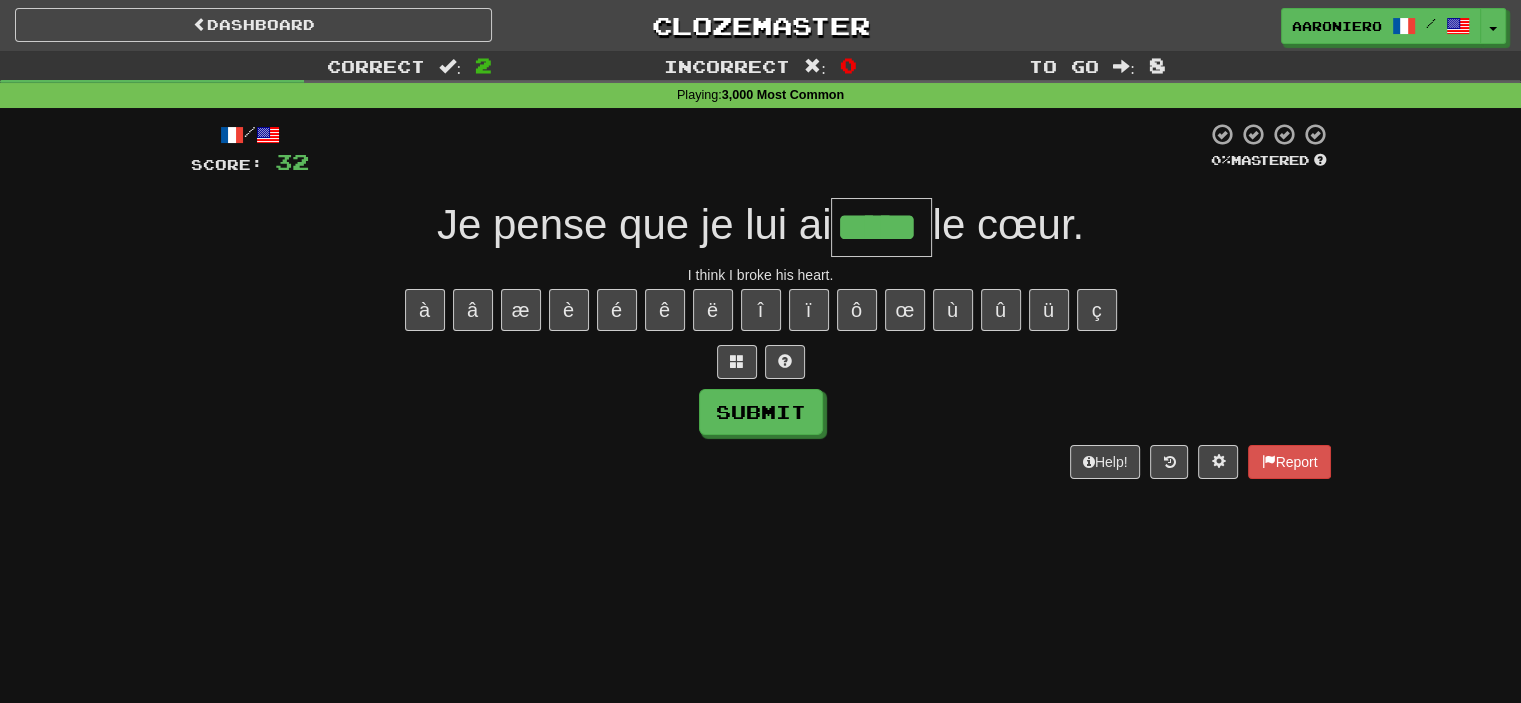 type on "*****" 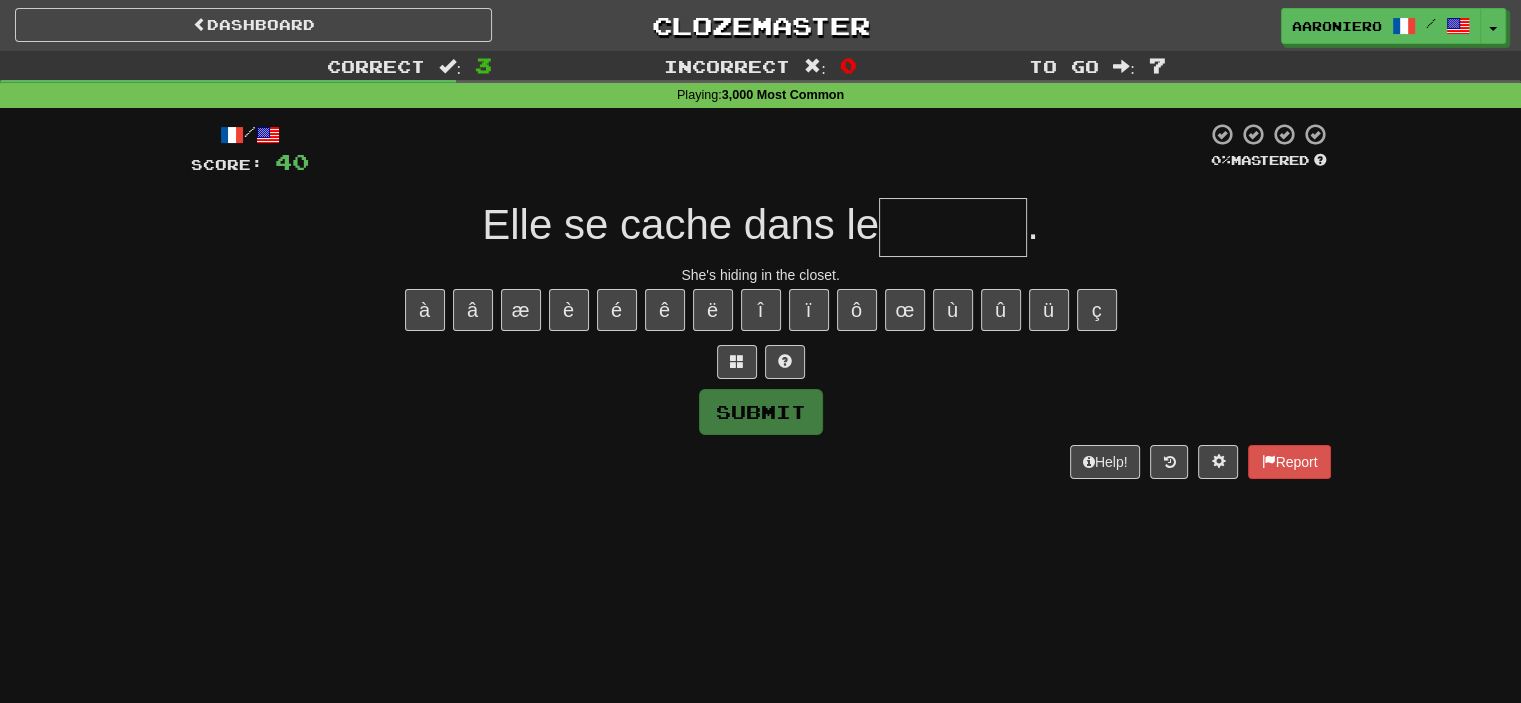 type on "*" 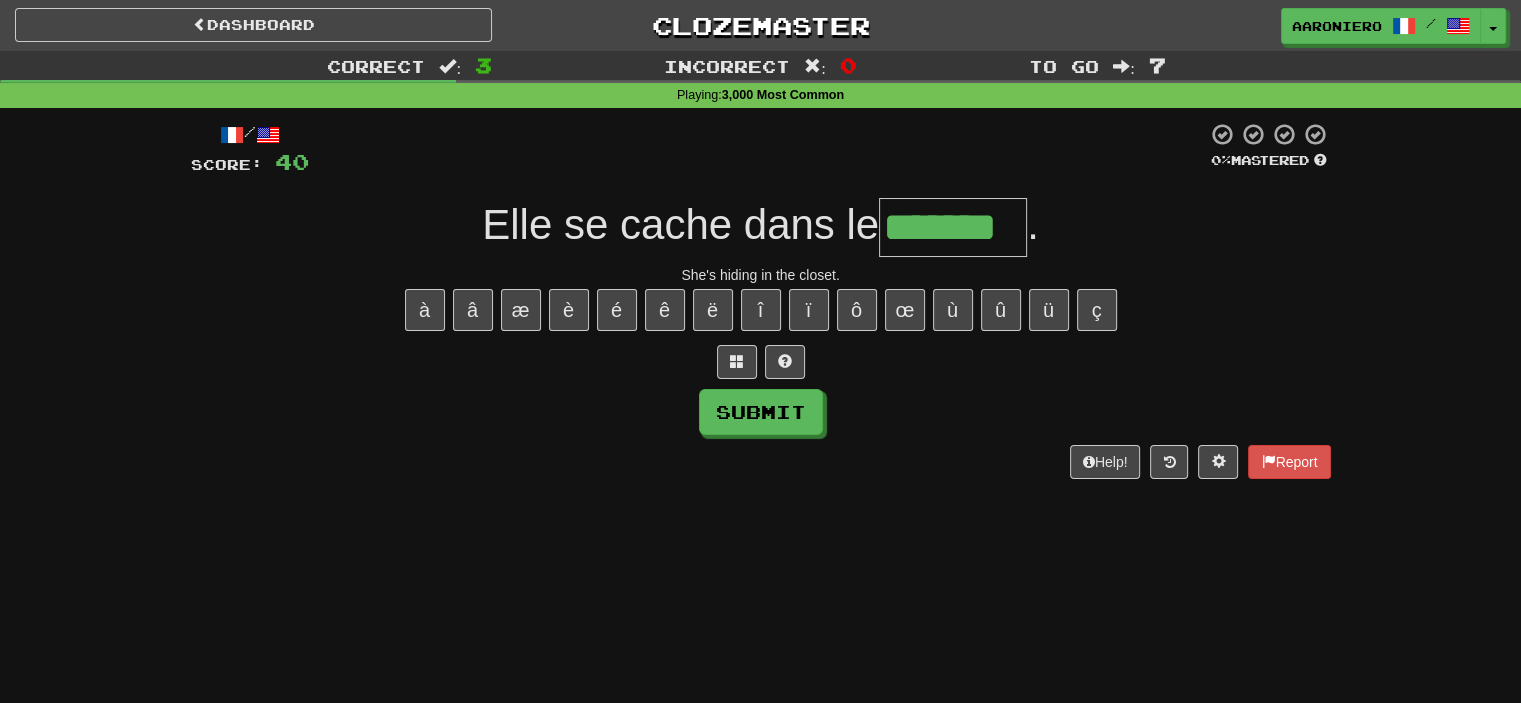 type on "*******" 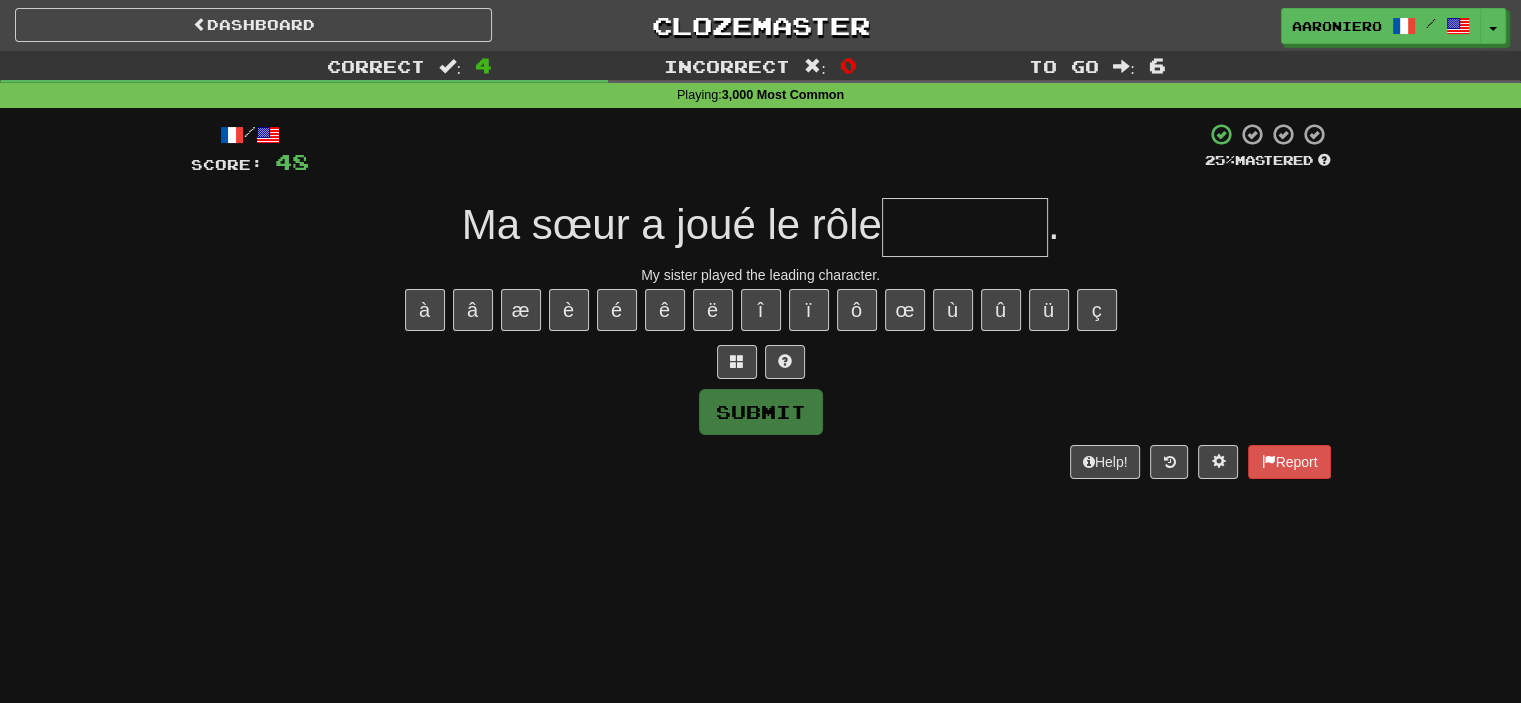 type on "*" 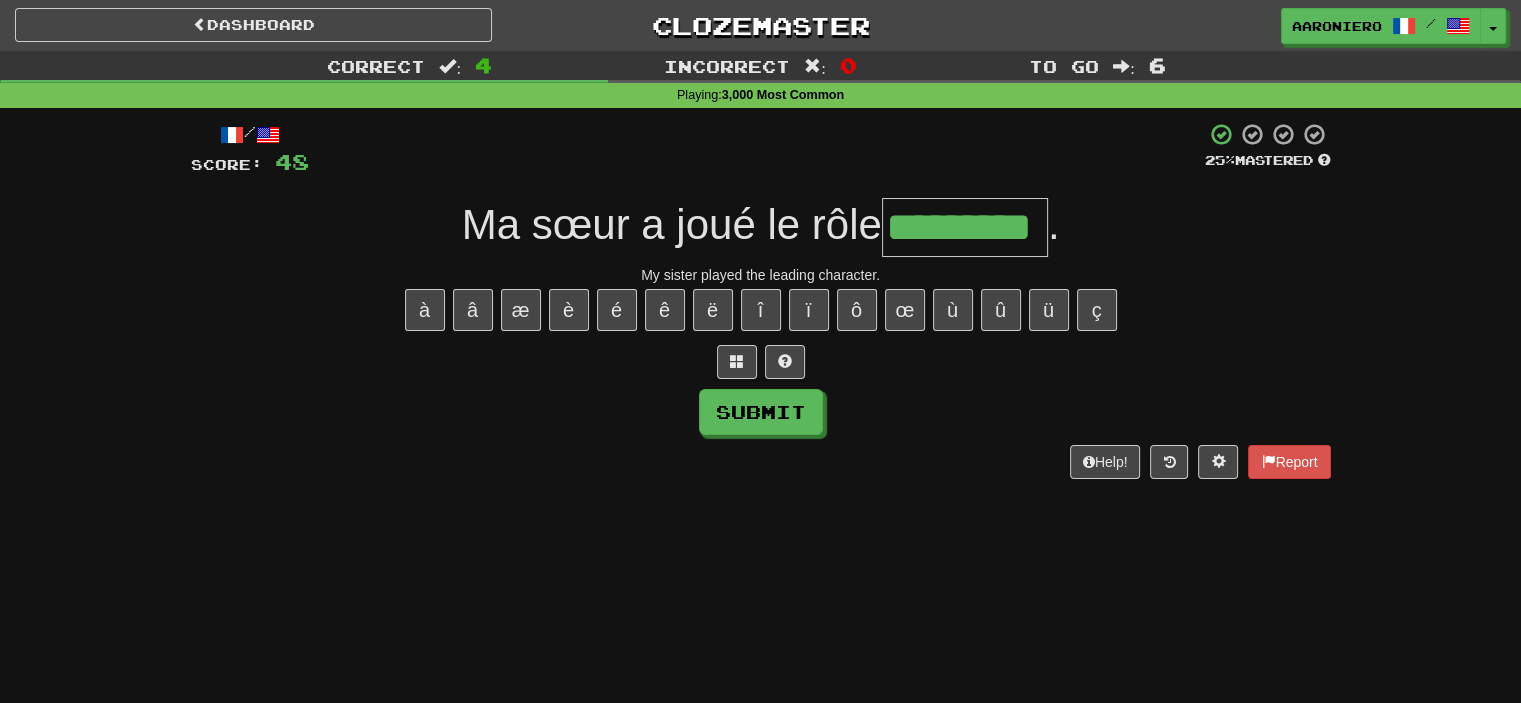 type on "*********" 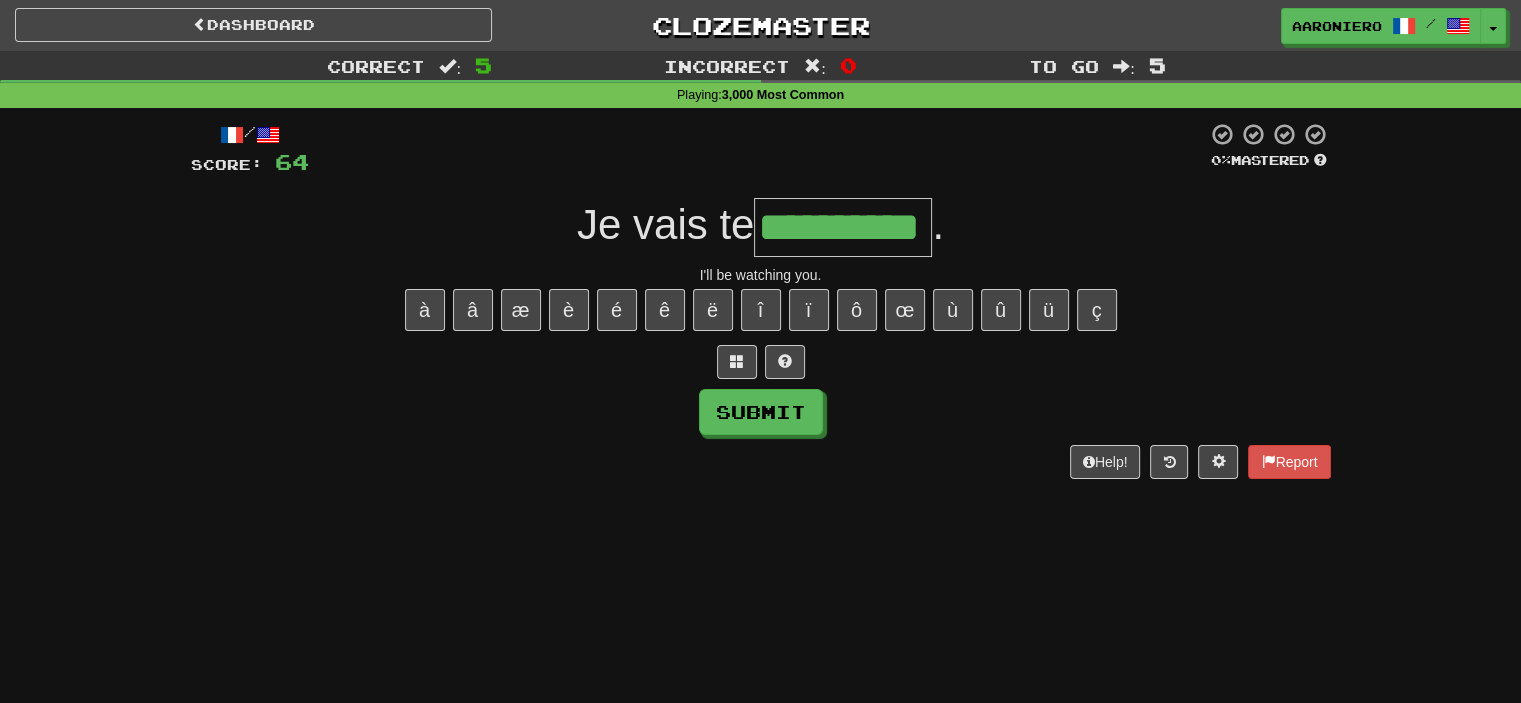 type on "**********" 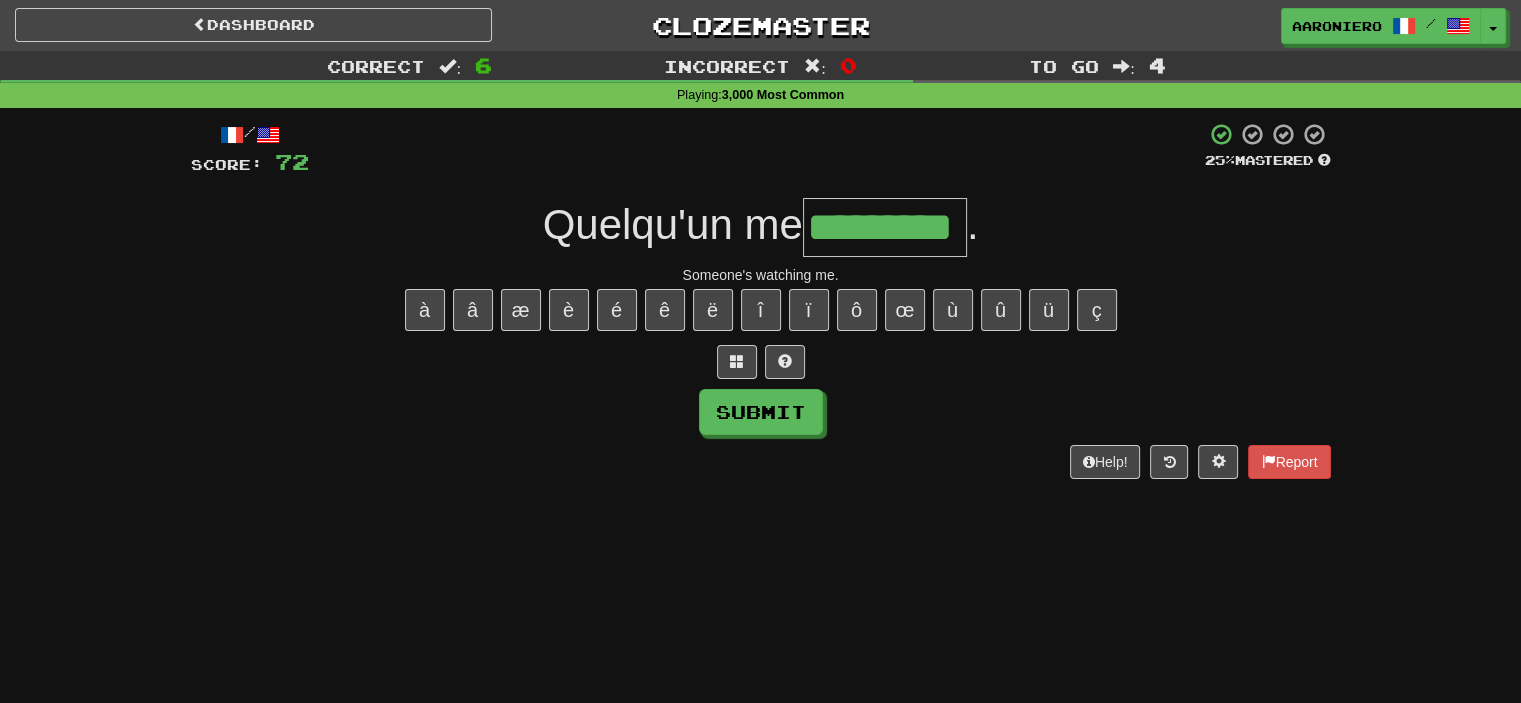 type on "*********" 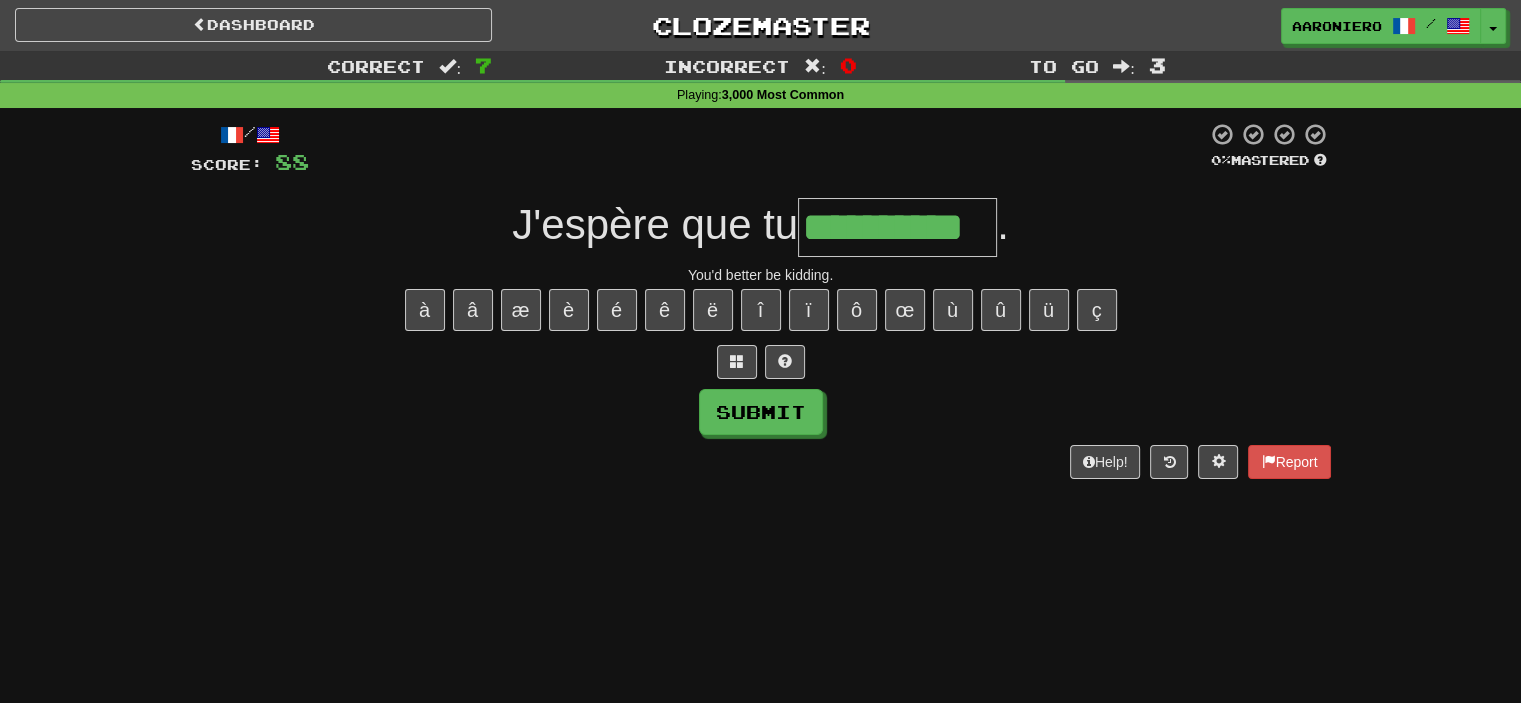 type on "**********" 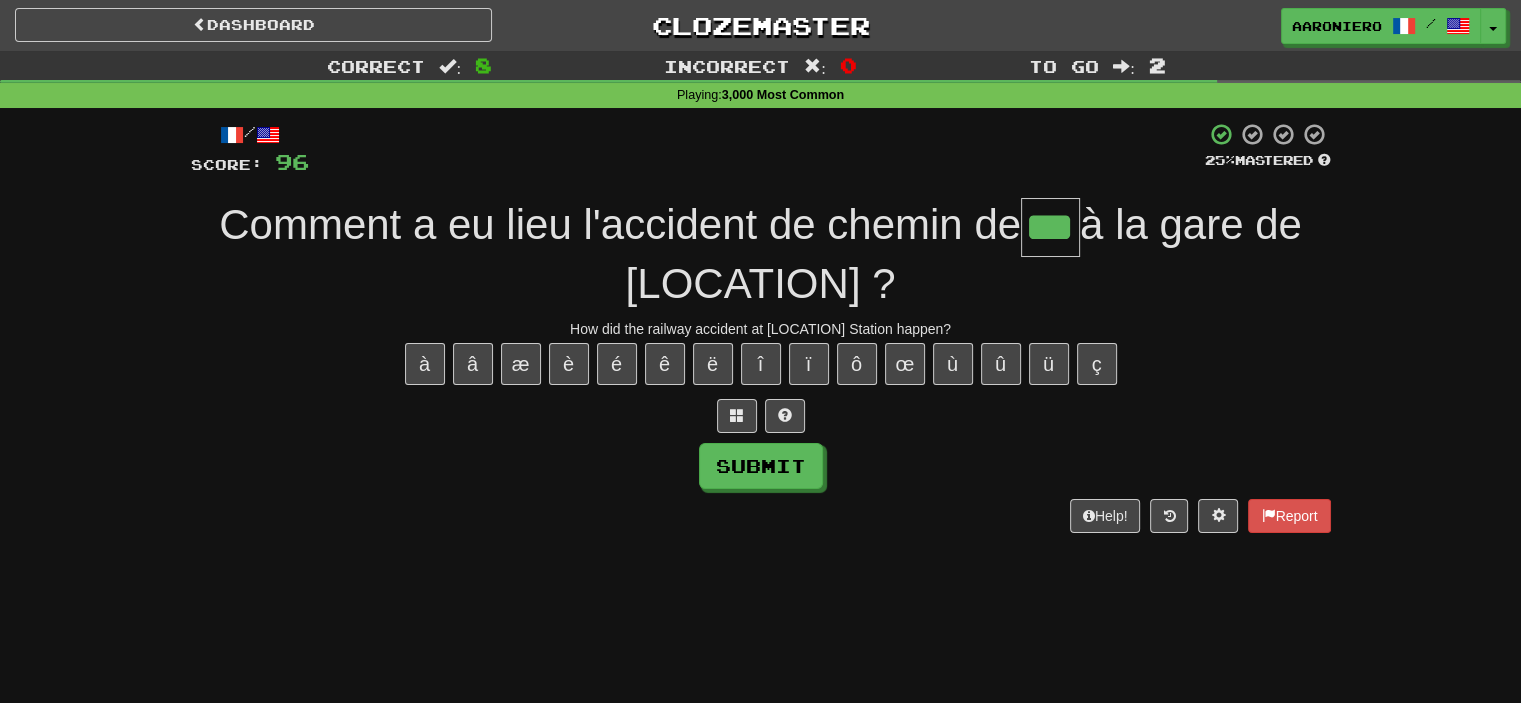 type on "***" 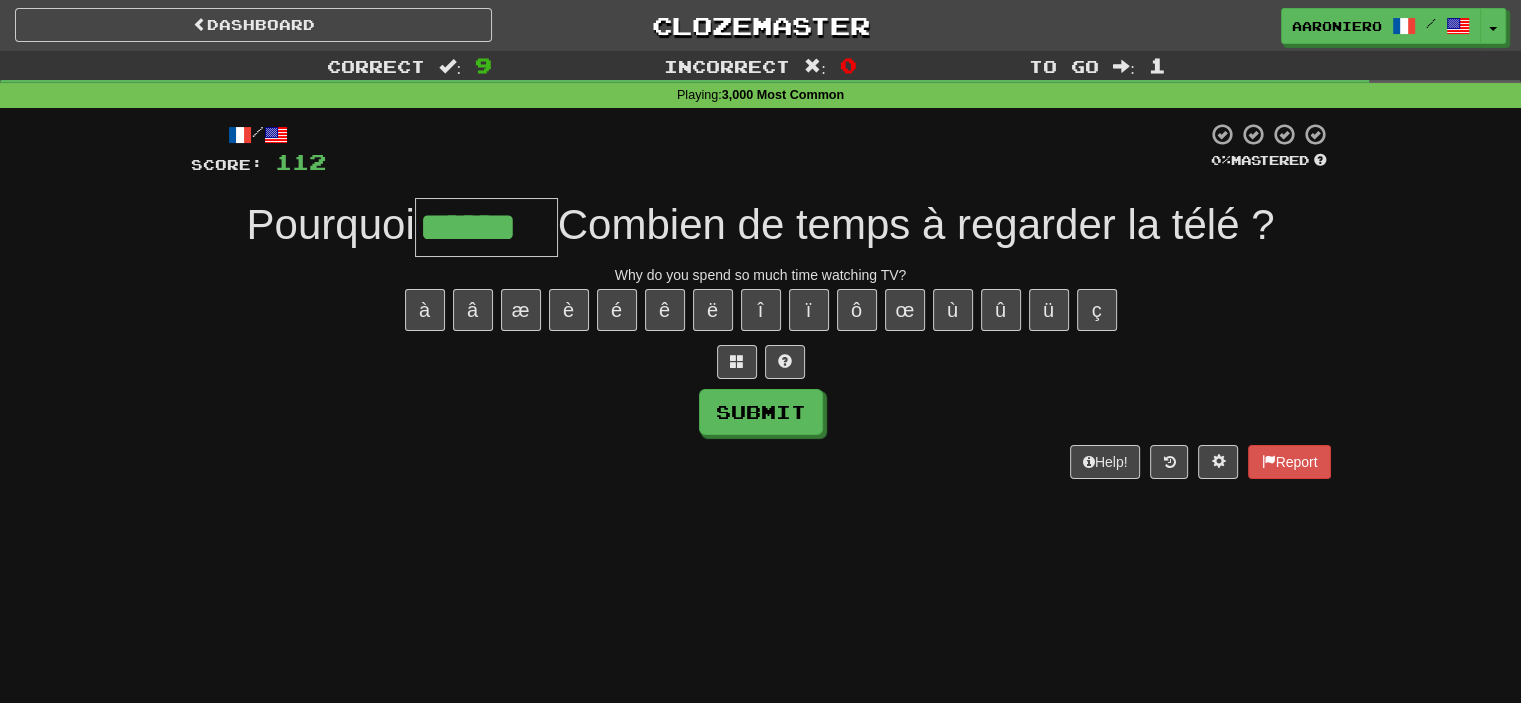 type on "******" 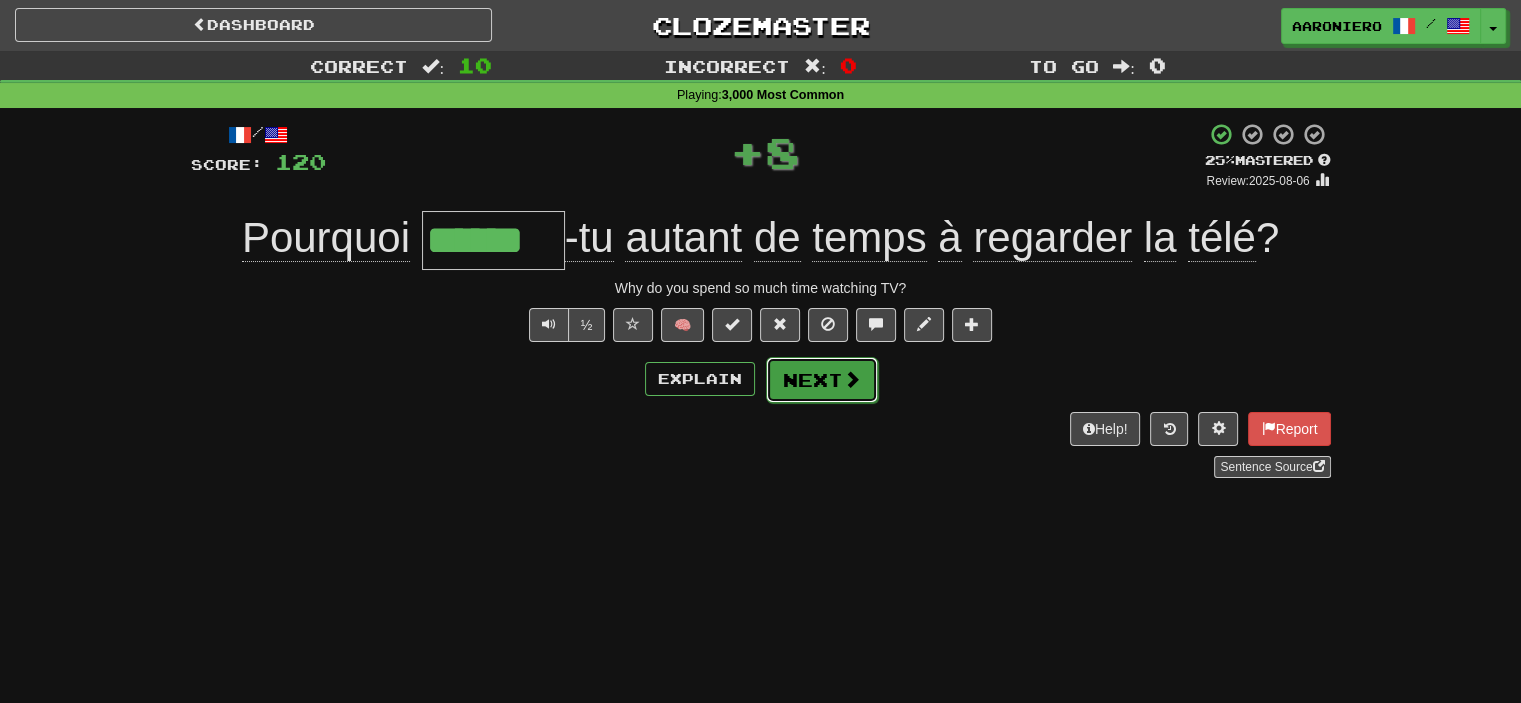 click on "Next" at bounding box center (822, 380) 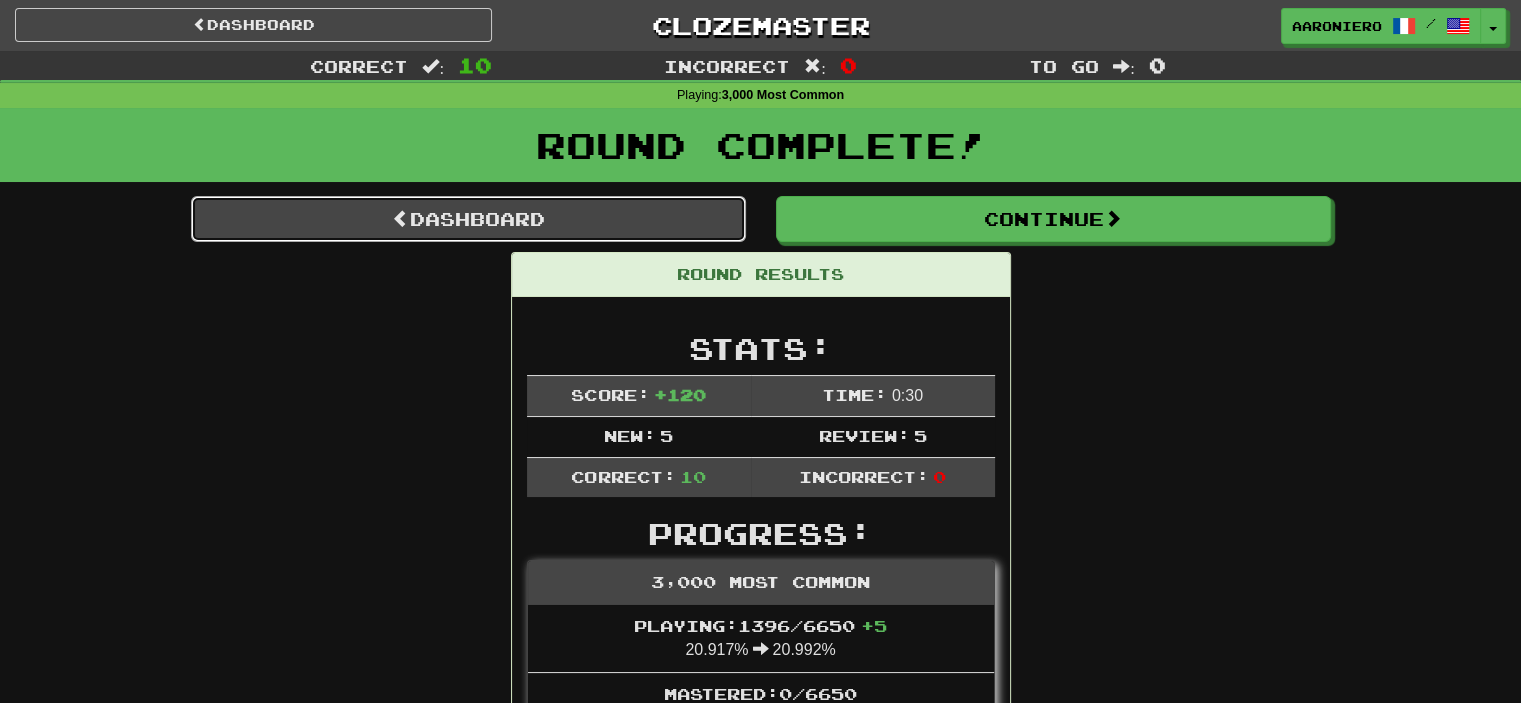 click on "Dashboard" at bounding box center (468, 219) 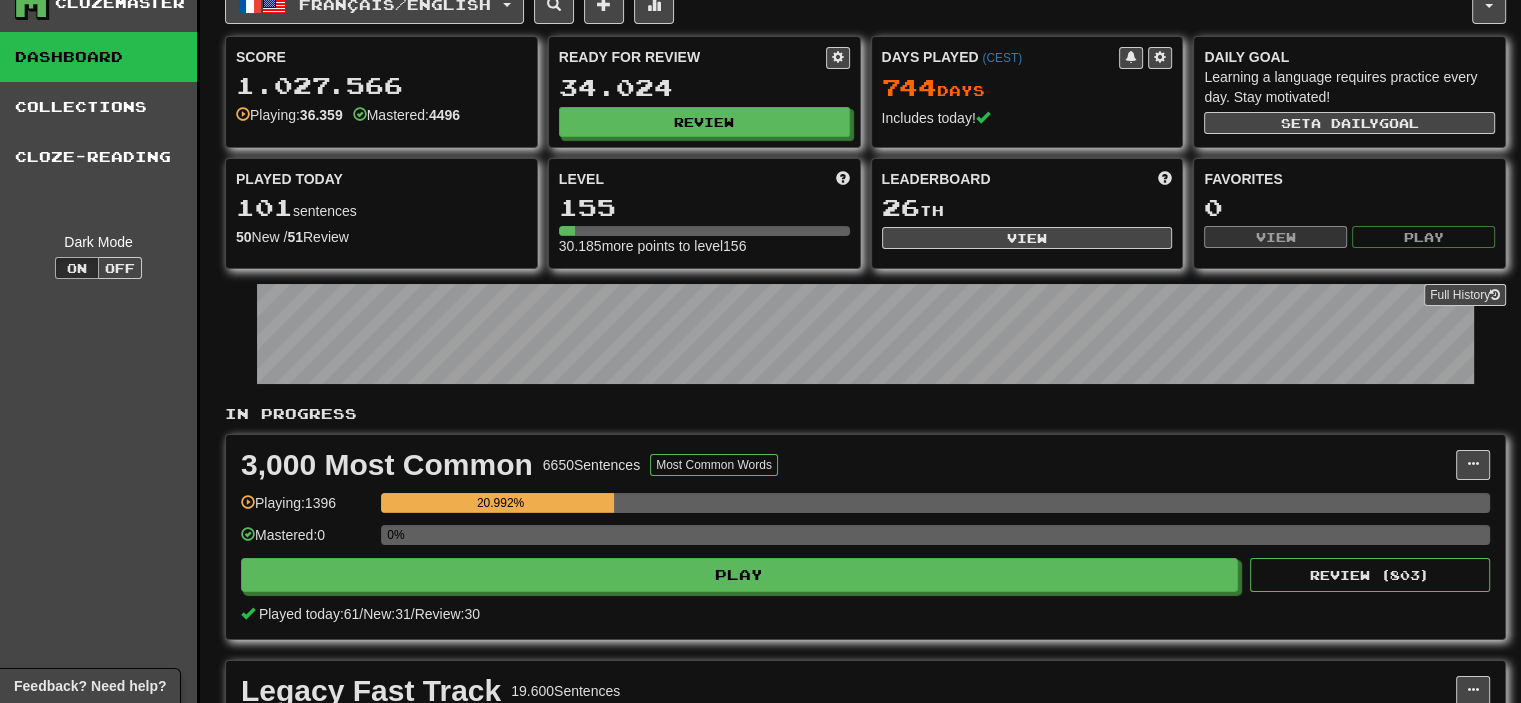 scroll, scrollTop: 0, scrollLeft: 0, axis: both 